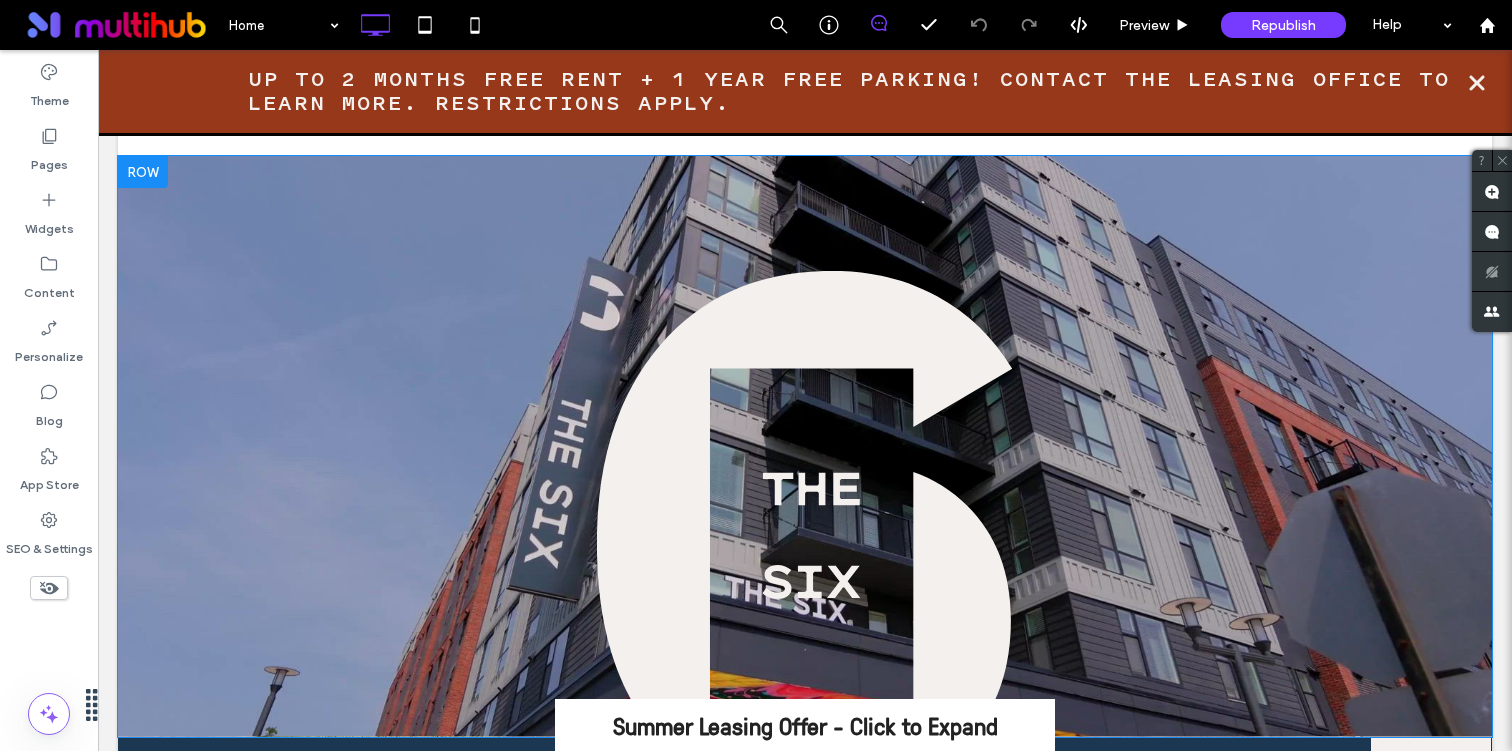 scroll, scrollTop: 0, scrollLeft: 0, axis: both 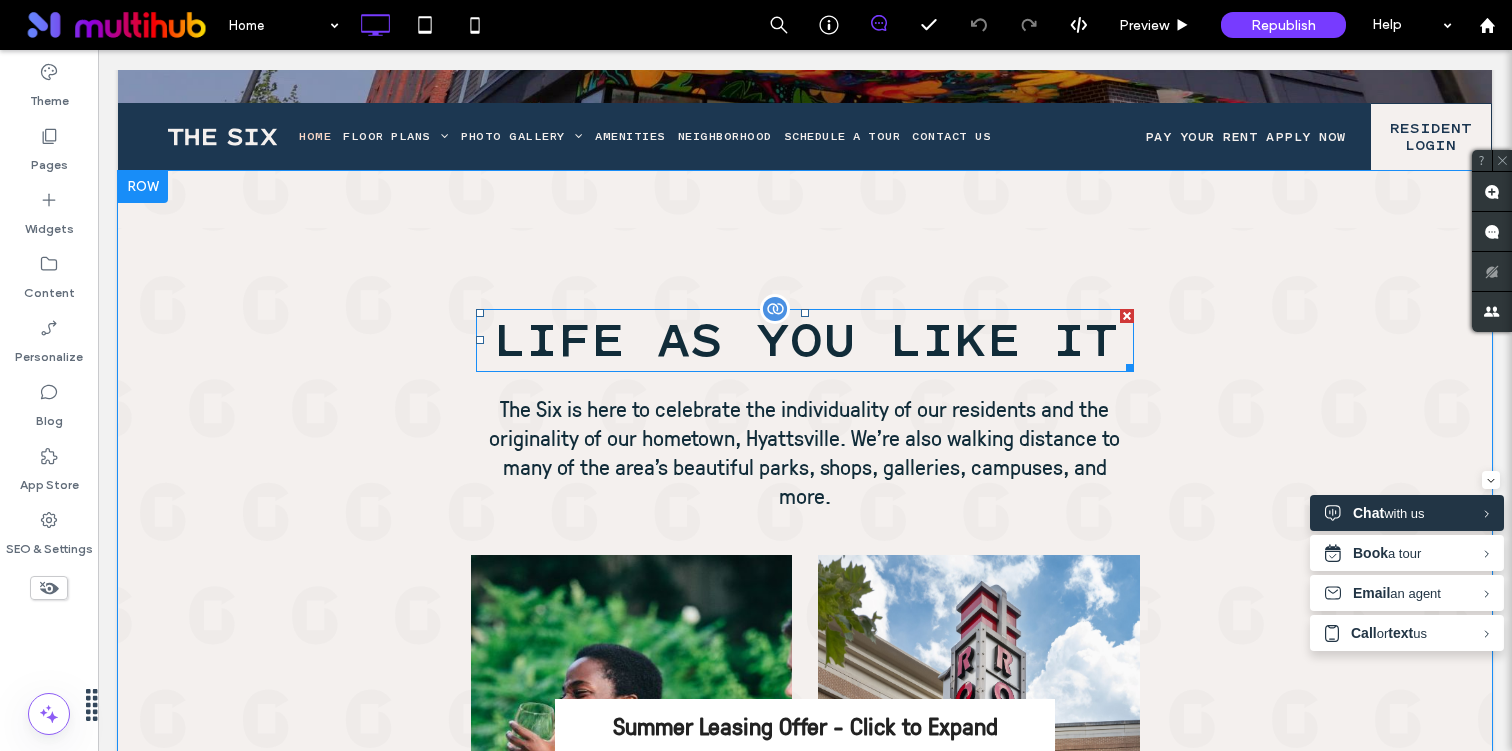 click on "LIFE AS YOU LIKE IT" at bounding box center (805, 340) 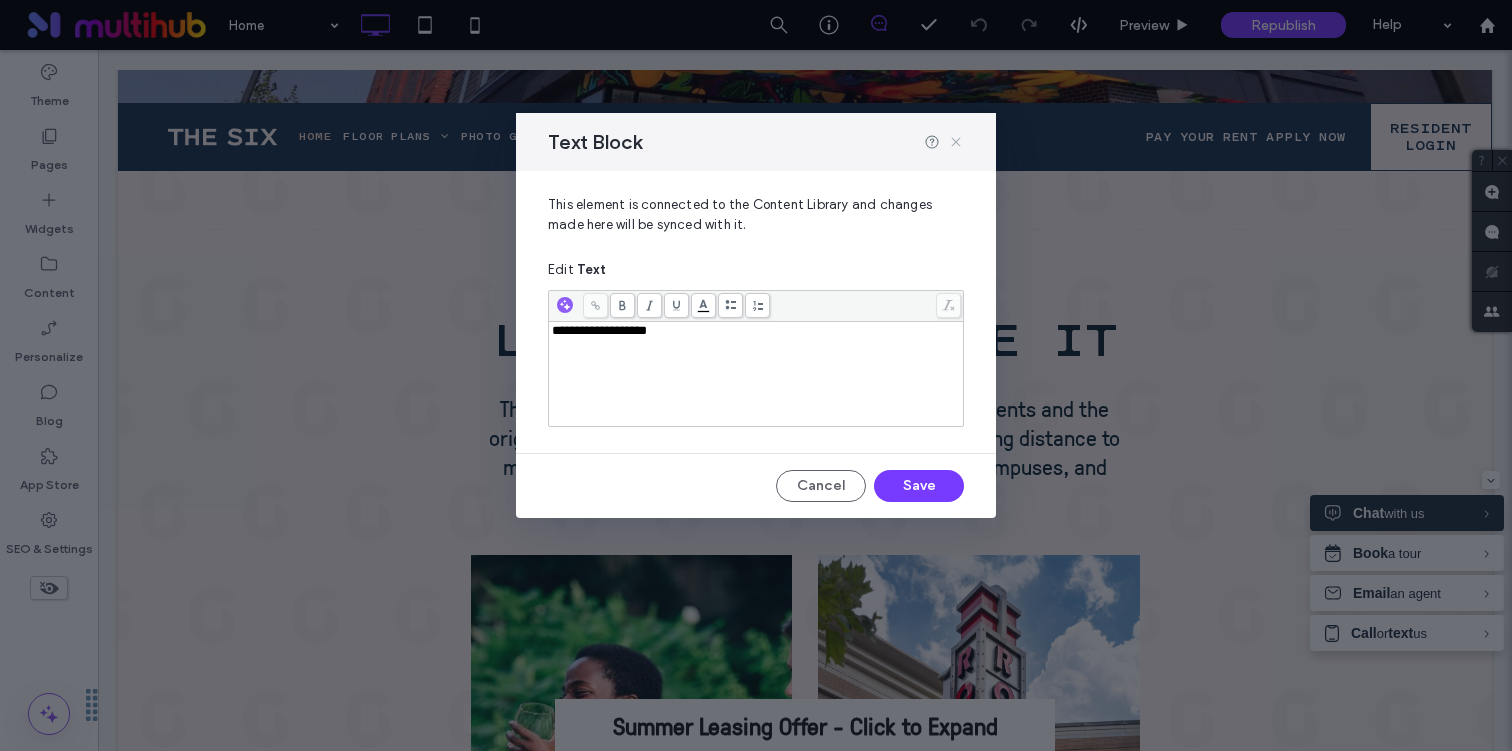 click 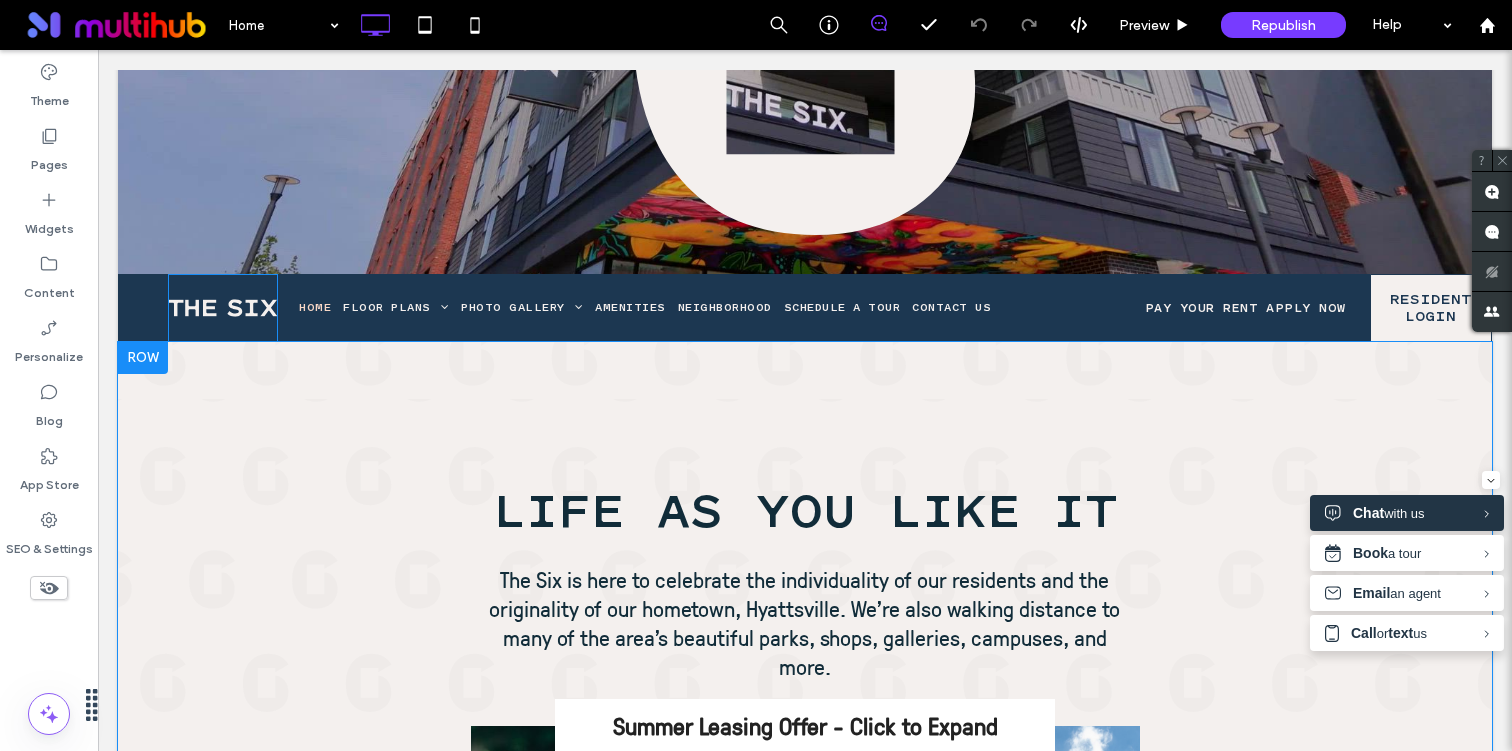 scroll, scrollTop: 428, scrollLeft: 0, axis: vertical 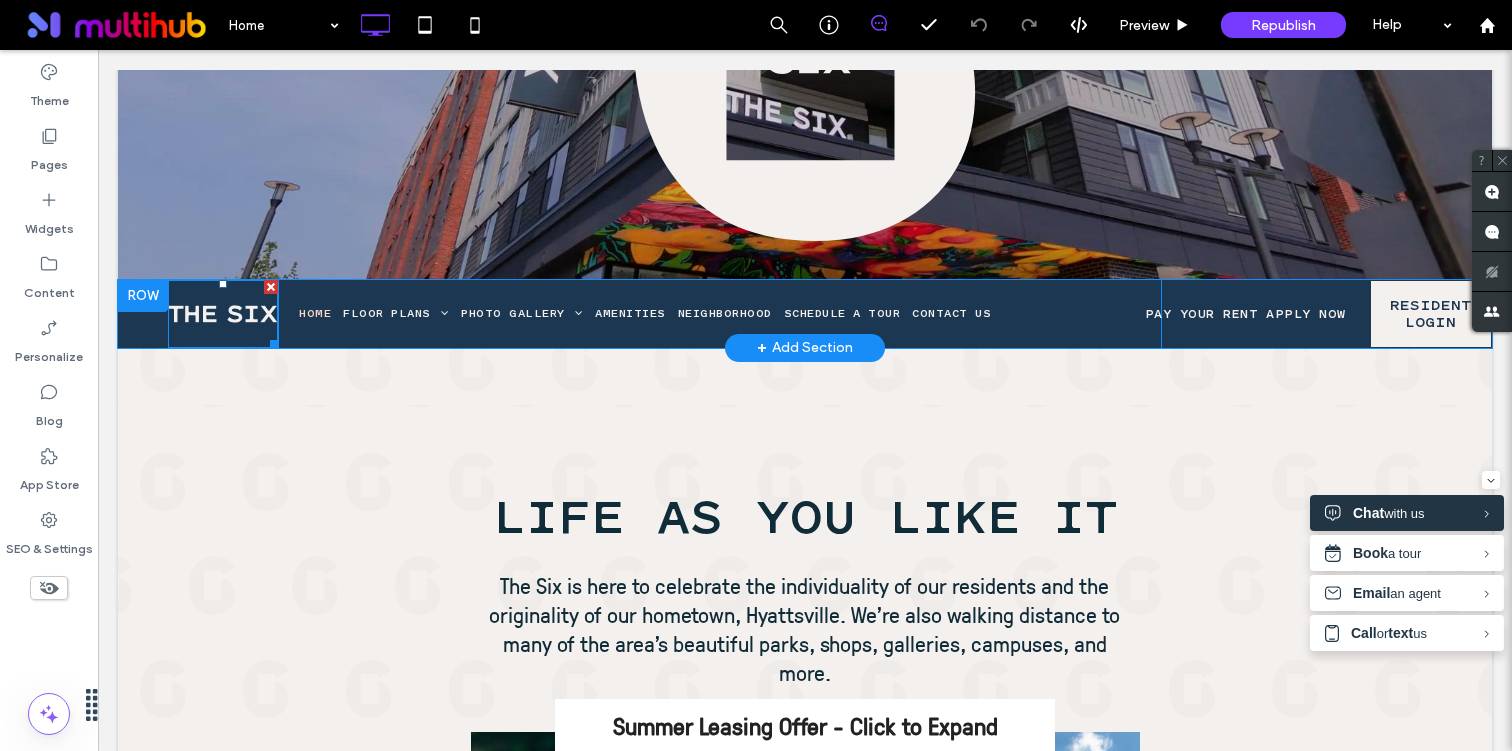 click at bounding box center [223, 314] 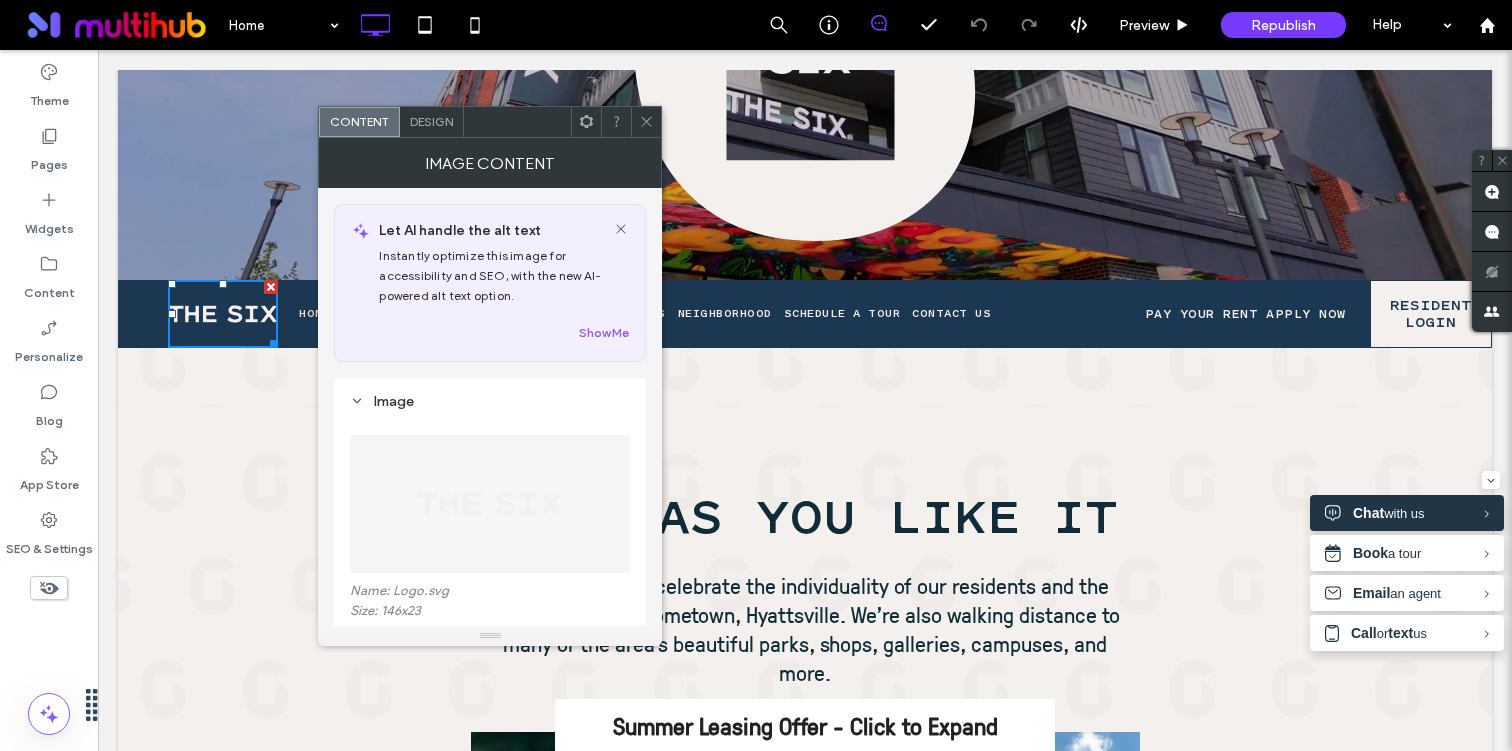 click 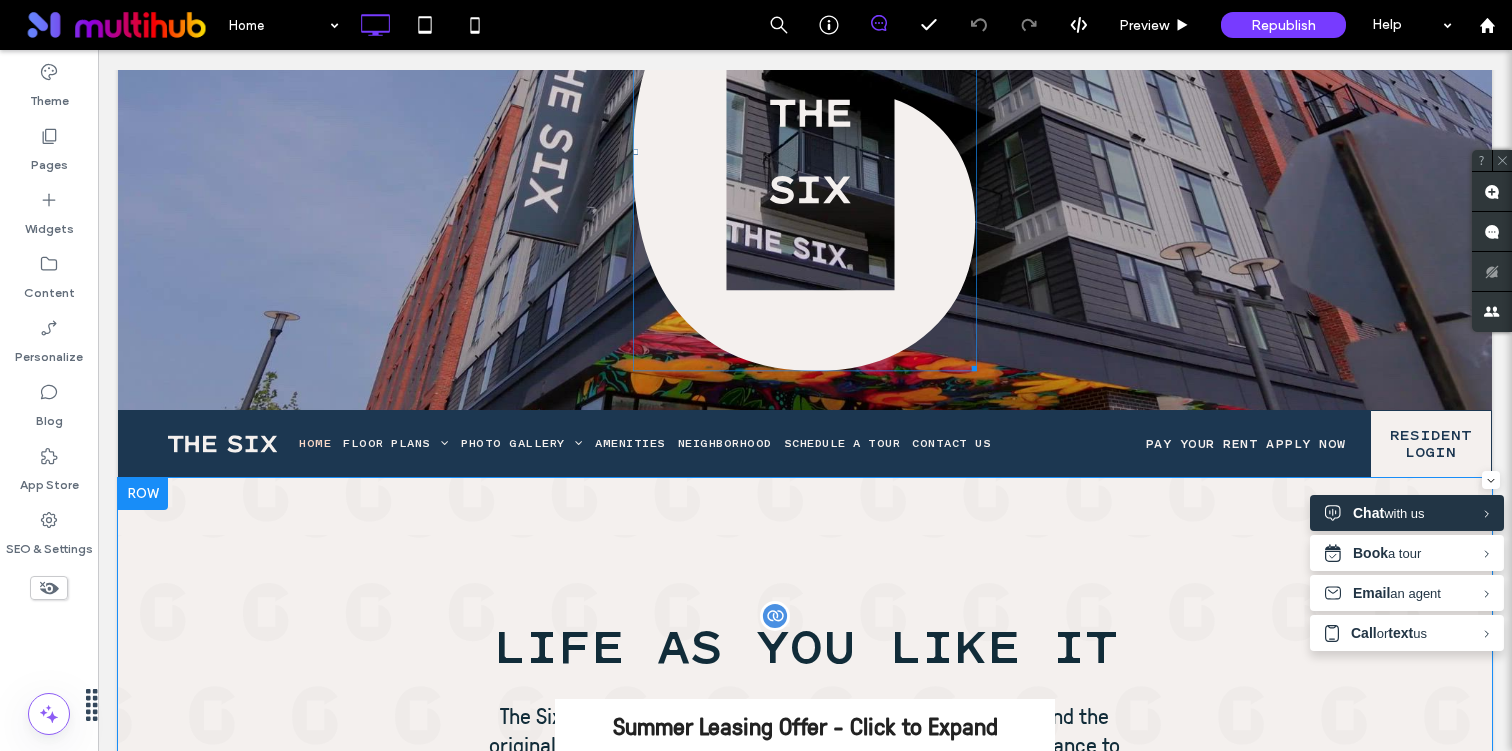 scroll, scrollTop: 0, scrollLeft: 0, axis: both 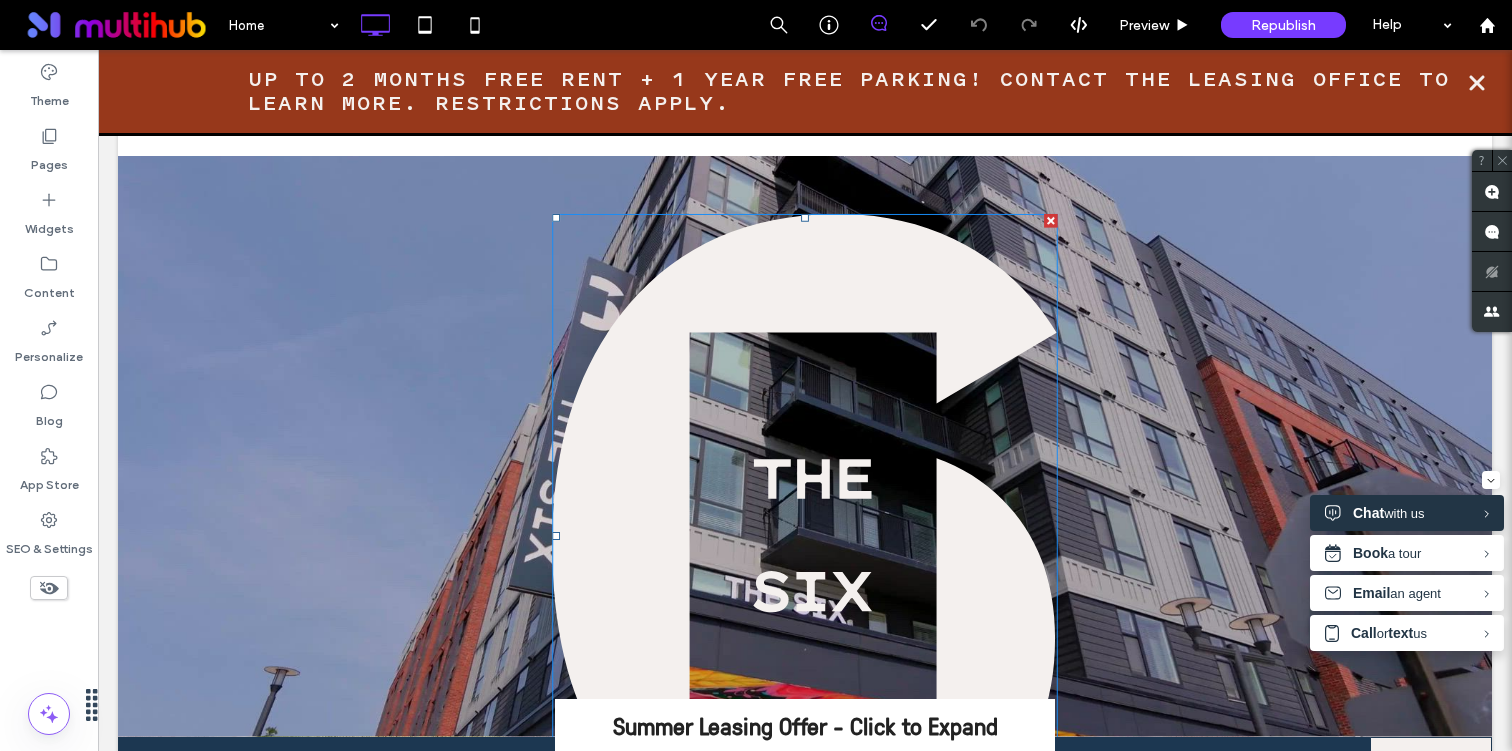 click at bounding box center (805, 536) 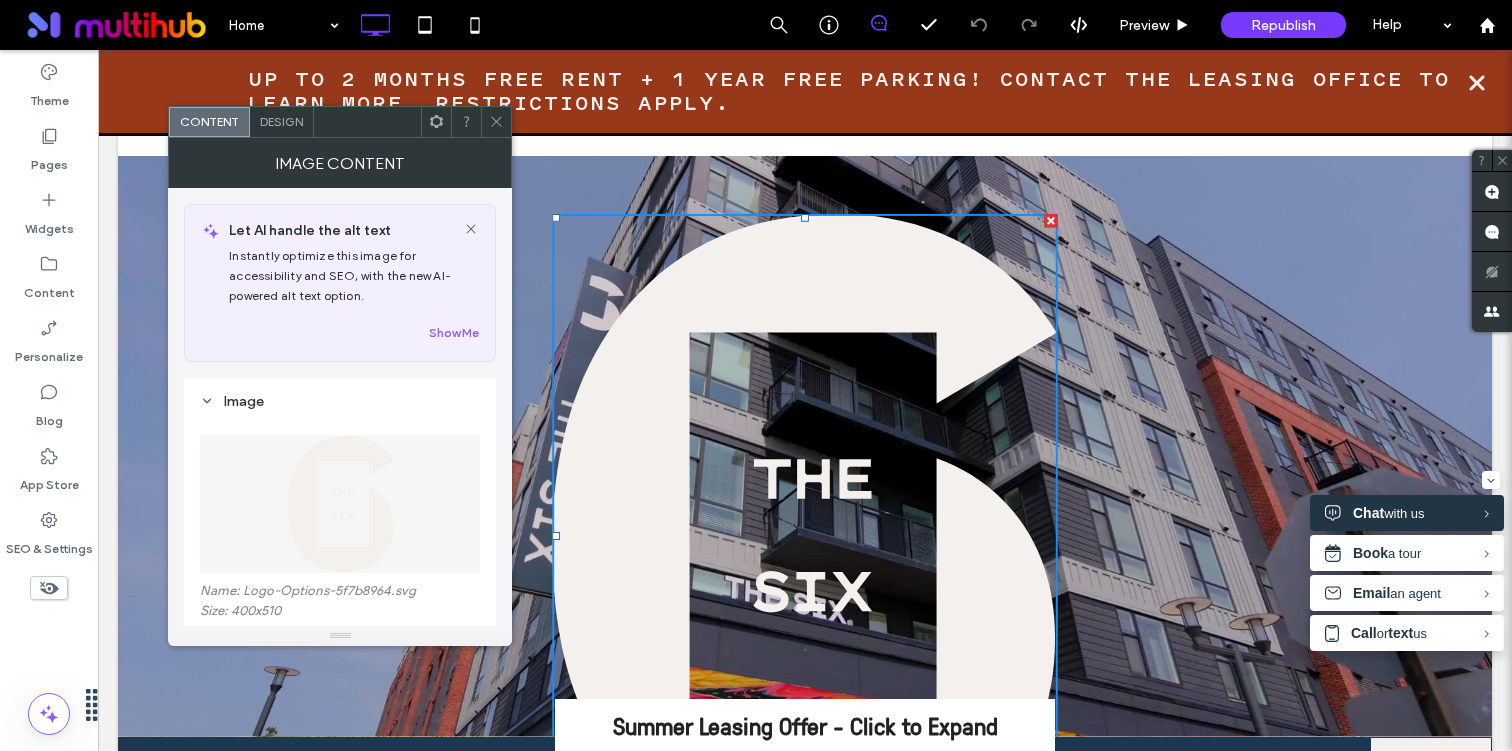click 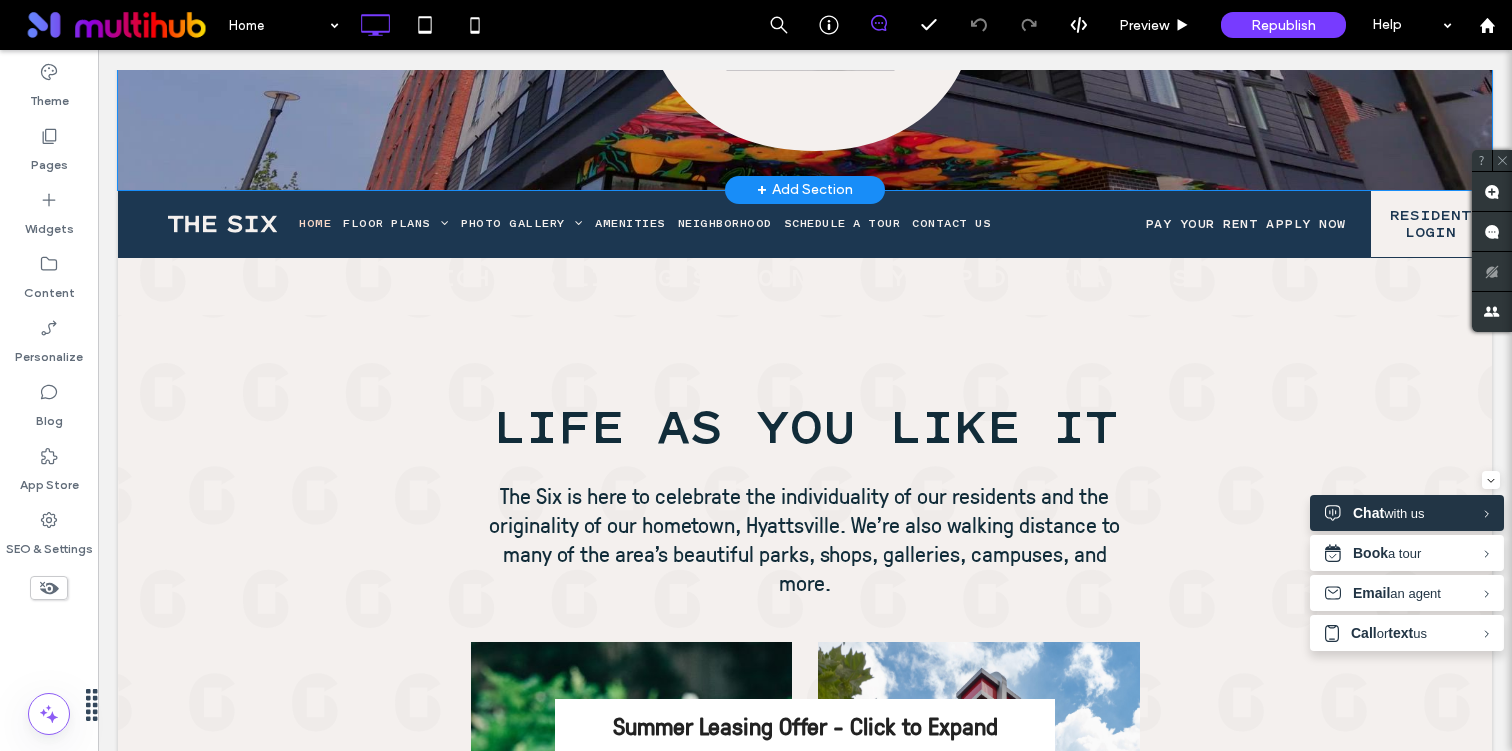 scroll, scrollTop: 617, scrollLeft: 0, axis: vertical 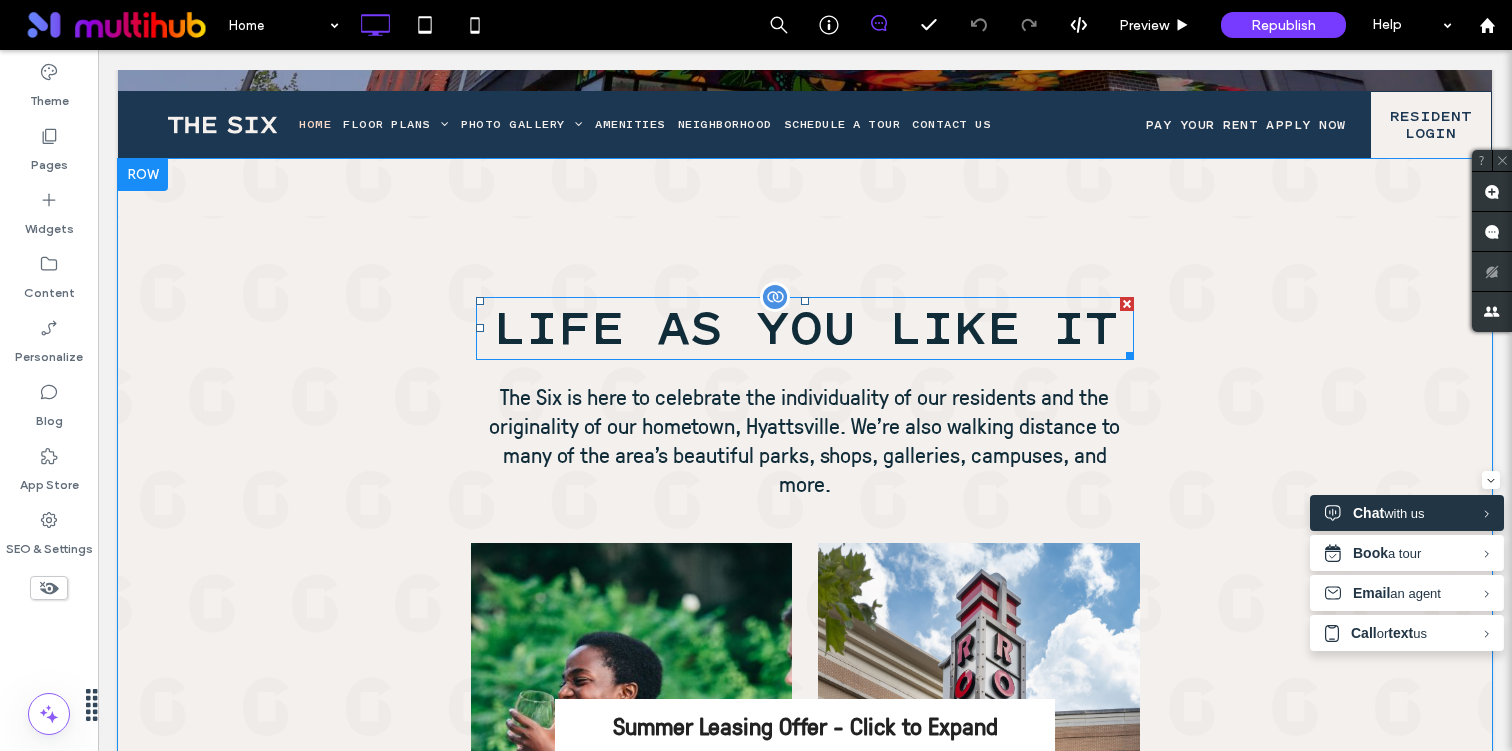 click on "LIFE AS YOU LIKE IT" at bounding box center [805, 328] 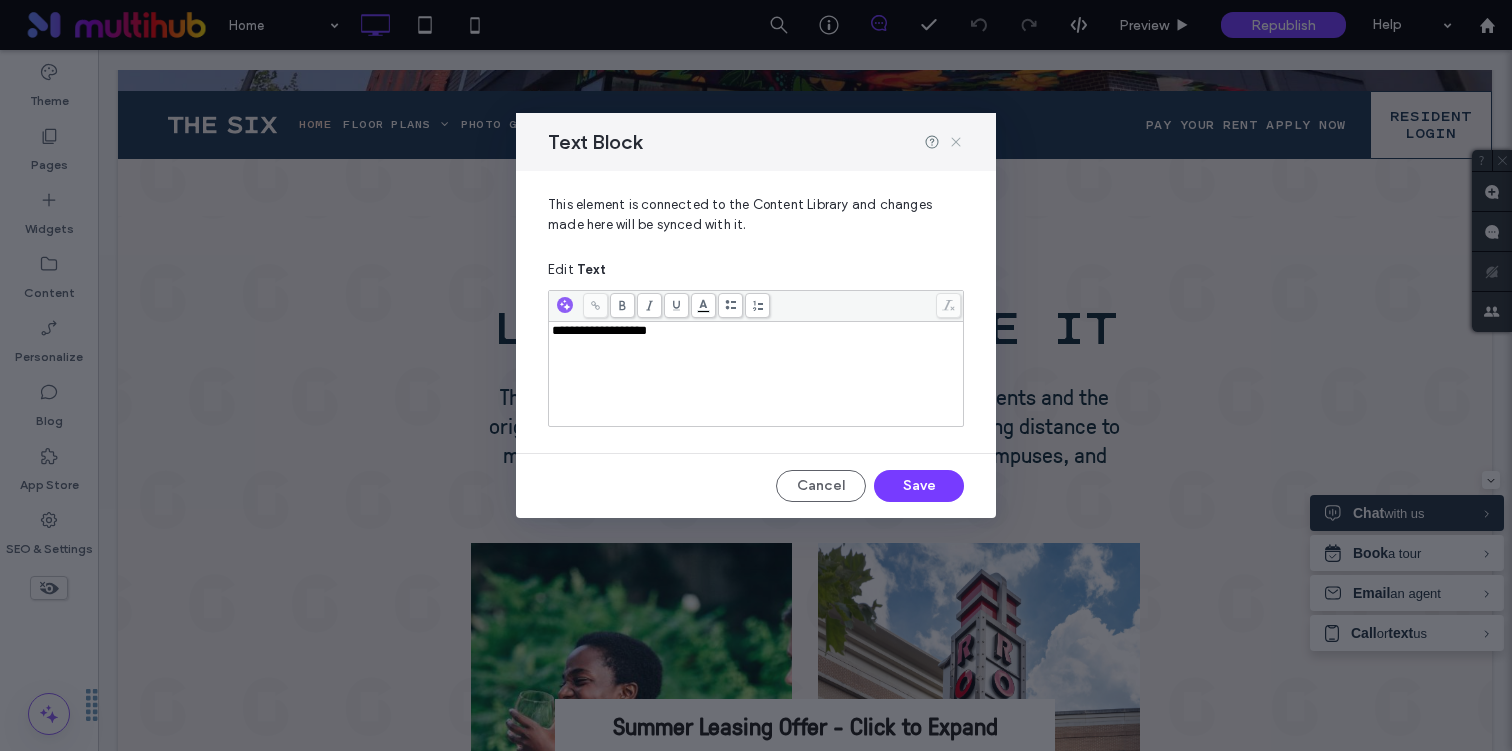click 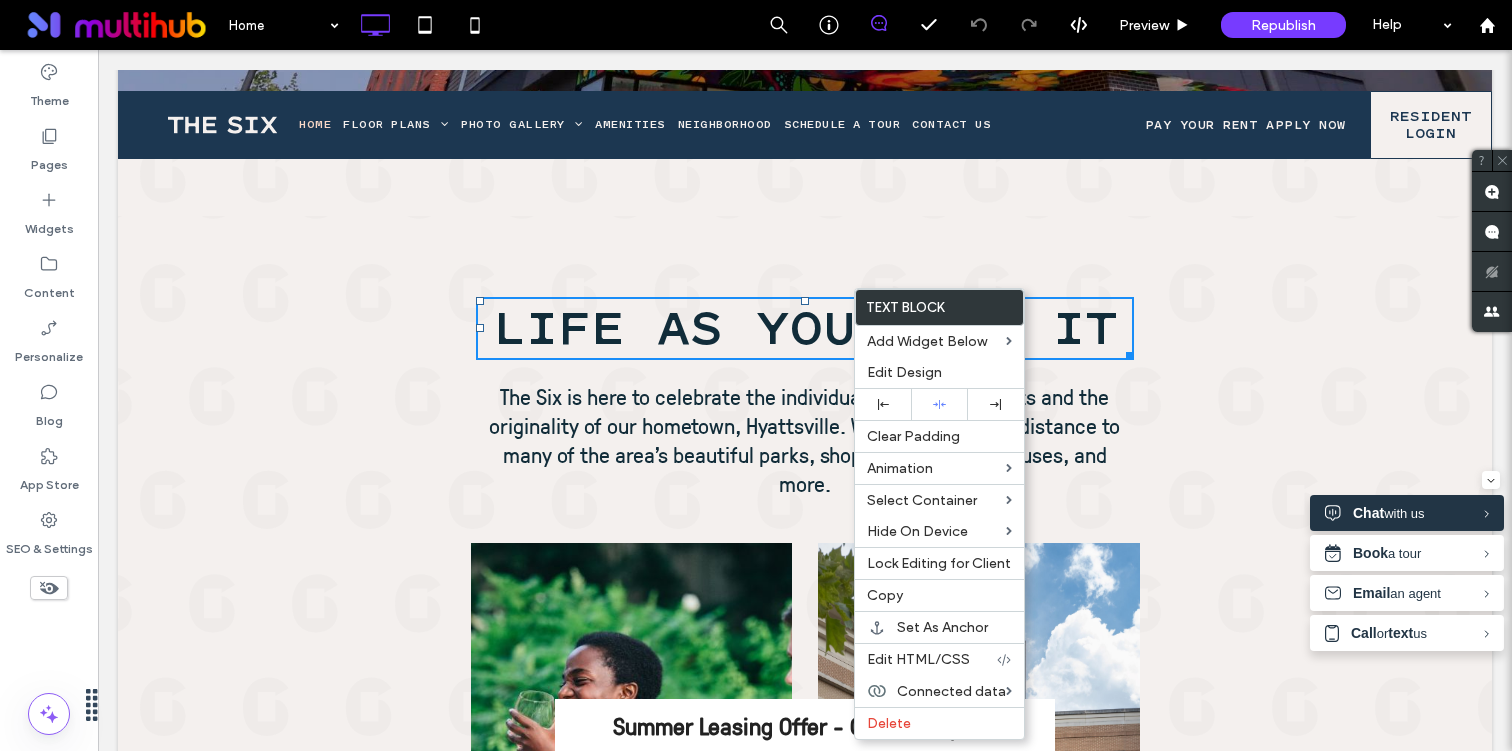click on "LIFE AS YOU LIKE IT
The Six is here to celebrate the individuality of our residents and the originality of our hometown, Hyattsville. We’re also walking distance to many of the area’s beautiful parks, shops, galleries, campuses, and more.
Nature's Symphony
Breathtaking colors of our planet
Button
Faces of Humanity
Portraits of people from around the globe
Button
Click To Paste" at bounding box center (805, 642) 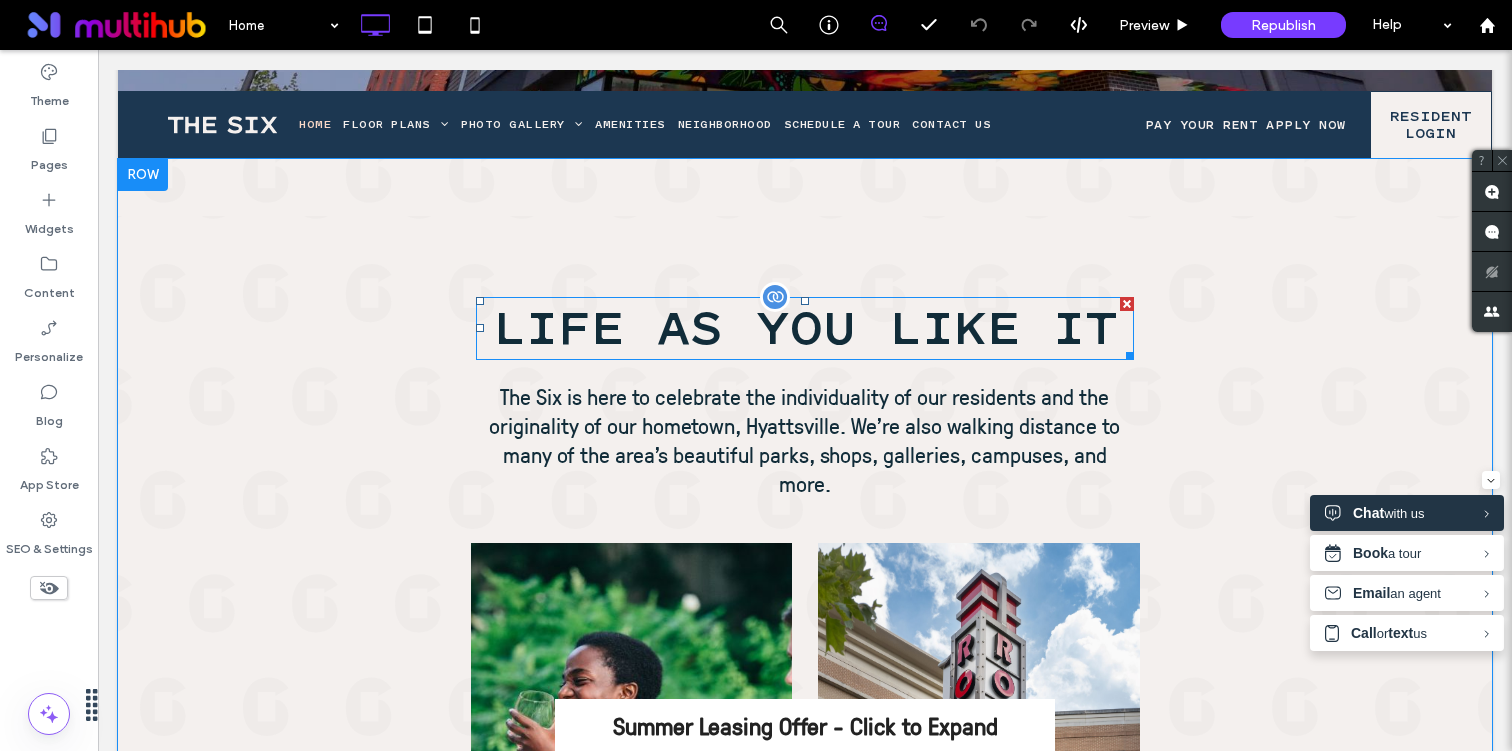 click on "LIFE AS YOU LIKE IT" at bounding box center [805, 328] 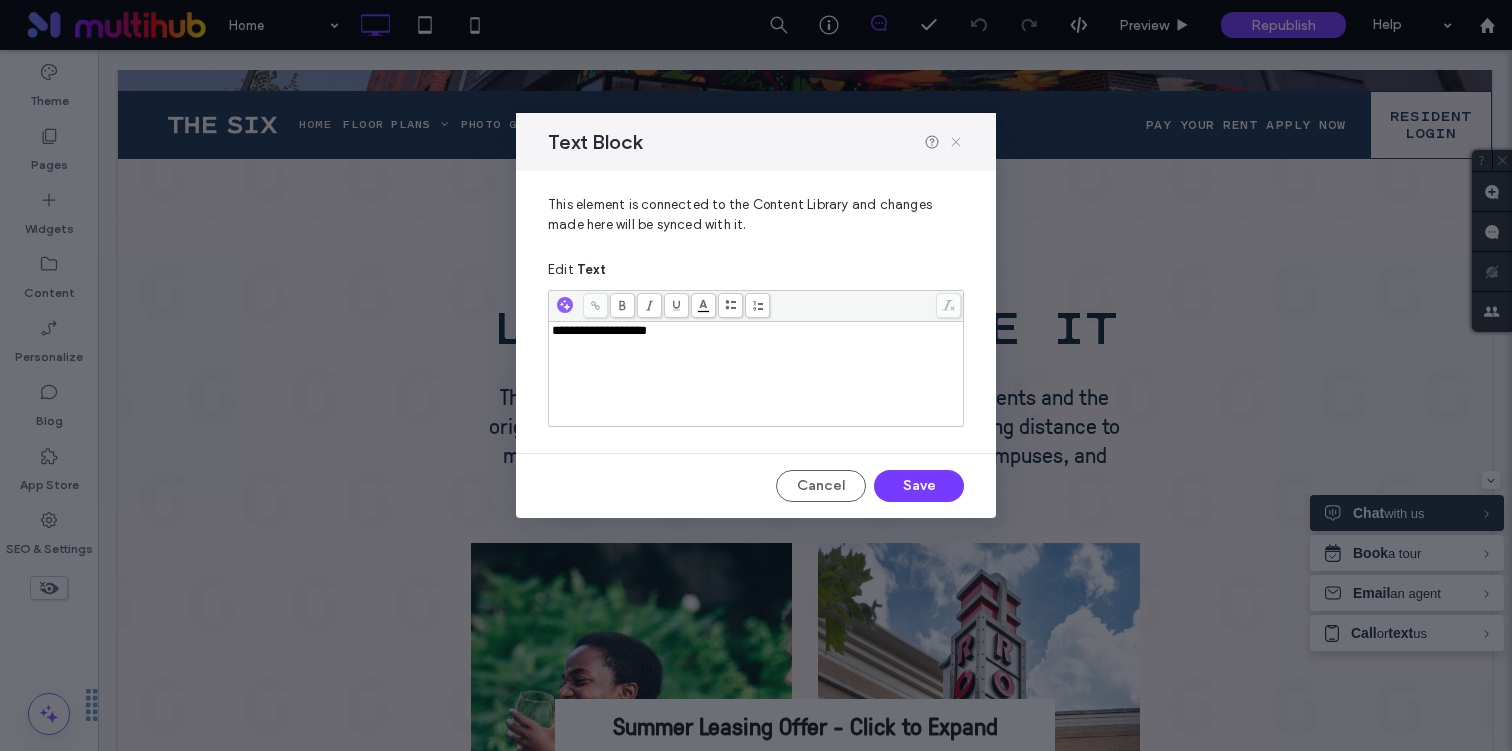click 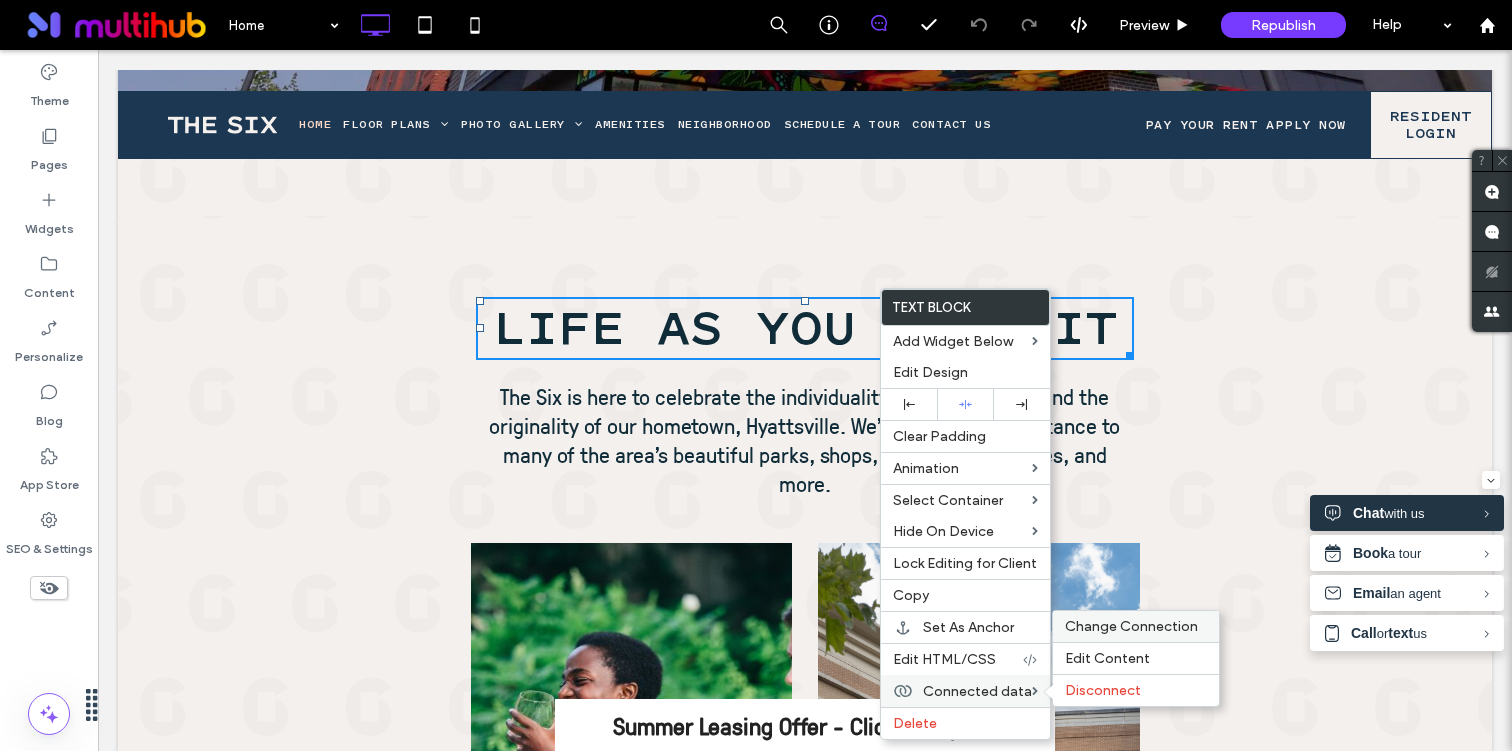 click on "Change Connection" at bounding box center (1131, 626) 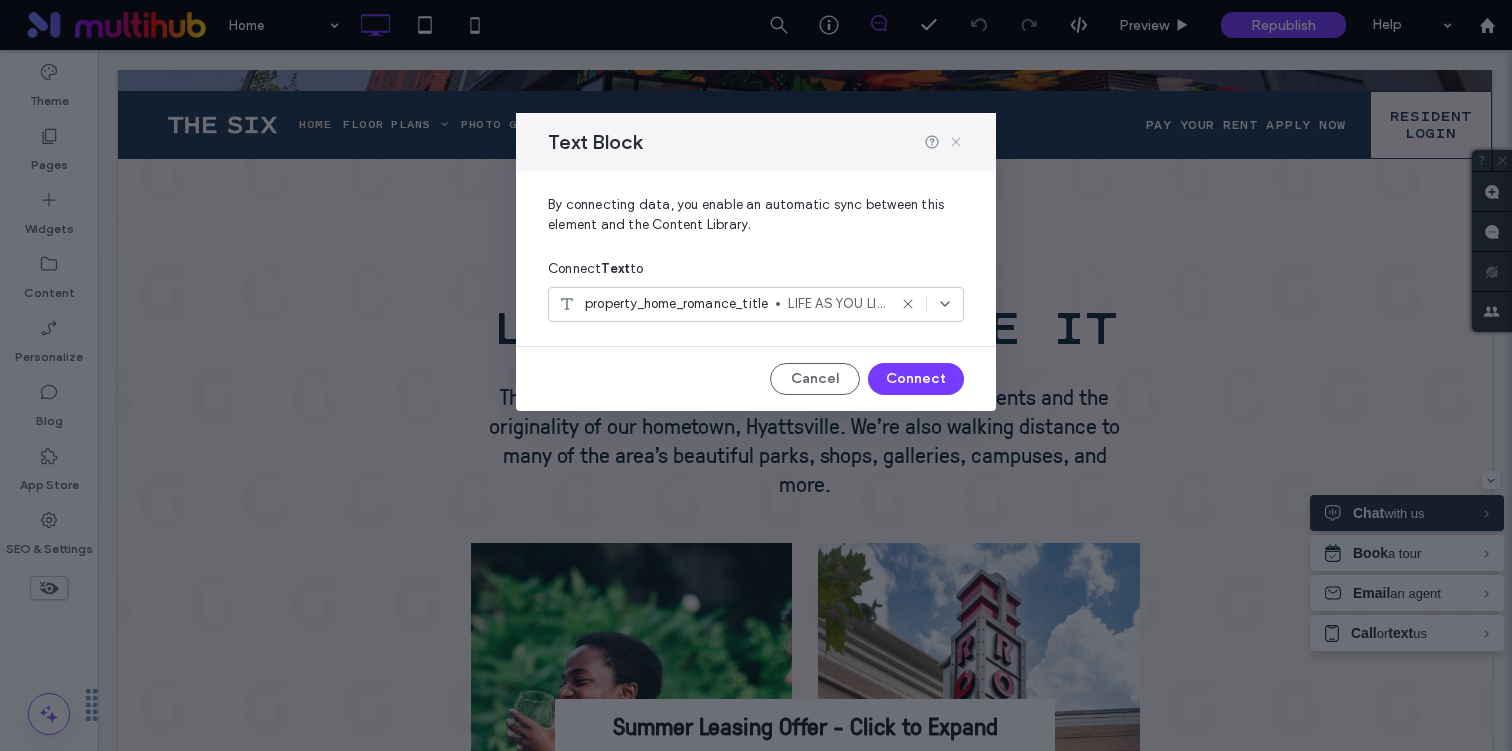 click 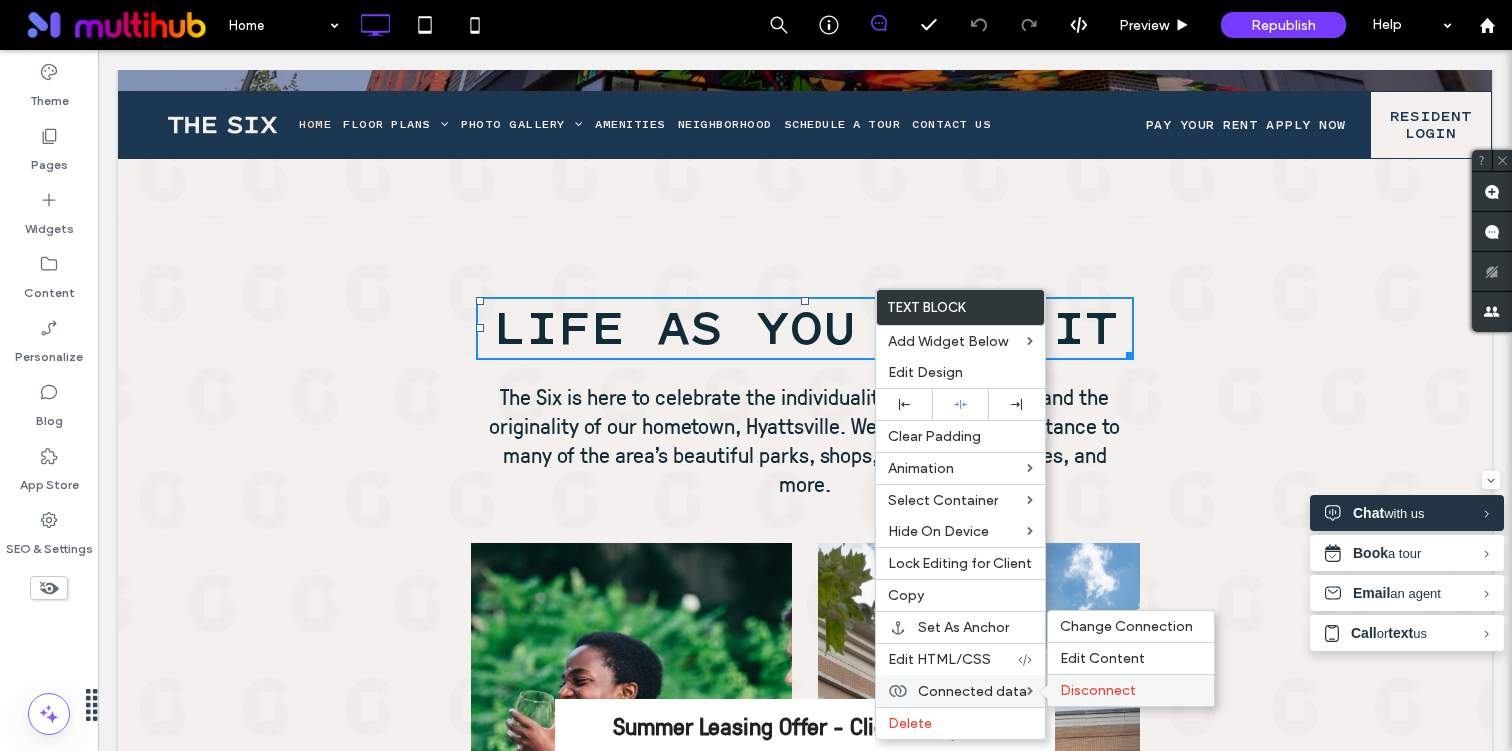 click on "Disconnect" at bounding box center [1098, 690] 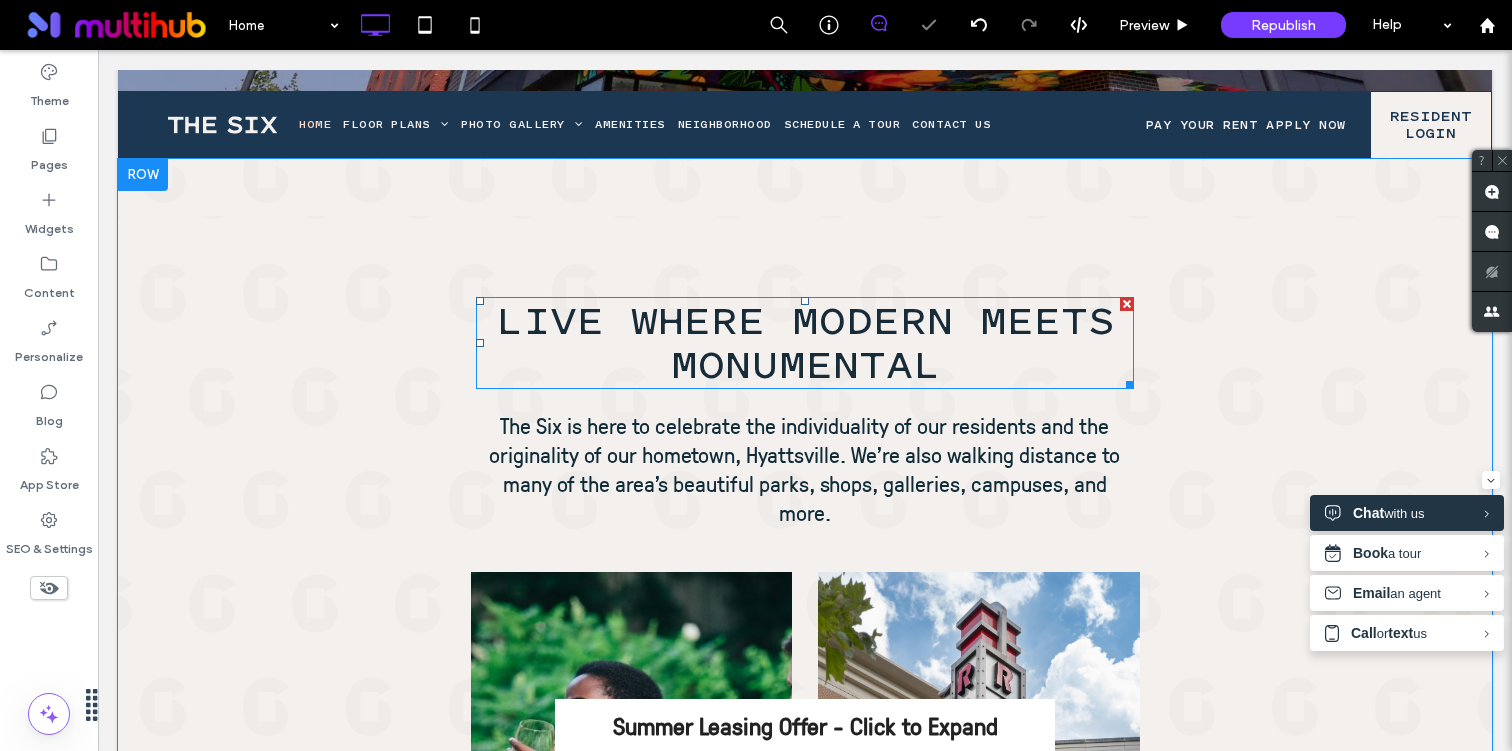 click on "LIVE WHERE MODERN MEETS MONUMENTAL" at bounding box center [805, 342] 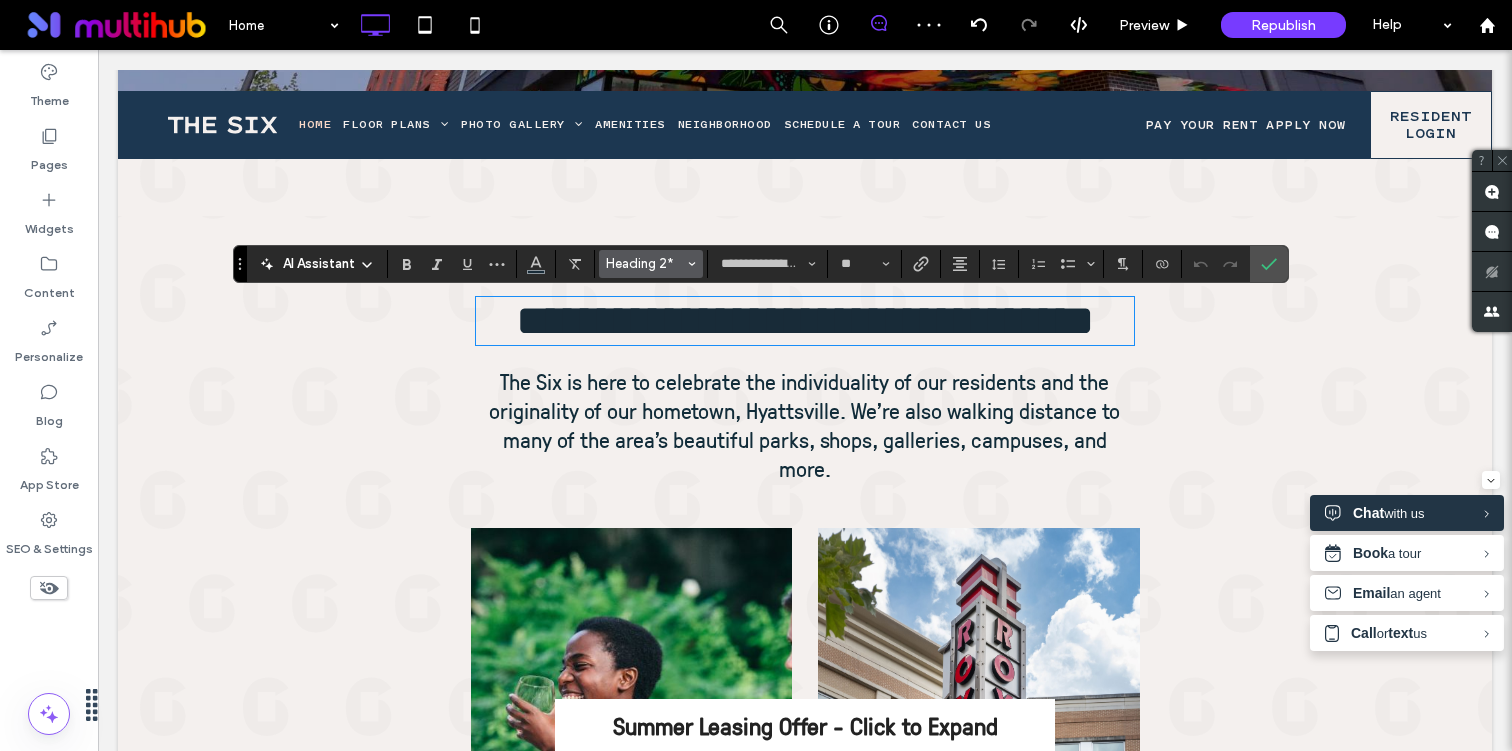 click on "Heading 2*" at bounding box center [645, 263] 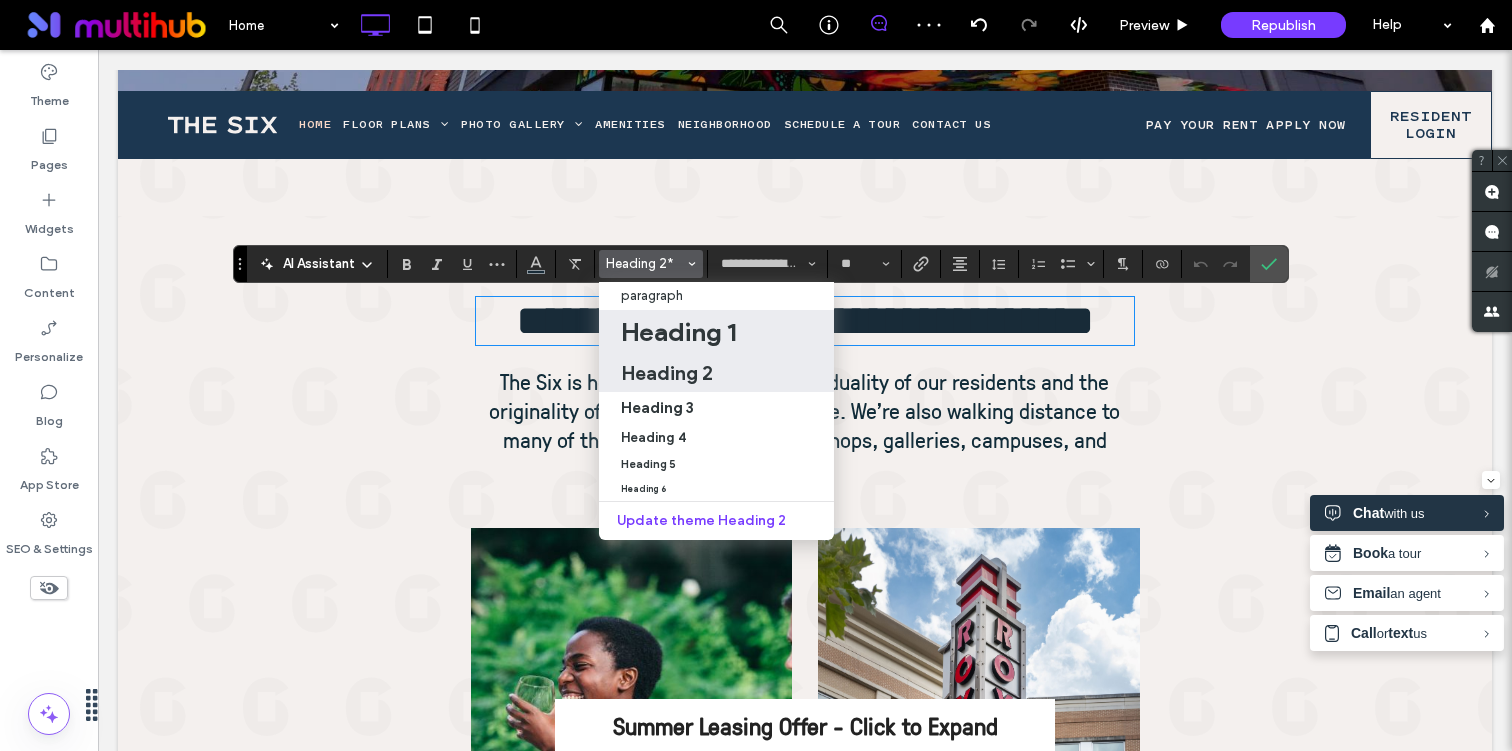click on "Heading 1" at bounding box center [678, 332] 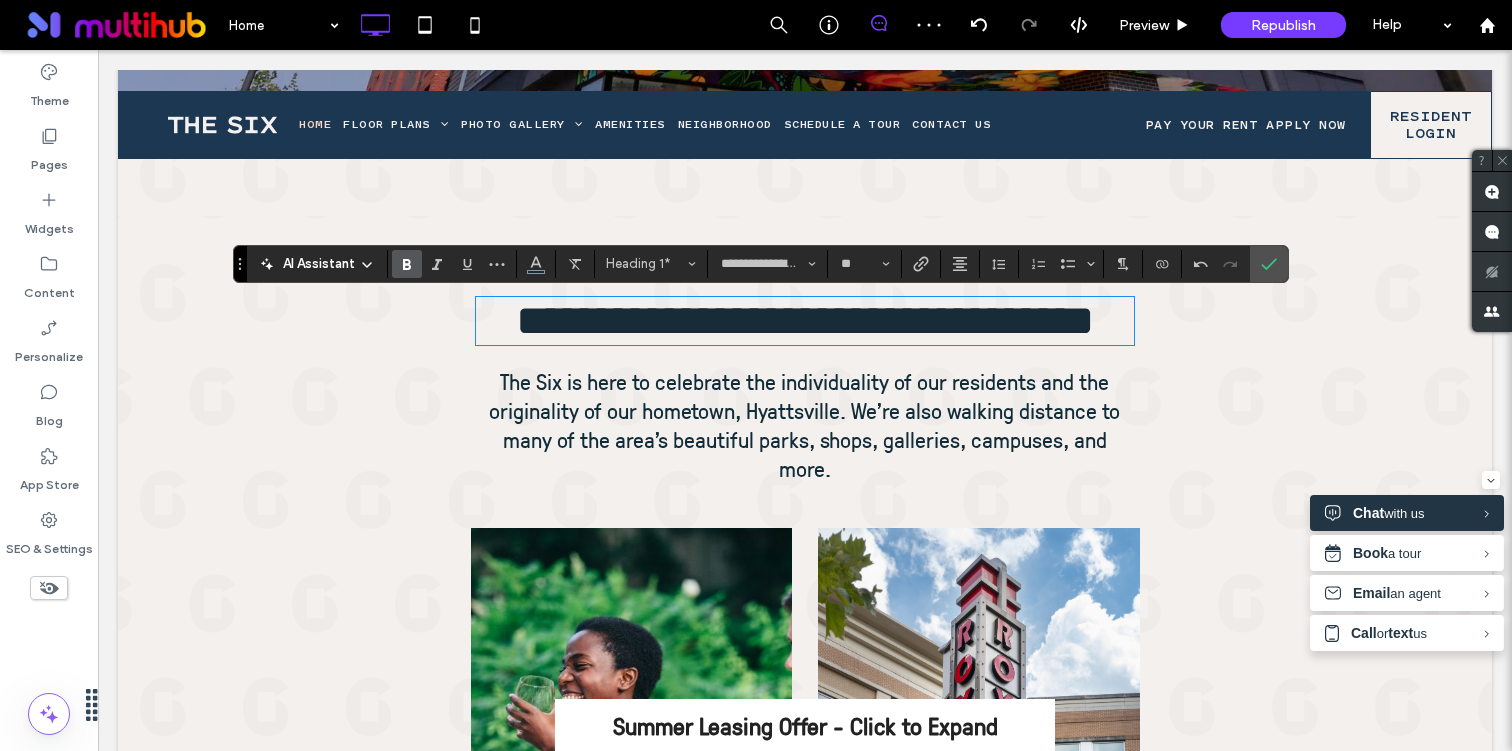 type on "**********" 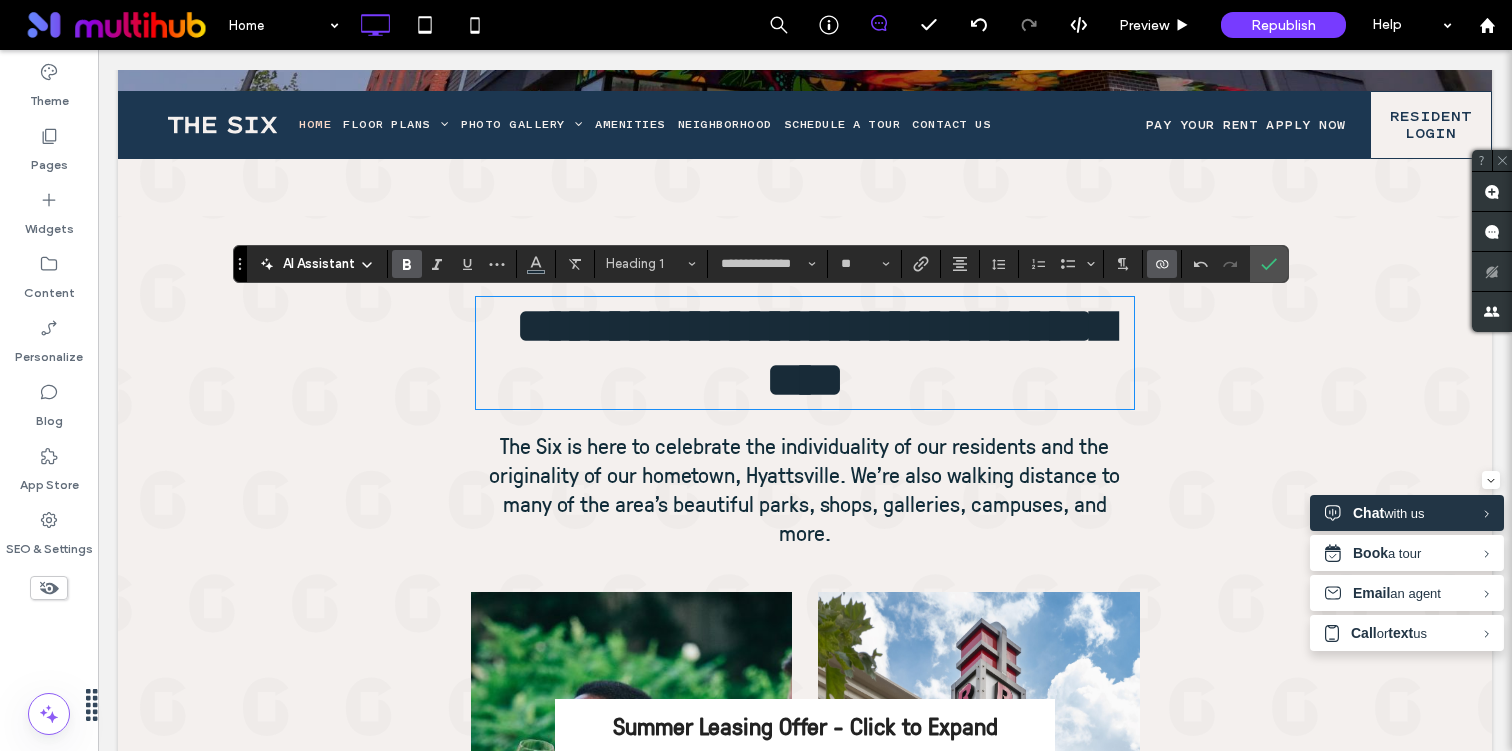 click 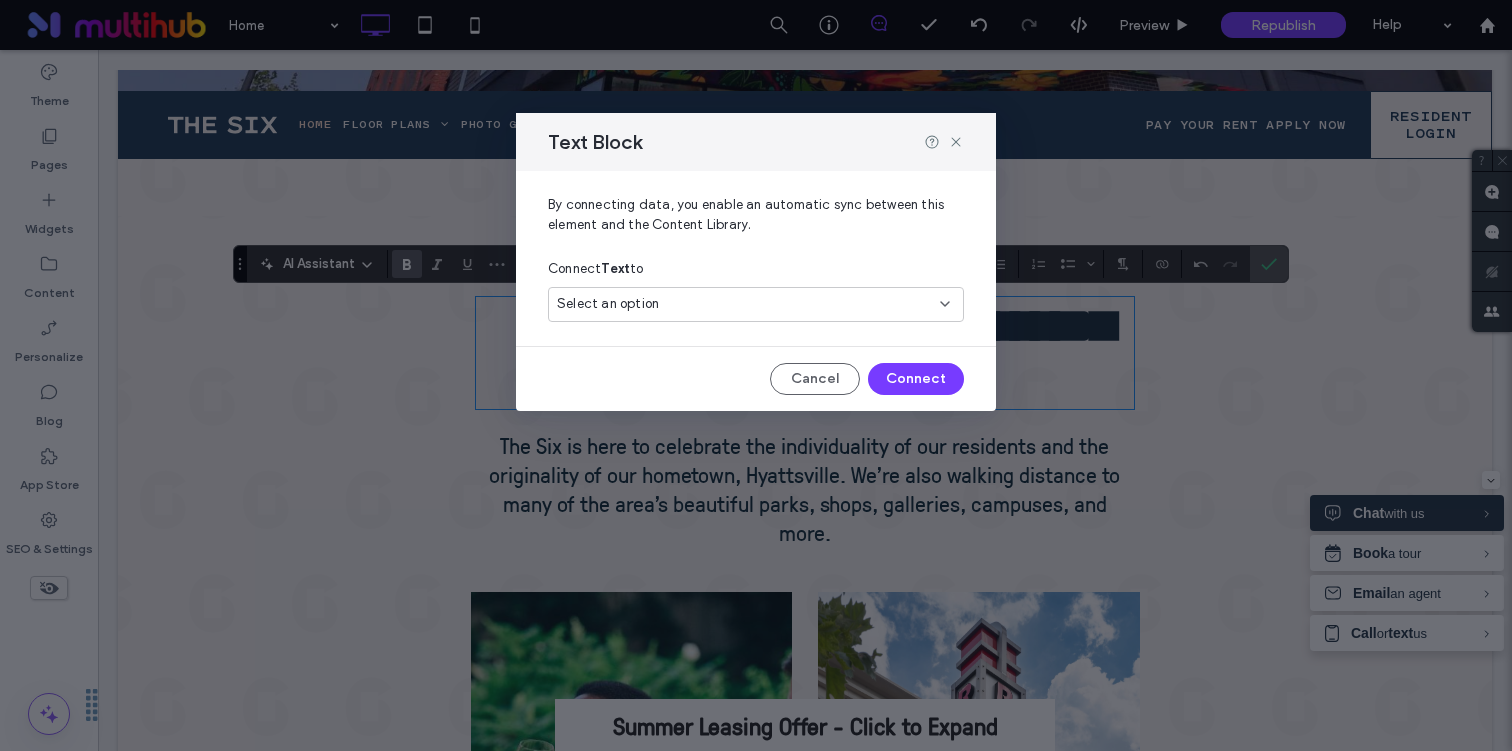 click on "Select an option" at bounding box center (744, 304) 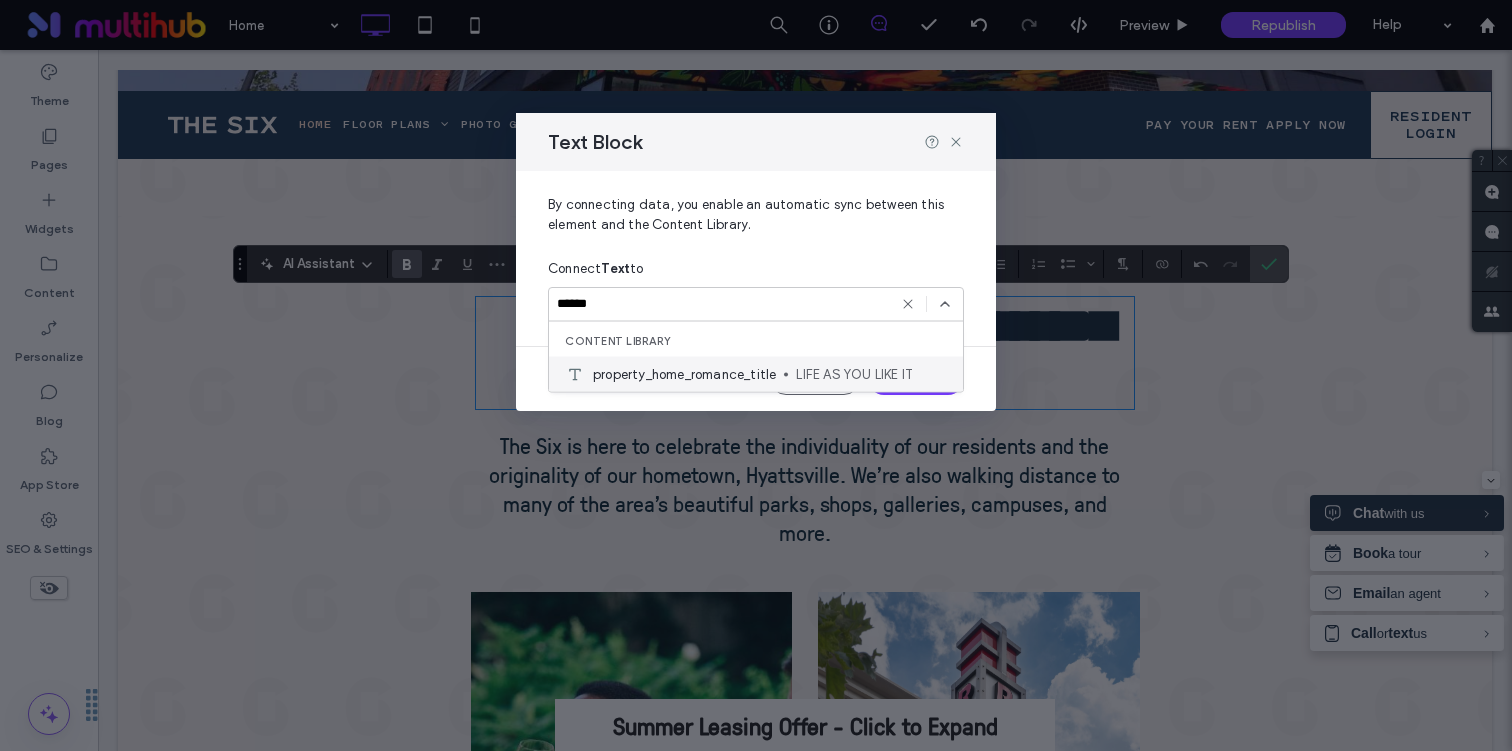 type on "******" 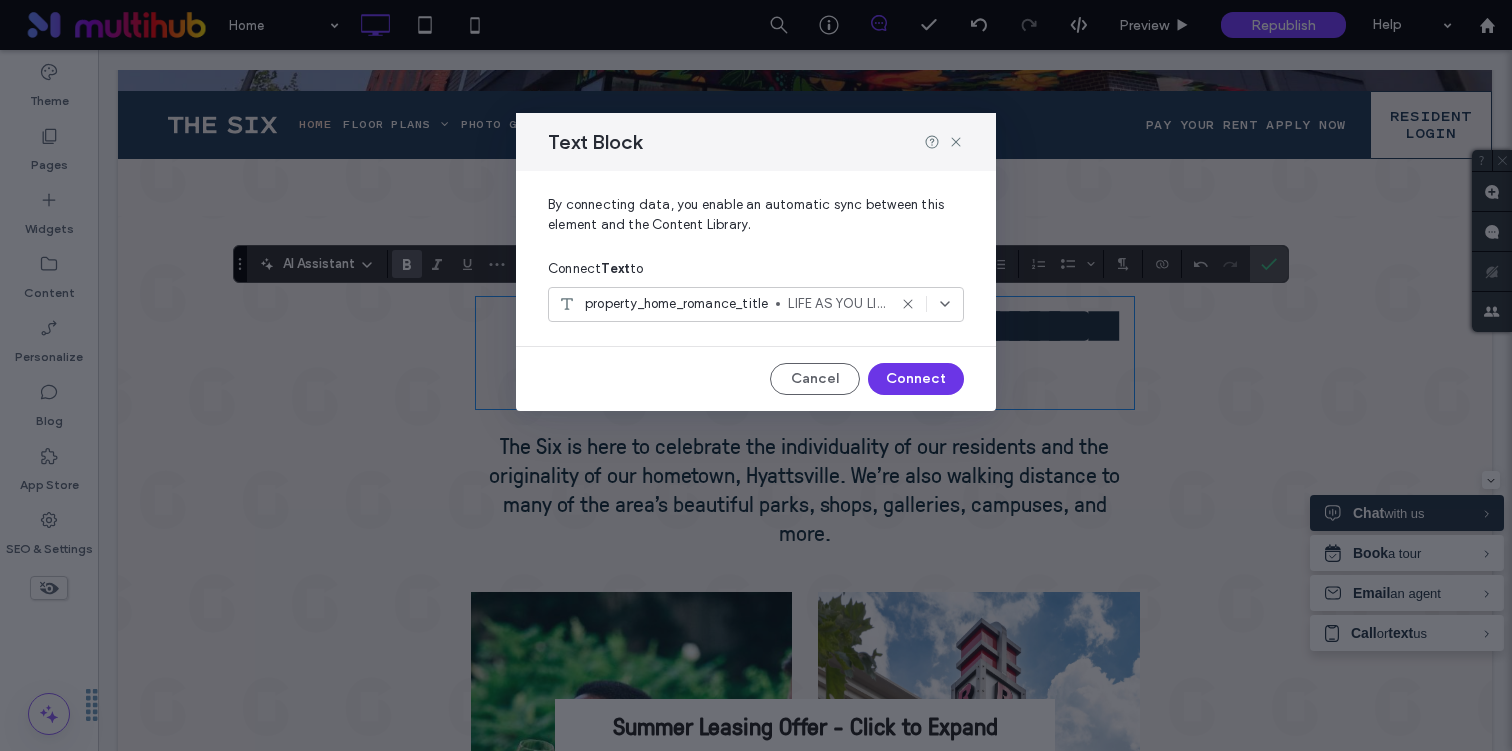 click on "Connect" at bounding box center [916, 379] 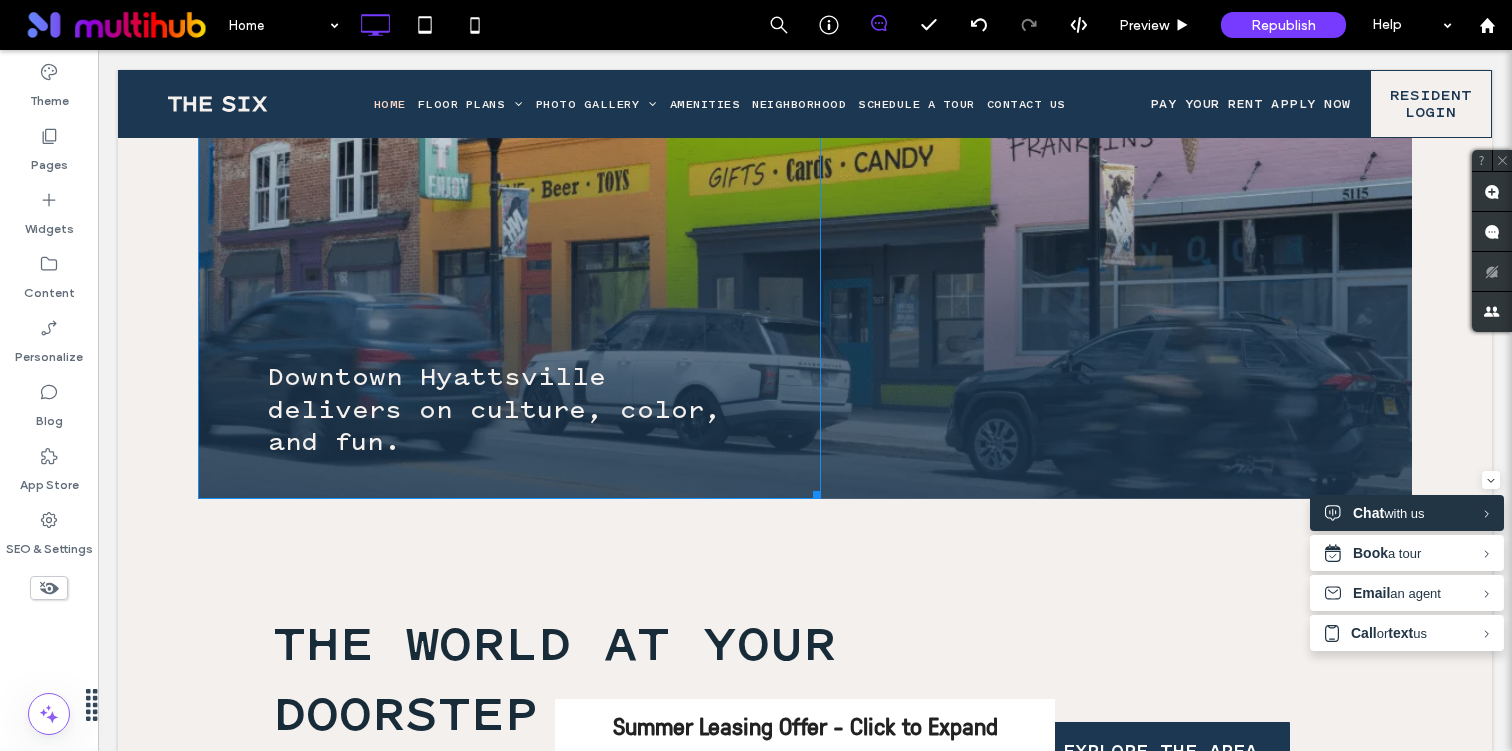 scroll, scrollTop: 4717, scrollLeft: 0, axis: vertical 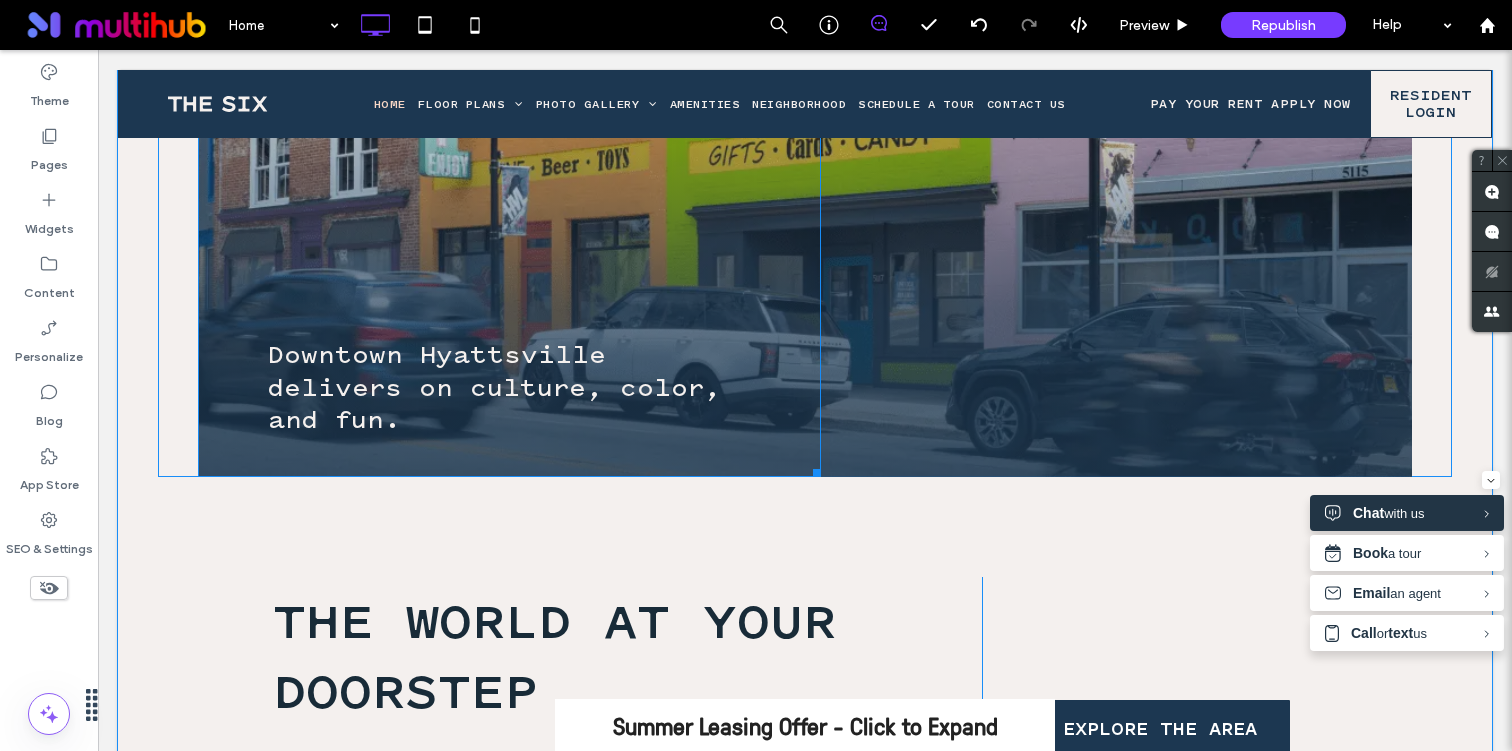 click on "Downtown Hyattsville delivers on culture, color, and fun." at bounding box center (494, 387) 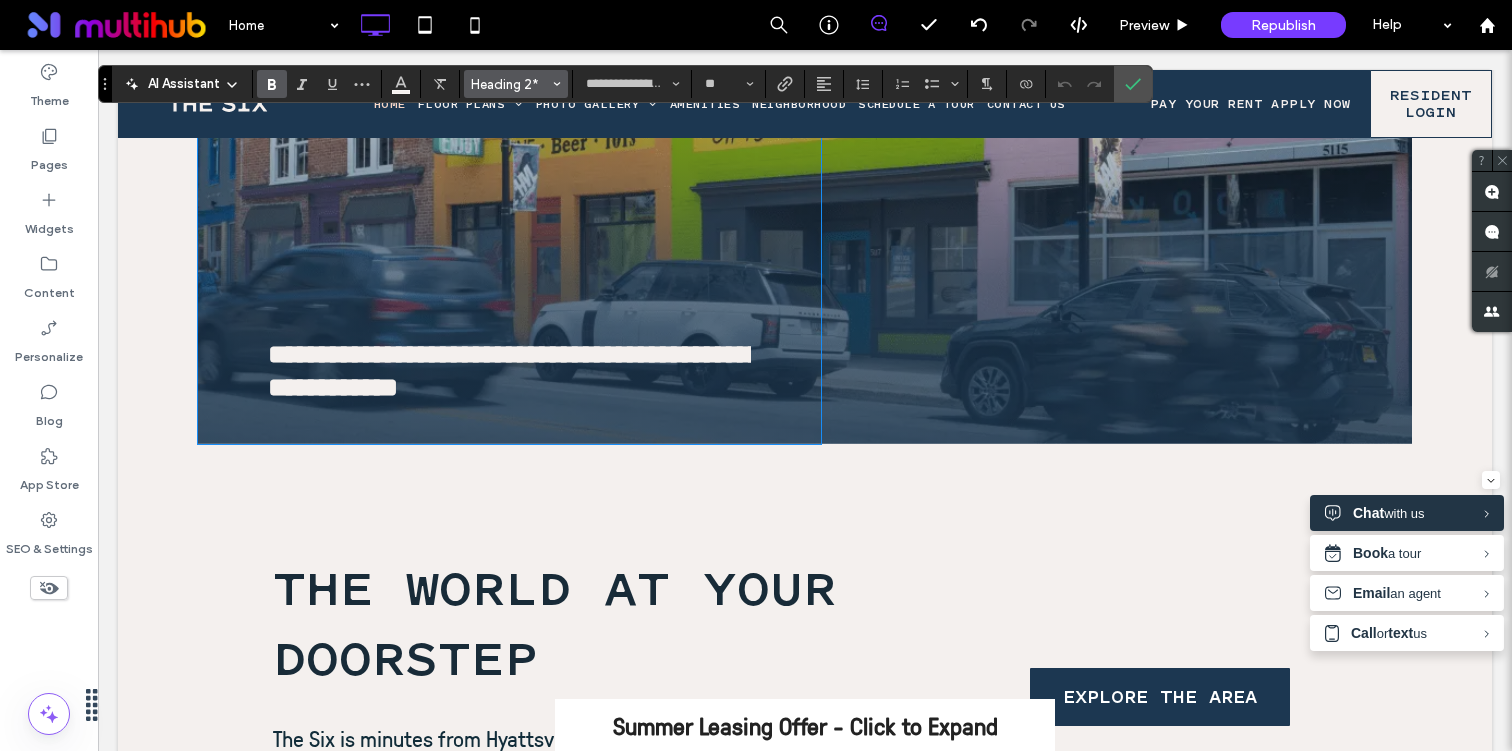 click on "Heading 2*" at bounding box center (510, 84) 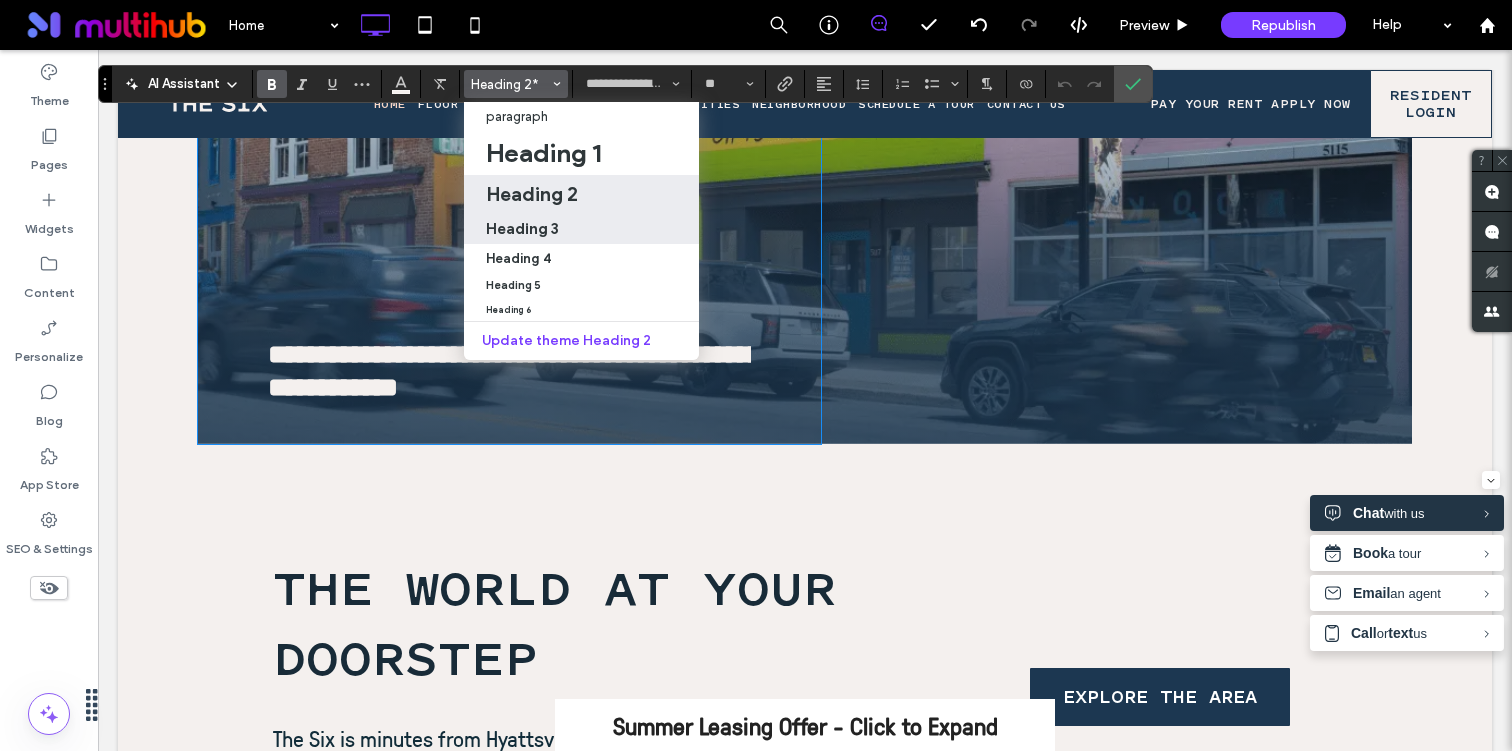 click on "Heading 3" at bounding box center (522, 228) 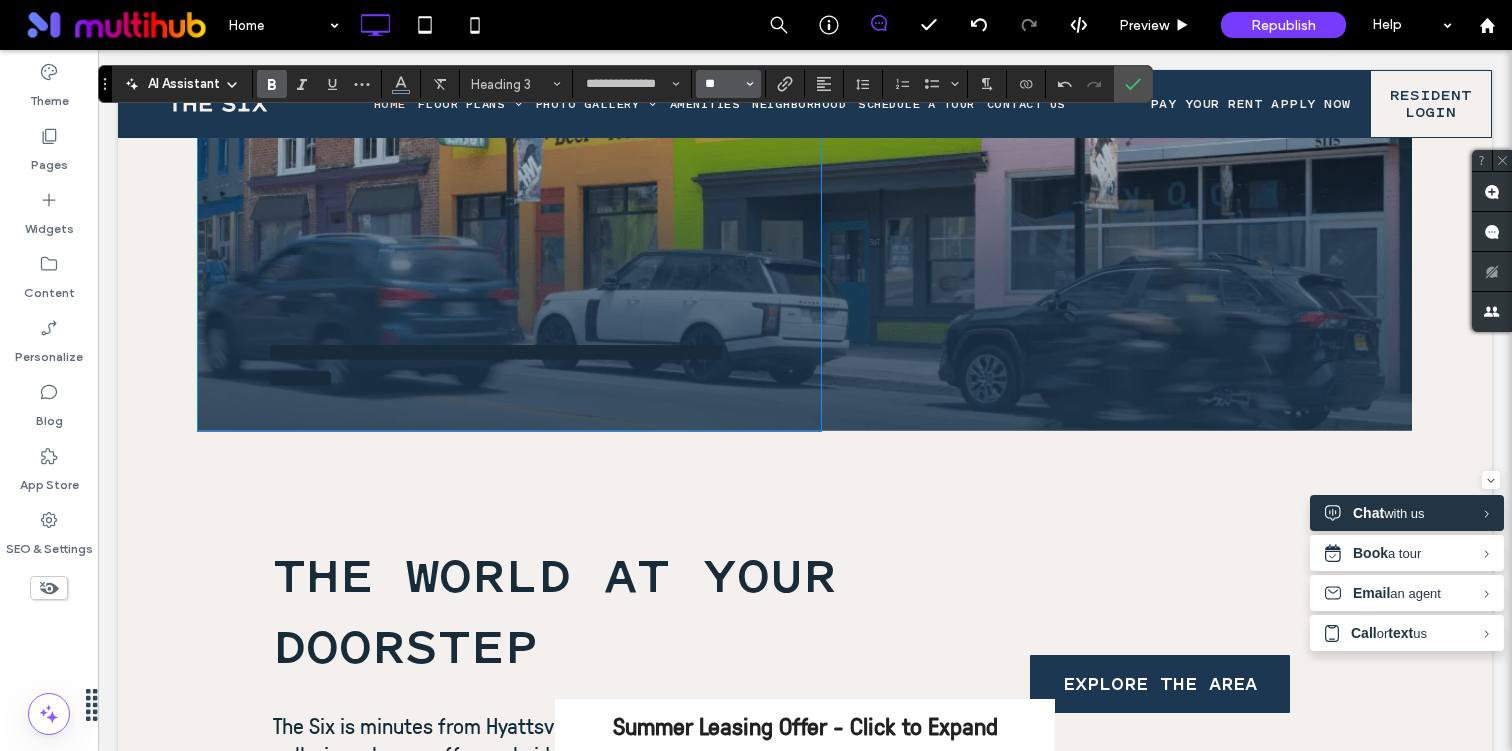 click on "**" at bounding box center (722, 84) 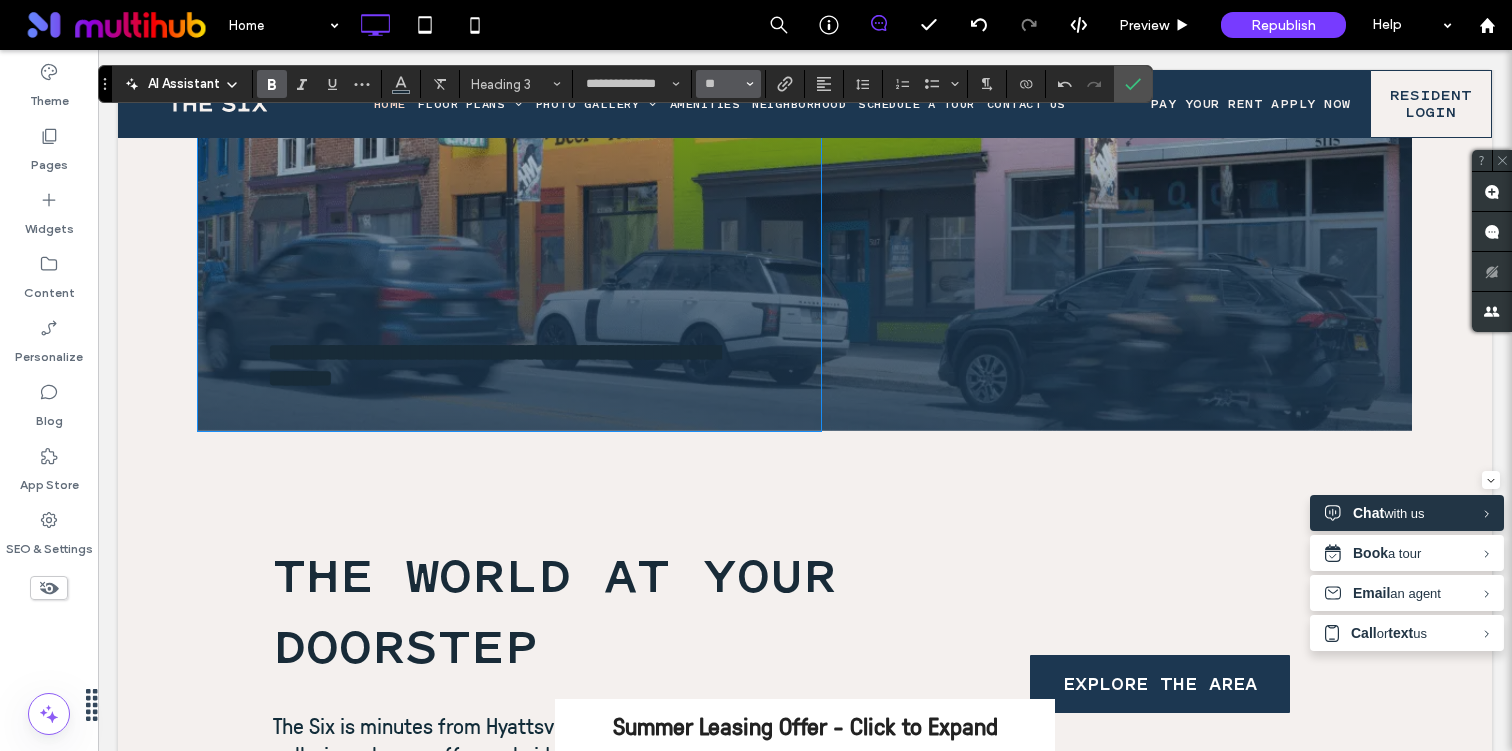 type on "**" 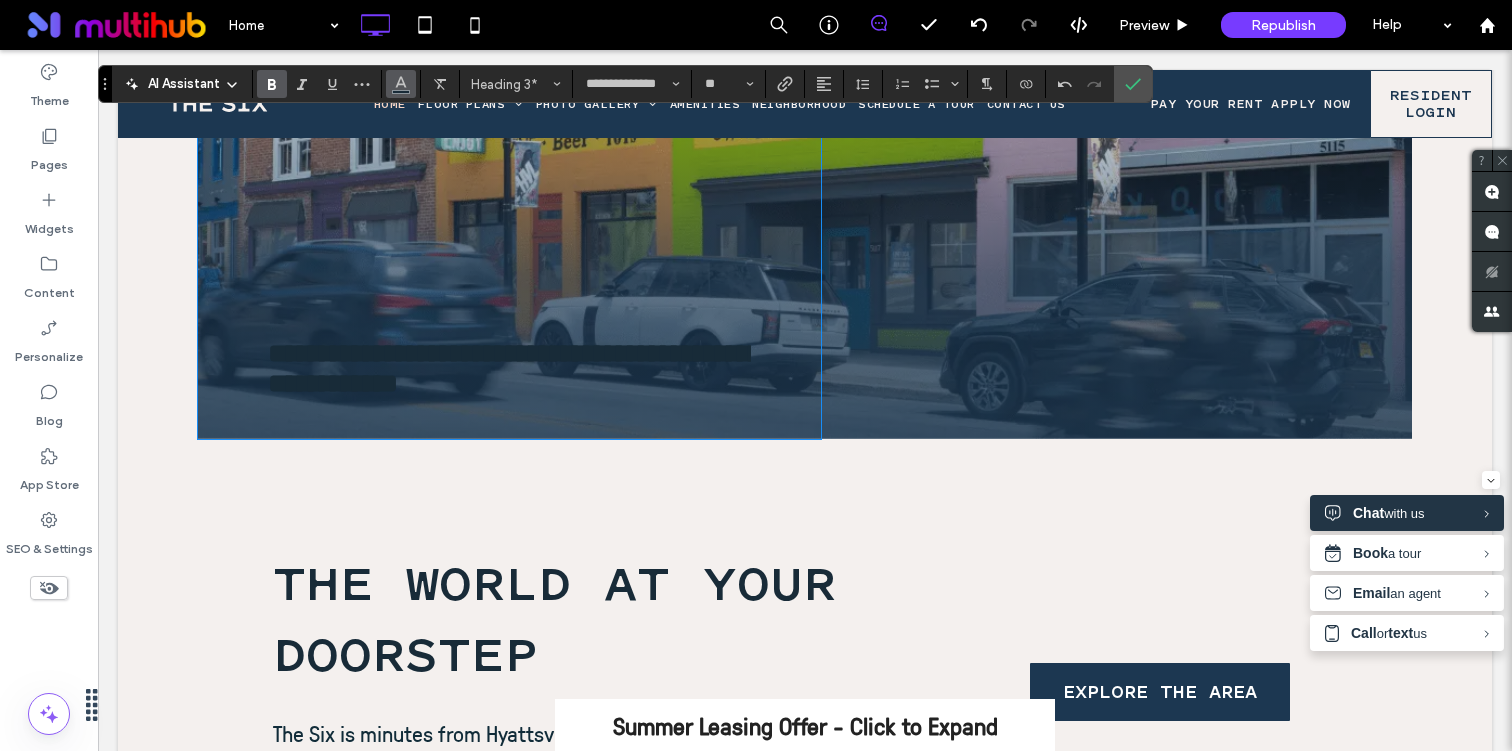 click at bounding box center [401, 84] 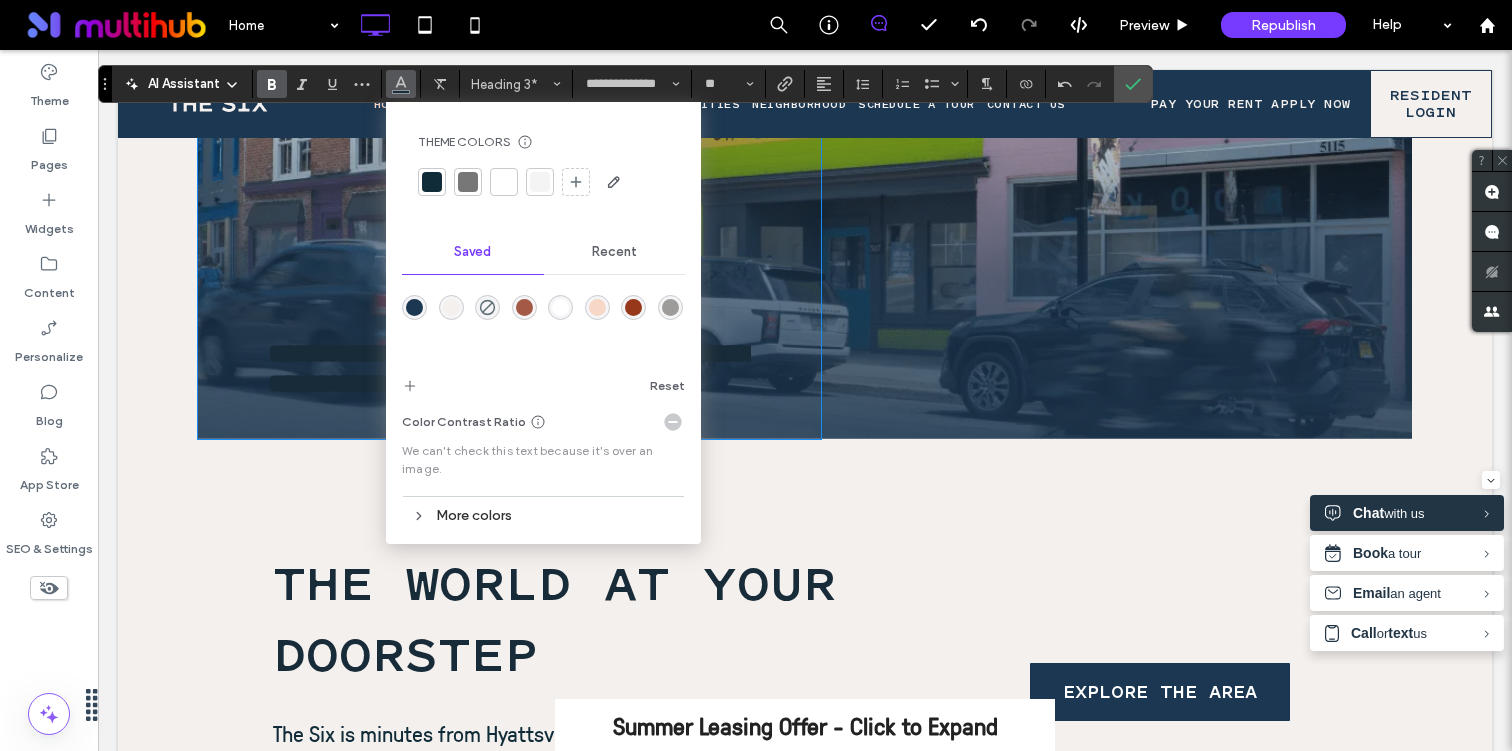 click at bounding box center [560, 307] 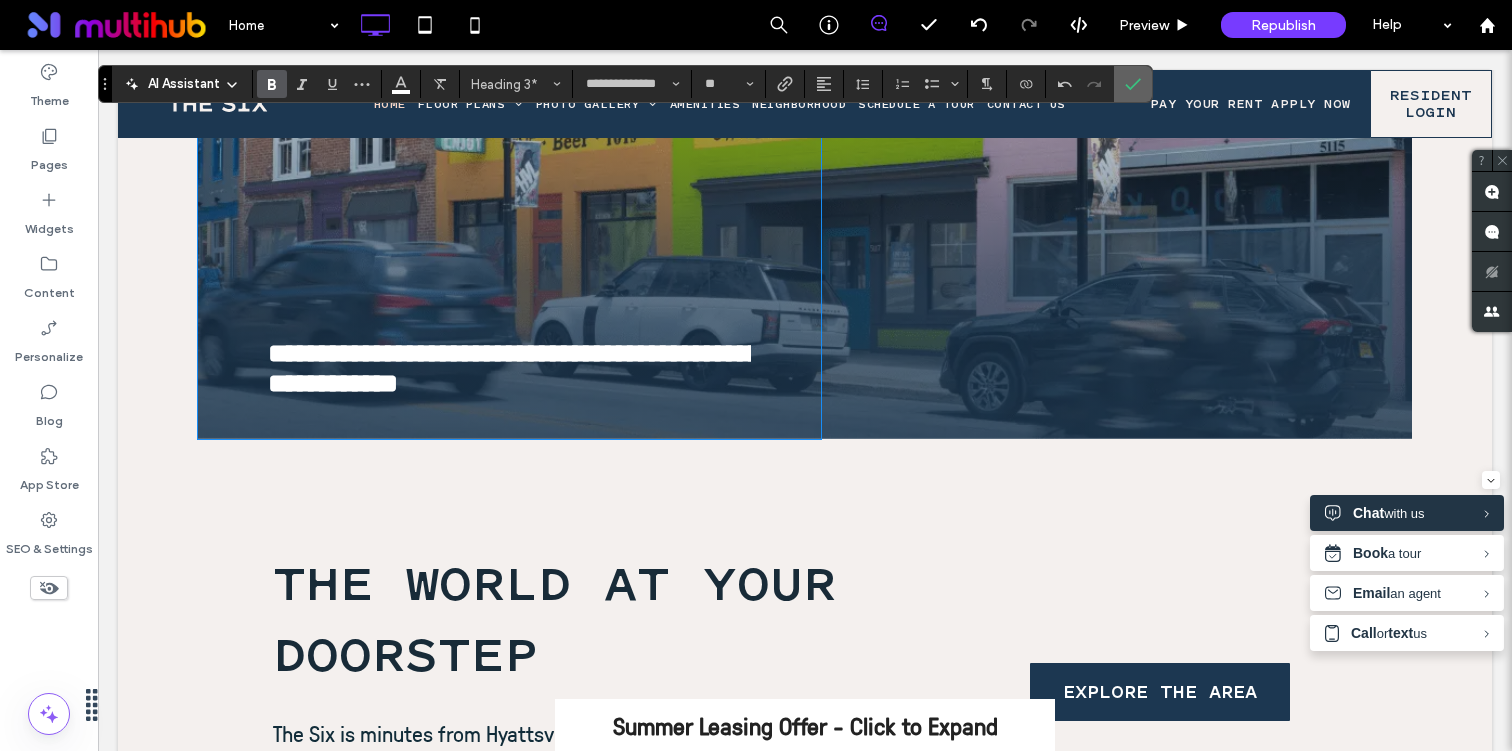 click 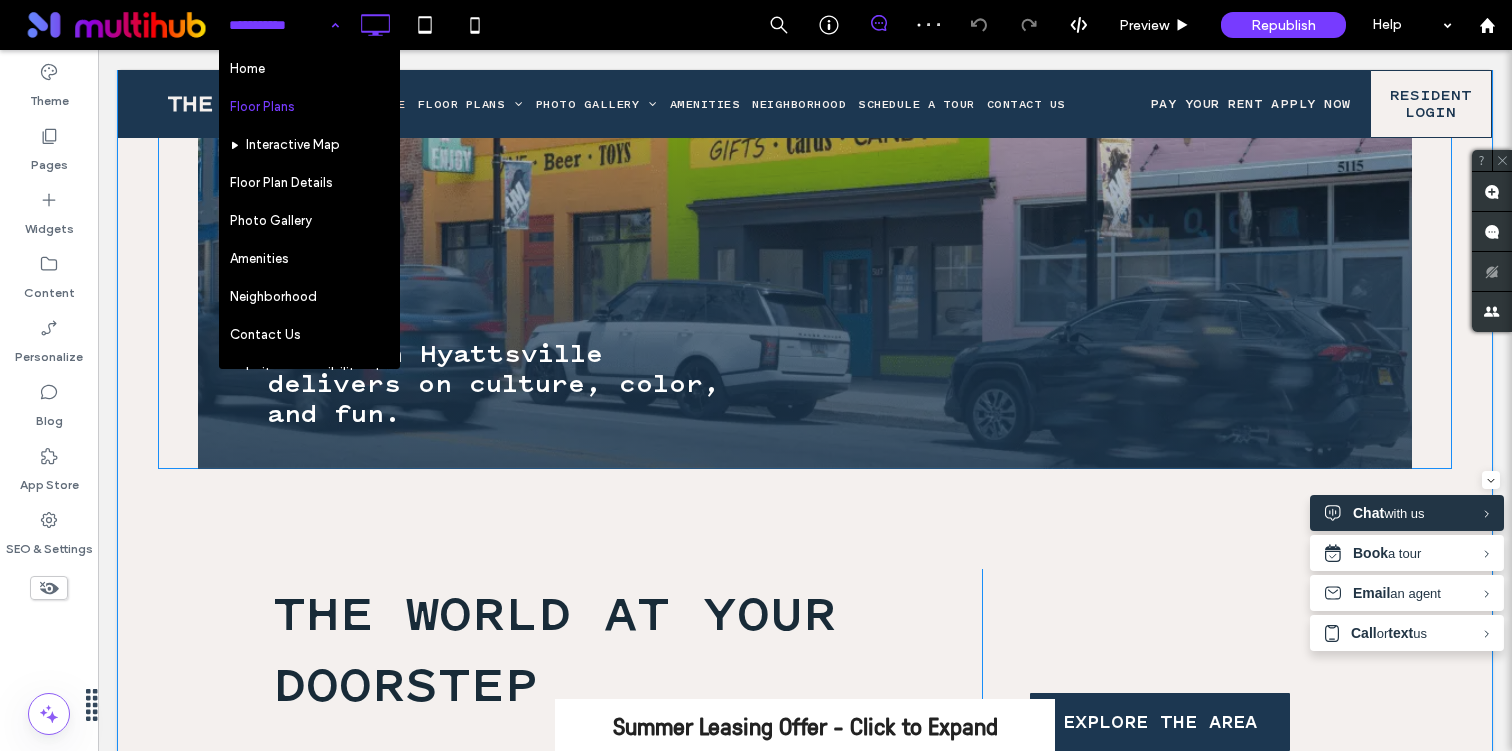 click on "Home Floor Plans Interactive Map Floor Plan Details Photo Gallery Amenities Neighborhood Contact Us website-accessibility-statement Sitemap Thank You Preview Republish Help" at bounding box center [865, 25] 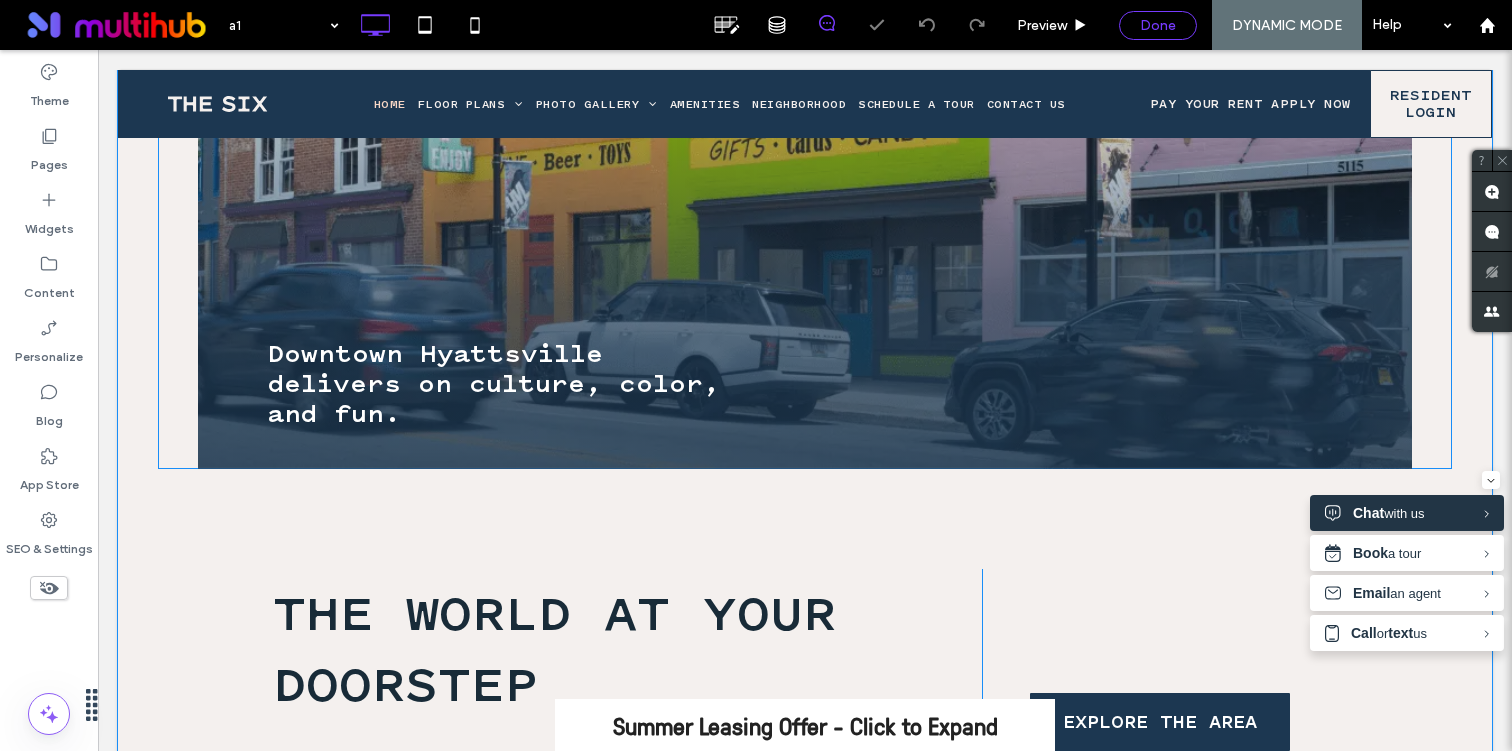 click on "Done" at bounding box center (1158, 25) 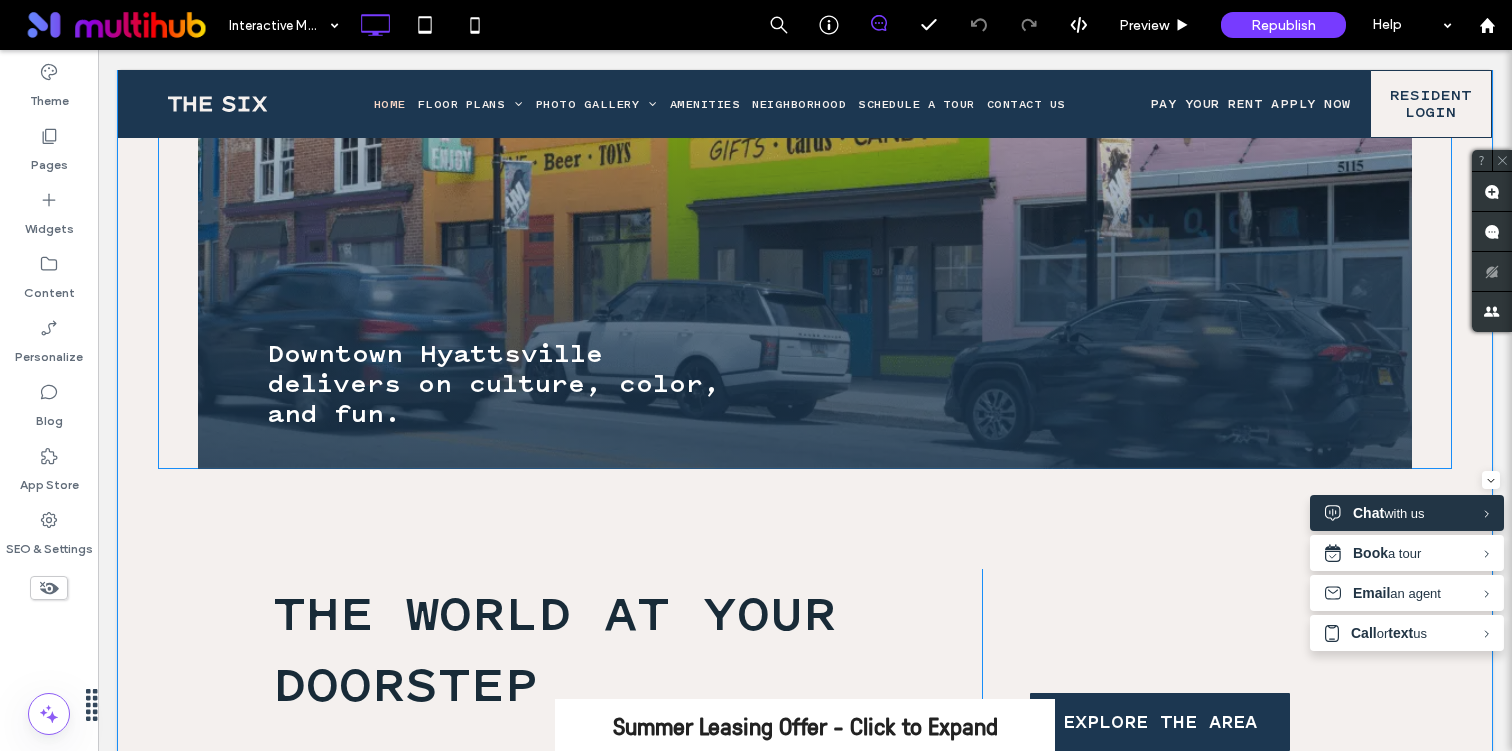 click on "Interactive Map Preview Republish Help
Site Comments Team & Clients Automate new comments Instantly notify your team when someone adds or updates a comment on a site. See Zap Examples
Theme Pages Widgets Content Personalize Blog App Store SEO & Settings
Unhide?
Yes
Unhide?
Yes
Unhide?
Yes
Unhide?
Yes
Unhide?
Yes
Yes" at bounding box center [756, 375] 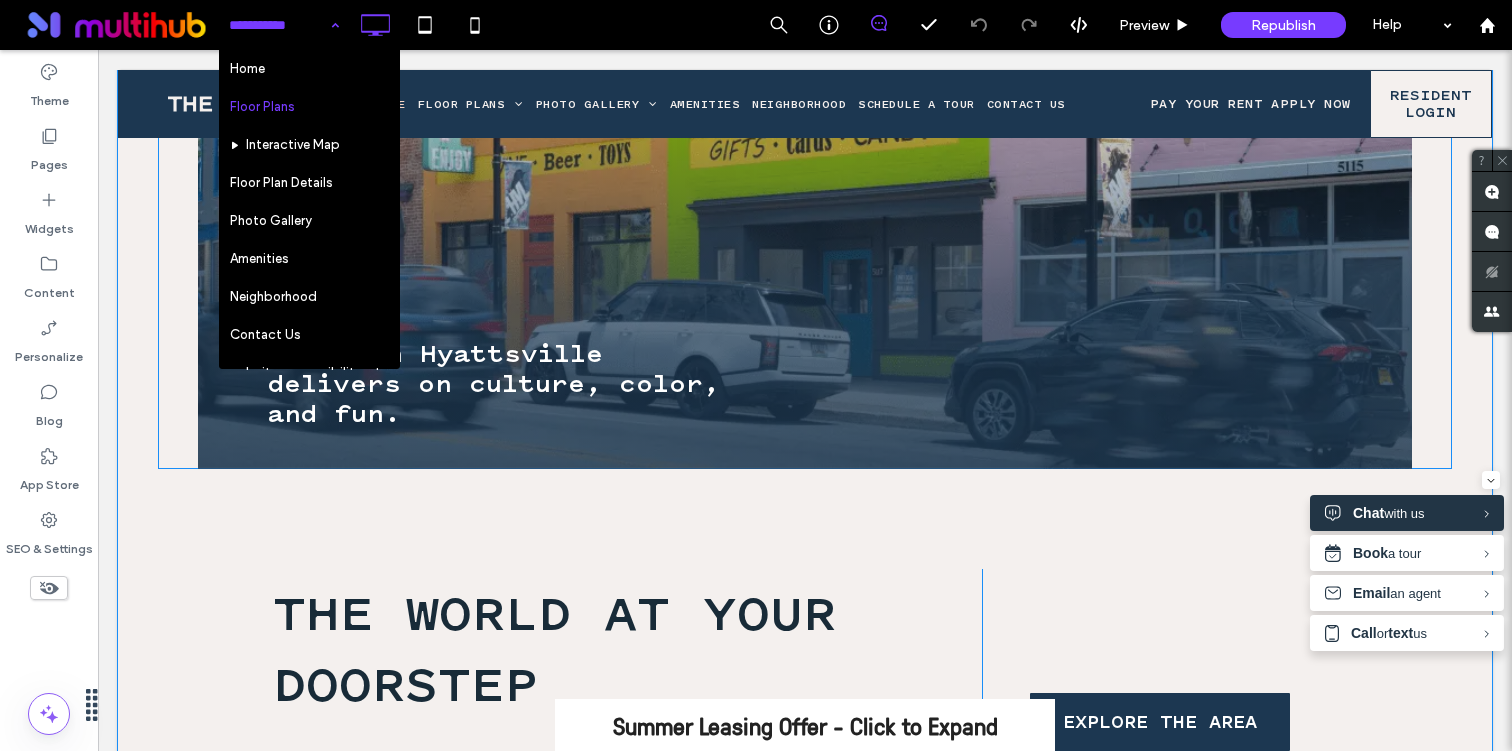 click at bounding box center (279, 25) 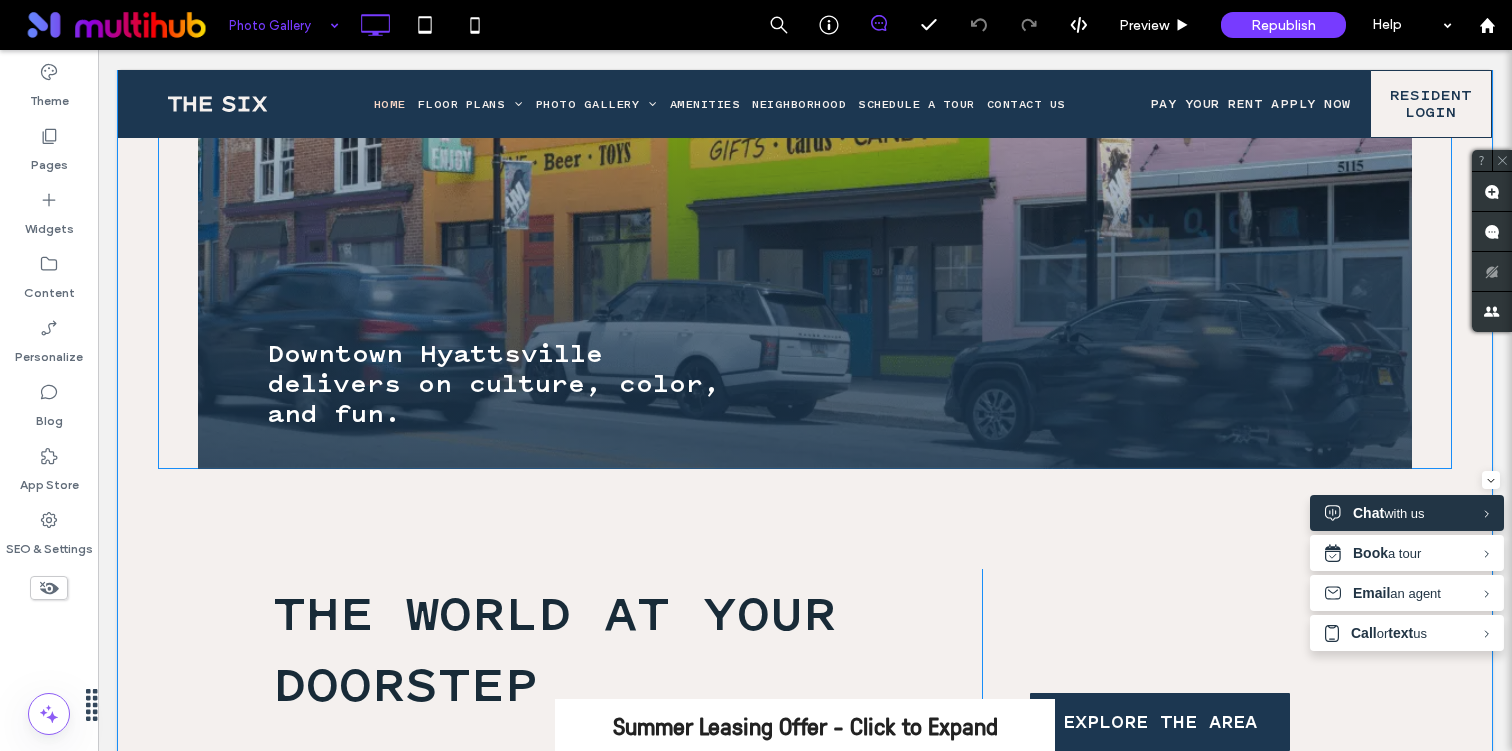 click at bounding box center (279, 25) 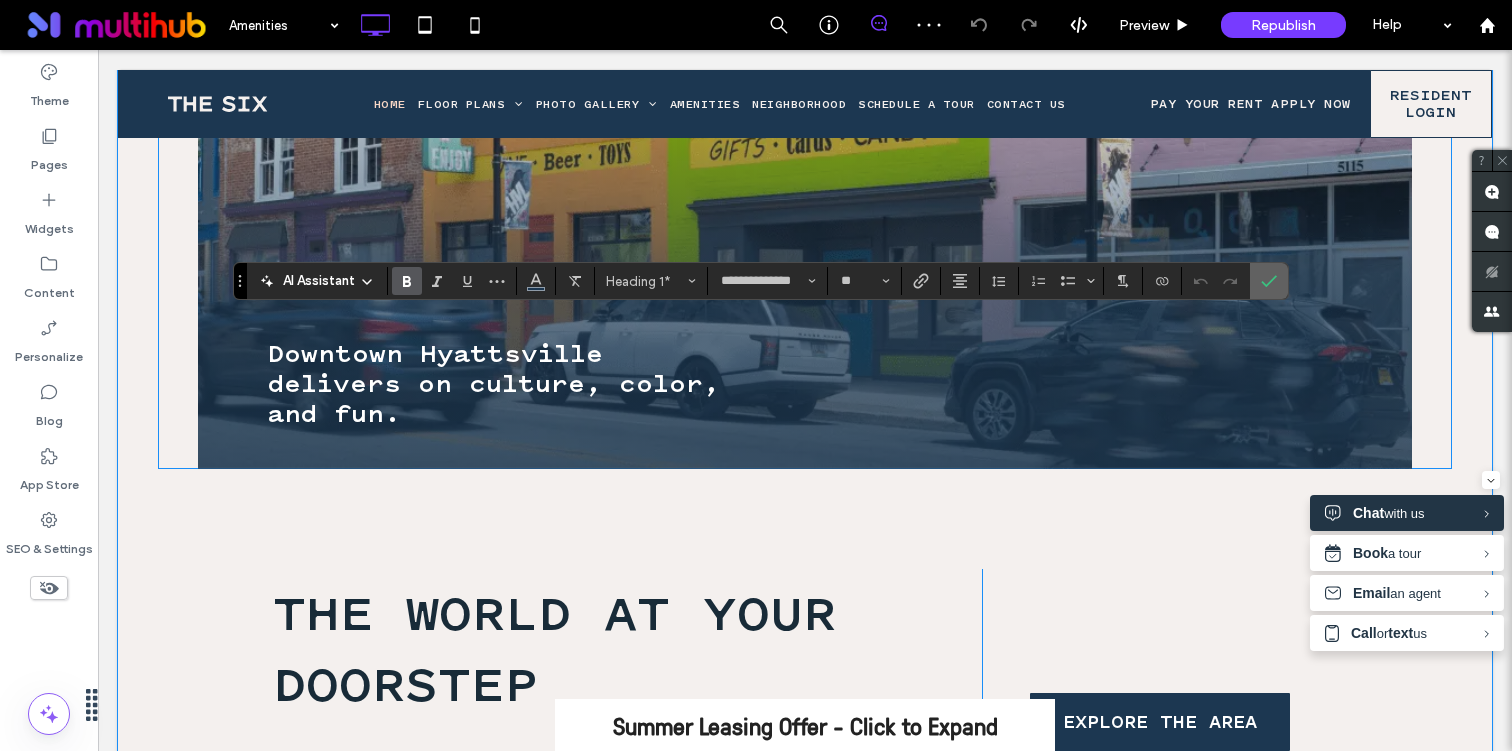 click at bounding box center (1269, 281) 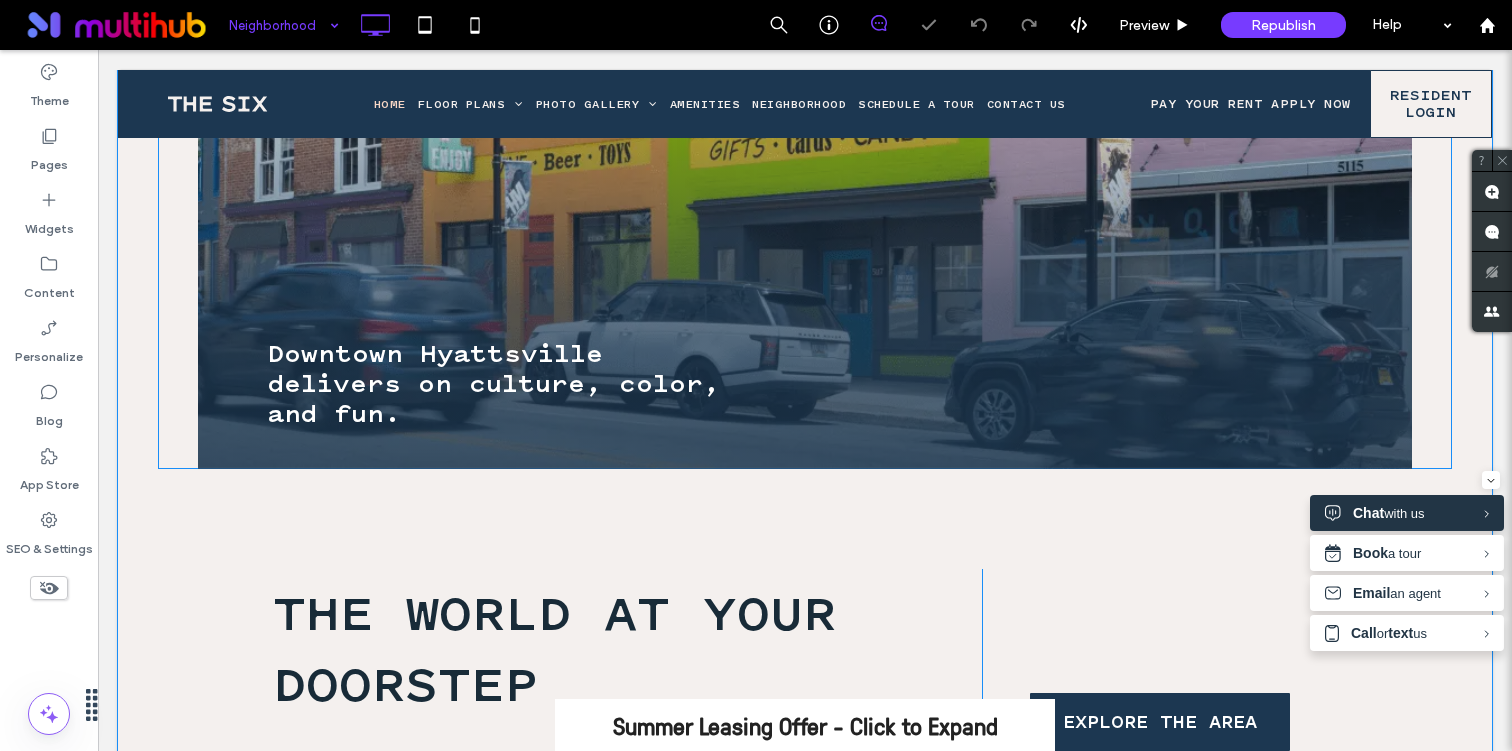 type on "**********" 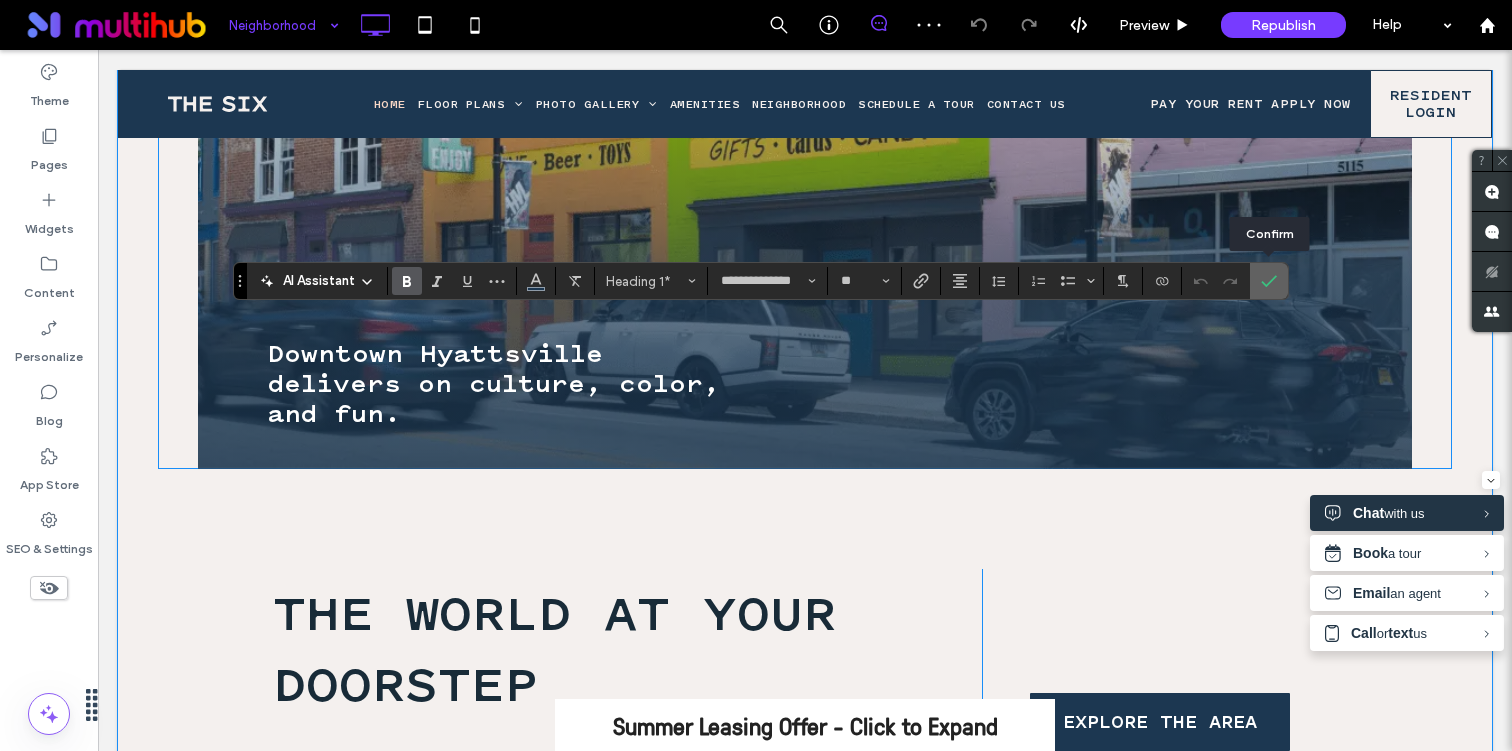 click 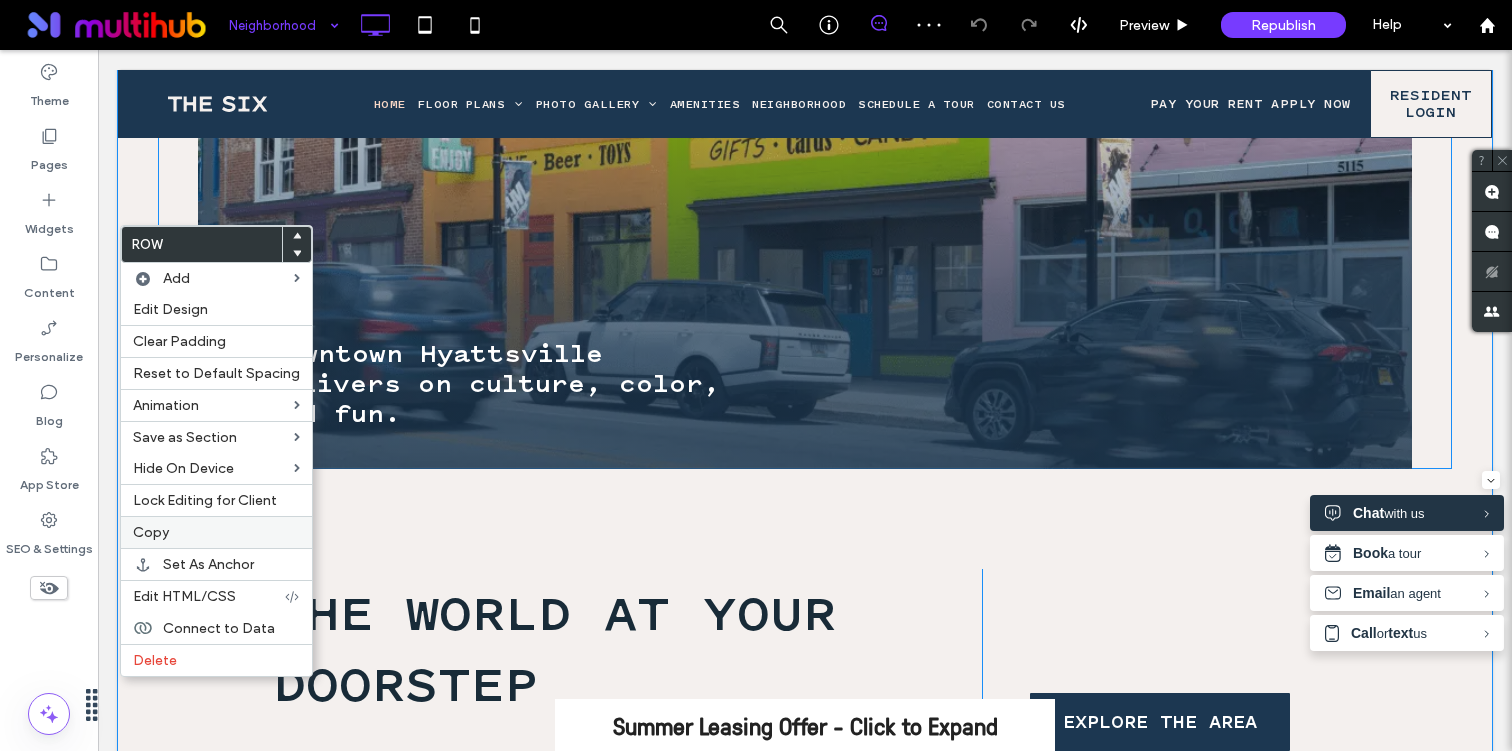 click on "Copy" at bounding box center (216, 532) 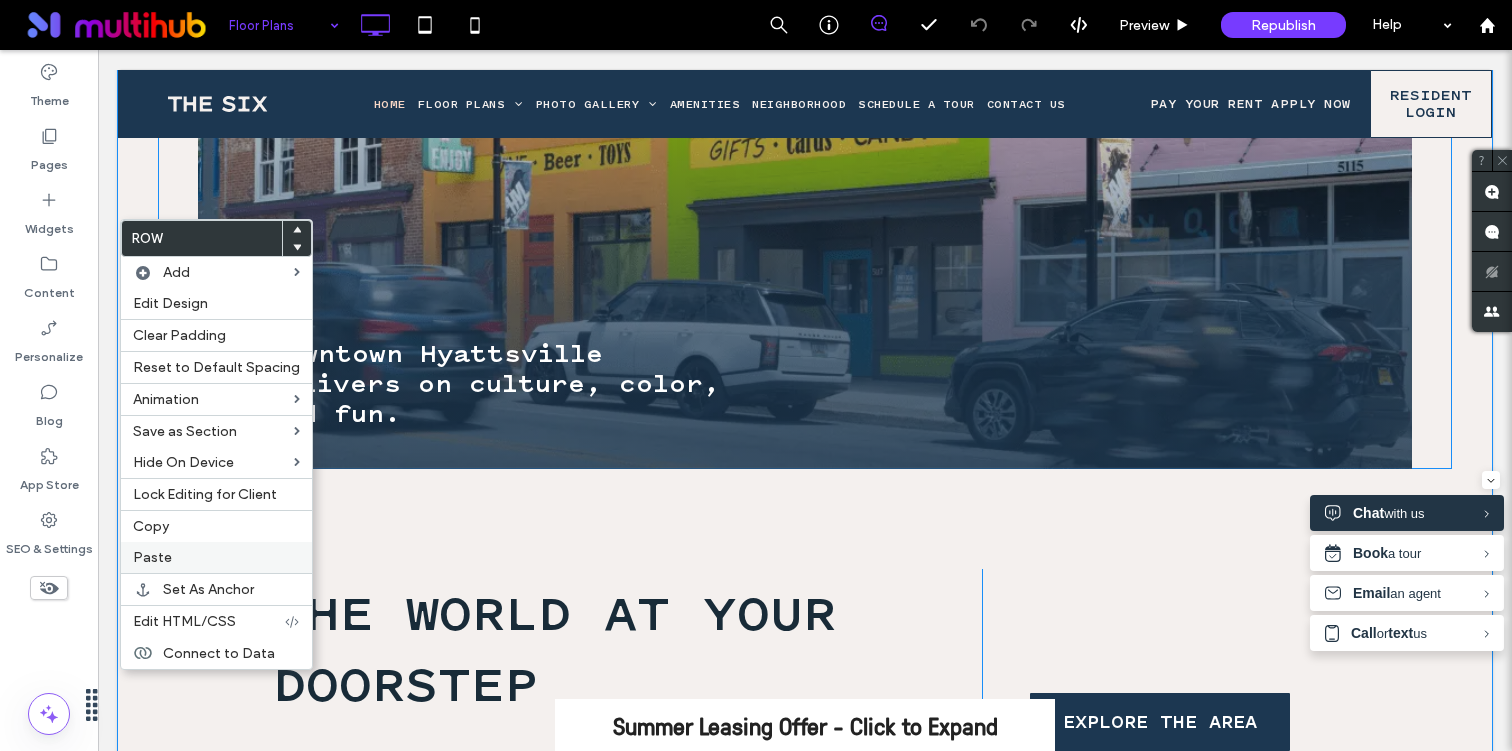 click on "Paste" at bounding box center (216, 557) 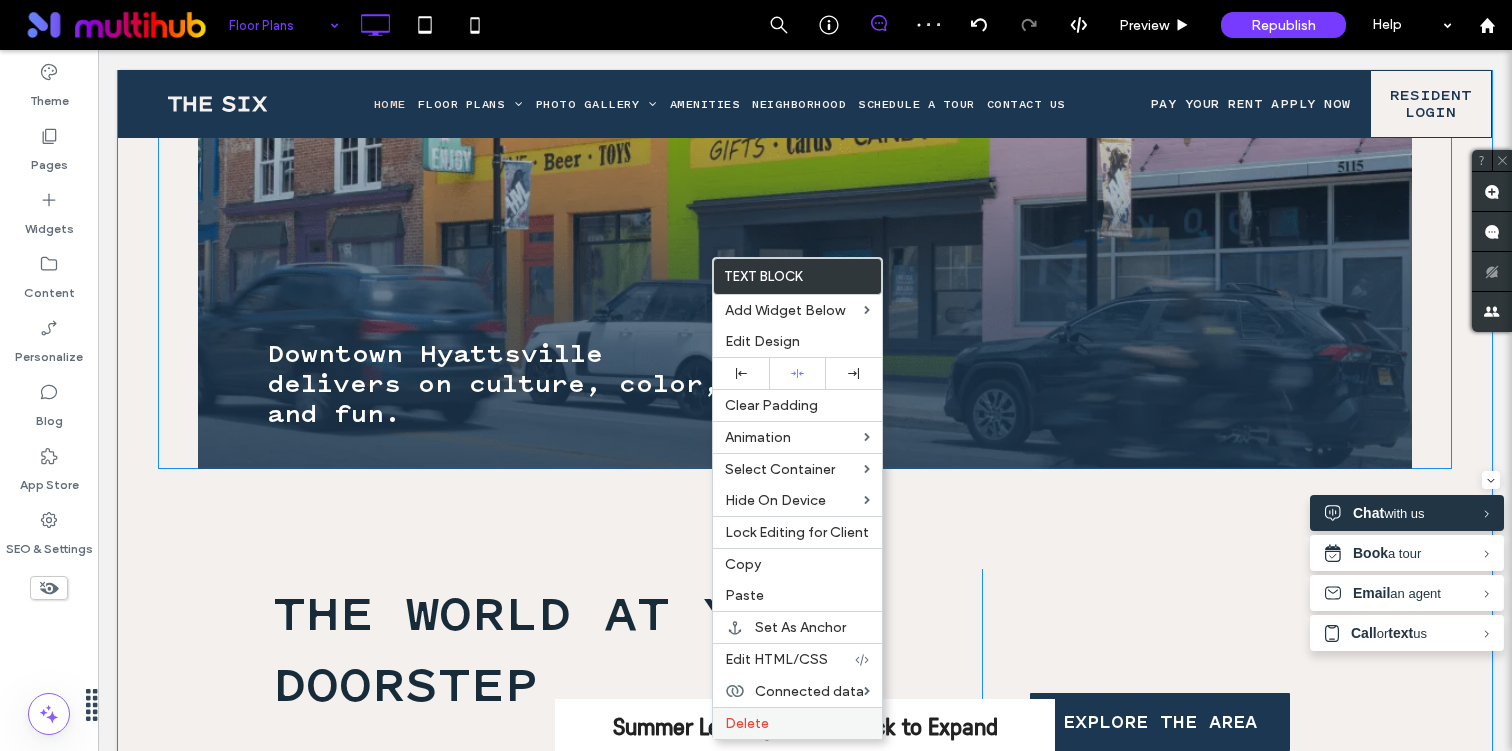click on "Delete" at bounding box center (797, 723) 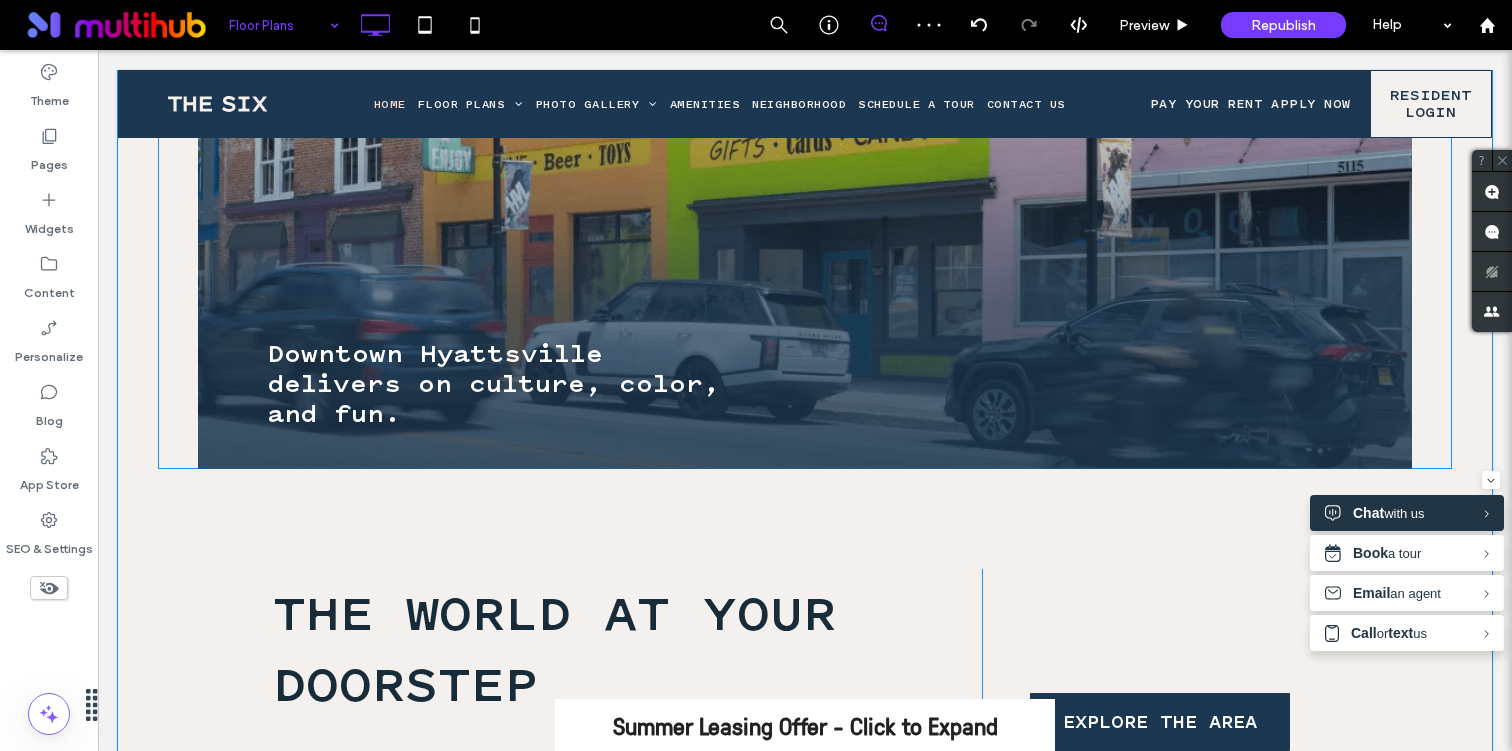 type on "**********" 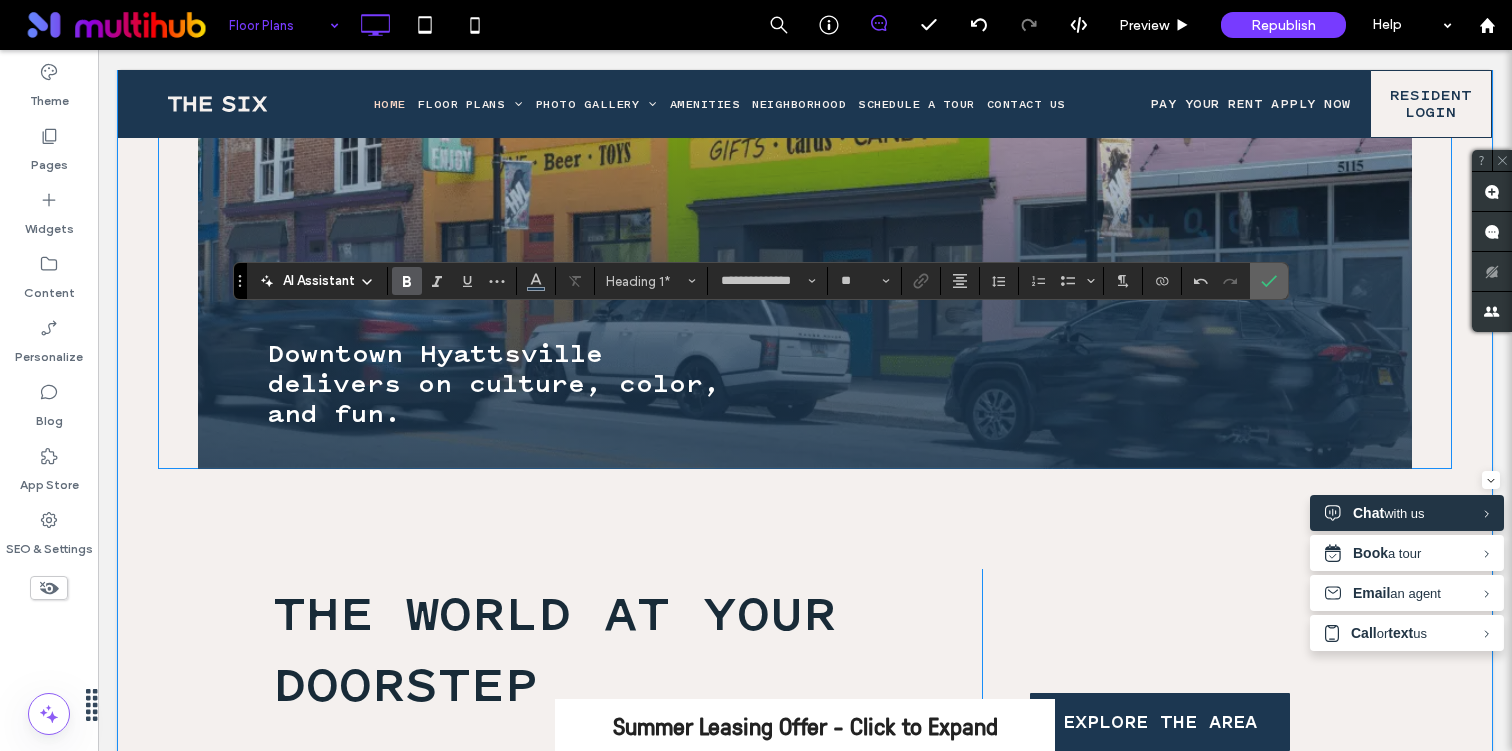 click at bounding box center (1269, 281) 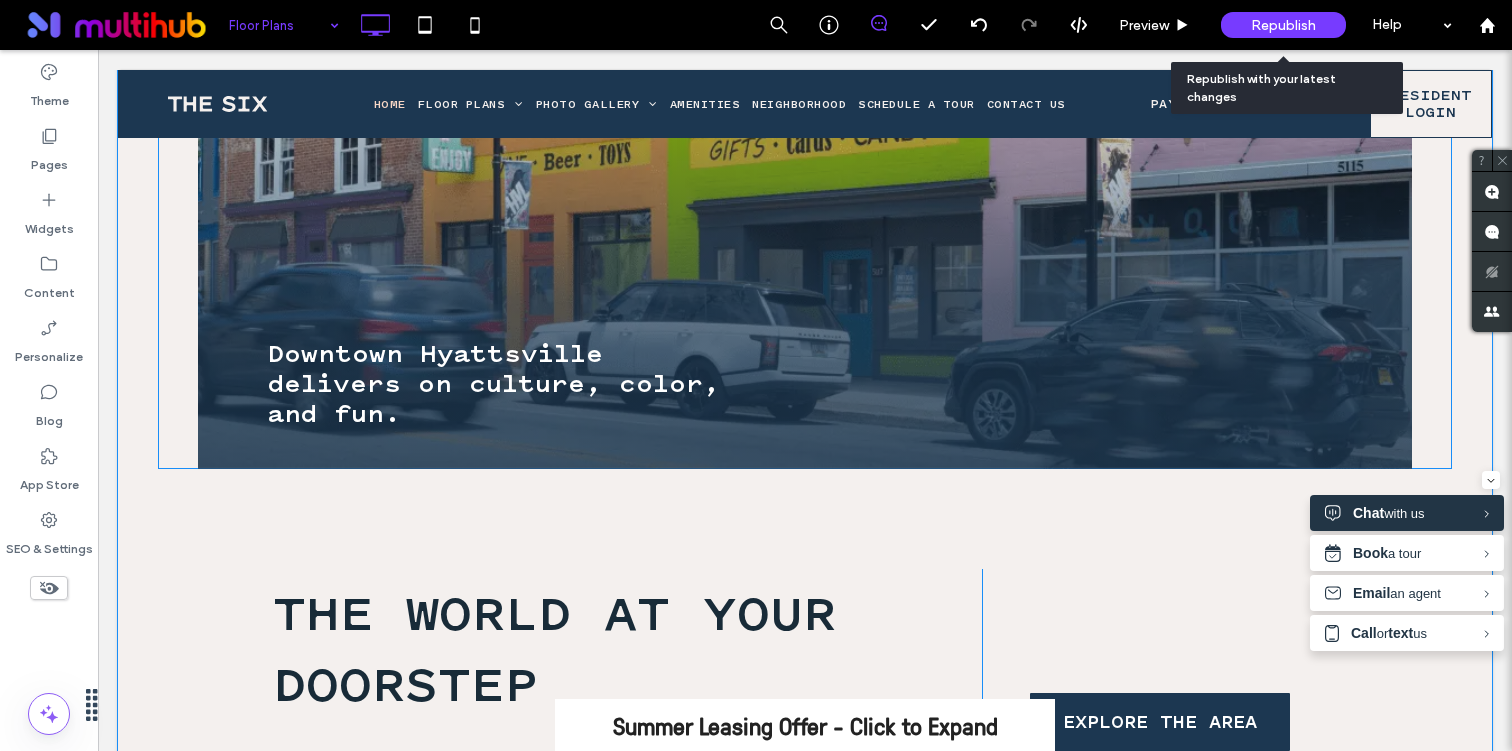 click on "Republish" at bounding box center [1283, 25] 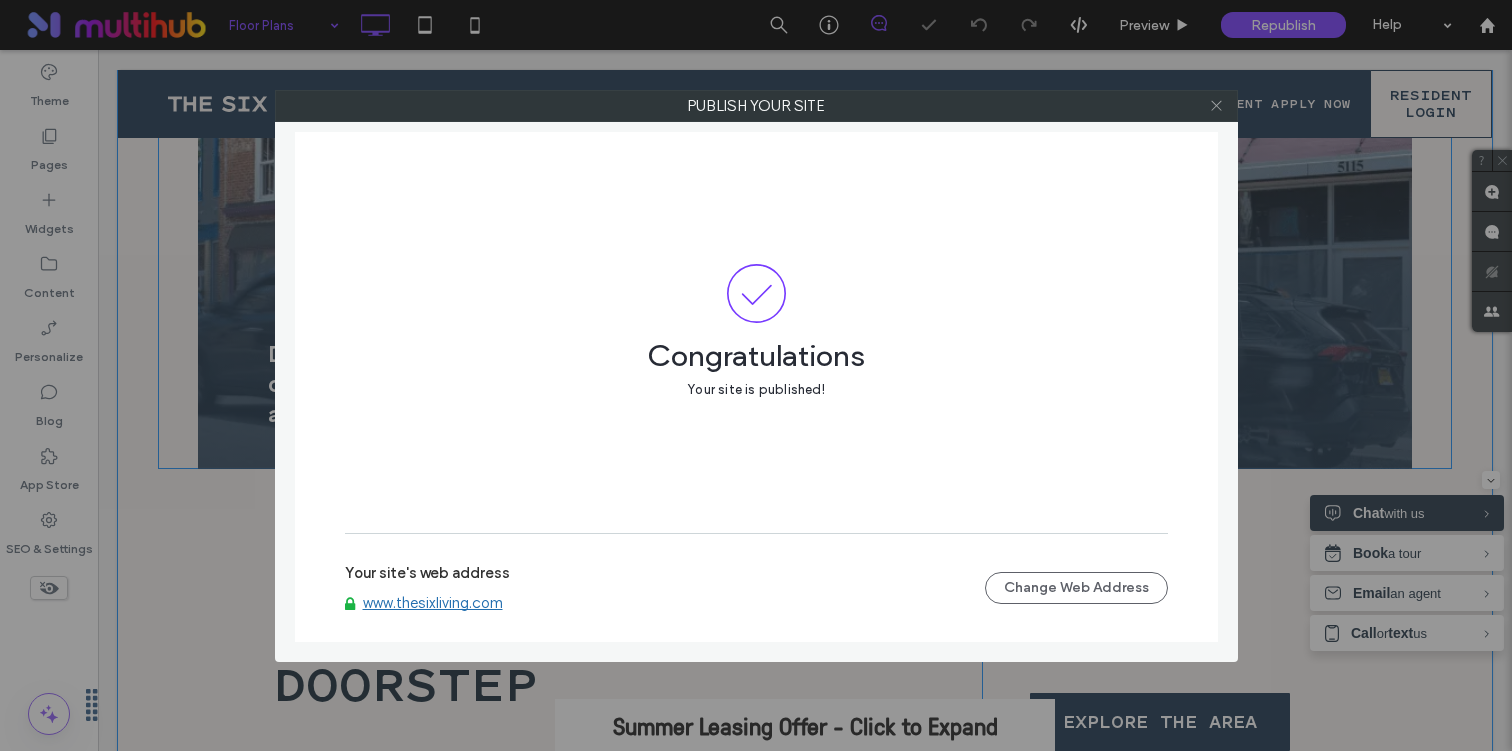click 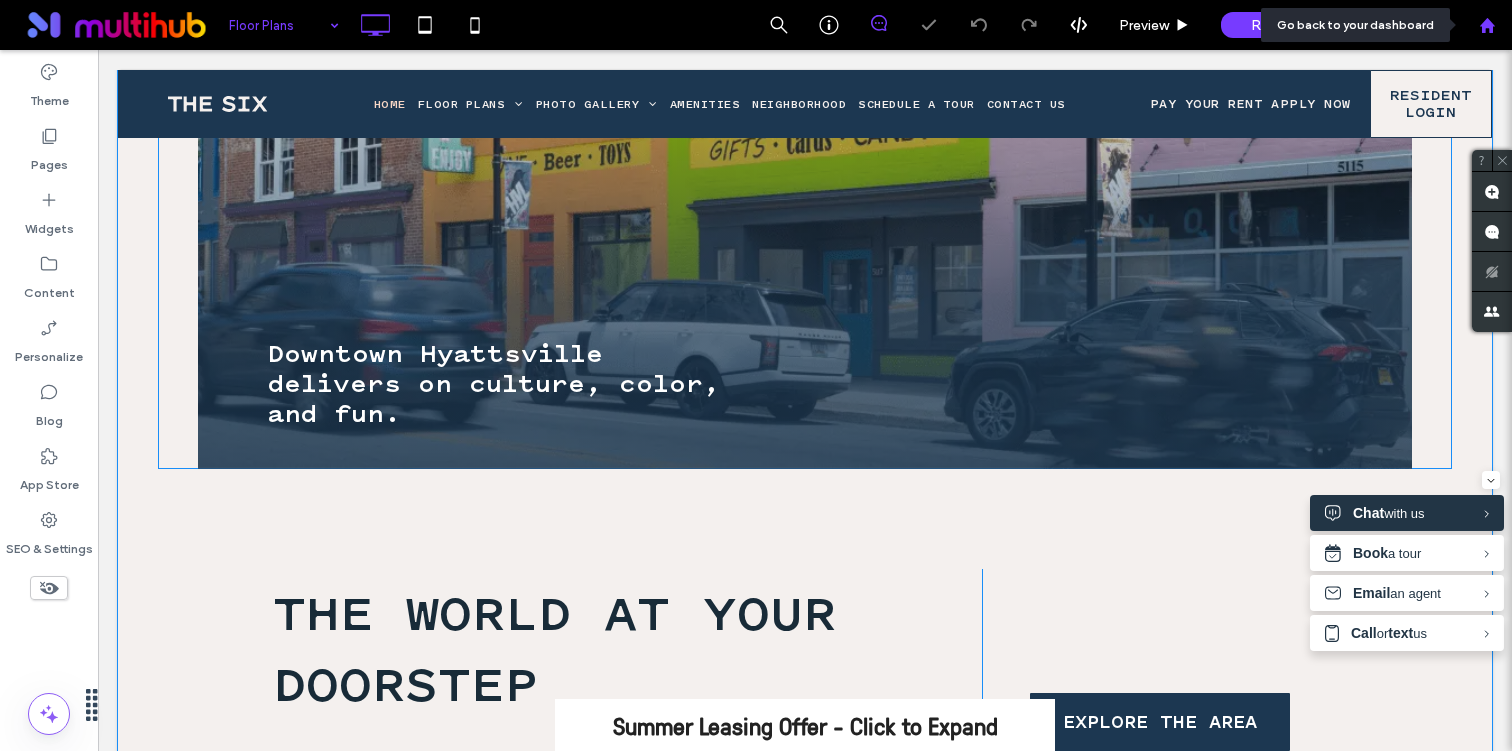click at bounding box center (1487, 25) 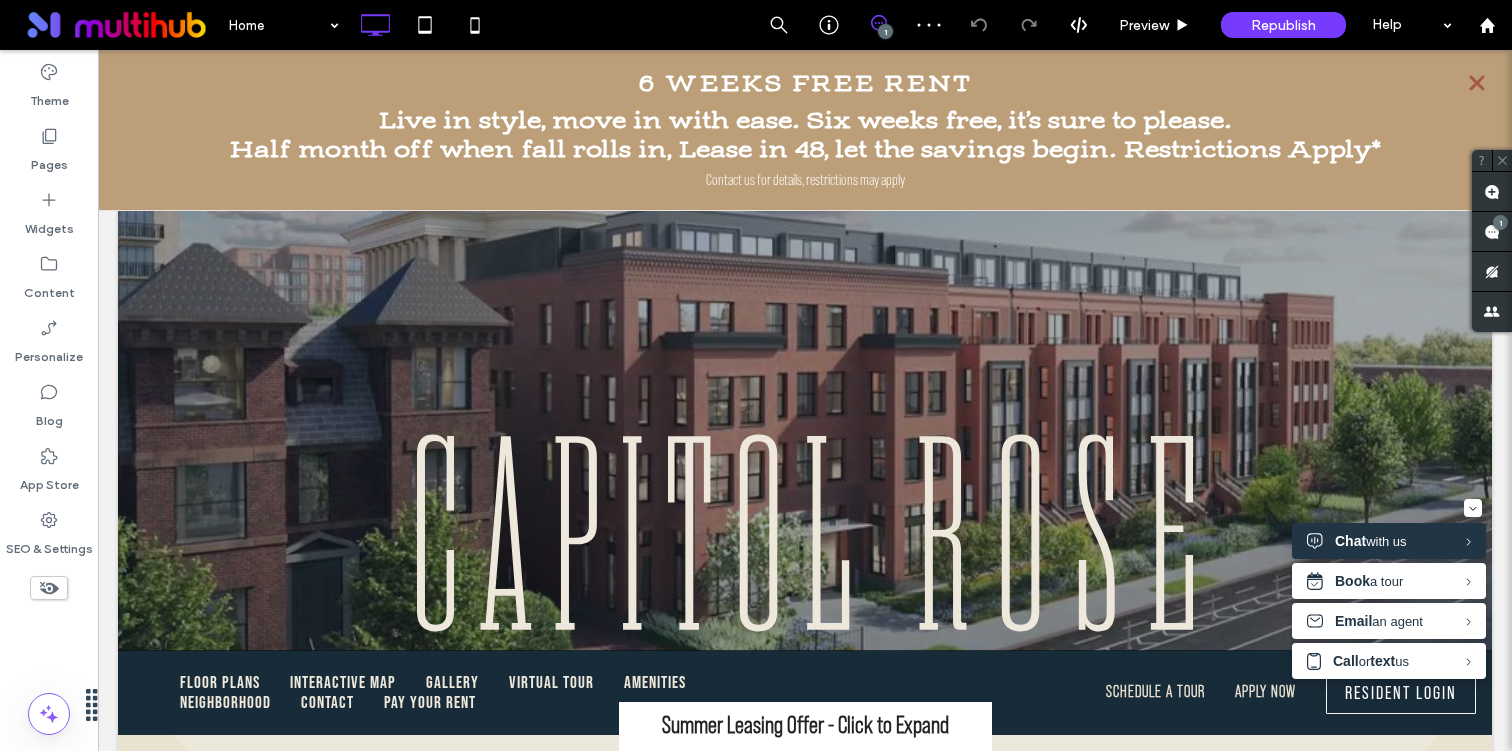 scroll, scrollTop: 91, scrollLeft: 0, axis: vertical 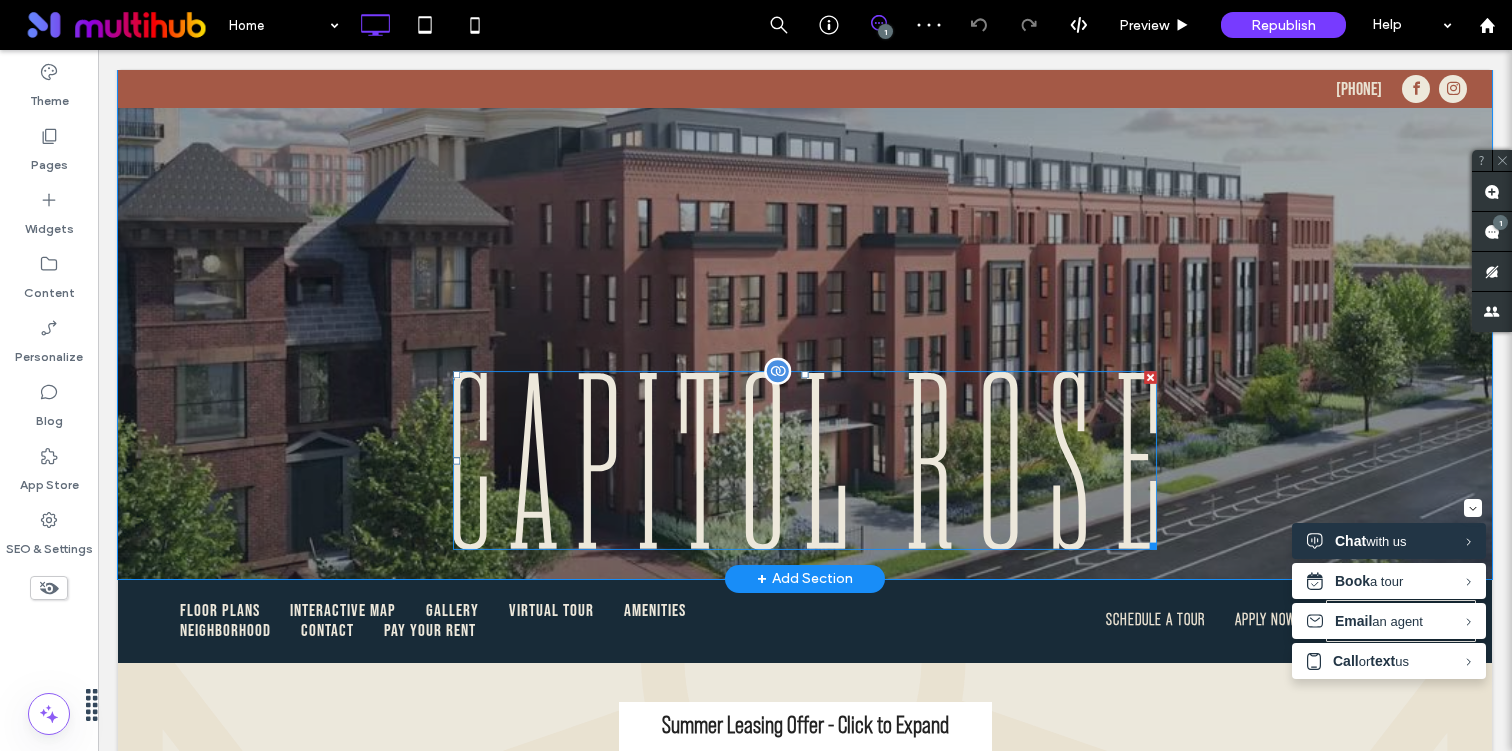 click at bounding box center (805, 461) 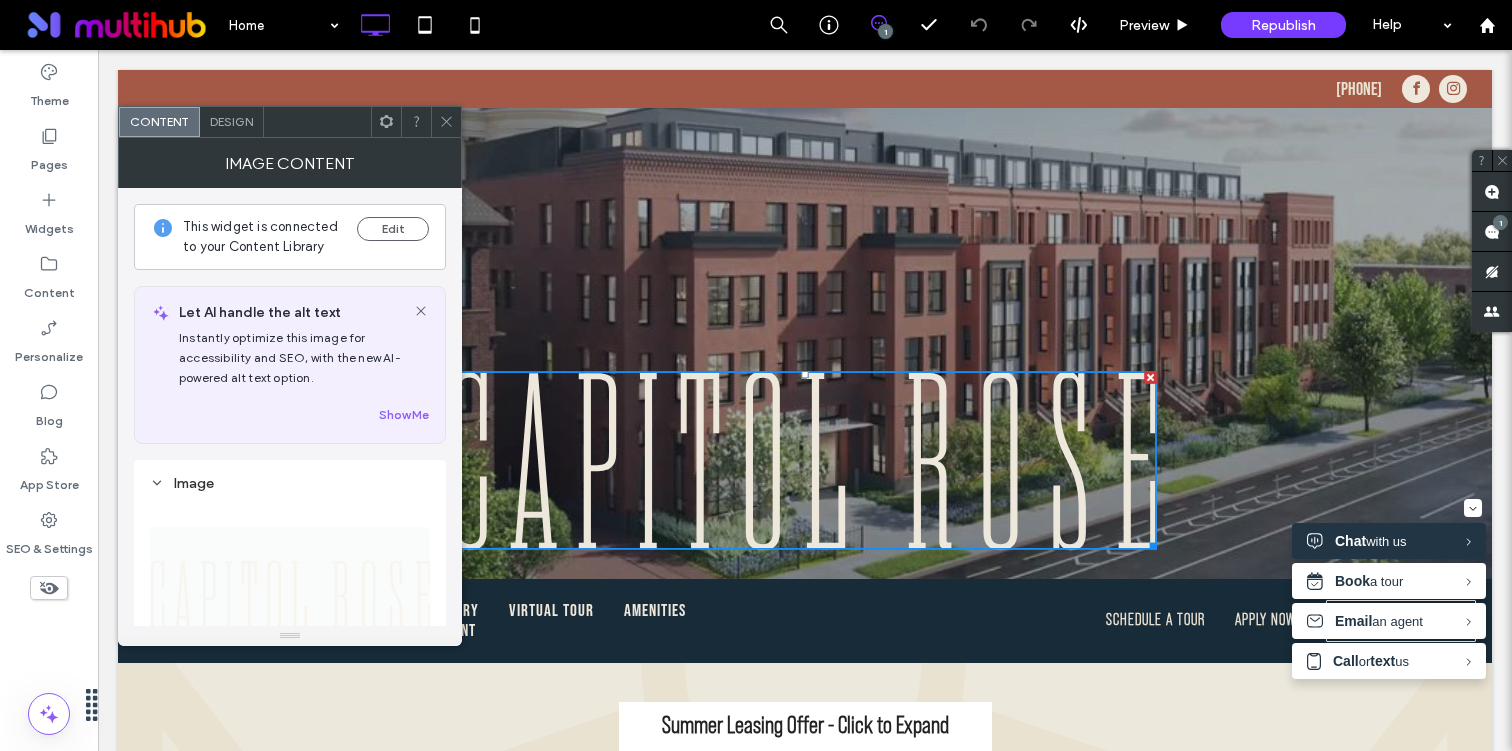 click 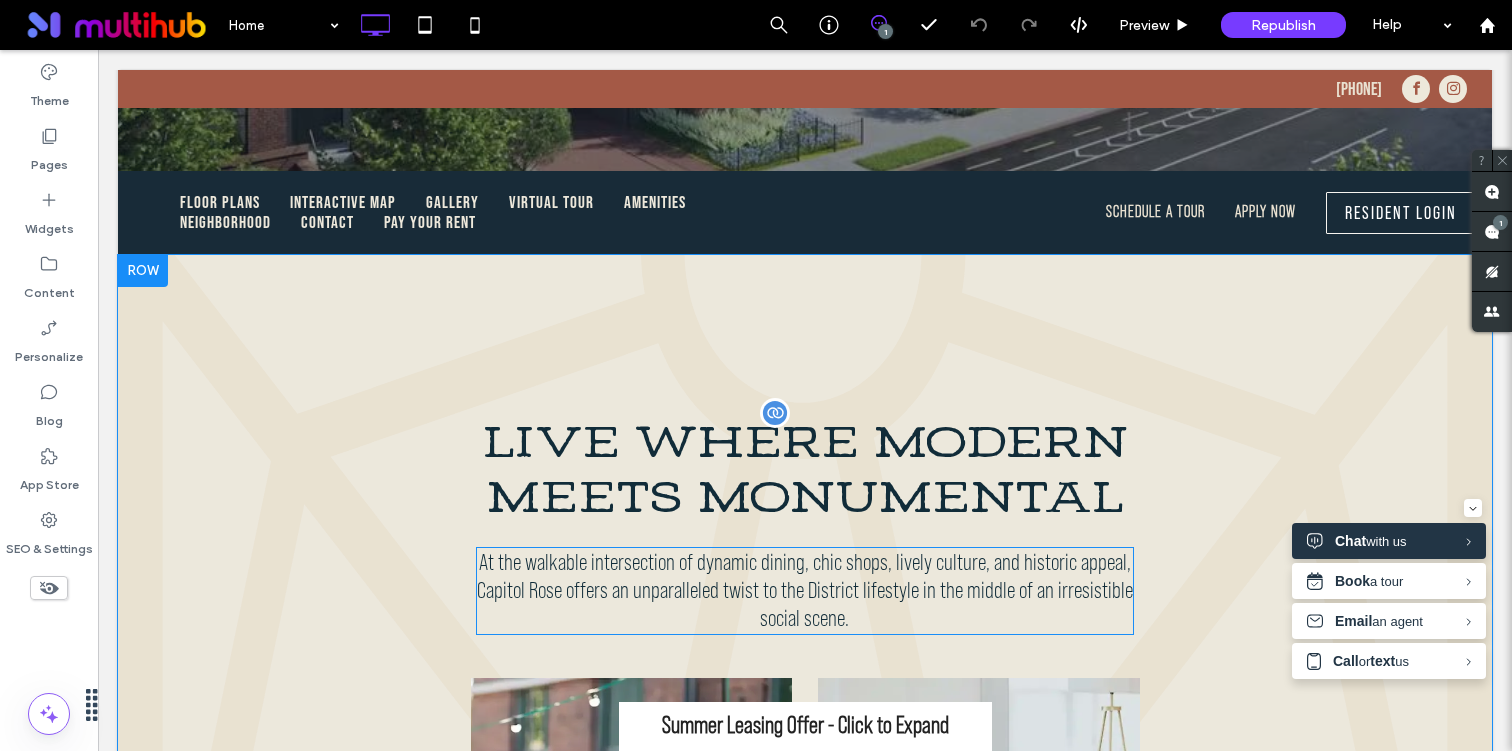 scroll, scrollTop: 543, scrollLeft: 0, axis: vertical 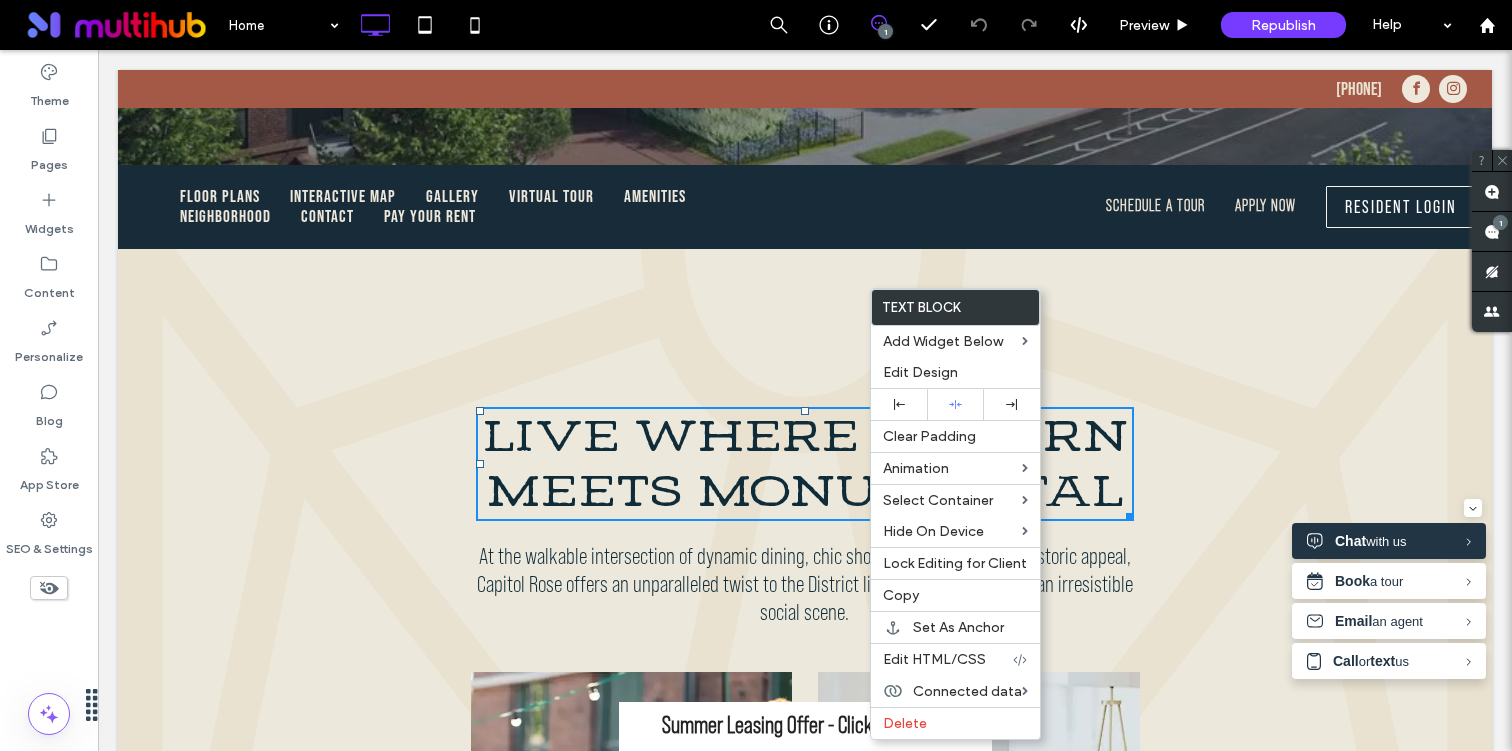 click on "Home 1 Preview Republish Help" at bounding box center [865, 25] 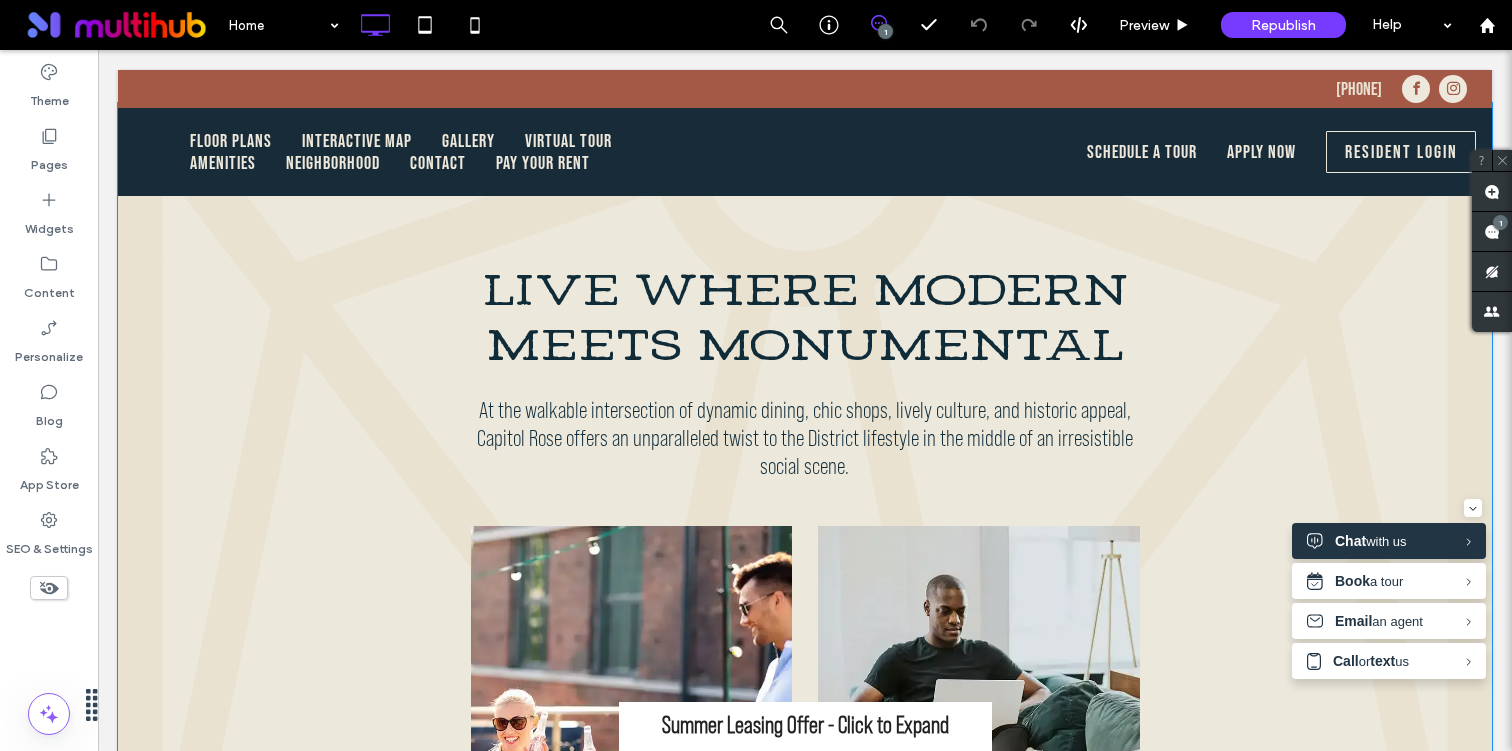 scroll, scrollTop: 619, scrollLeft: 0, axis: vertical 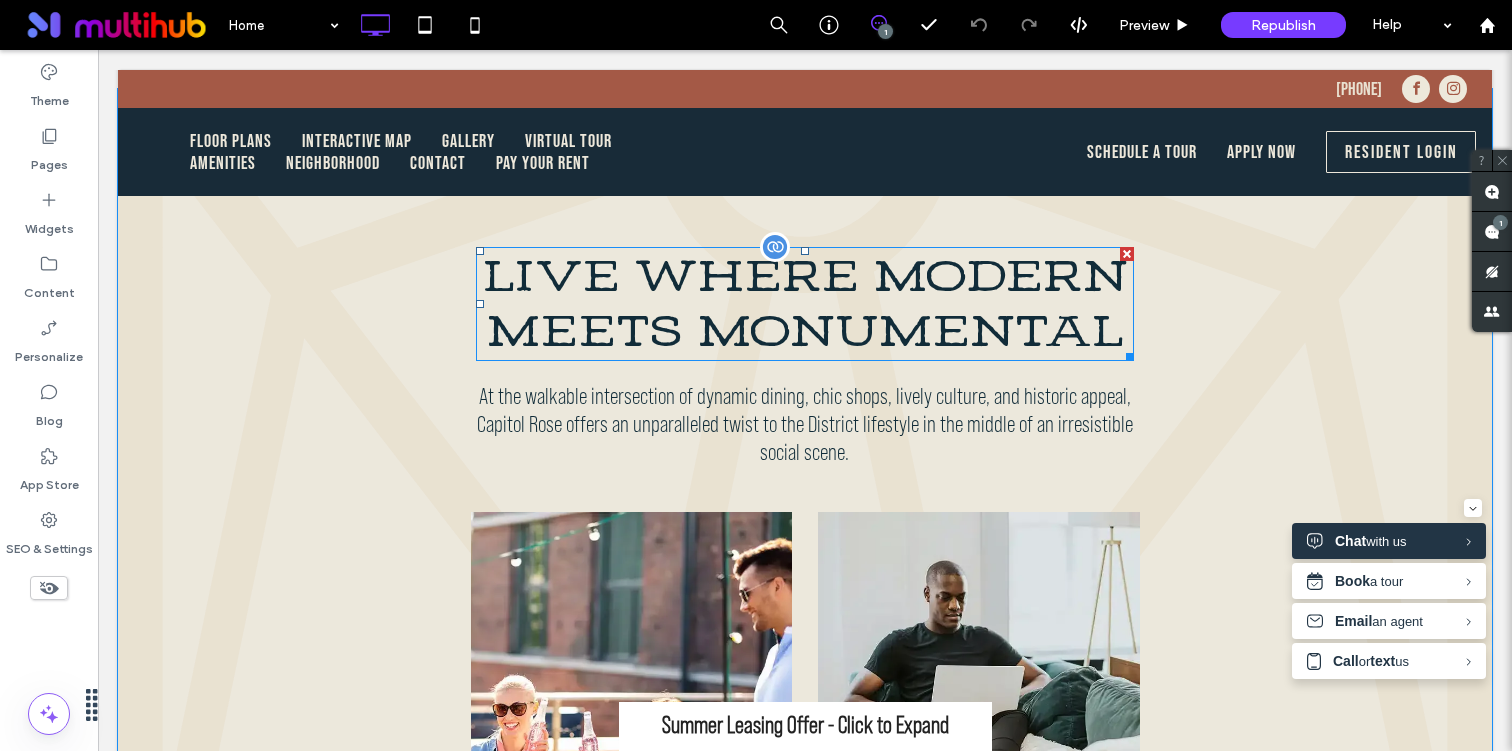 click on "LIVE WHERE MODERN MEETS MONUMENTAL" at bounding box center (805, 304) 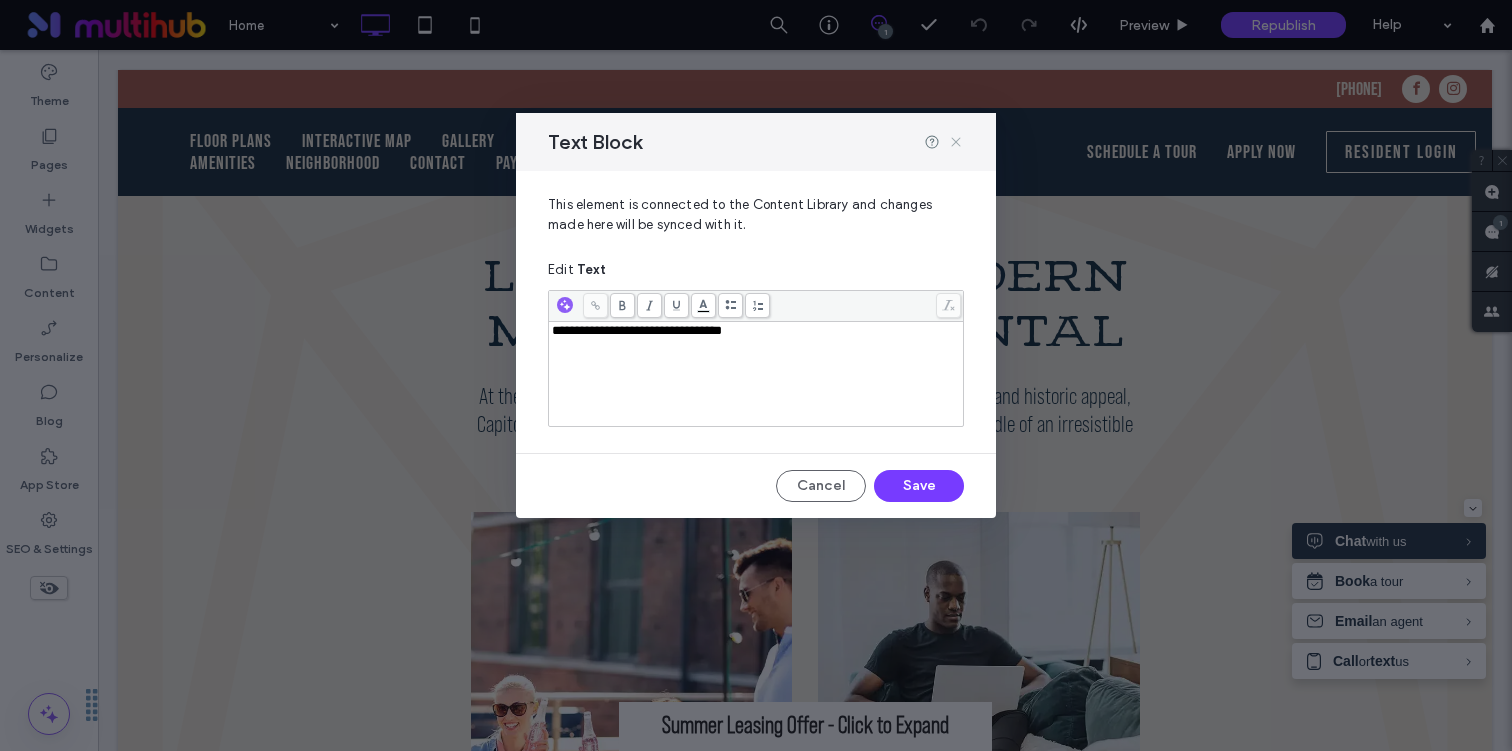 click 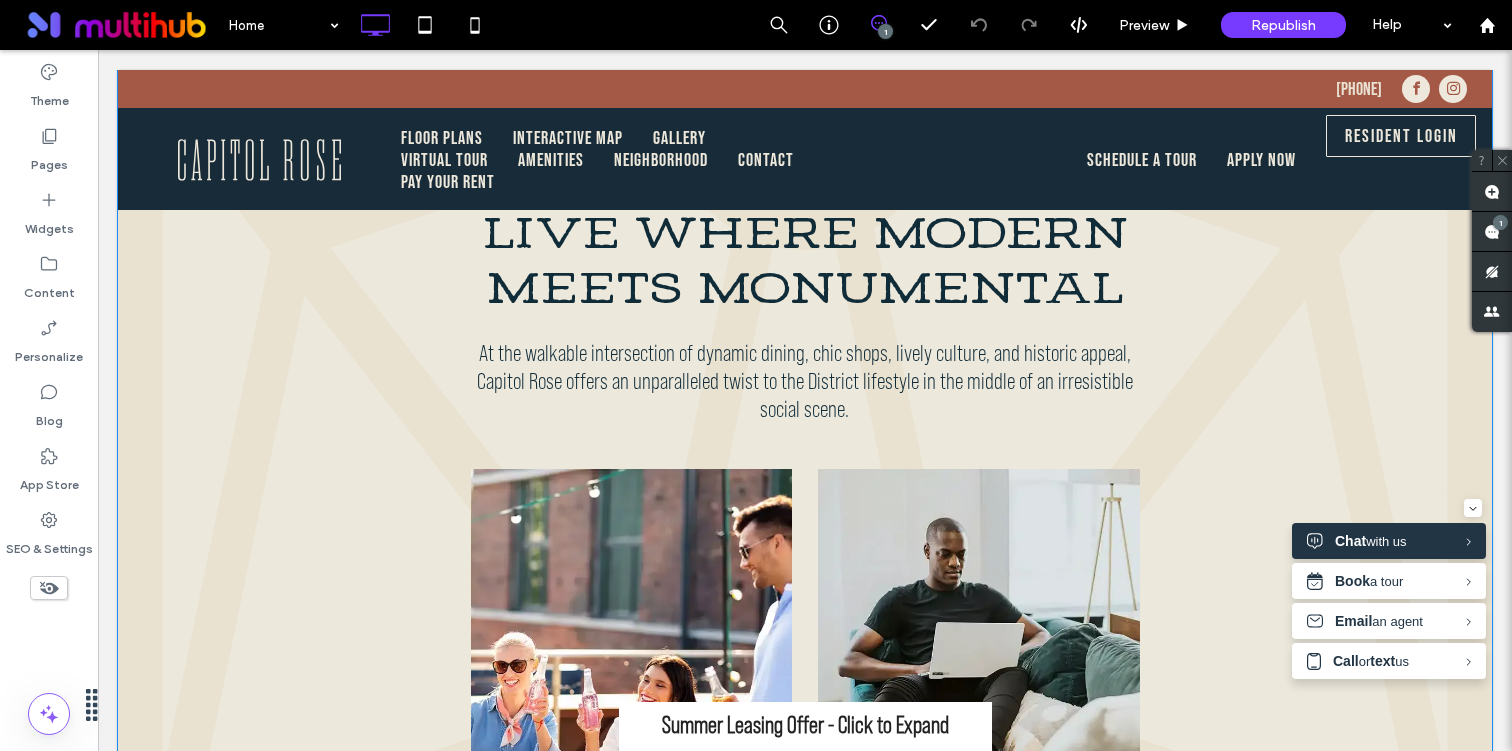 scroll, scrollTop: 664, scrollLeft: 0, axis: vertical 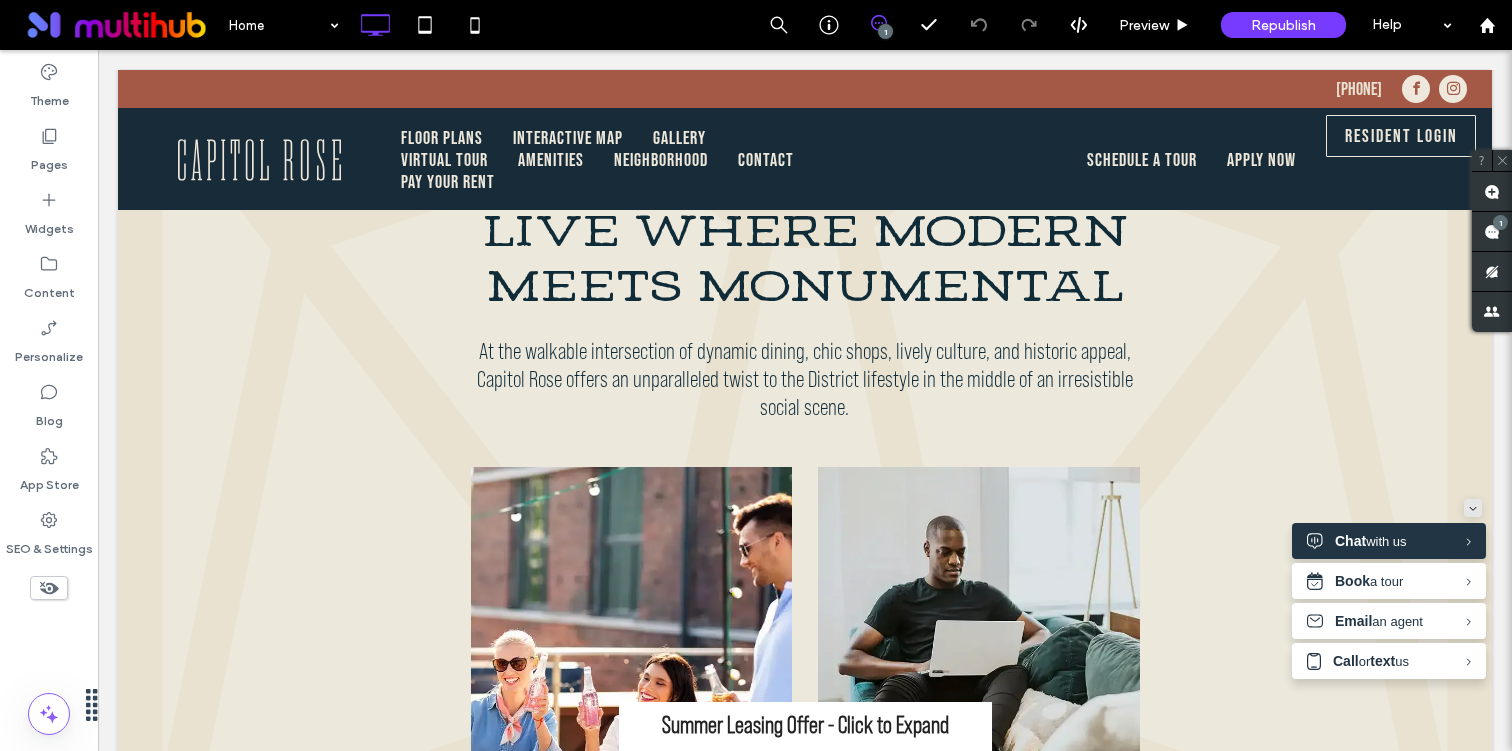 click at bounding box center [1473, 508] 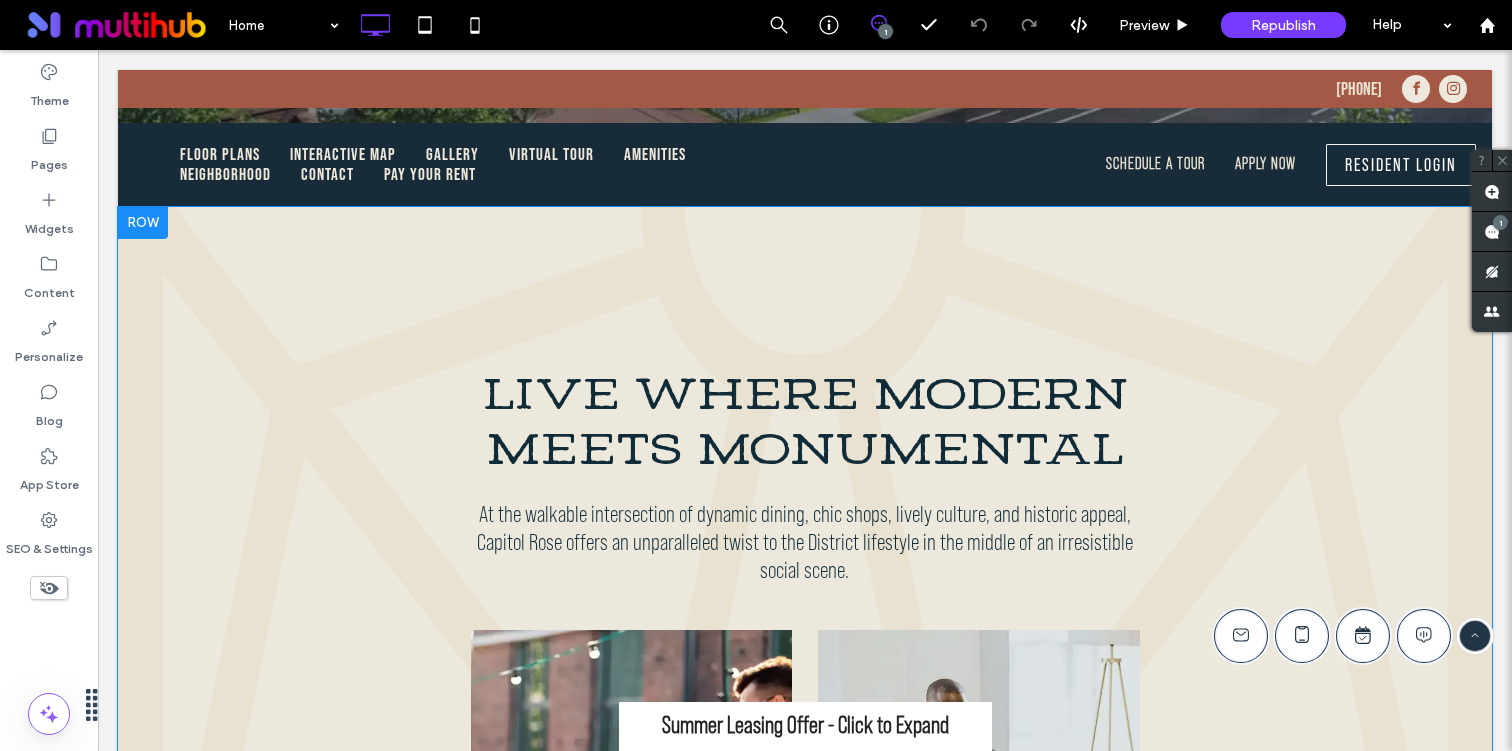 scroll, scrollTop: 587, scrollLeft: 0, axis: vertical 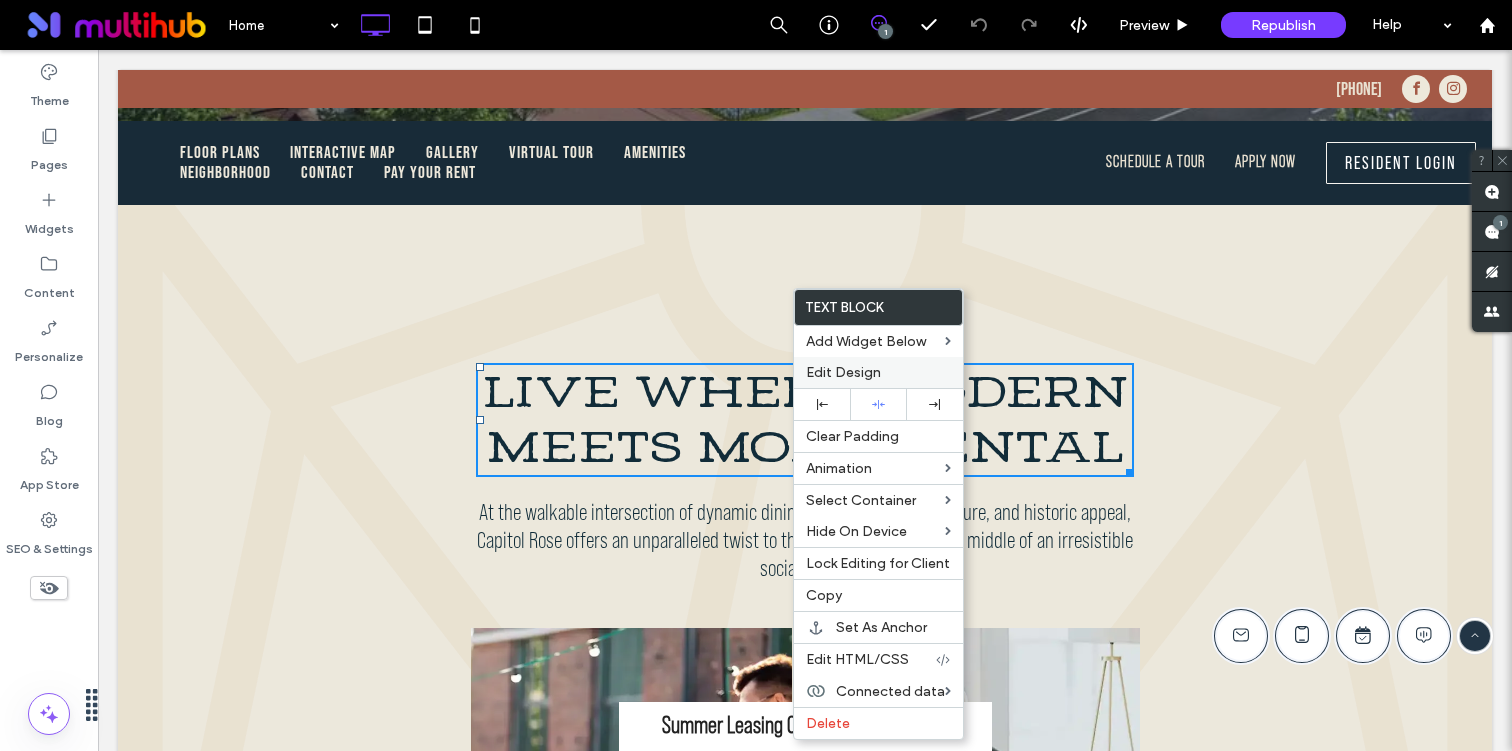 click on "Edit Design" at bounding box center [878, 372] 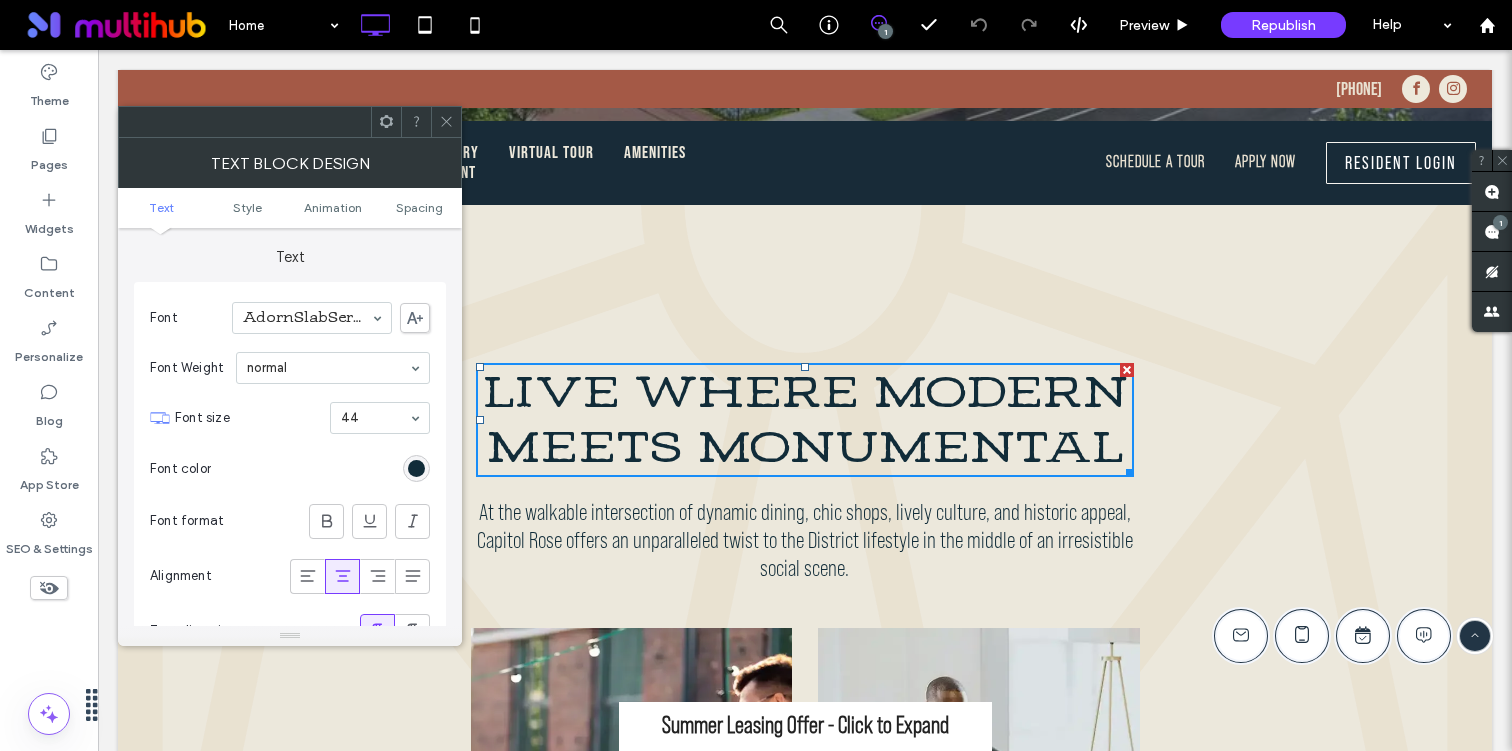 click at bounding box center (446, 122) 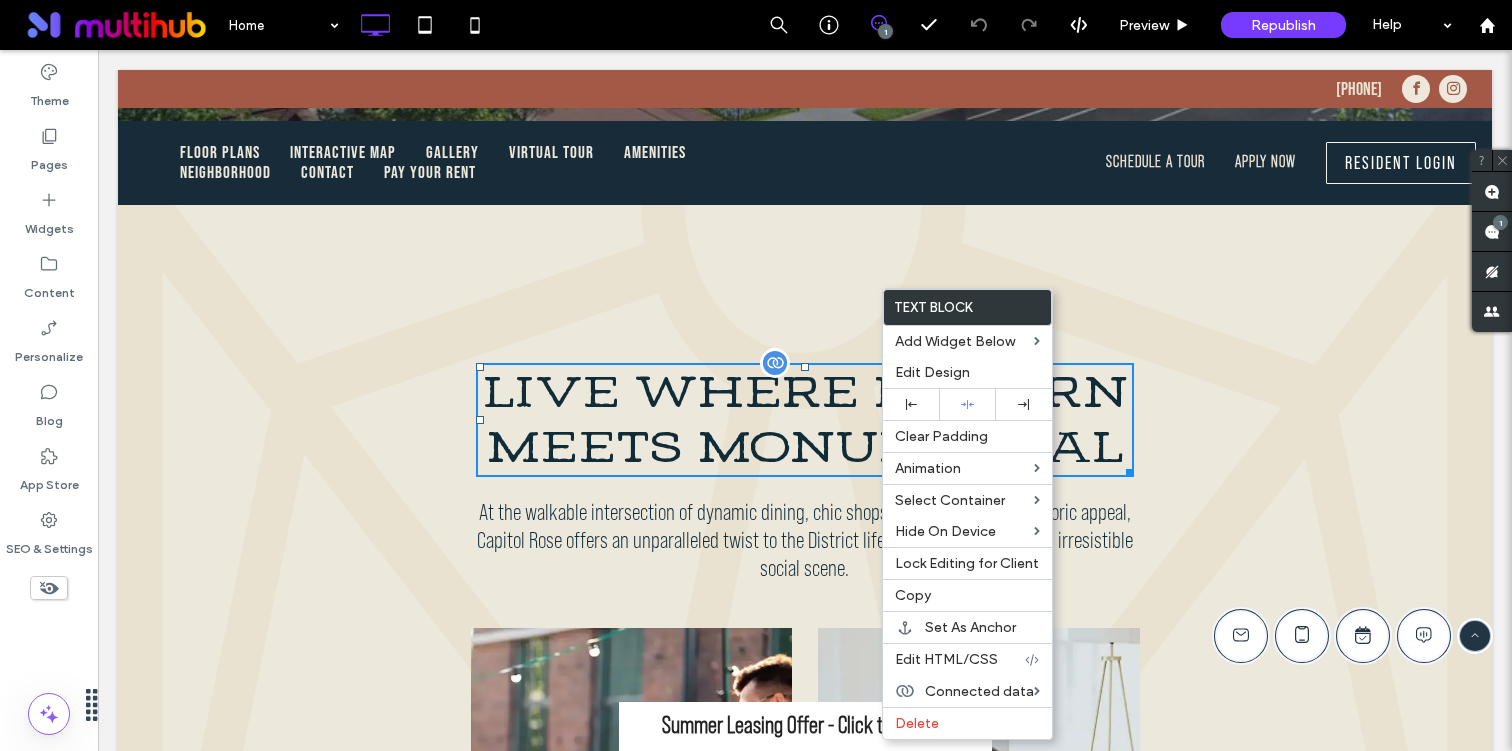 click on "LIVE WHERE MODERN MEETS MONUMENTAL" at bounding box center [805, 420] 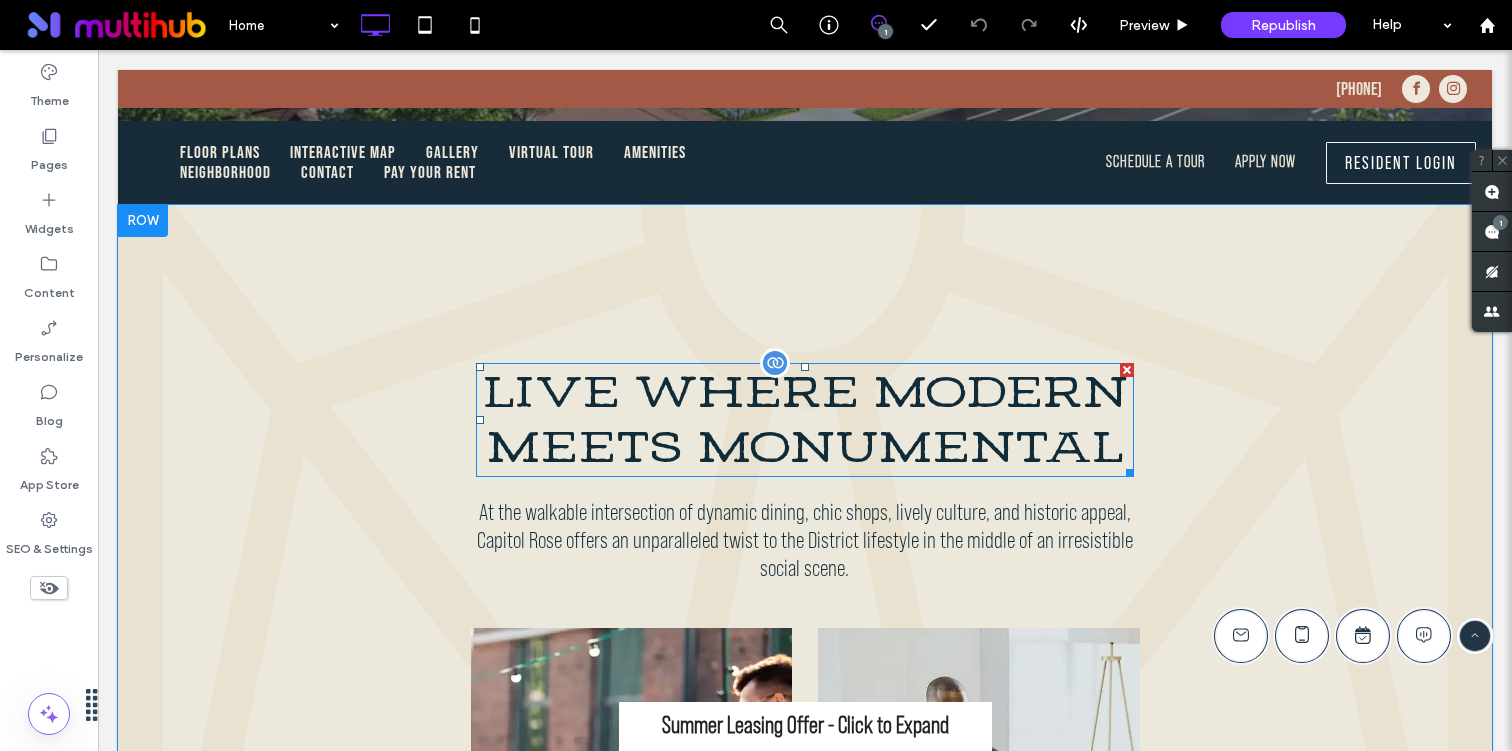 click on "LIVE WHERE MODERN MEETS MONUMENTAL" at bounding box center (805, 420) 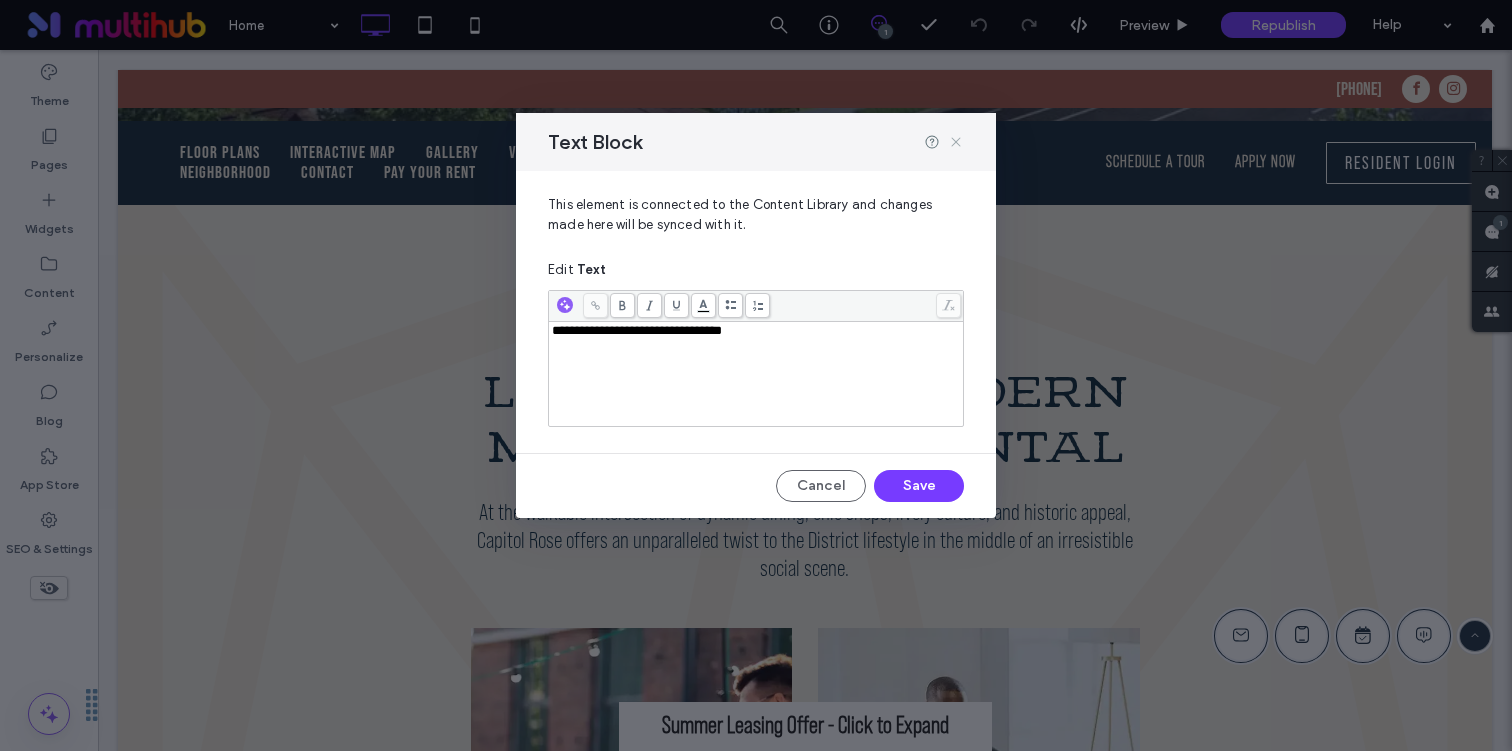 click 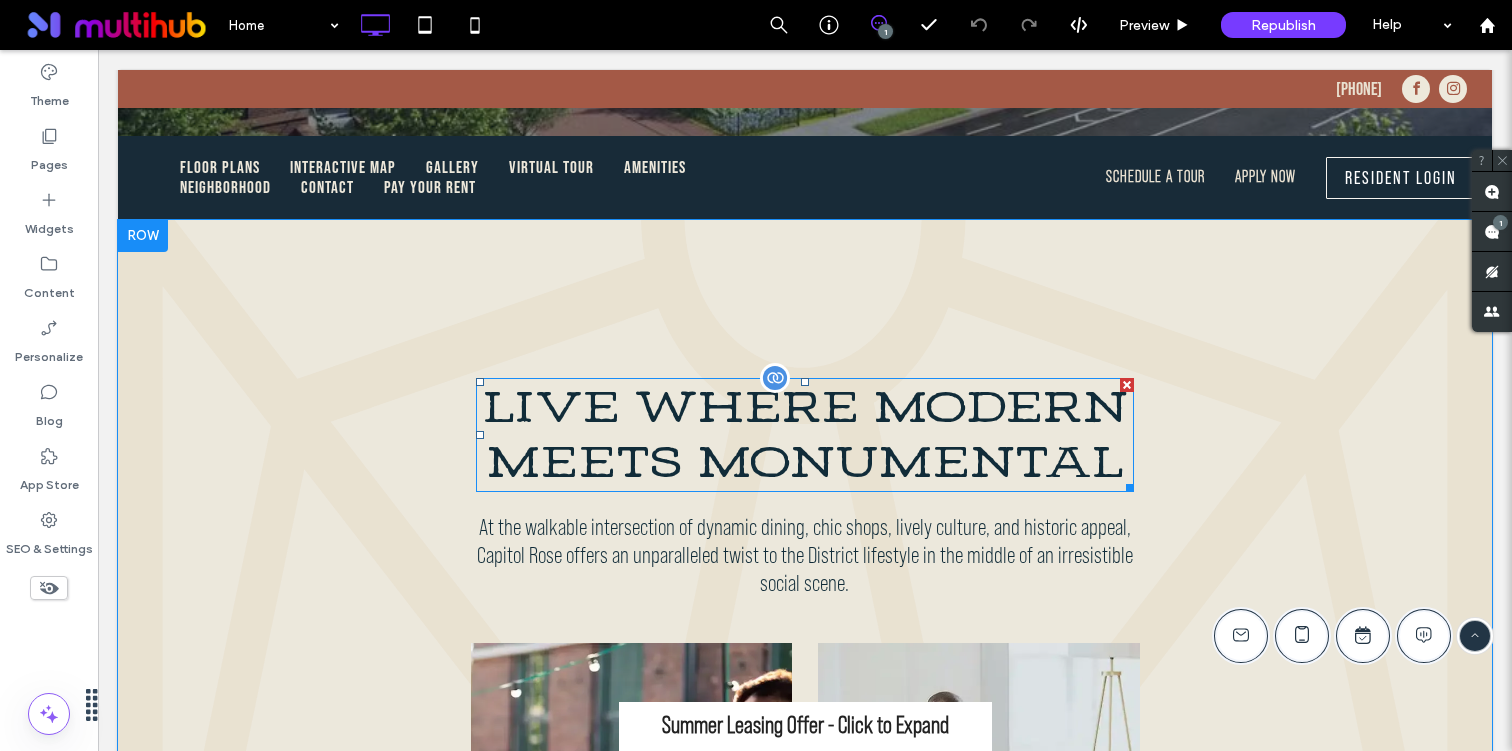 scroll, scrollTop: 570, scrollLeft: 0, axis: vertical 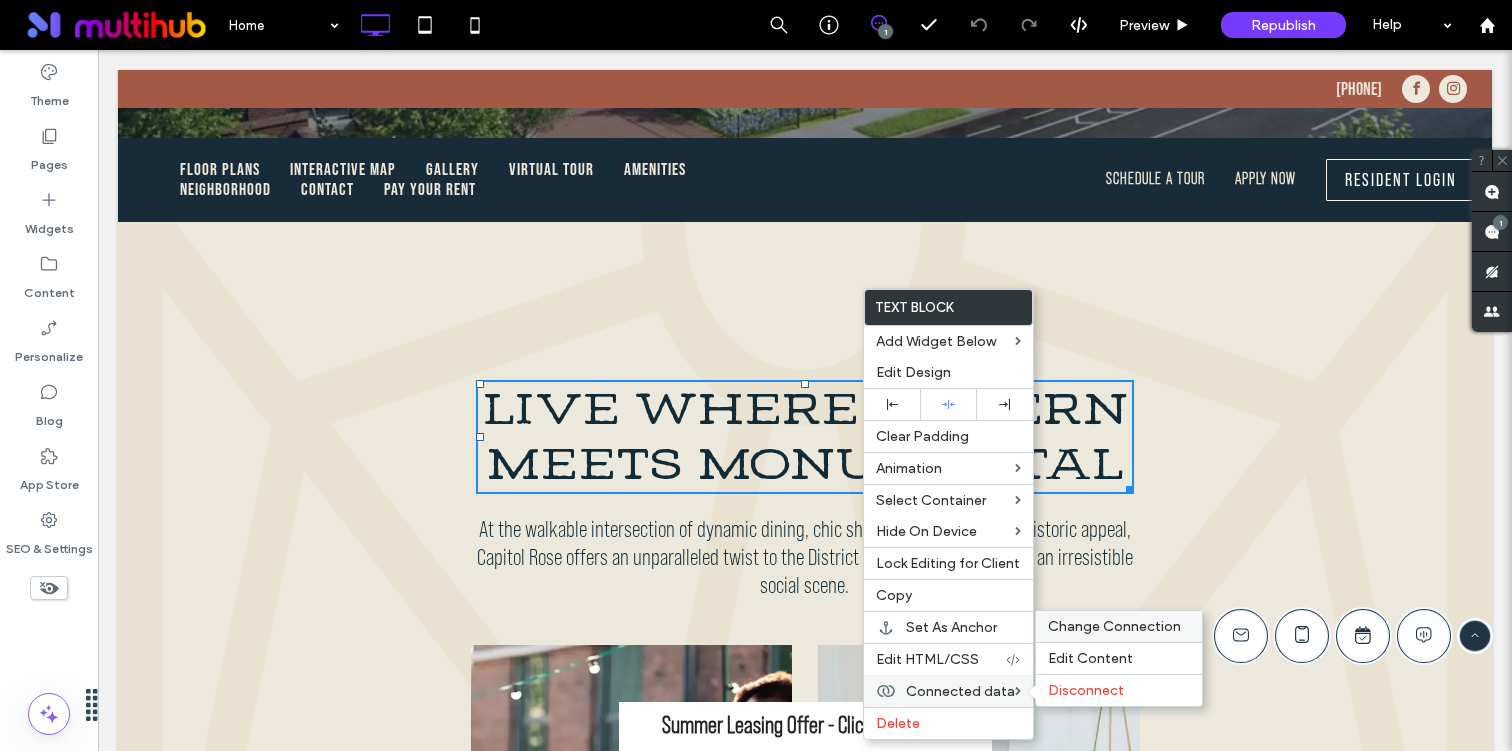 click on "Change Connection" at bounding box center [1114, 626] 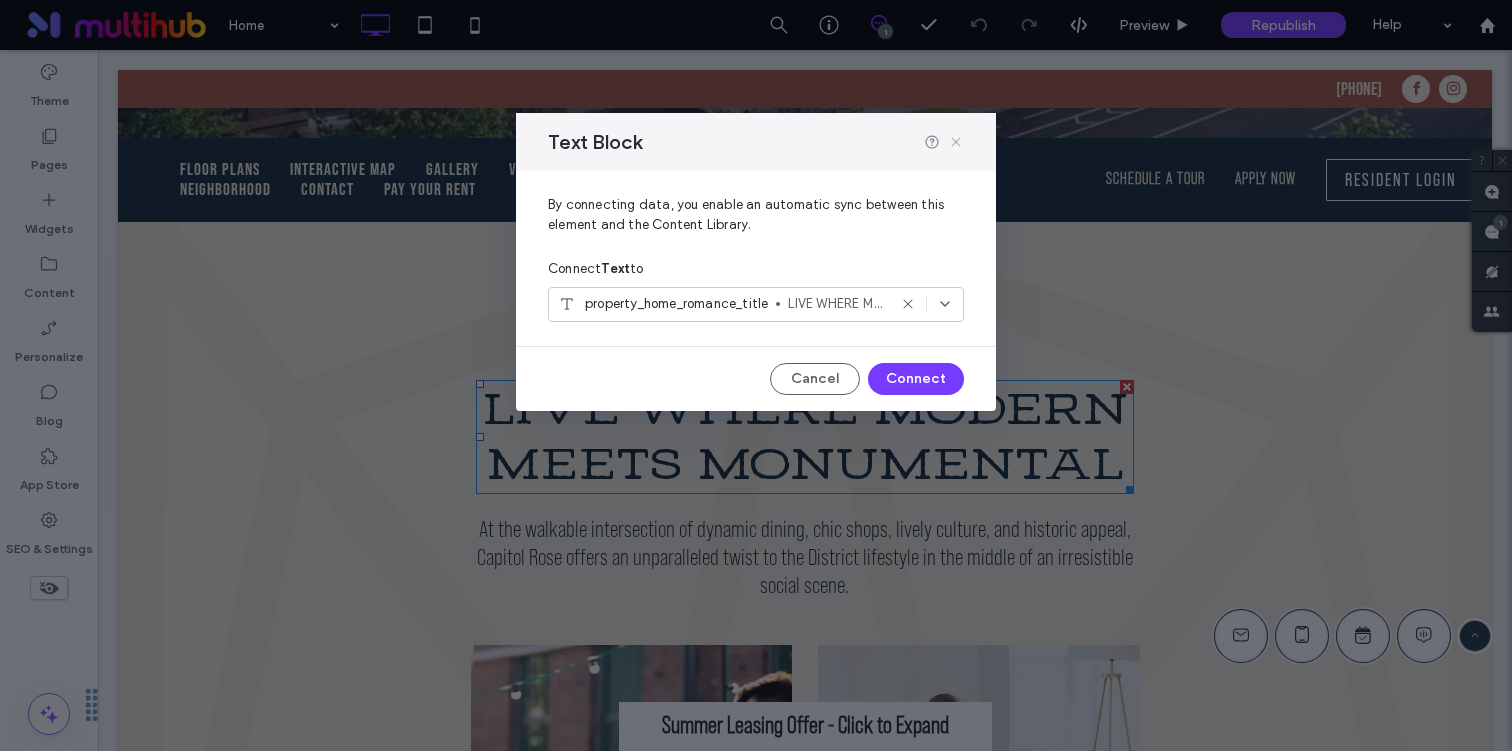 click 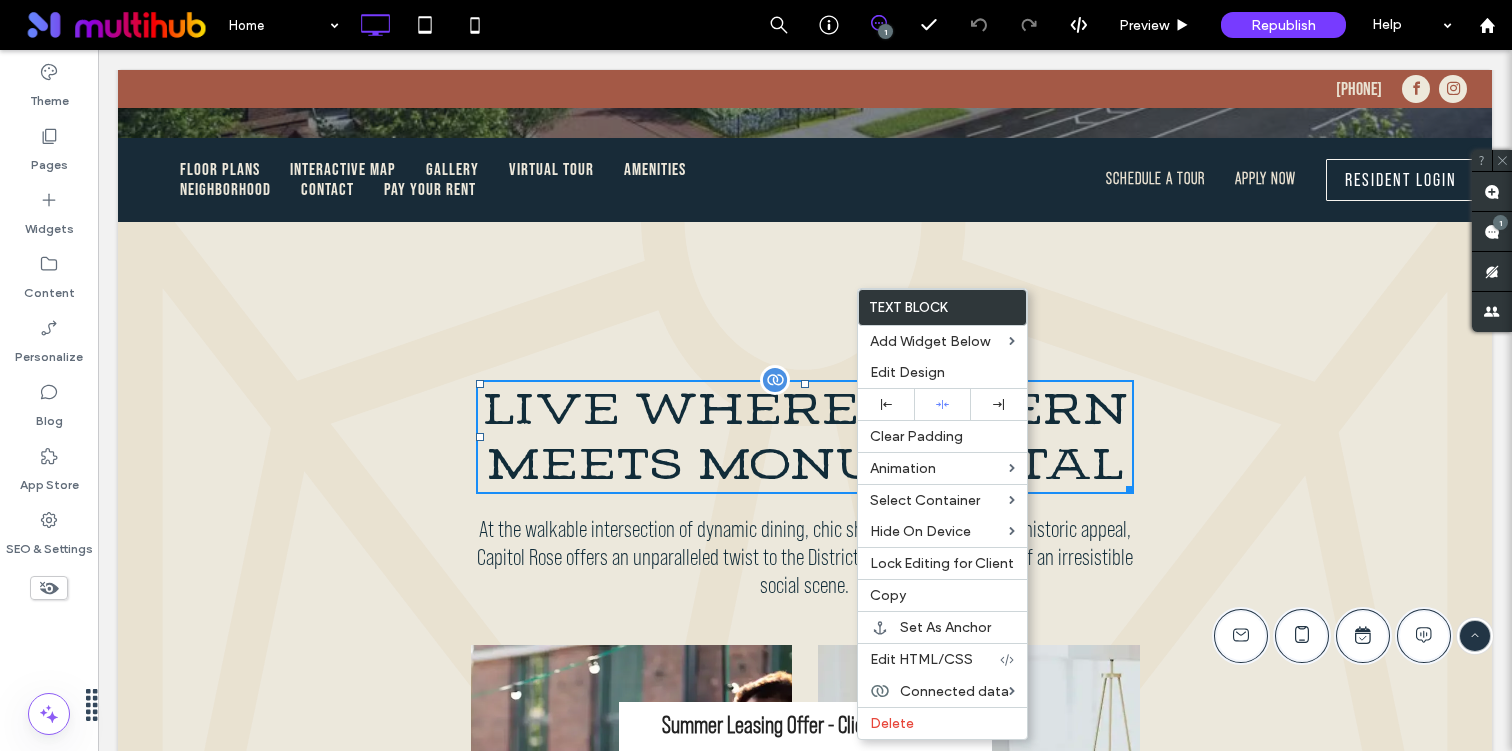 click on "LIVE WHERE MODERN MEETS MONUMENTAL" at bounding box center (805, 437) 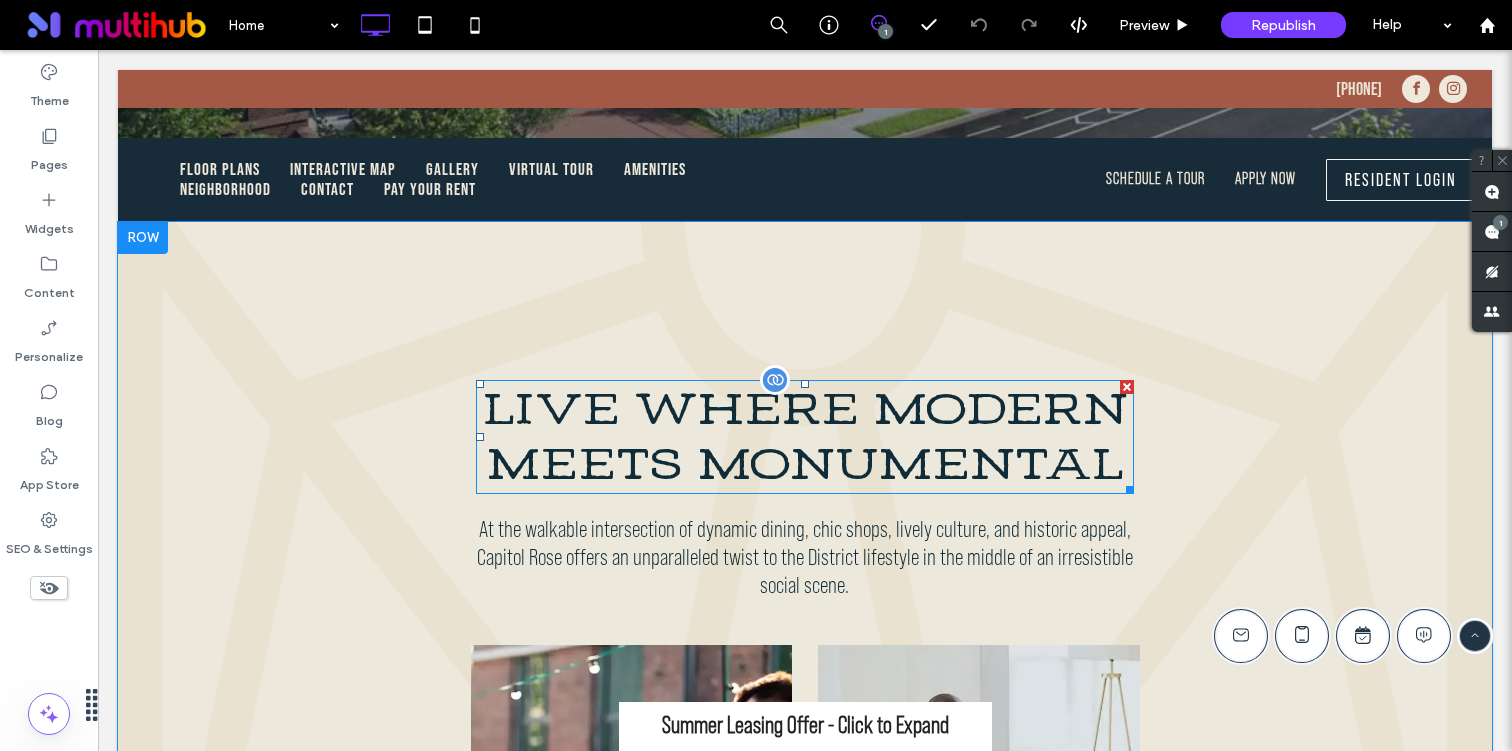 click on "LIVE WHERE MODERN MEETS MONUMENTAL" at bounding box center [805, 437] 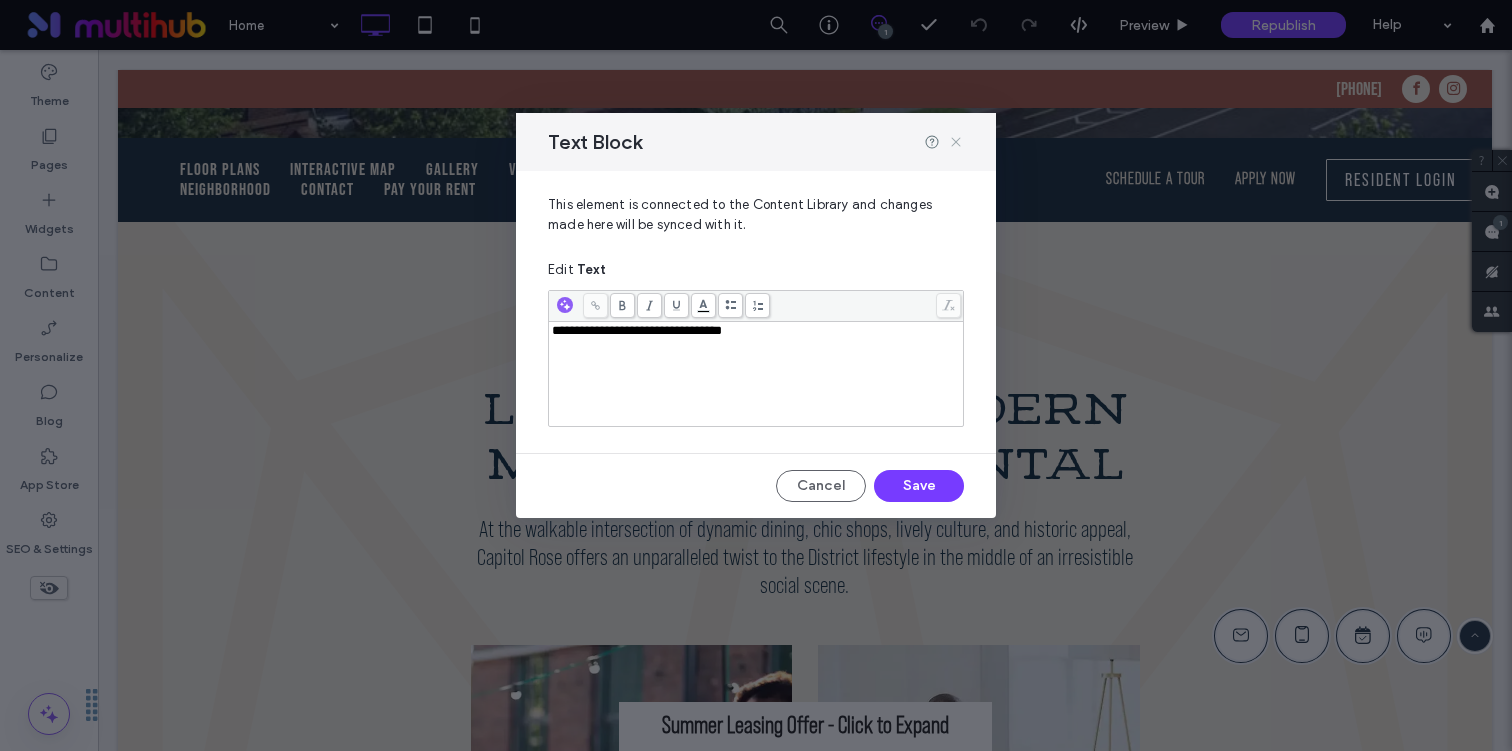 click 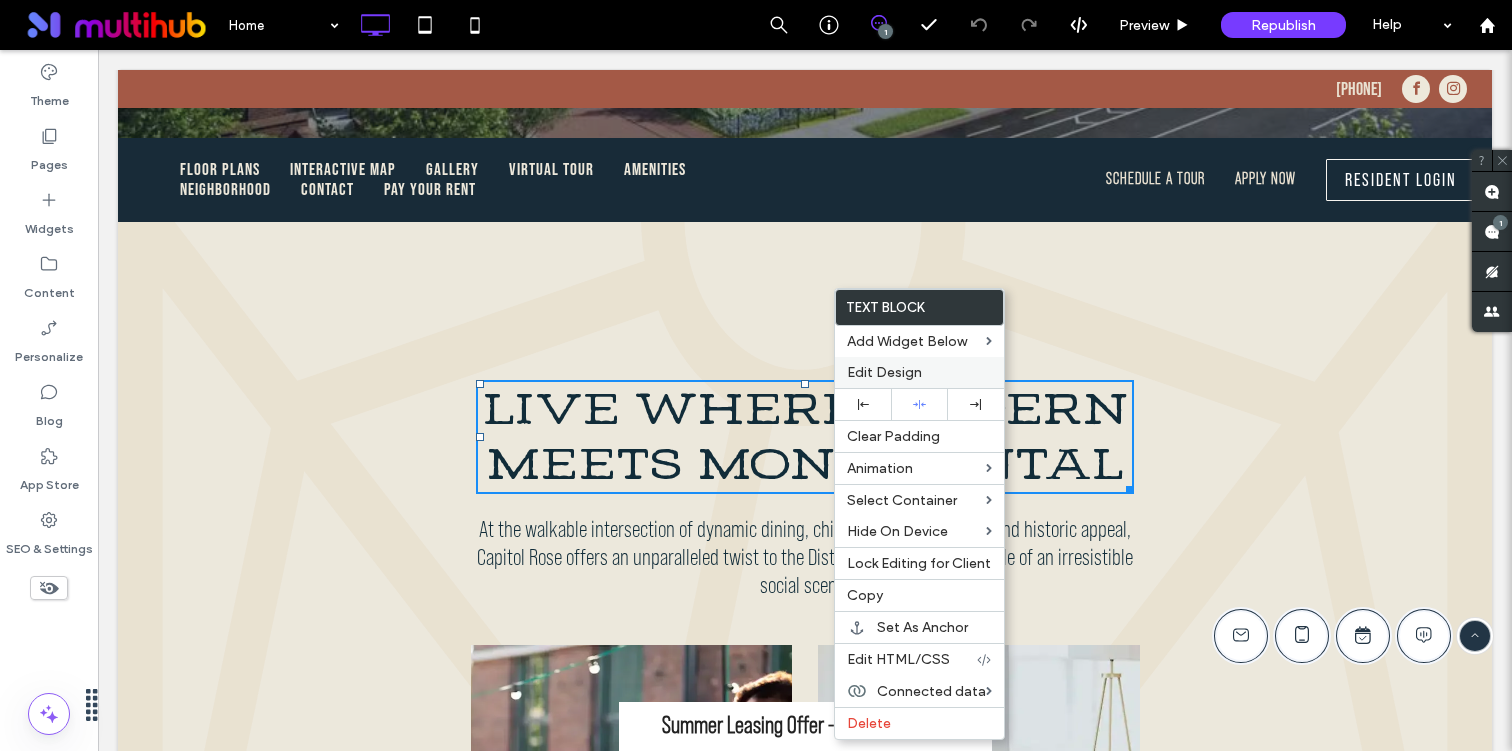 click on "Edit Design" at bounding box center (884, 372) 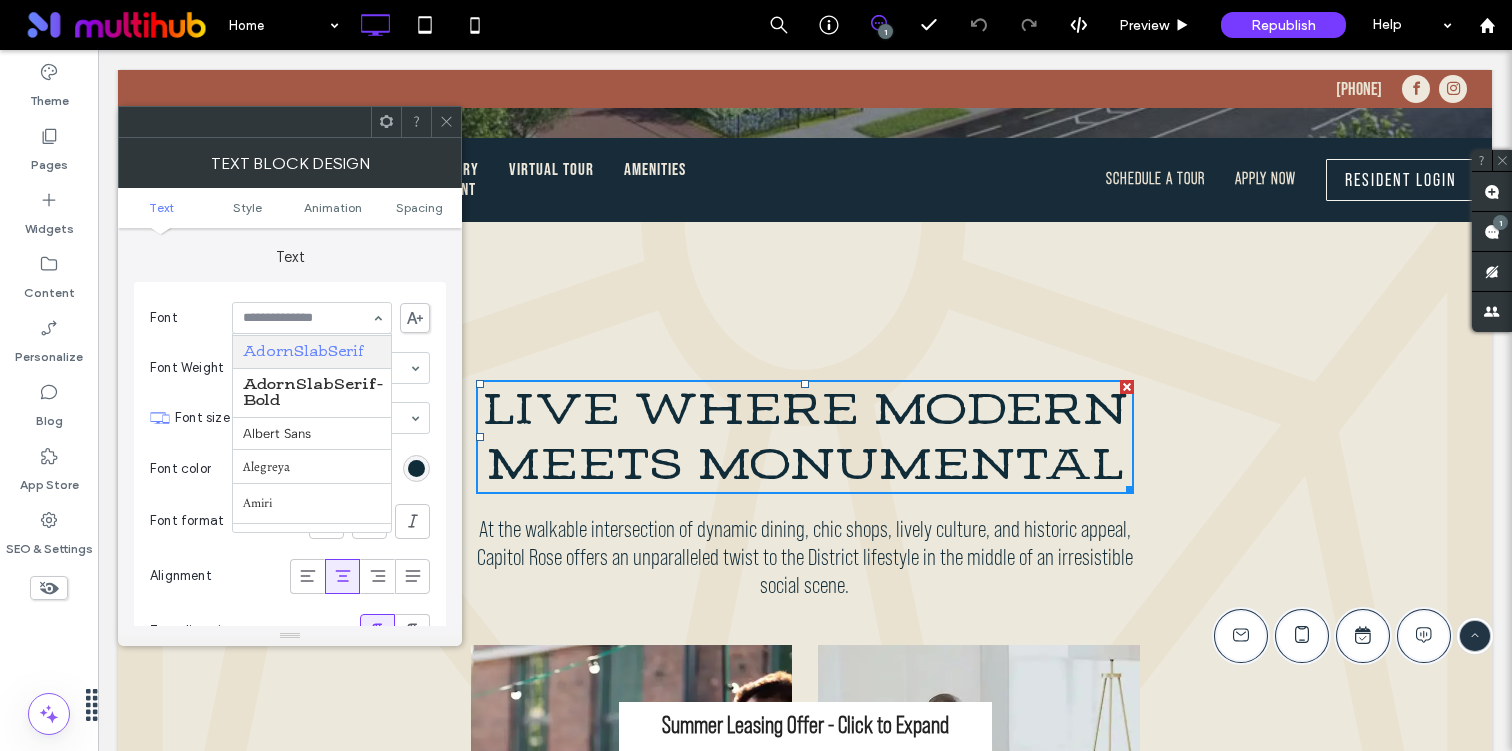 scroll, scrollTop: 102, scrollLeft: 0, axis: vertical 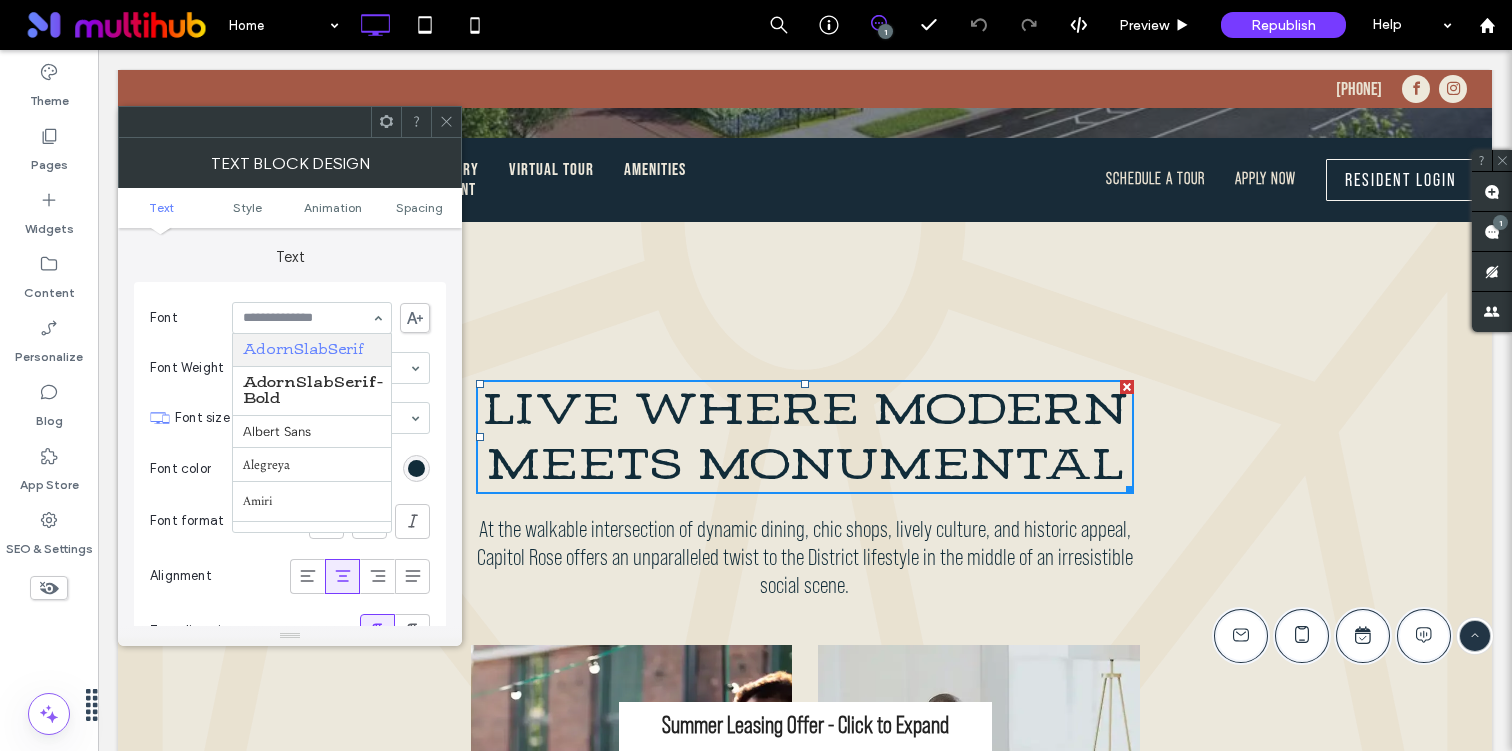 click on "Text Font Aboreto Abril Fatface AdornSerif AdornSlabSerif AdornSlabSerif-Bold Albert Sans Alegreya Amiri Arapey Arial Barlow Be Vietnam Bebas Neue Bebas Neue Pro Bold Bebas Neue Pro Book Bebas Neue Pro Italic Bebas Neue Pro Light Bebas Neue Pro Regular Bebas Neue Pro Thin Comfortaa Dancing Script DM Sans DM Serif Display Droid Sans Droid Sans Mono Droid Serif Epilogue Fjalla One Fraunces Georgia Hedvig Letters Serif Heebo Helvetica Inter Jost Lato Libre Baskerville Lora Marcellus Merriweather Montserrat Muli Mulish Noto Sans Noto Serif Nunito Sans Old Standard TT Open Sans Oswald Outfit Petit Formal Script Playfair Display Poppins Prata Prompt PT Sans Quattrocento Sans Questrial Quicksand Raleway Red Hat Display Red Hat Text Red Rose Roboto Roboto Mono Roboto Slab Rock Salt Rubik Shadows Into Light Slabo 27px Source Sans Pro Space Grotesk Spartan Sulphur Point Tahoma Ubuntu Verdana Vidaloka Work Sans Yeseva One Font Weight normal   Font size 44 Font color Font format Alignment Text direction" at bounding box center (290, 448) 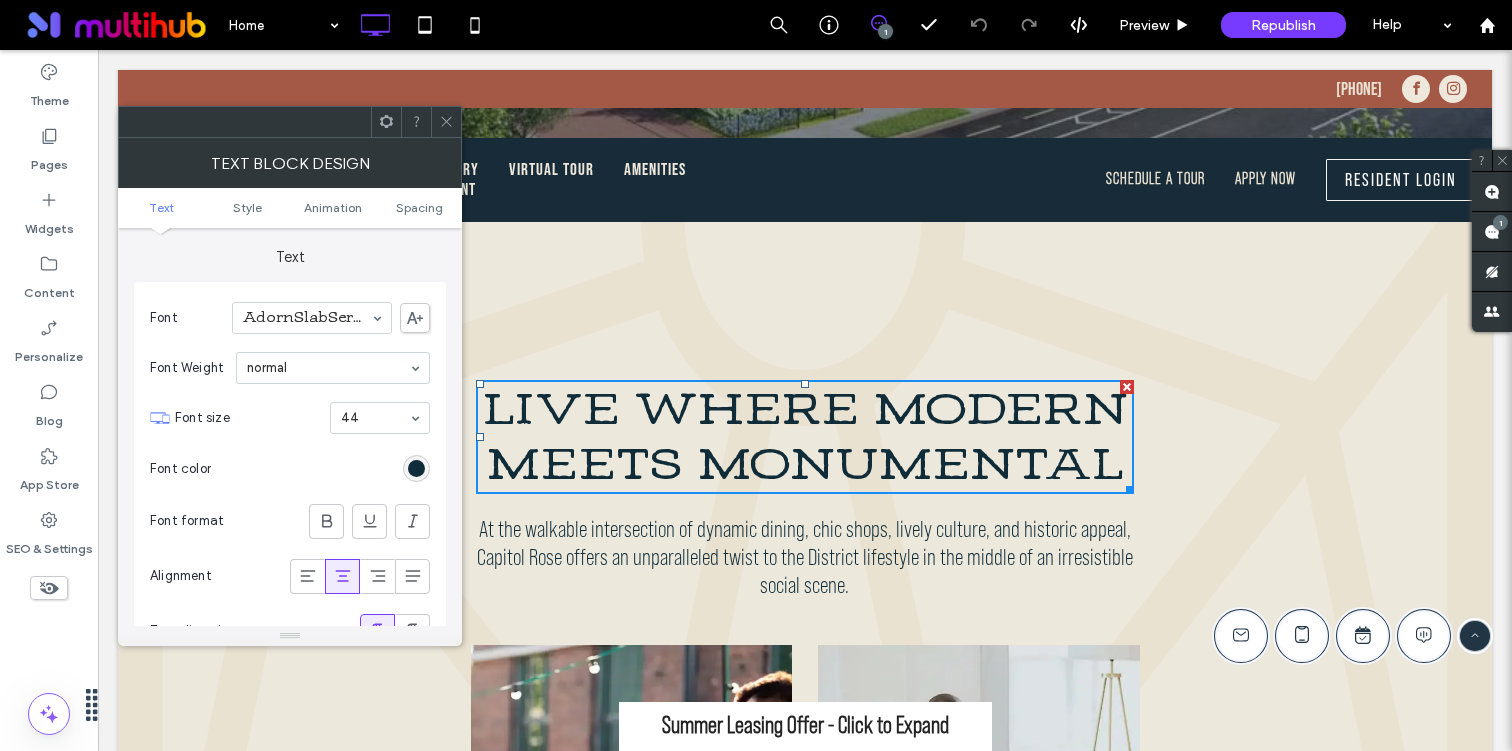 click 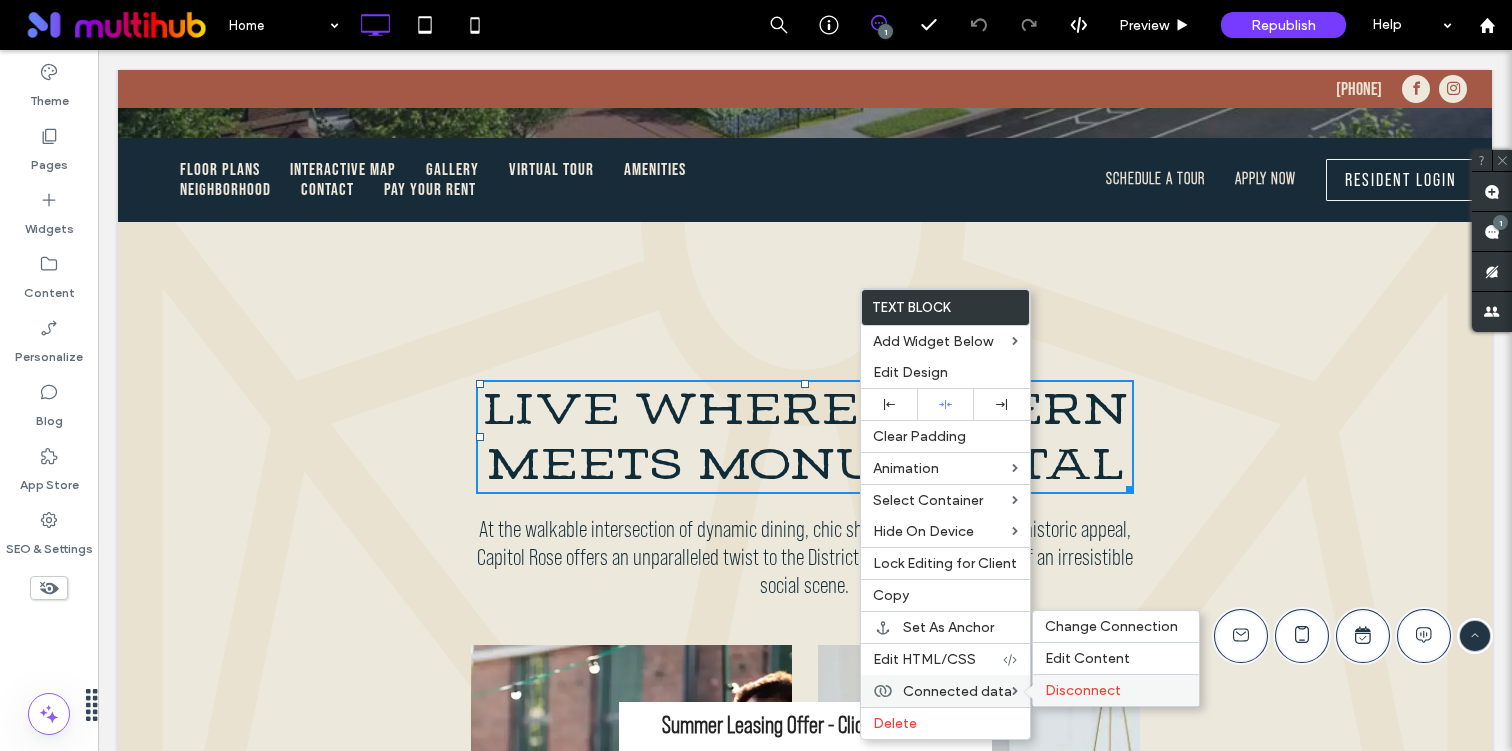 click on "Disconnect" at bounding box center (1083, 690) 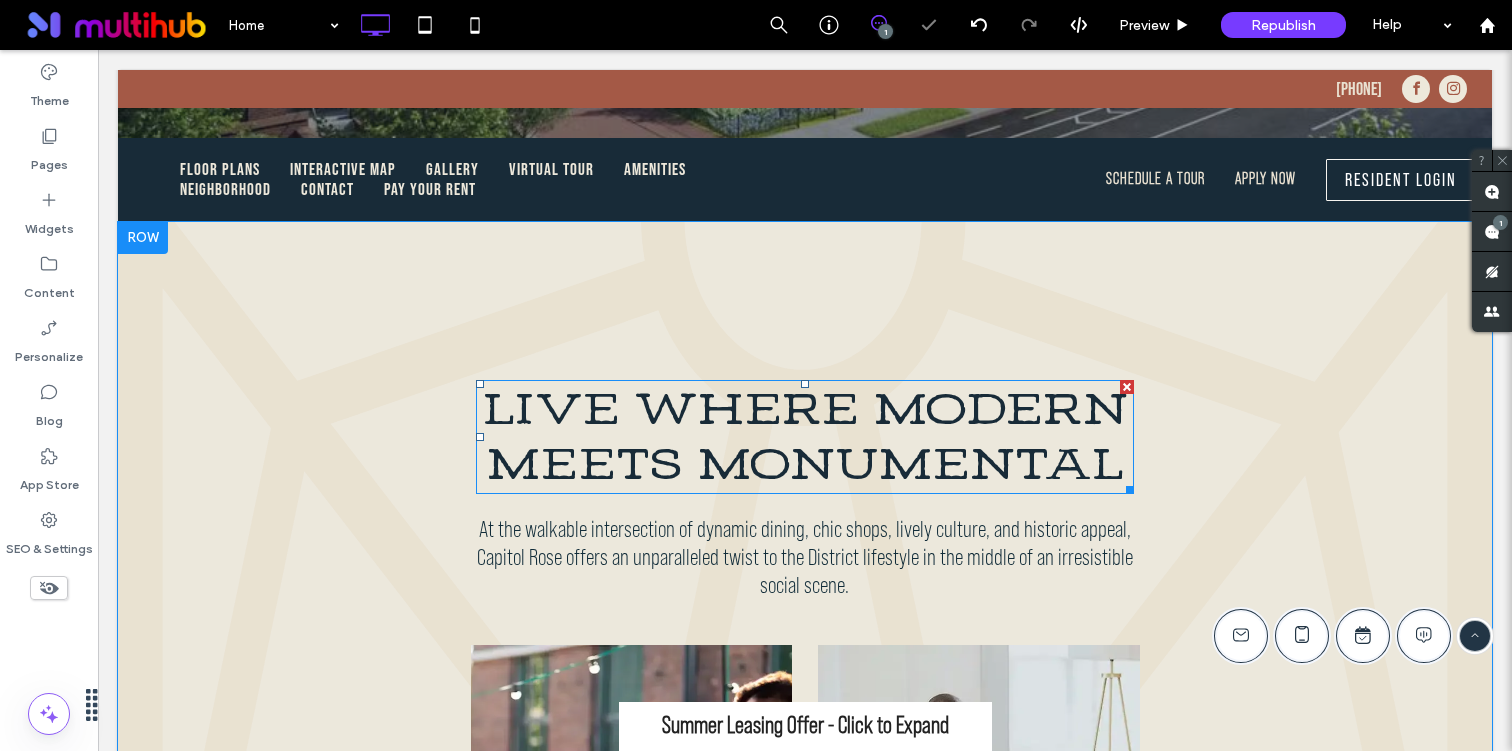 click on "LIVE WHERE MODERN MEETS MONUMENTAL" at bounding box center (805, 437) 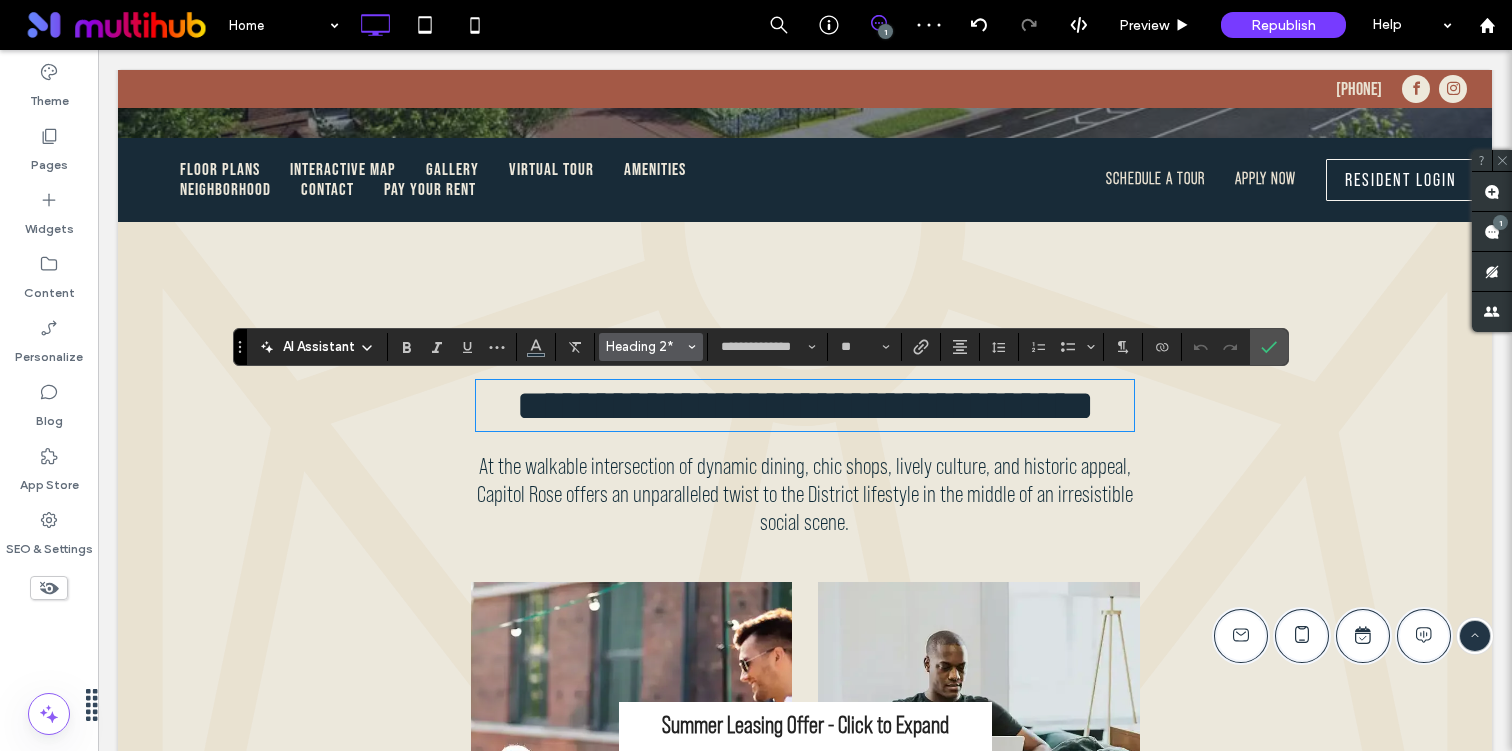 click on "Heading 2*" at bounding box center (645, 346) 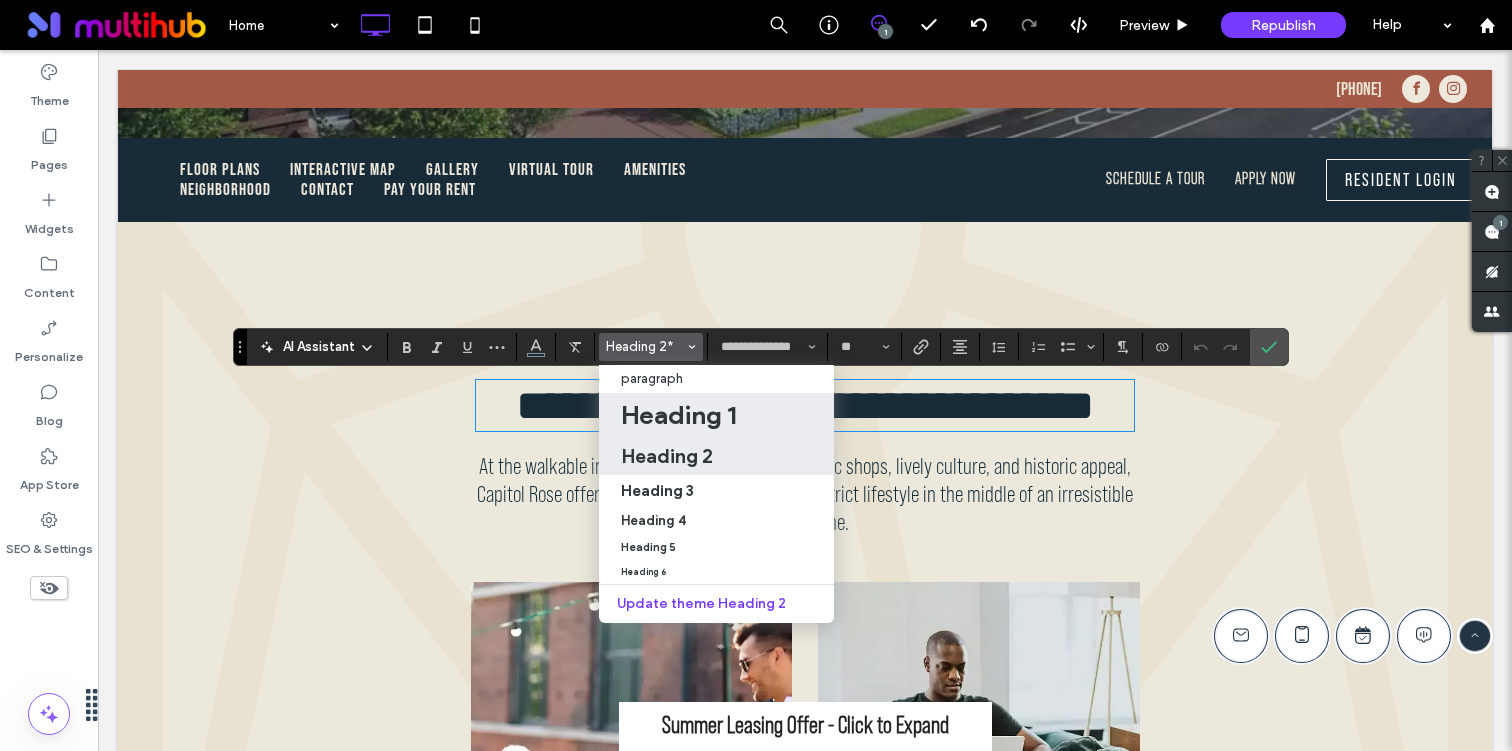 click on "Heading 1" at bounding box center [678, 415] 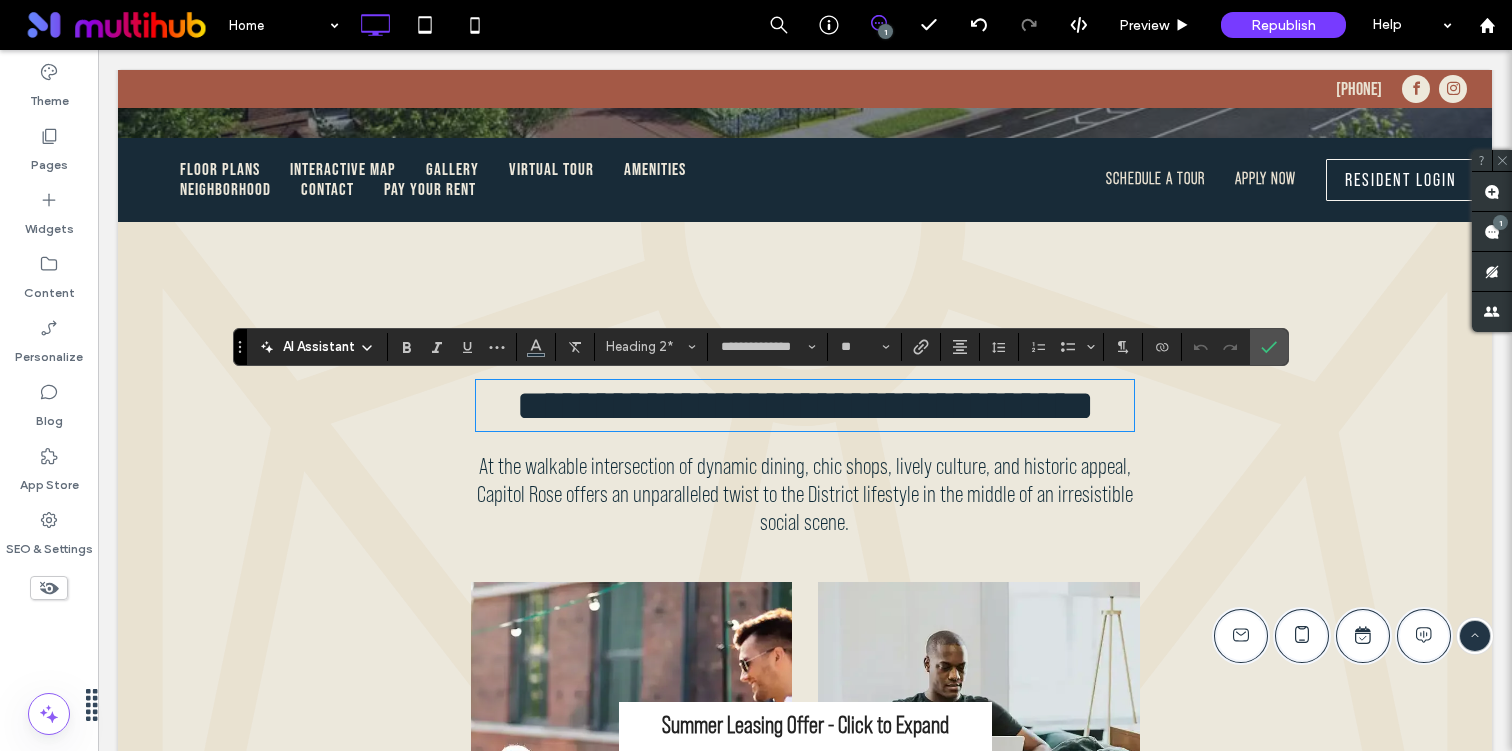 type on "**" 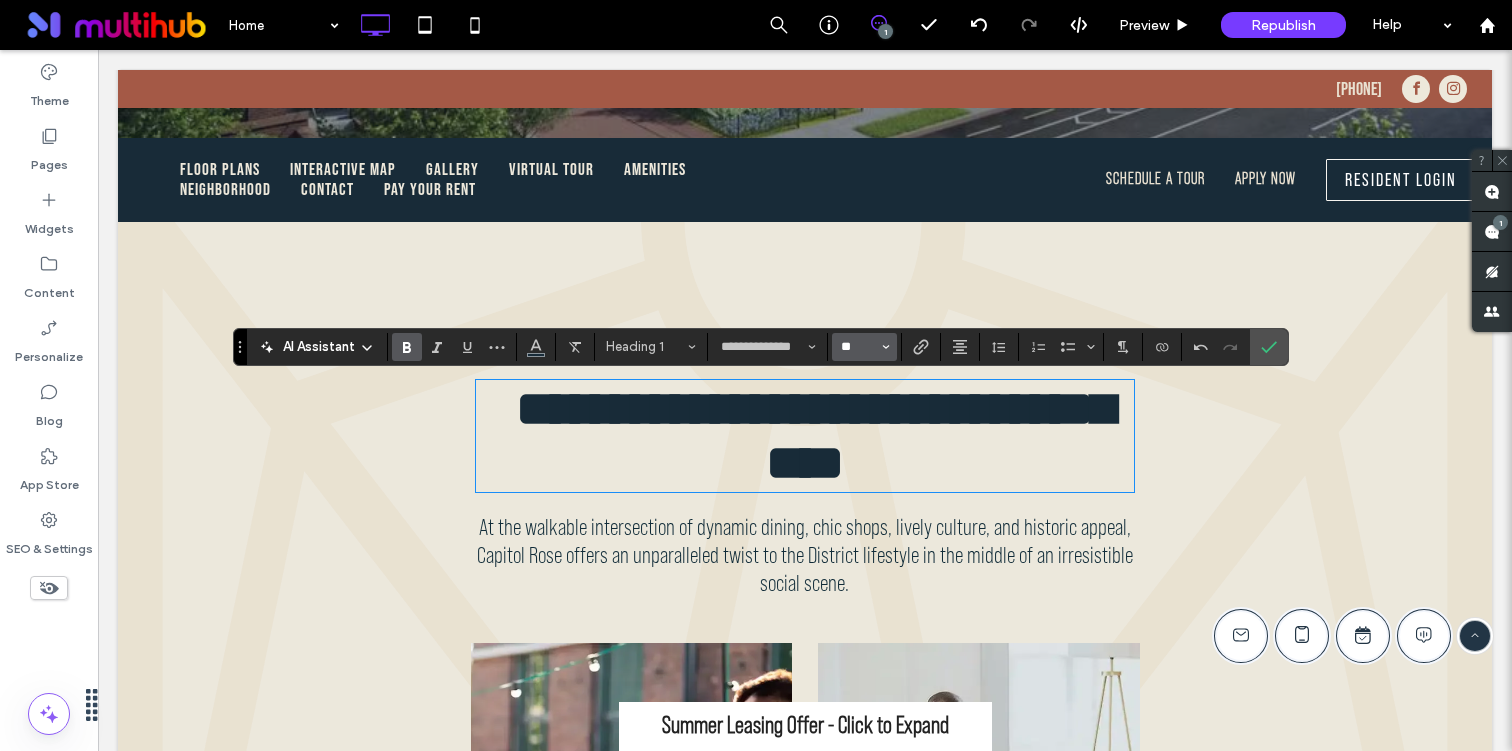 click on "**" at bounding box center [858, 347] 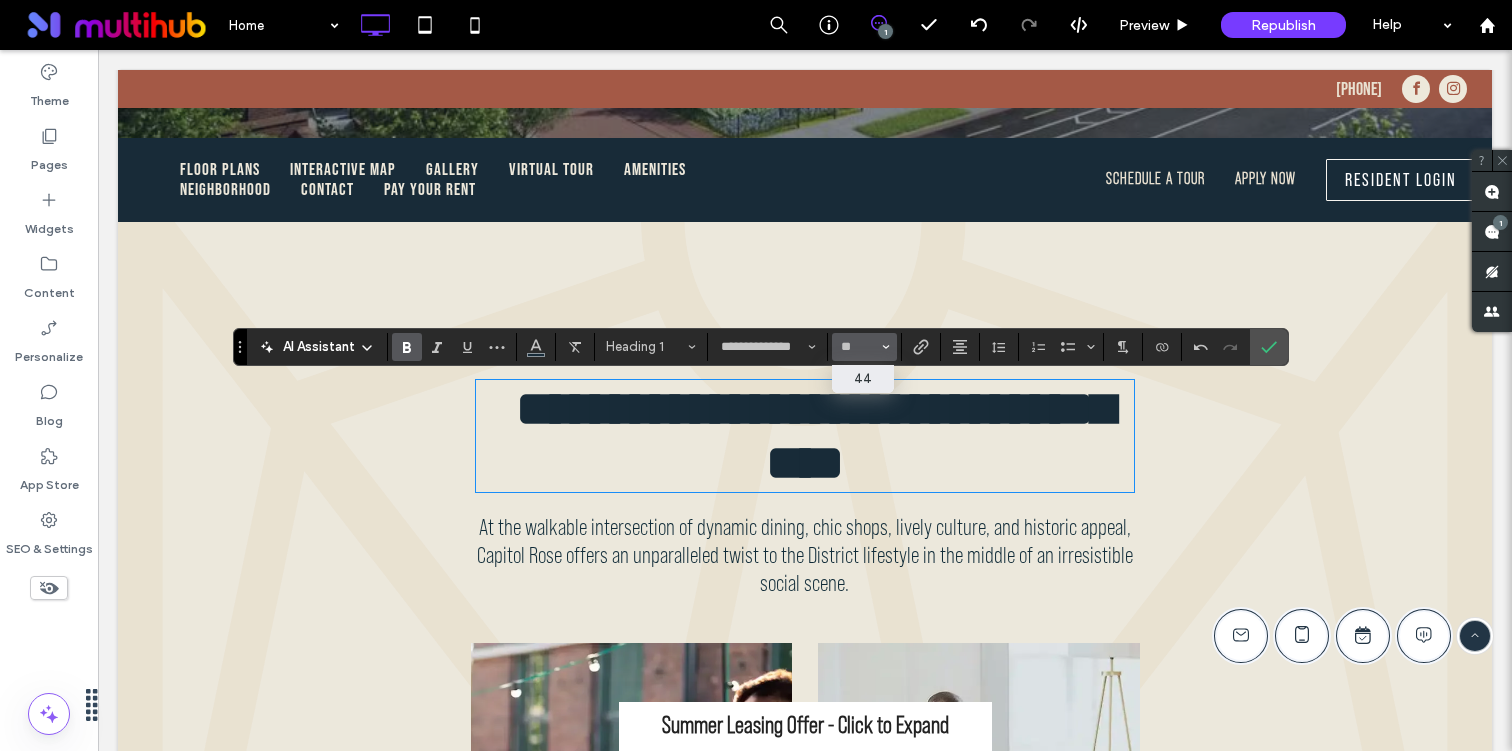 type on "**" 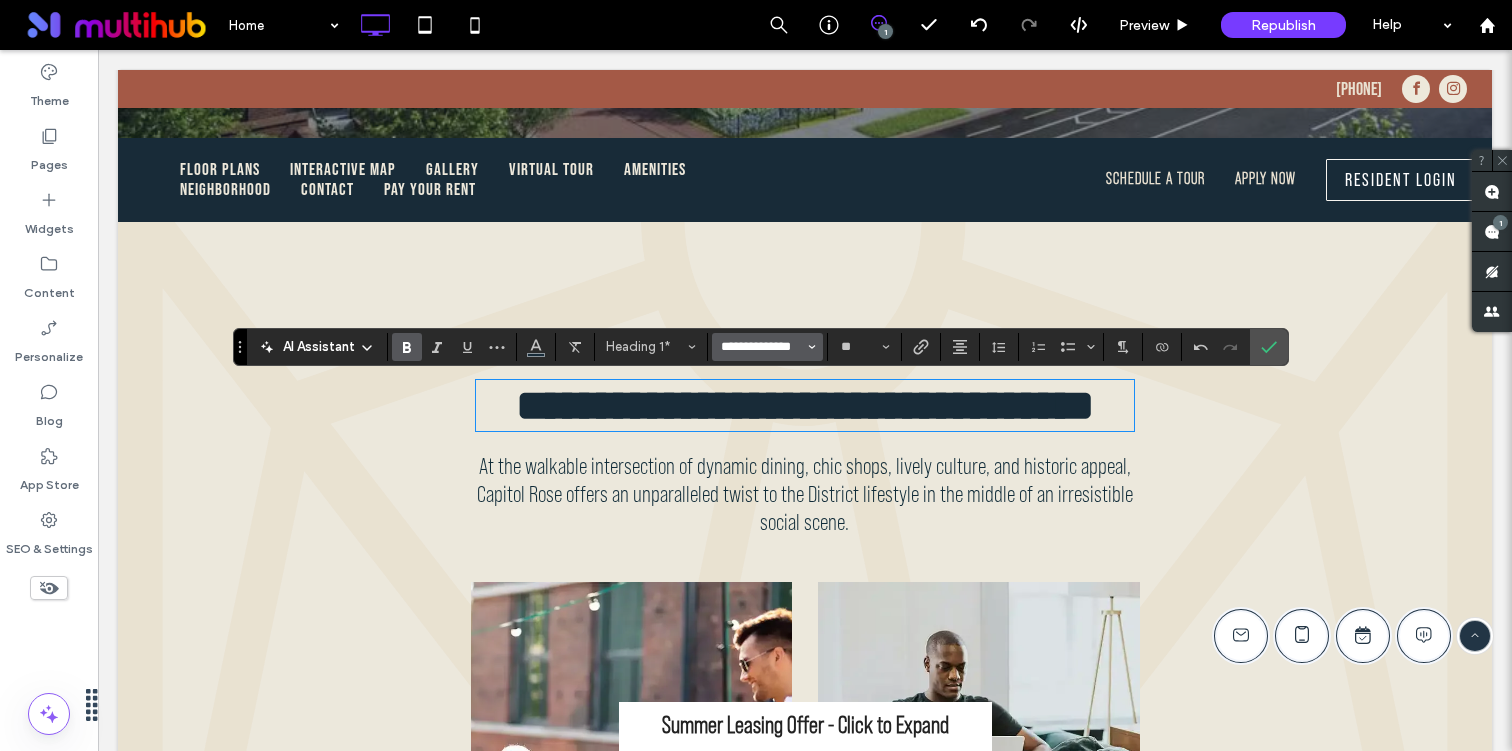 click on "**********" at bounding box center [761, 347] 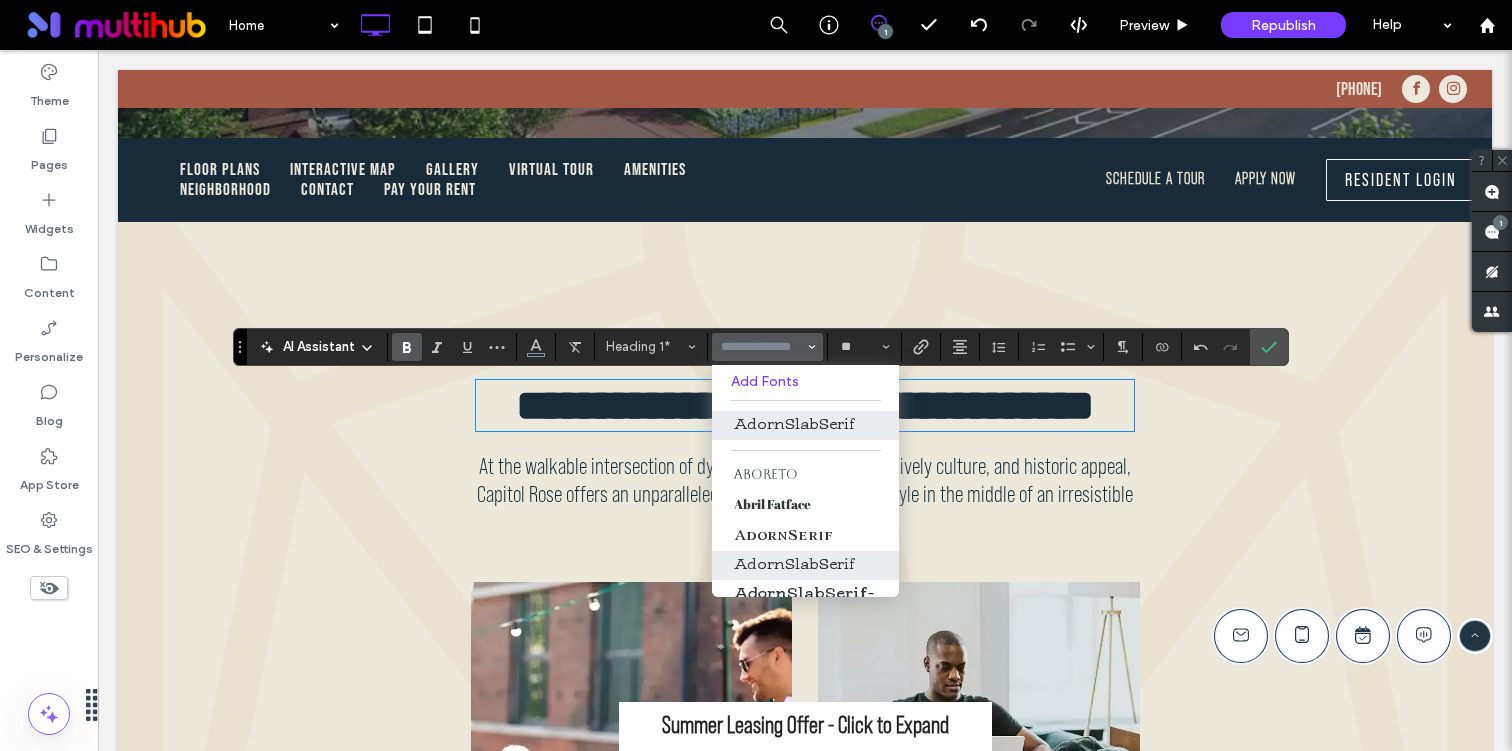 click on "AdornSlabSerif" at bounding box center (805, 565) 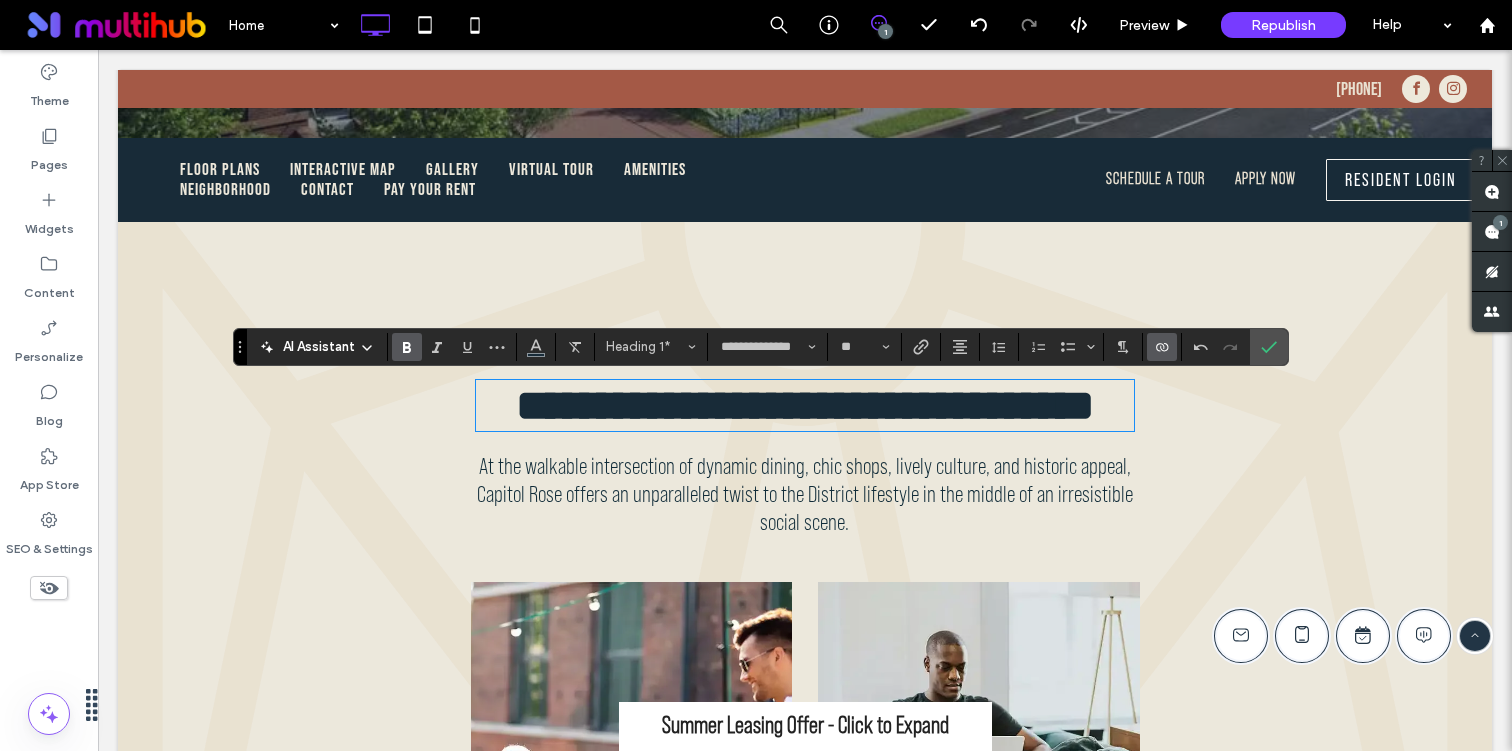 click 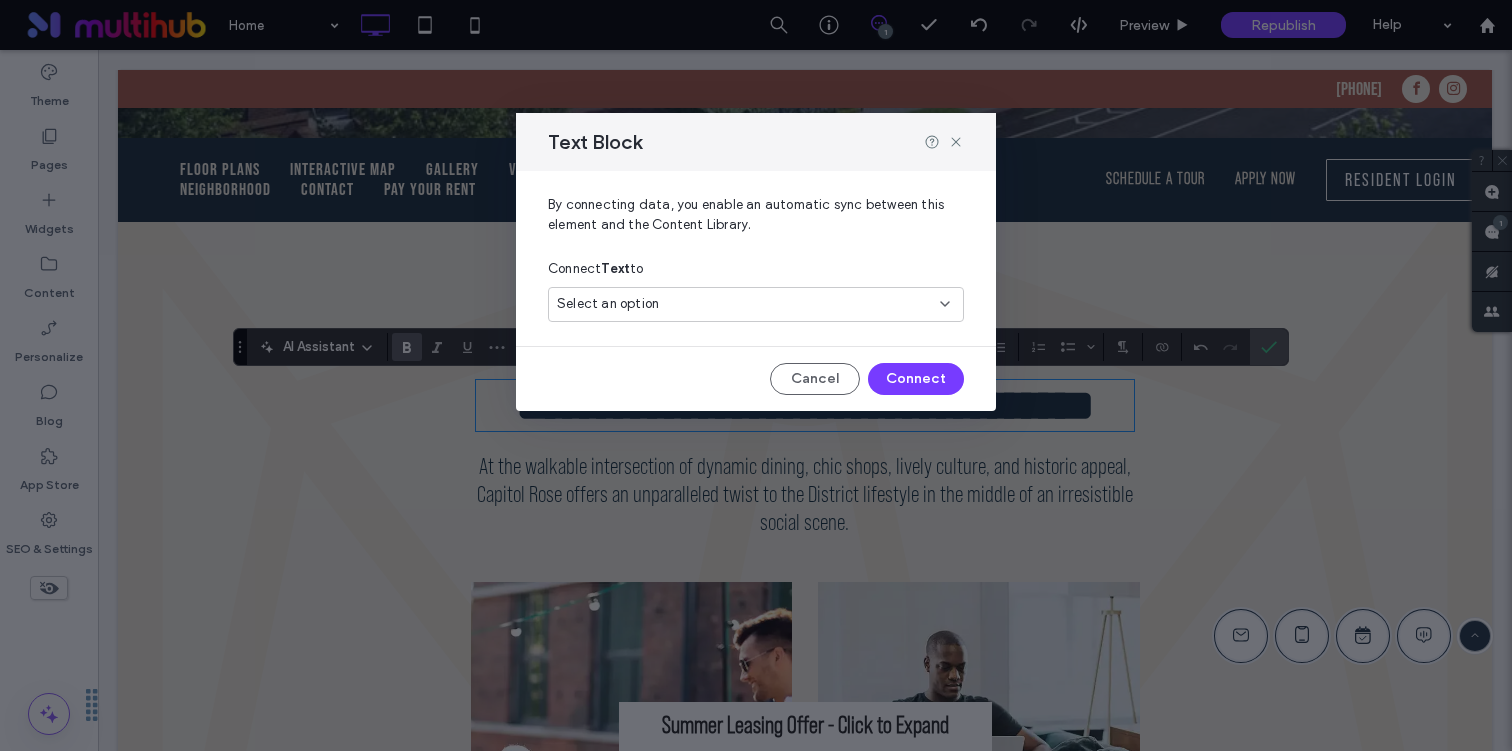 click on "Select an option" at bounding box center [608, 304] 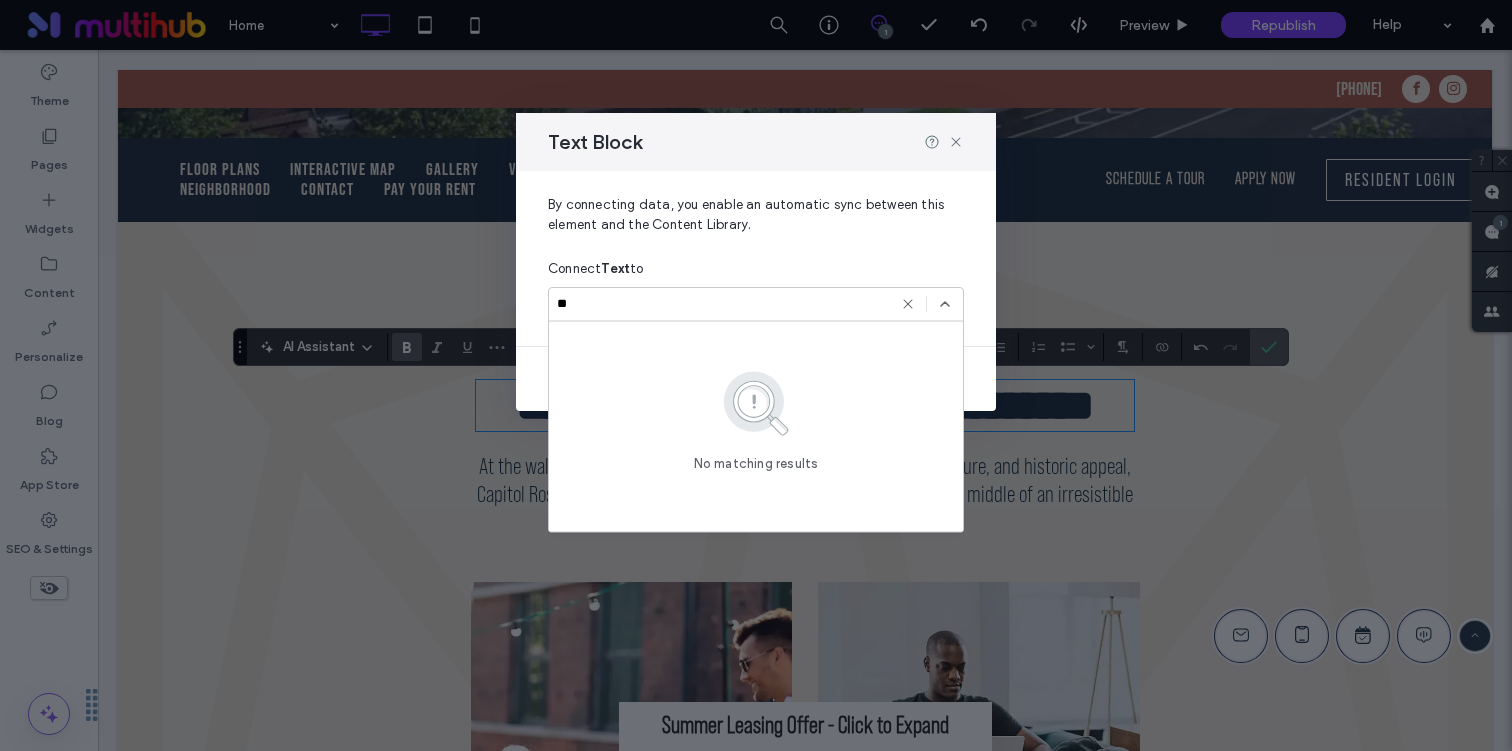 type on "*" 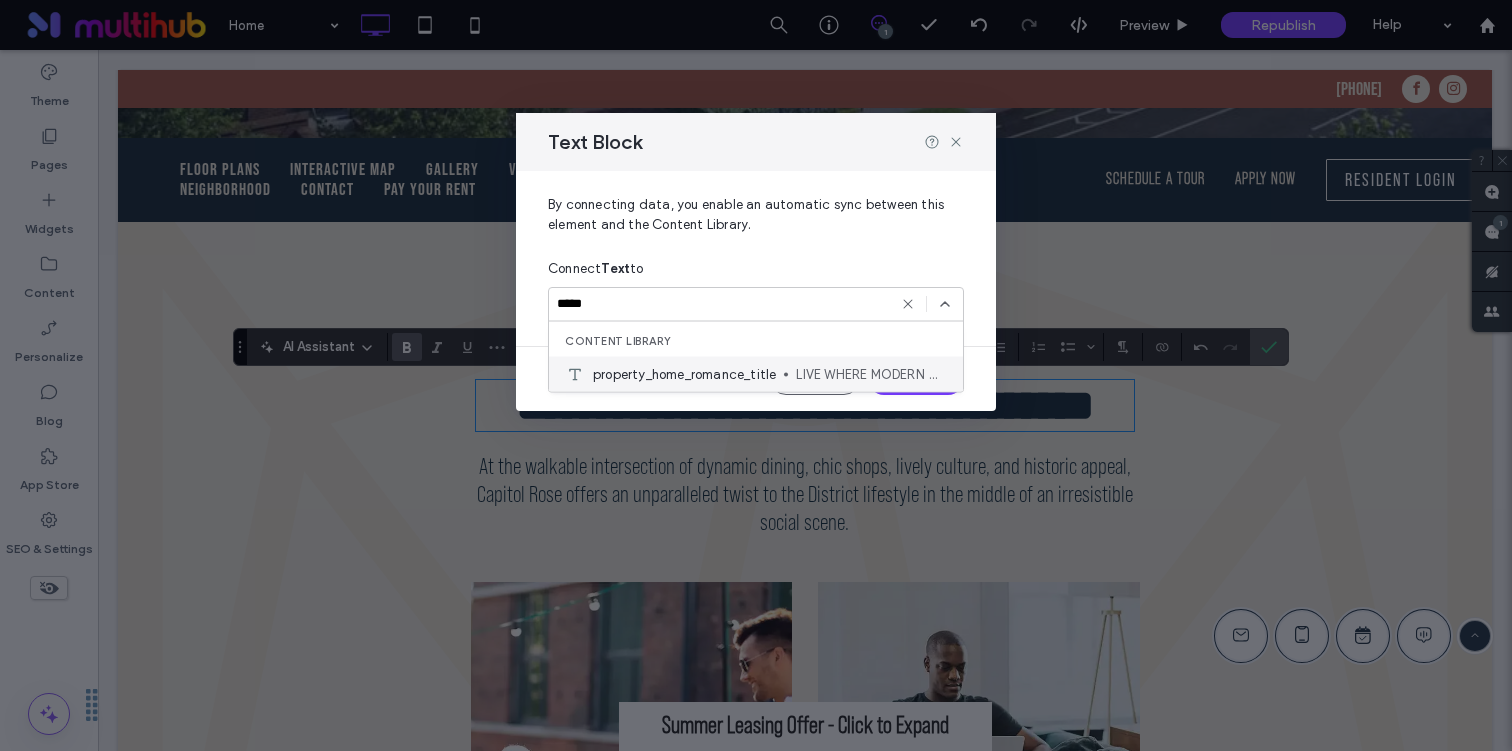 type on "*****" 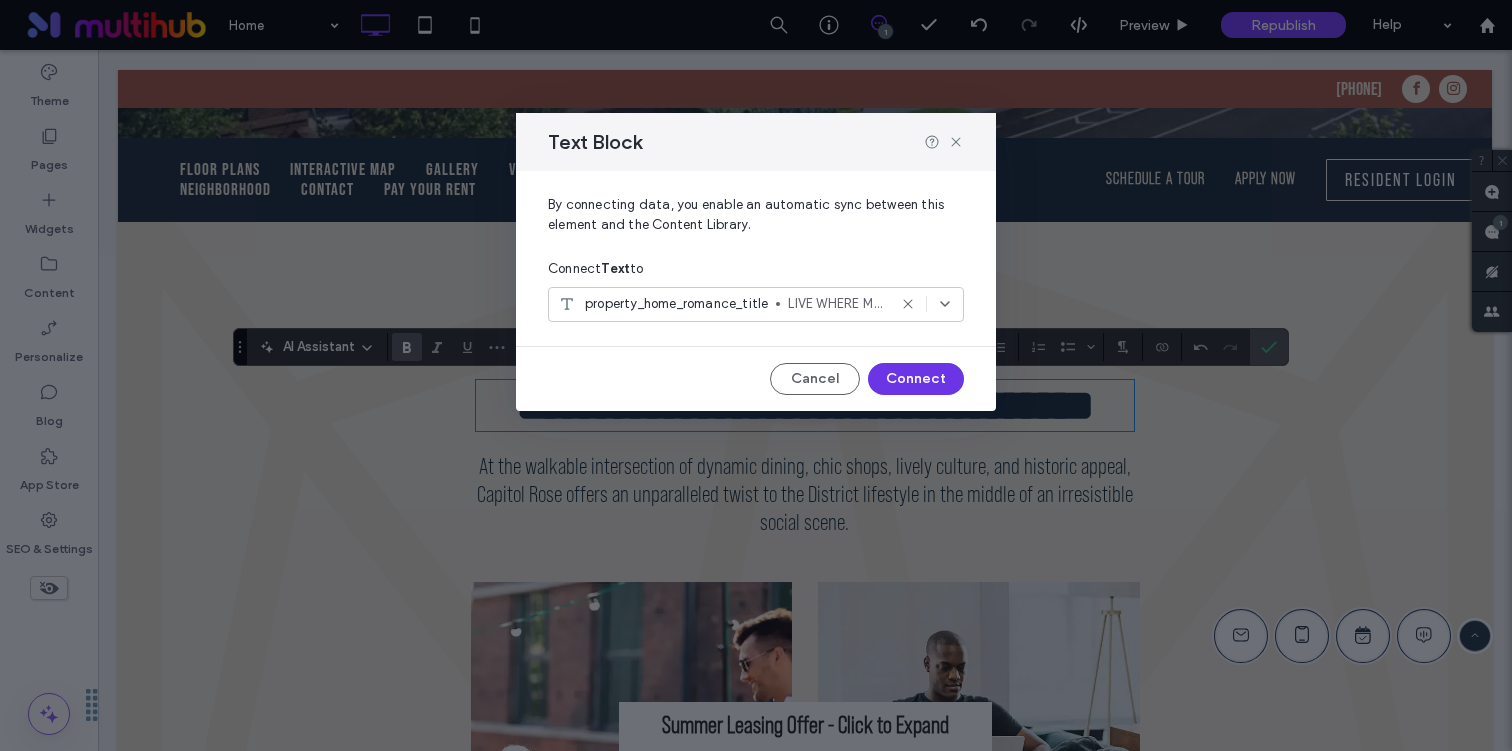 click on "Connect" at bounding box center (916, 379) 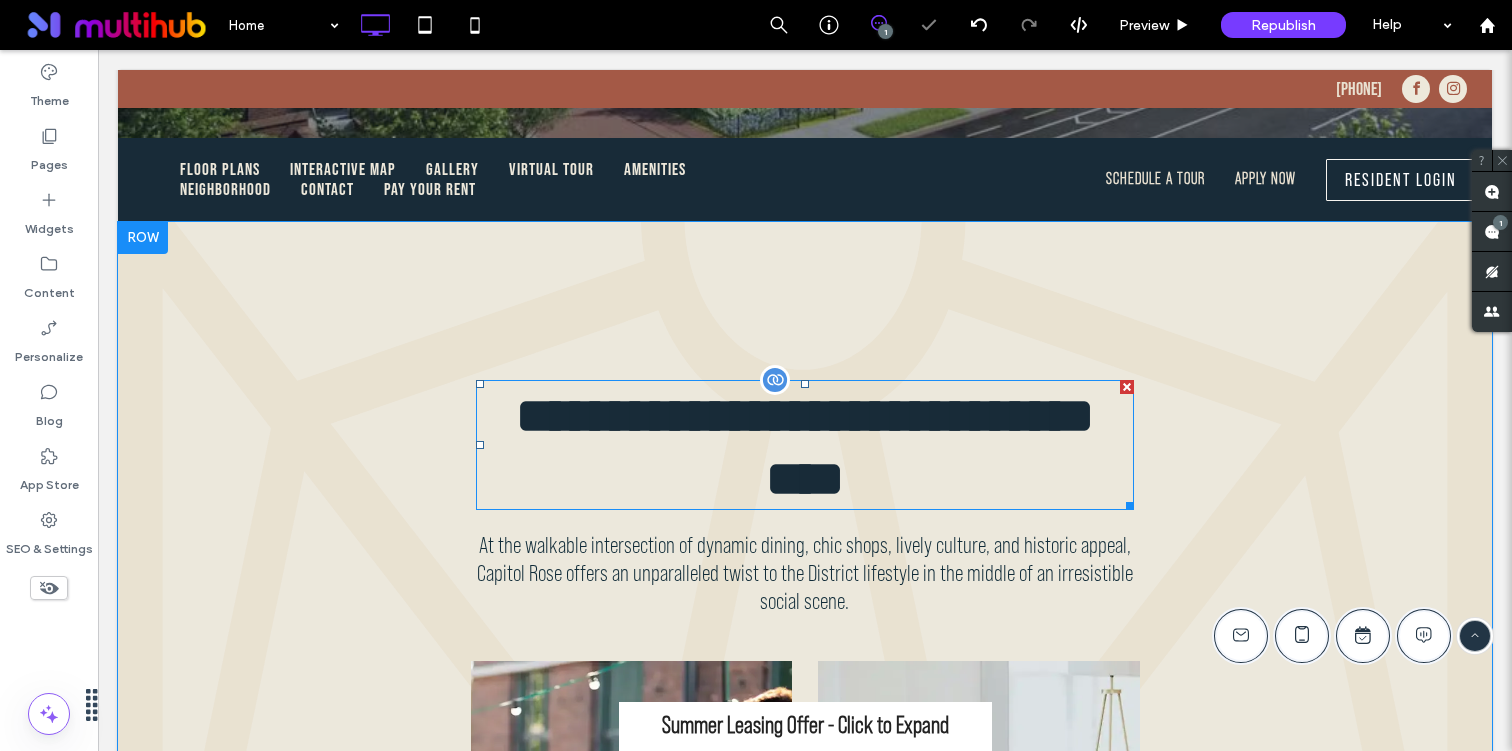 click on "**********" at bounding box center (805, 447) 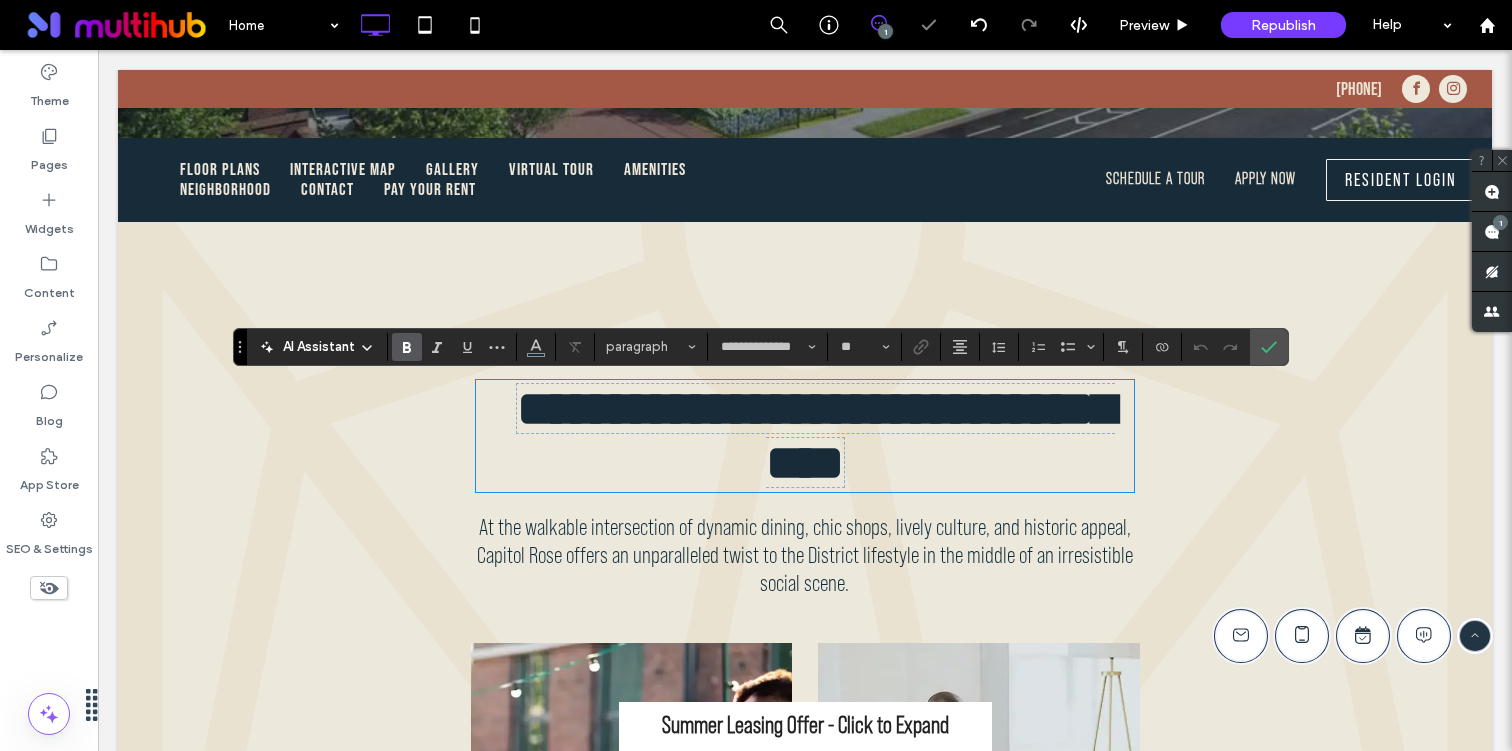 click on "**********" at bounding box center [816, 435] 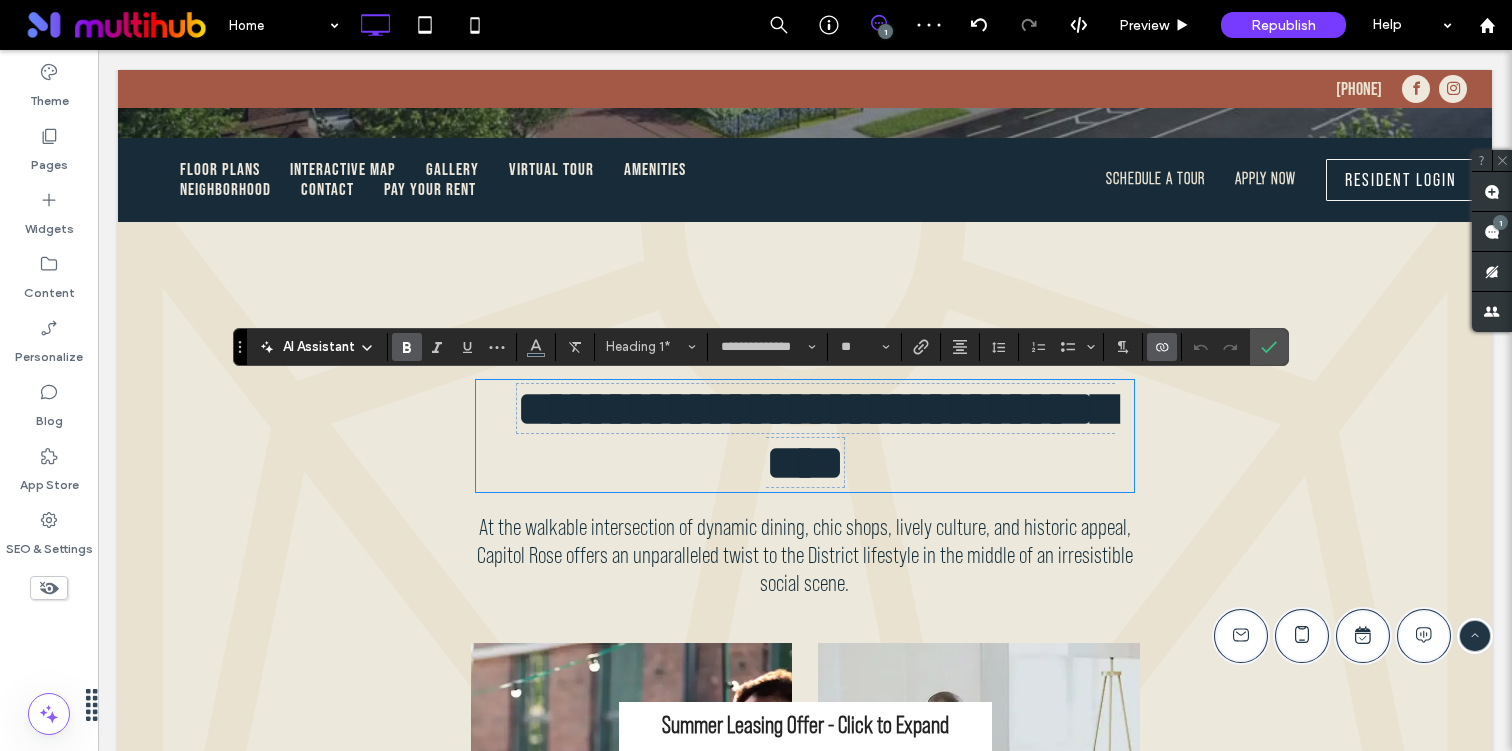 click 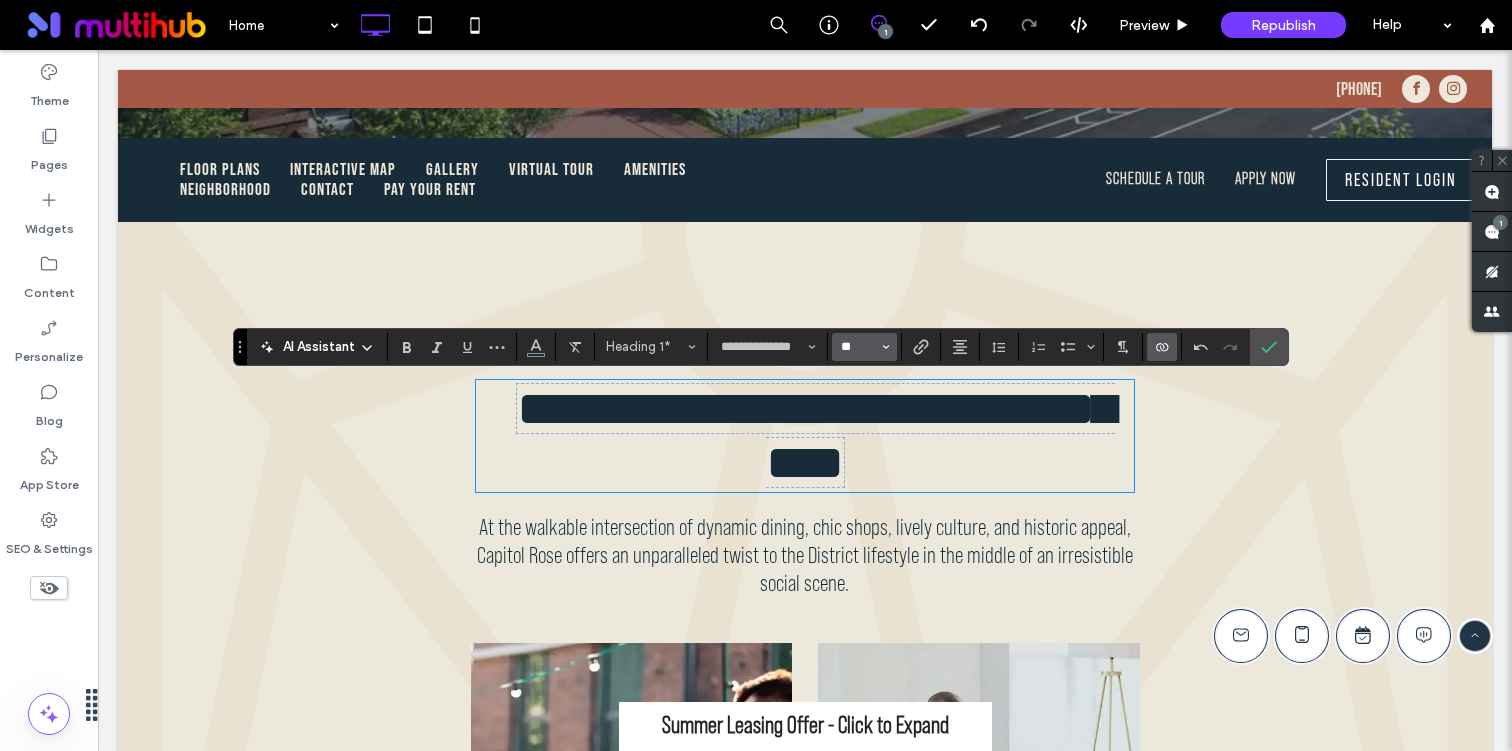 click on "**" at bounding box center [858, 347] 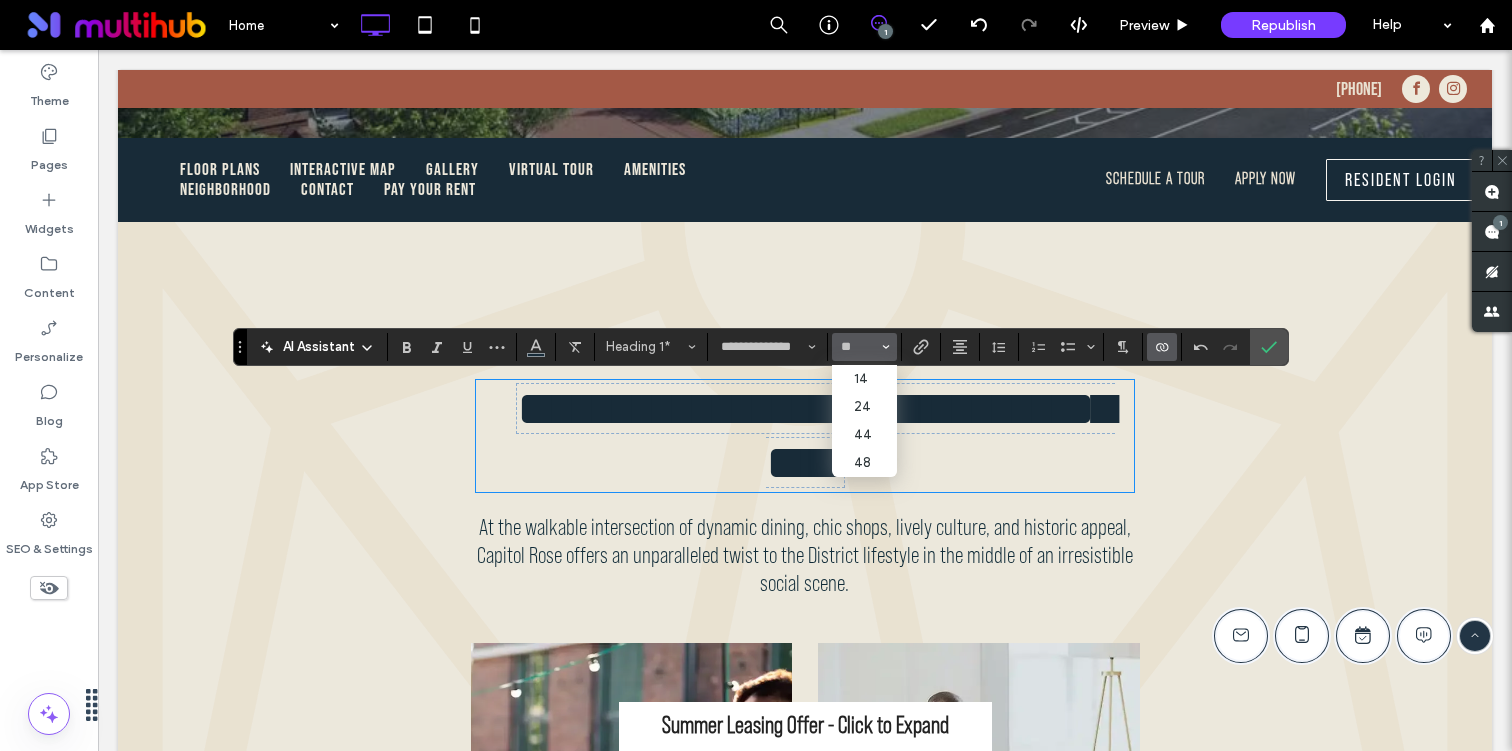 type on "**" 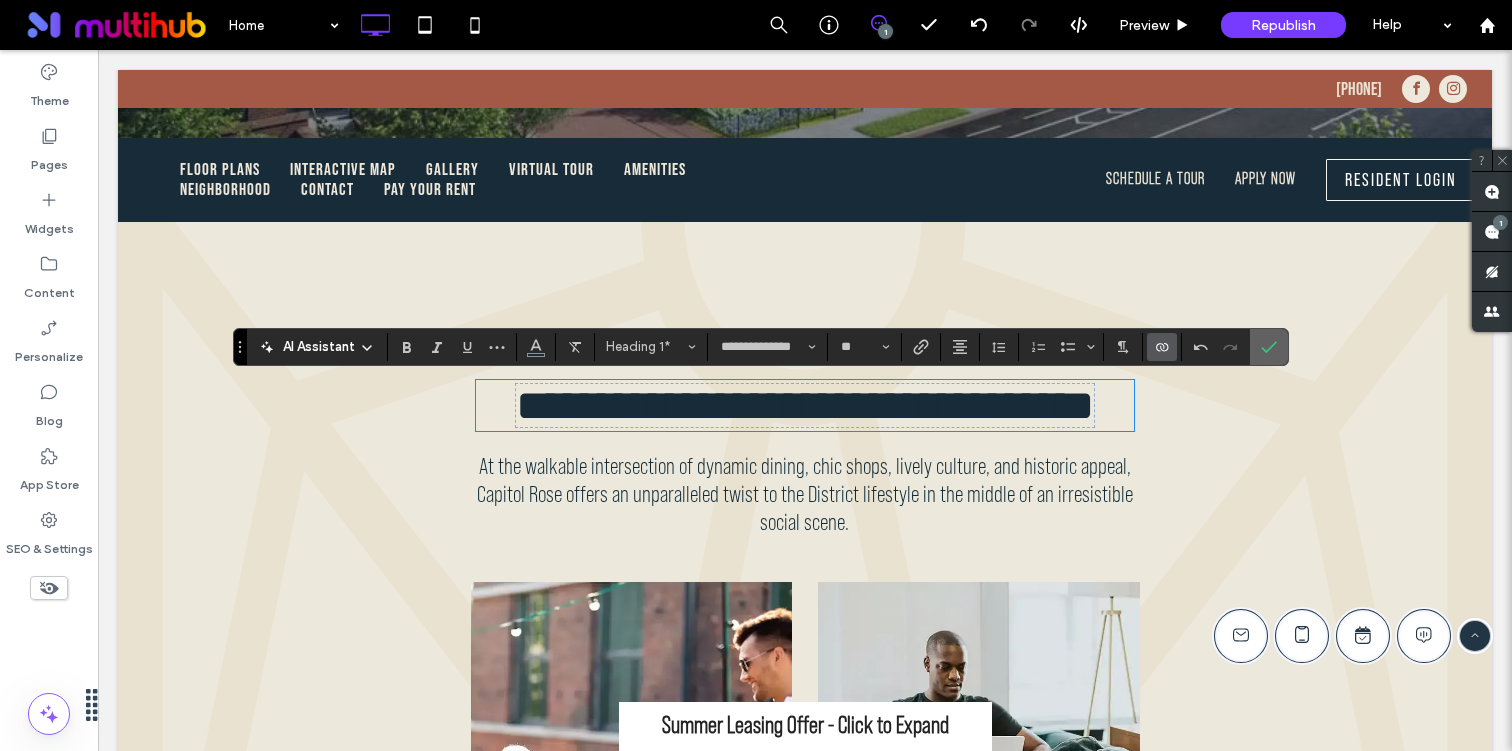 click at bounding box center (1269, 347) 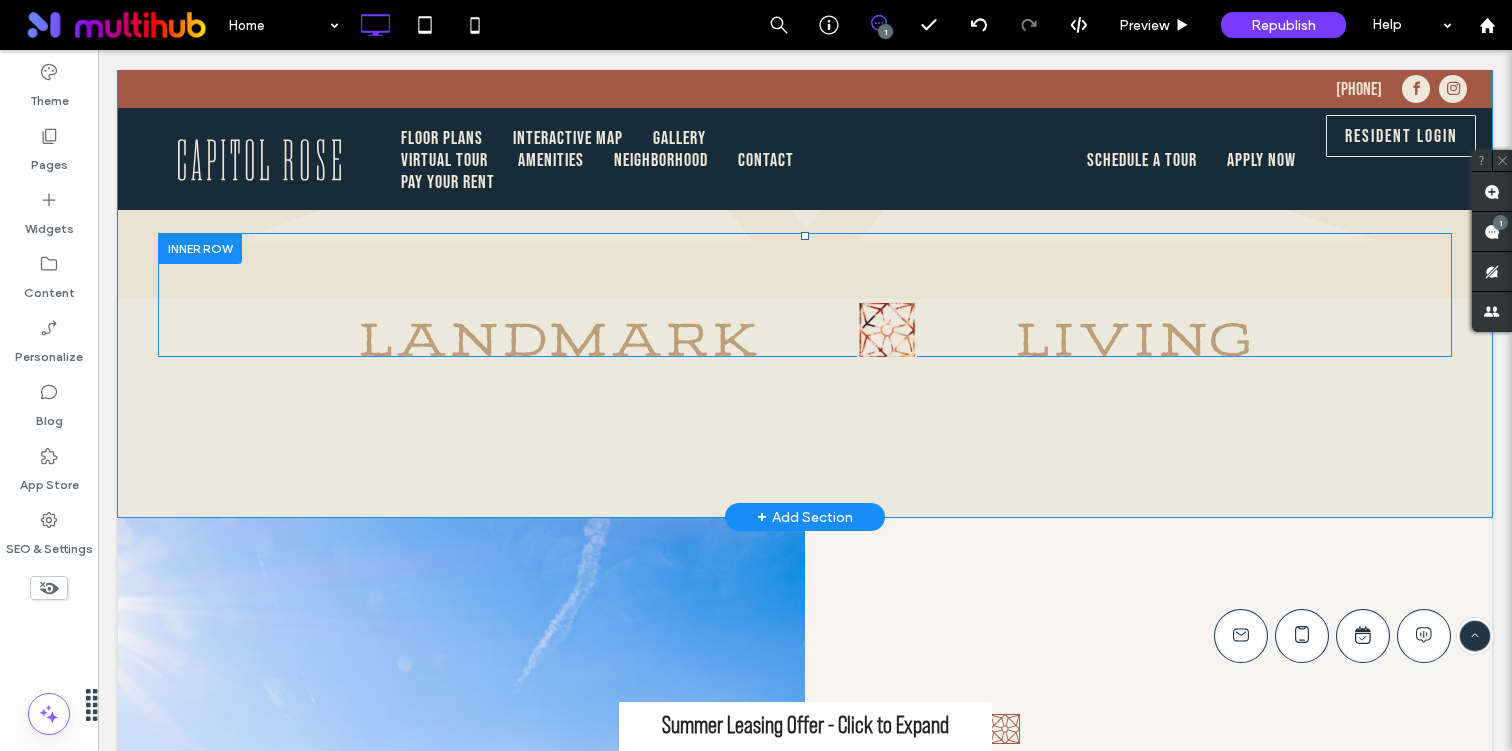 scroll, scrollTop: 1302, scrollLeft: 0, axis: vertical 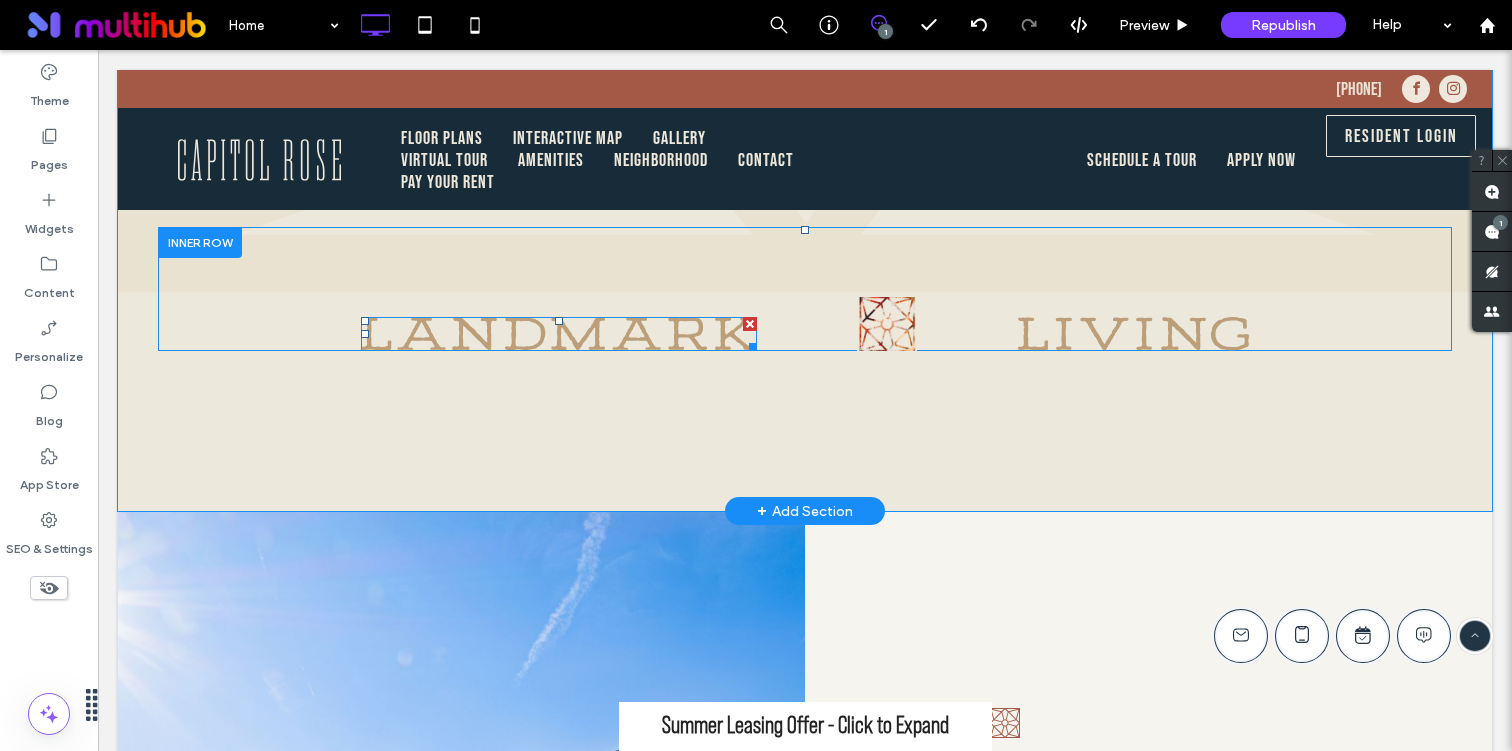 click at bounding box center (559, 334) 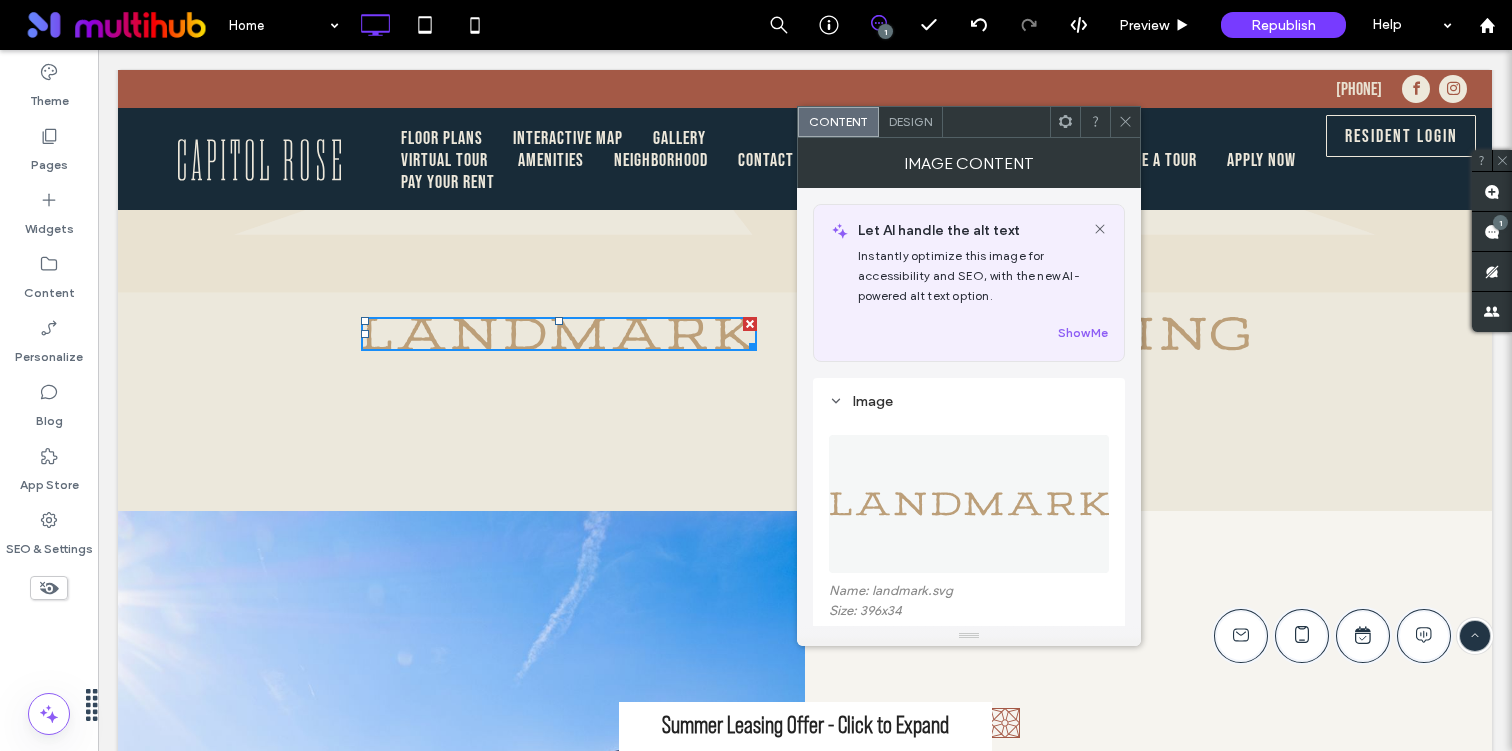 click 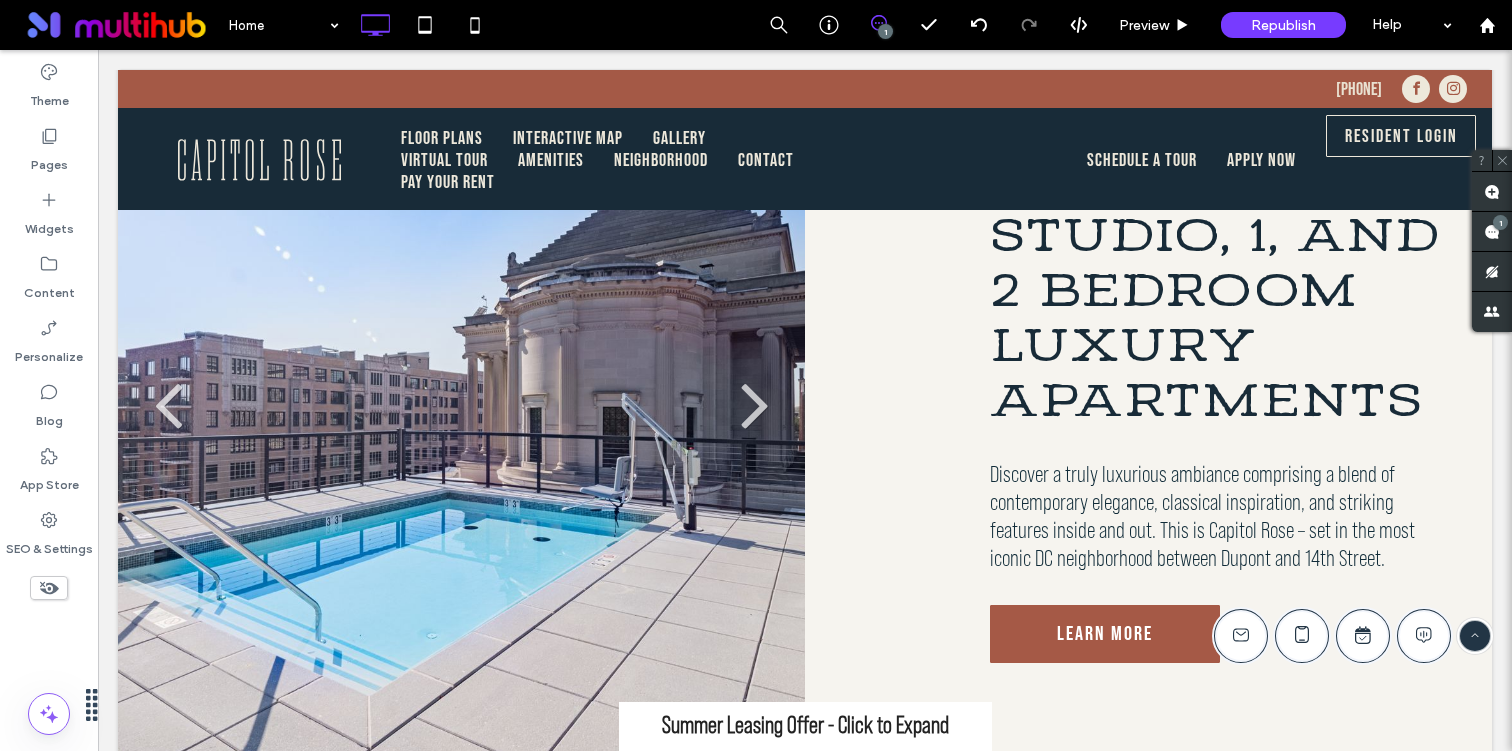 scroll, scrollTop: 1876, scrollLeft: 0, axis: vertical 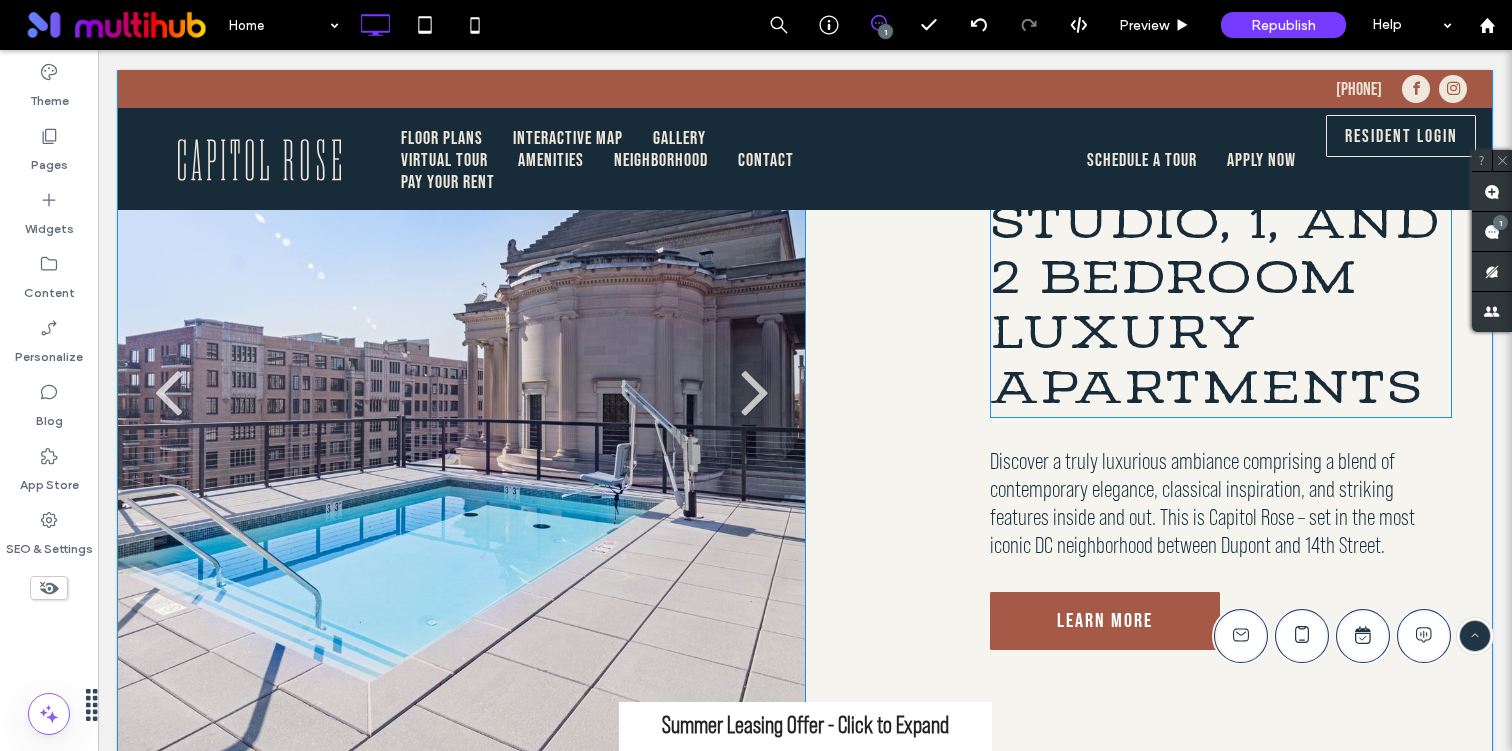 click on "STUDIO, 1, AND 2 BEDROOM LUXURY APARTMENTS" at bounding box center [1216, 306] 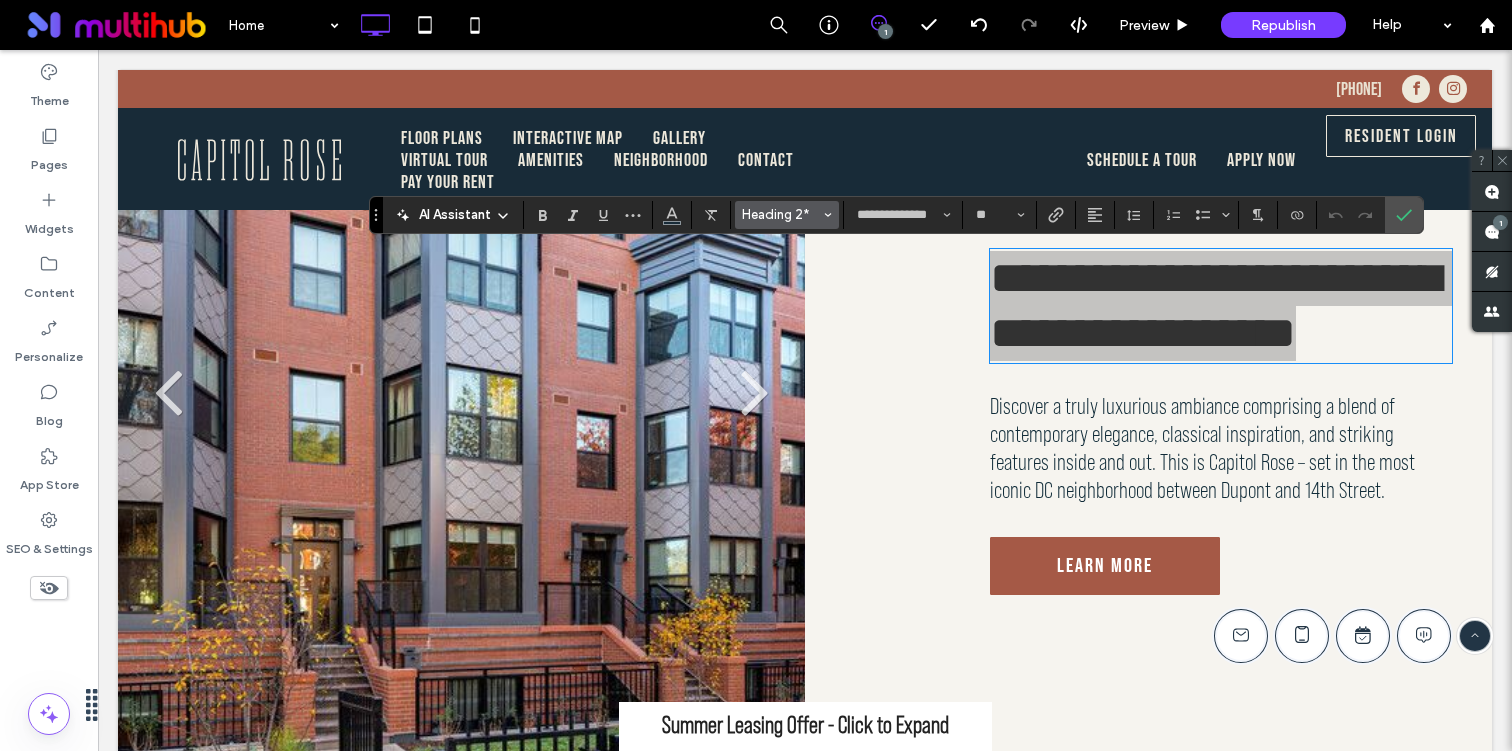 click on "Heading 2*" at bounding box center [781, 214] 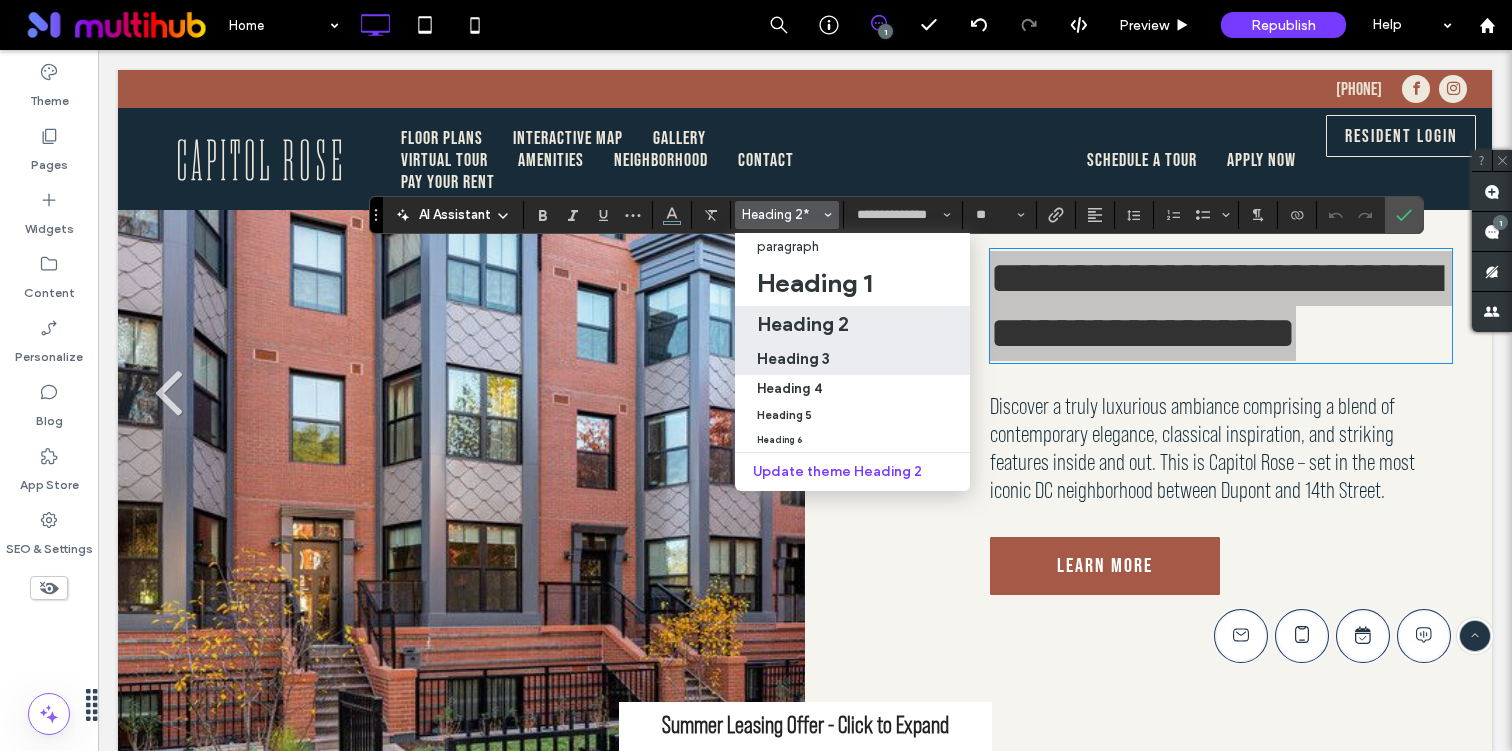 click on "Heading 3" at bounding box center [793, 358] 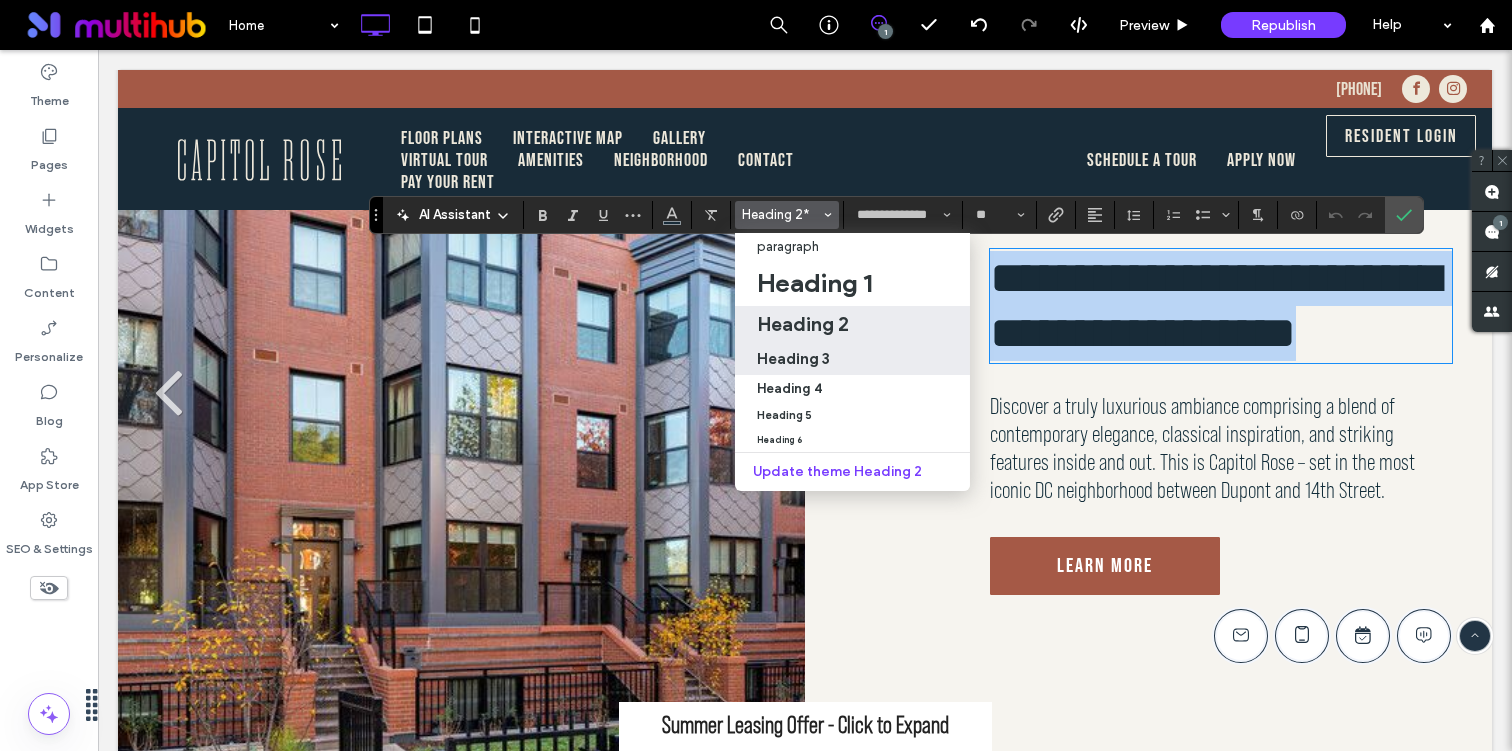 type on "**********" 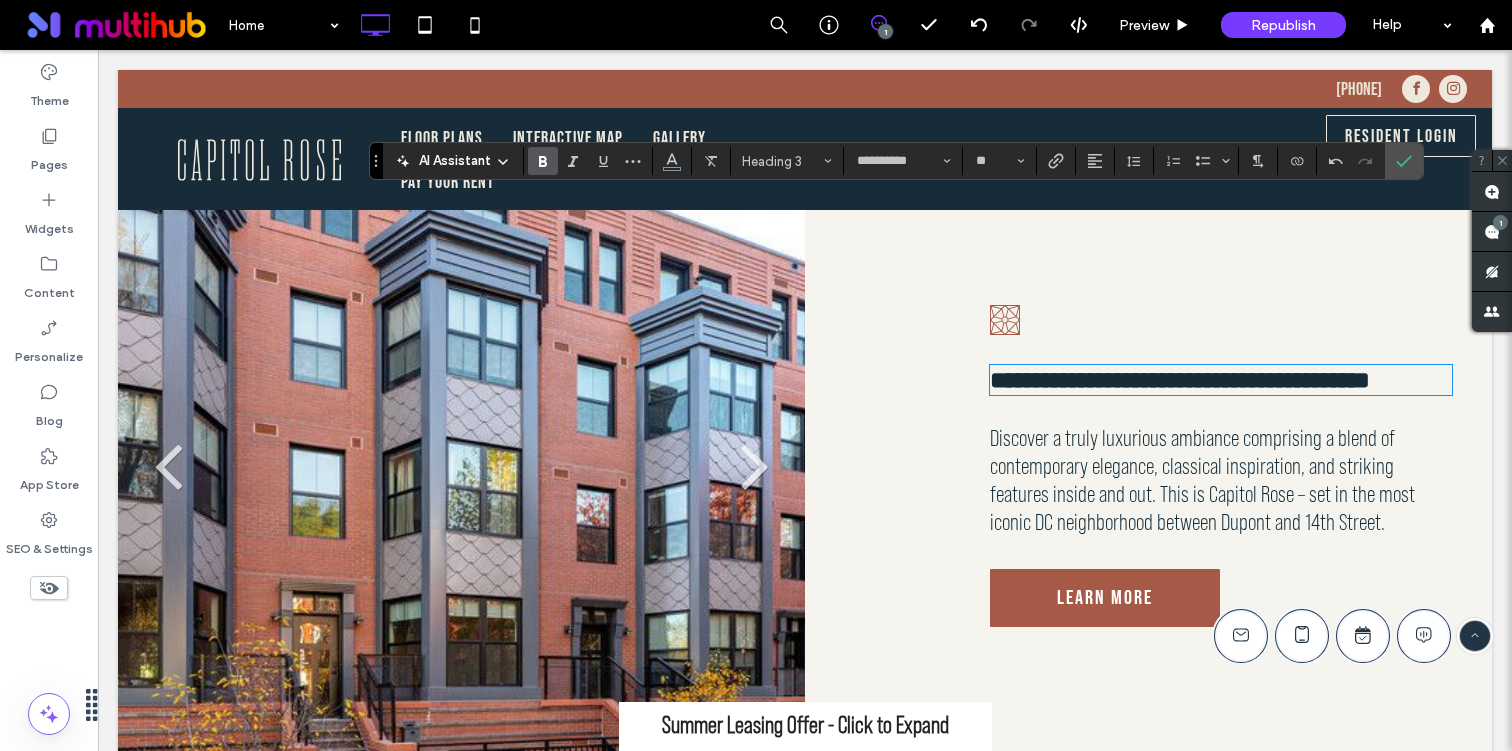 scroll, scrollTop: 1795, scrollLeft: 0, axis: vertical 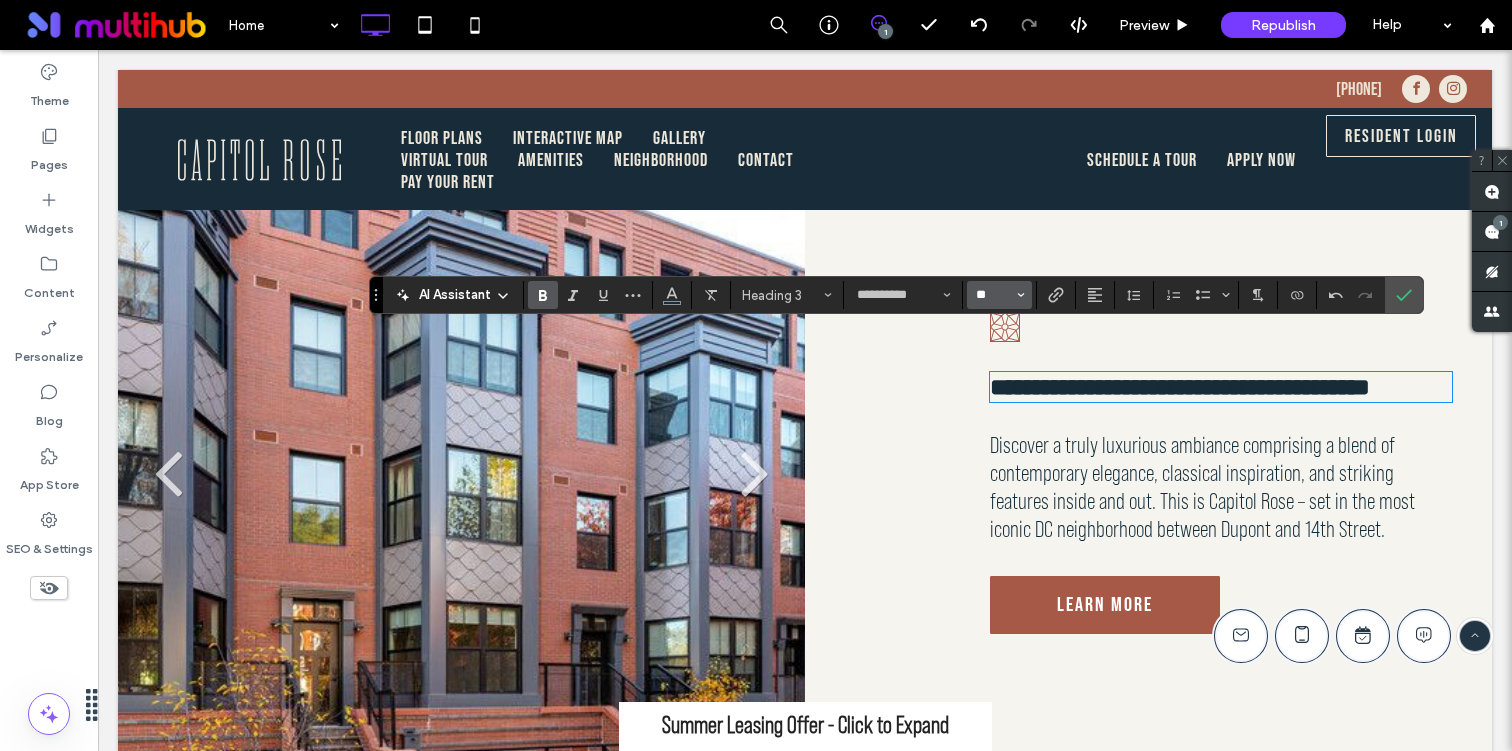 click on "**" at bounding box center [993, 295] 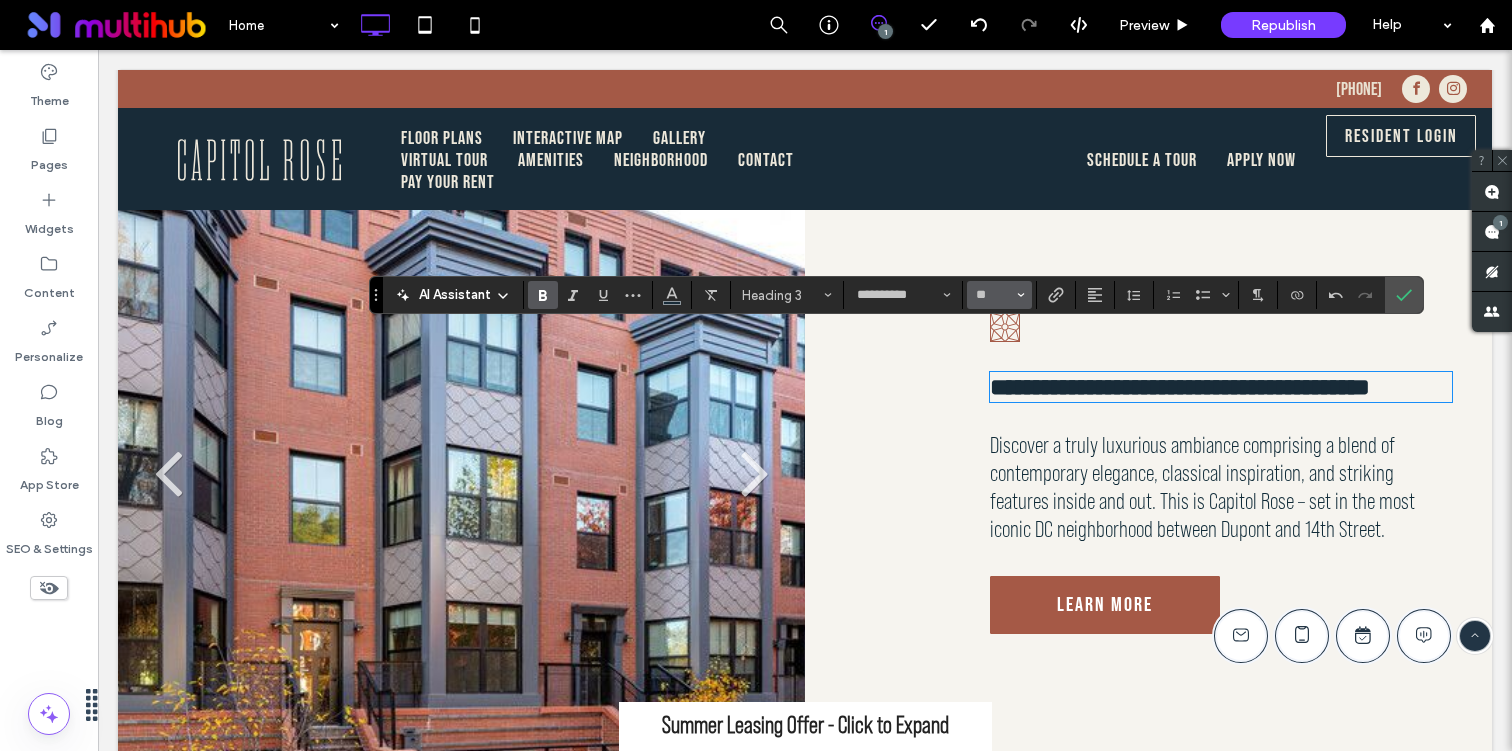 type on "**" 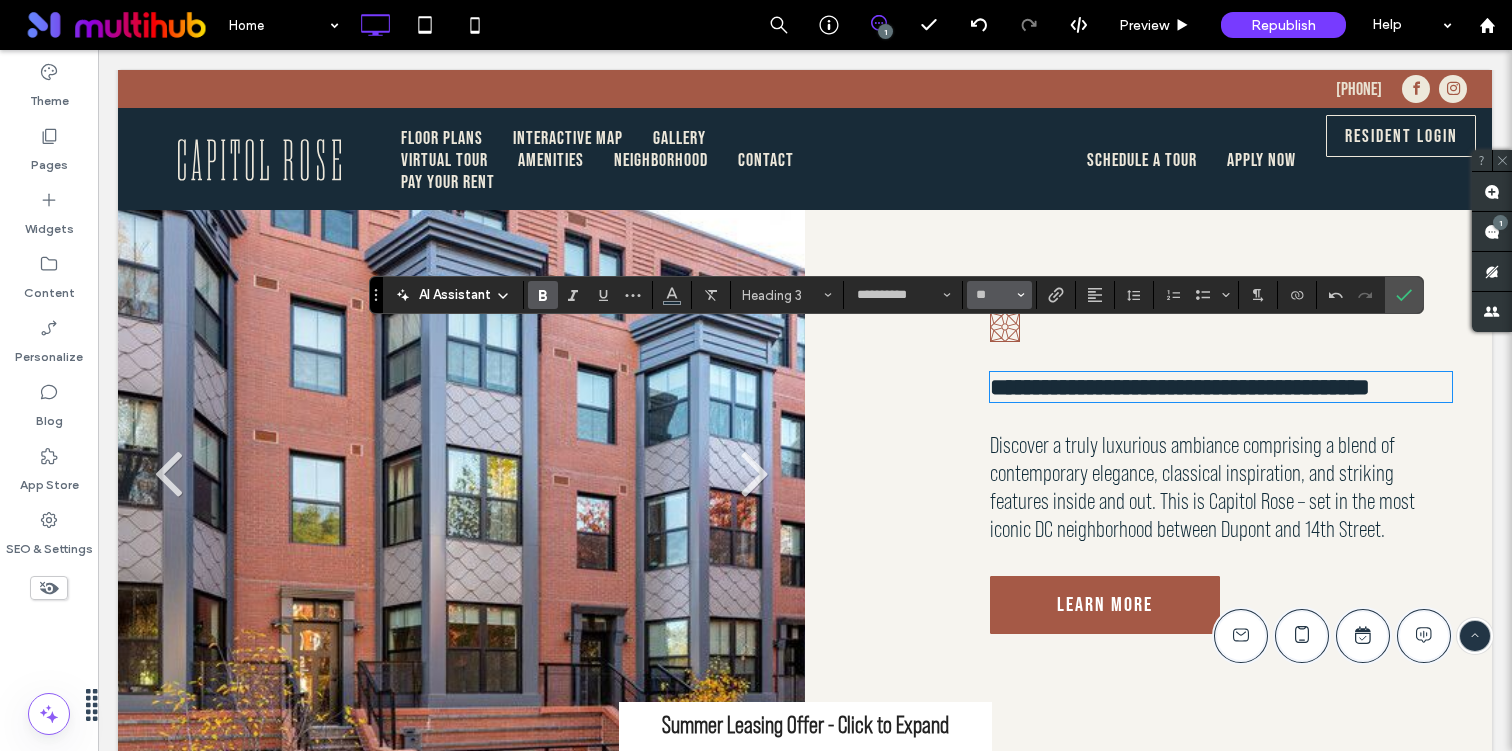 scroll, scrollTop: 1701, scrollLeft: 0, axis: vertical 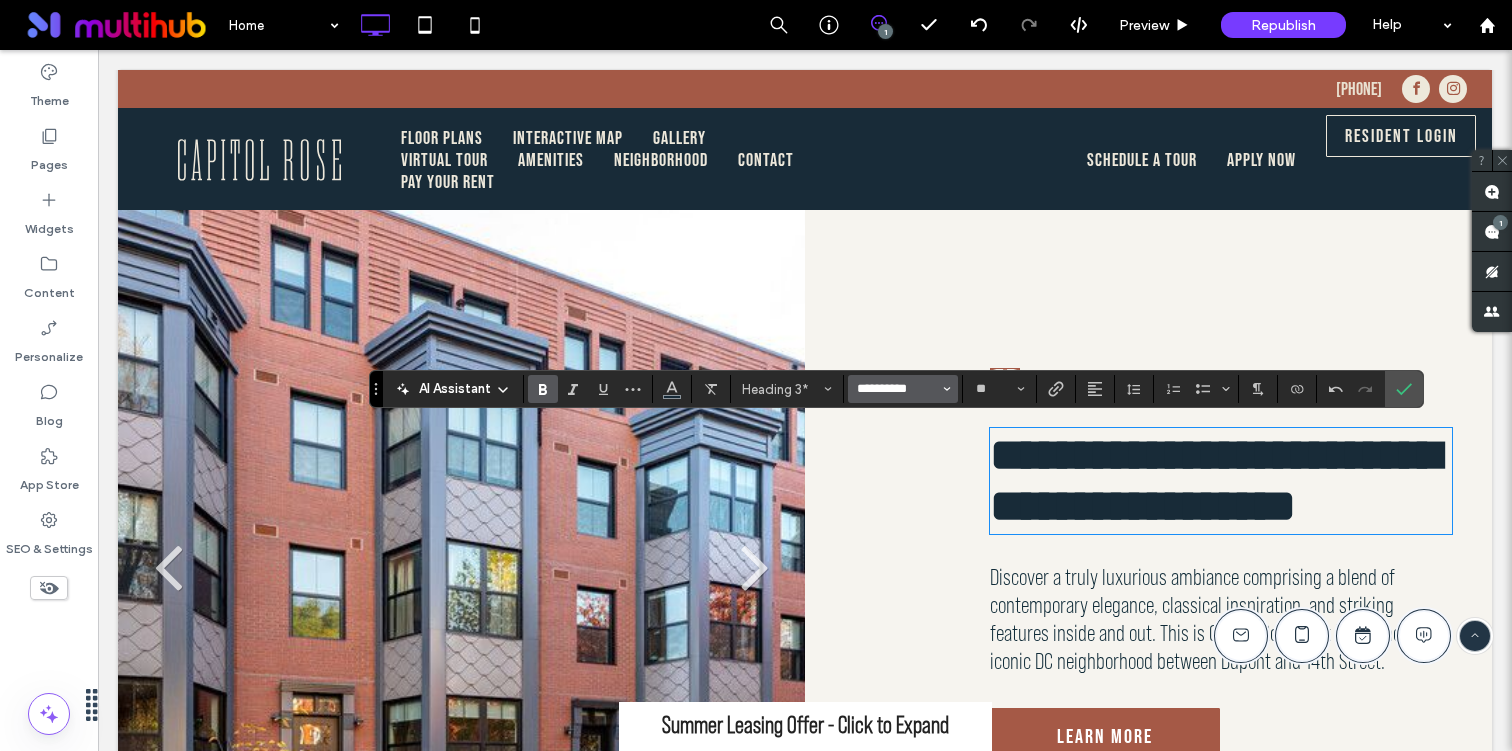 click on "**********" at bounding box center [897, 389] 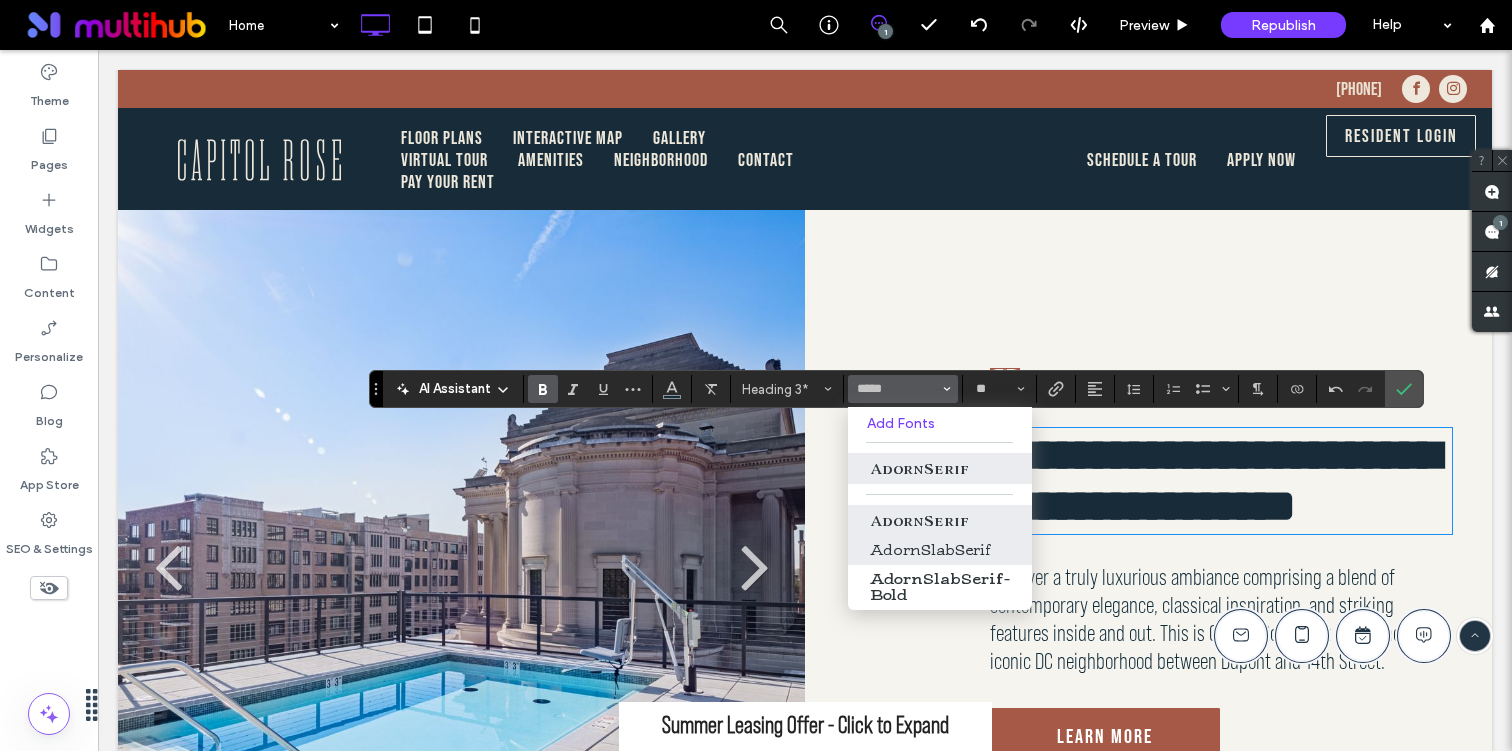 click on "AdornSlabSerif" at bounding box center [940, 550] 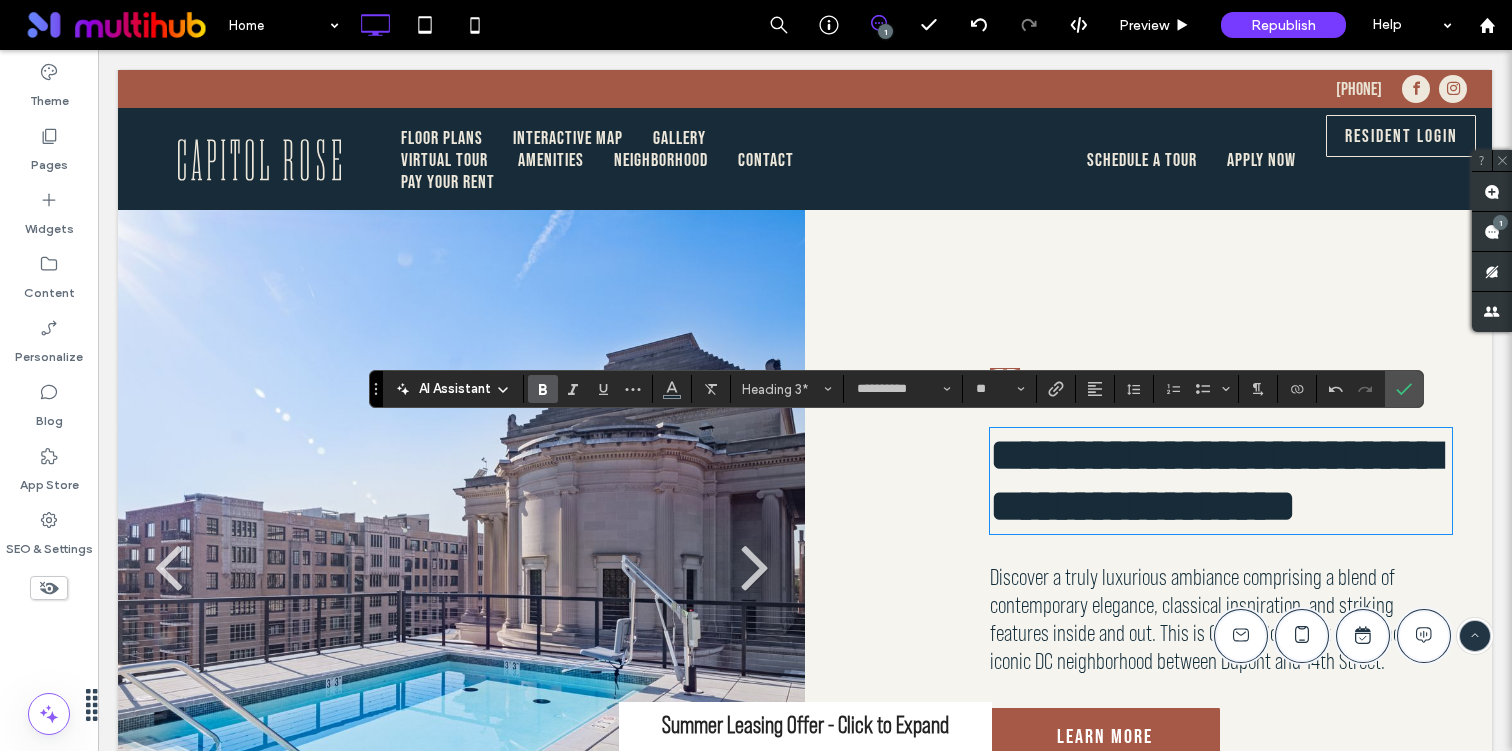 type on "**********" 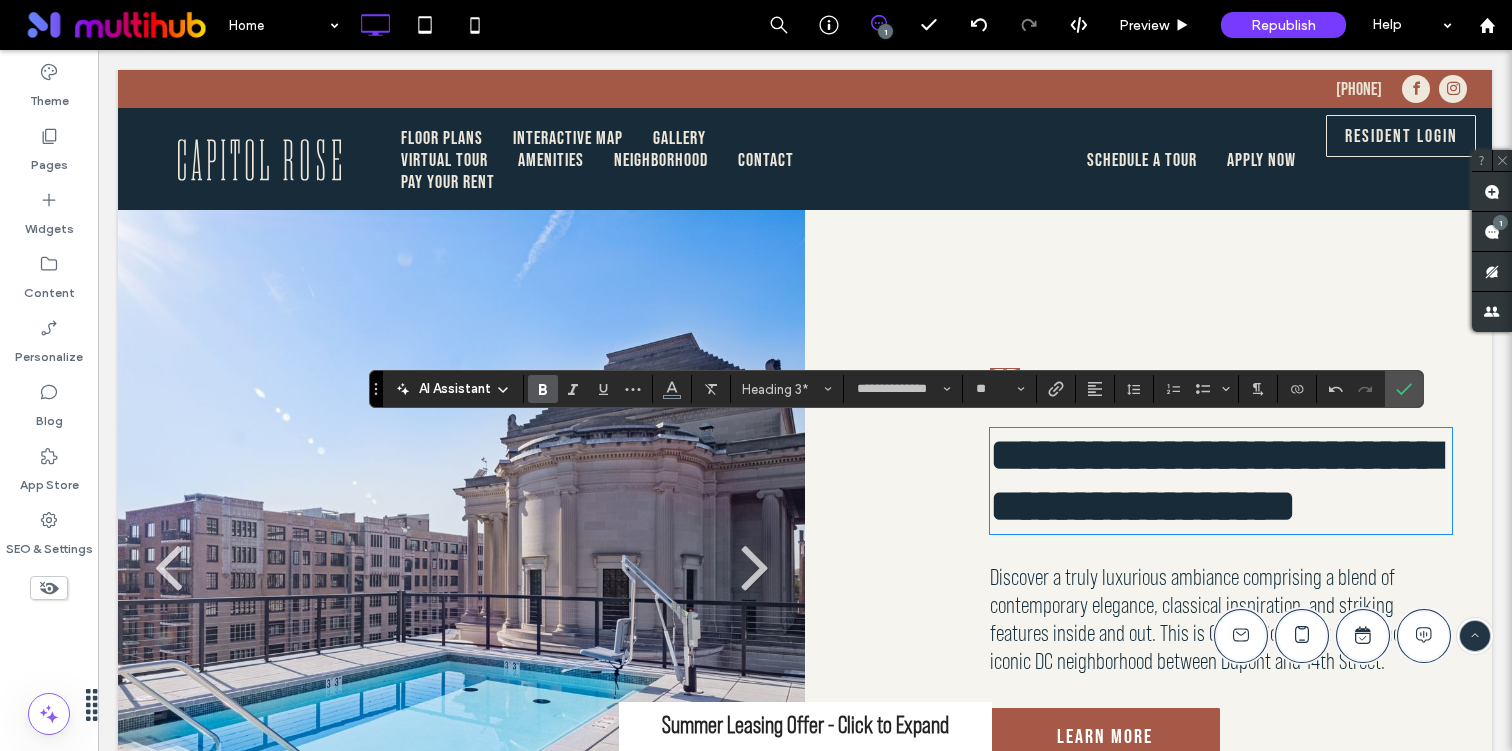 click 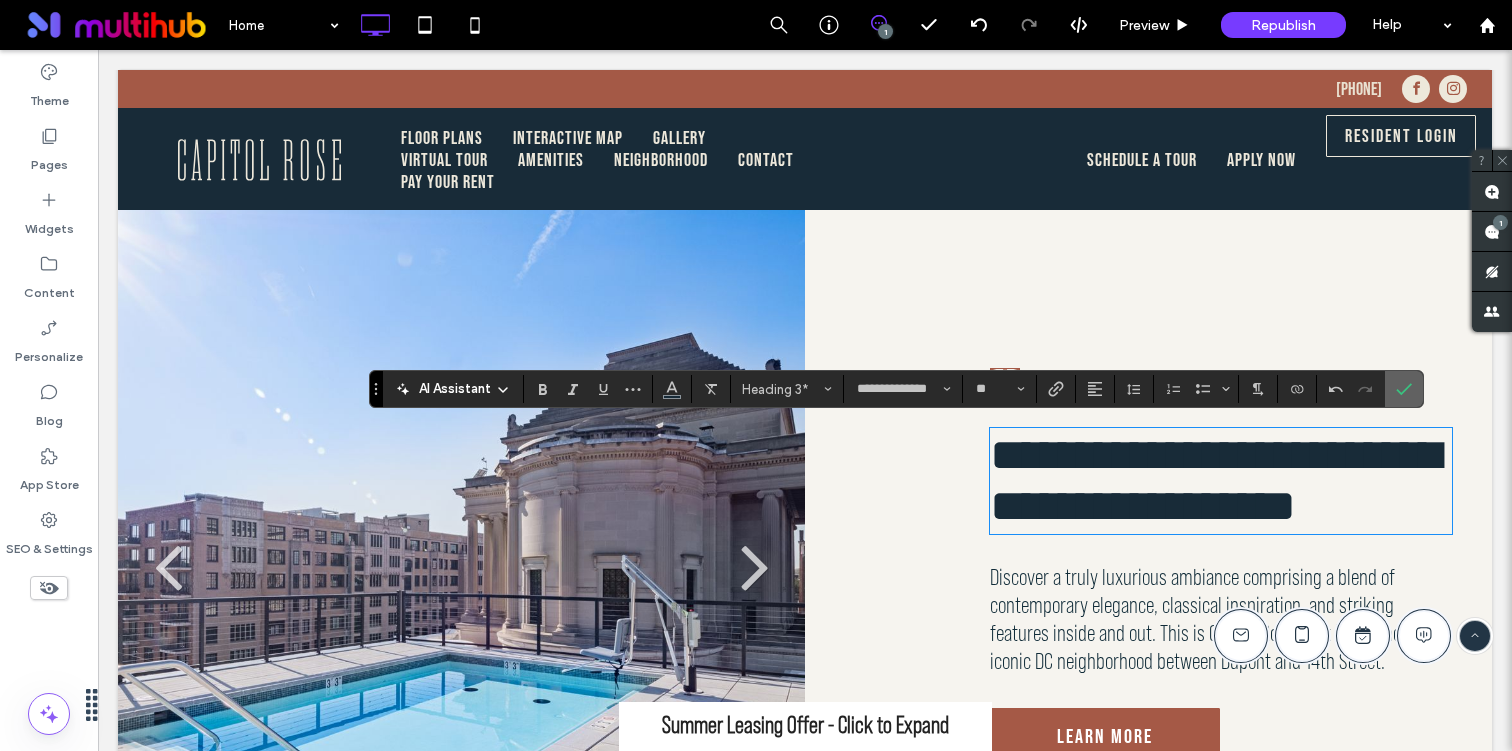 click 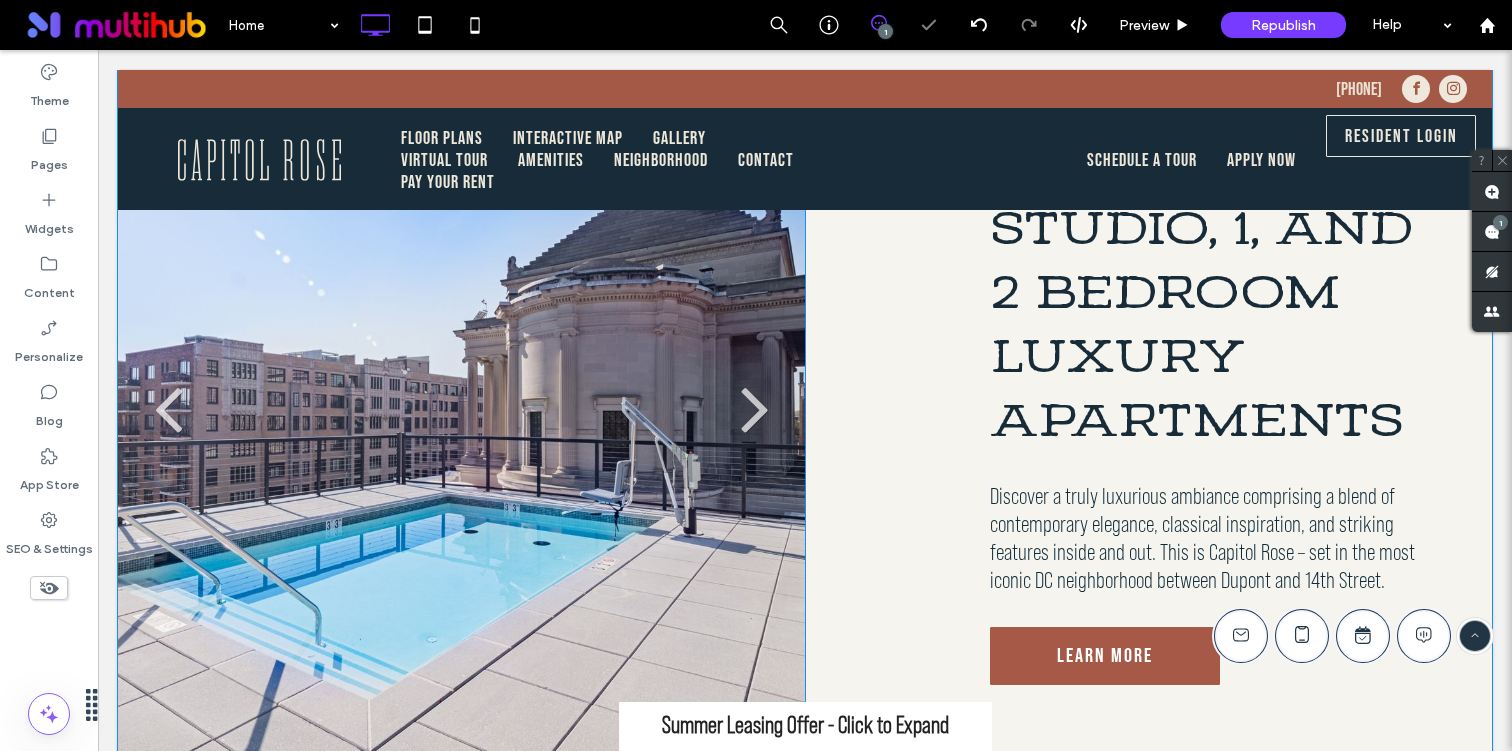 scroll, scrollTop: 1853, scrollLeft: 0, axis: vertical 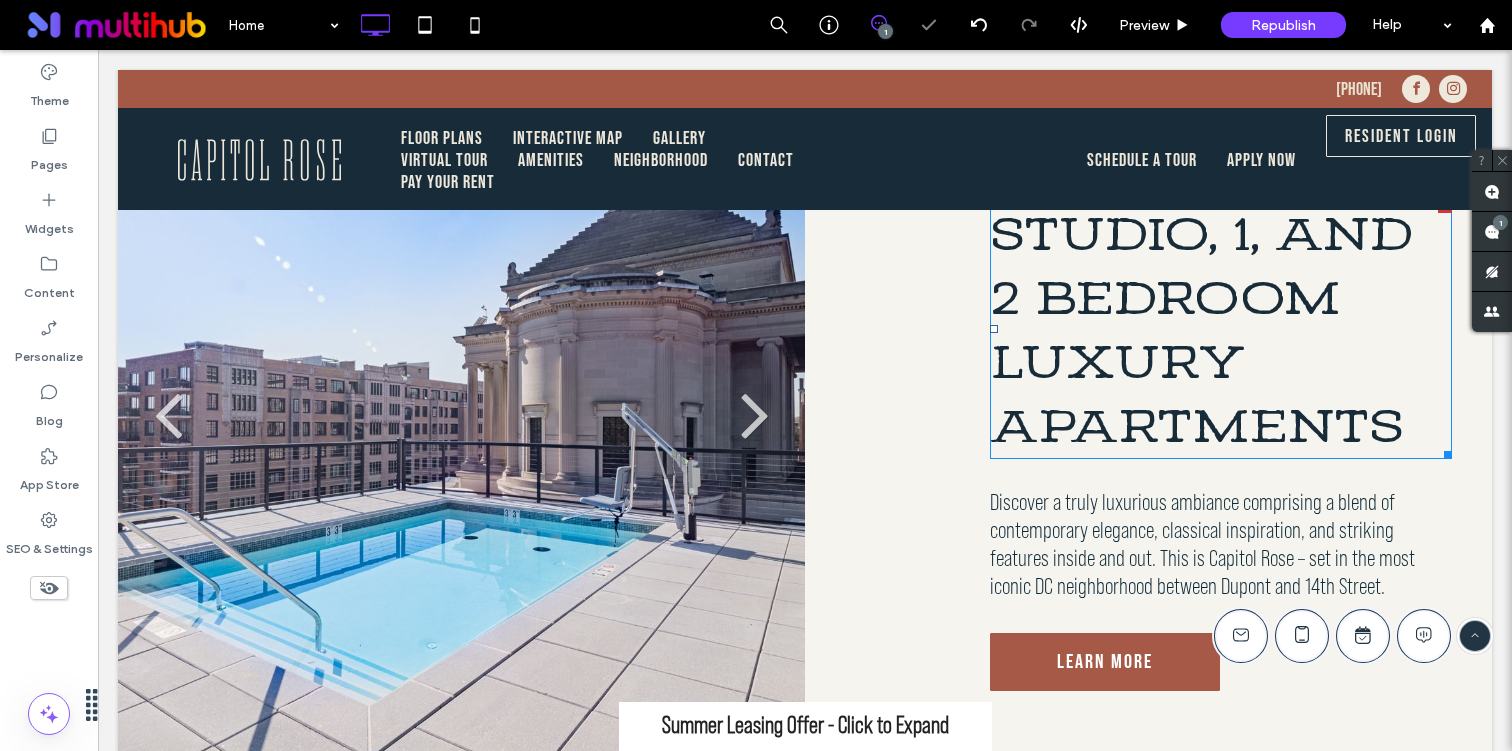 click on "STUDIO, 1, AND 2 BEDROOM LUXURY APARTMENTS" at bounding box center [1202, 331] 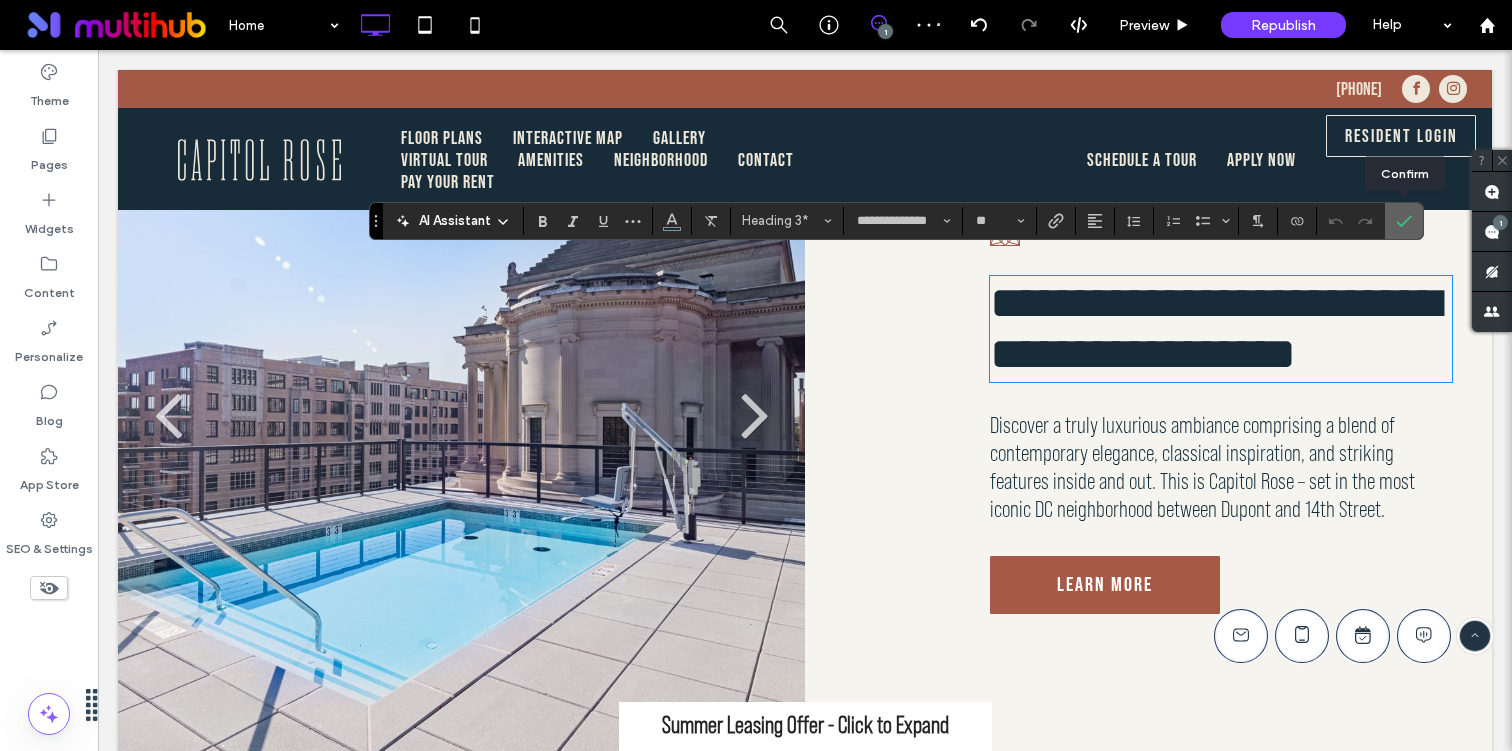 click 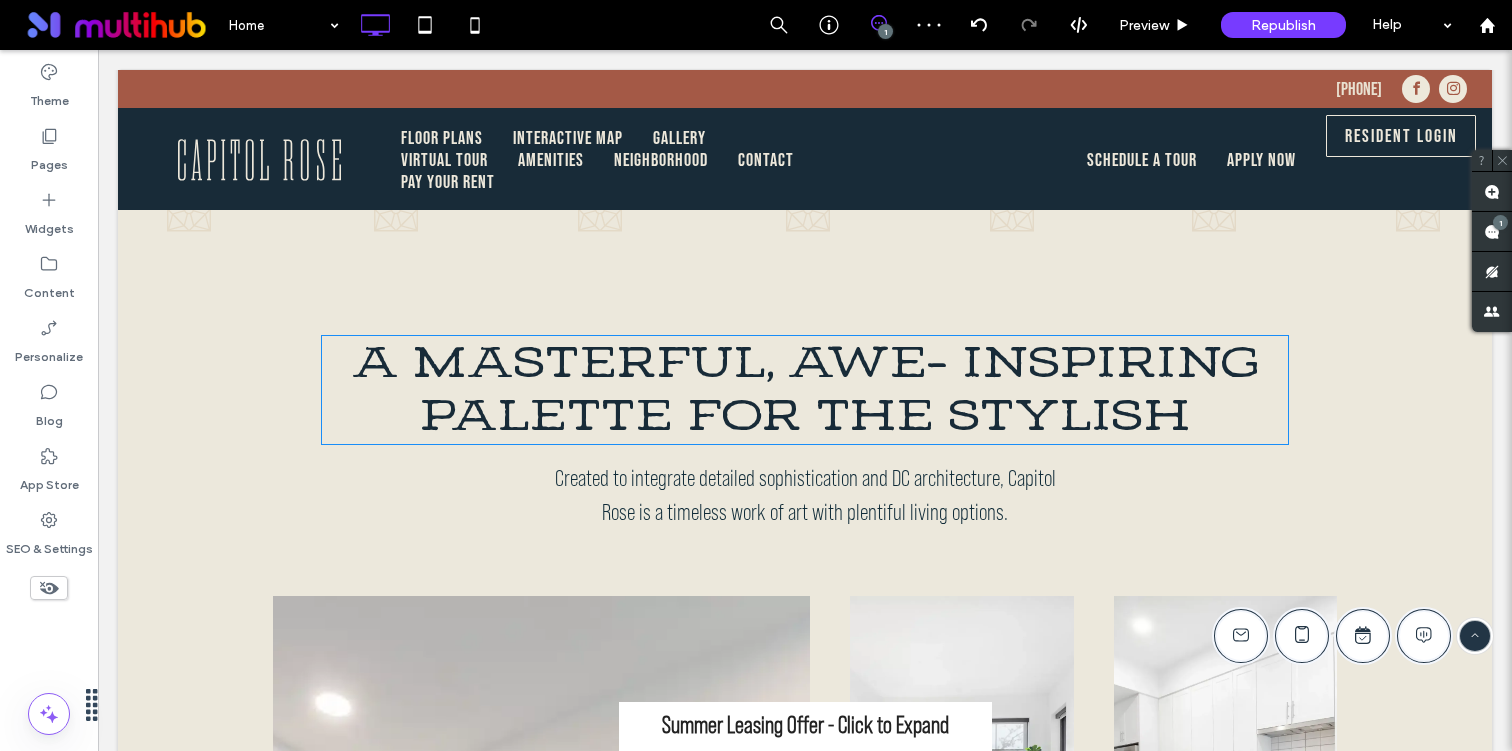 scroll, scrollTop: 2782, scrollLeft: 0, axis: vertical 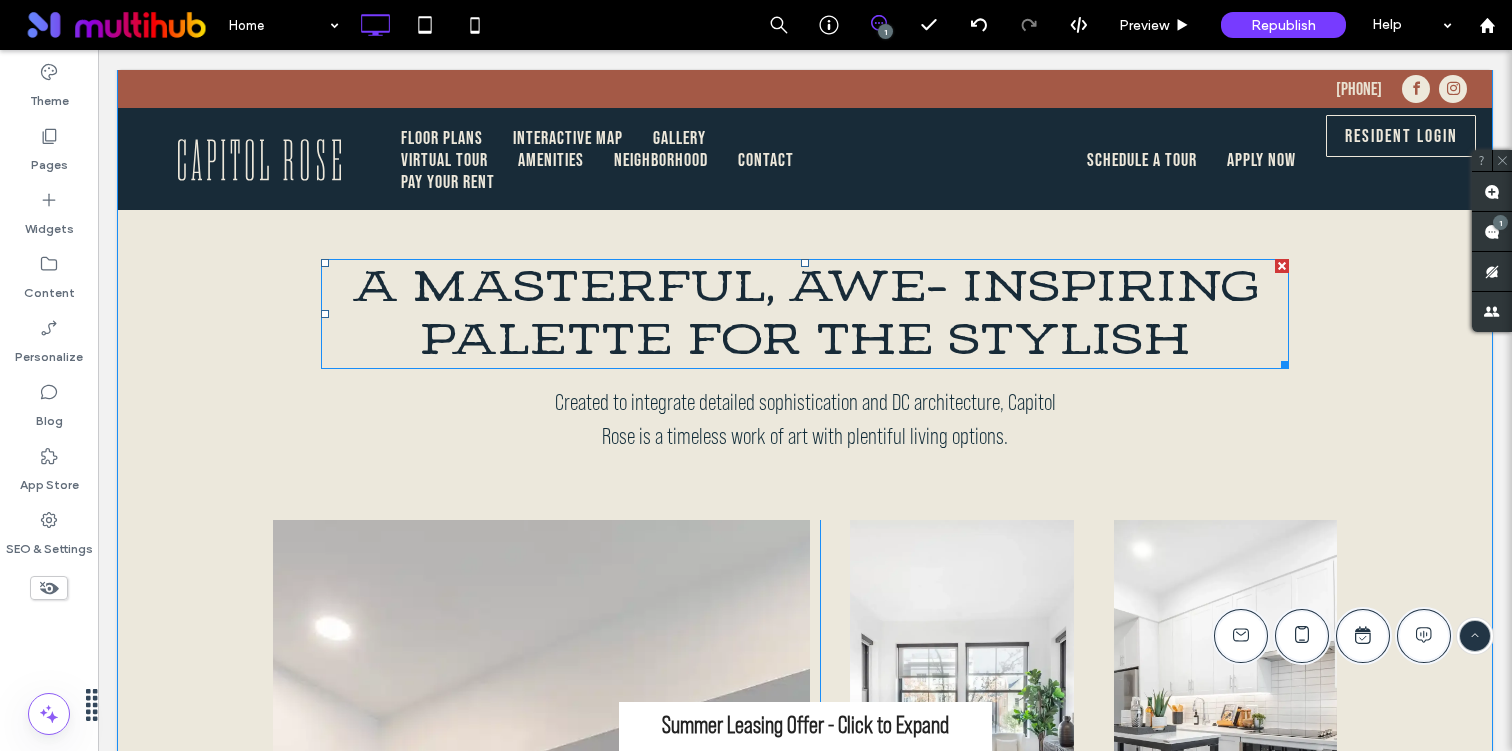 click on "A MASTERFUL, AWE- INSPIRING PALETTE FOR THE STYLISH" at bounding box center [805, 313] 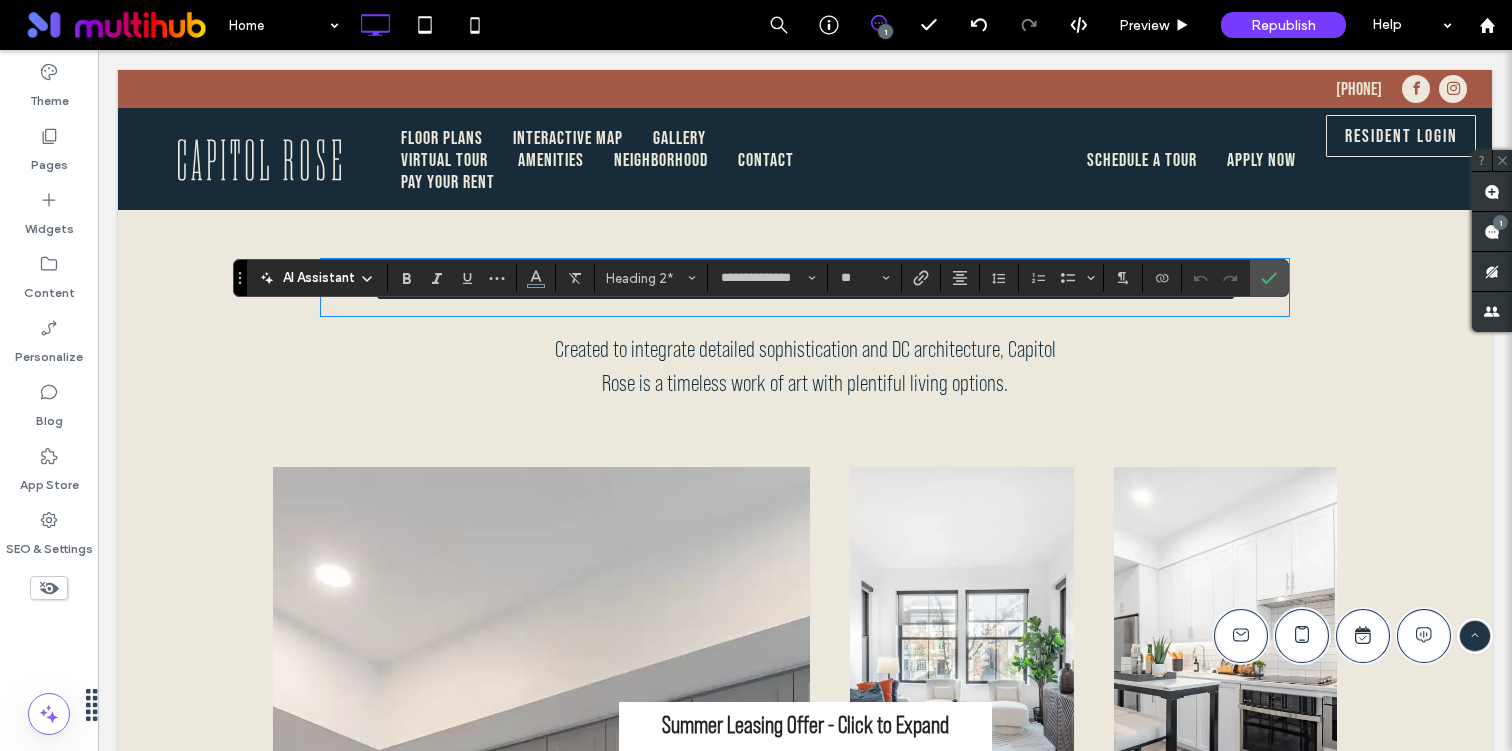 click on "**********" at bounding box center [805, 1495] 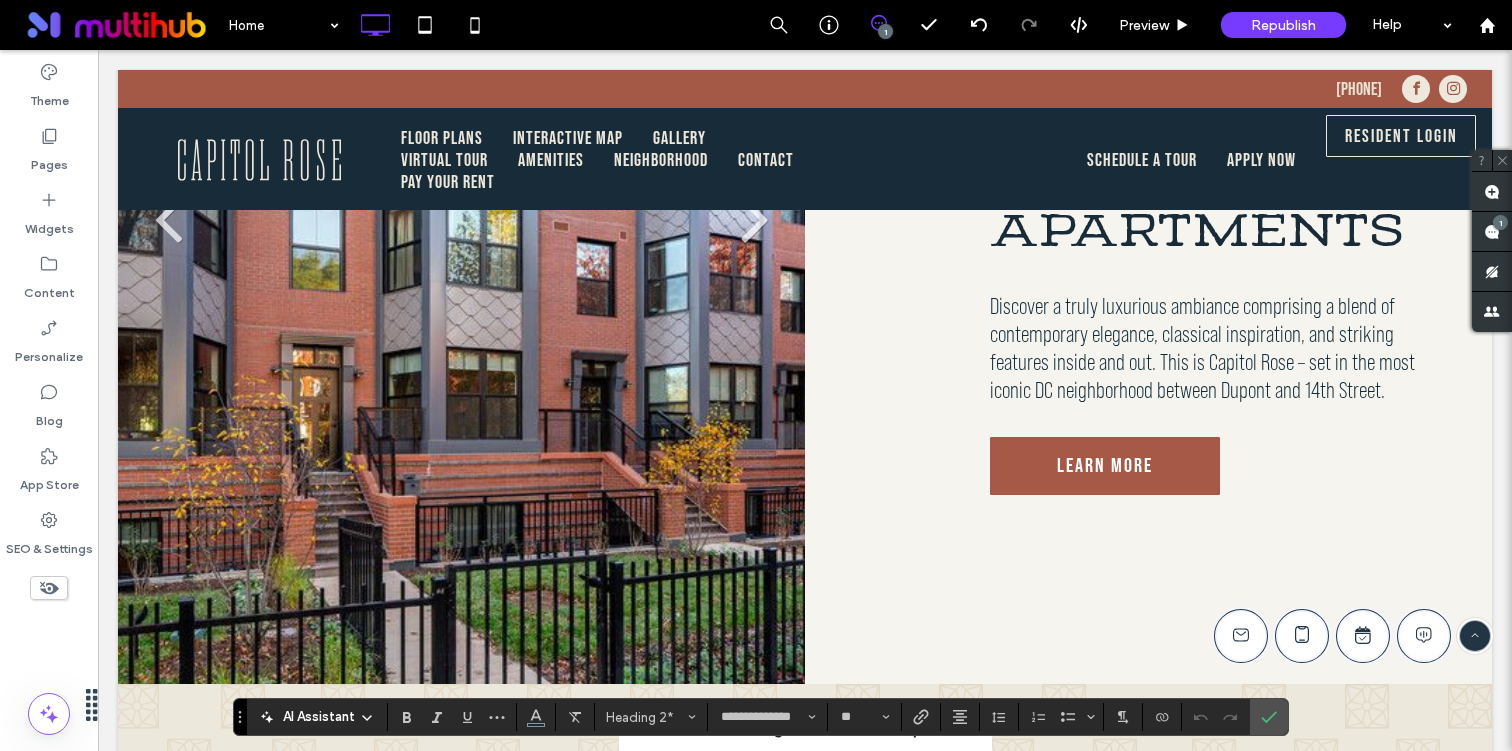 scroll, scrollTop: 2026, scrollLeft: 0, axis: vertical 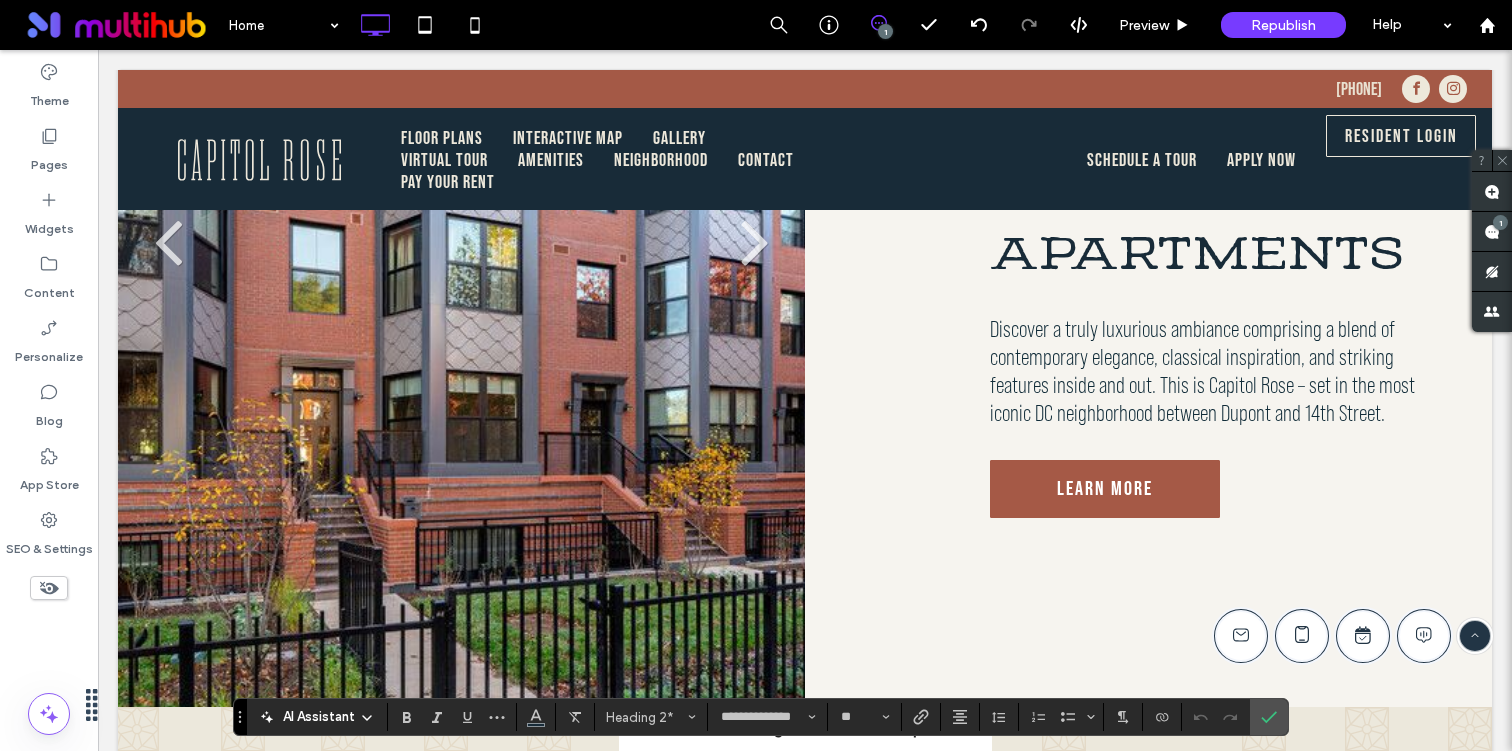 click on "STUDIO, 1, AND 2 BEDROOM LUXURY APARTMENTS" at bounding box center [1202, 158] 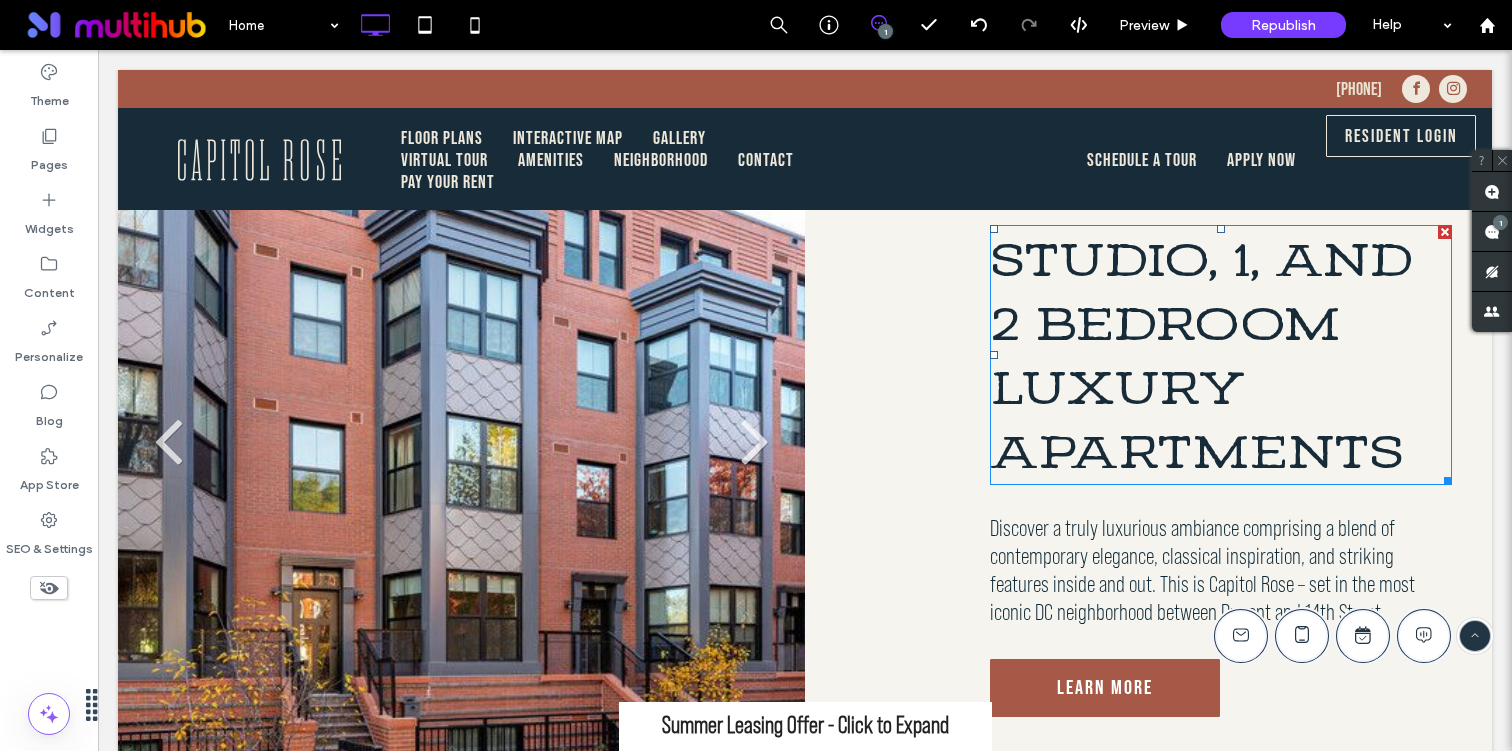 scroll, scrollTop: 1824, scrollLeft: 0, axis: vertical 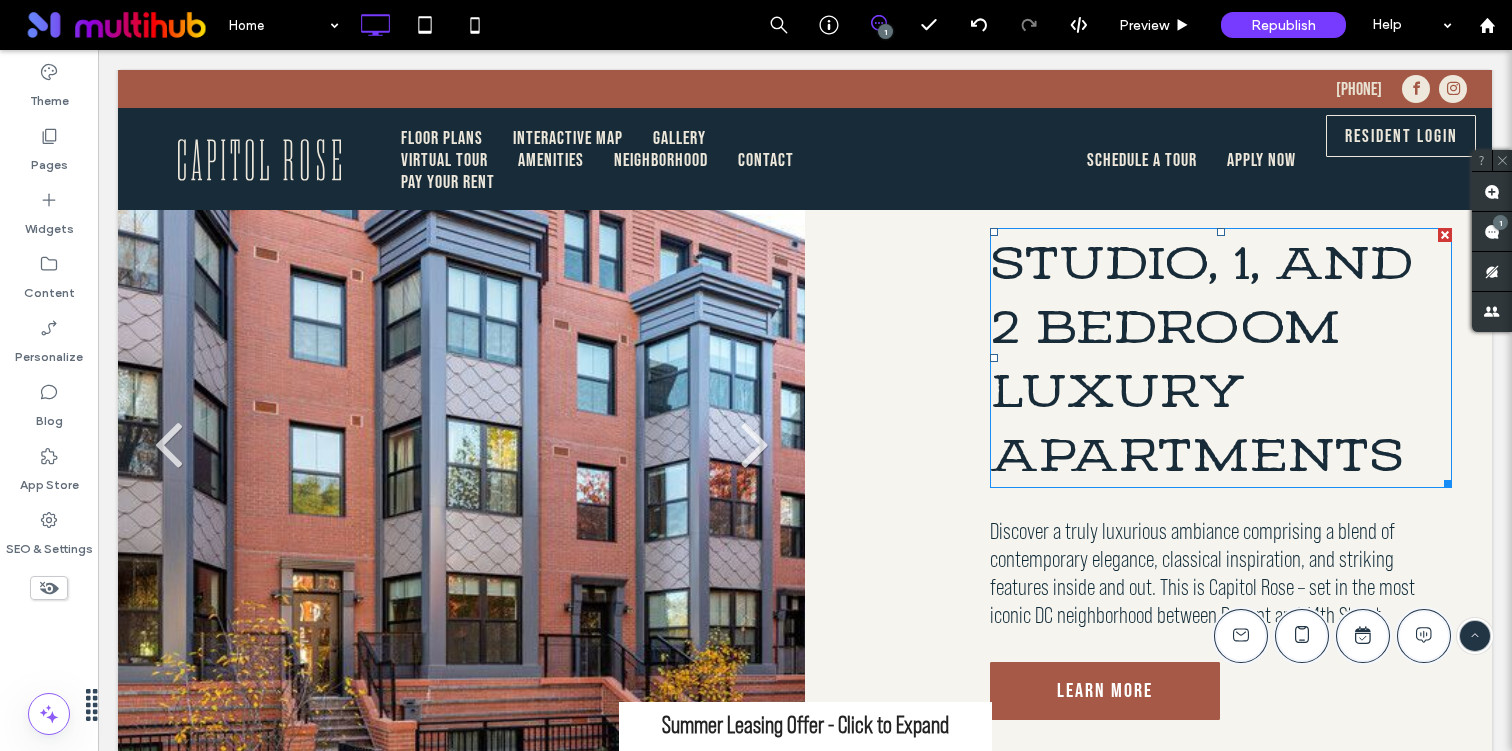 click on "STUDIO, 1, AND 2 BEDROOM LUXURY APARTMENTS" at bounding box center (1202, 360) 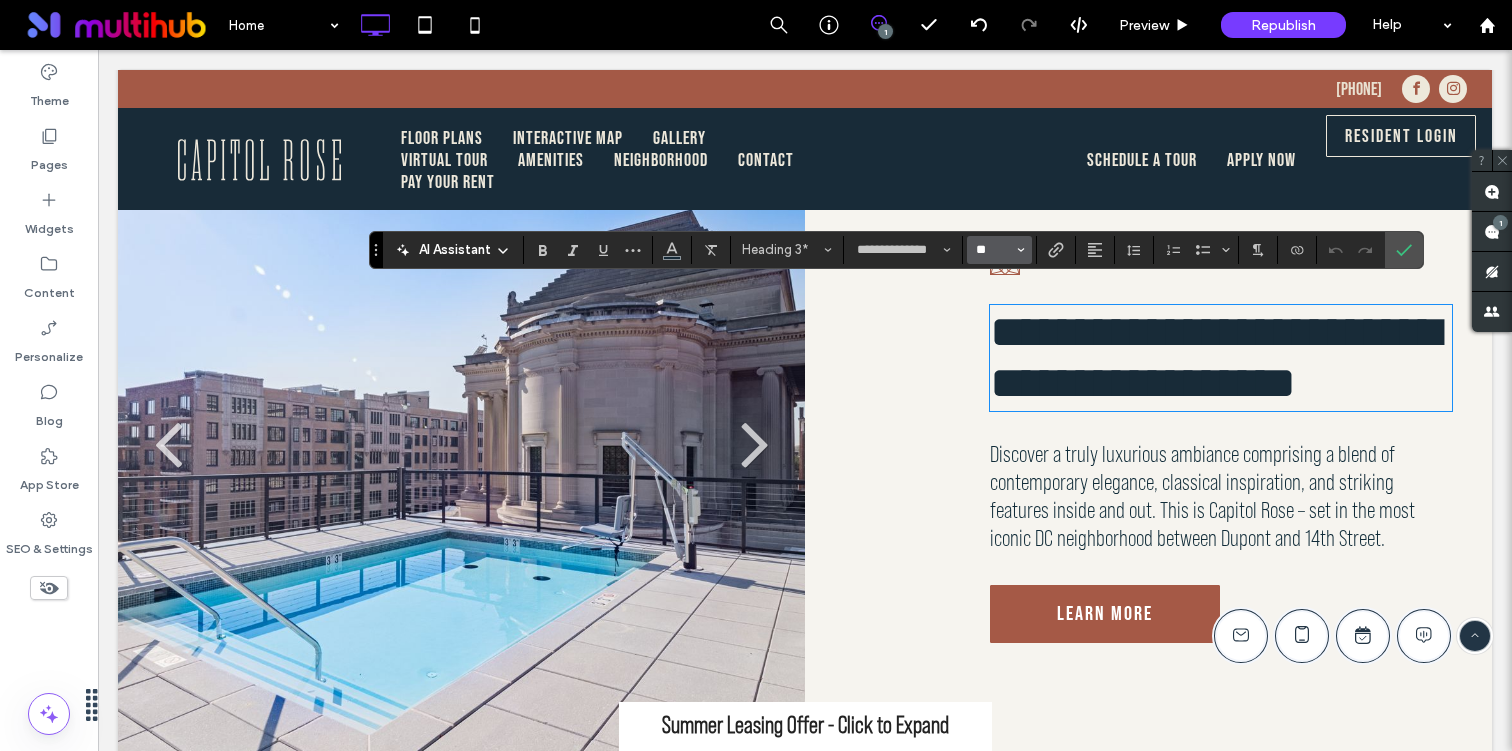 click on "**" at bounding box center [993, 250] 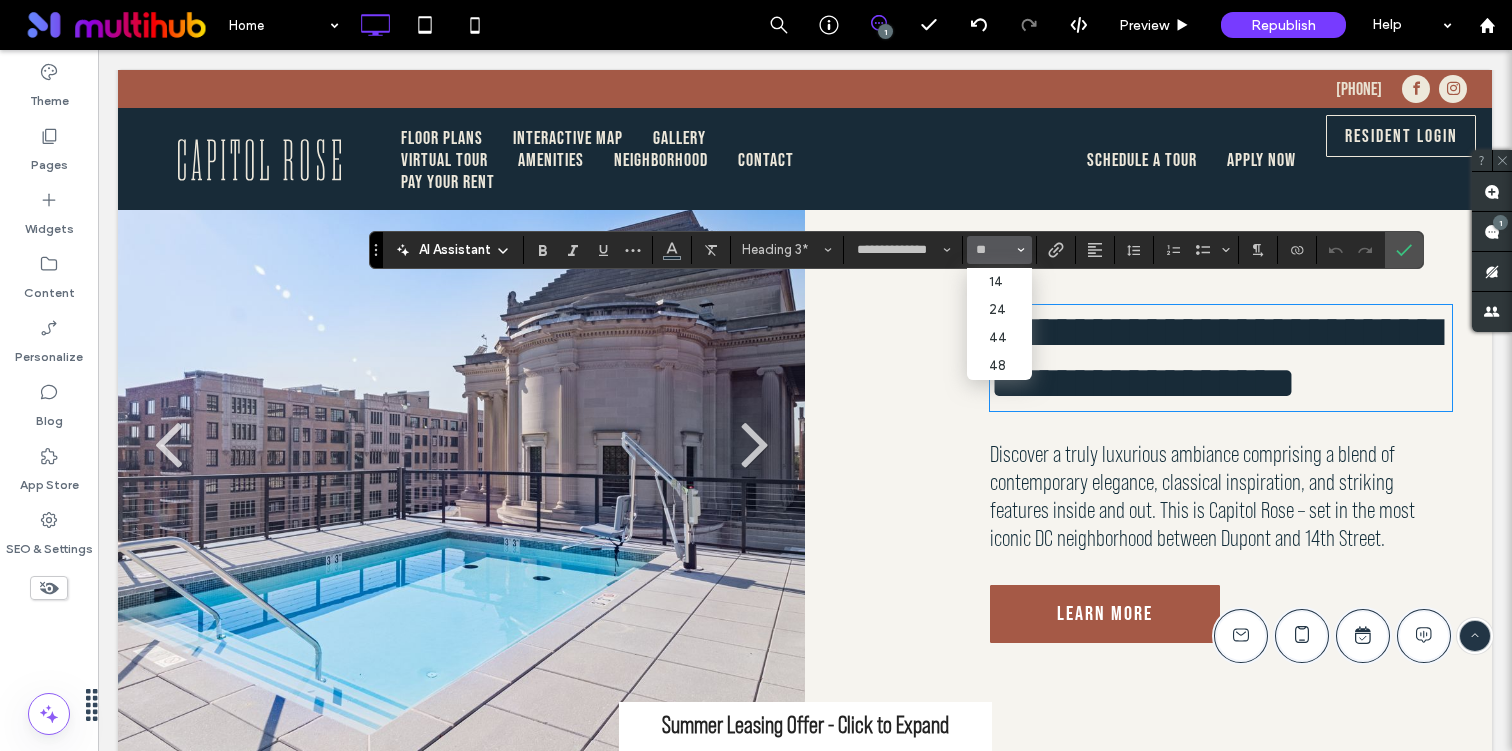 type on "**" 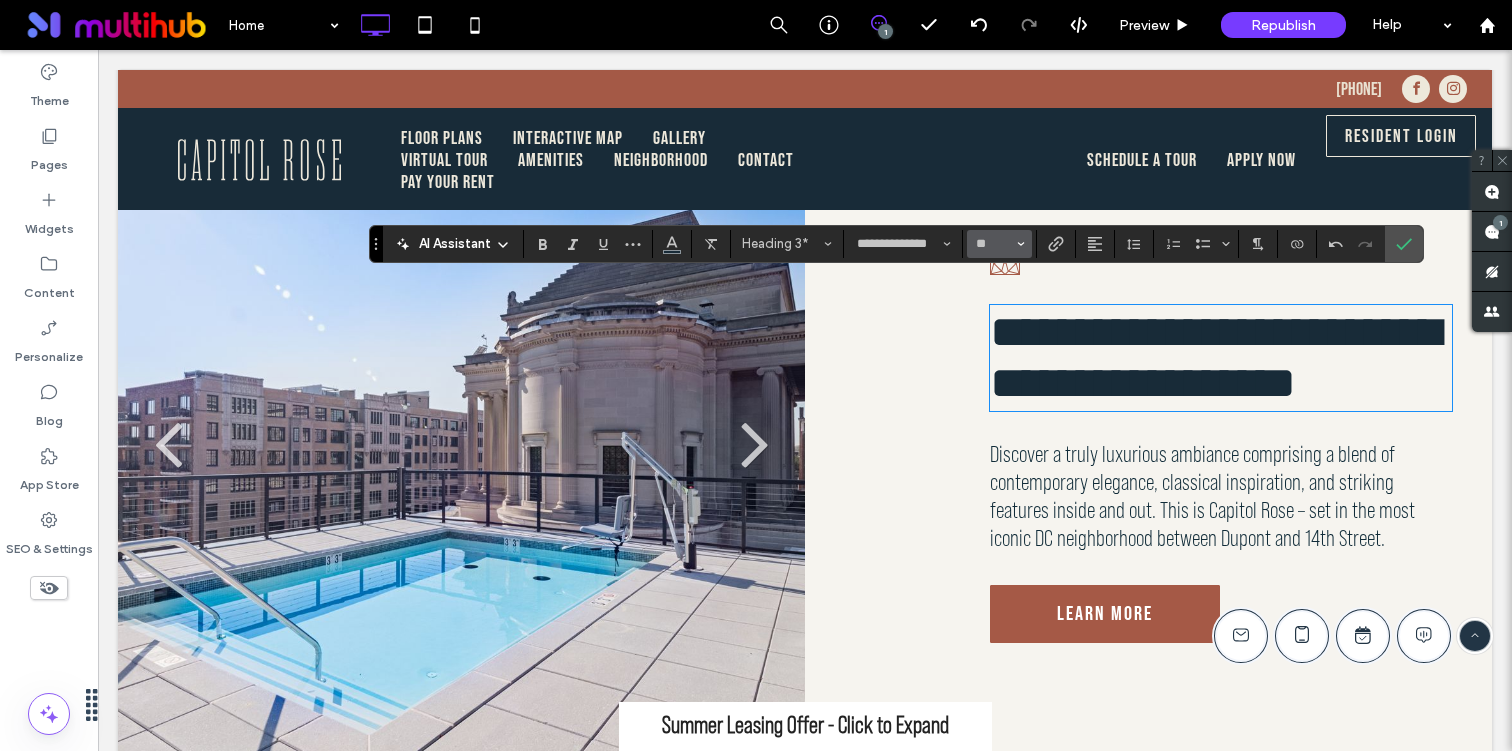 scroll, scrollTop: 1830, scrollLeft: 0, axis: vertical 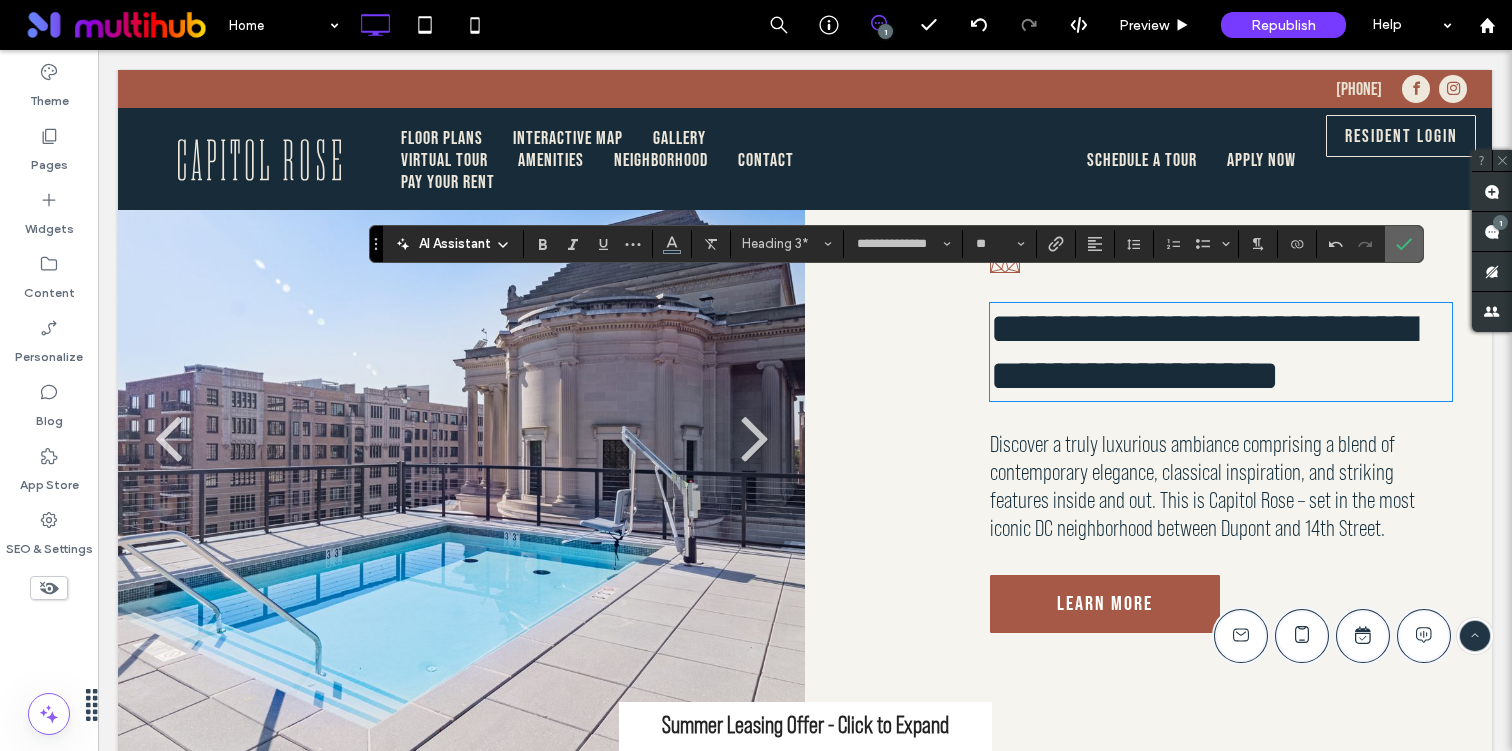 click at bounding box center (1404, 244) 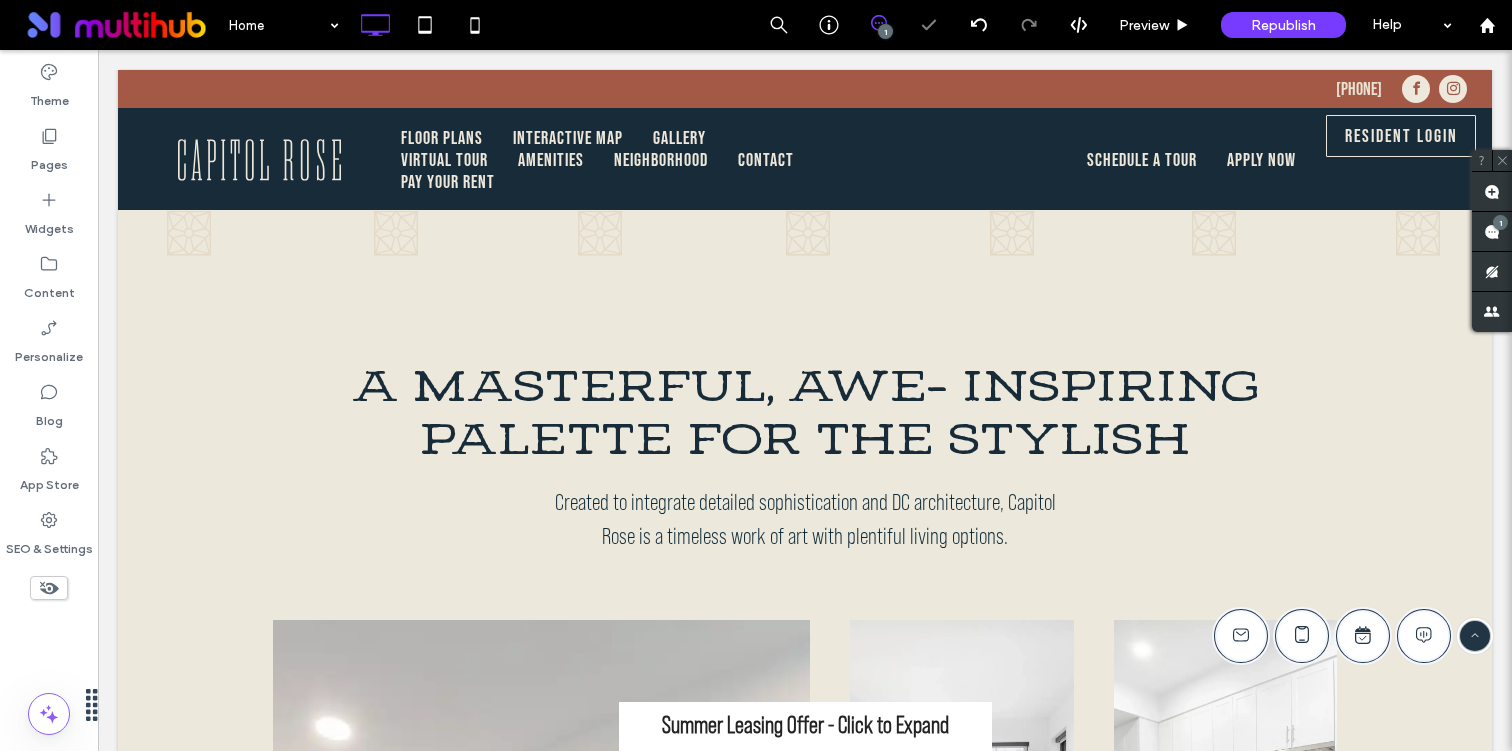 scroll, scrollTop: 2689, scrollLeft: 0, axis: vertical 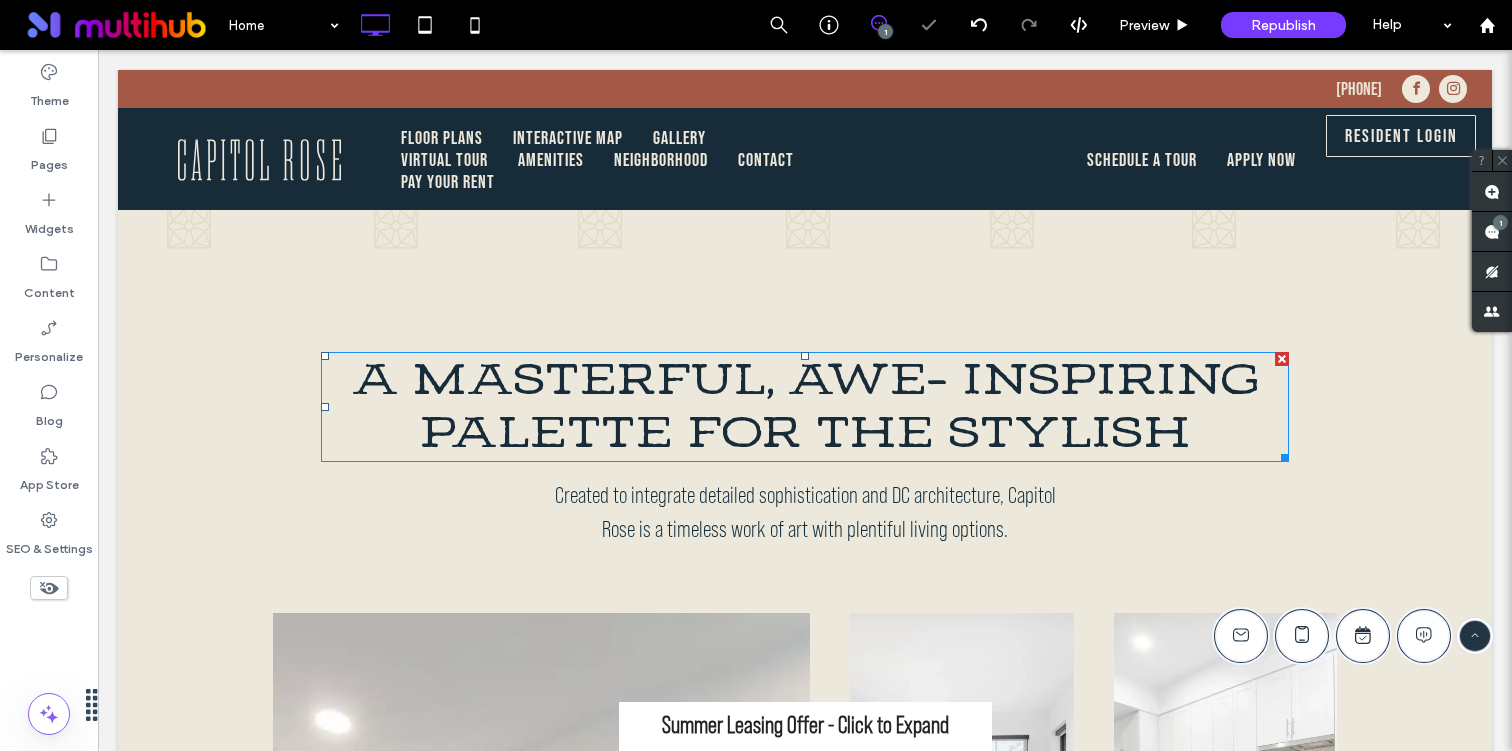 click on "A MASTERFUL, AWE- INSPIRING PALETTE FOR THE STYLISH" at bounding box center [805, 406] 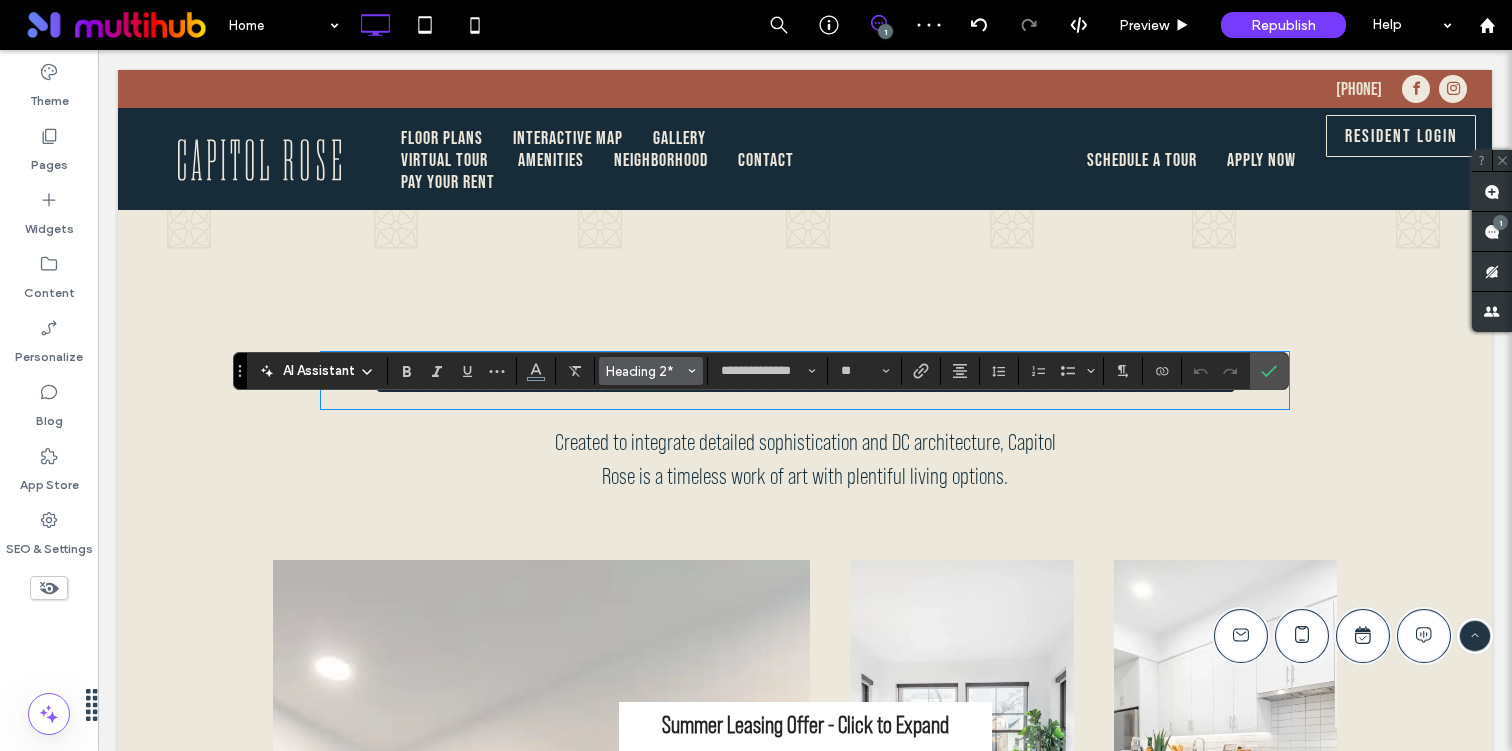 click on "Heading 2*" at bounding box center (645, 371) 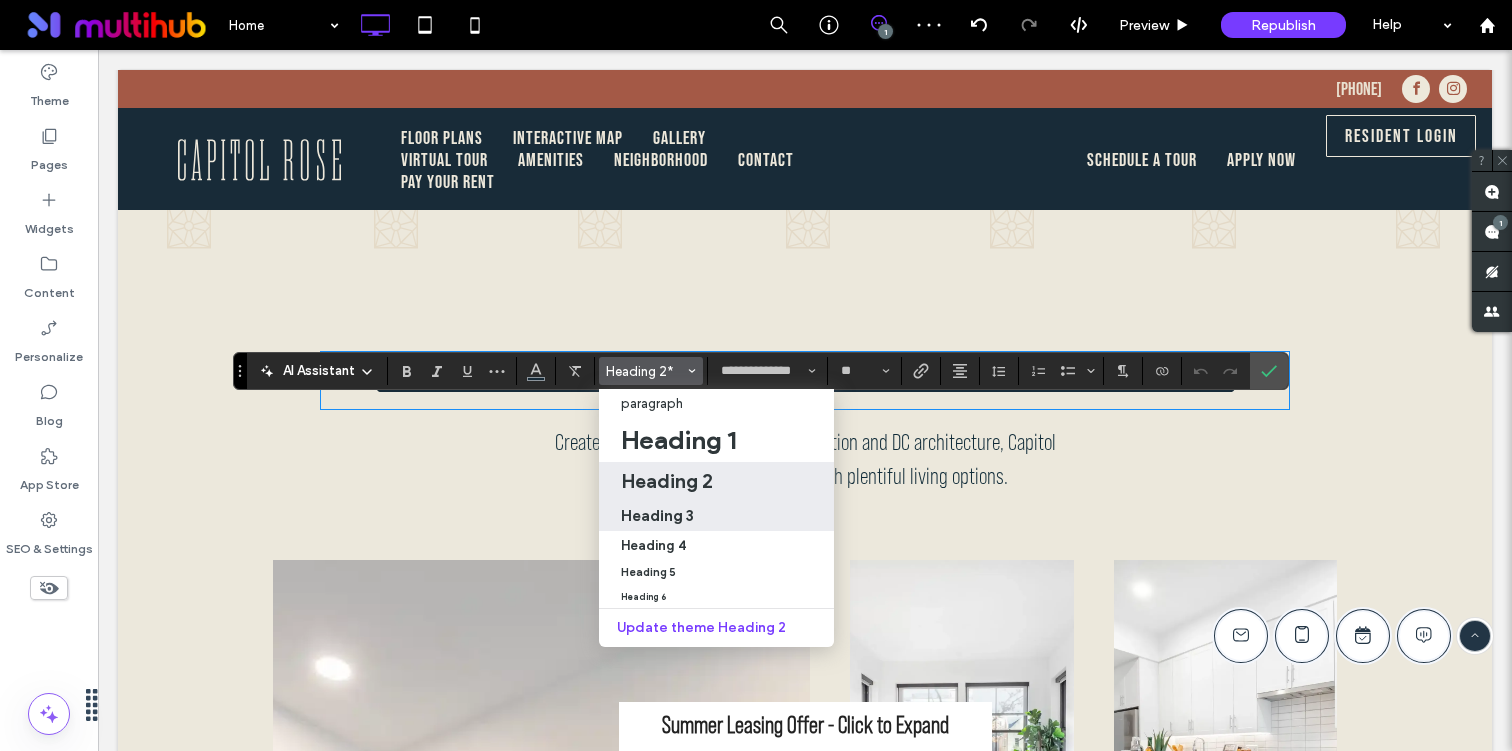 click on "Heading 3" at bounding box center [657, 515] 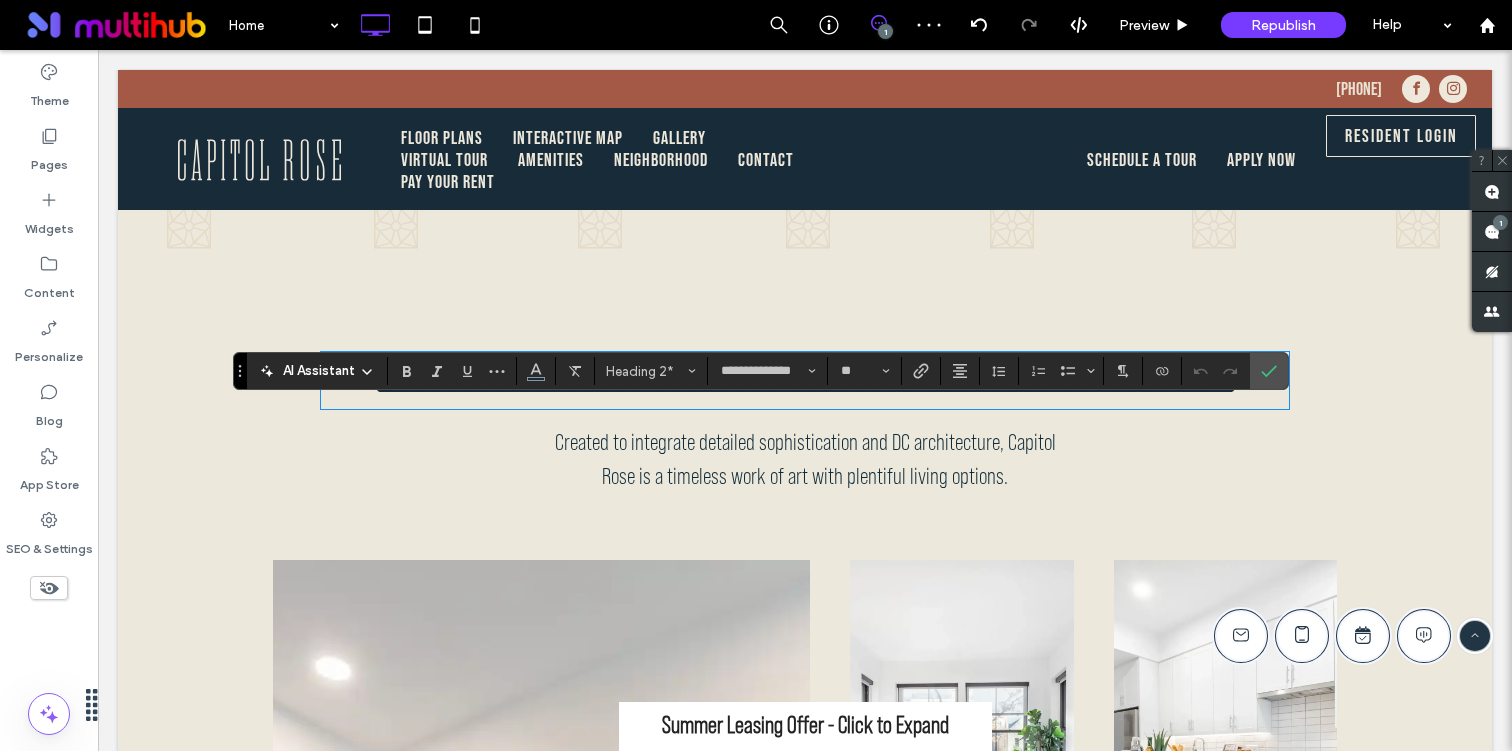 type on "**********" 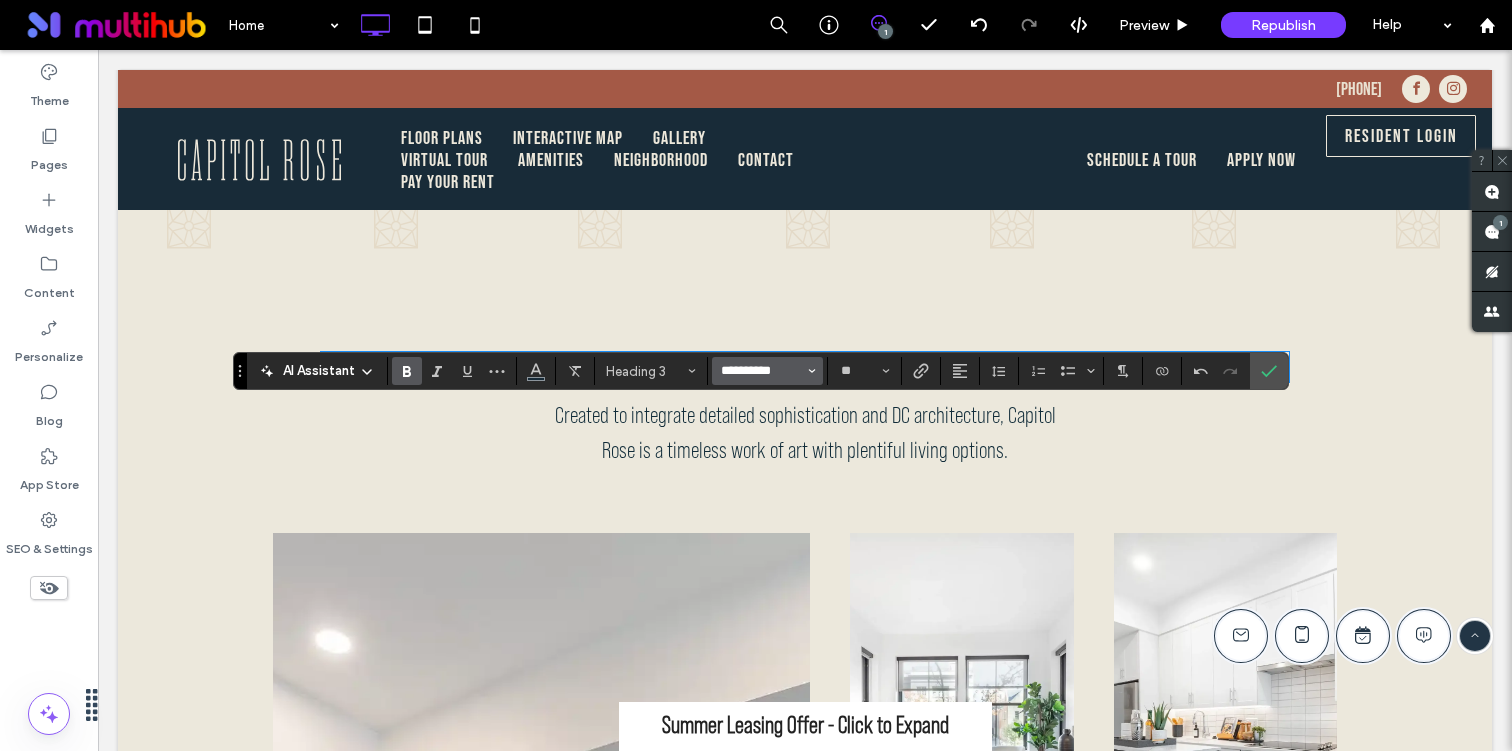 click on "**********" at bounding box center [761, 371] 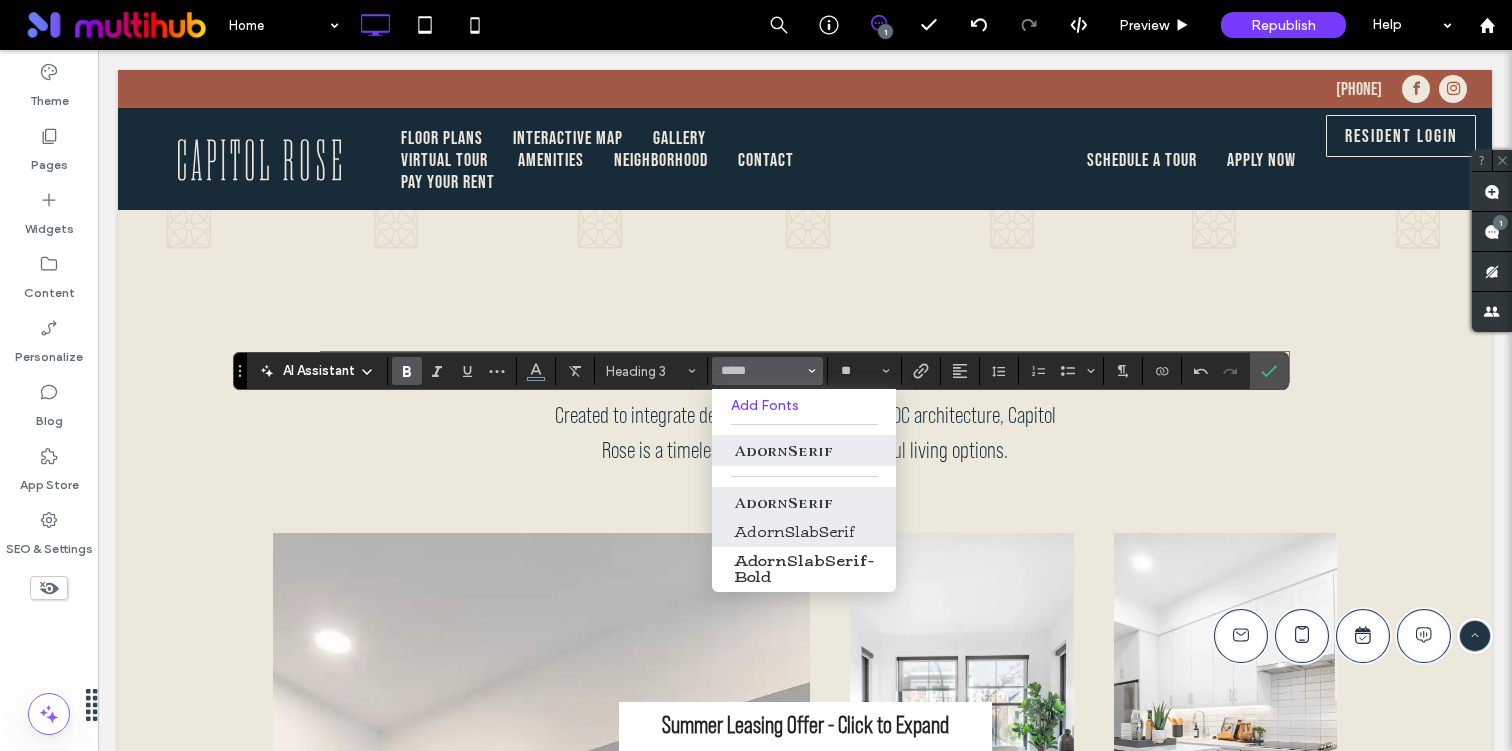 click on "AdornSlabSerif" at bounding box center [804, 532] 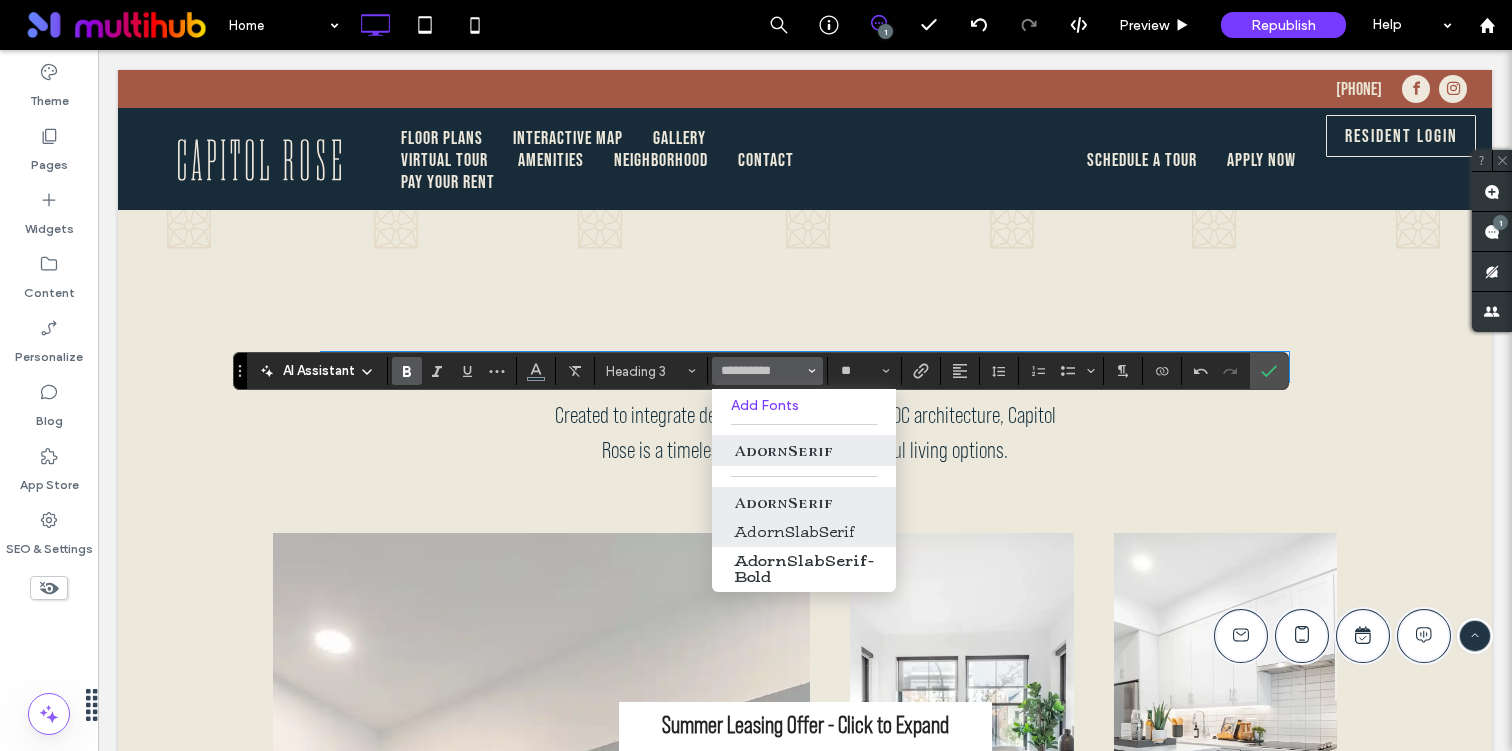 type on "**********" 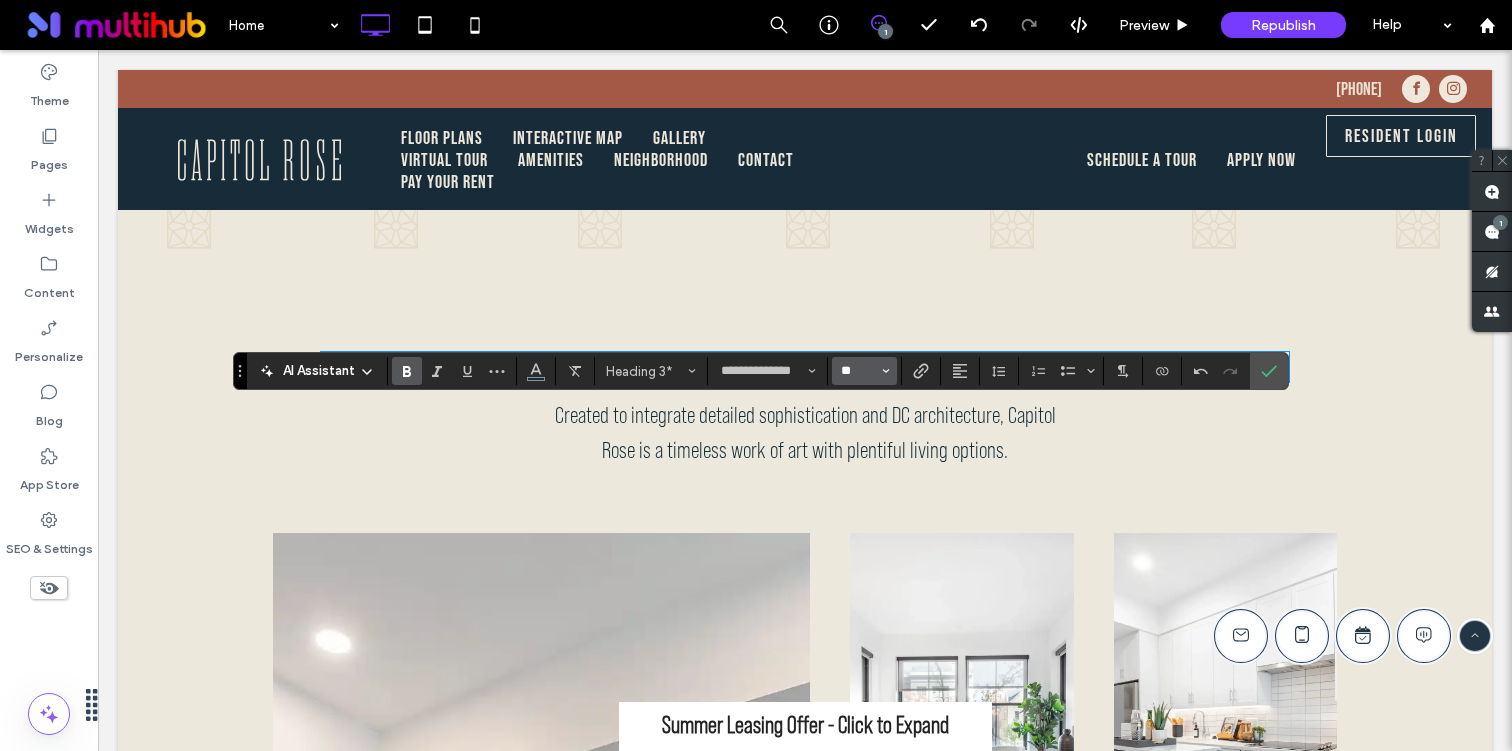 click on "**" at bounding box center (858, 371) 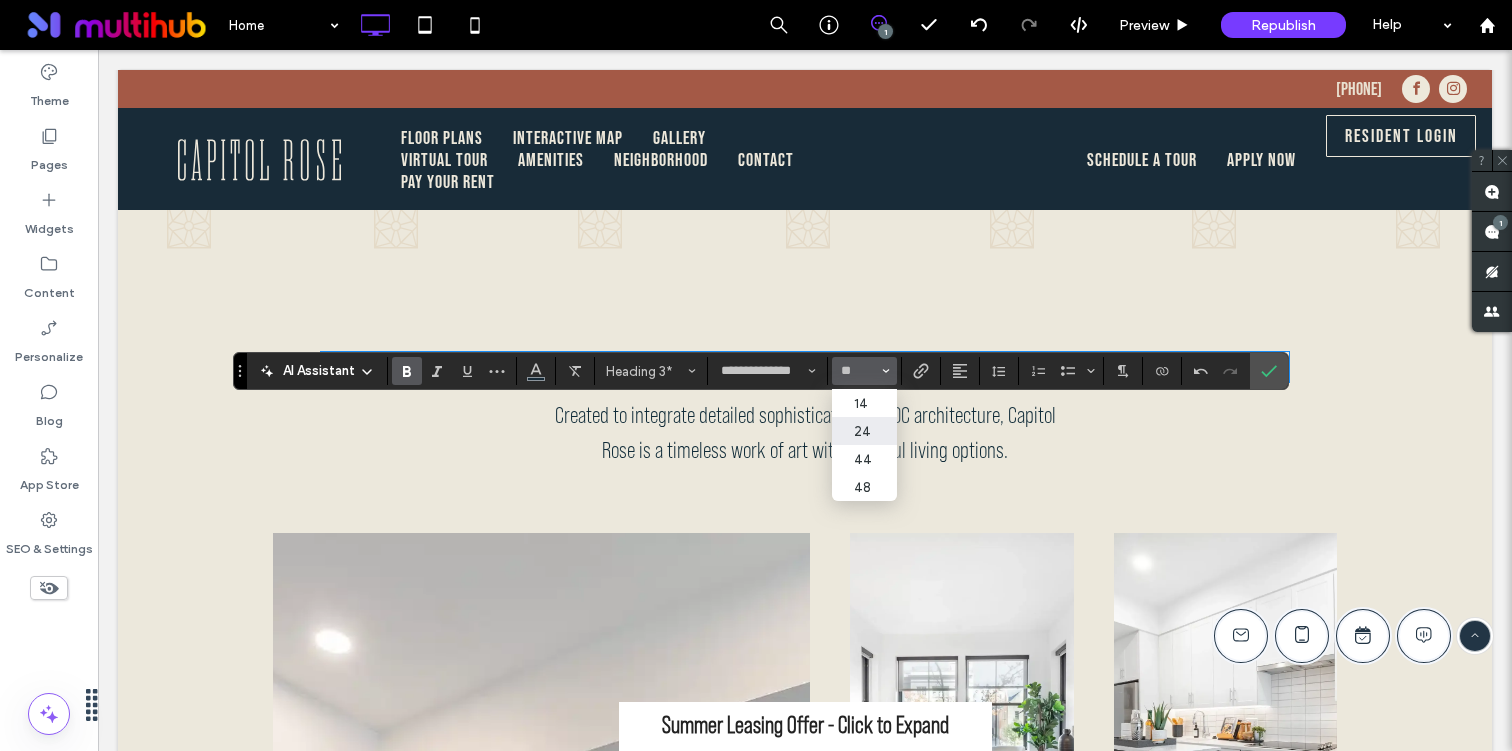 type on "**" 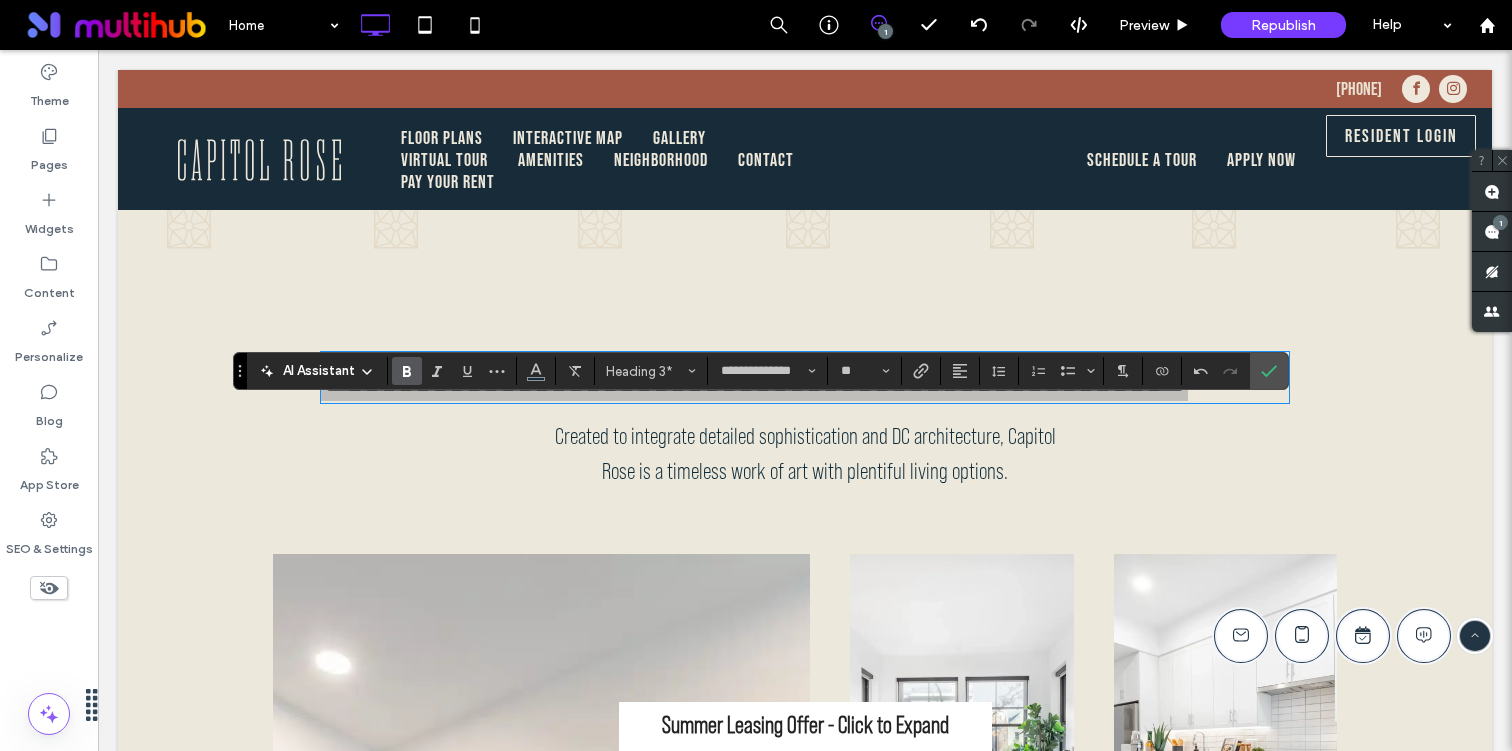 click at bounding box center [407, 371] 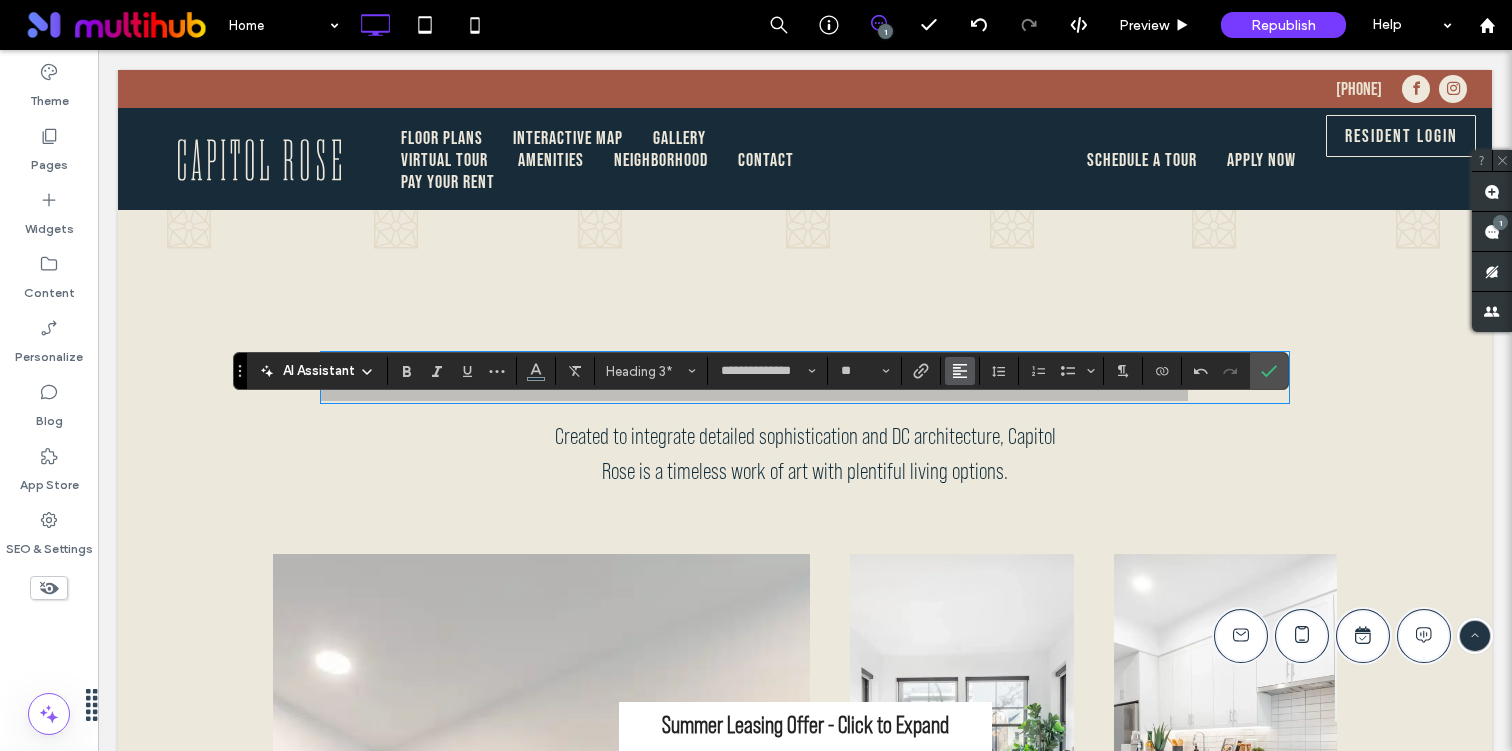 click at bounding box center (960, 371) 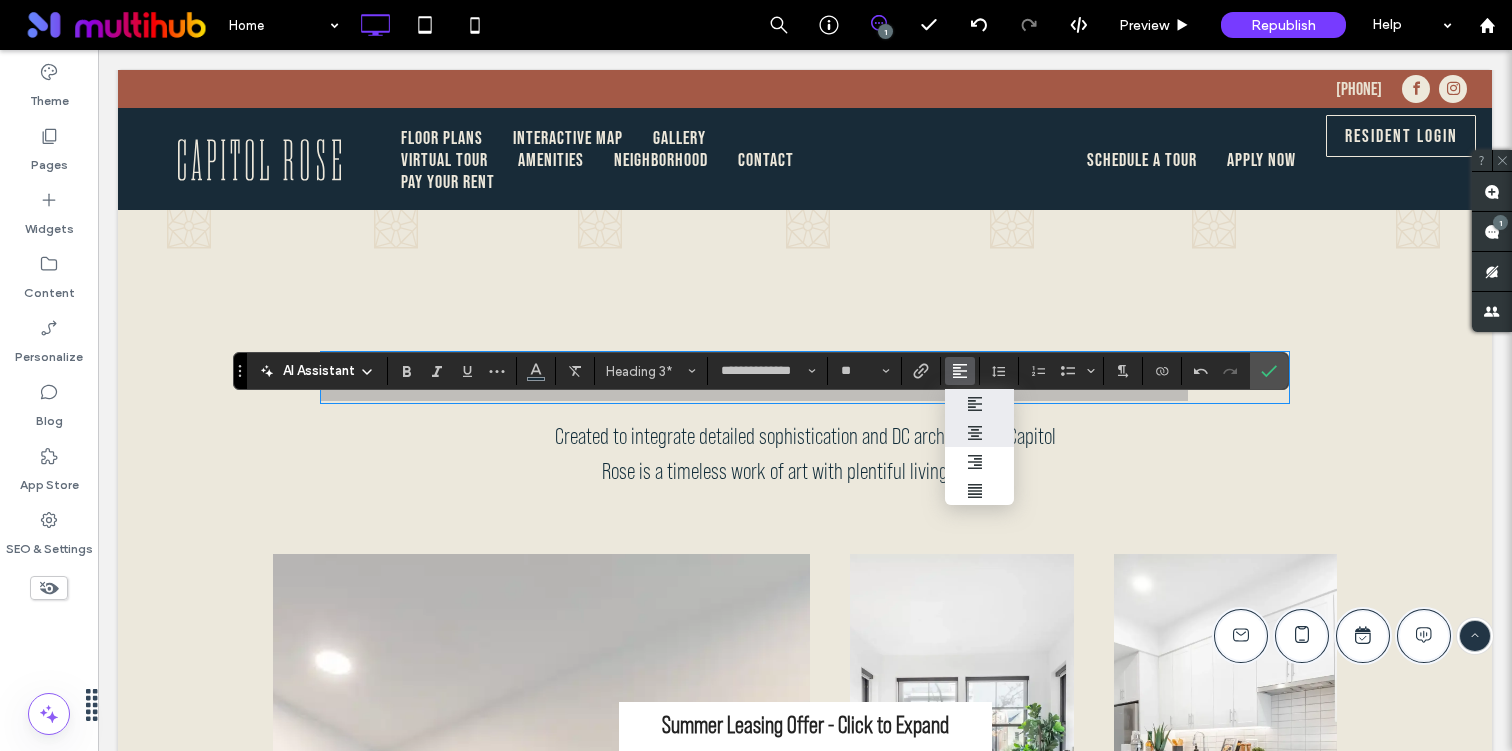 click 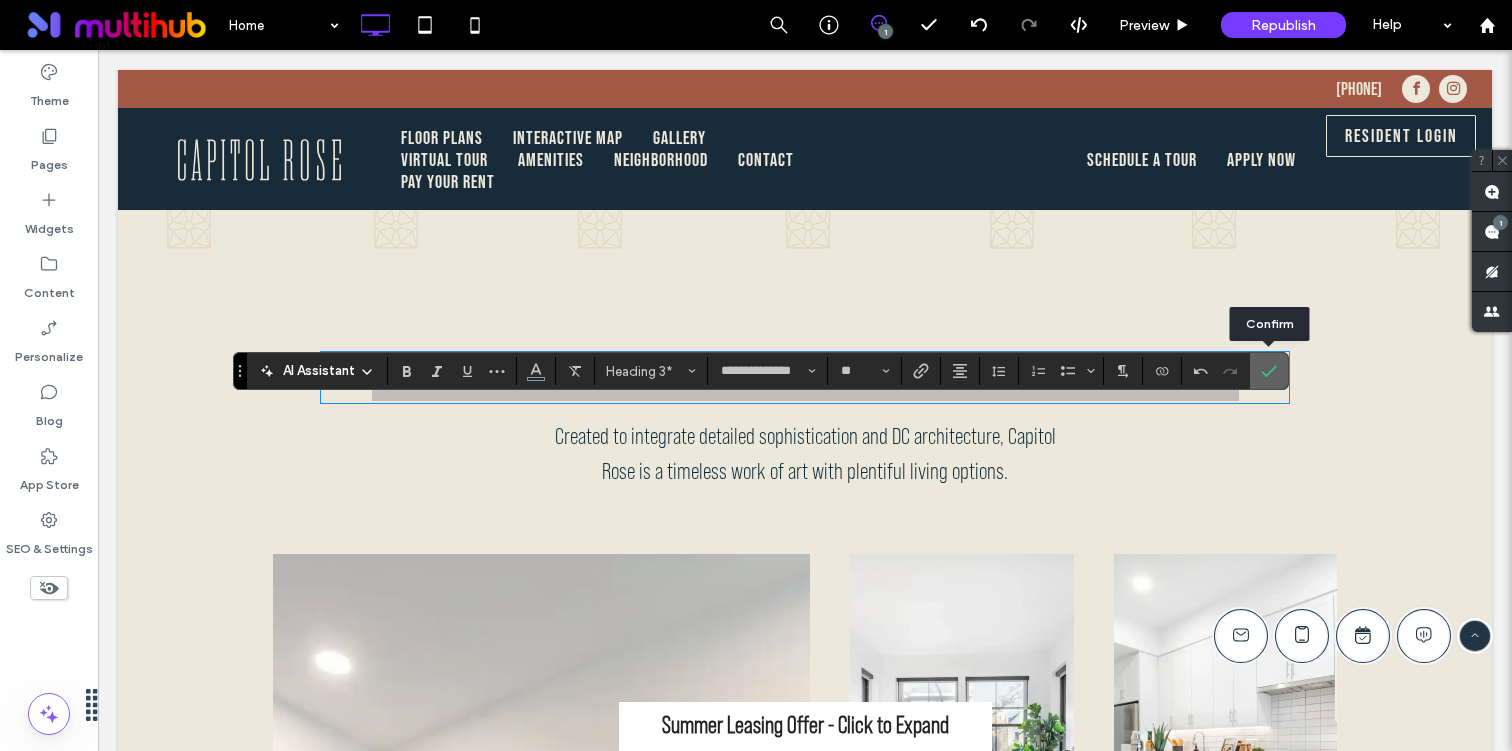 click 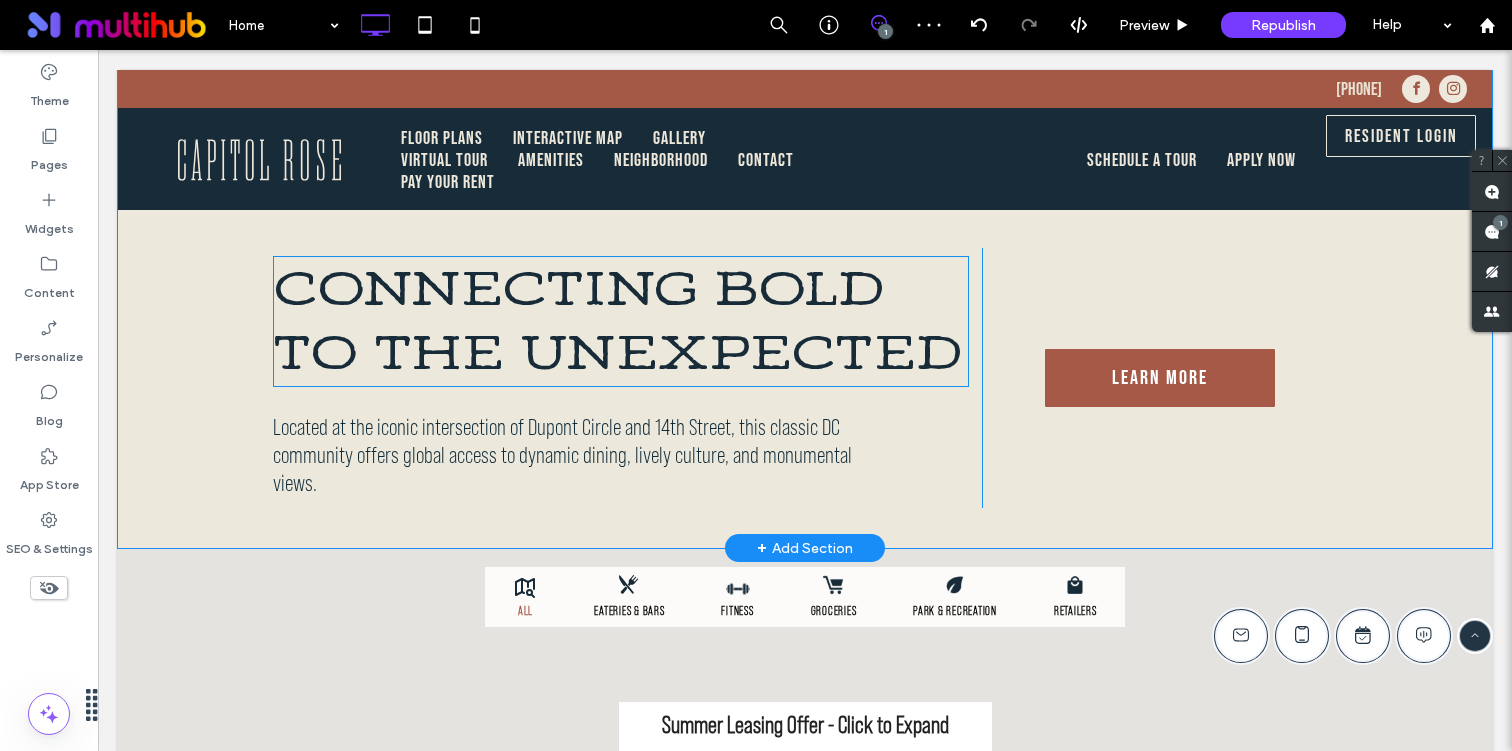 scroll, scrollTop: 5061, scrollLeft: 0, axis: vertical 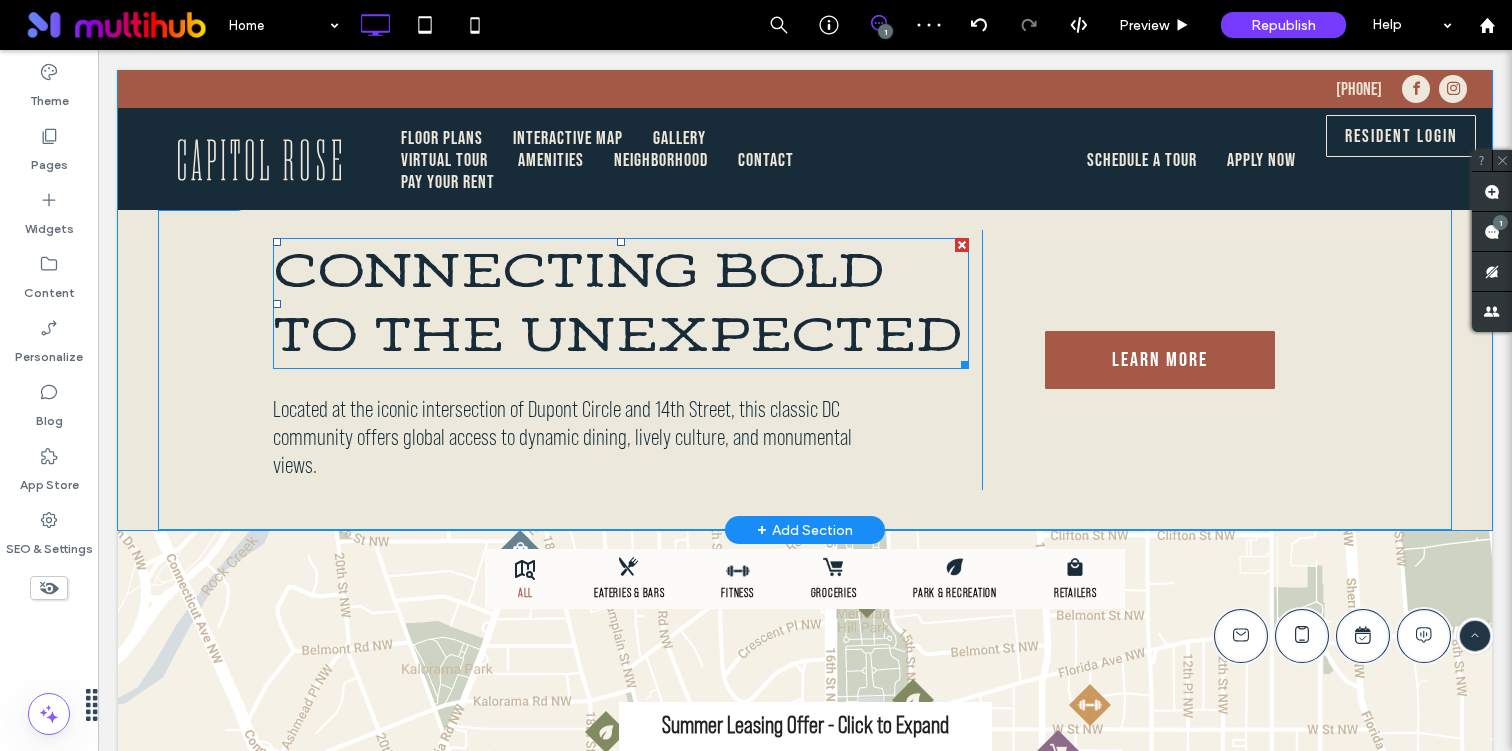 click on "CONNECTING BOLD TO THE UNEXPECTED" at bounding box center [618, 303] 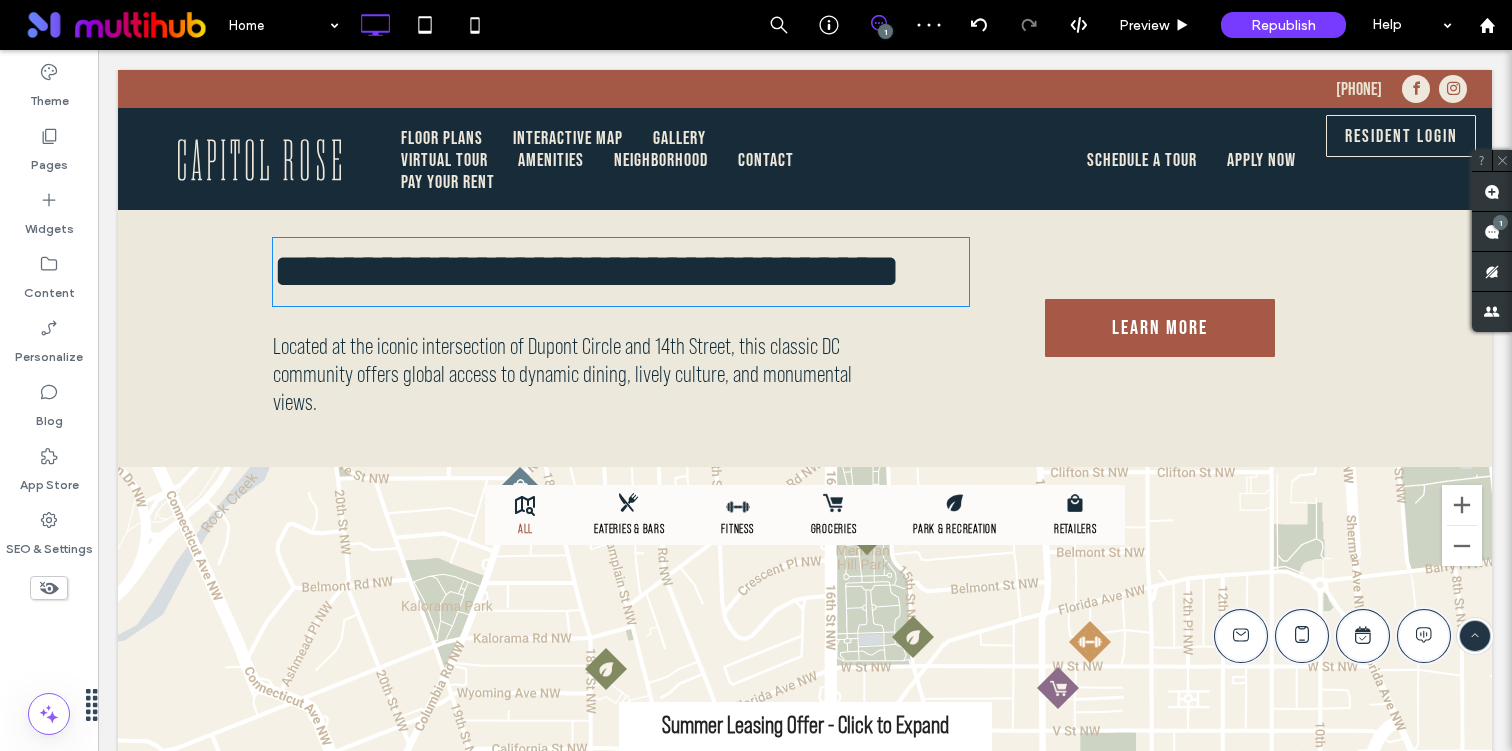 type on "**********" 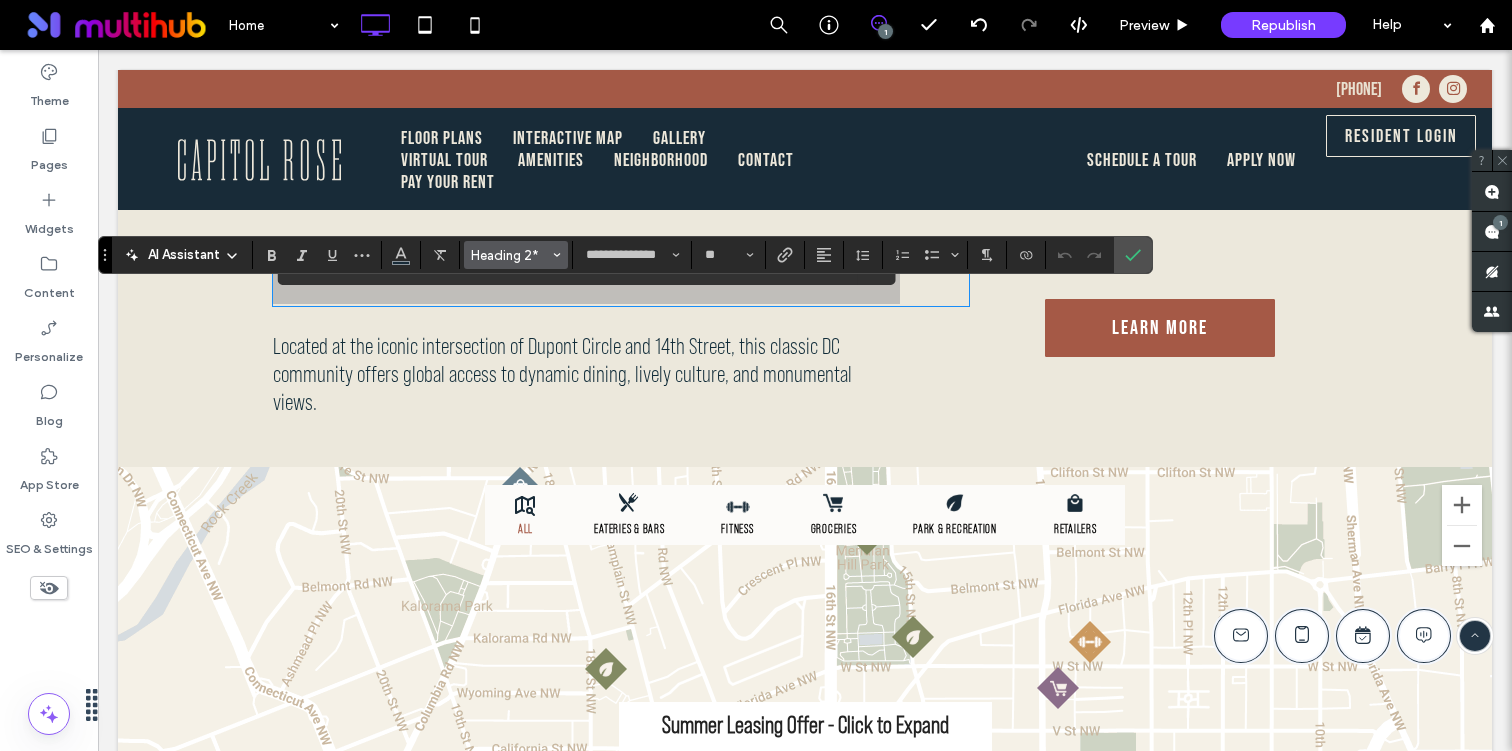 click on "Heading 2*" at bounding box center [510, 255] 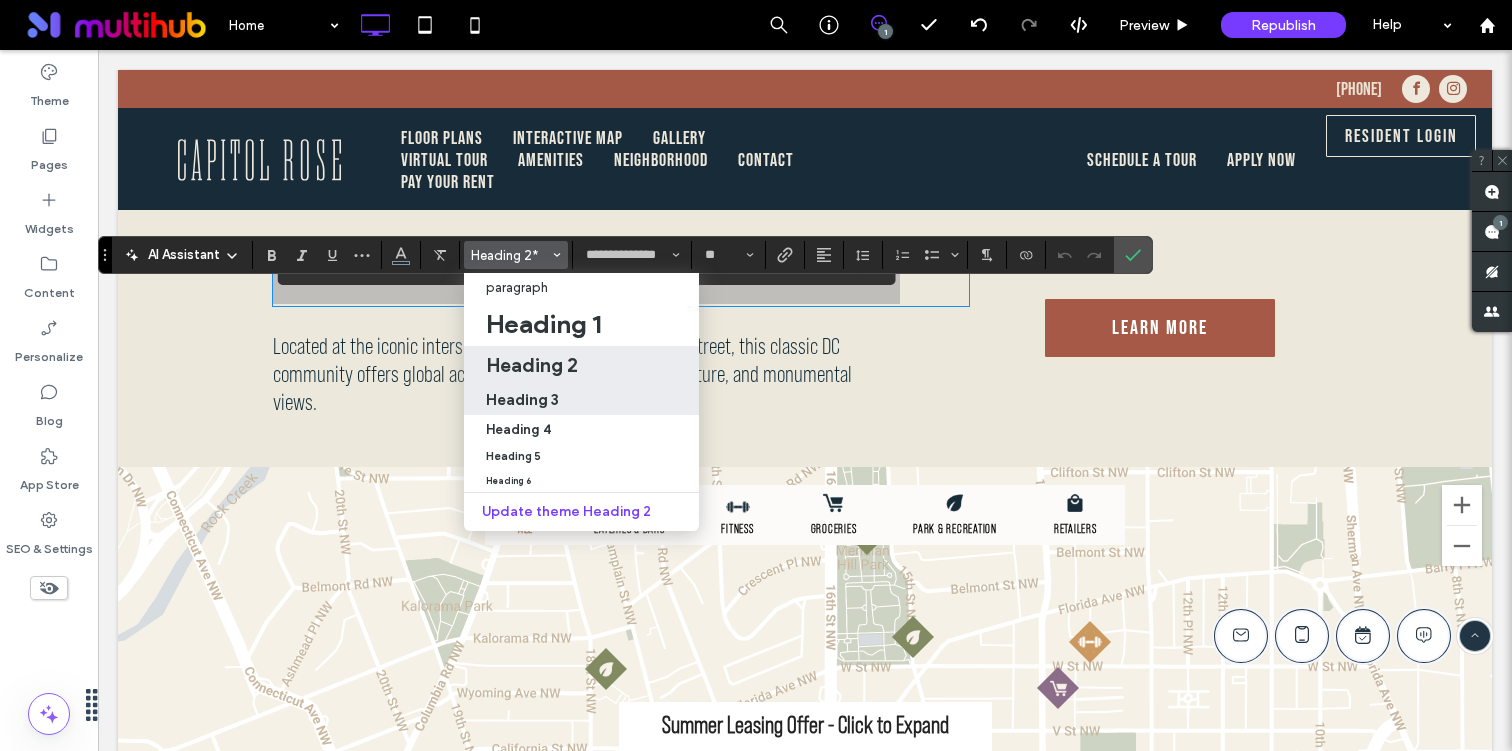 click on "Heading 3" at bounding box center (522, 399) 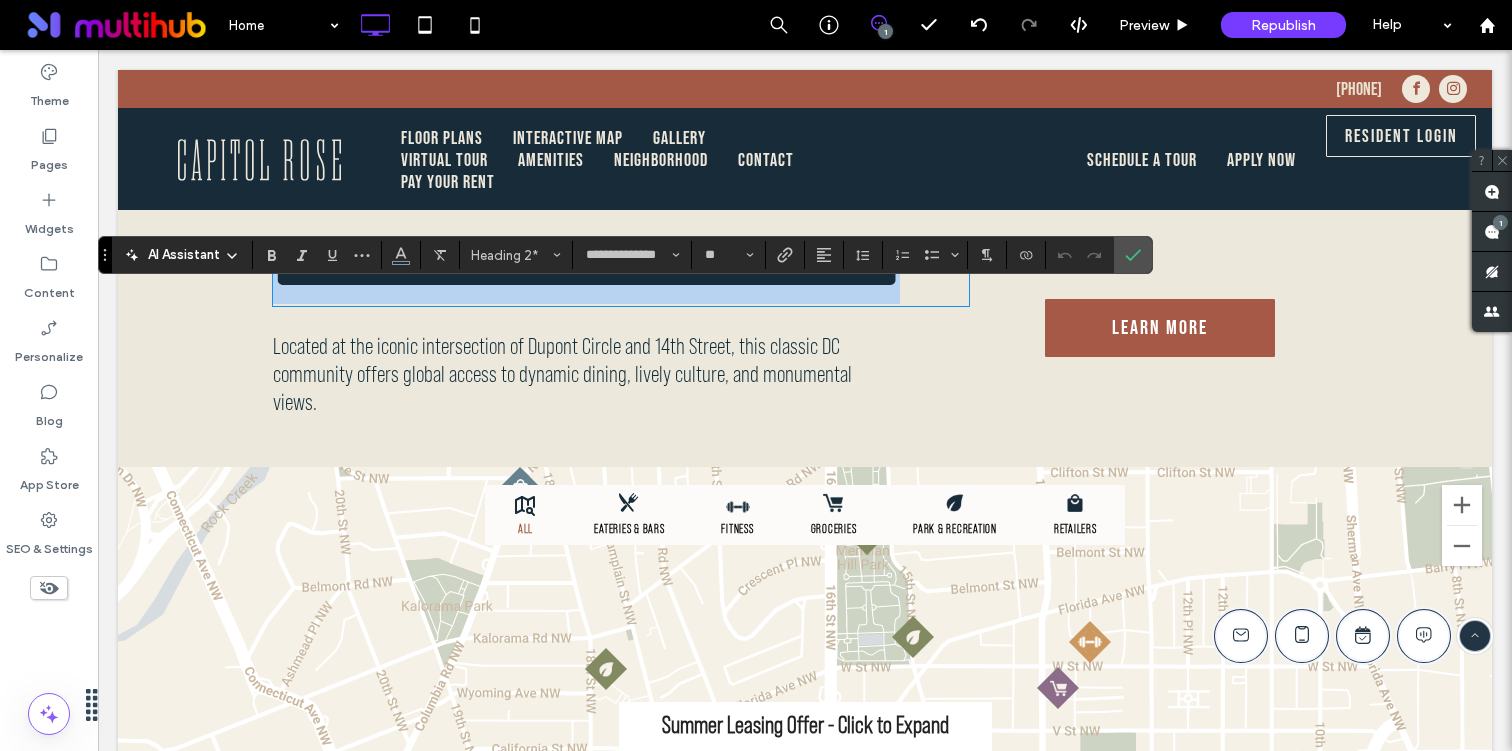 type on "**********" 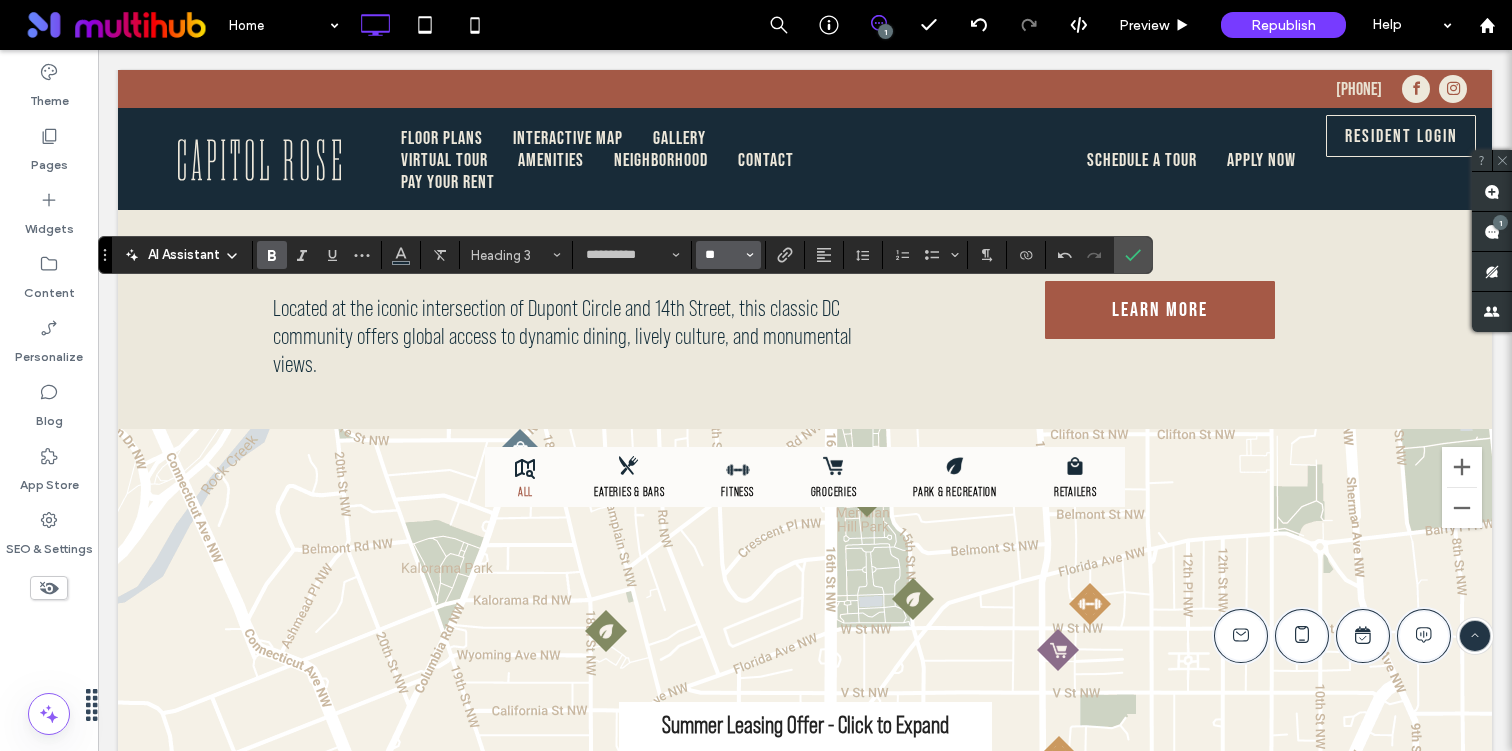 click on "**" at bounding box center [722, 255] 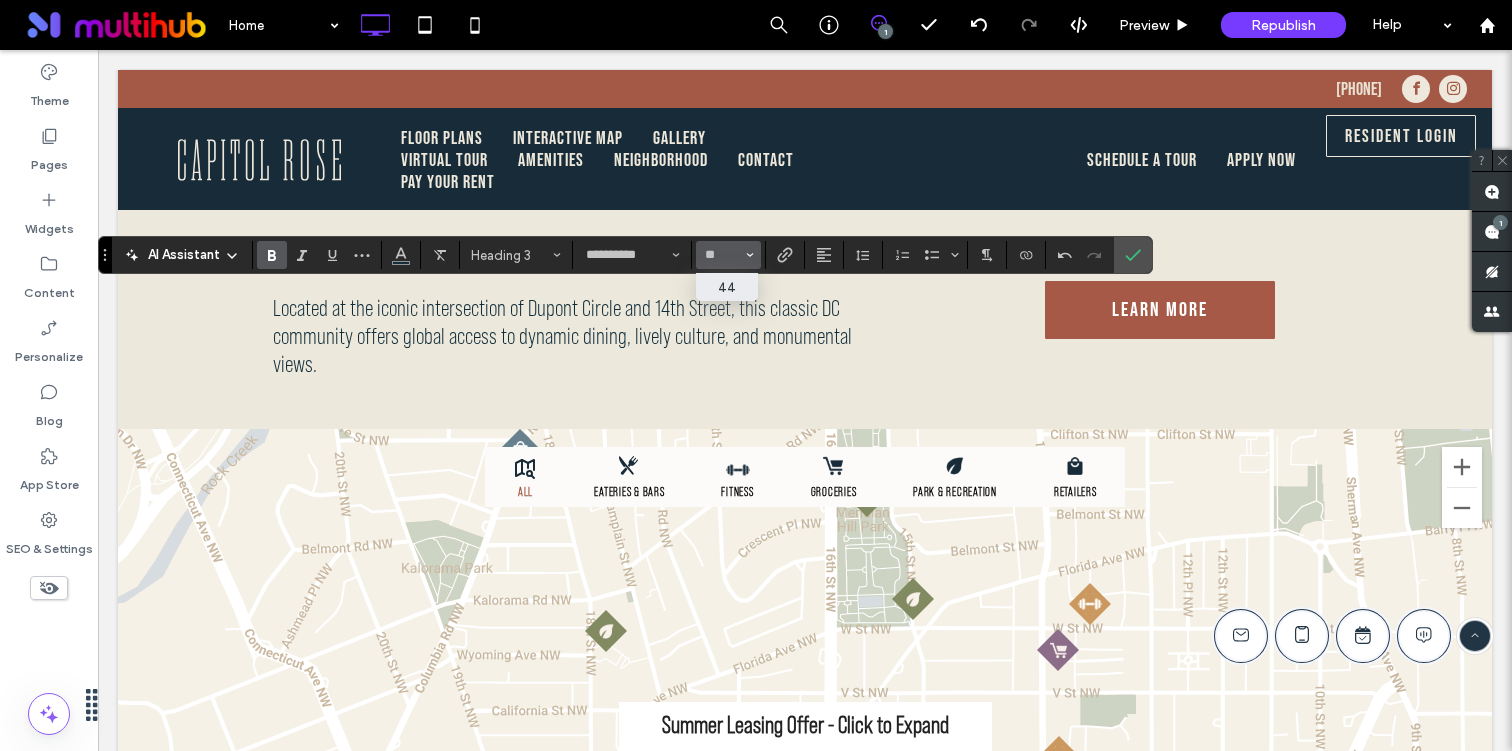 type on "**" 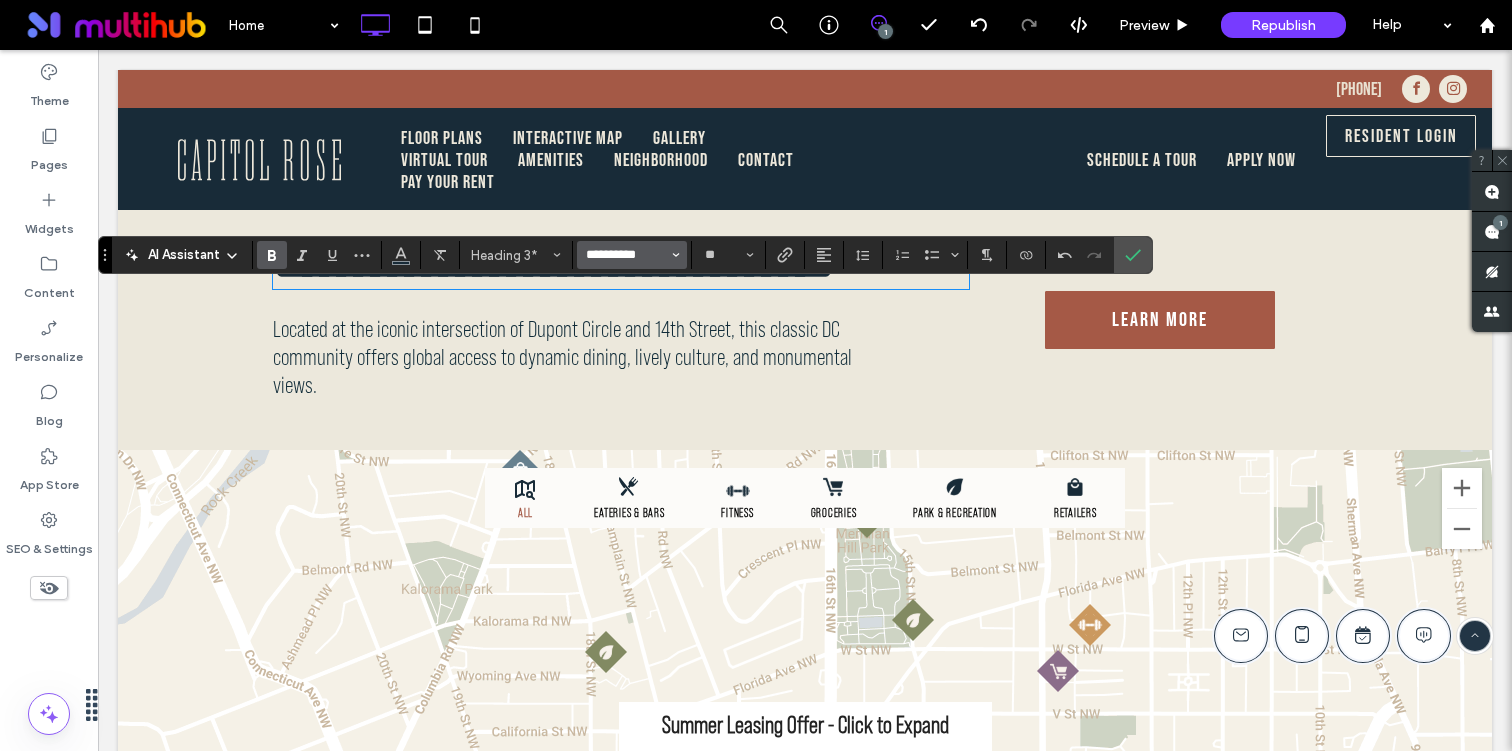 click on "**********" at bounding box center [626, 255] 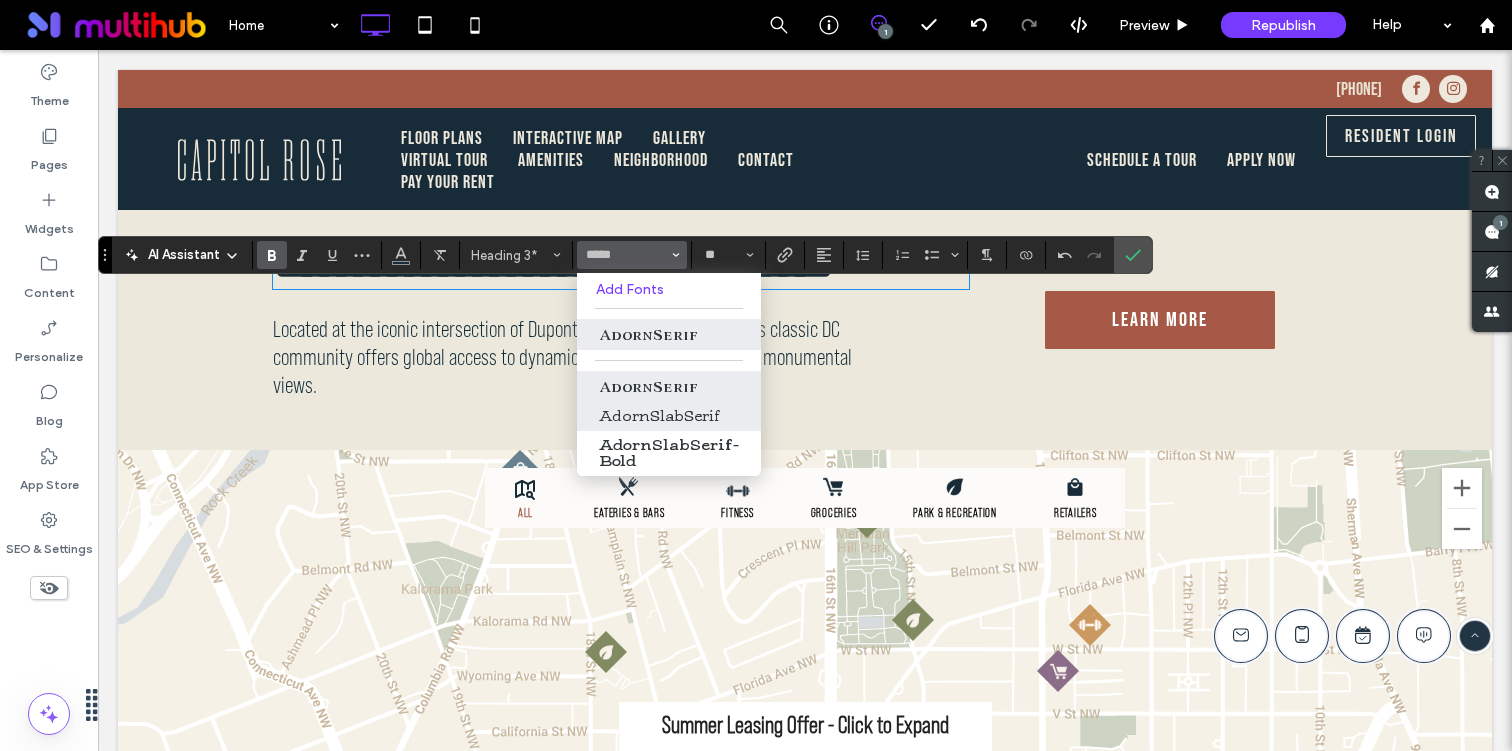 click on "AdornSlabSerif" at bounding box center (669, 416) 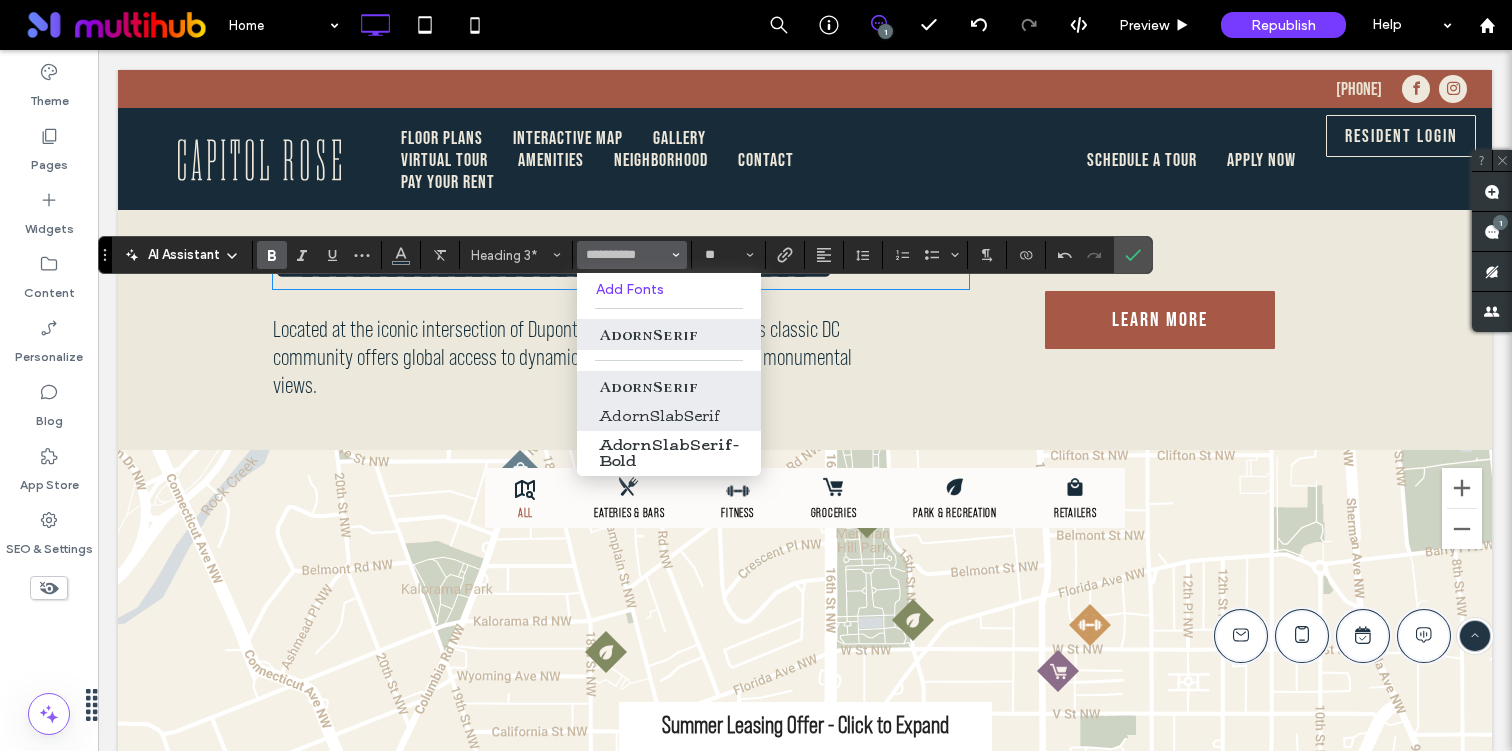 type on "**********" 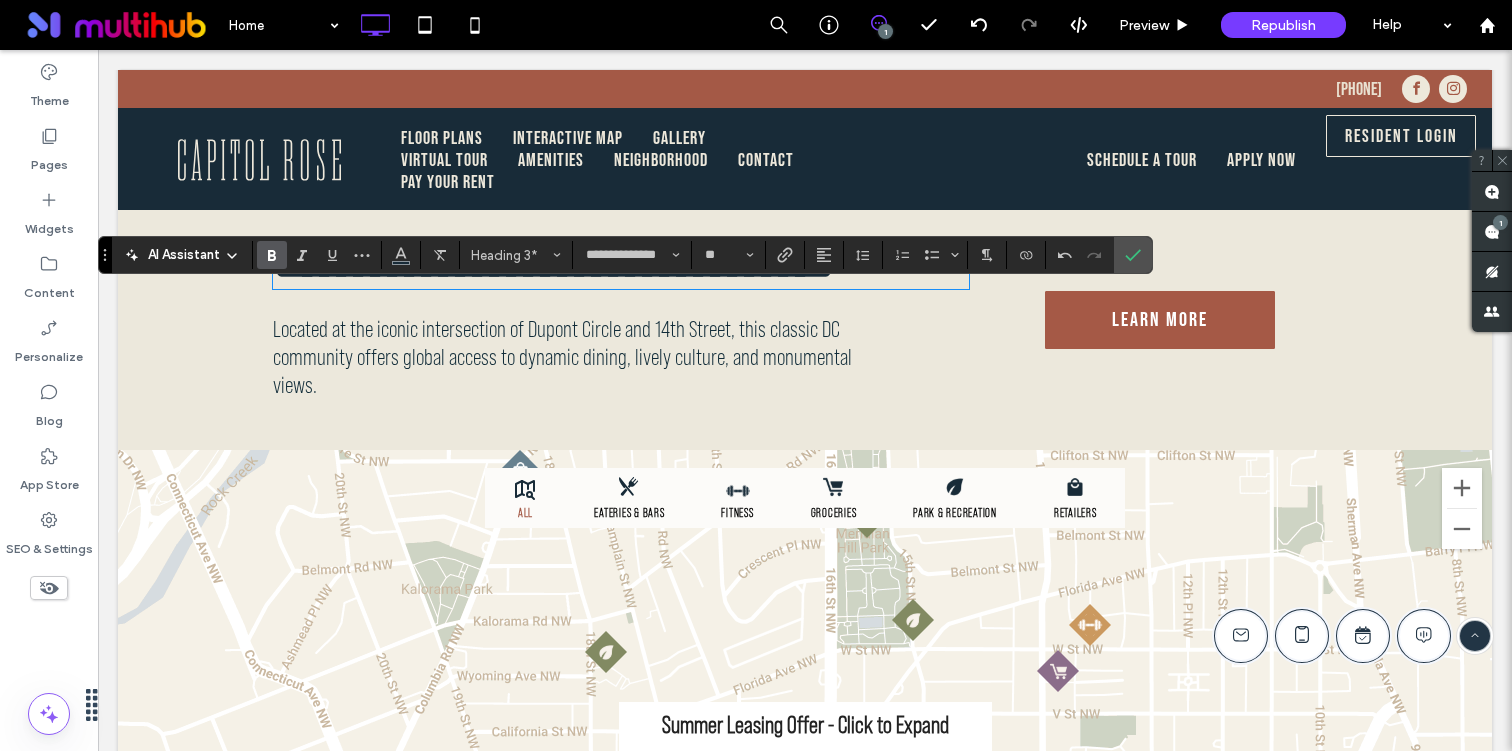 click 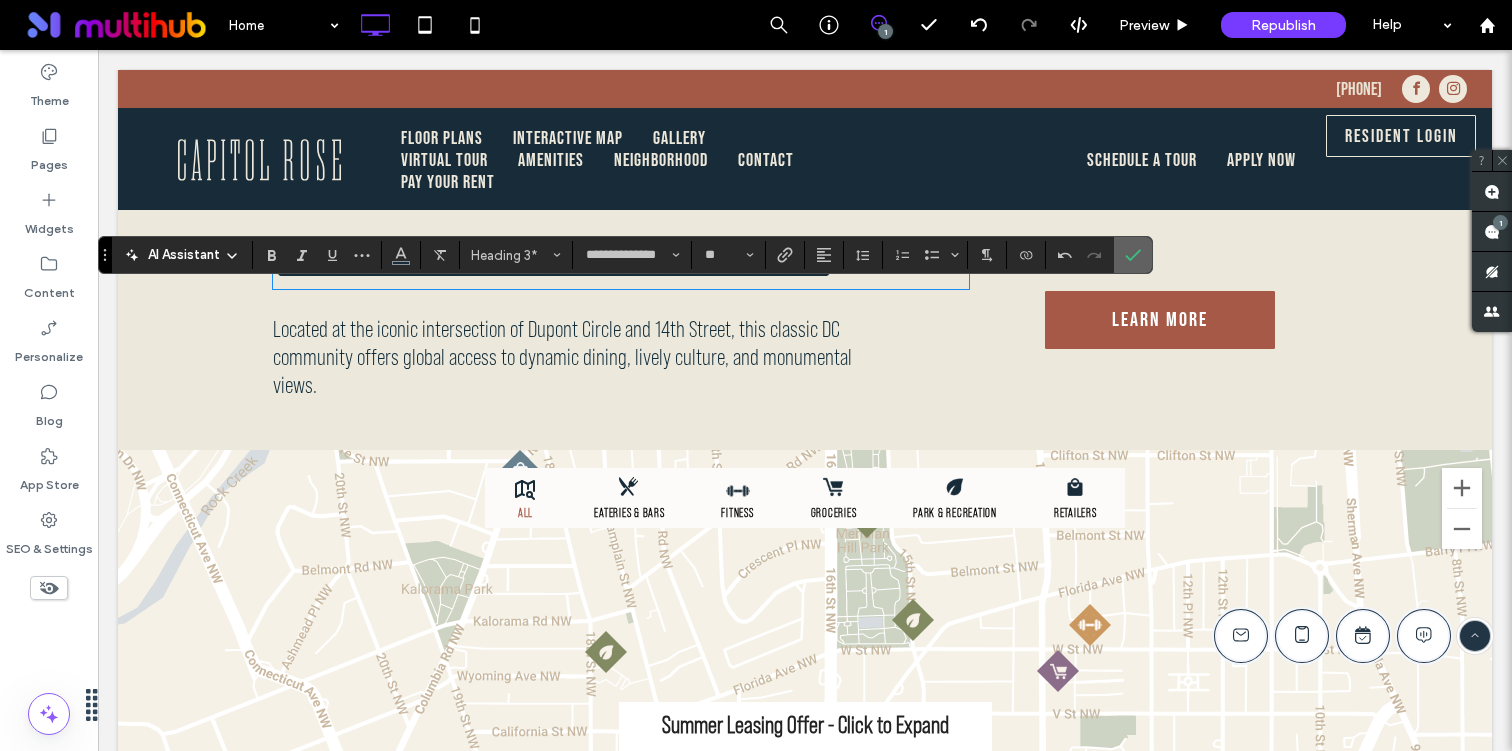 click 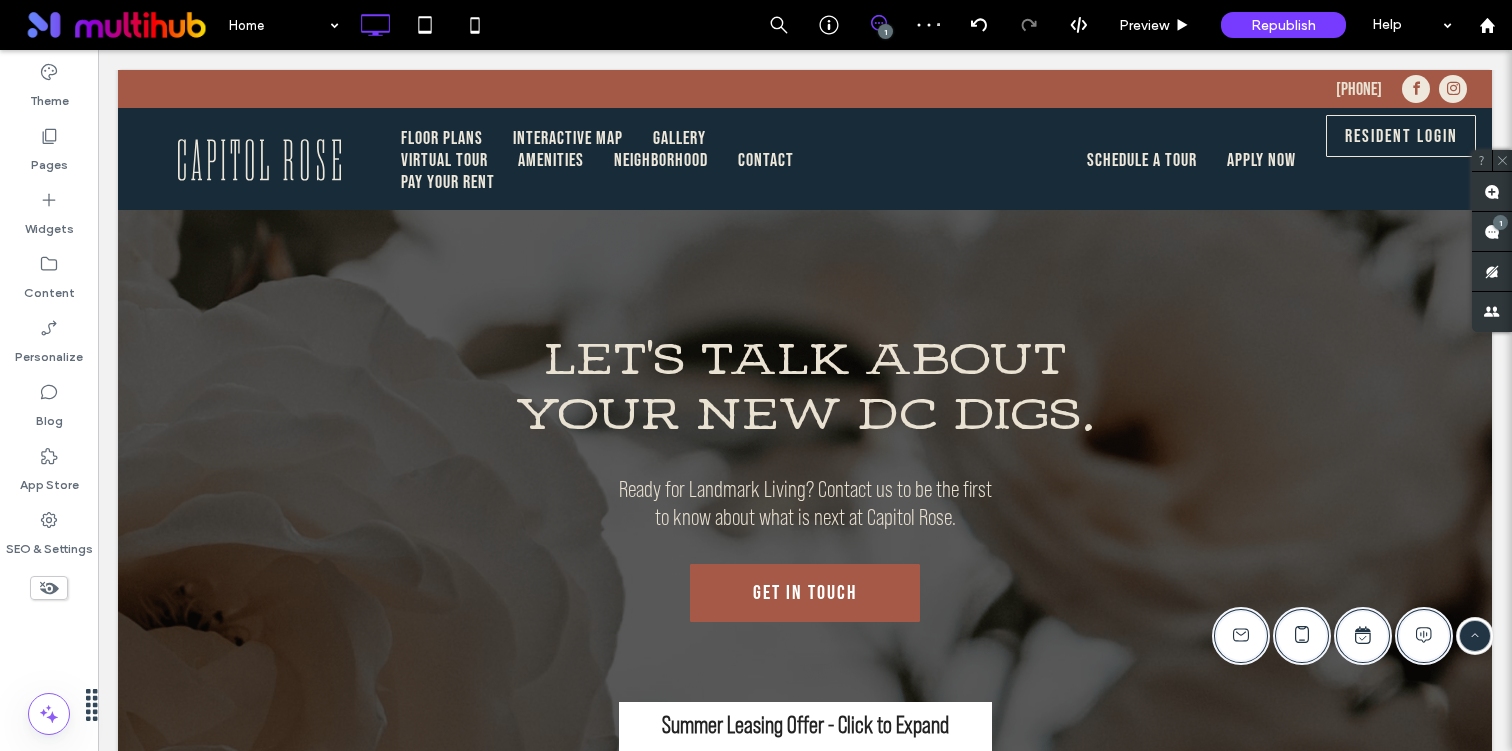 scroll, scrollTop: 6590, scrollLeft: 0, axis: vertical 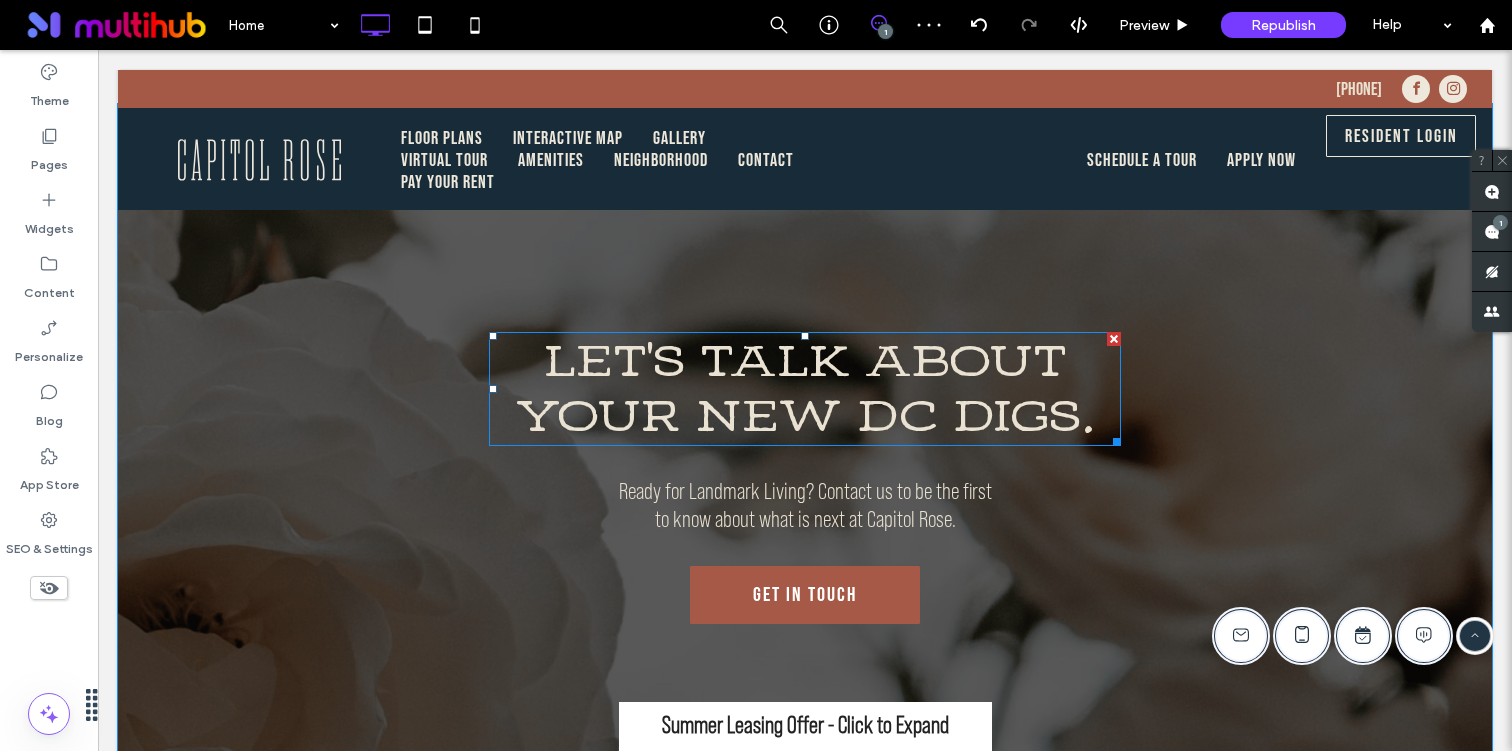 click on "LET'S TALK ABOUT YOUR NEW DC DIGS." at bounding box center (805, 389) 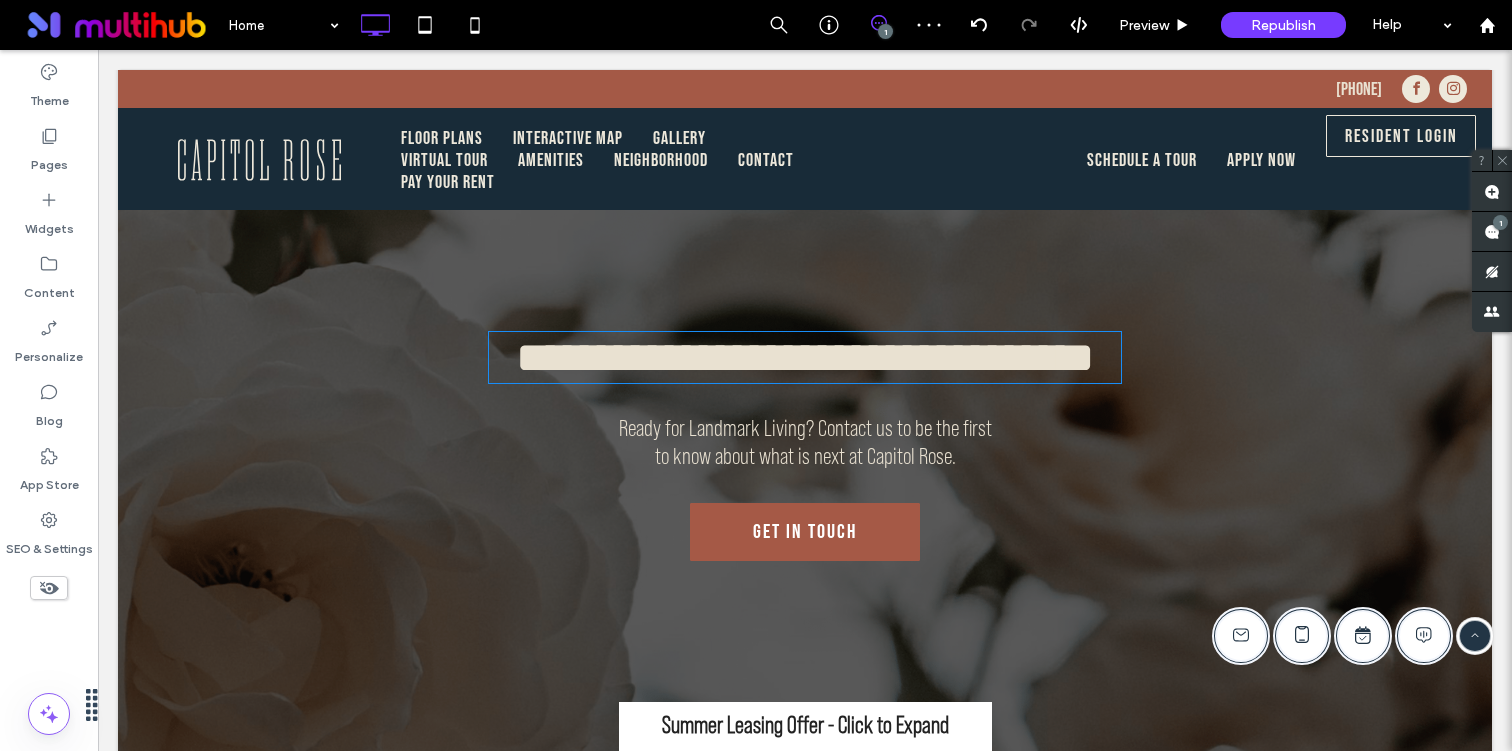 type on "**********" 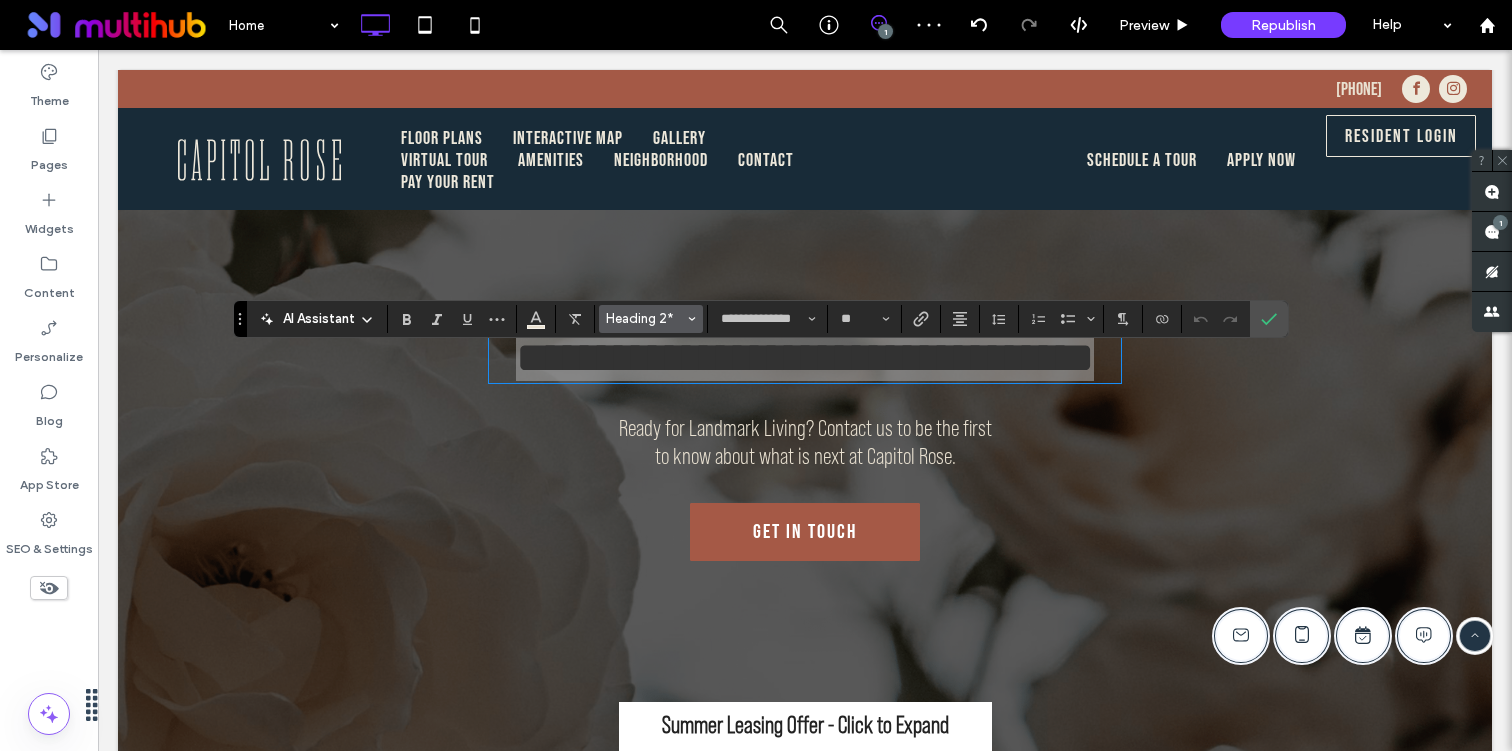 click on "Heading 2*" at bounding box center [645, 318] 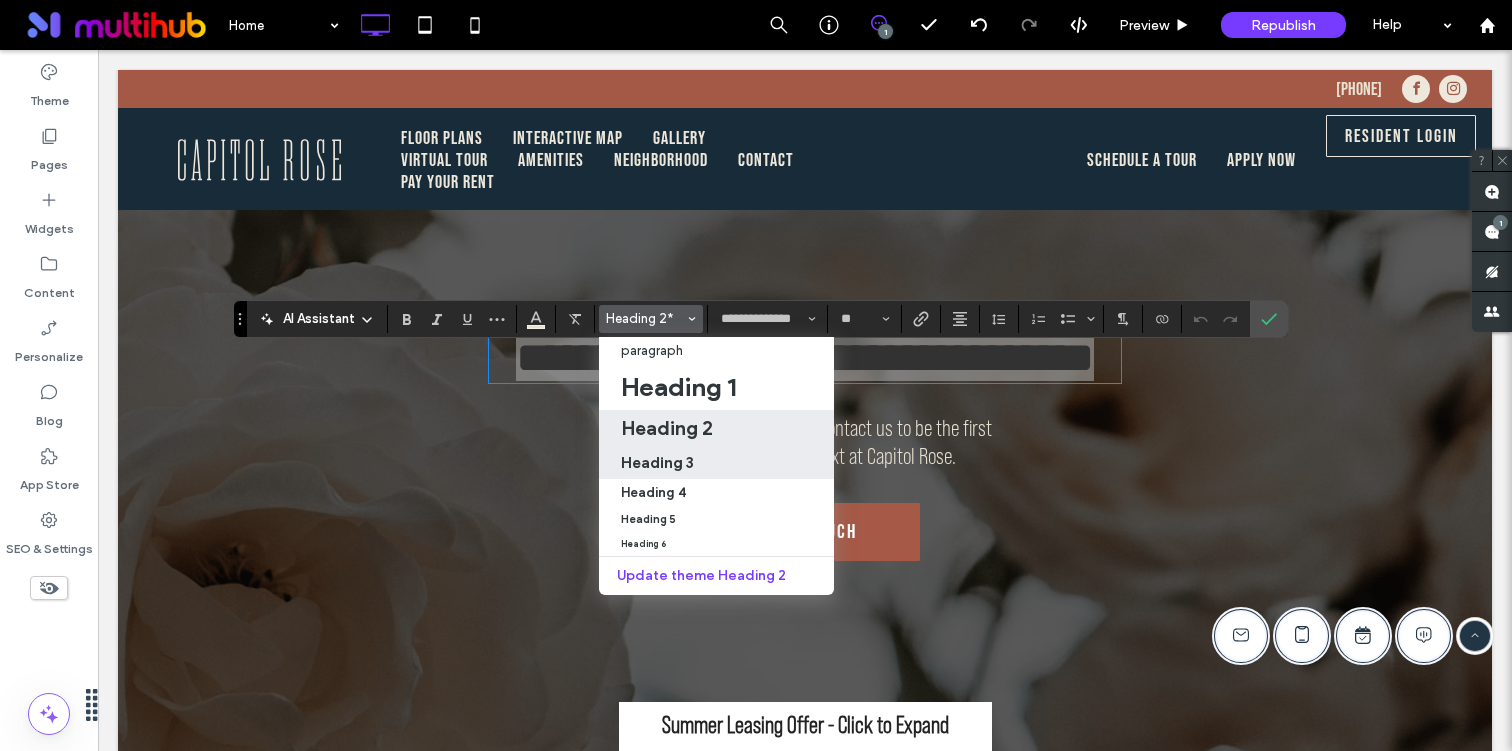 click on "Heading 3" at bounding box center (657, 462) 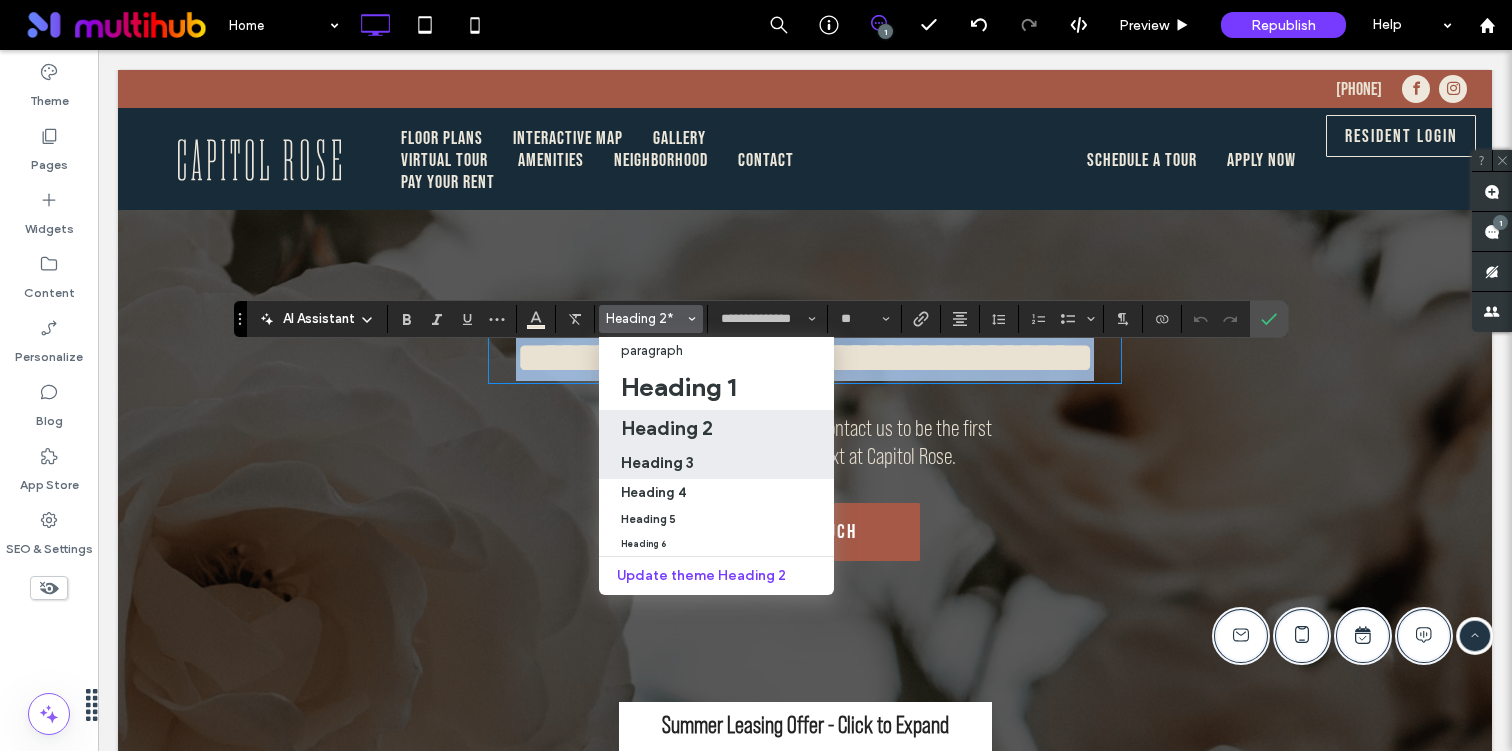 type on "**********" 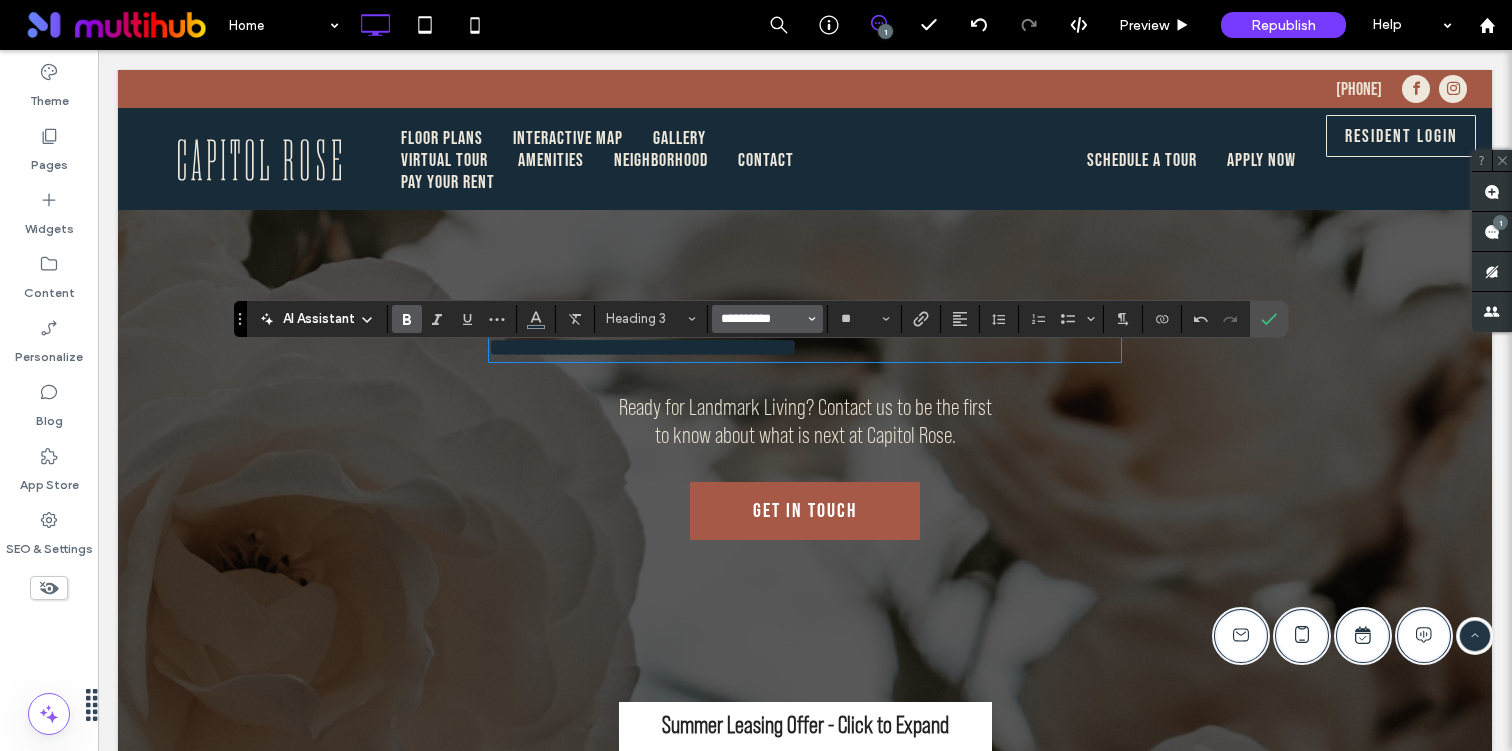 click on "**********" at bounding box center [761, 319] 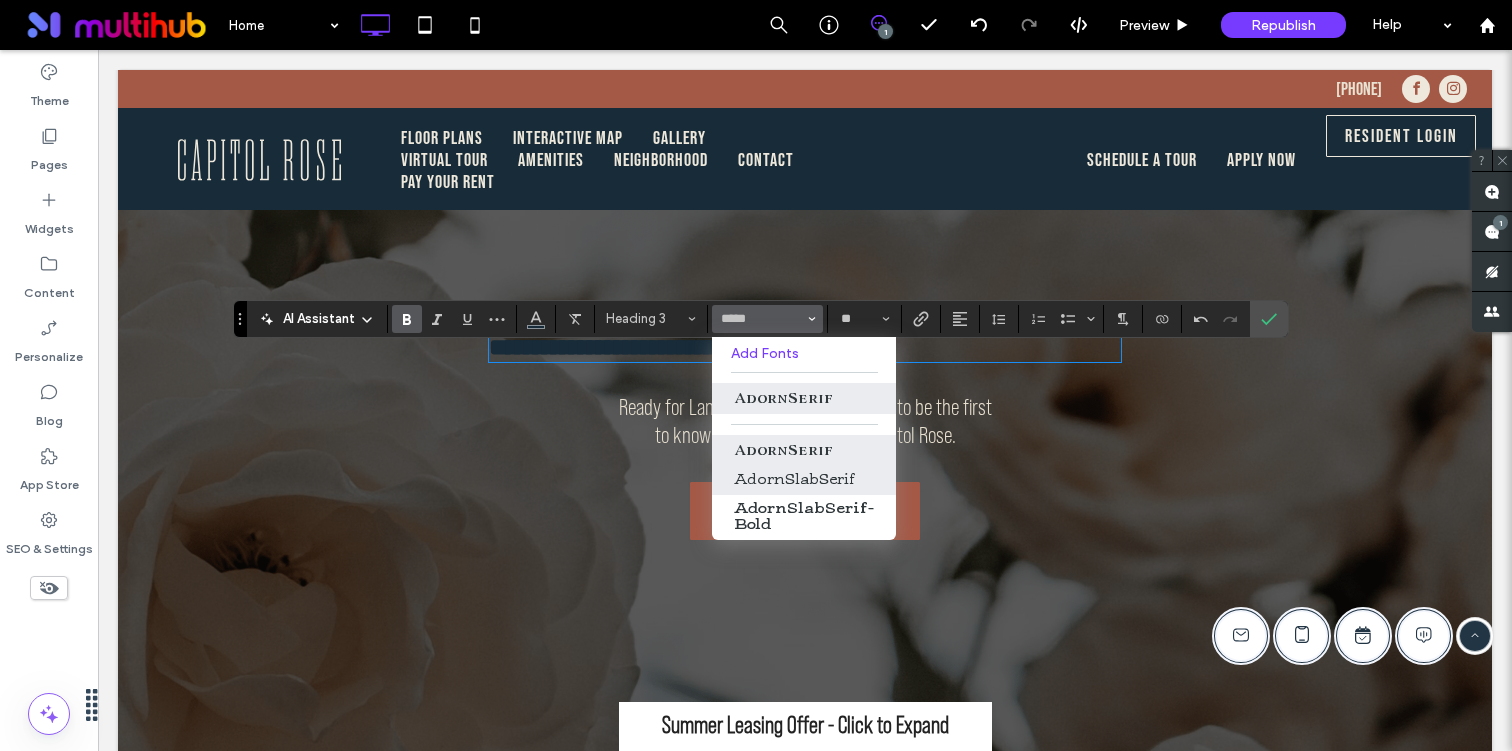 click on "AdornSlabSerif" at bounding box center [804, 480] 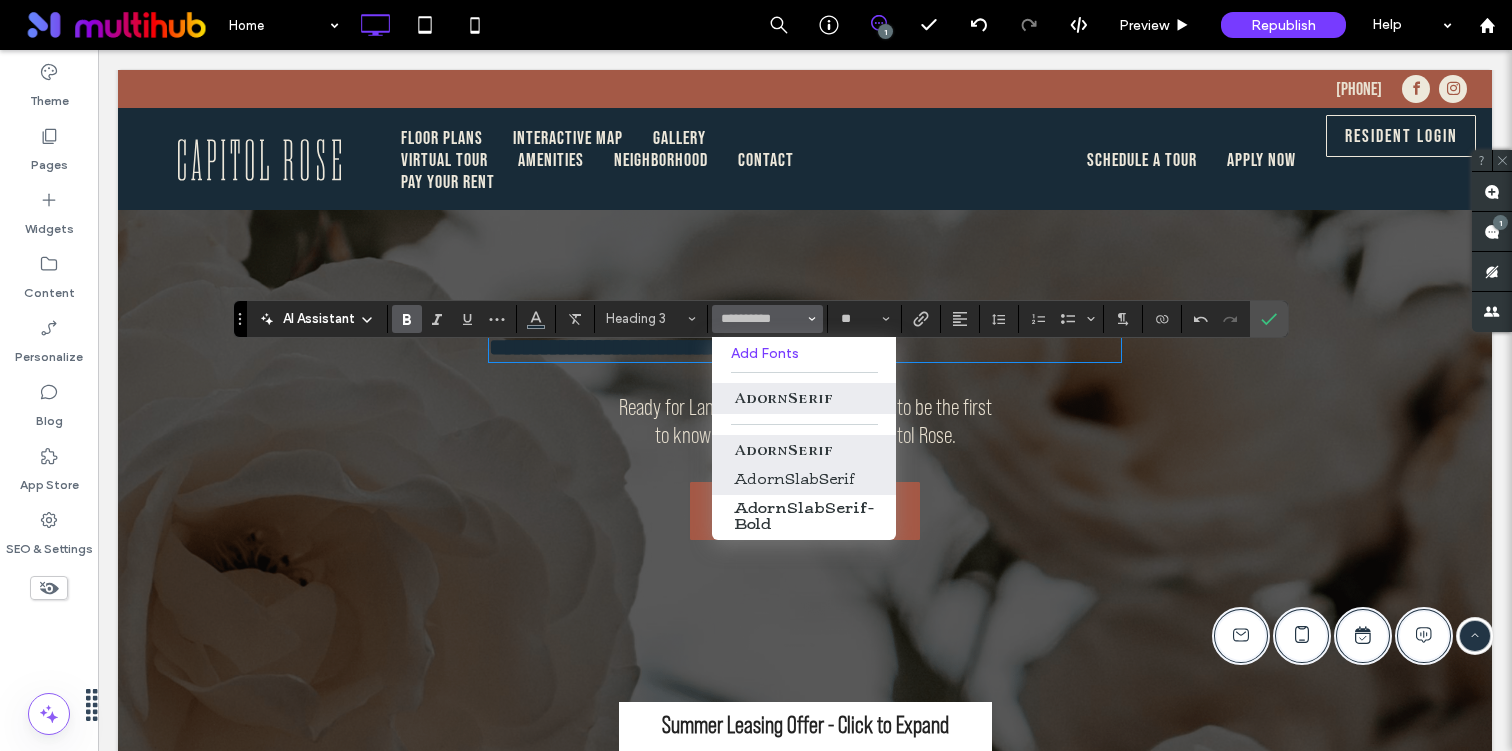 type on "**********" 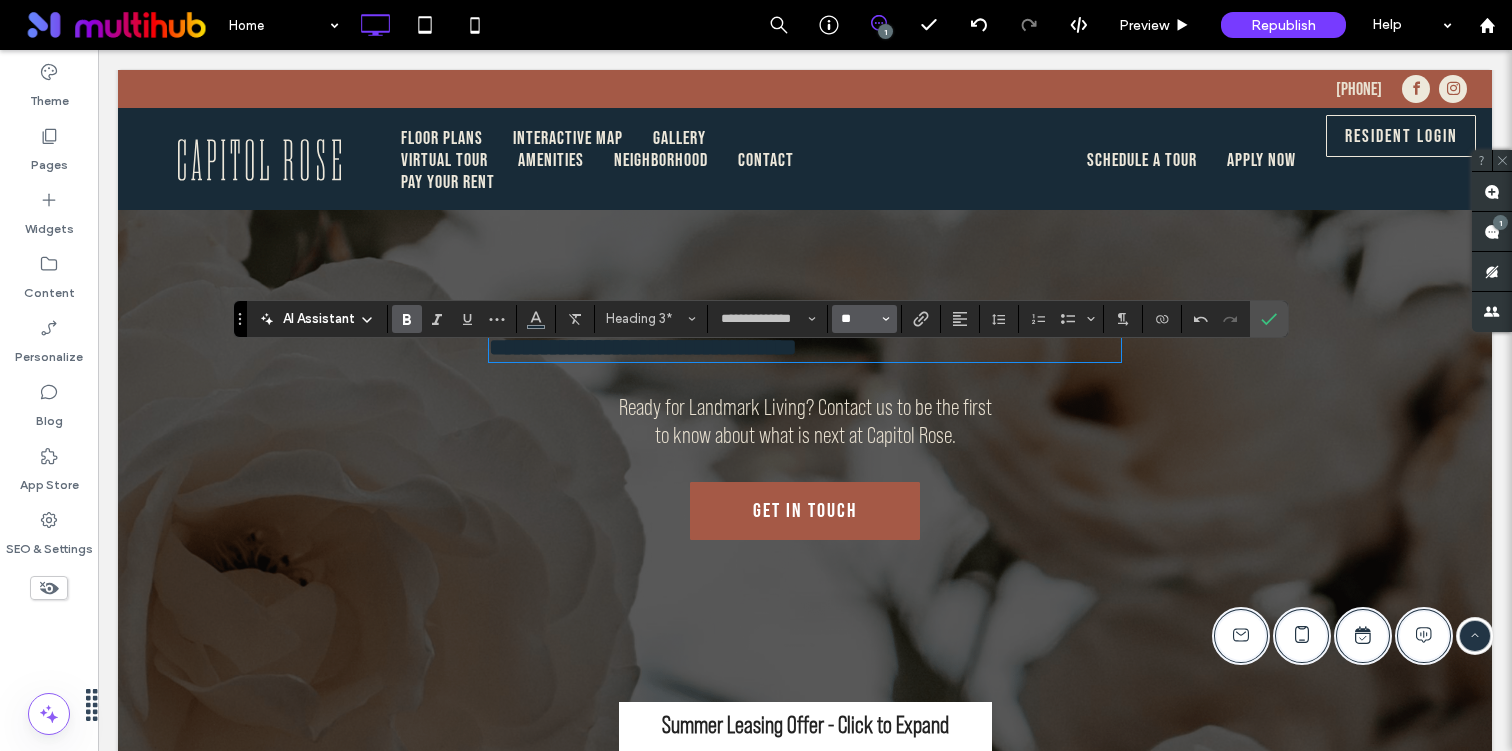 click on "**" at bounding box center [858, 319] 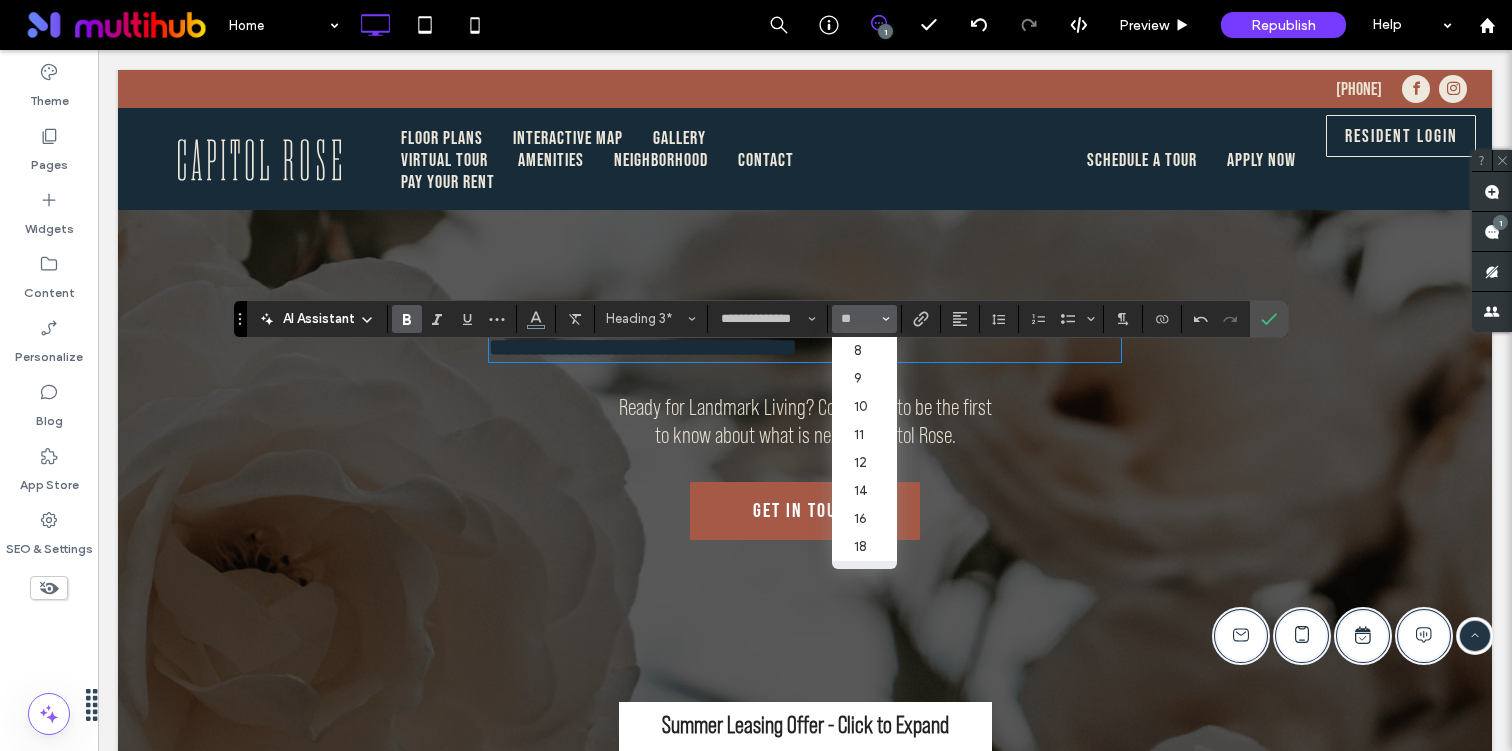 type on "**" 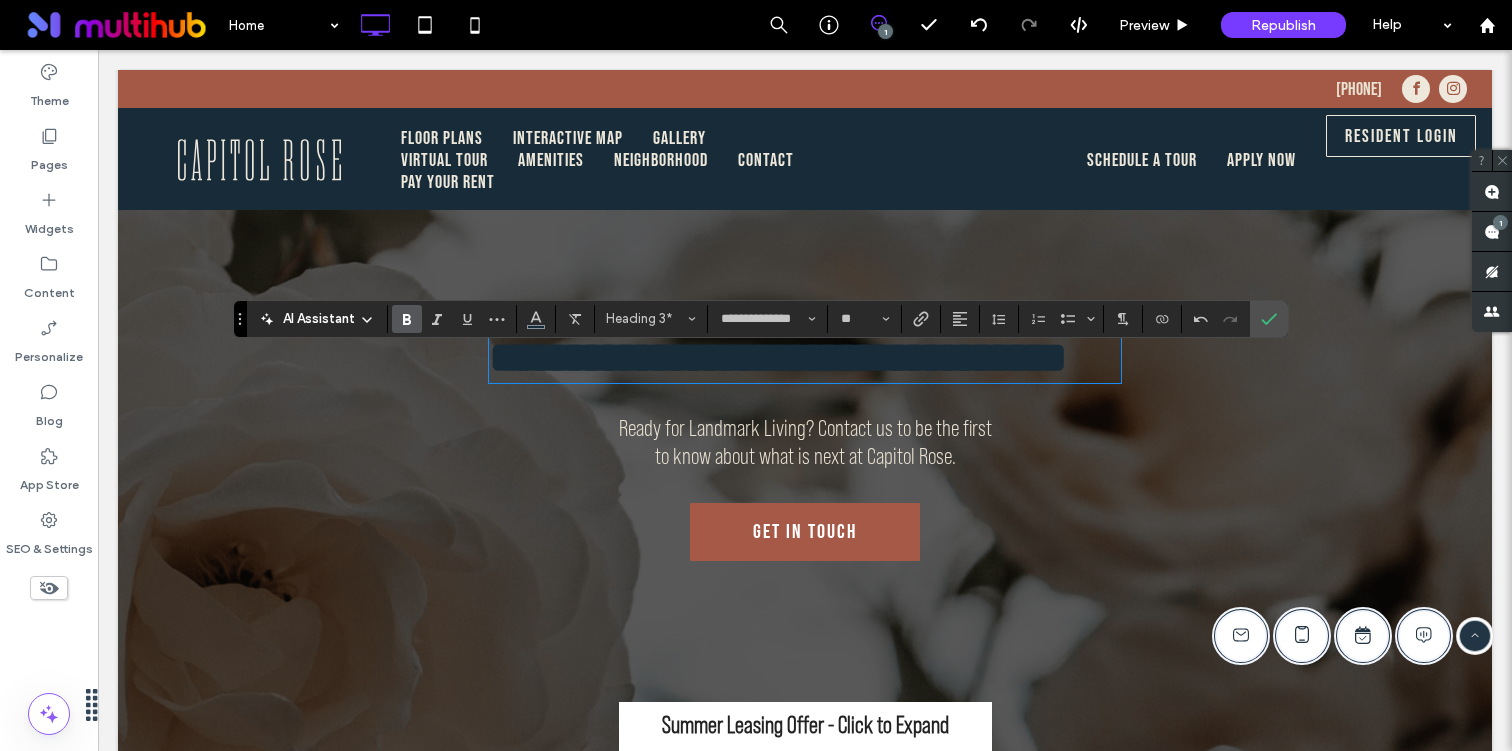 click 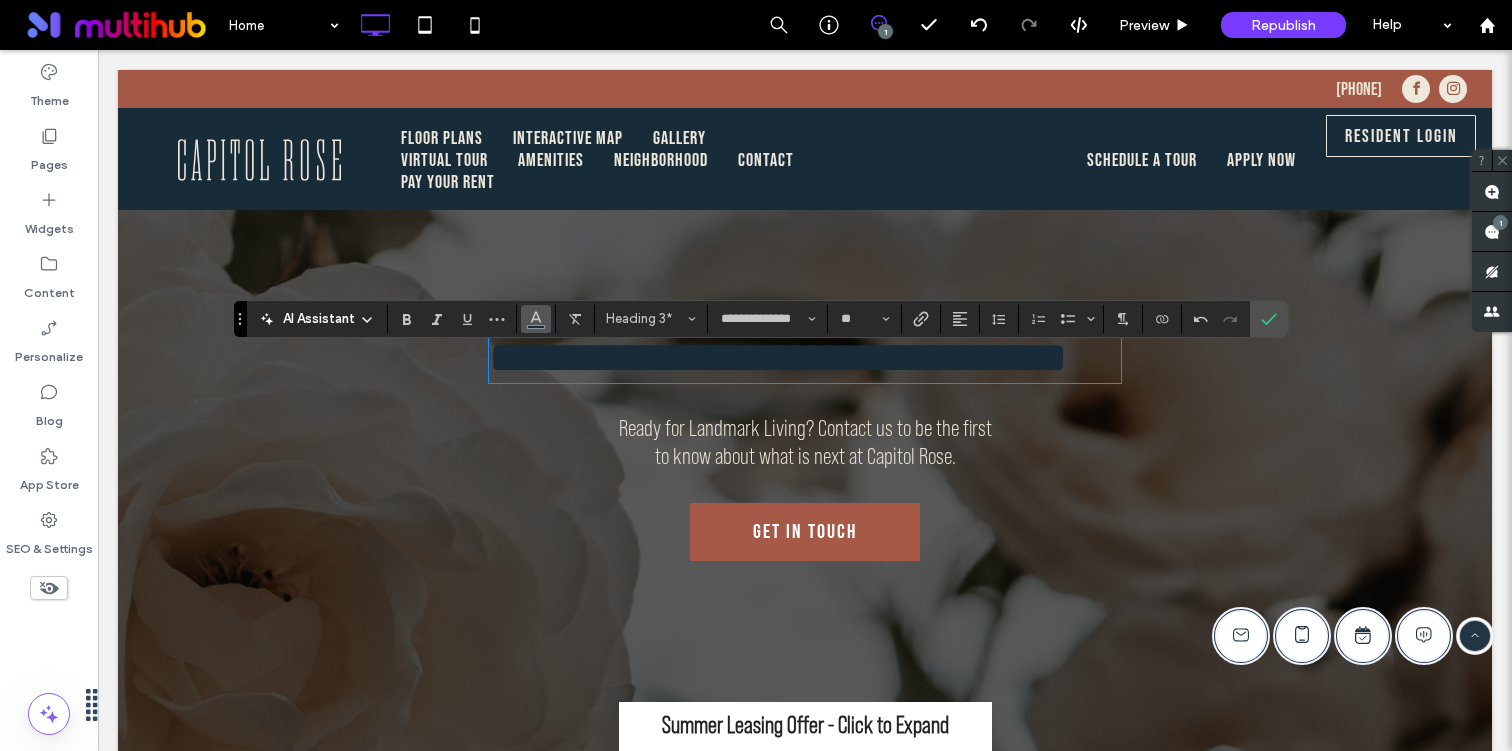 click 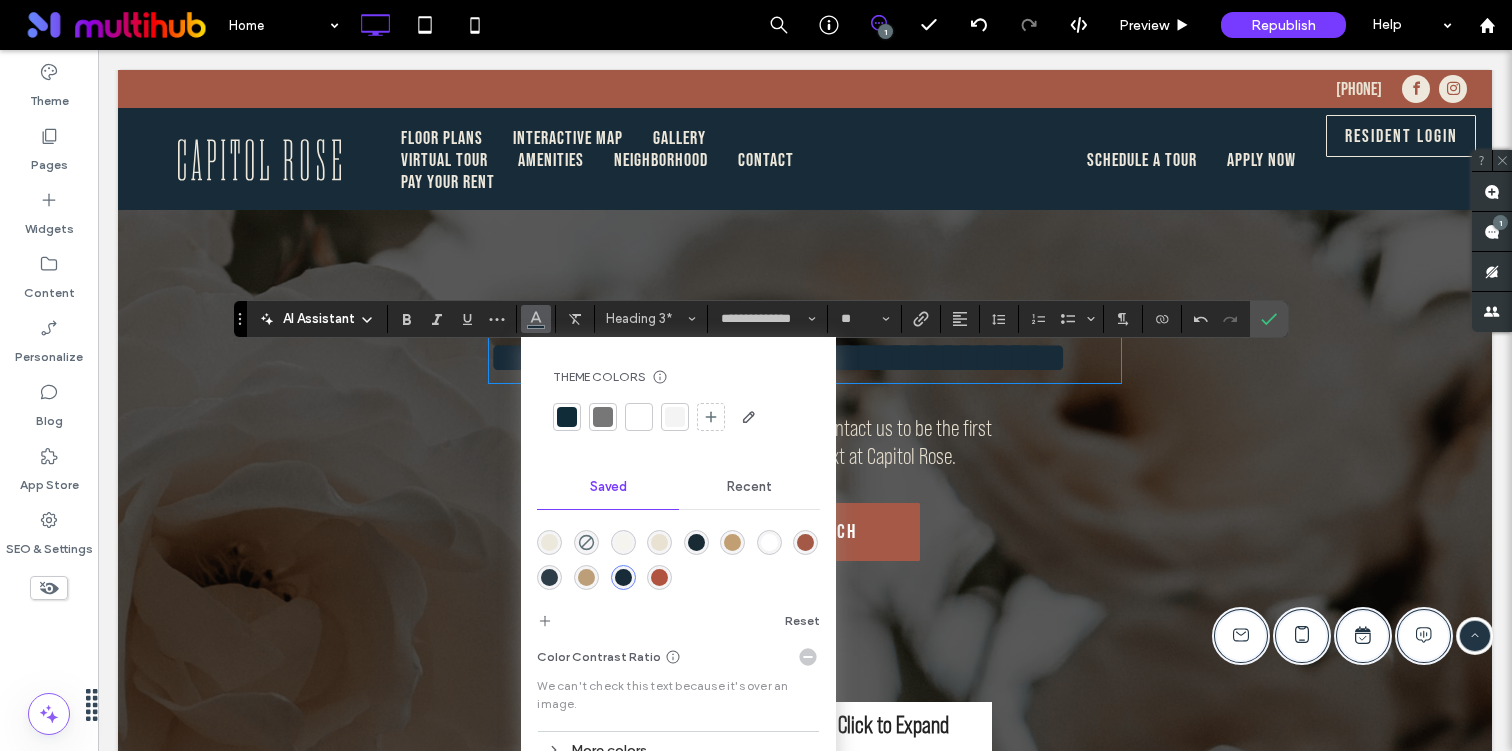 click at bounding box center (623, 542) 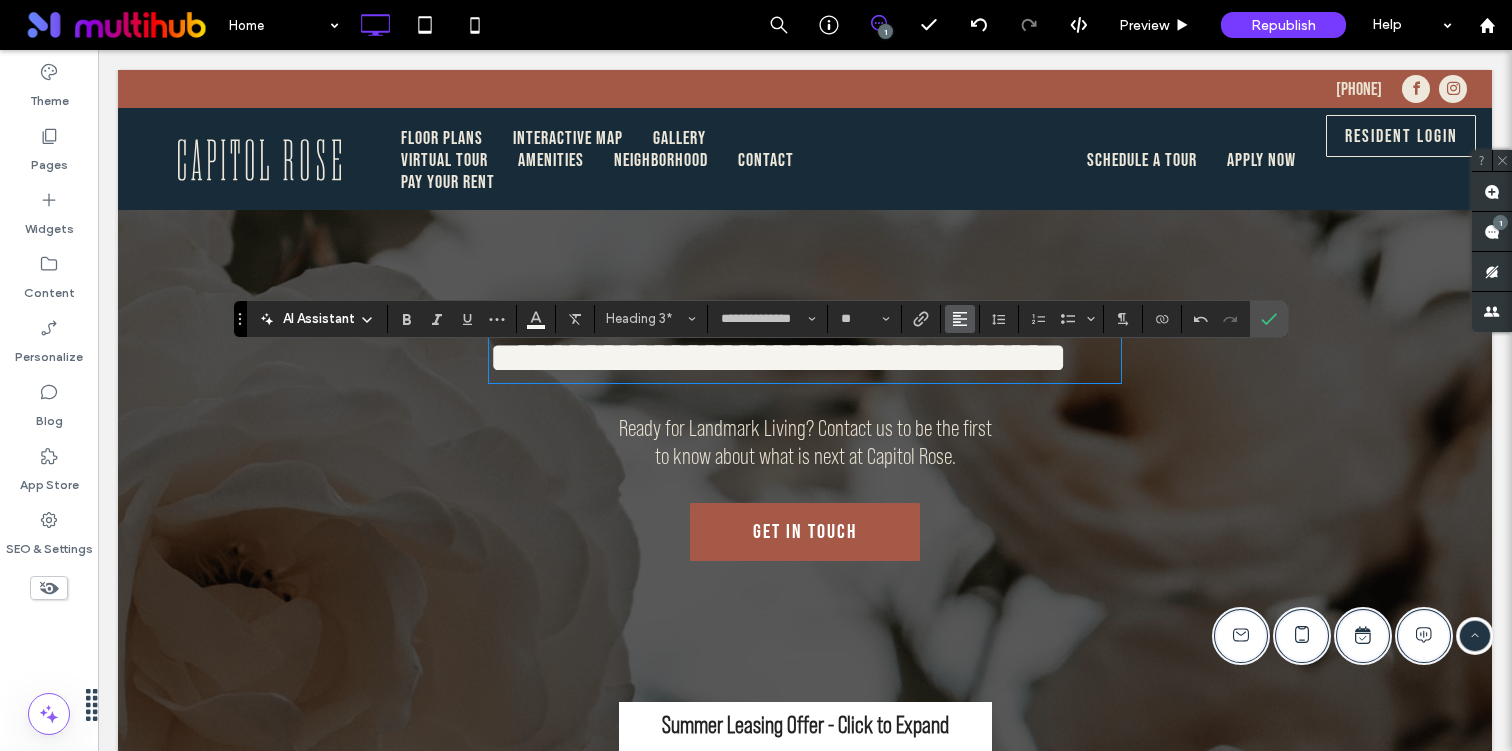 click at bounding box center (960, 319) 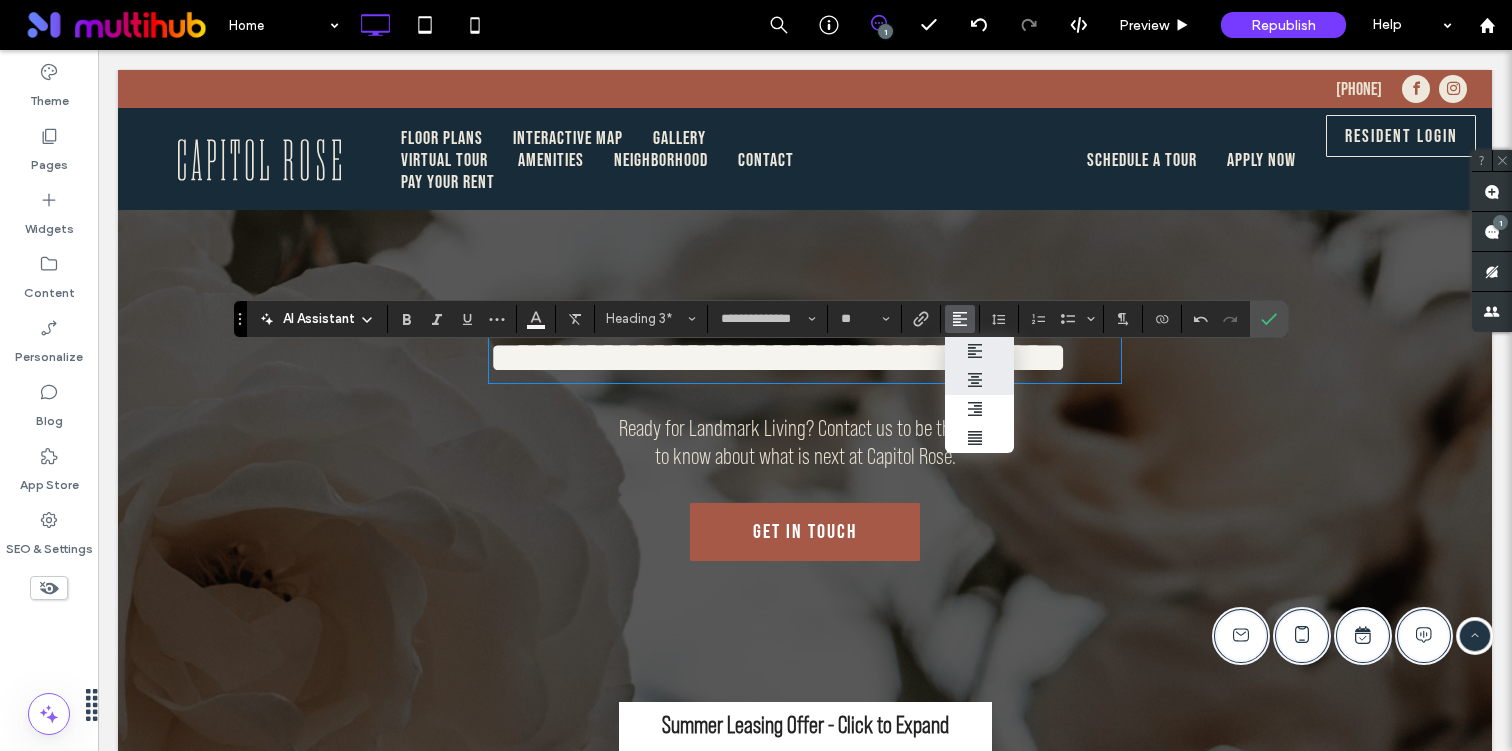 click 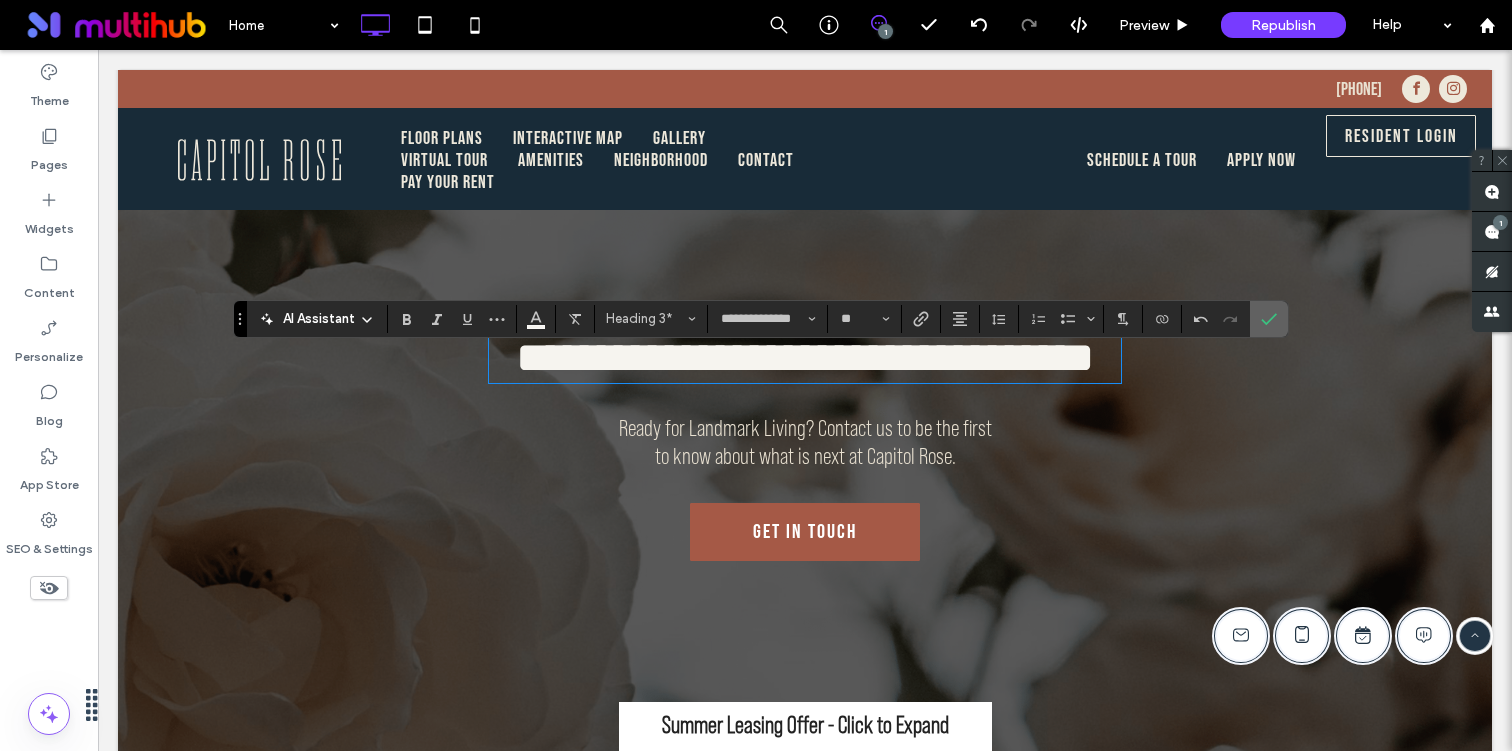 click at bounding box center [1269, 319] 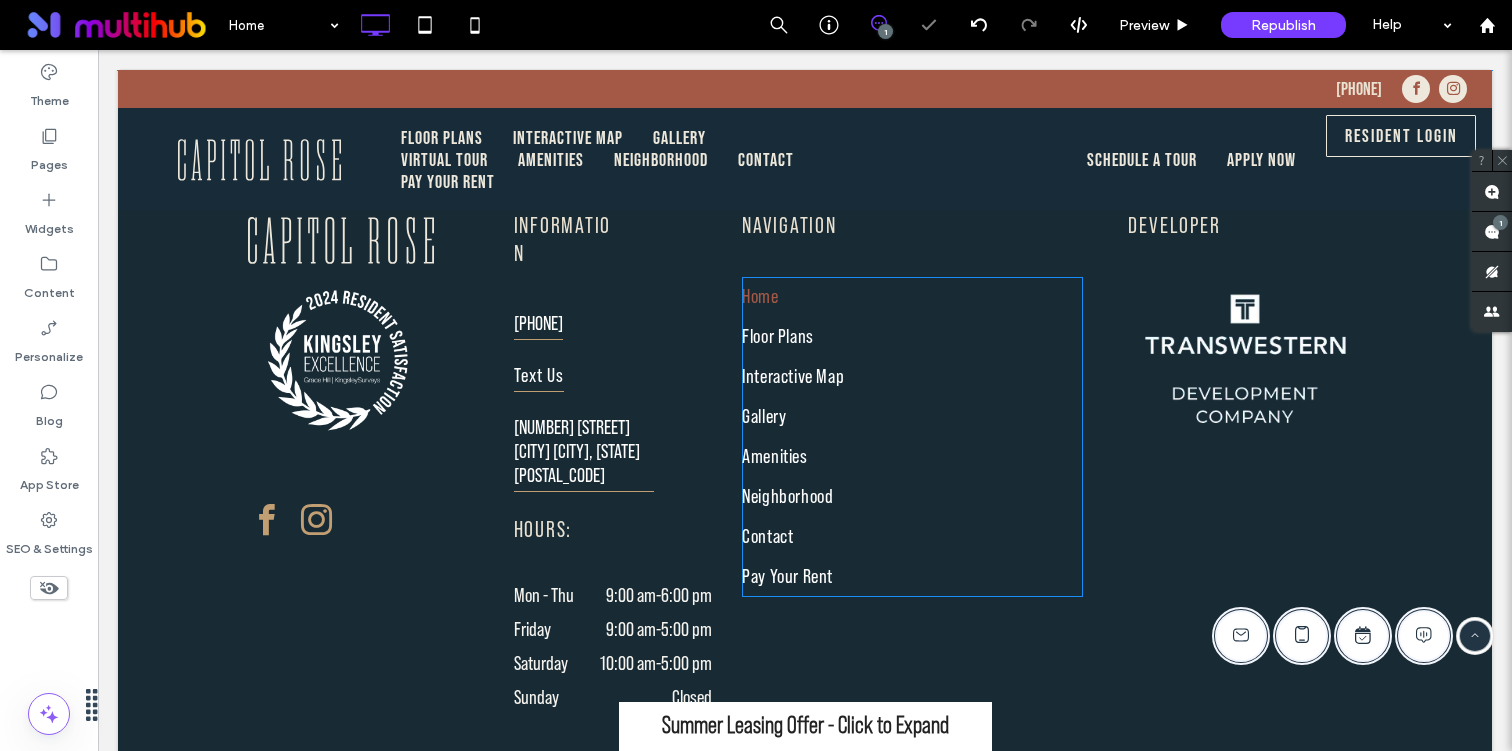 scroll, scrollTop: 7555, scrollLeft: 0, axis: vertical 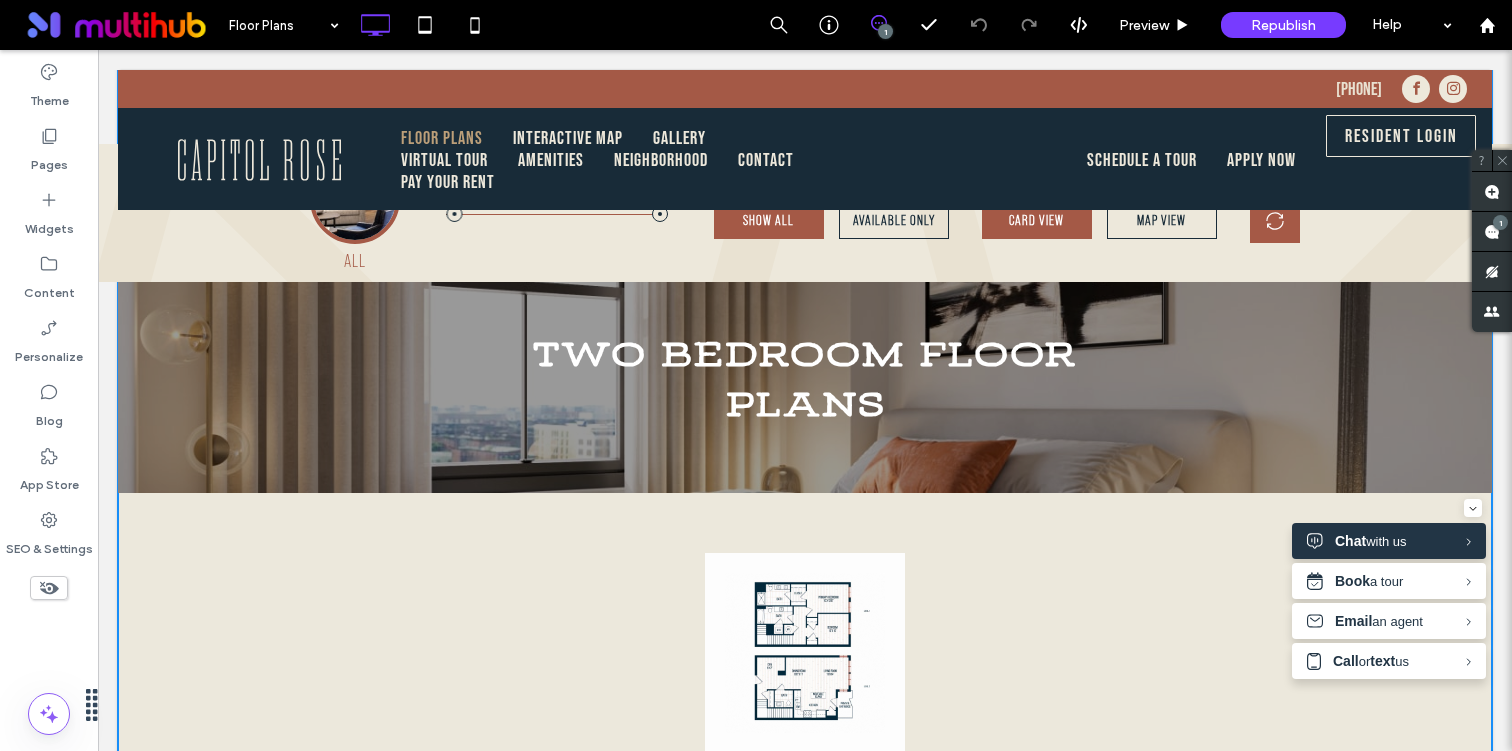 click at bounding box center (805, -623) 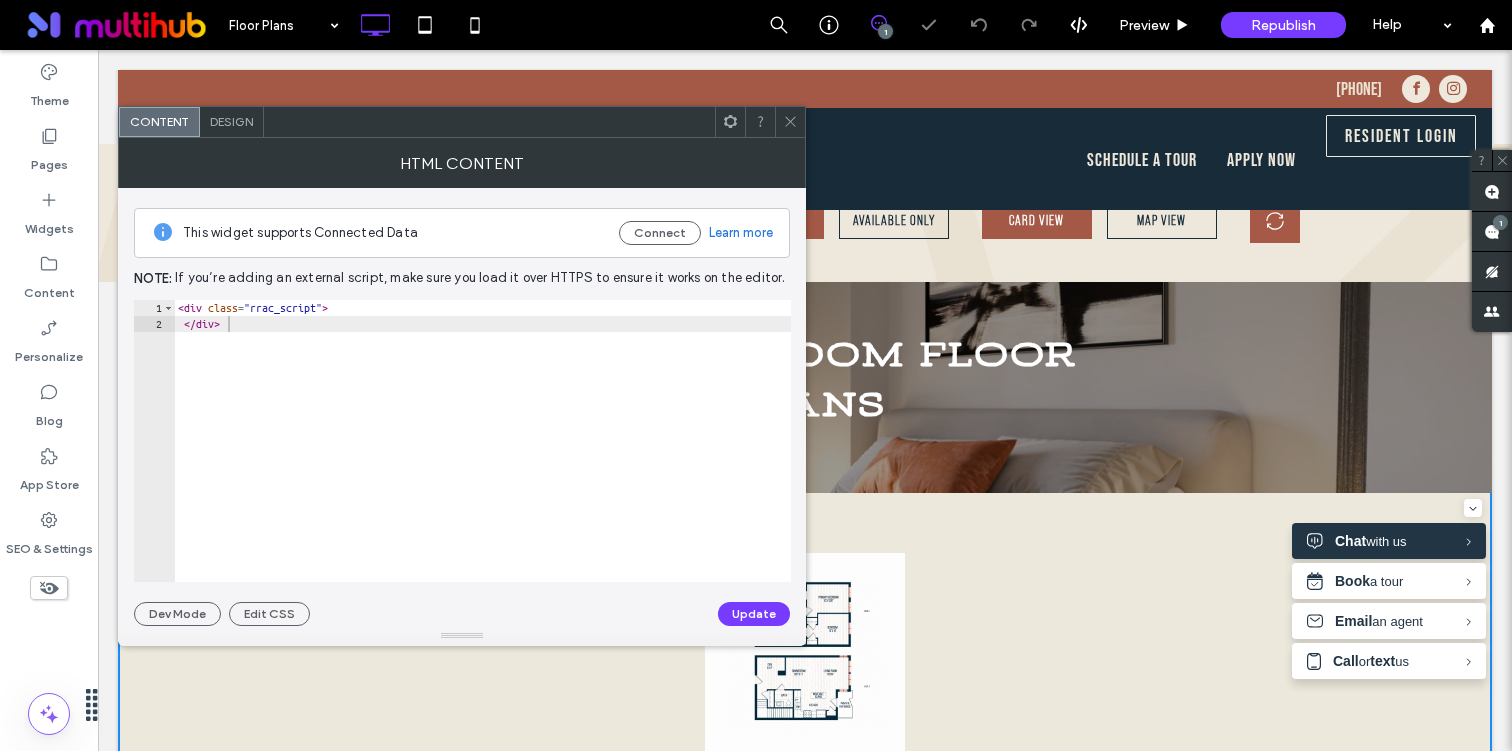 click 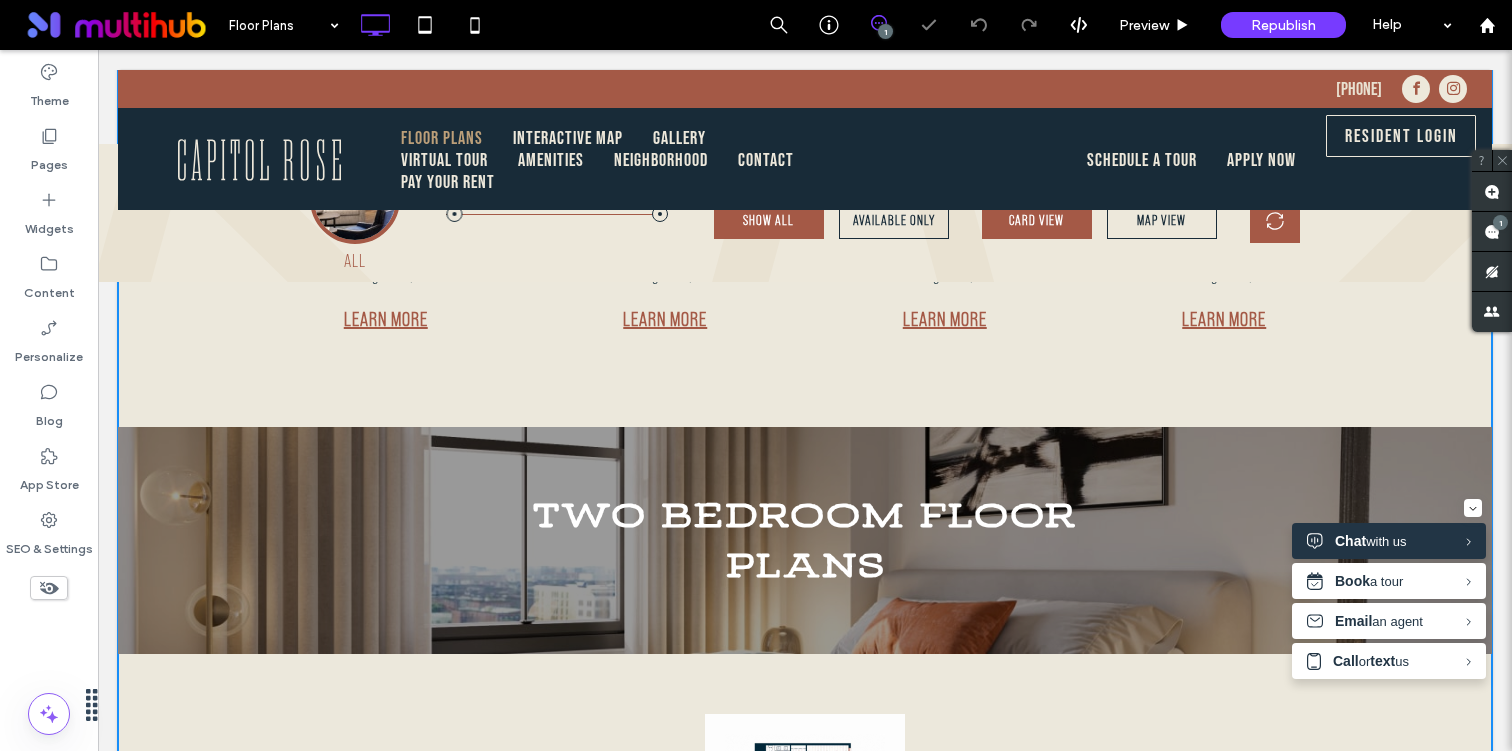 scroll, scrollTop: 2258, scrollLeft: 0, axis: vertical 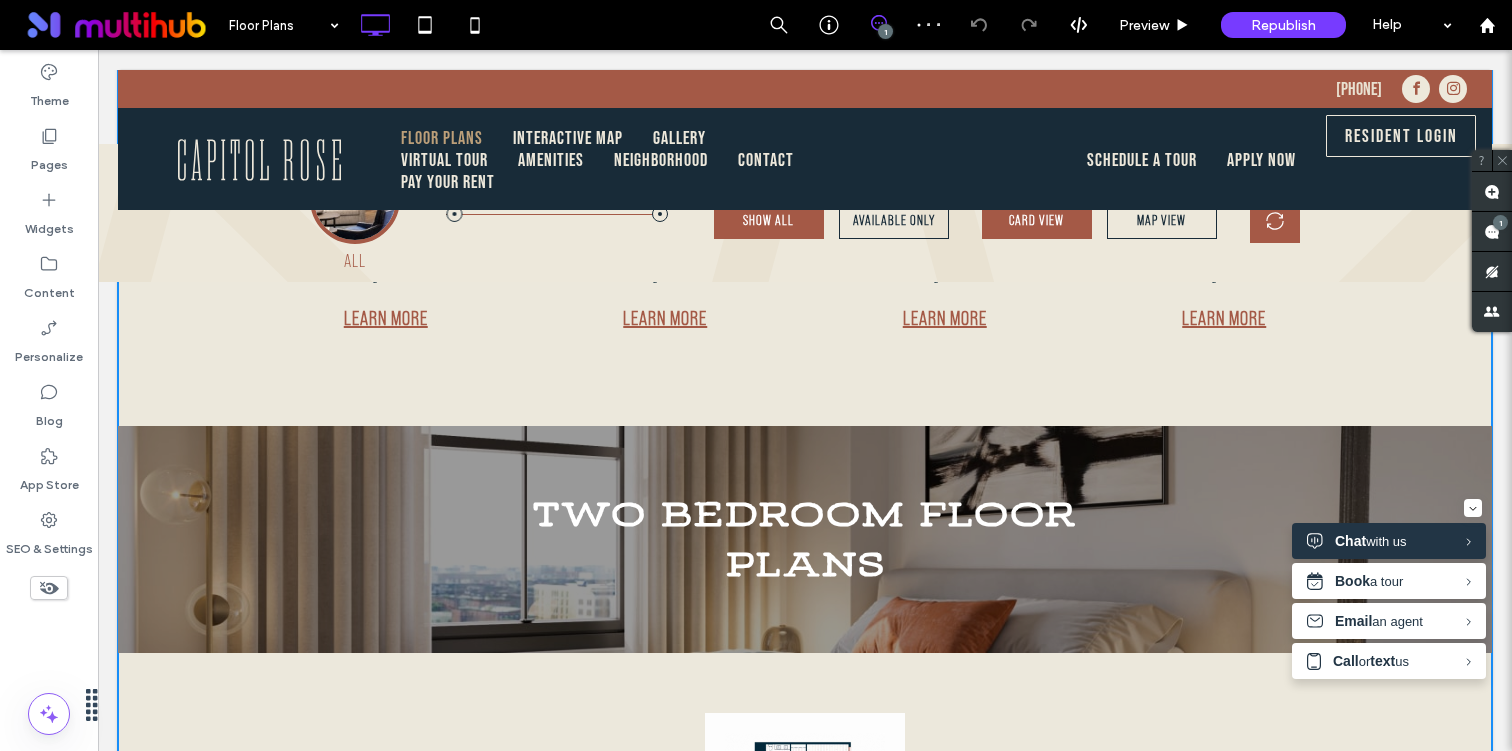 click at bounding box center (805, -463) 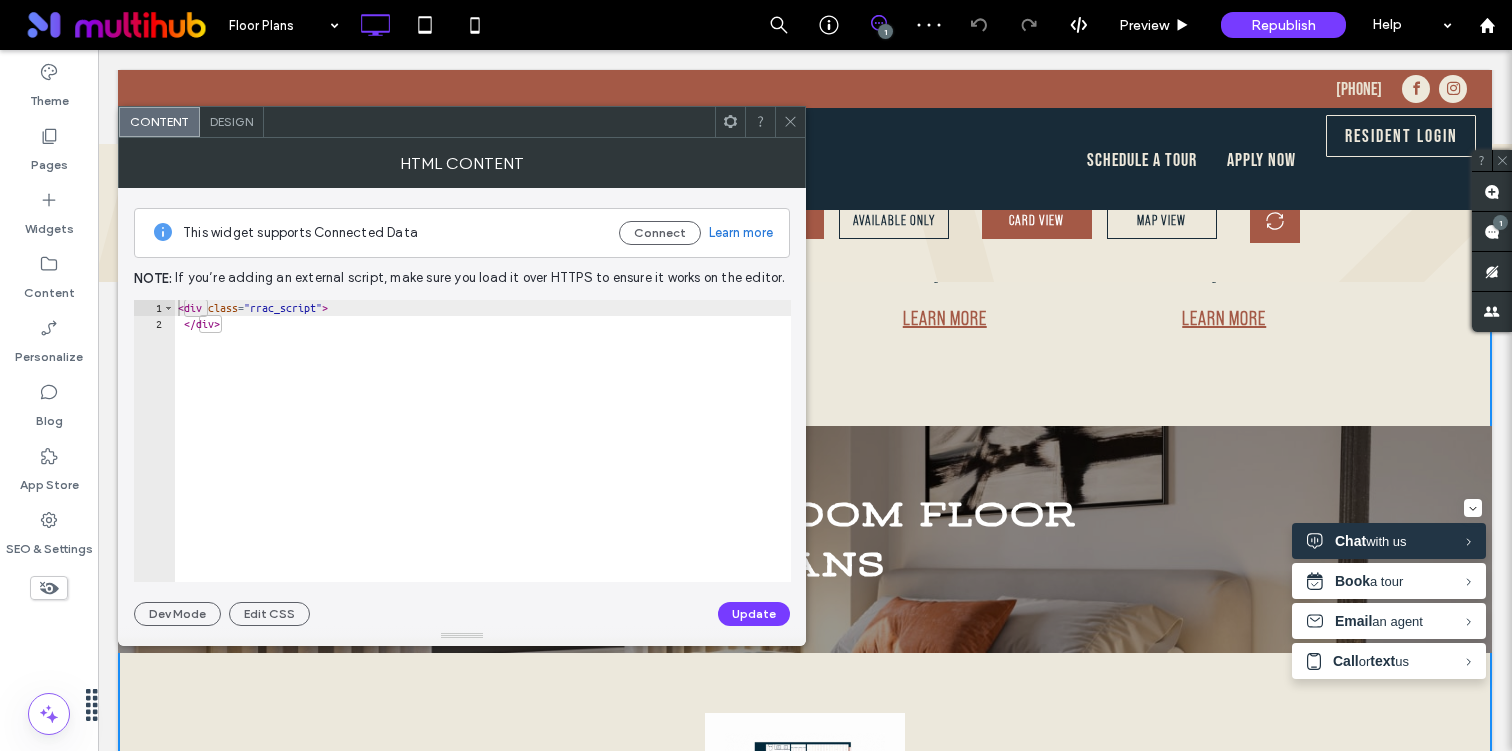 click at bounding box center (805, 140) 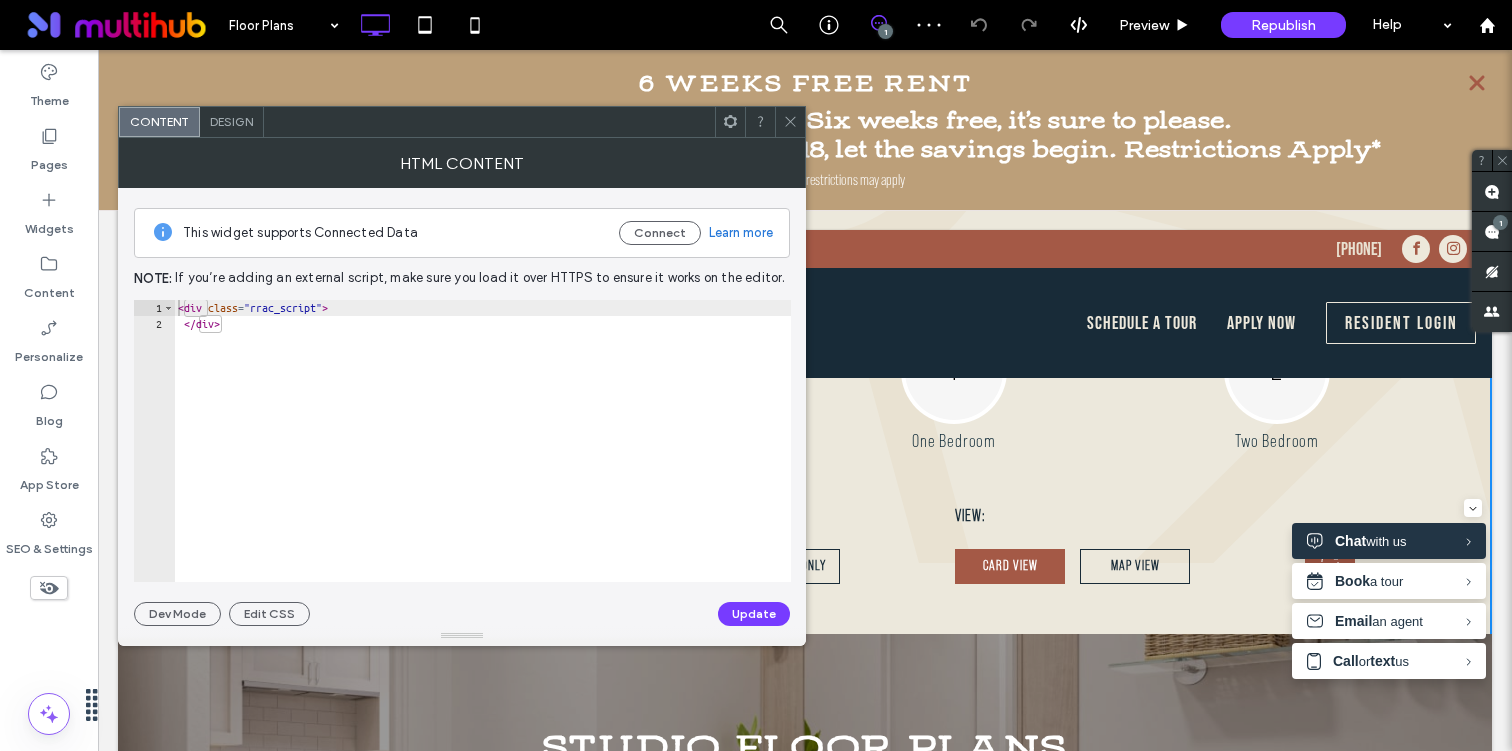 scroll, scrollTop: 2, scrollLeft: 0, axis: vertical 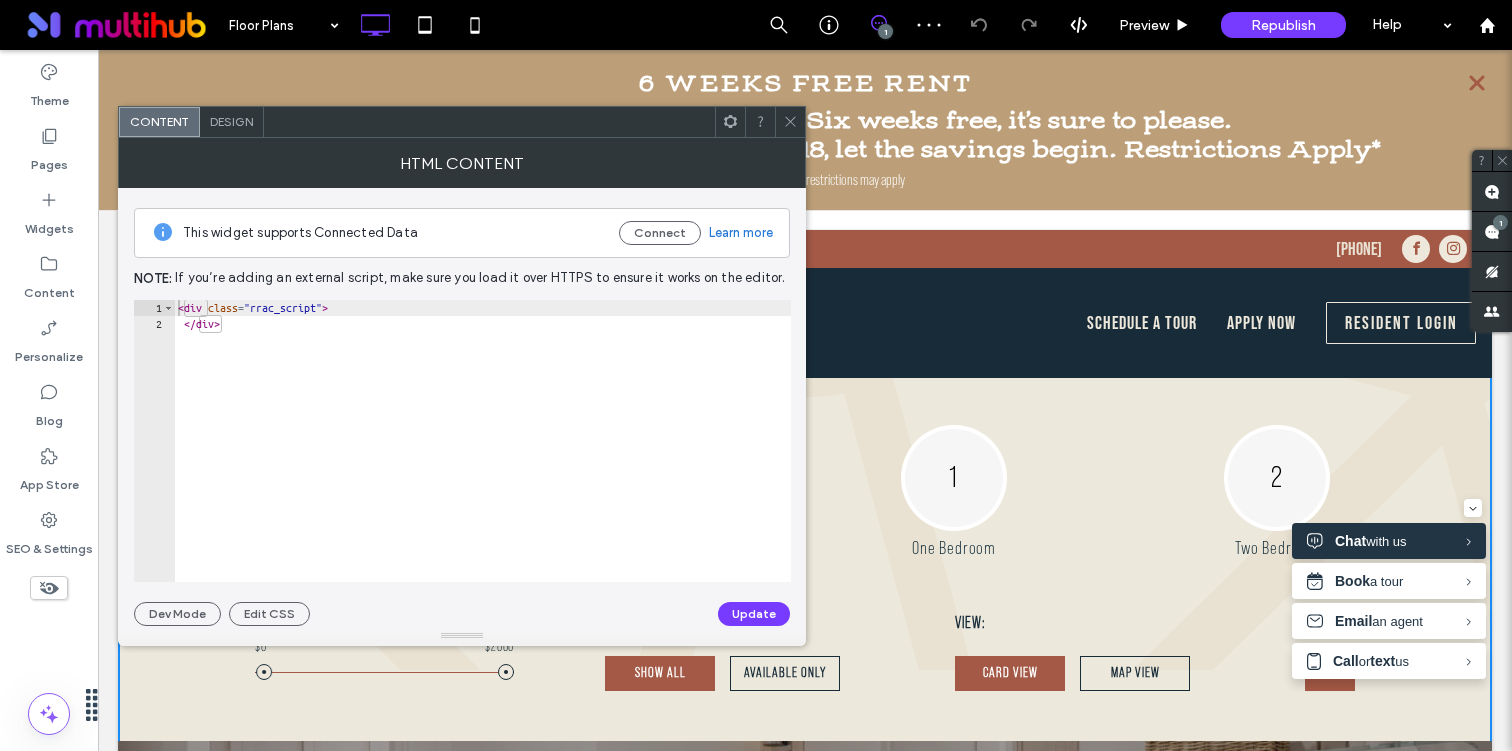 click at bounding box center [790, 122] 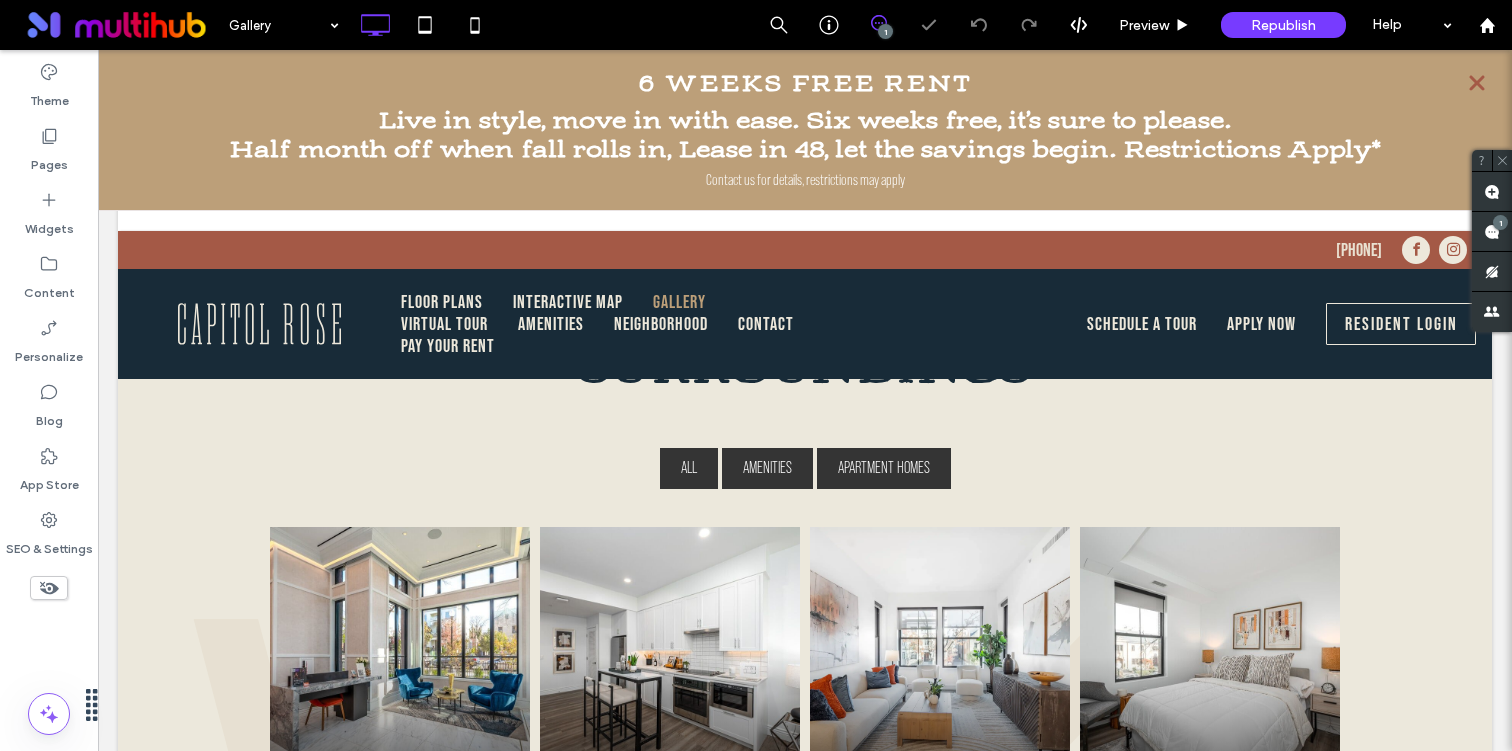 scroll, scrollTop: 0, scrollLeft: 0, axis: both 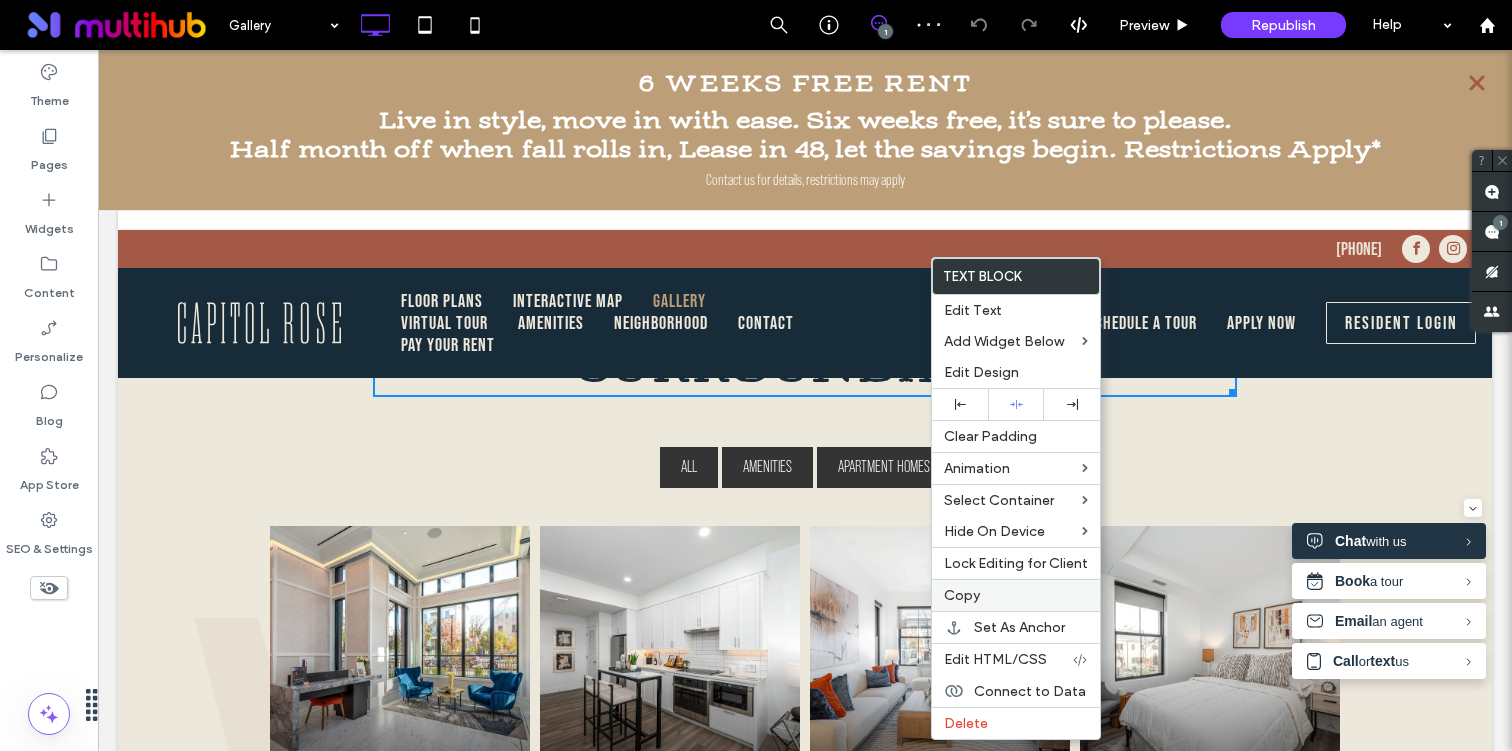 click on "Copy" at bounding box center [1016, 595] 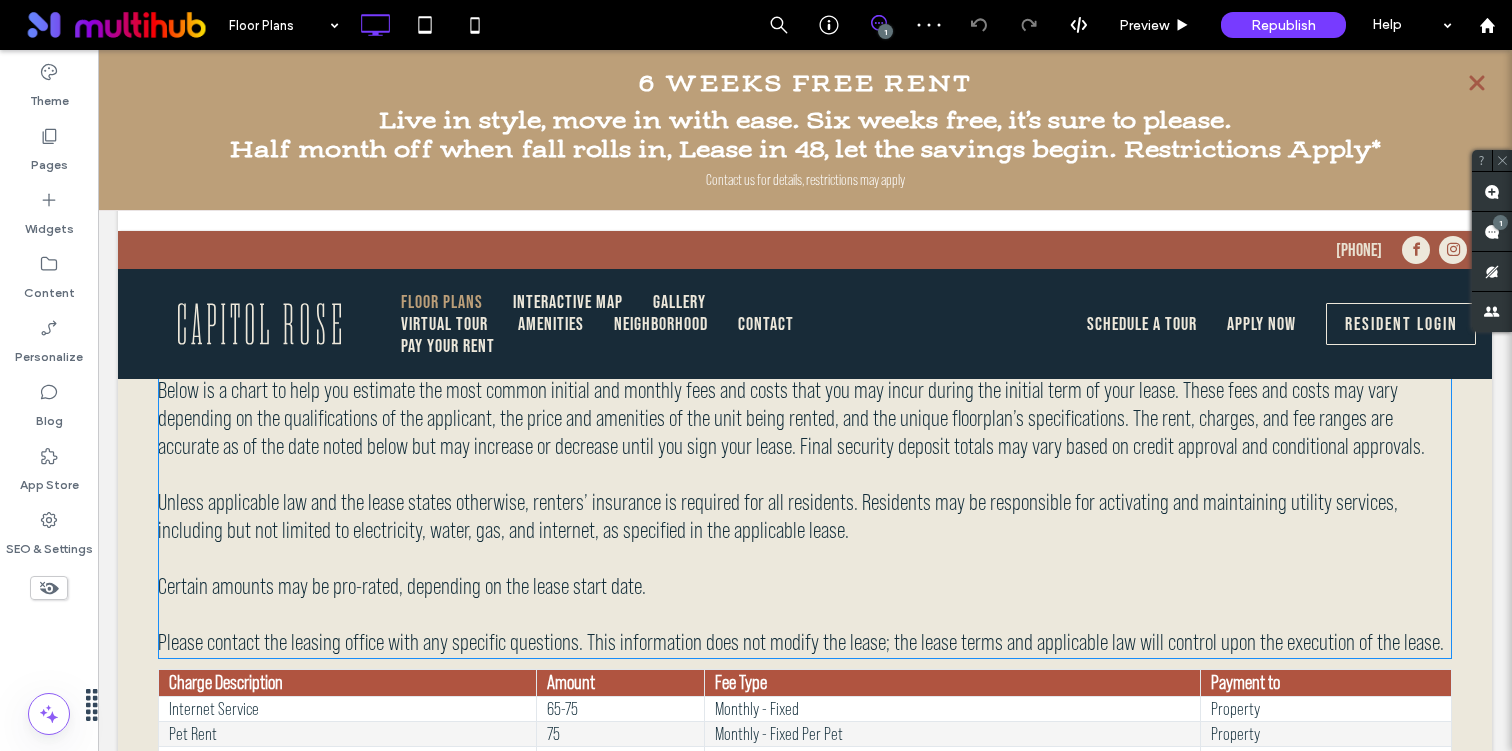 scroll, scrollTop: 0, scrollLeft: 0, axis: both 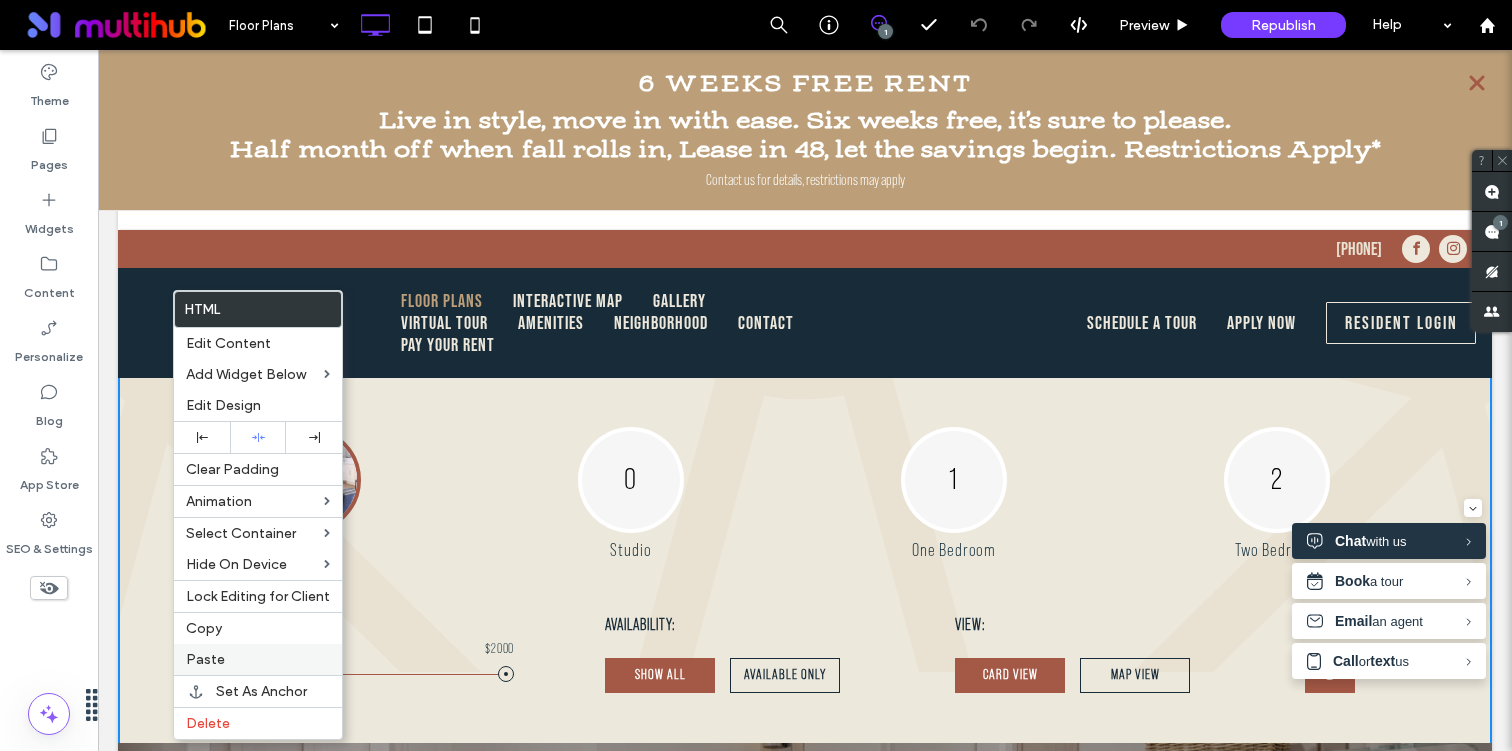 click on "Paste" at bounding box center [258, 659] 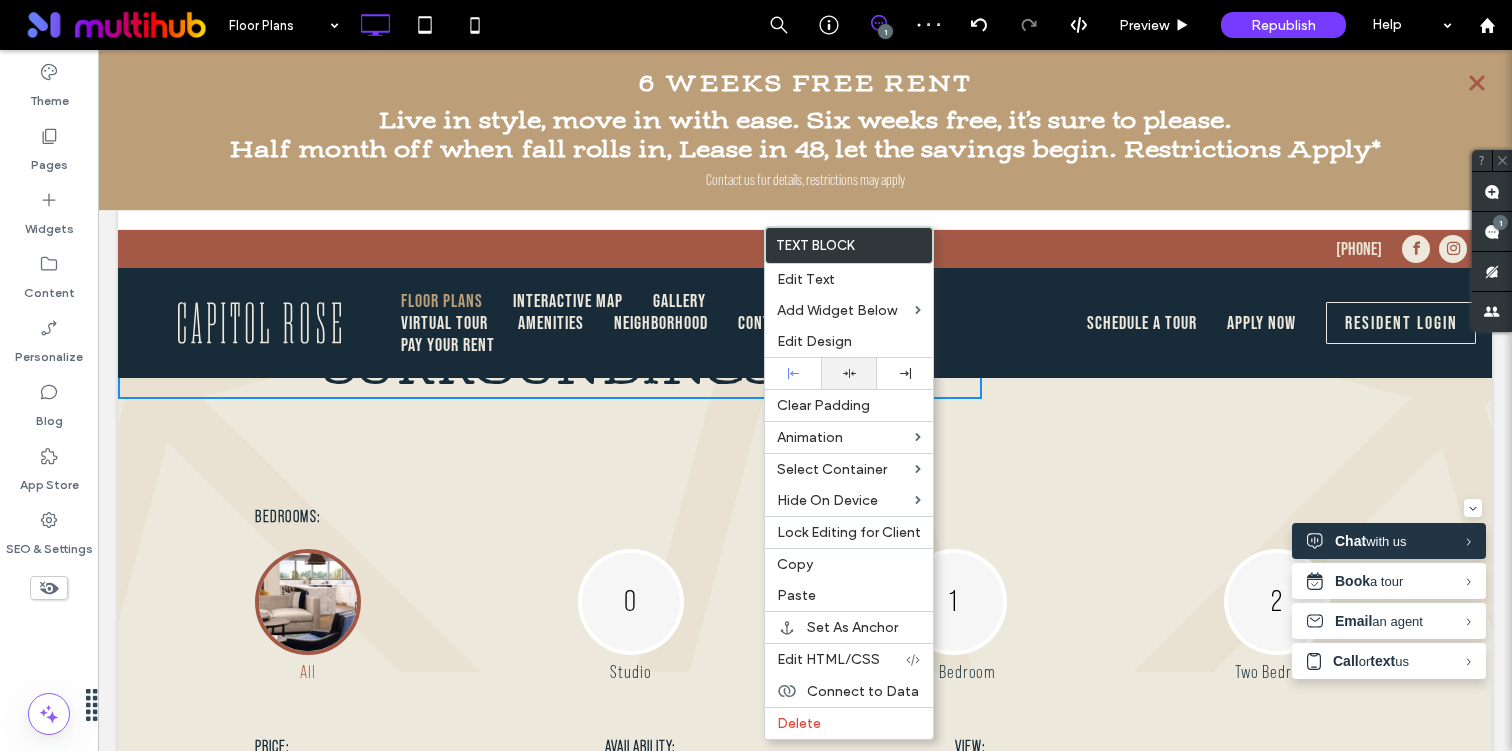 click 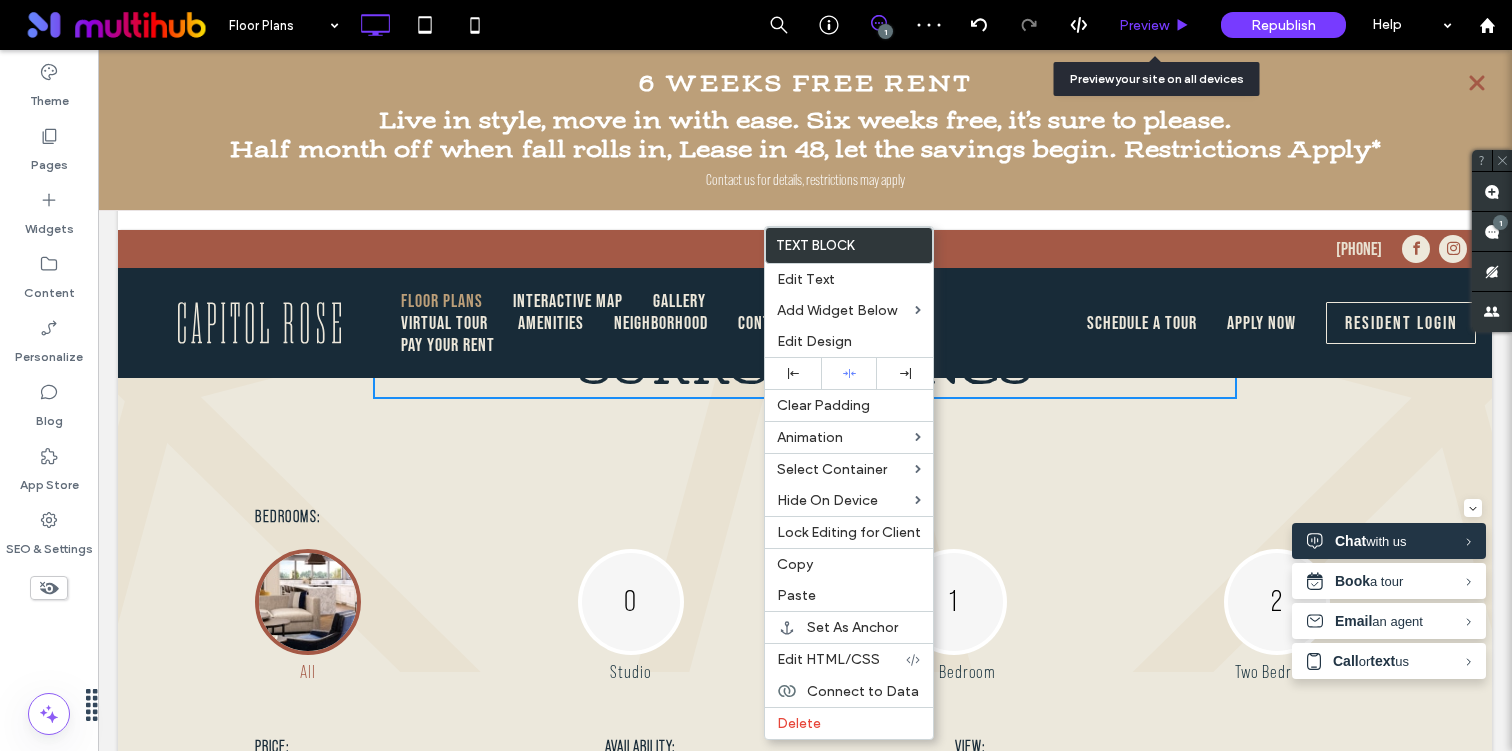 click on "Preview" at bounding box center [1155, 25] 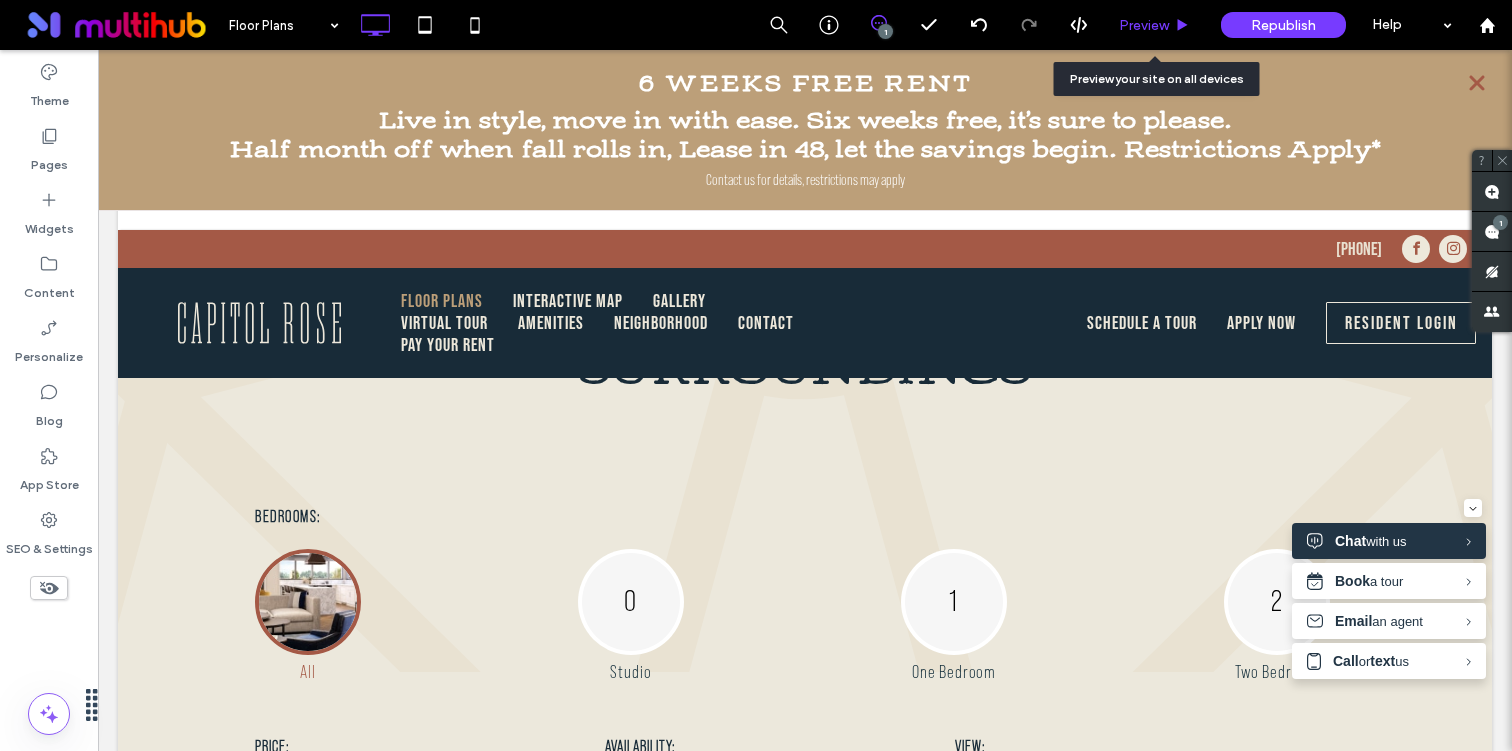 click on "Preview" at bounding box center (1144, 25) 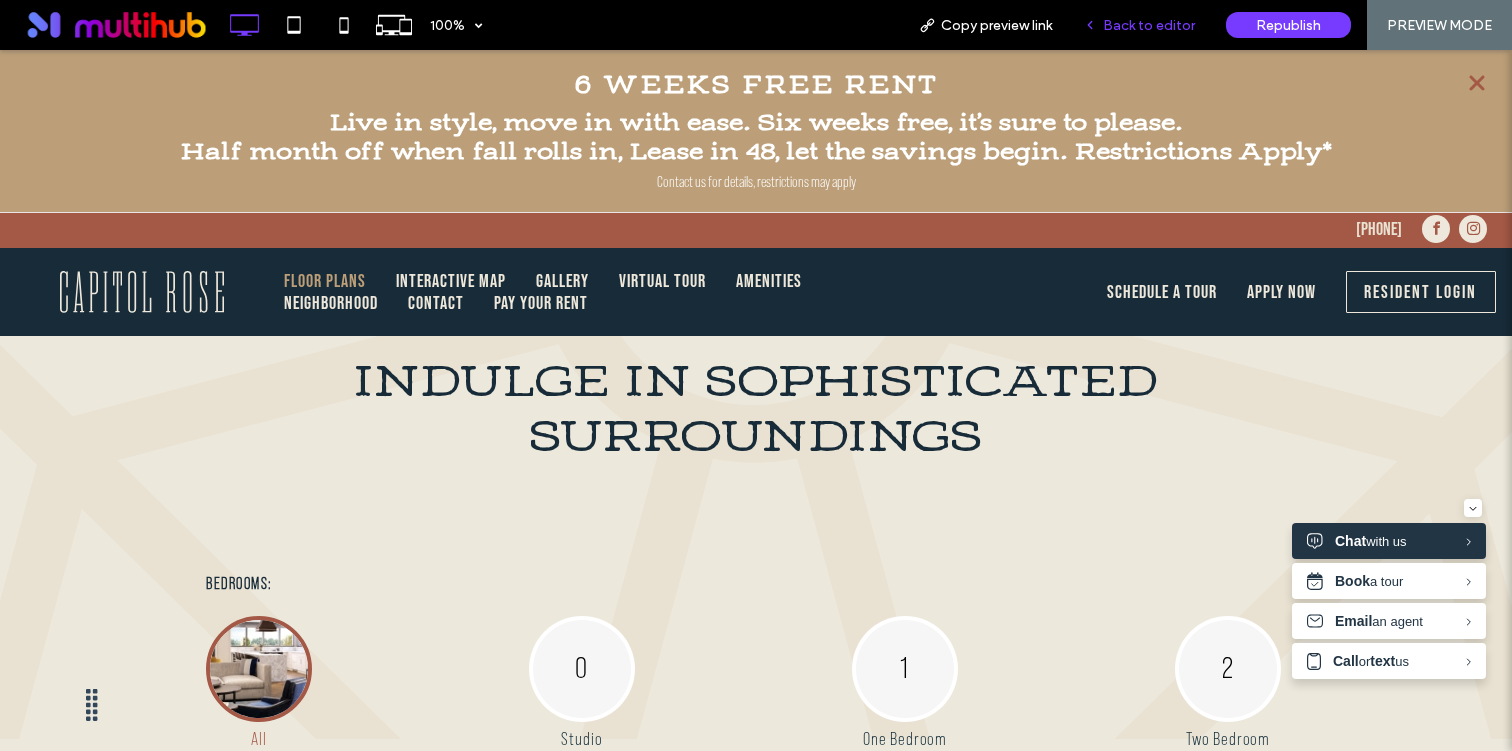 click on "Back to editor" at bounding box center [1149, 25] 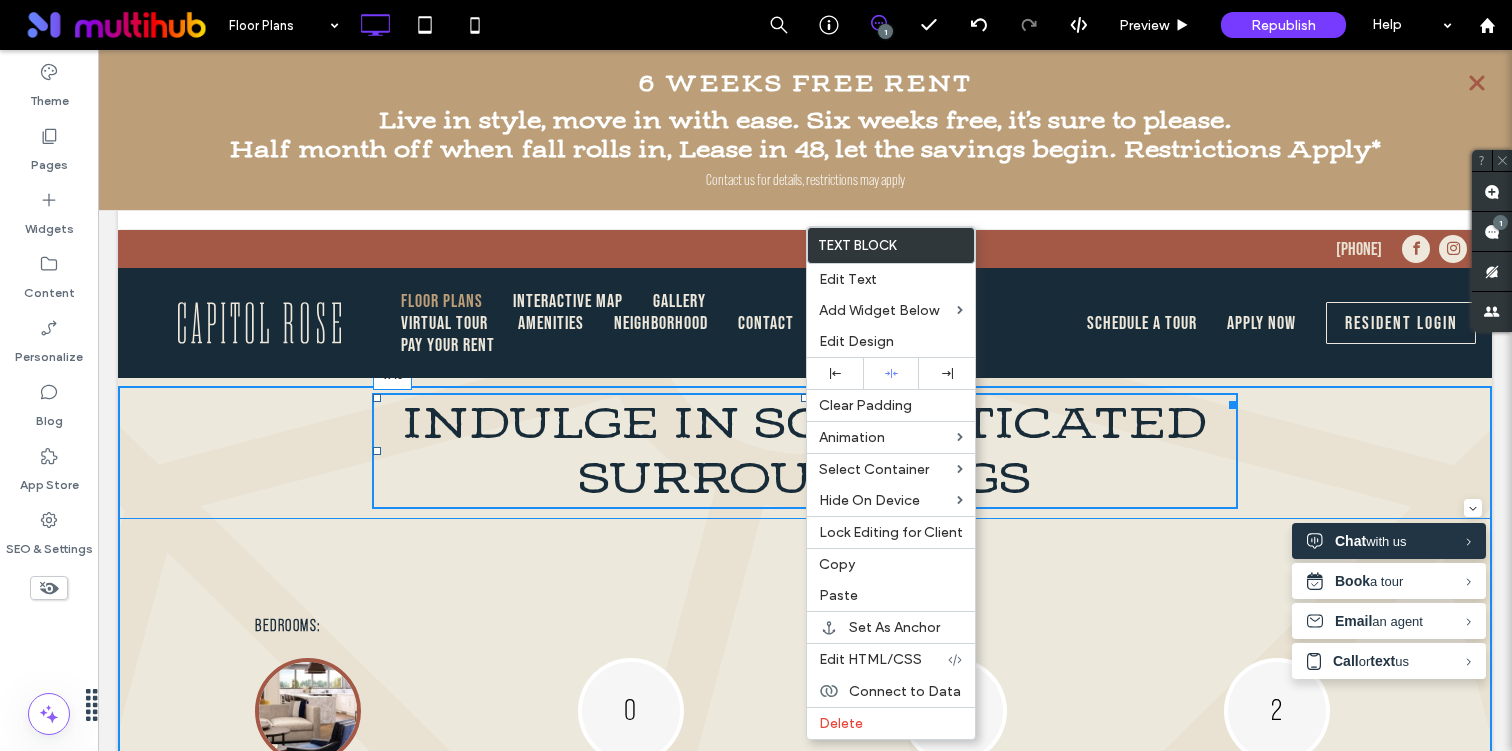 drag, startPoint x: 804, startPoint y: 398, endPoint x: 808, endPoint y: 439, distance: 41.19466 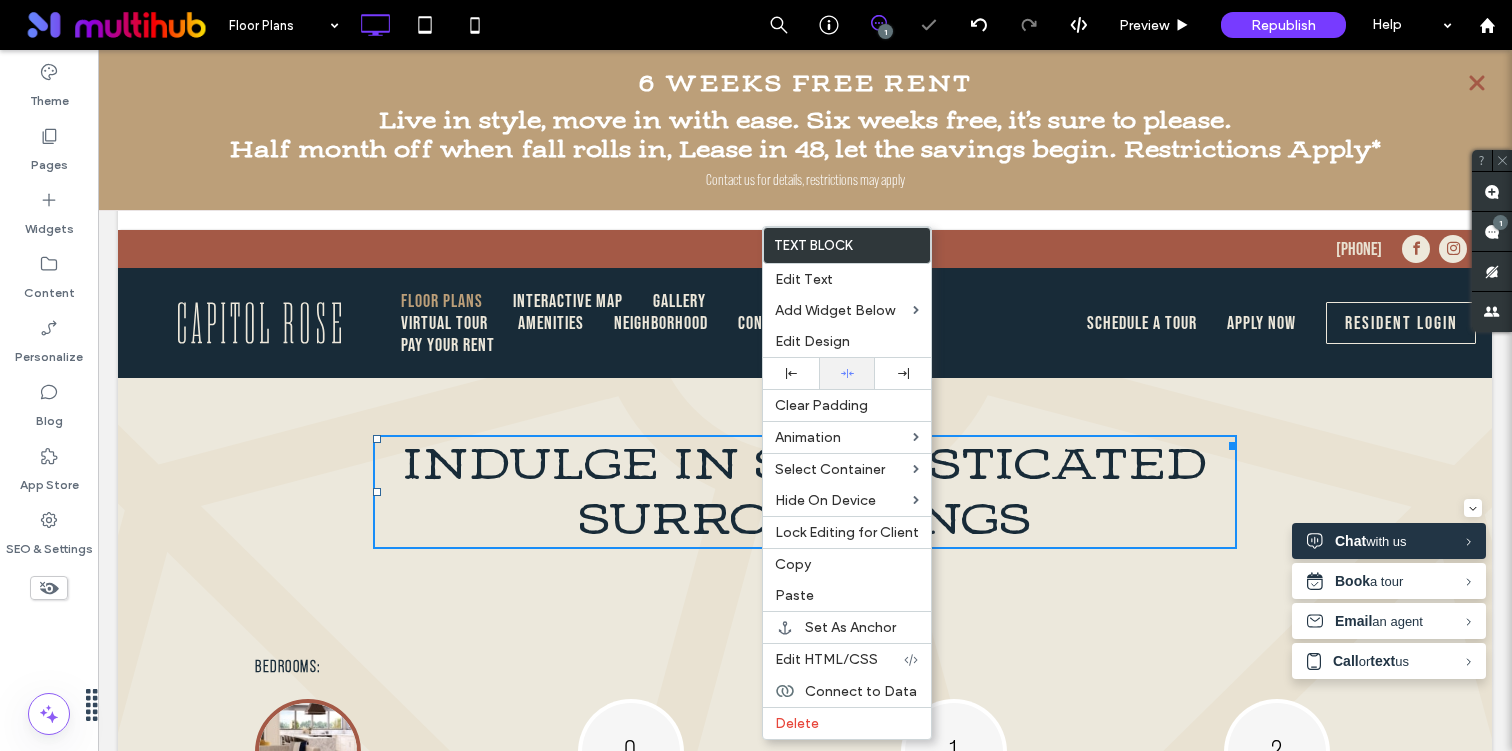 click 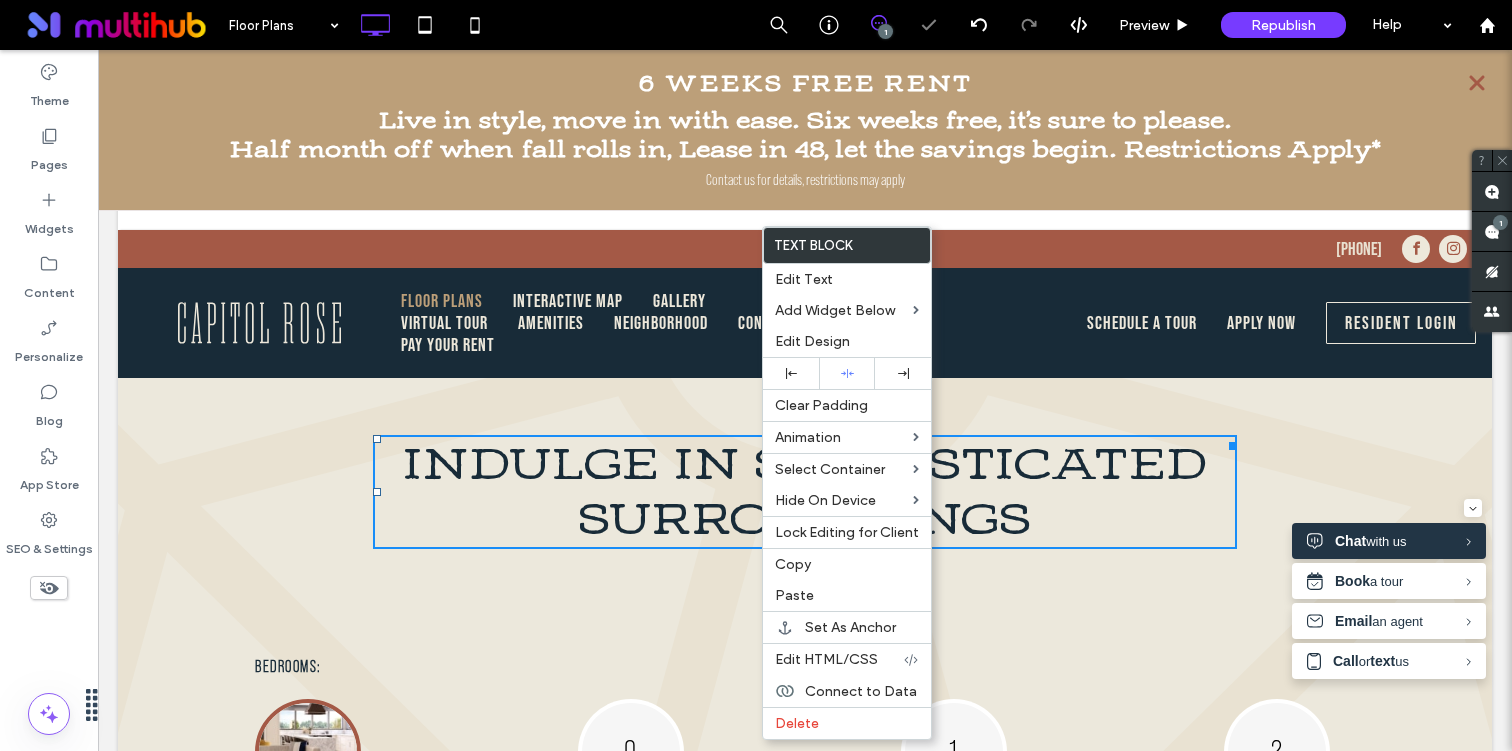 click on "INDULGE IN SOPHISTICATED SURROUNDINGS" at bounding box center [805, 492] 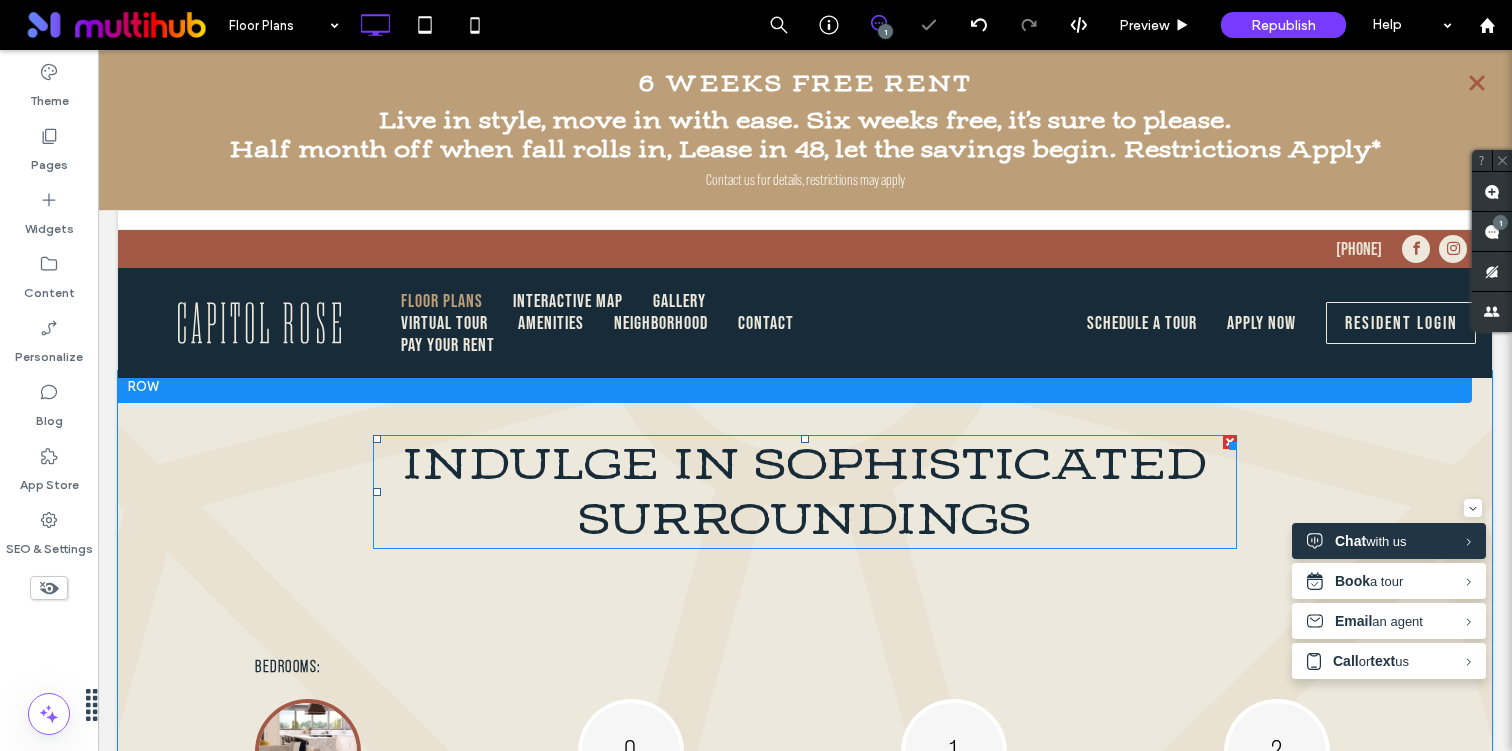 click on "INDULGE IN SOPHISTICATED SURROUNDINGS" at bounding box center (805, 492) 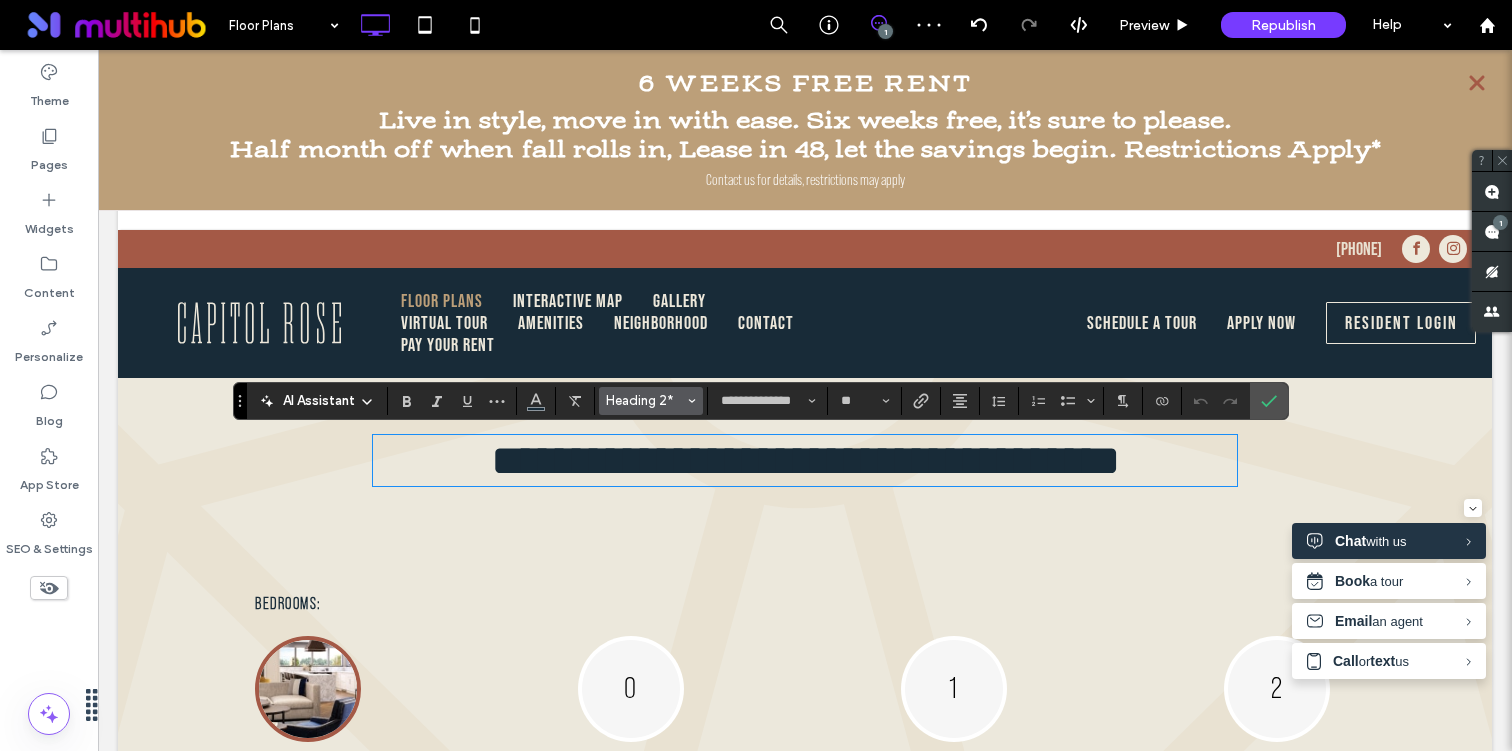 click on "Heading 2*" at bounding box center (645, 400) 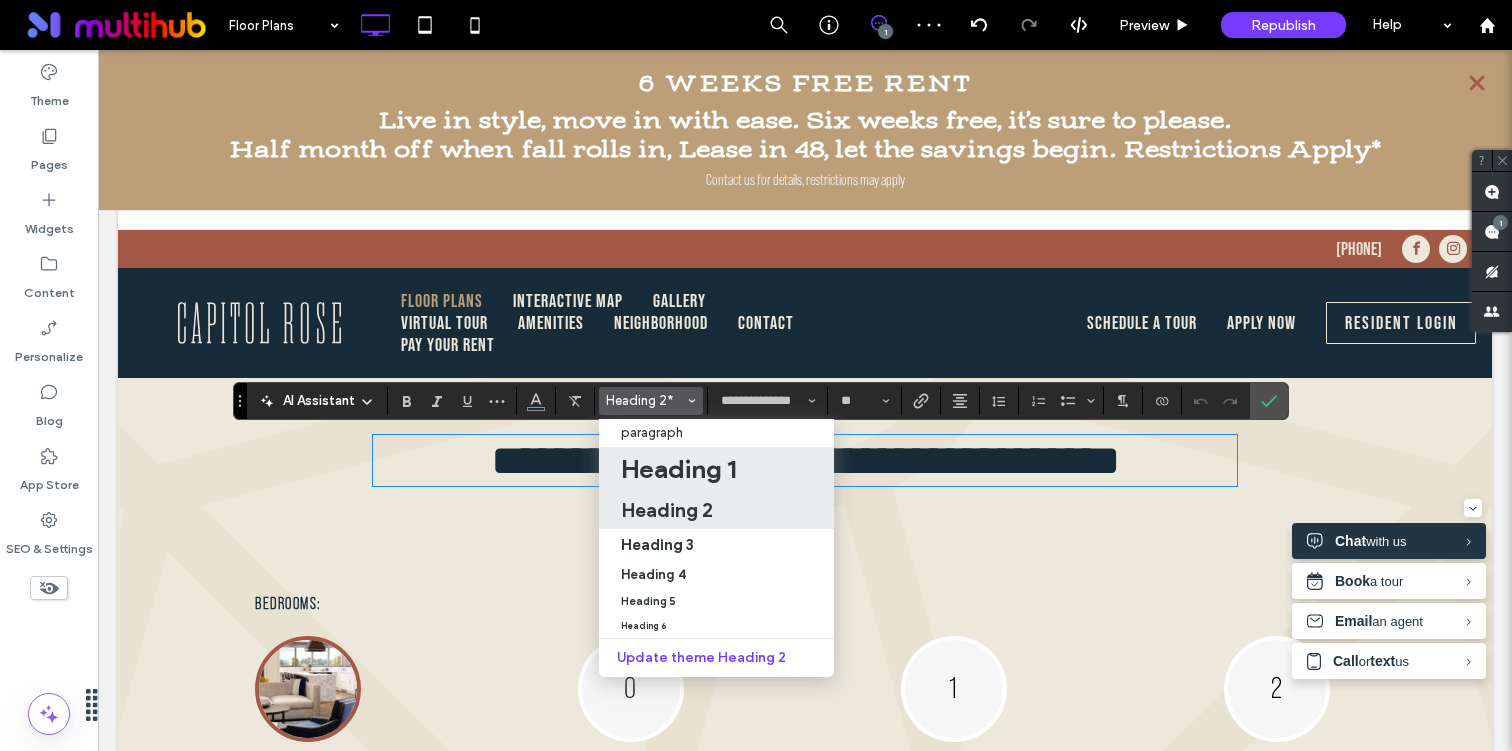 click on "Heading 1" at bounding box center [678, 469] 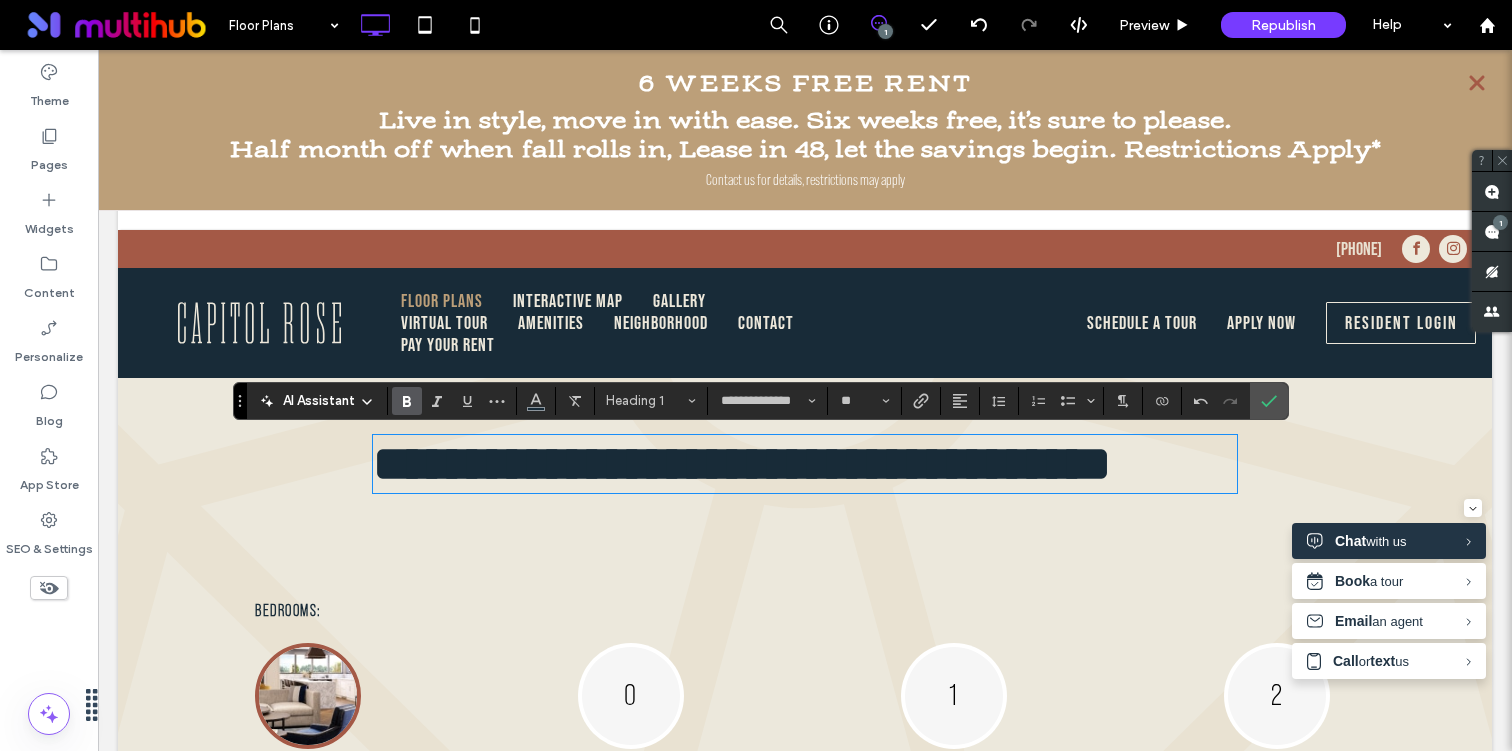 type 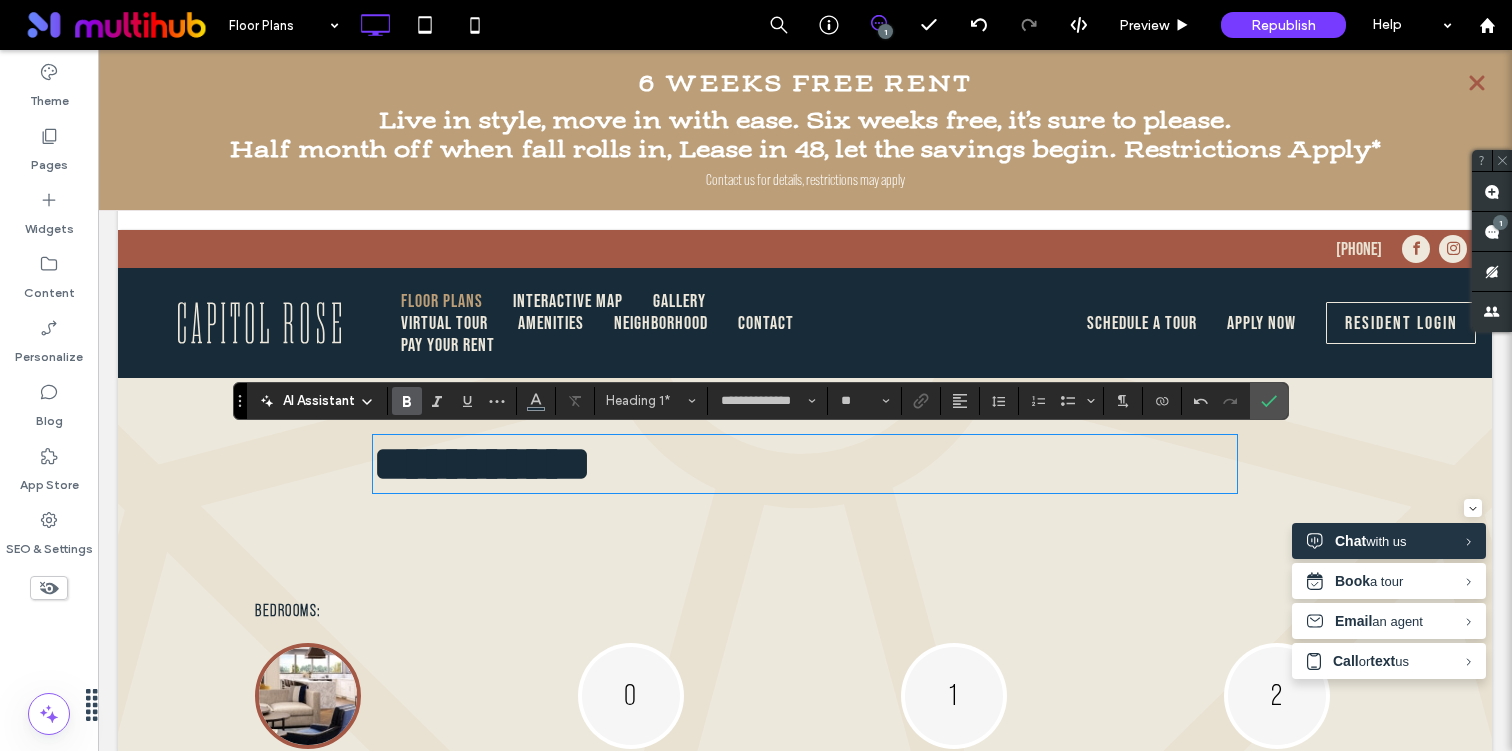 click on "**********" at bounding box center [482, 463] 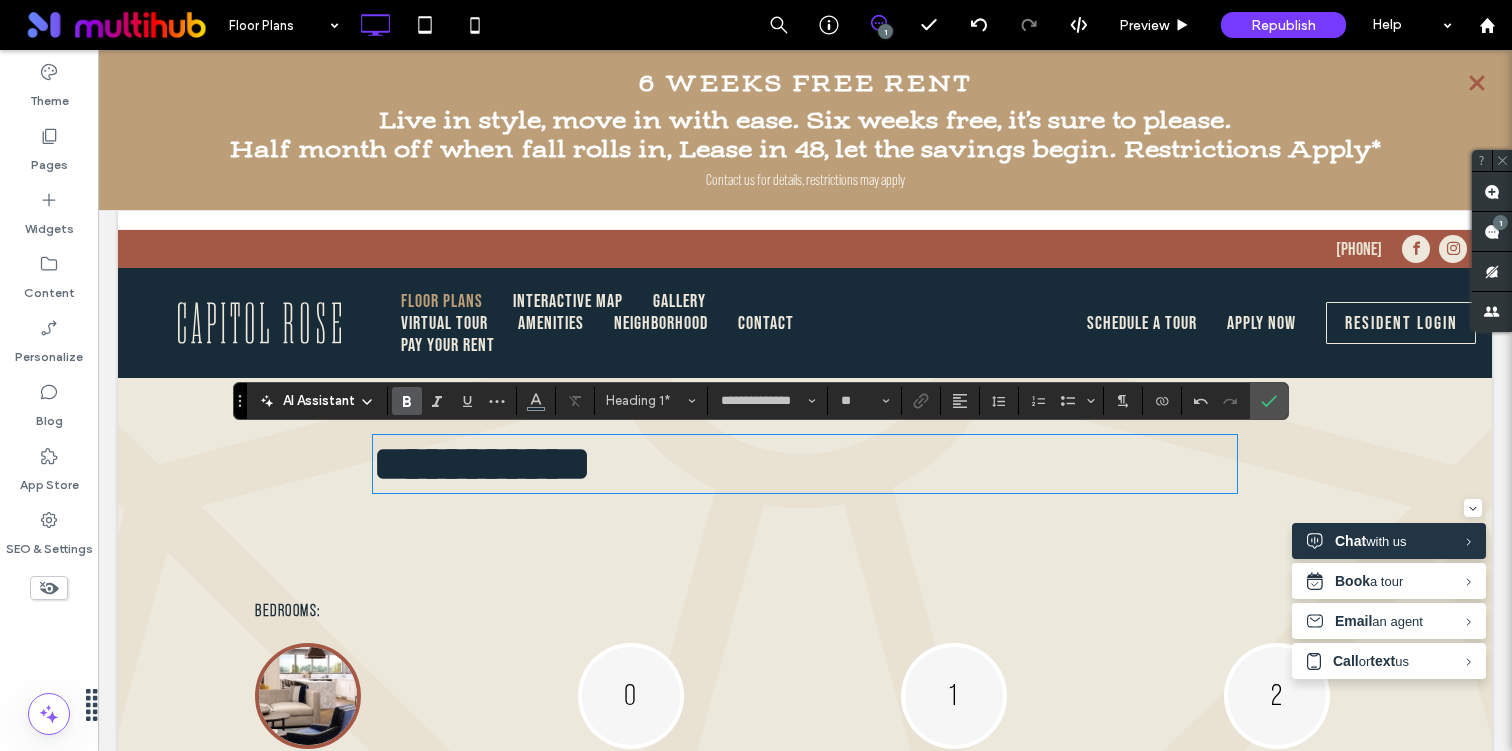 click on "**********" at bounding box center (482, 463) 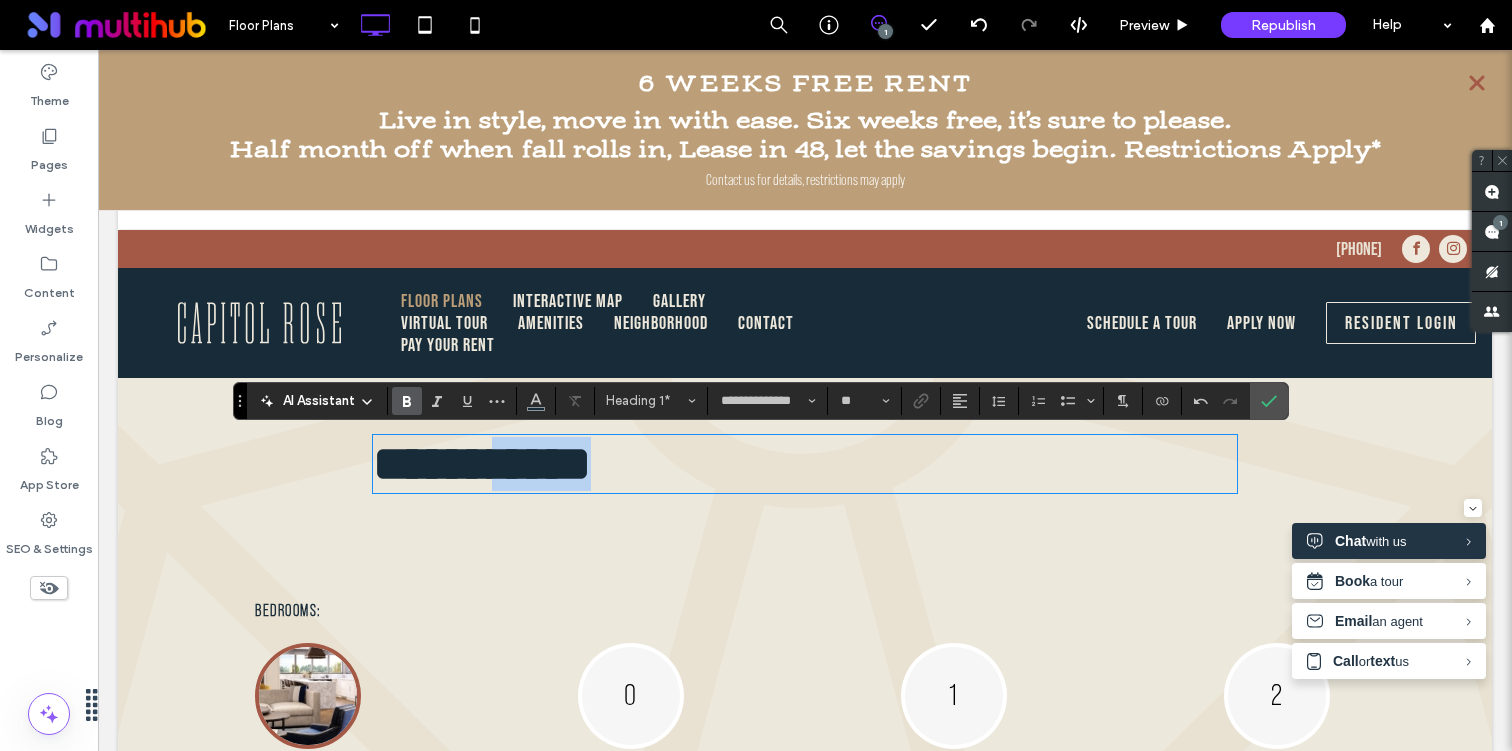 click on "**********" at bounding box center (482, 463) 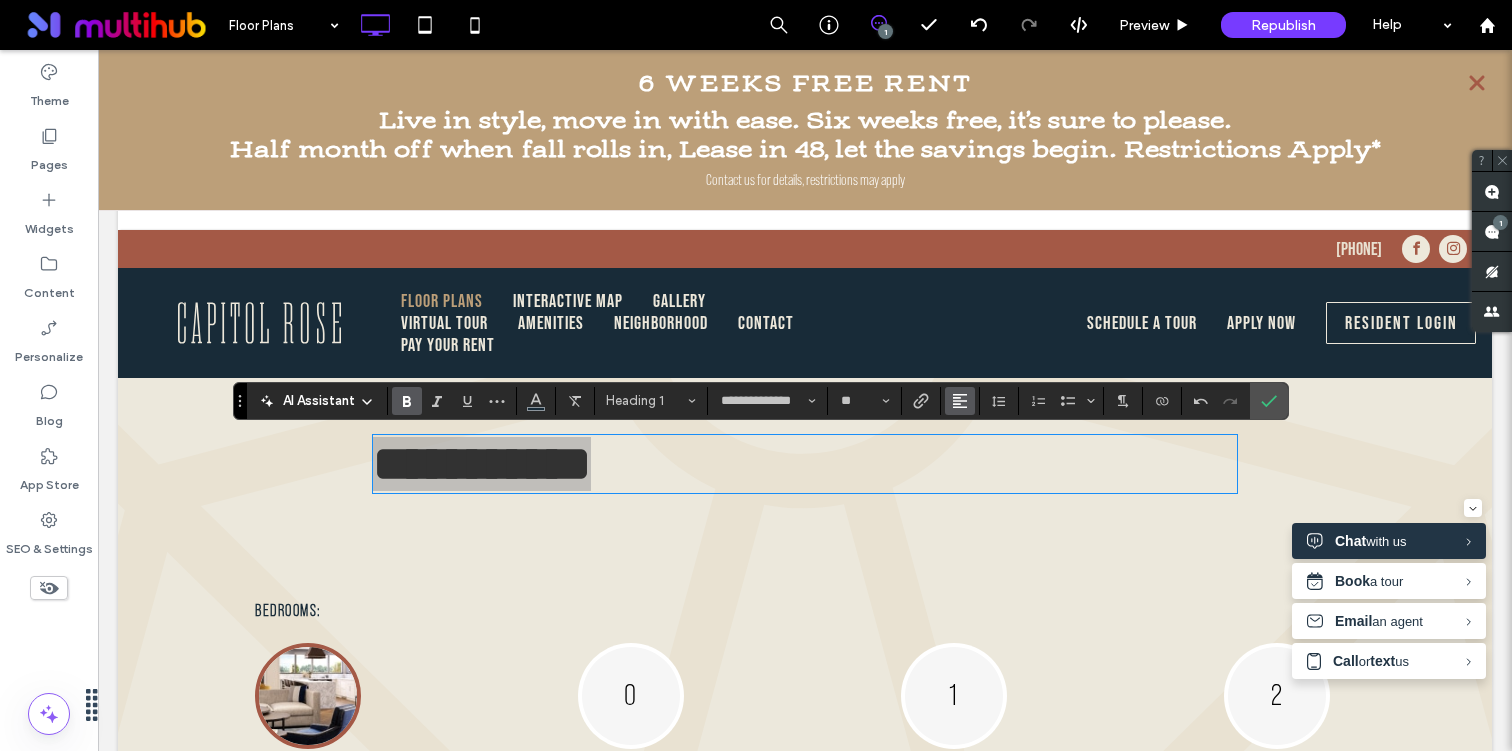 click 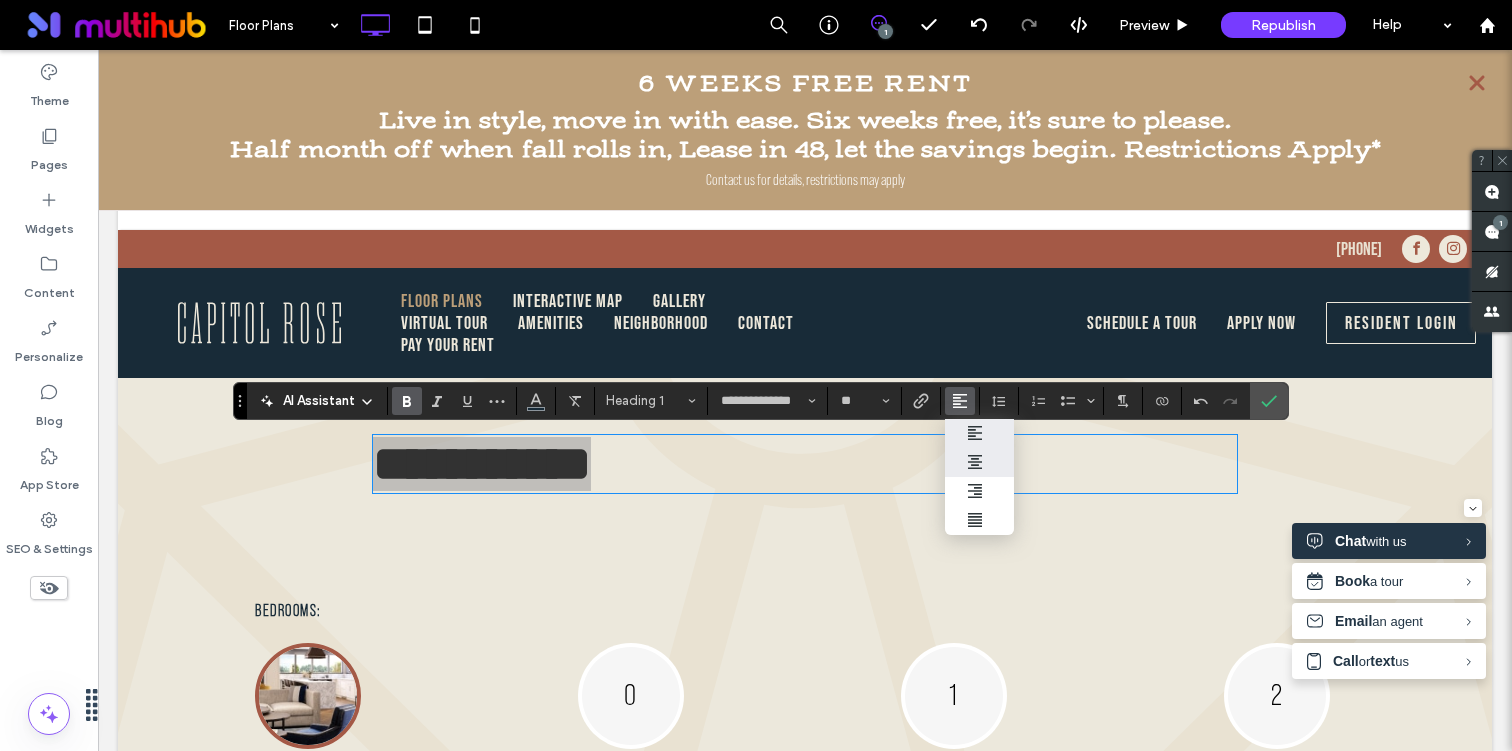 click 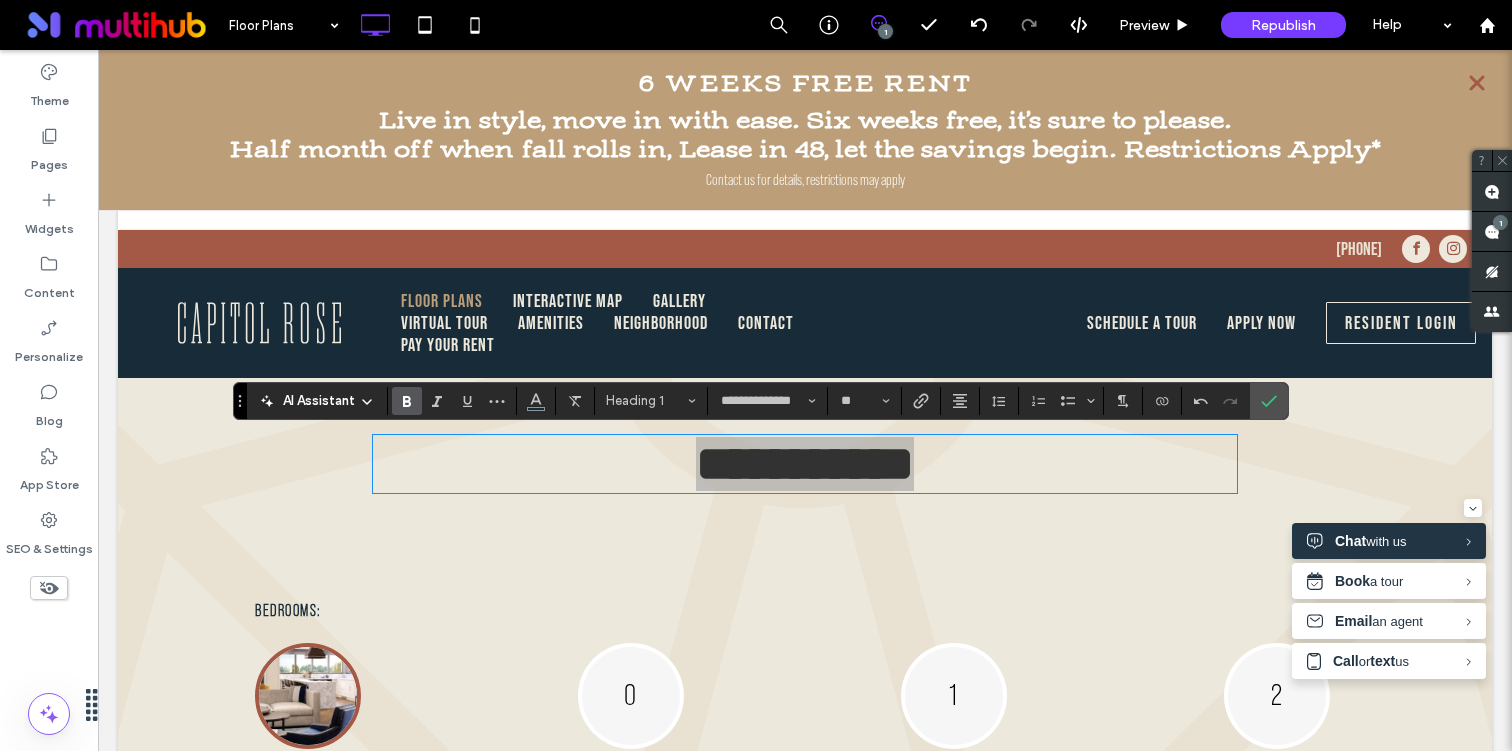 click 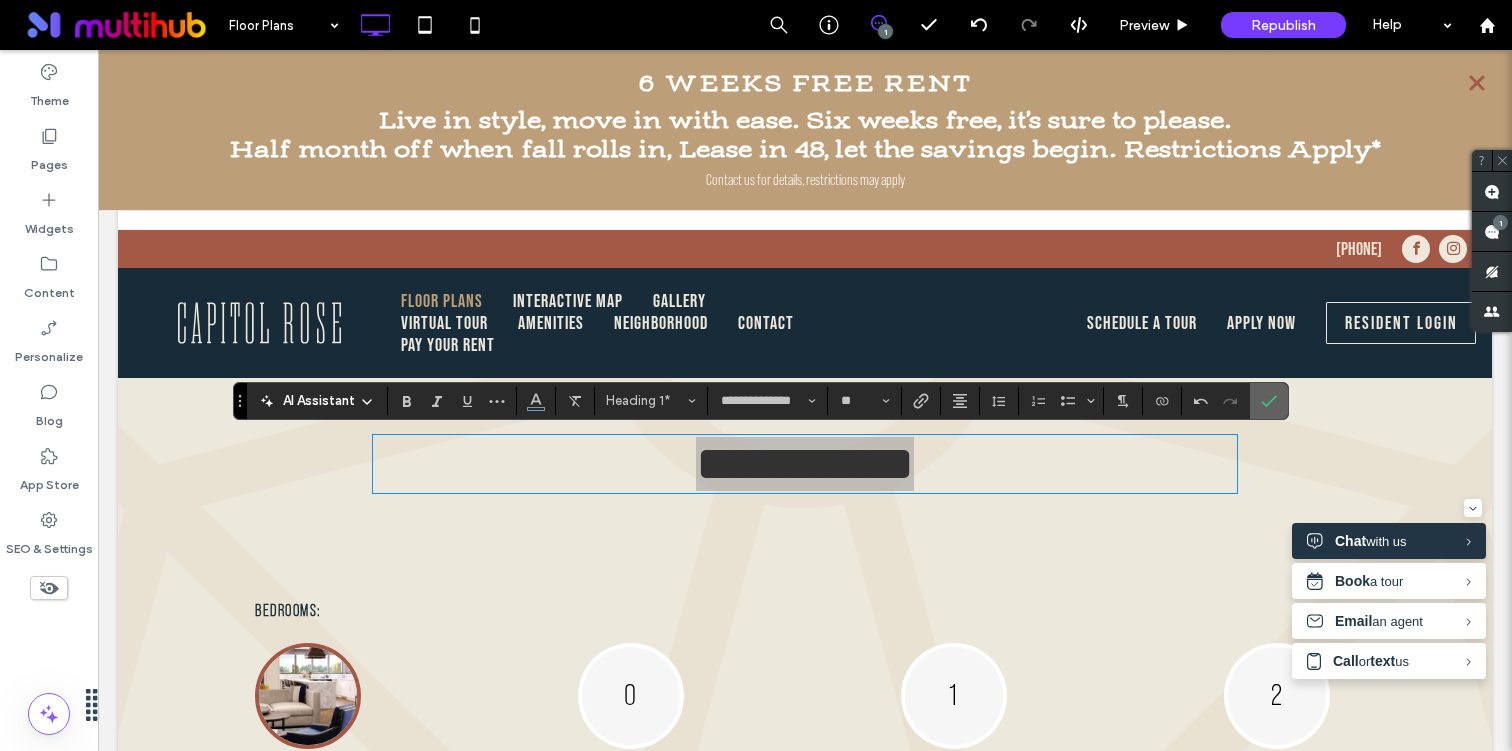 click at bounding box center (1269, 401) 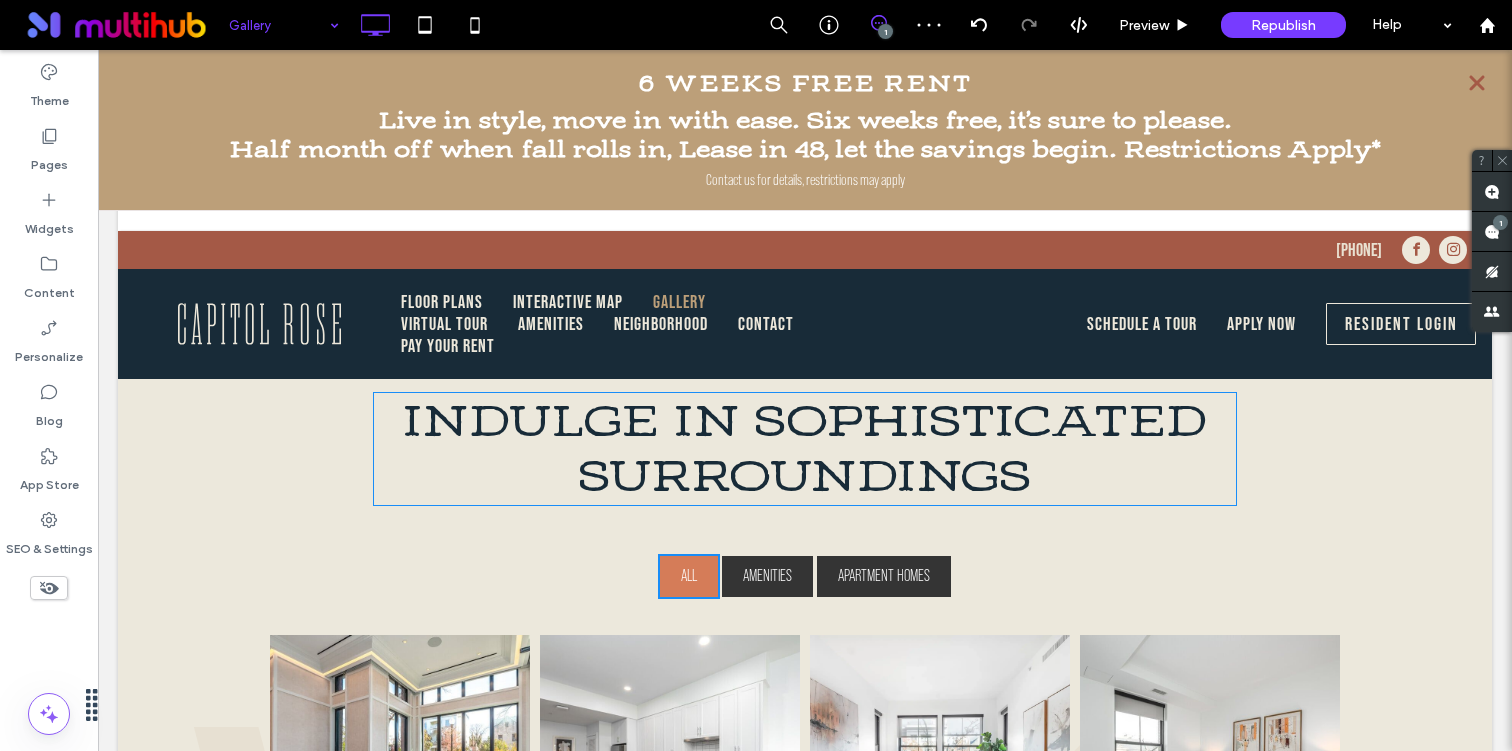 scroll, scrollTop: 0, scrollLeft: 0, axis: both 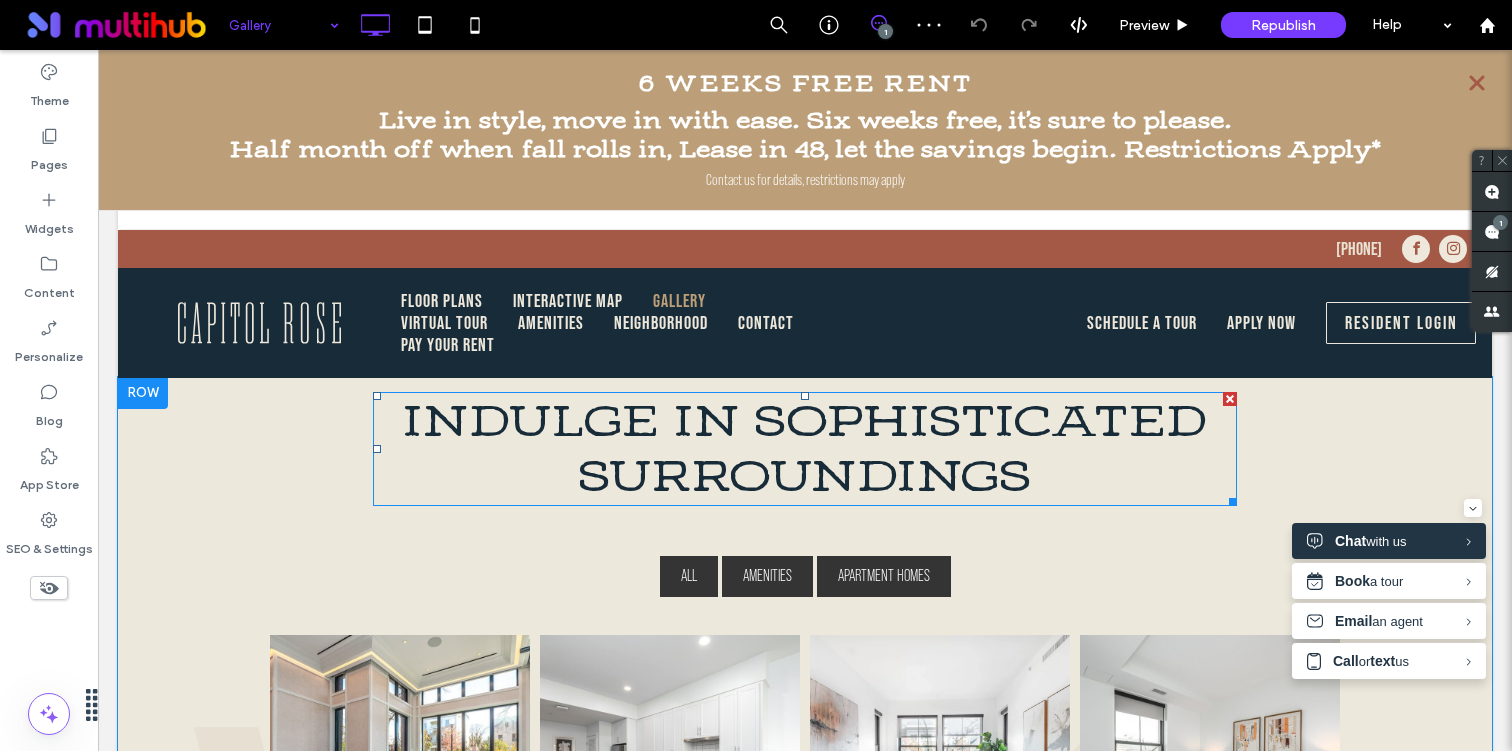 click on "INDULGE IN SOPHISTICATED SURROUNDINGS" at bounding box center [805, 449] 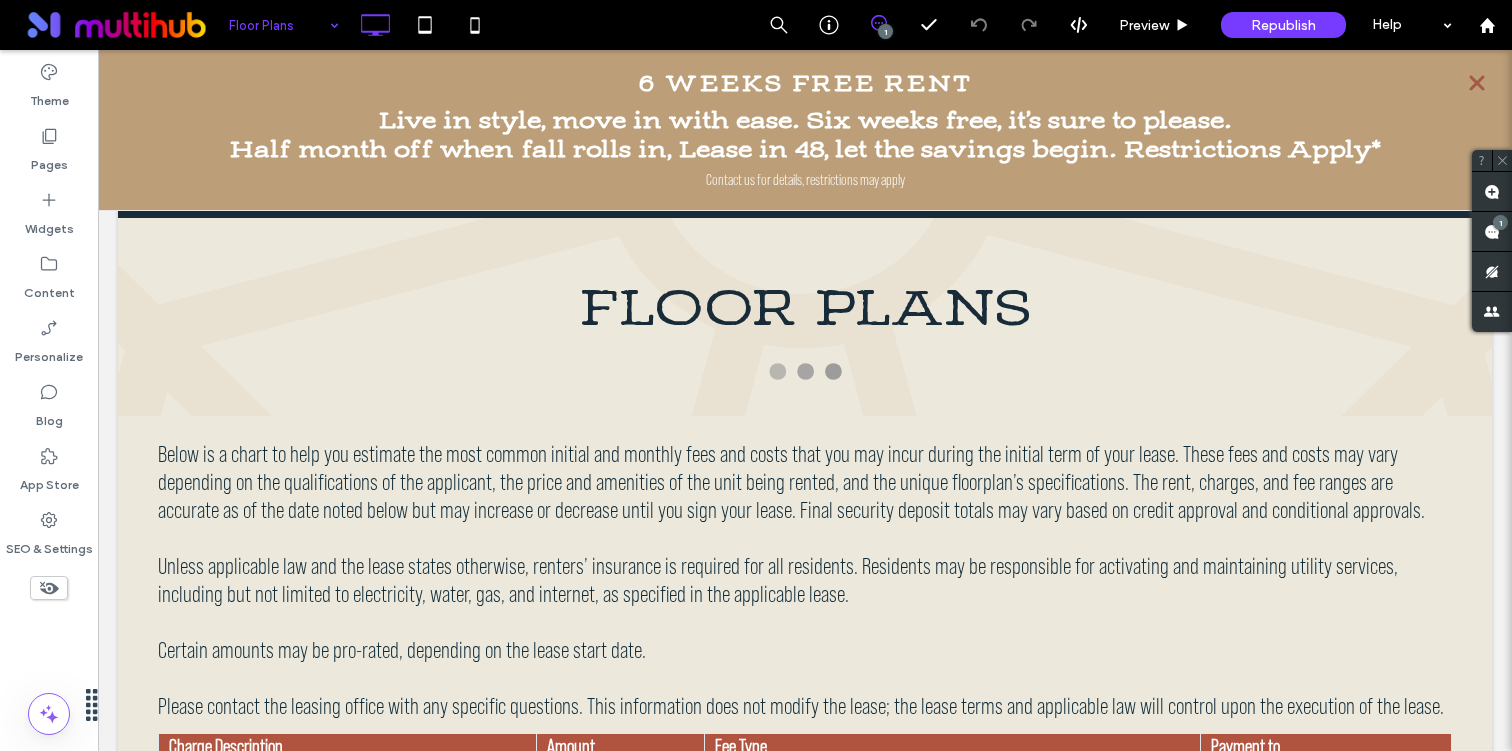 scroll, scrollTop: 0, scrollLeft: 0, axis: both 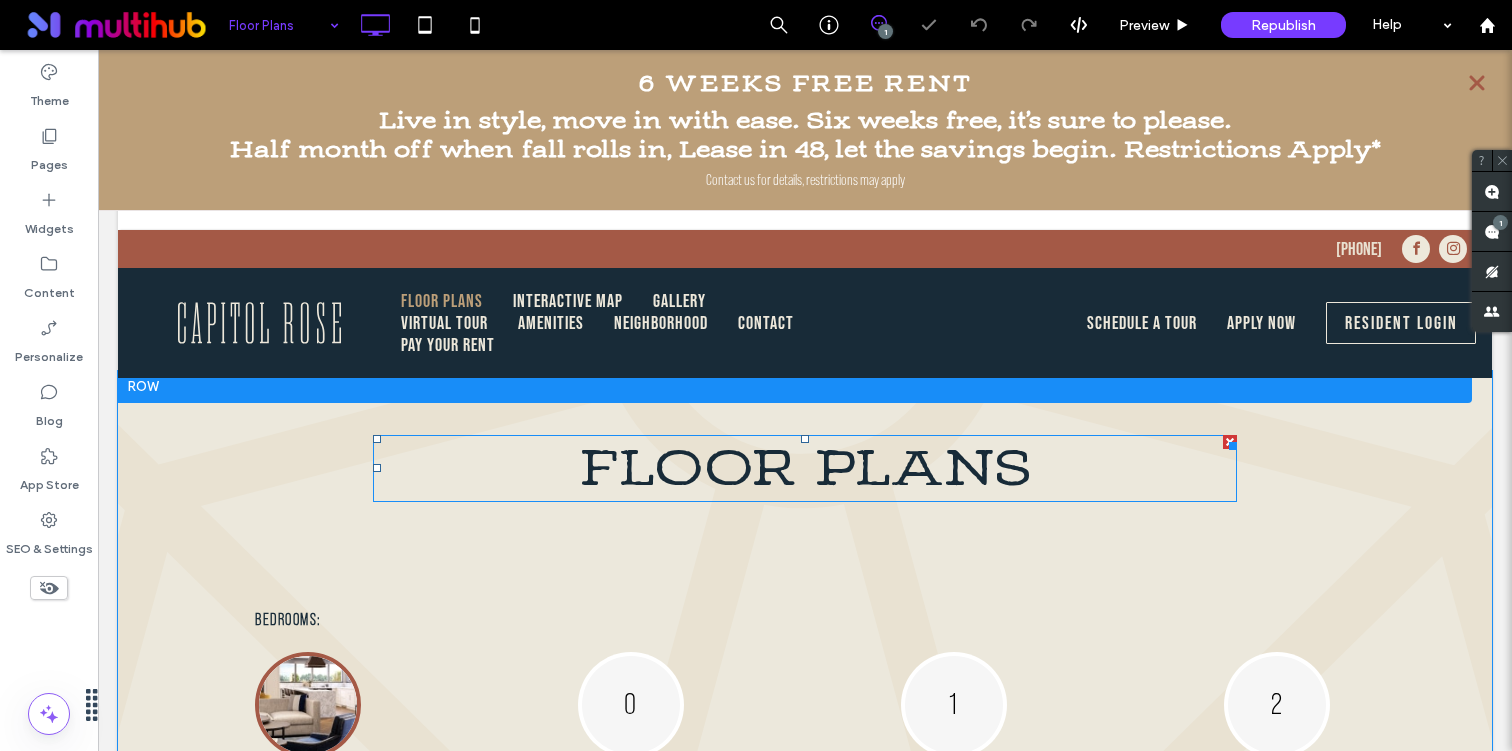 click on "FLOOR PLANS" at bounding box center [805, 468] 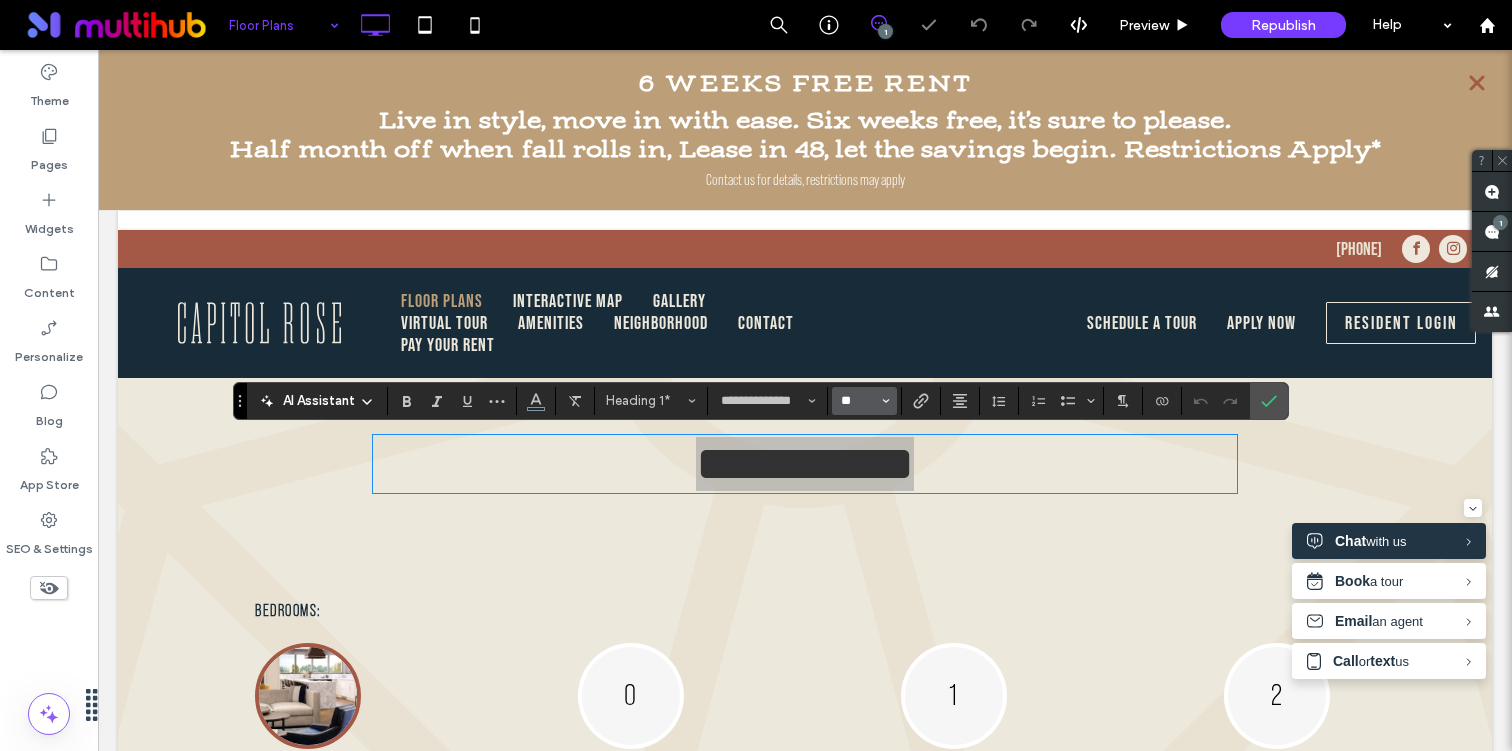click on "**" at bounding box center (858, 401) 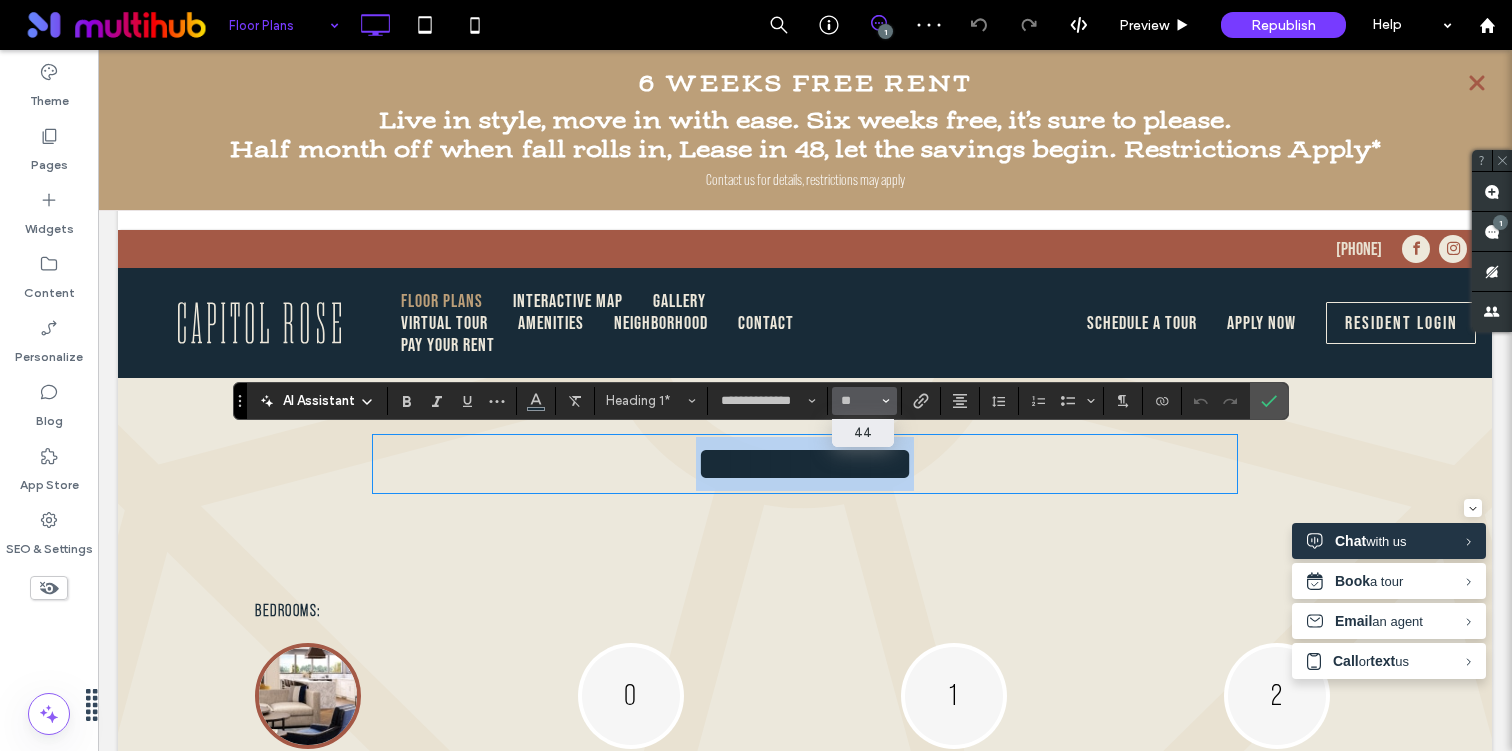 type on "**" 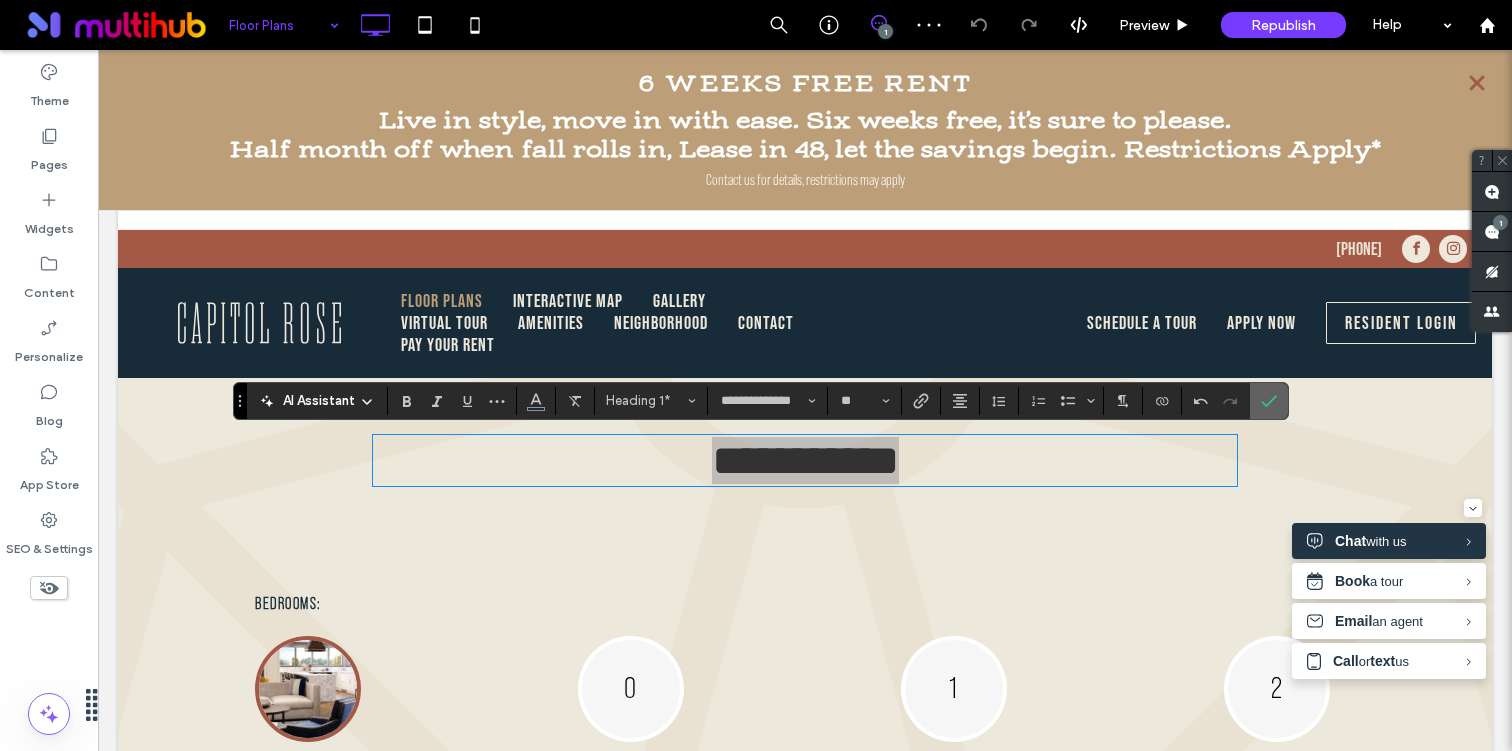 click 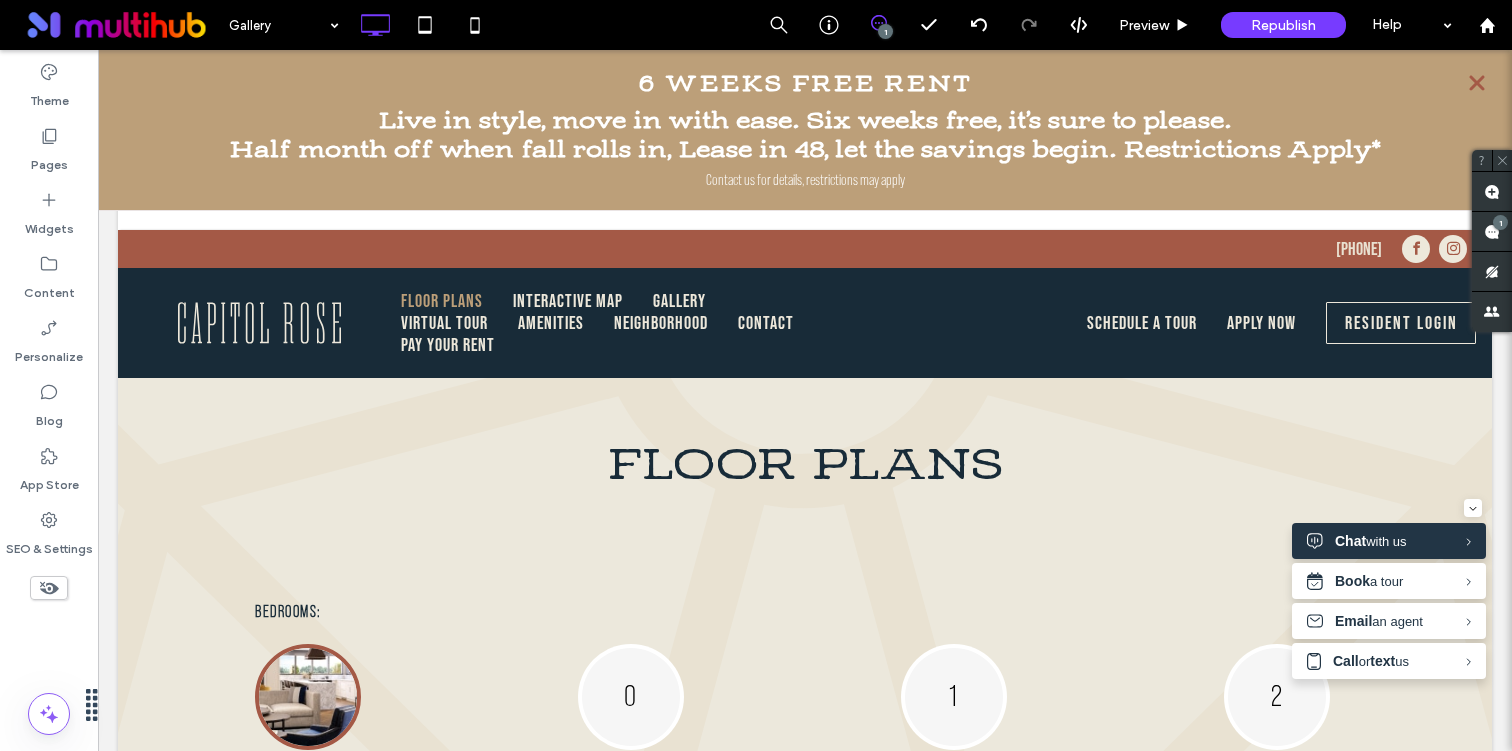 scroll, scrollTop: 0, scrollLeft: 0, axis: both 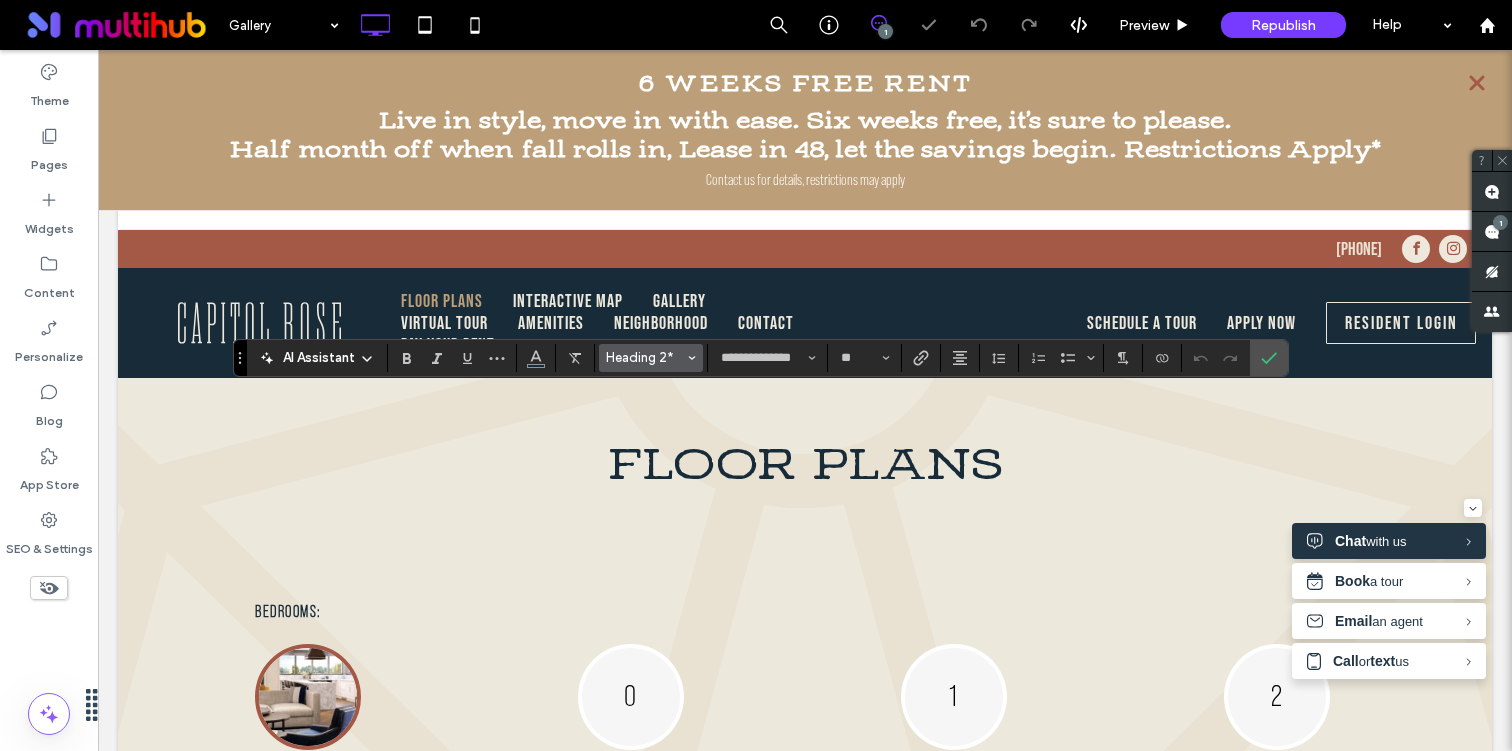 click on "Heading 2*" at bounding box center [645, 357] 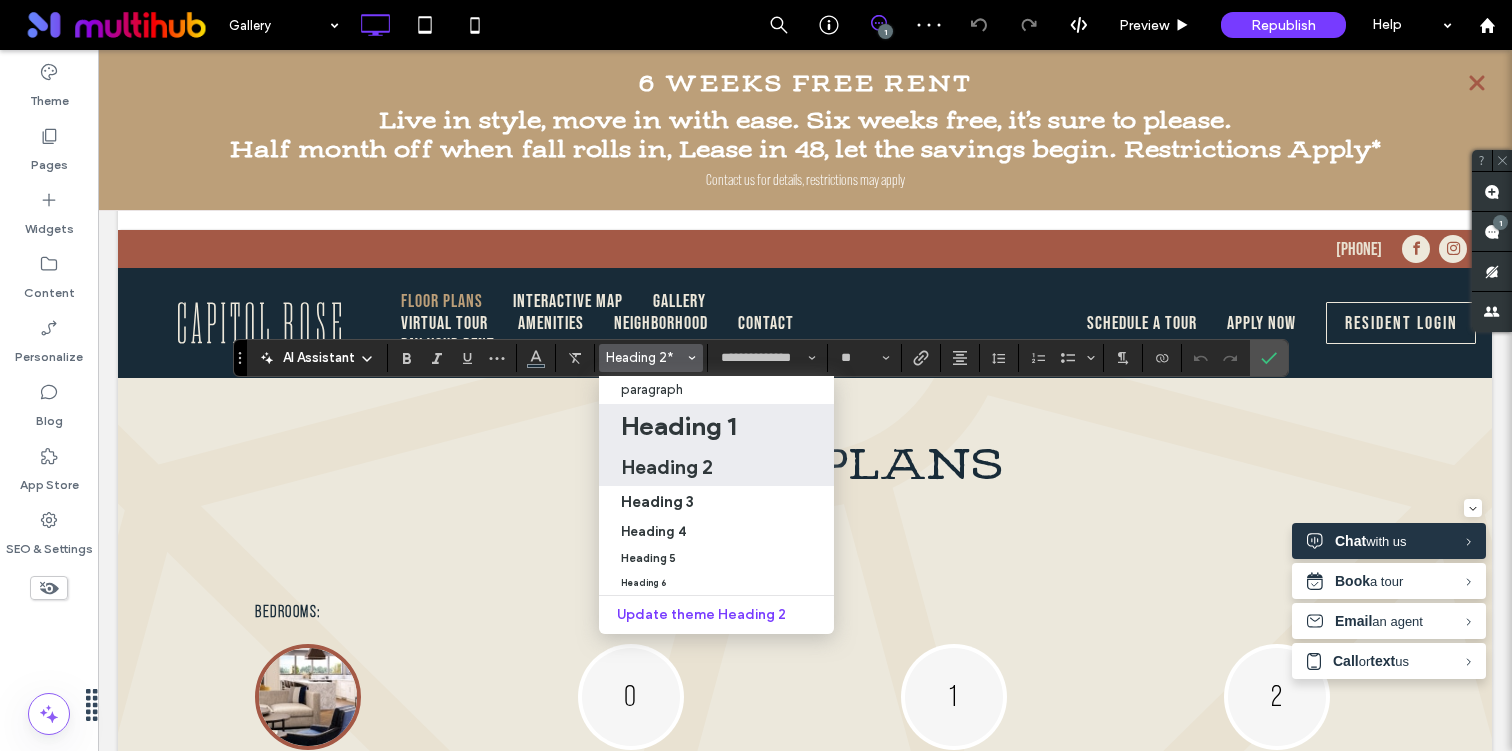 click on "Heading 1" at bounding box center (678, 426) 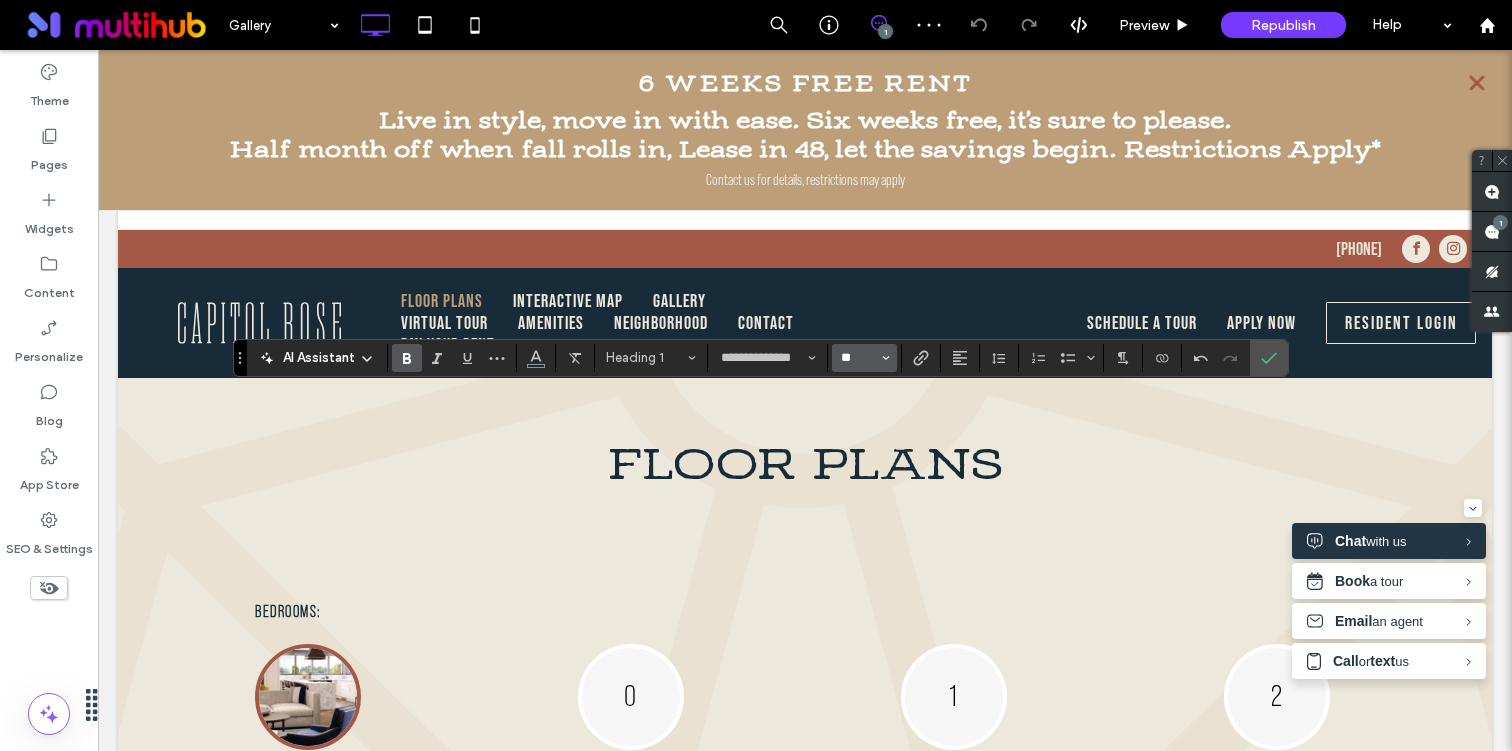click on "**" at bounding box center (858, 358) 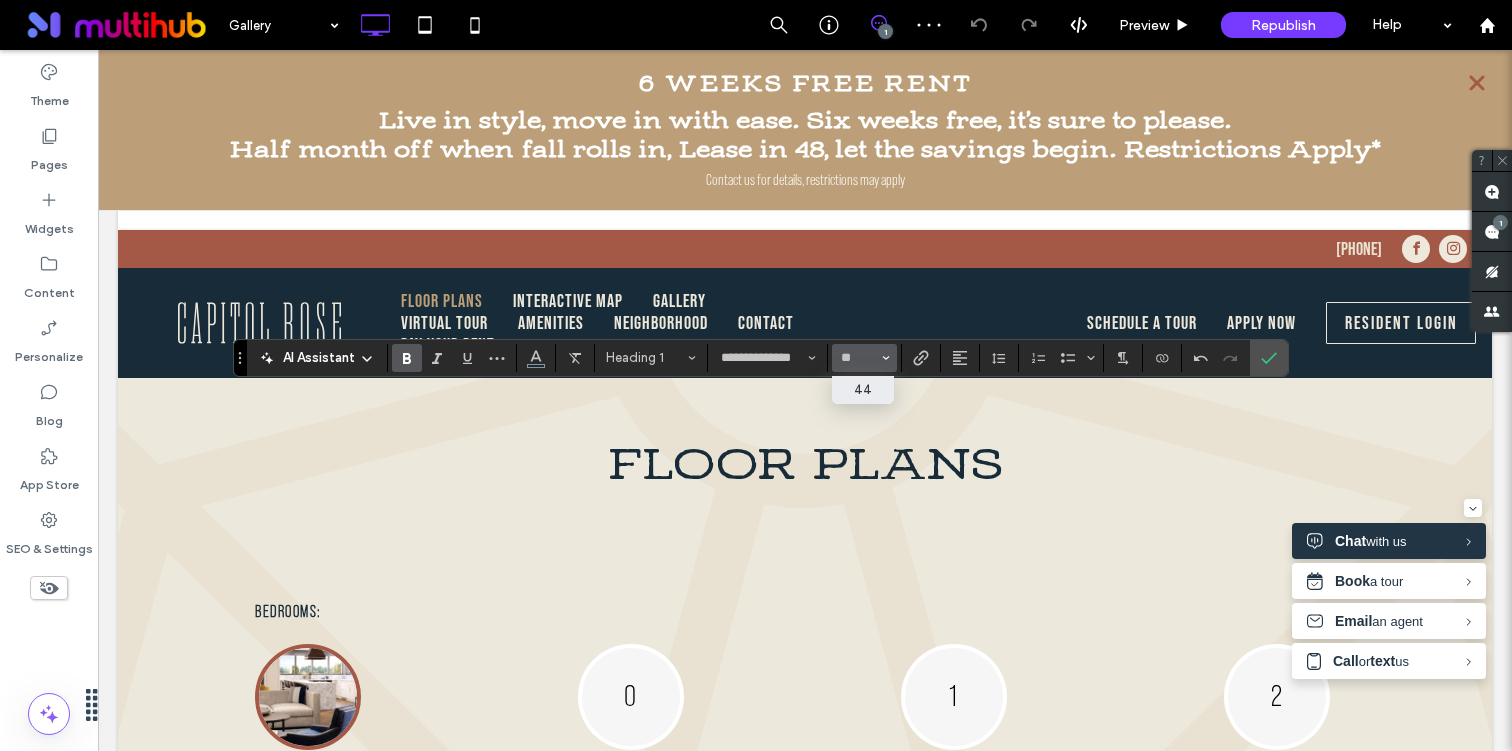 type on "**" 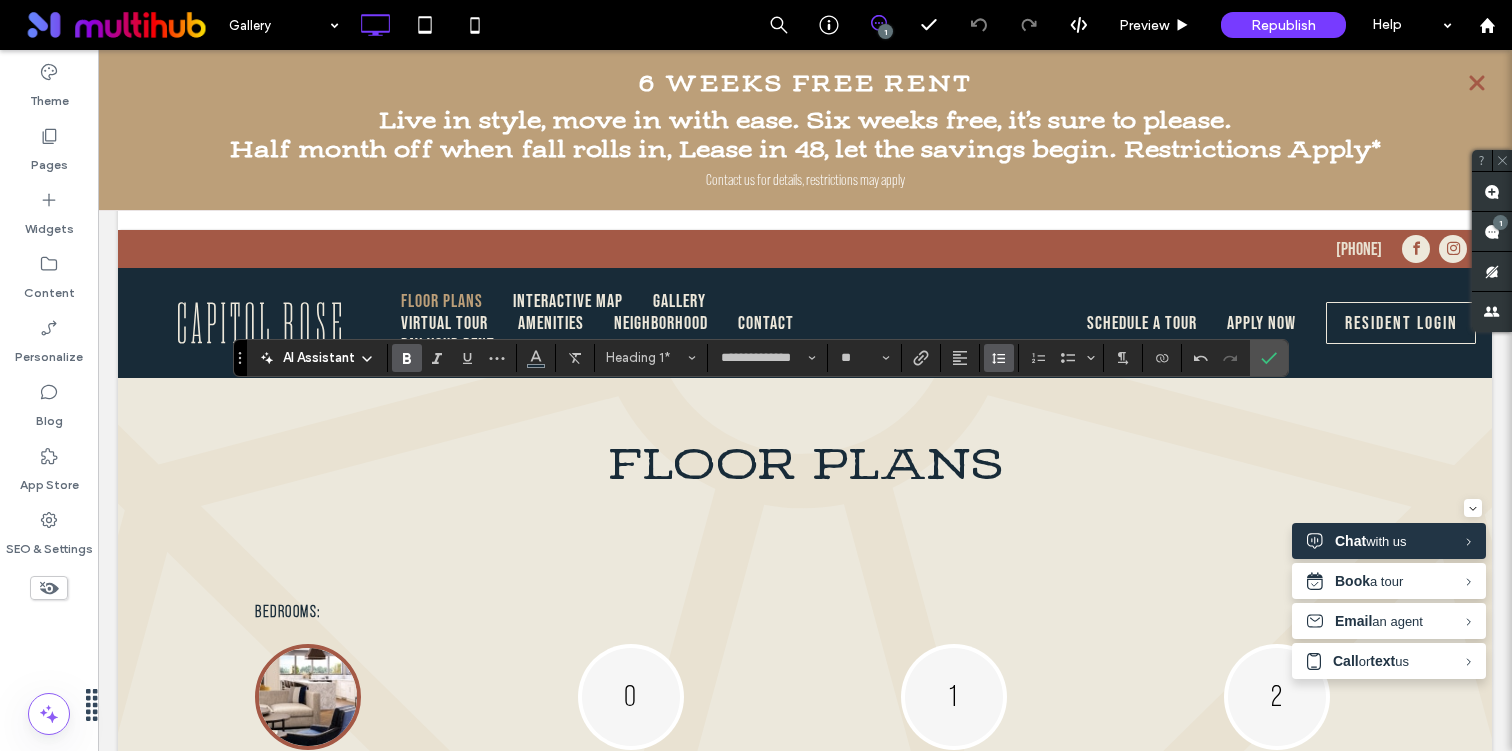 click at bounding box center [999, 358] 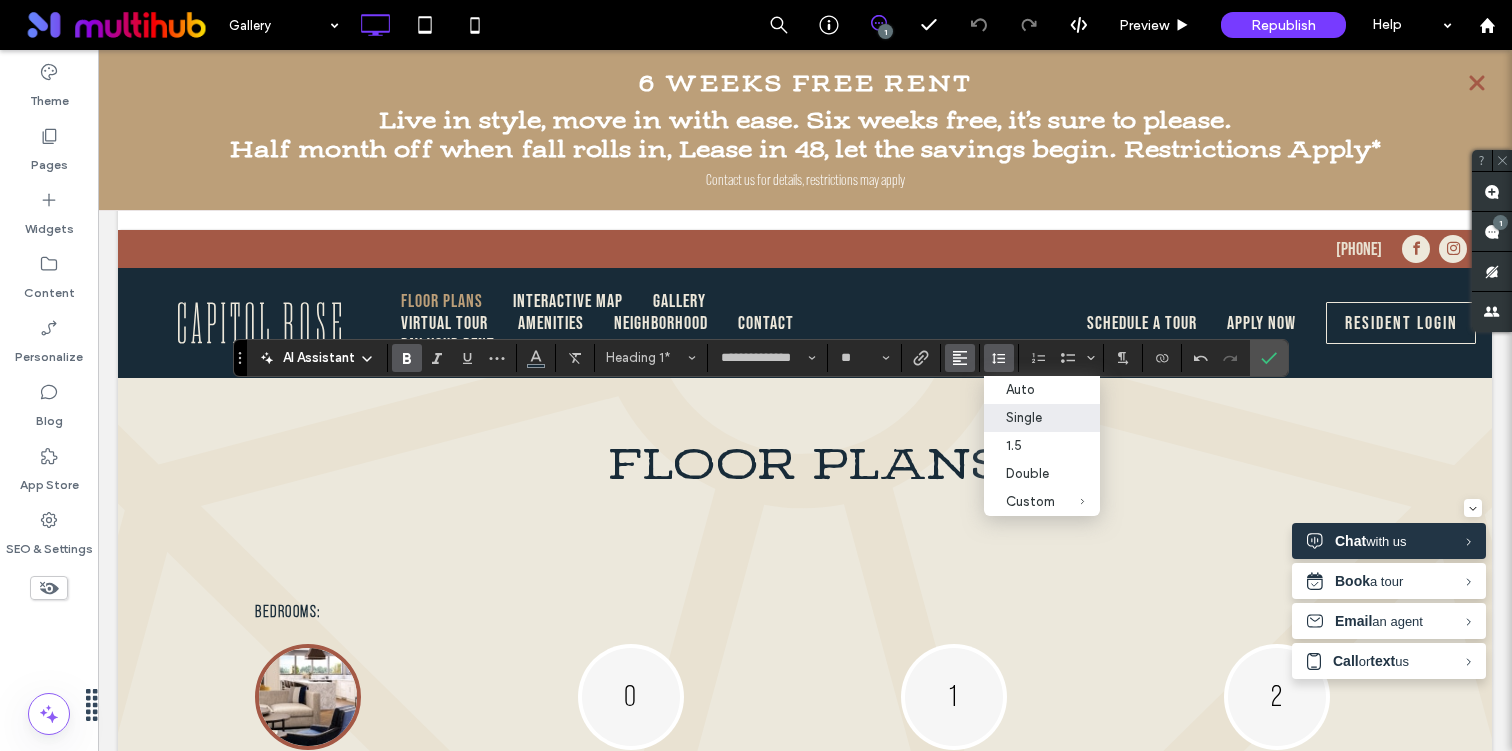 click 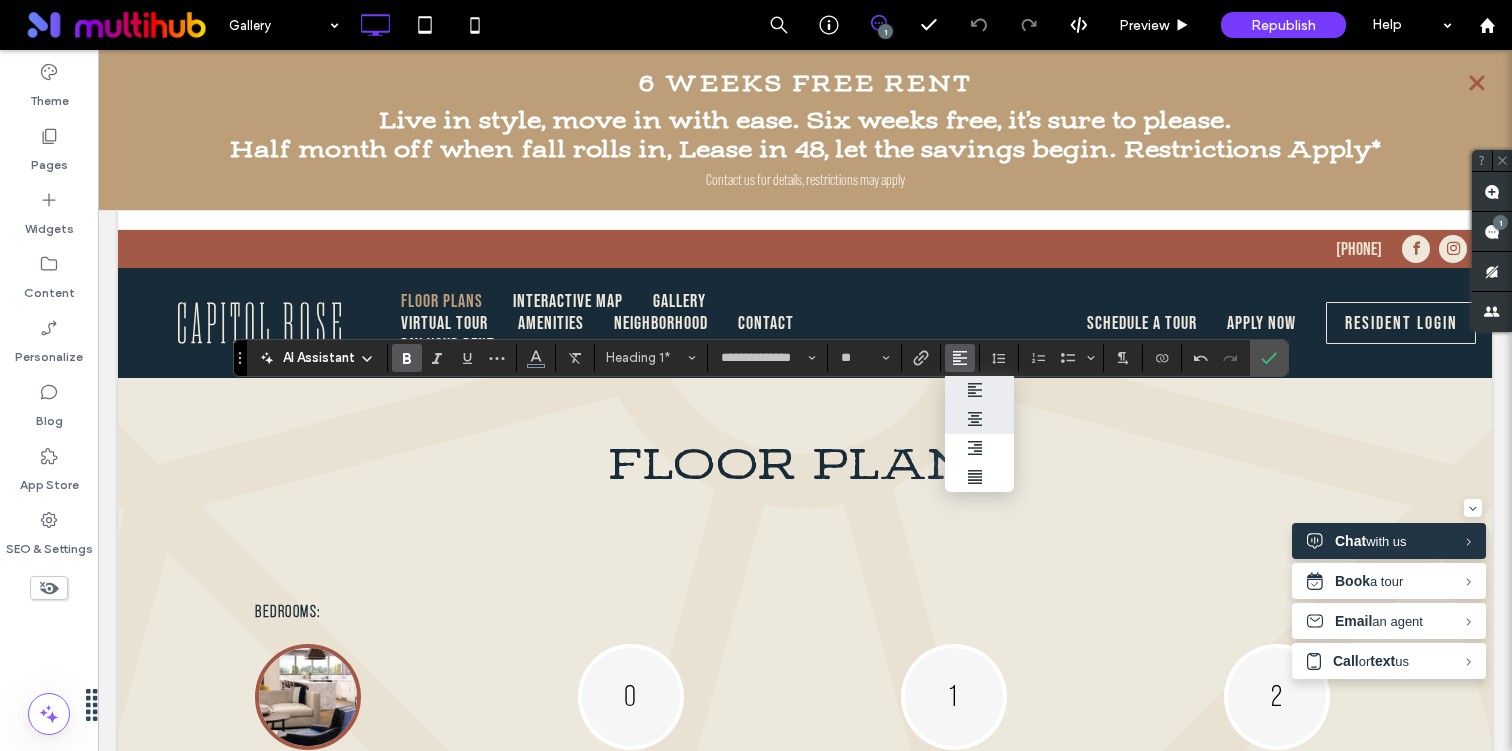 click 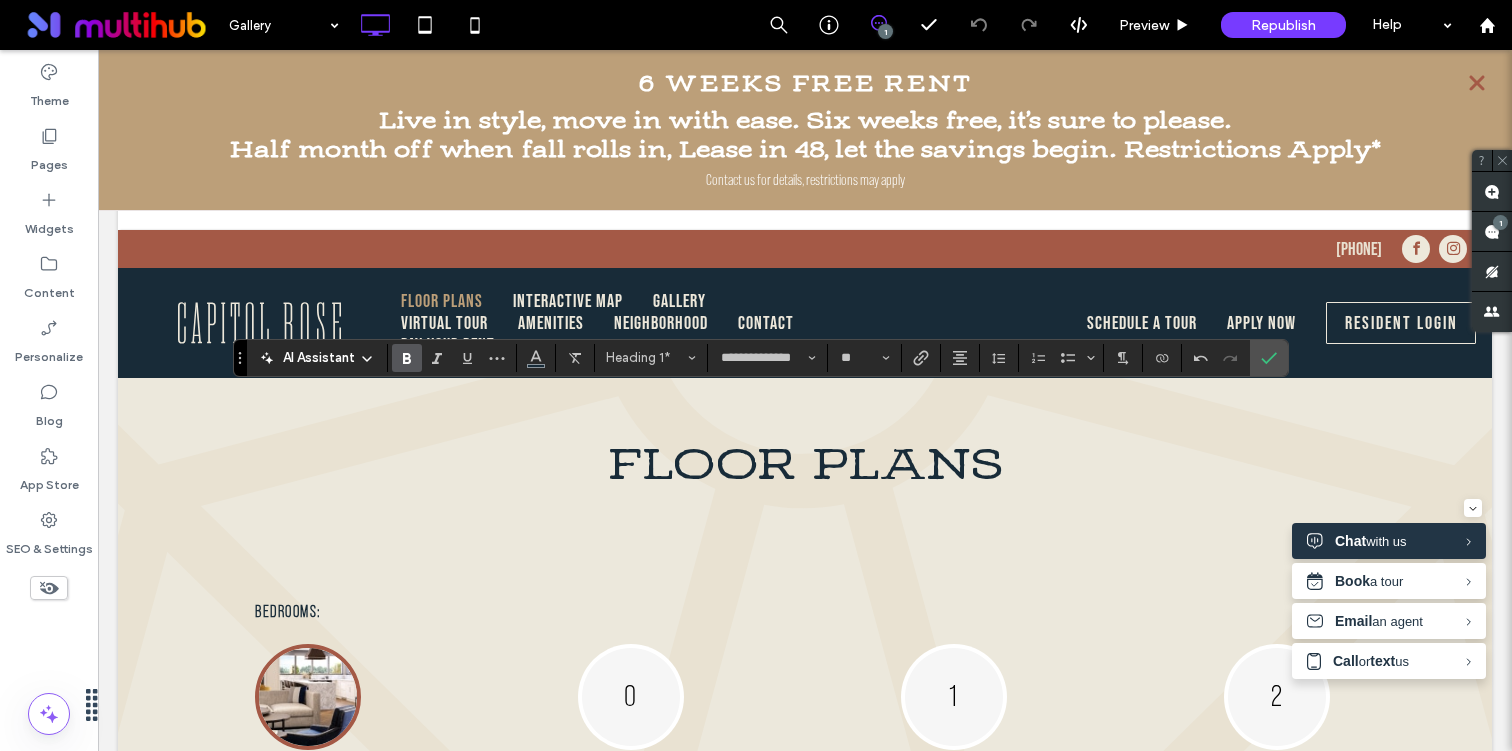 click 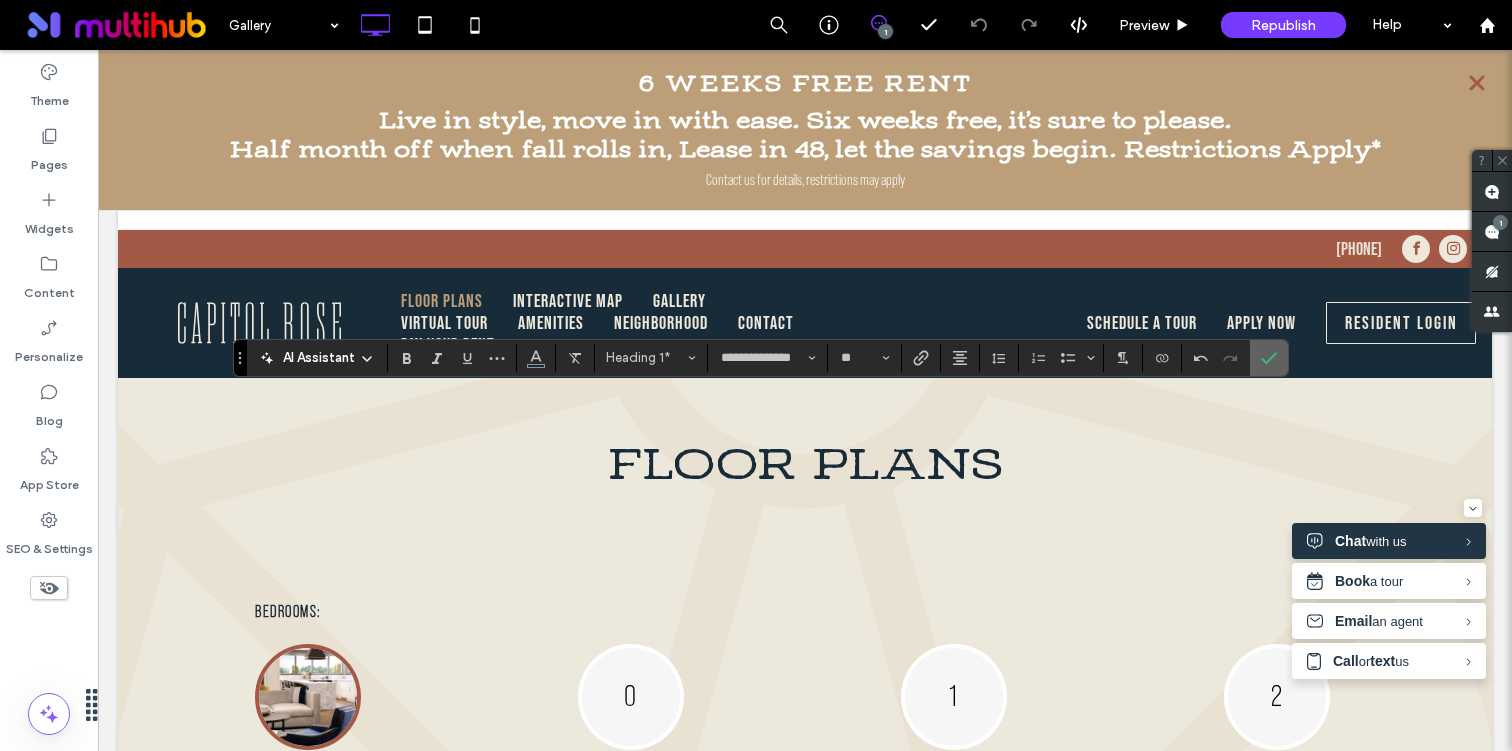 click 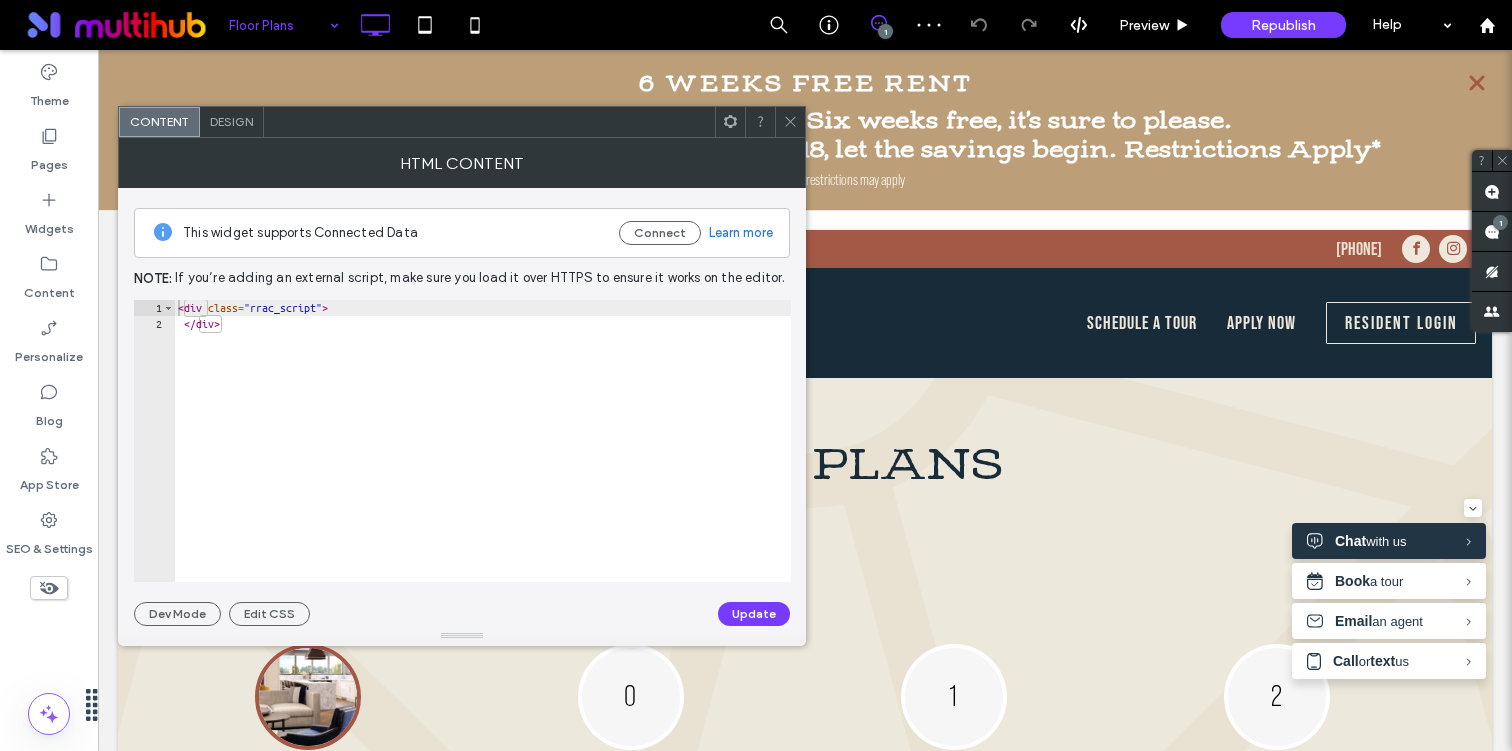 click at bounding box center (790, 122) 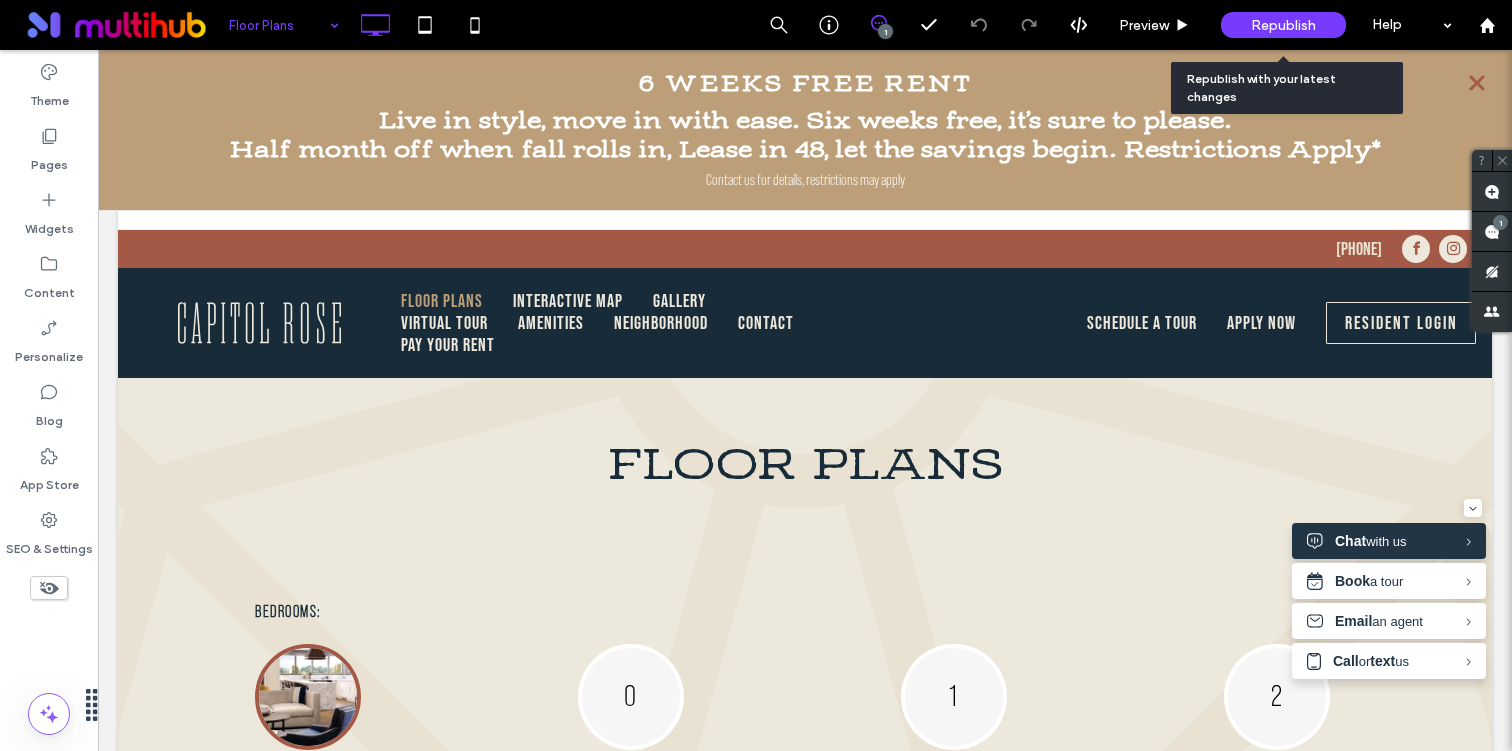 click on "Republish" at bounding box center [1283, 25] 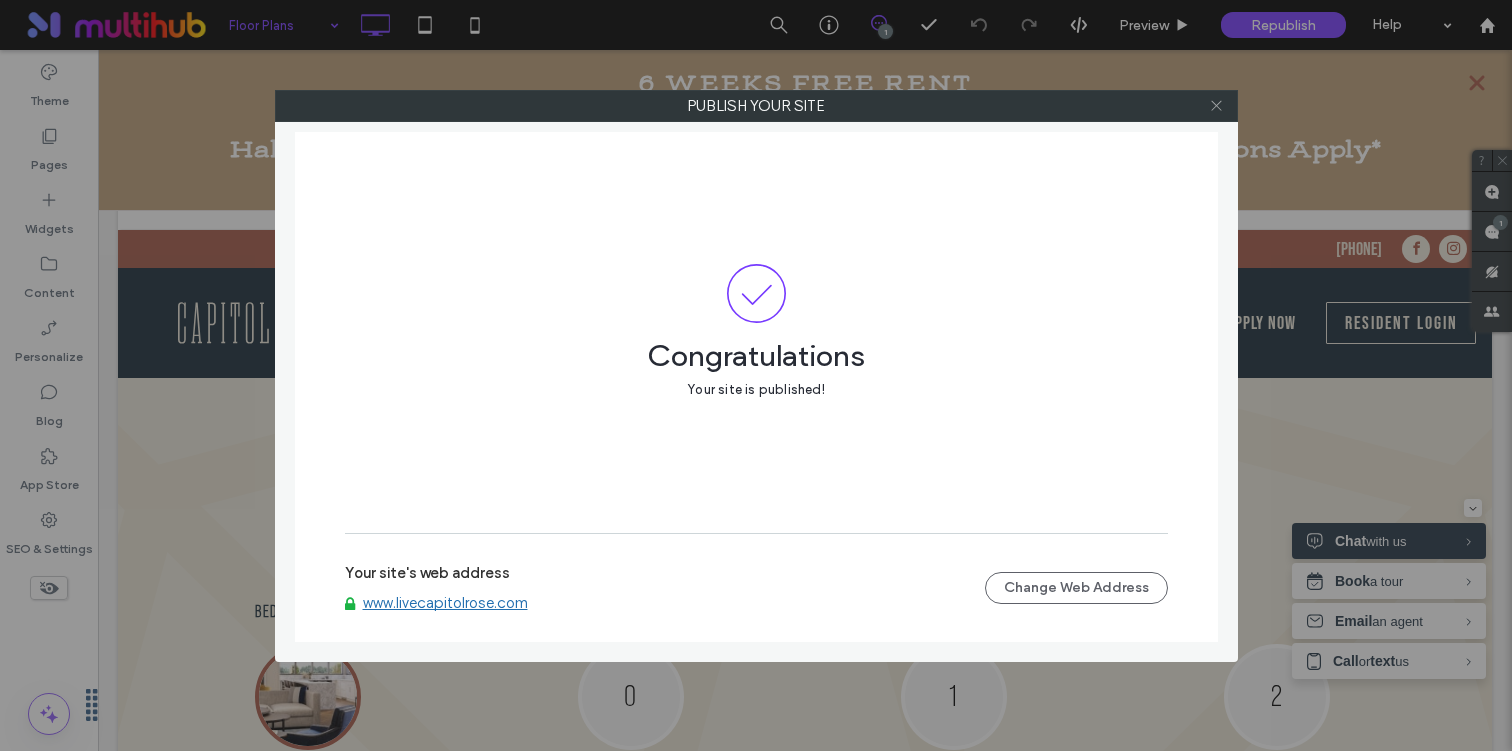 click 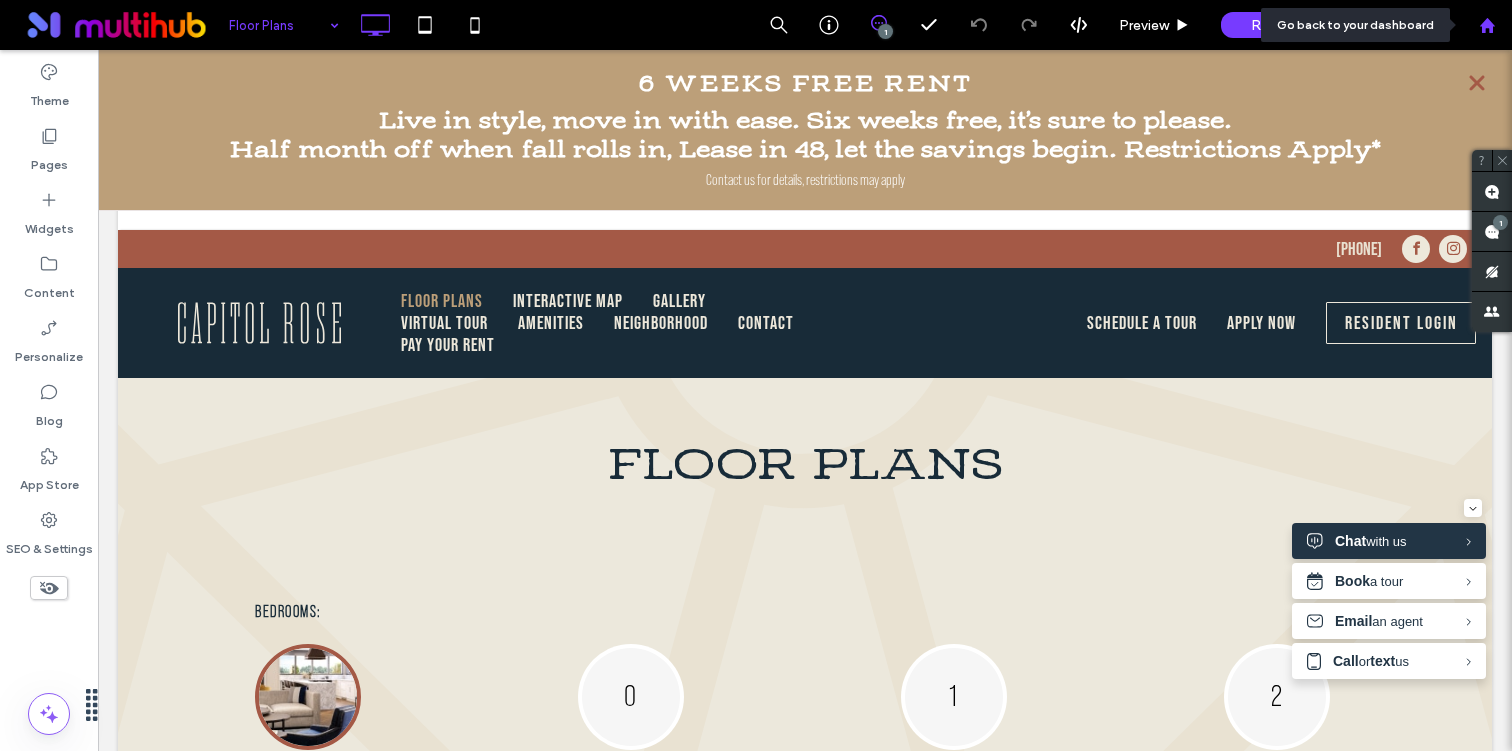 click at bounding box center (1487, 25) 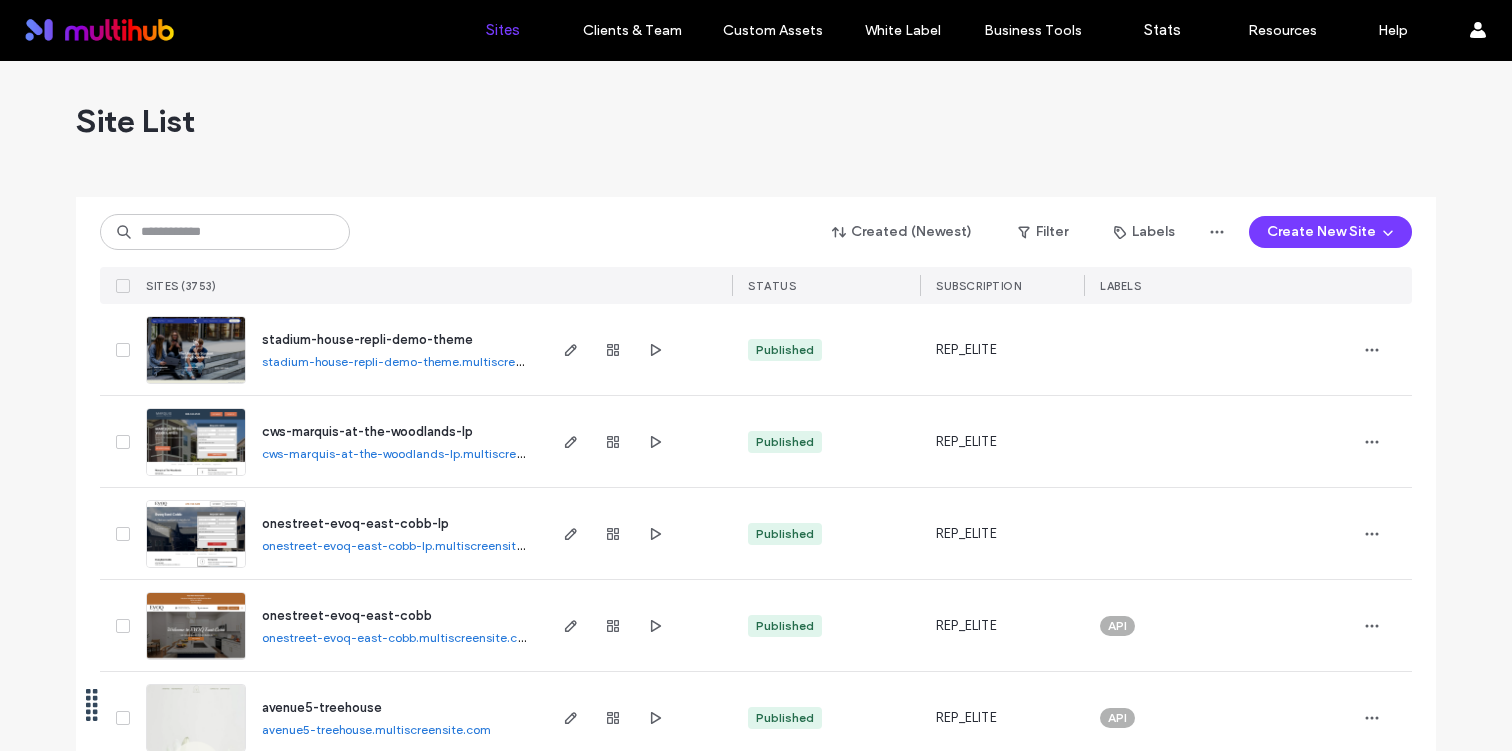 scroll, scrollTop: 0, scrollLeft: 0, axis: both 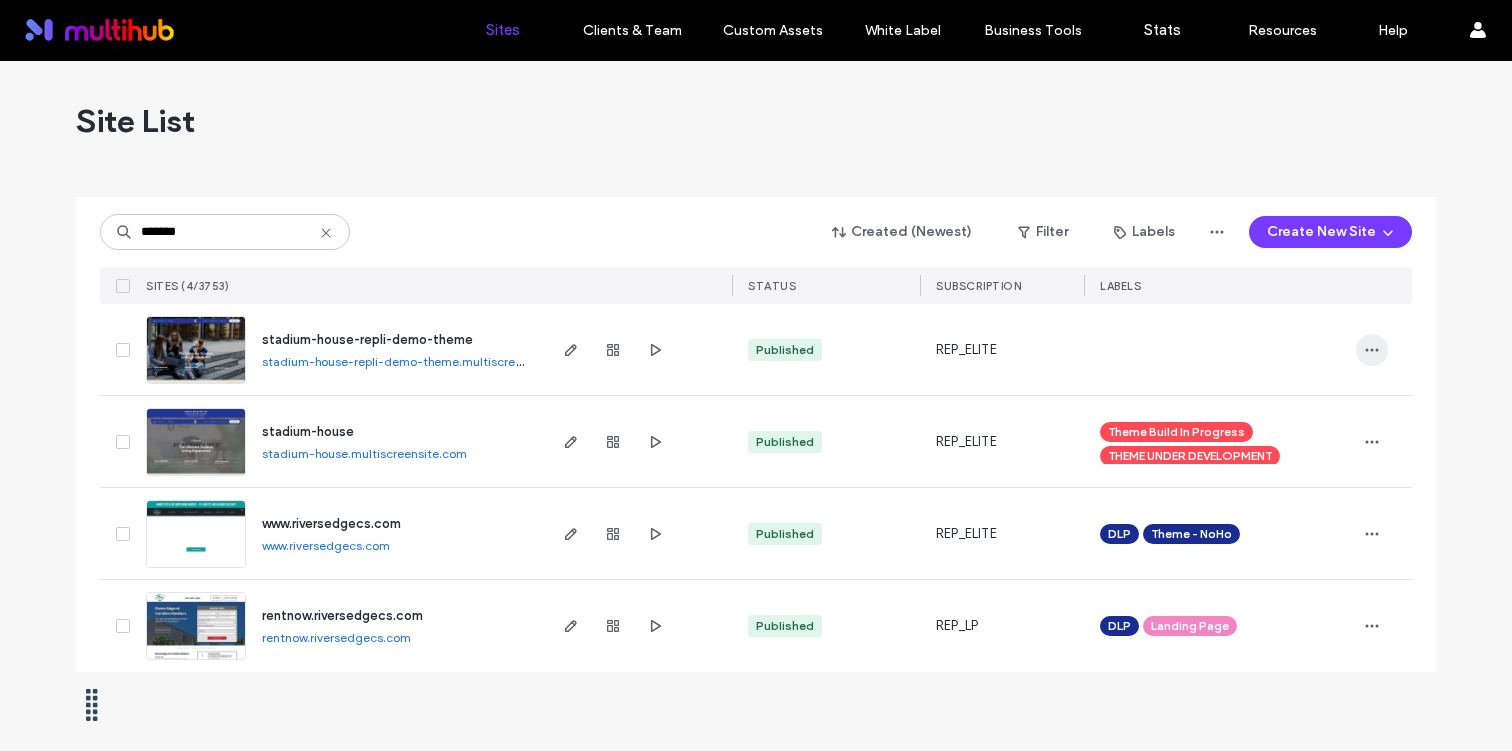 type on "*******" 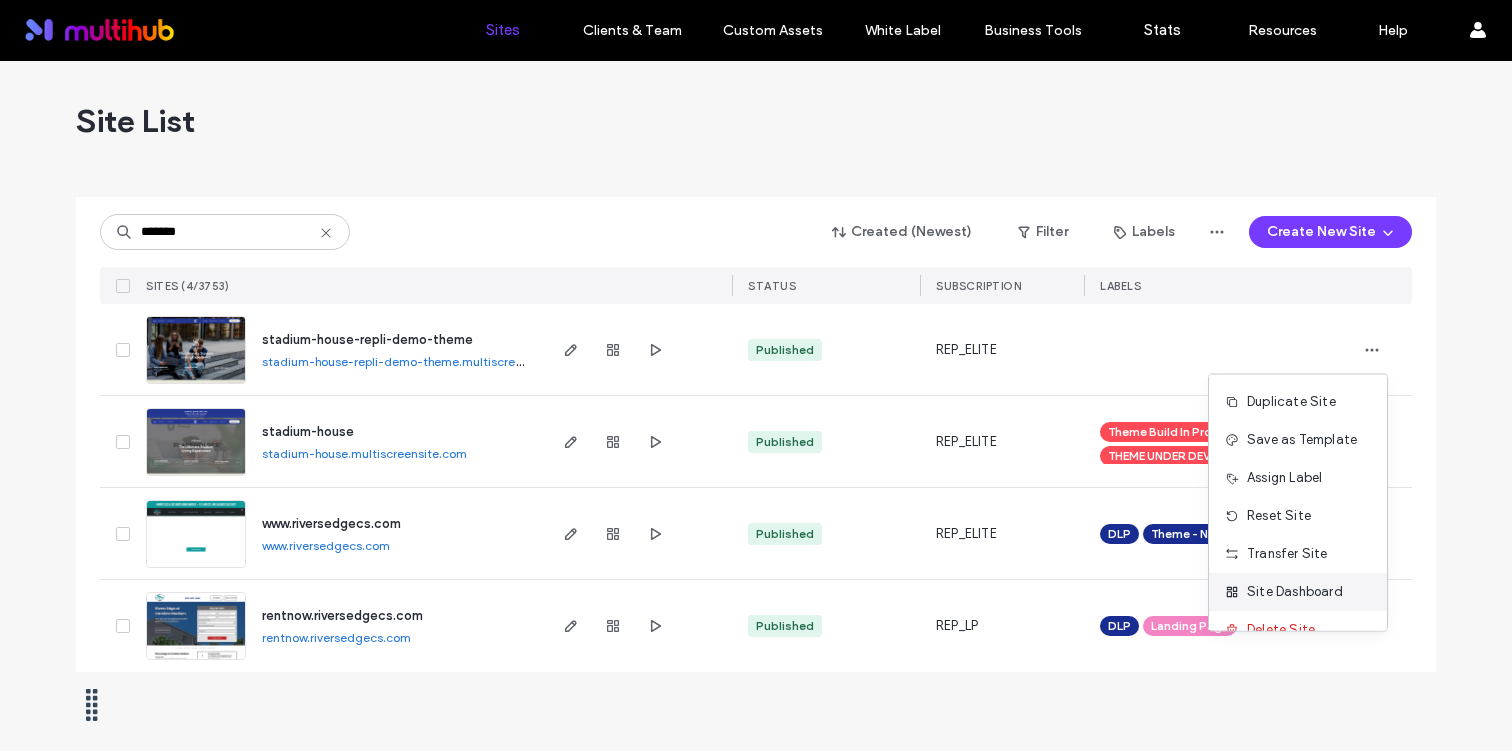 click on "Site Dashboard" at bounding box center [1295, 592] 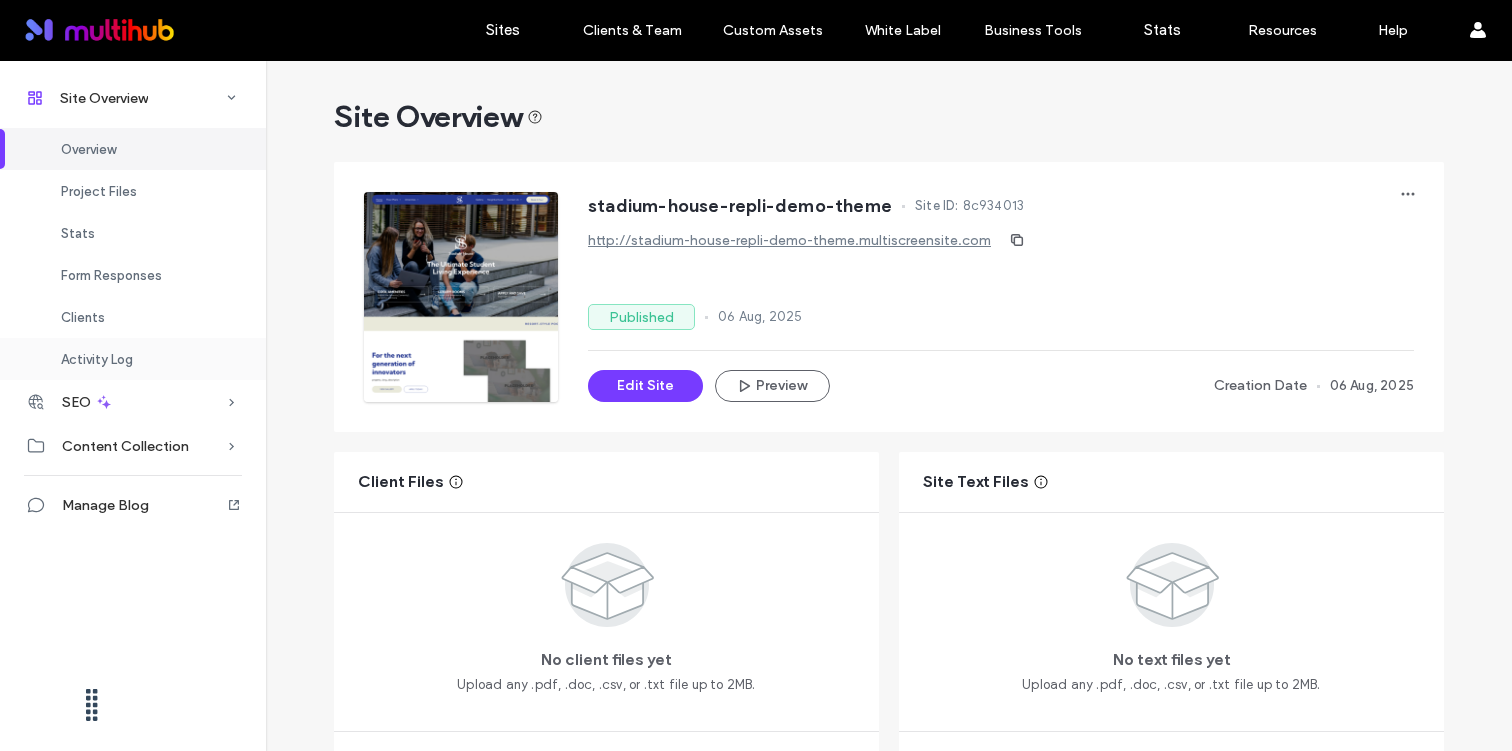 click on "Activity Log" at bounding box center (133, 359) 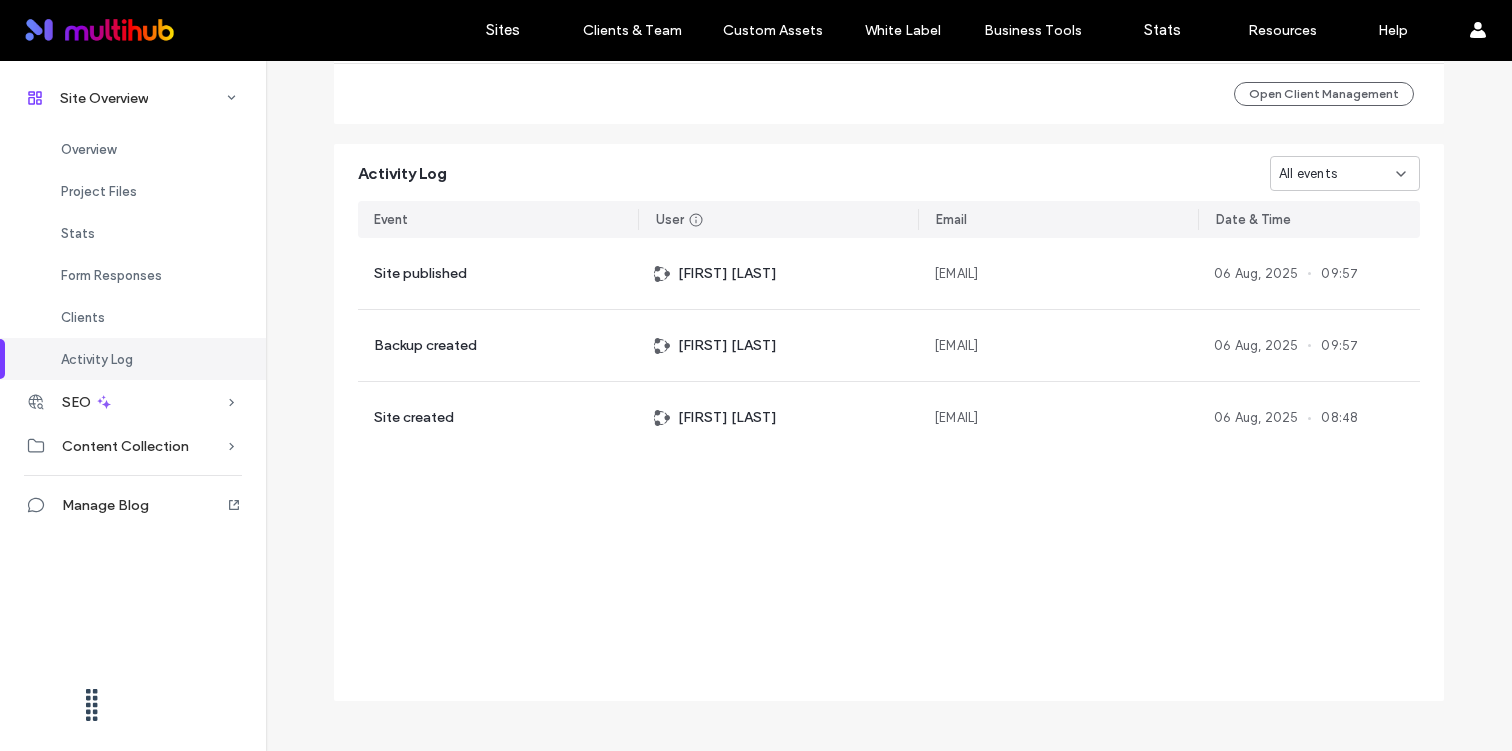 scroll, scrollTop: 2000, scrollLeft: 0, axis: vertical 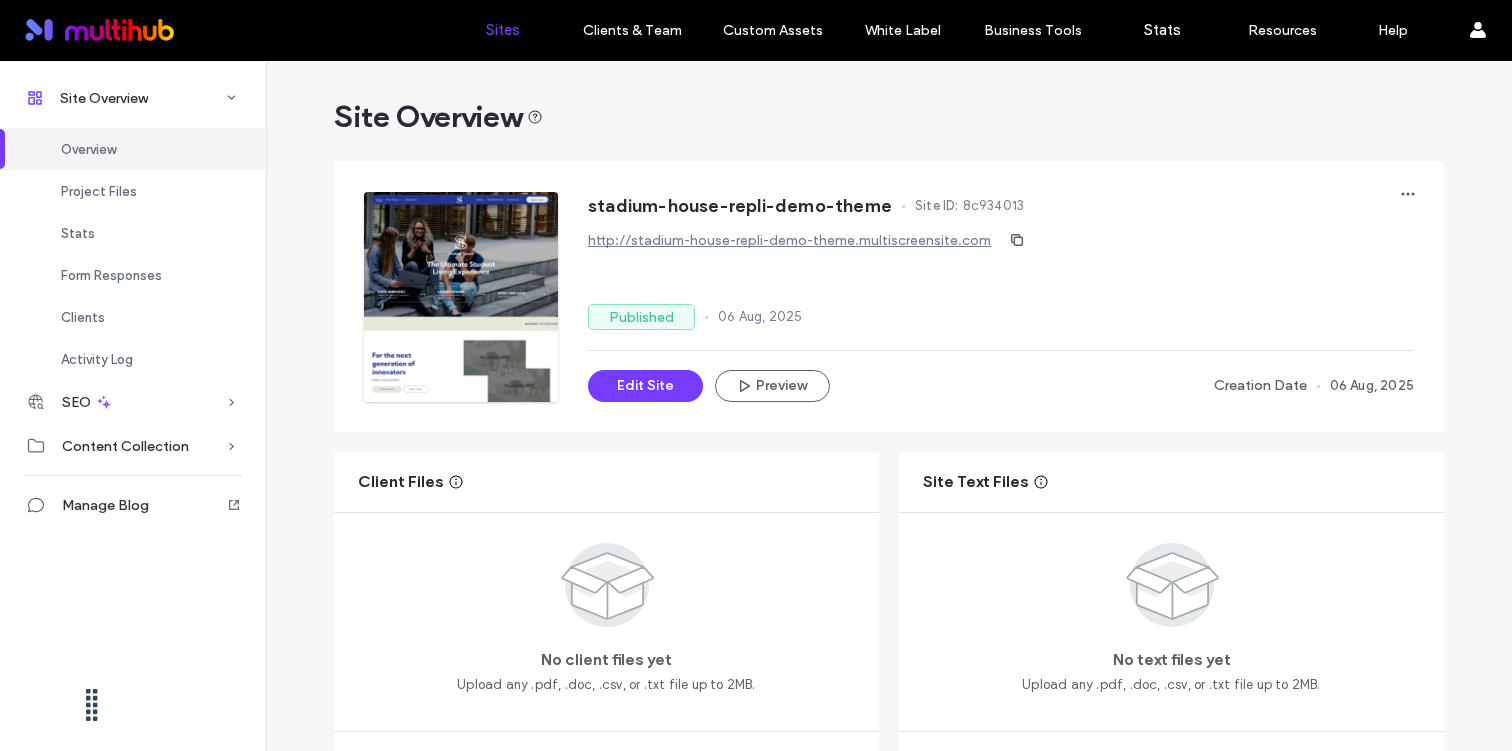 click on "Sites" at bounding box center (503, 30) 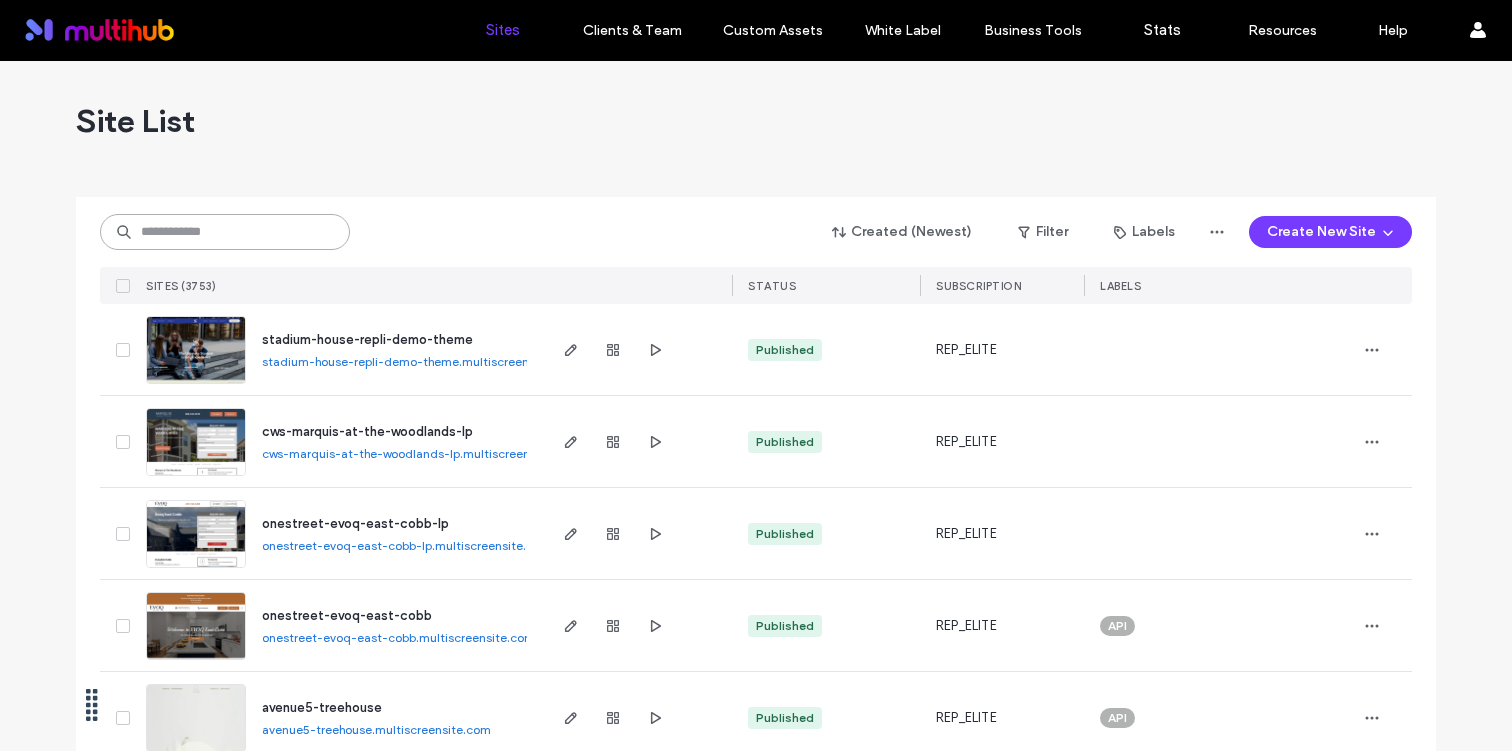 click at bounding box center (225, 232) 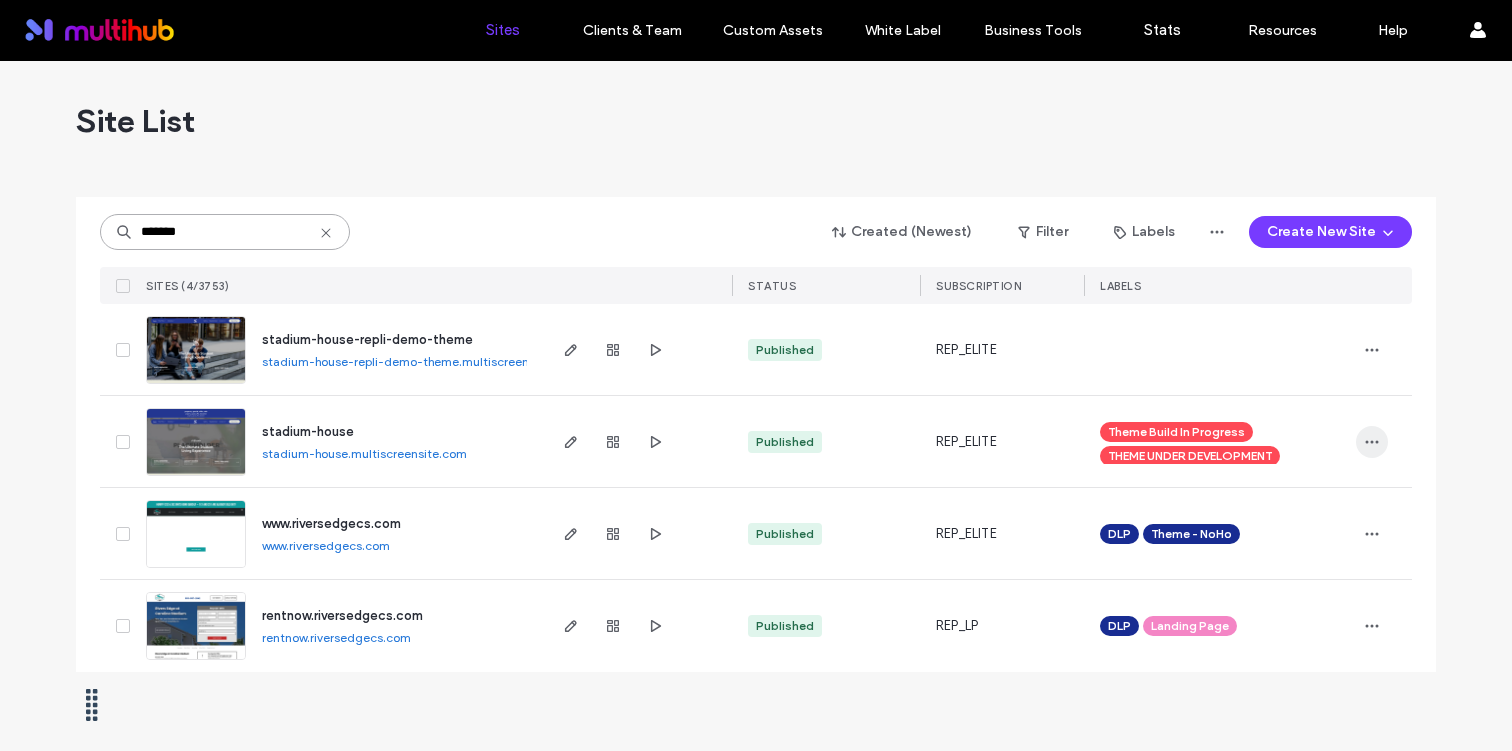 type on "*******" 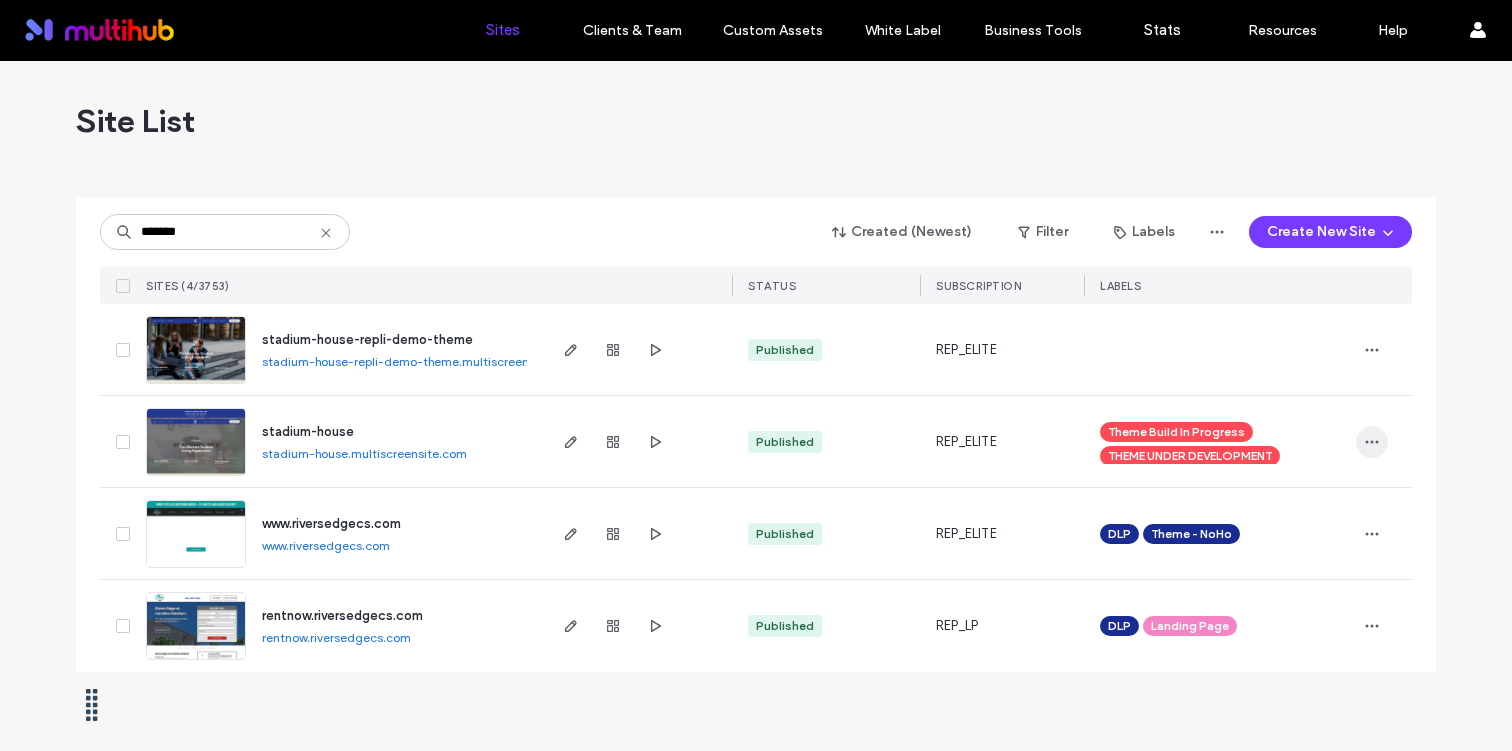 click 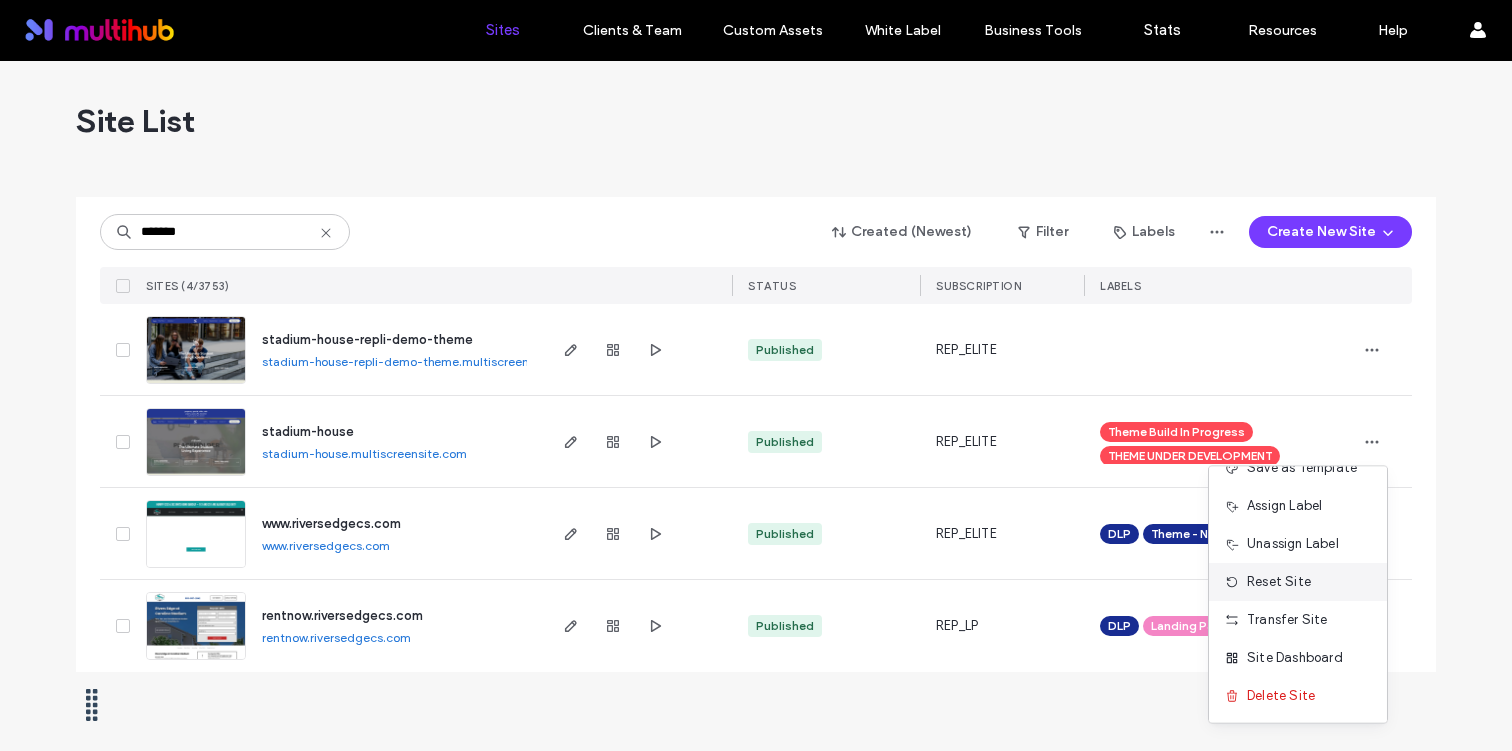 scroll, scrollTop: 0, scrollLeft: 0, axis: both 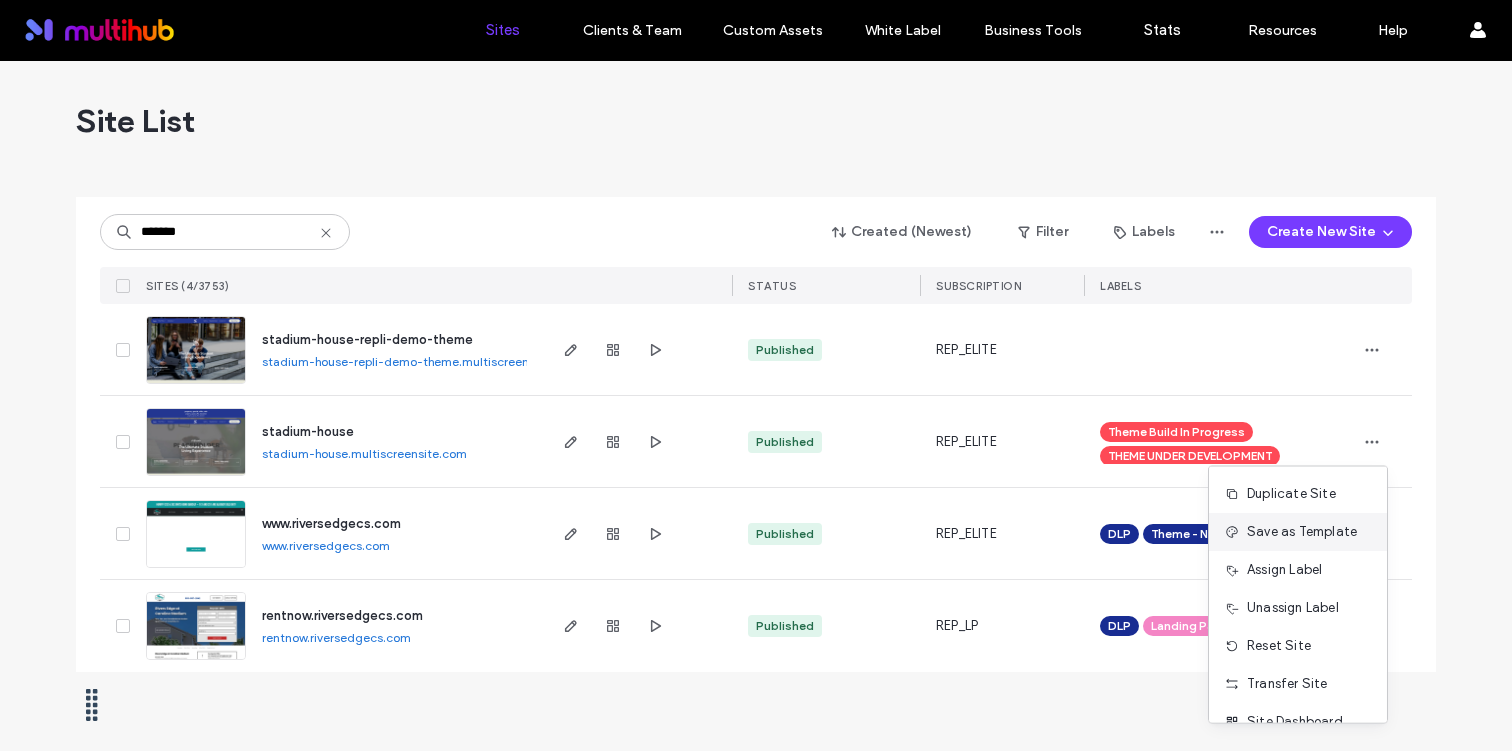click on "Save as Template" at bounding box center [1302, 532] 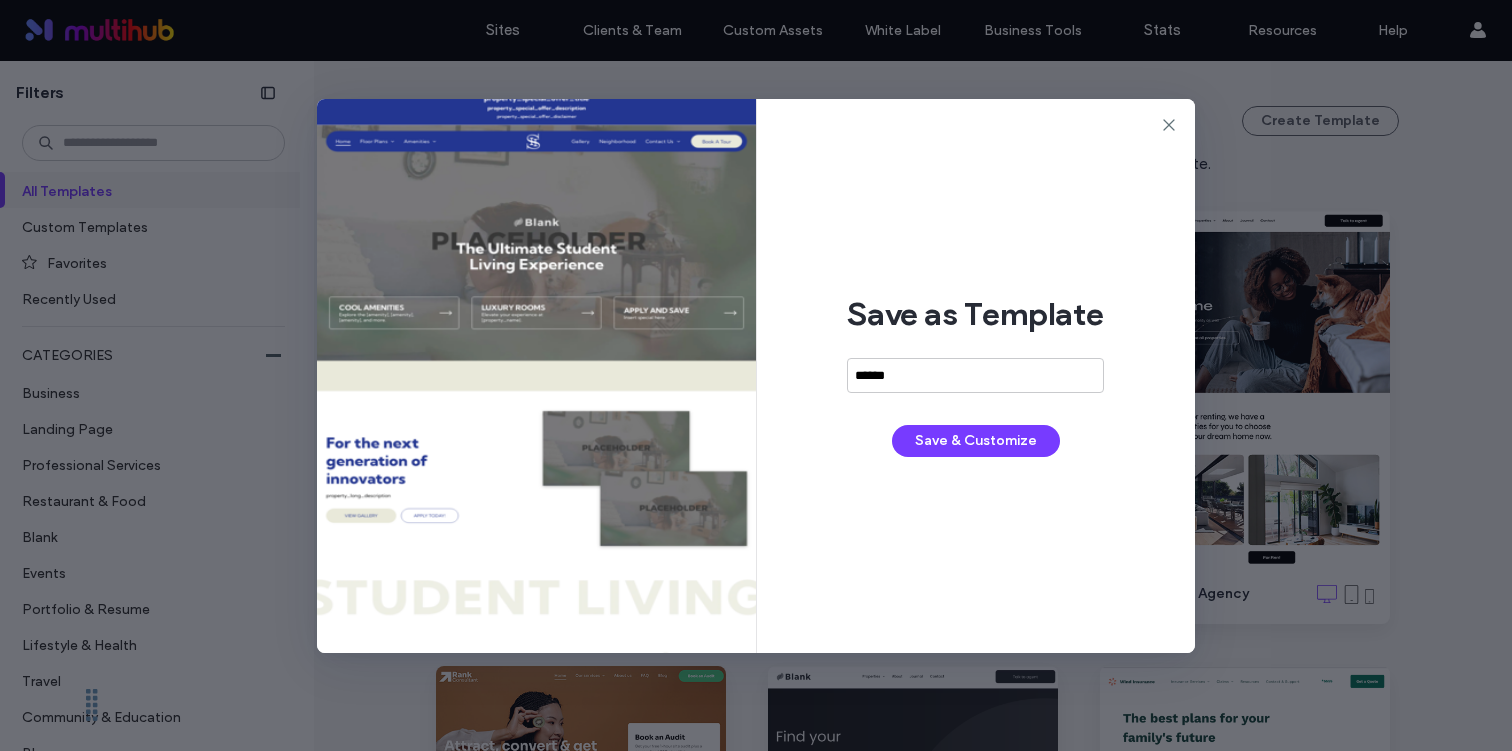 type on "*******" 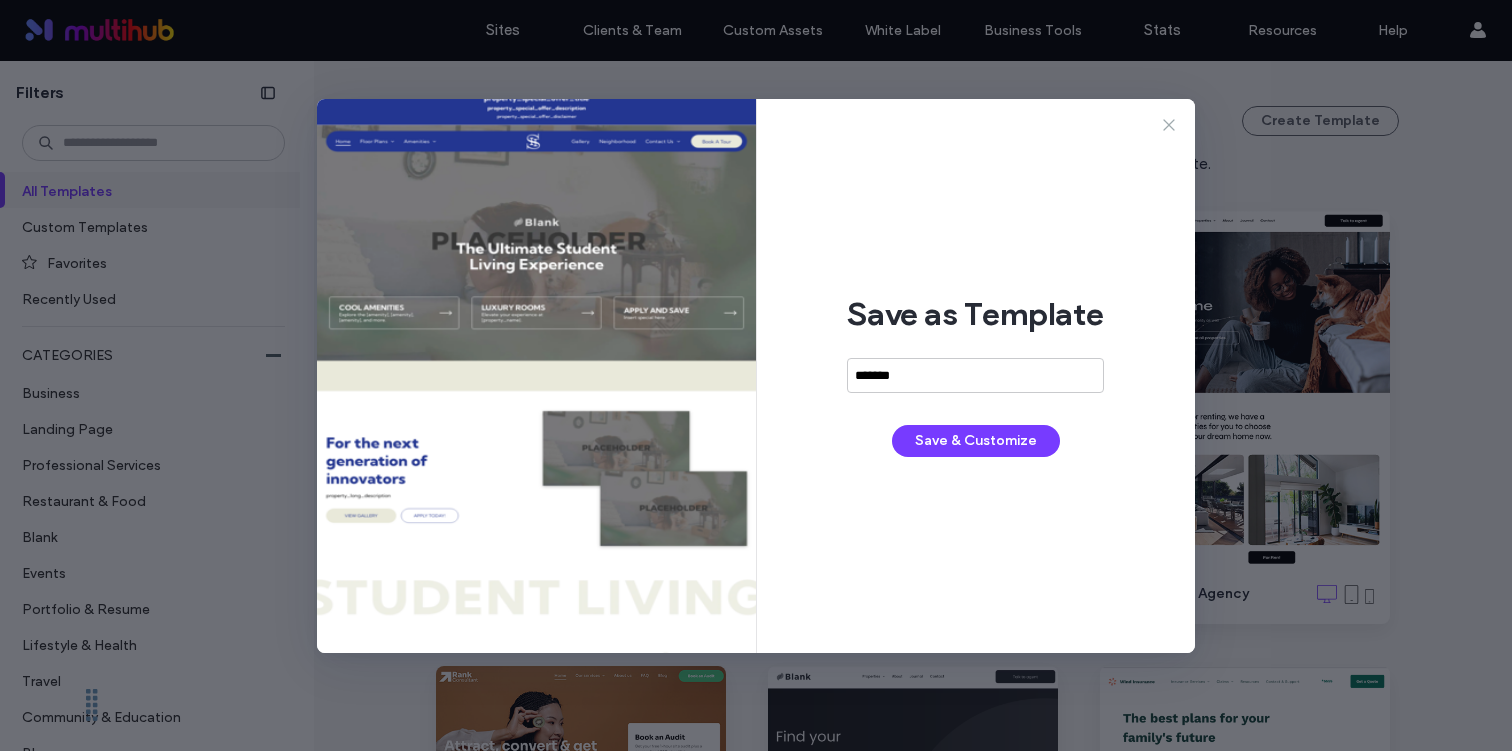 click 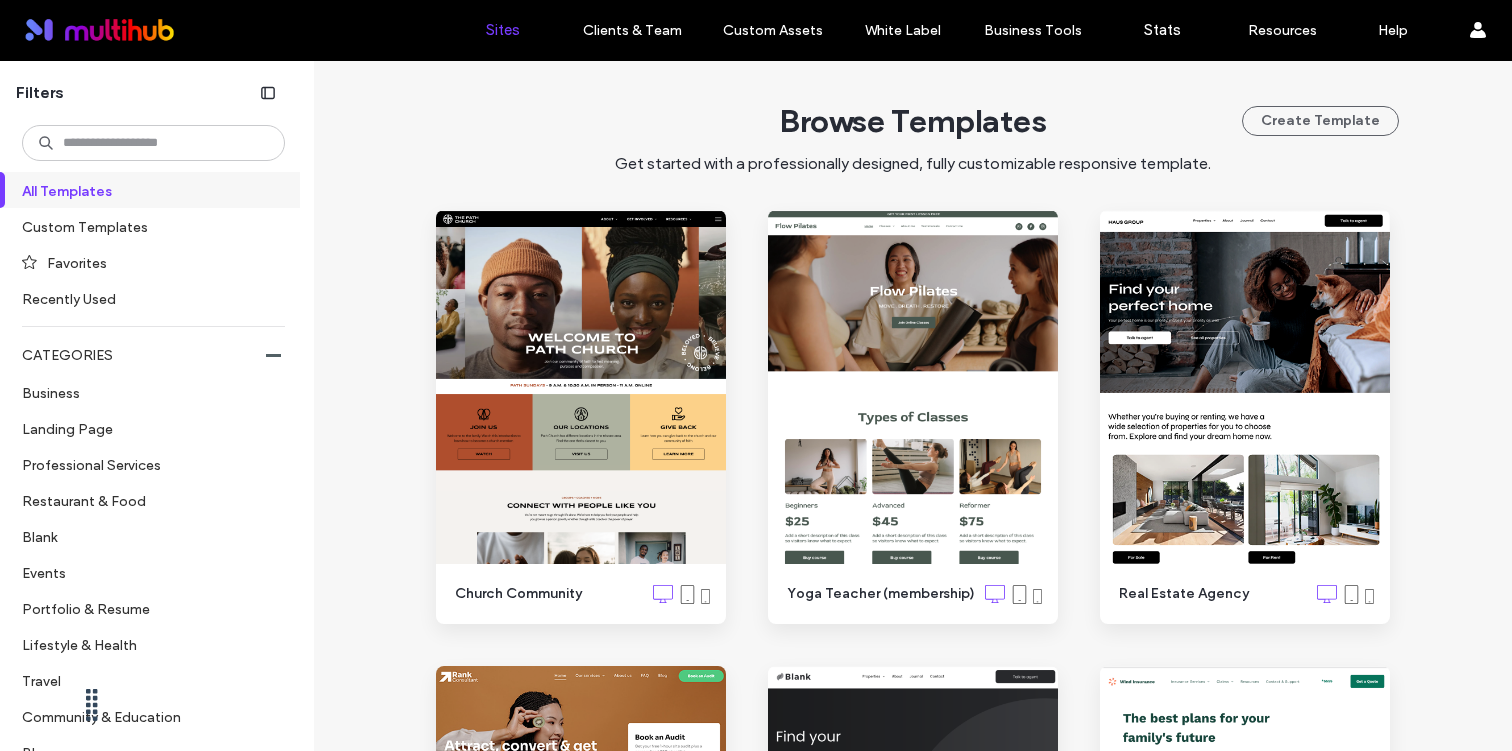 click on "Sites" at bounding box center (502, 30) 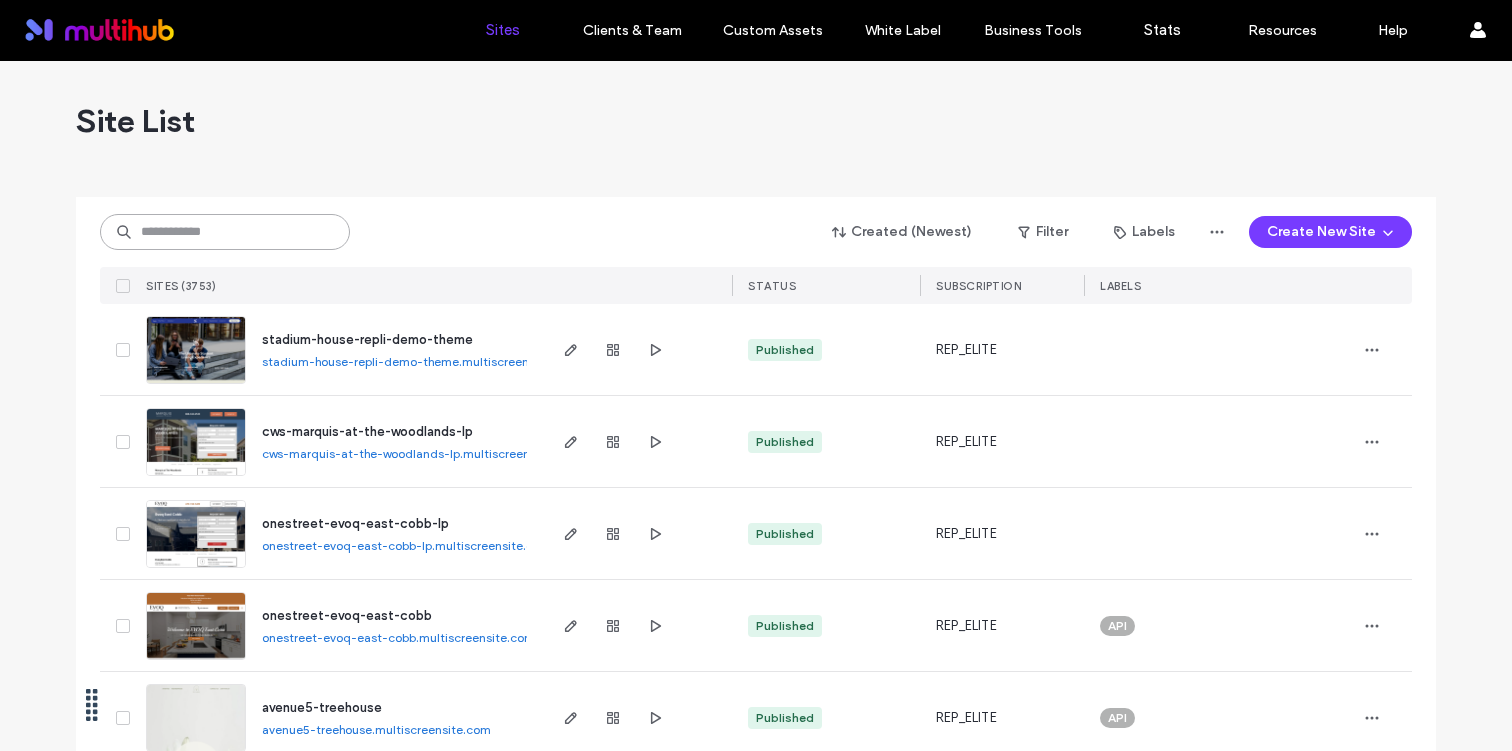 click at bounding box center [225, 232] 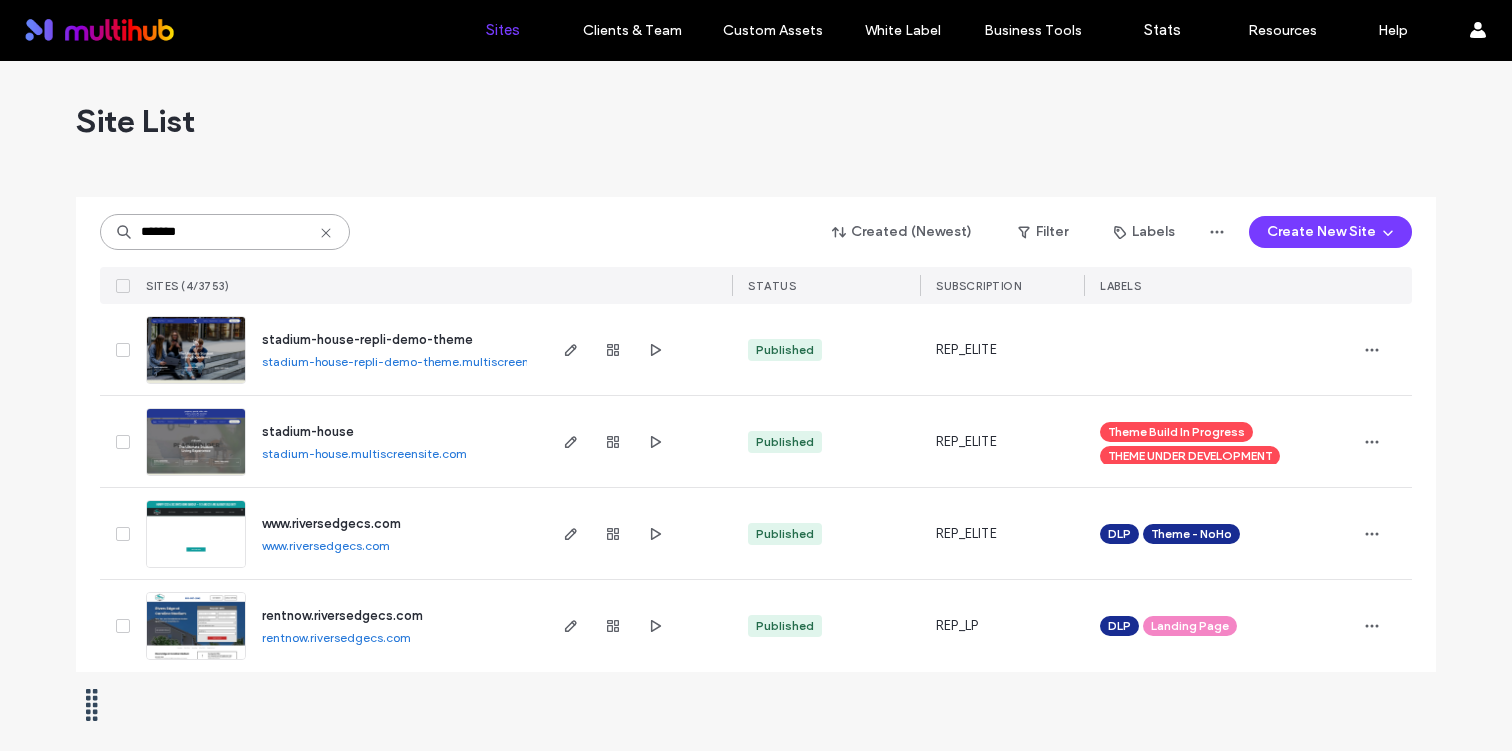 type on "*******" 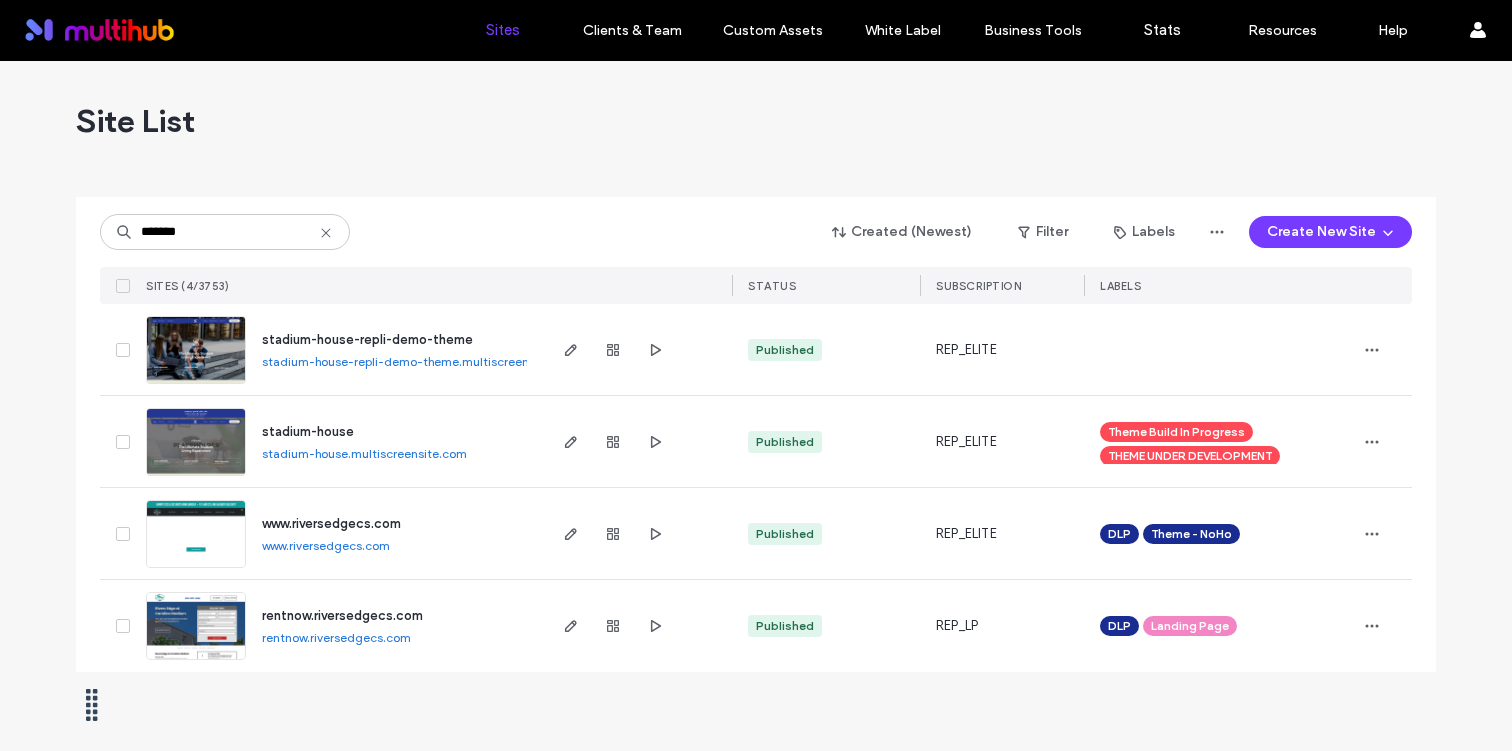 click on "stadium-house" at bounding box center (308, 431) 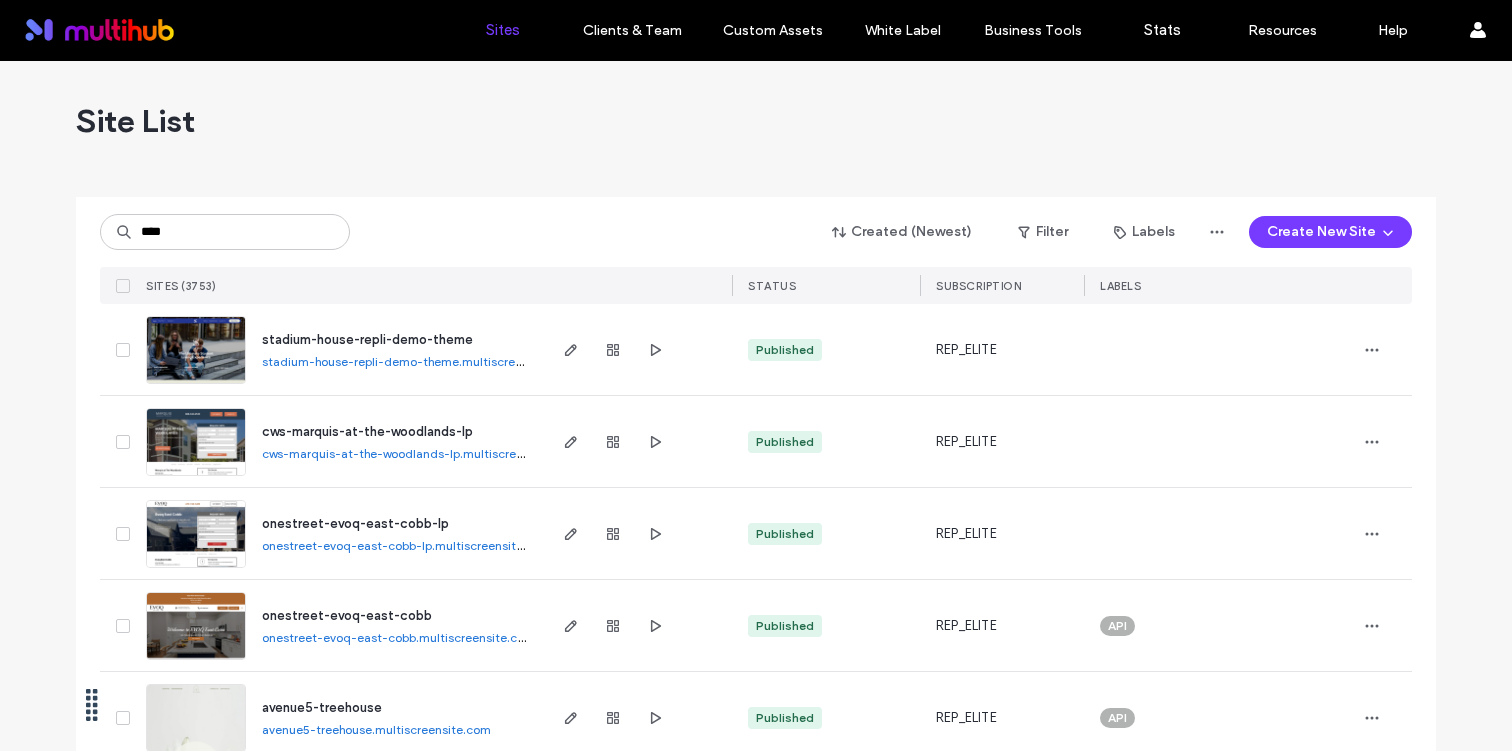 scroll, scrollTop: 0, scrollLeft: 0, axis: both 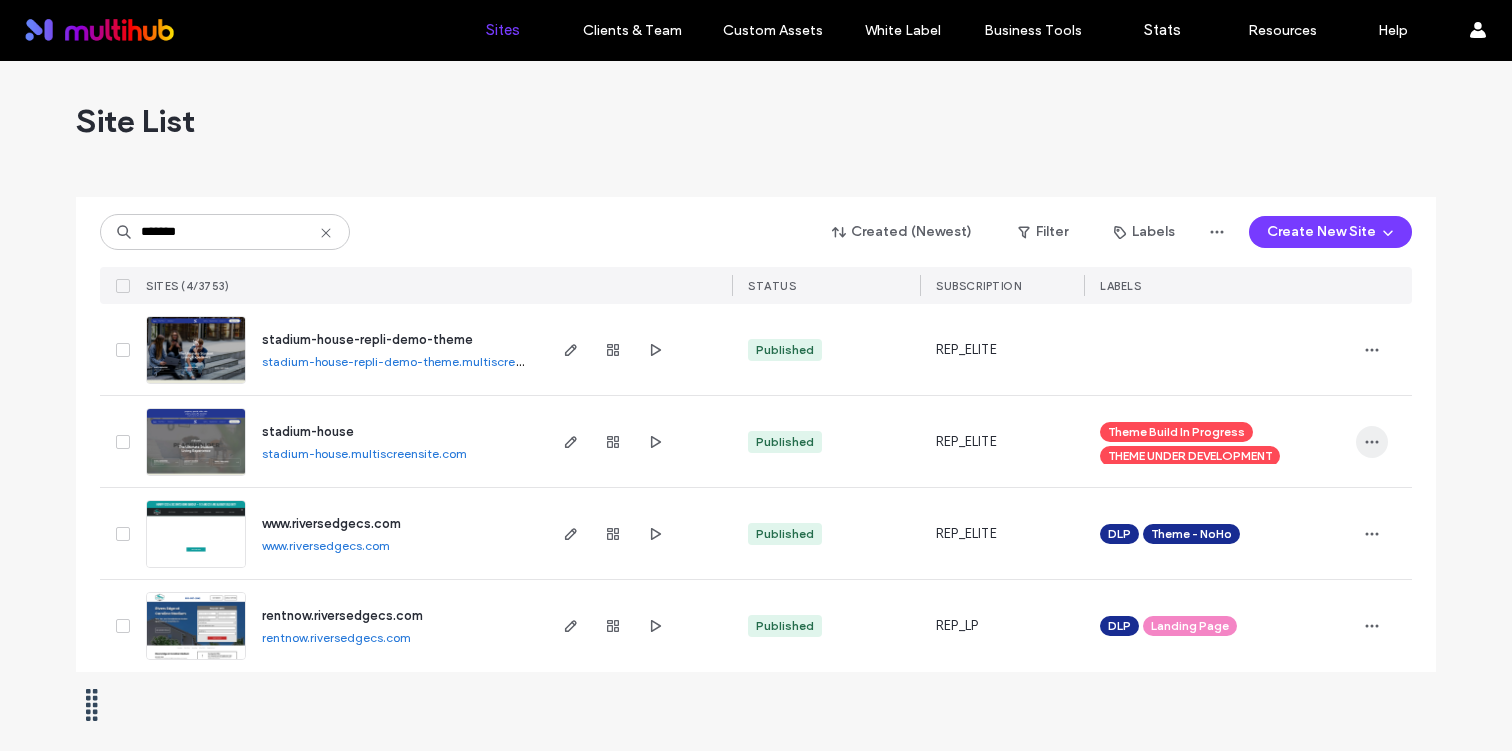type on "*******" 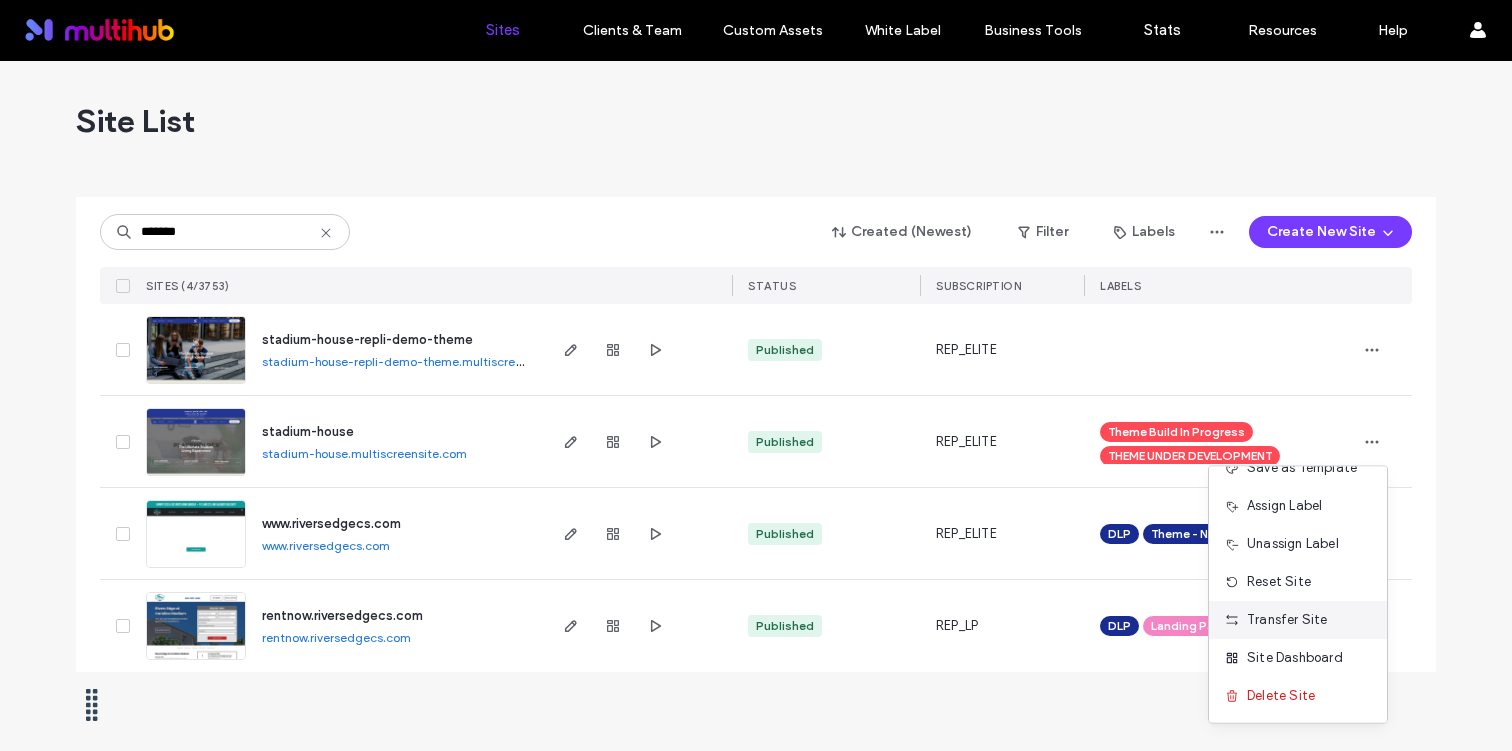 scroll, scrollTop: 0, scrollLeft: 0, axis: both 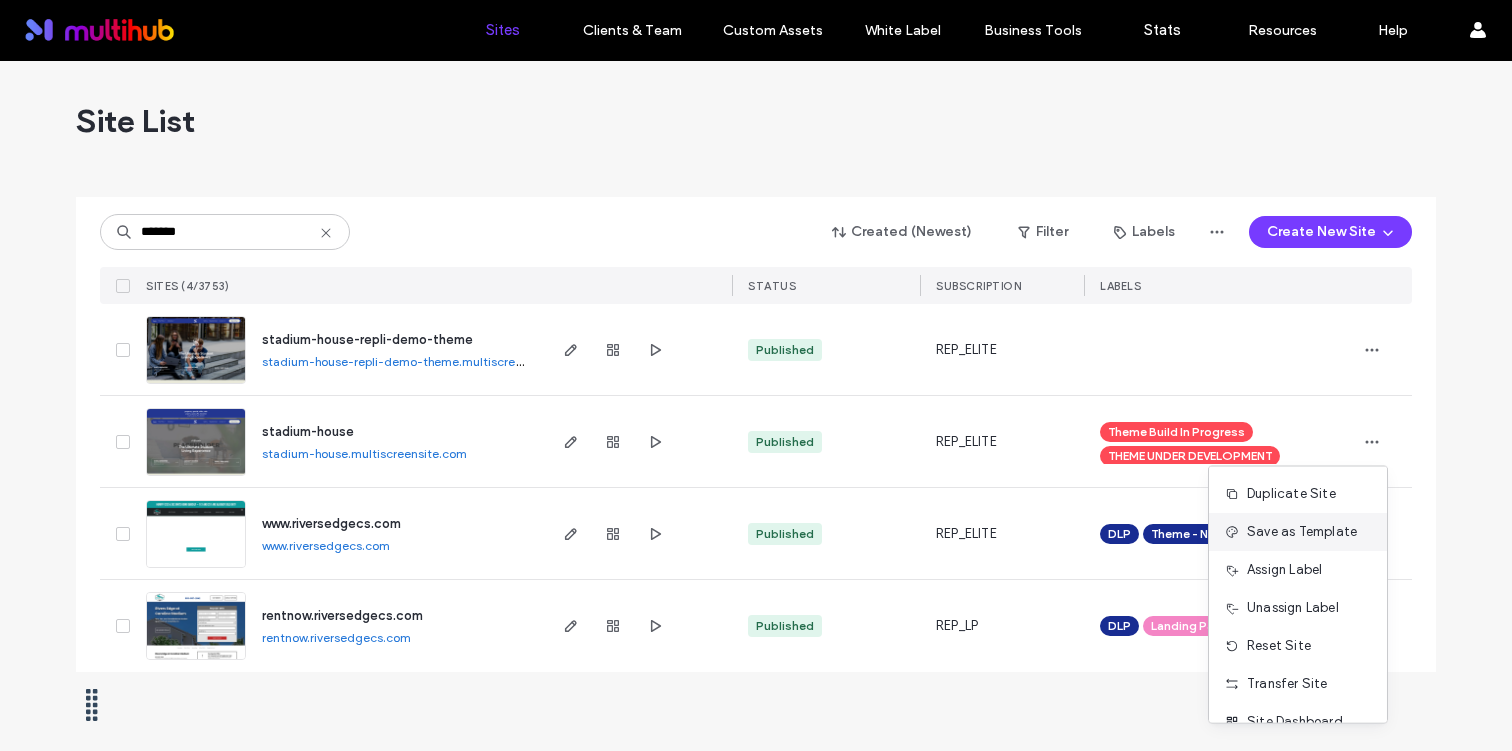 click on "Save as Template" at bounding box center (1302, 532) 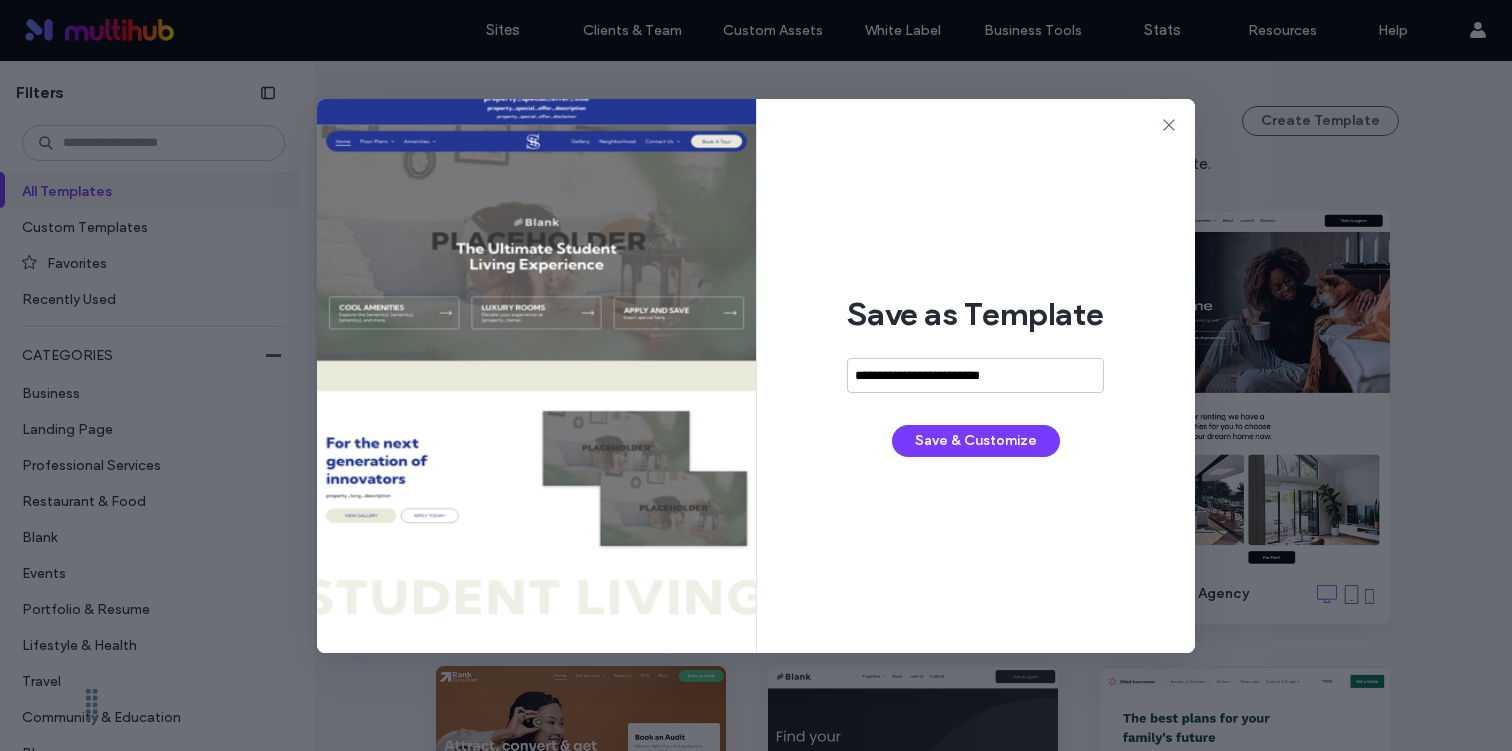 type on "**********" 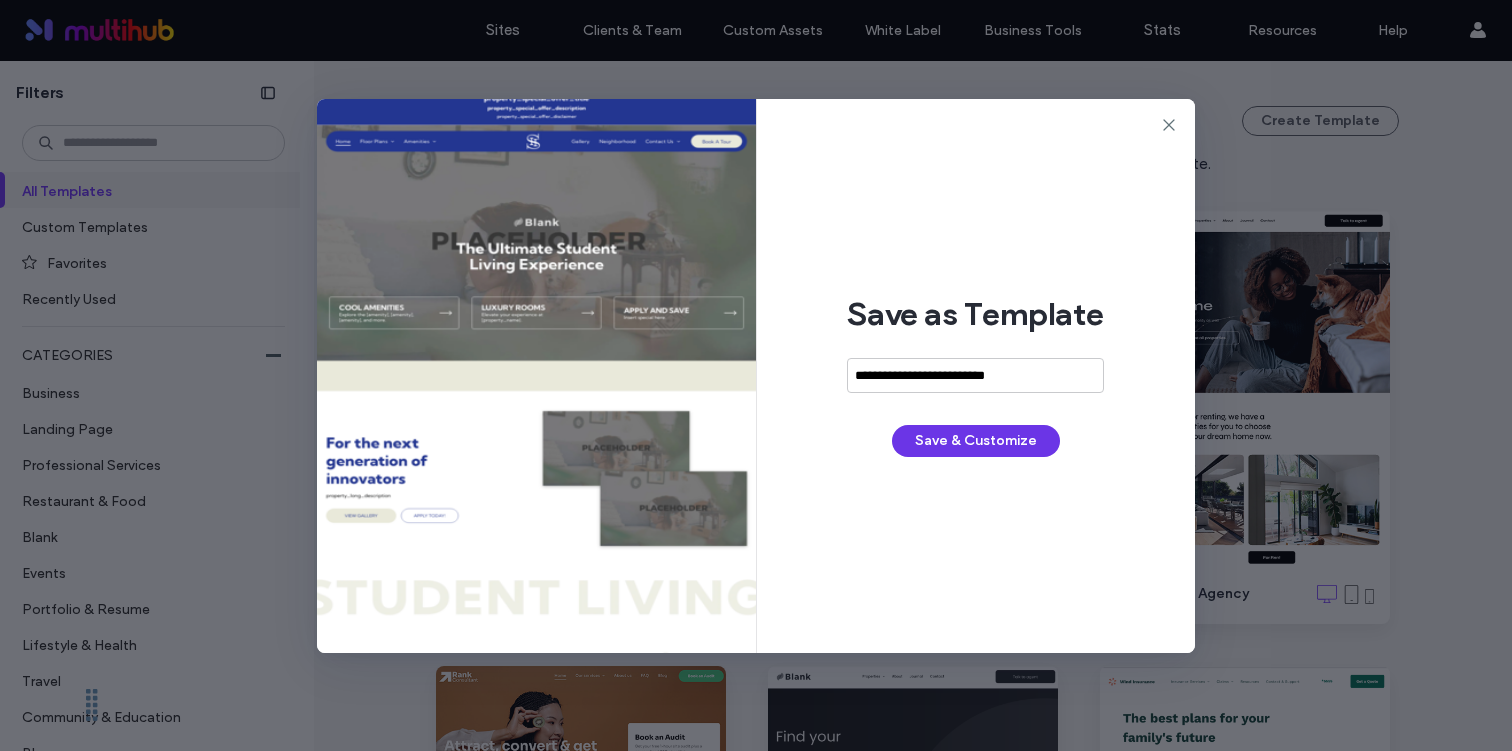 click on "Save & Customize" at bounding box center (976, 441) 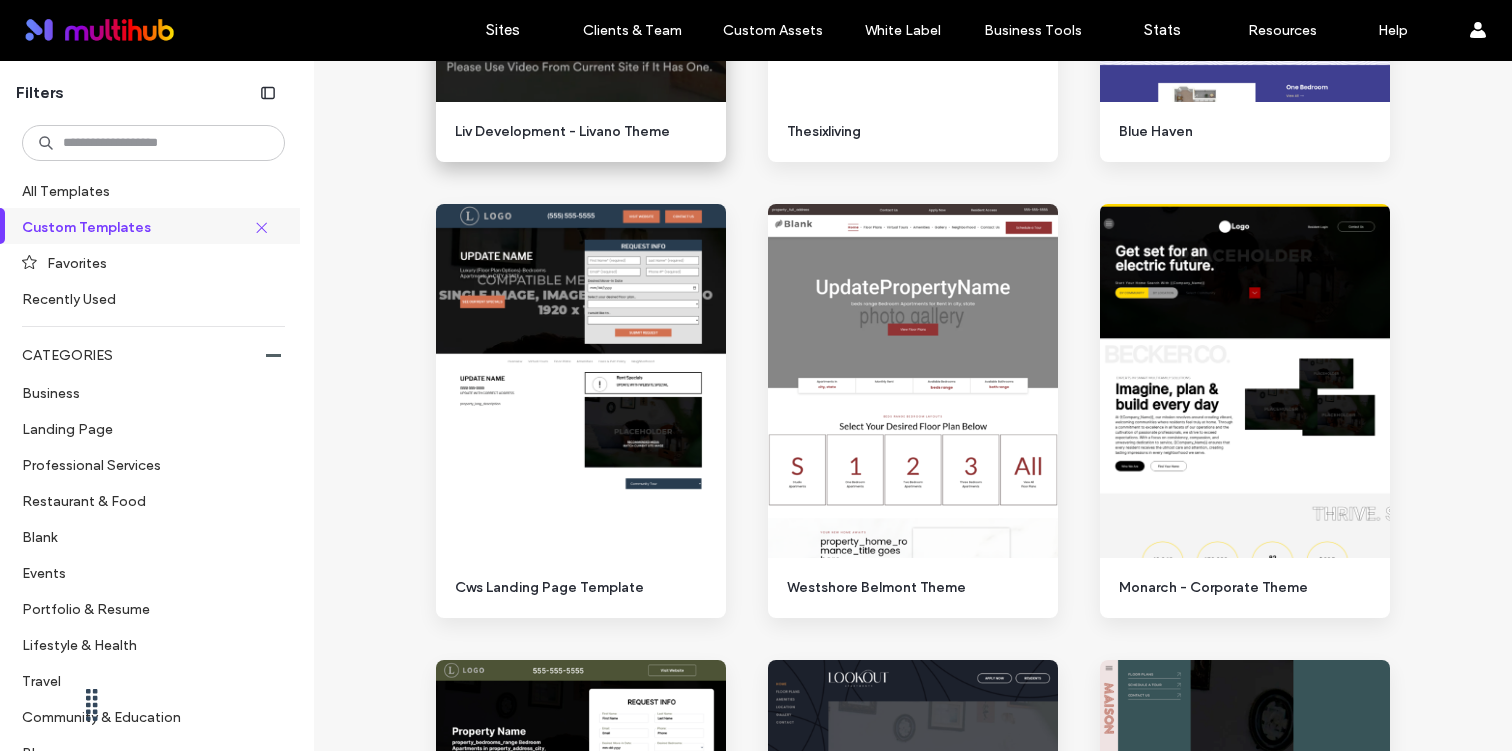 scroll, scrollTop: 12763, scrollLeft: 0, axis: vertical 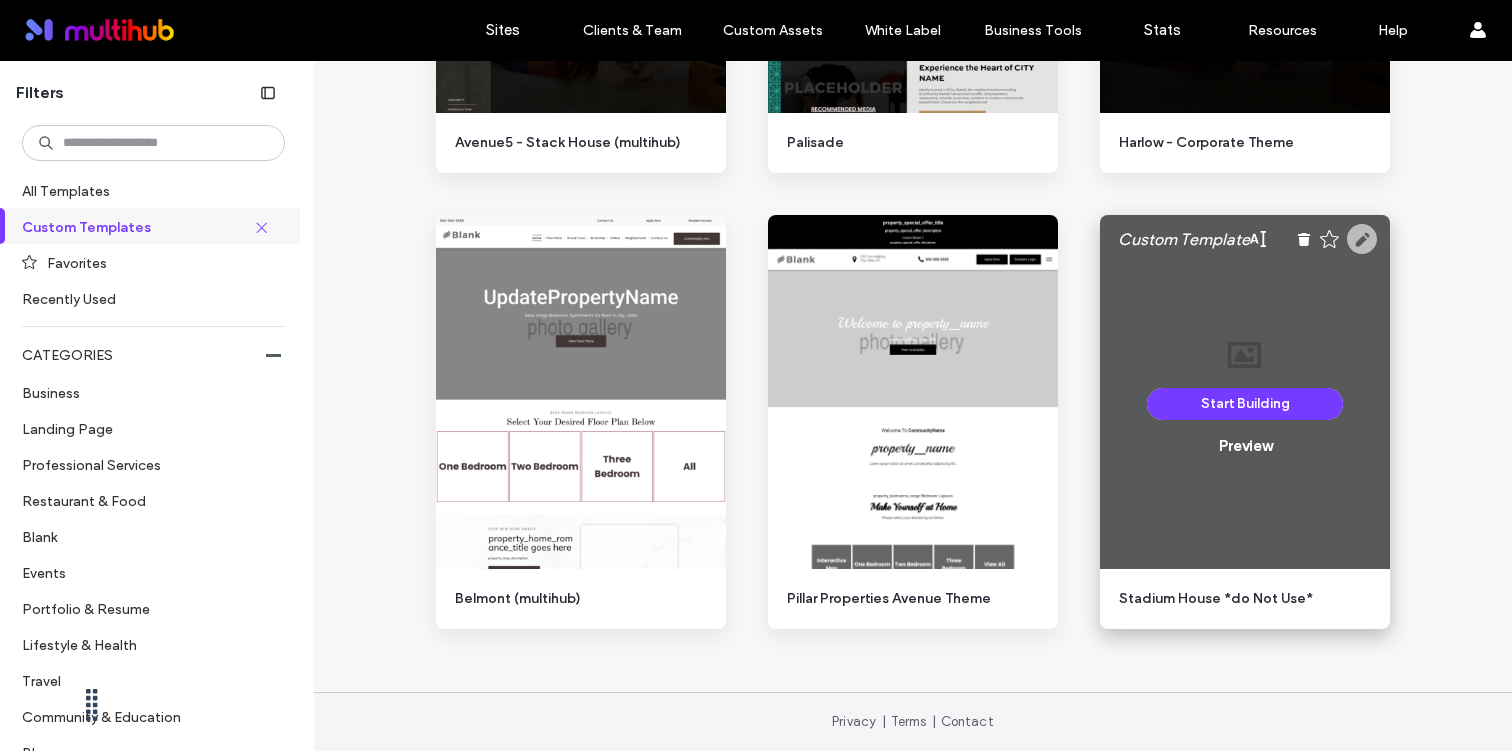 click 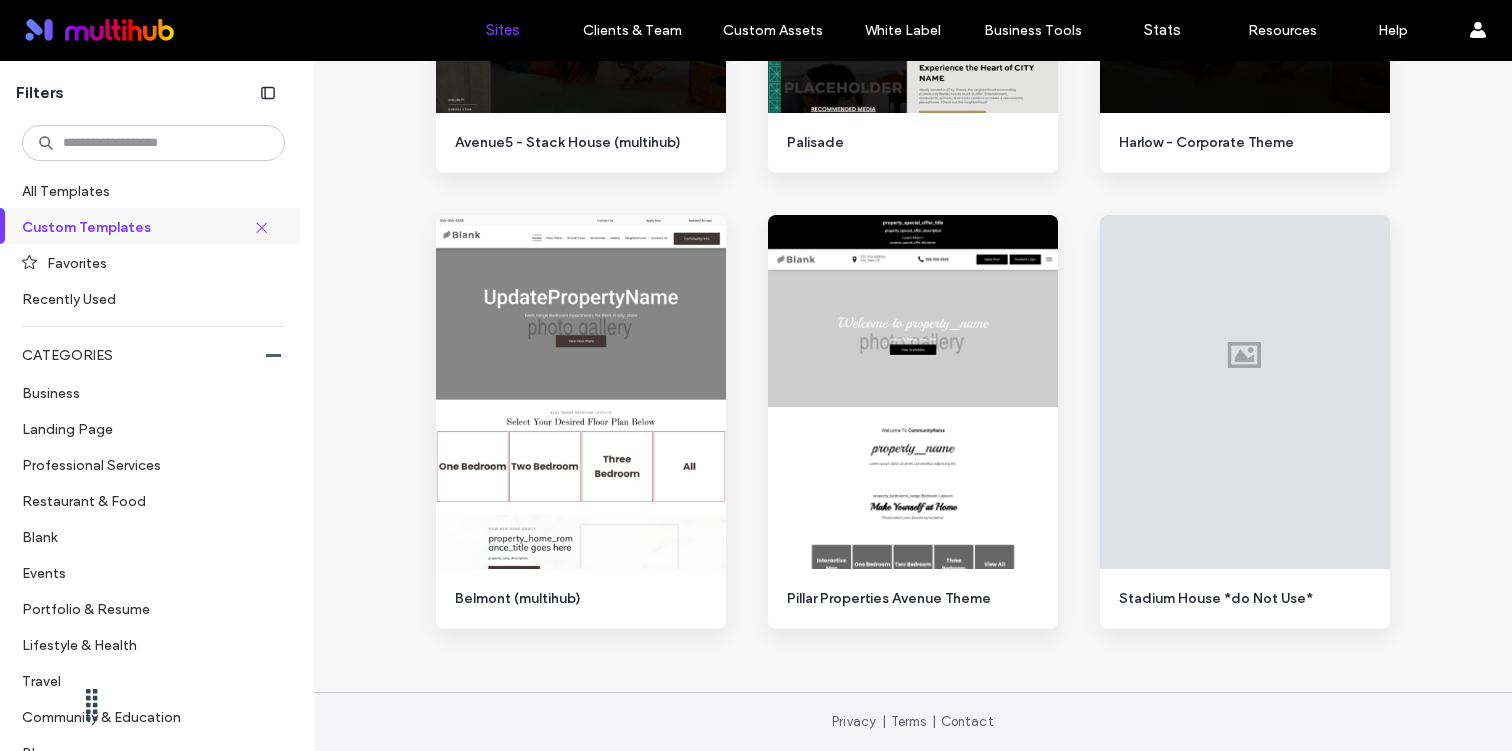 click on "Sites" at bounding box center [503, 30] 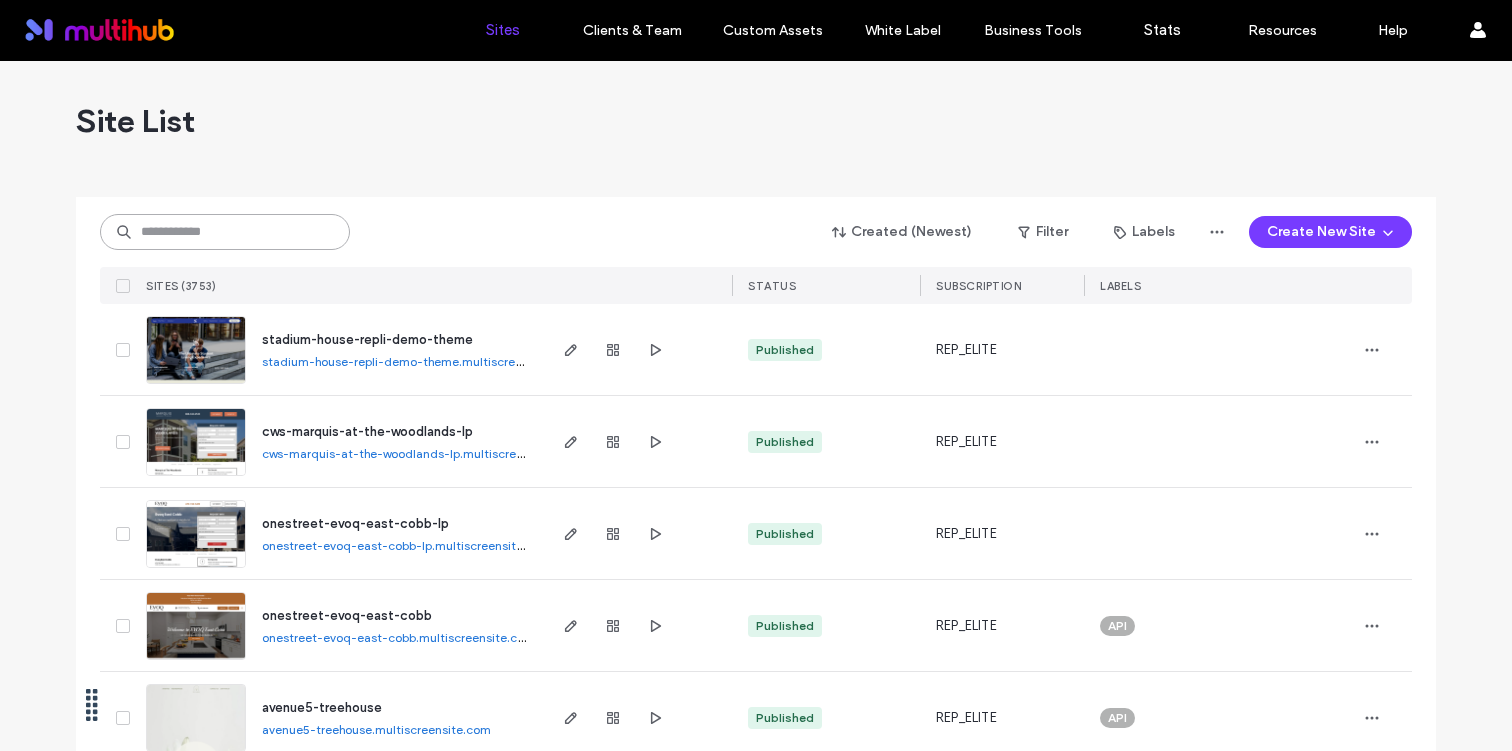 click at bounding box center [225, 232] 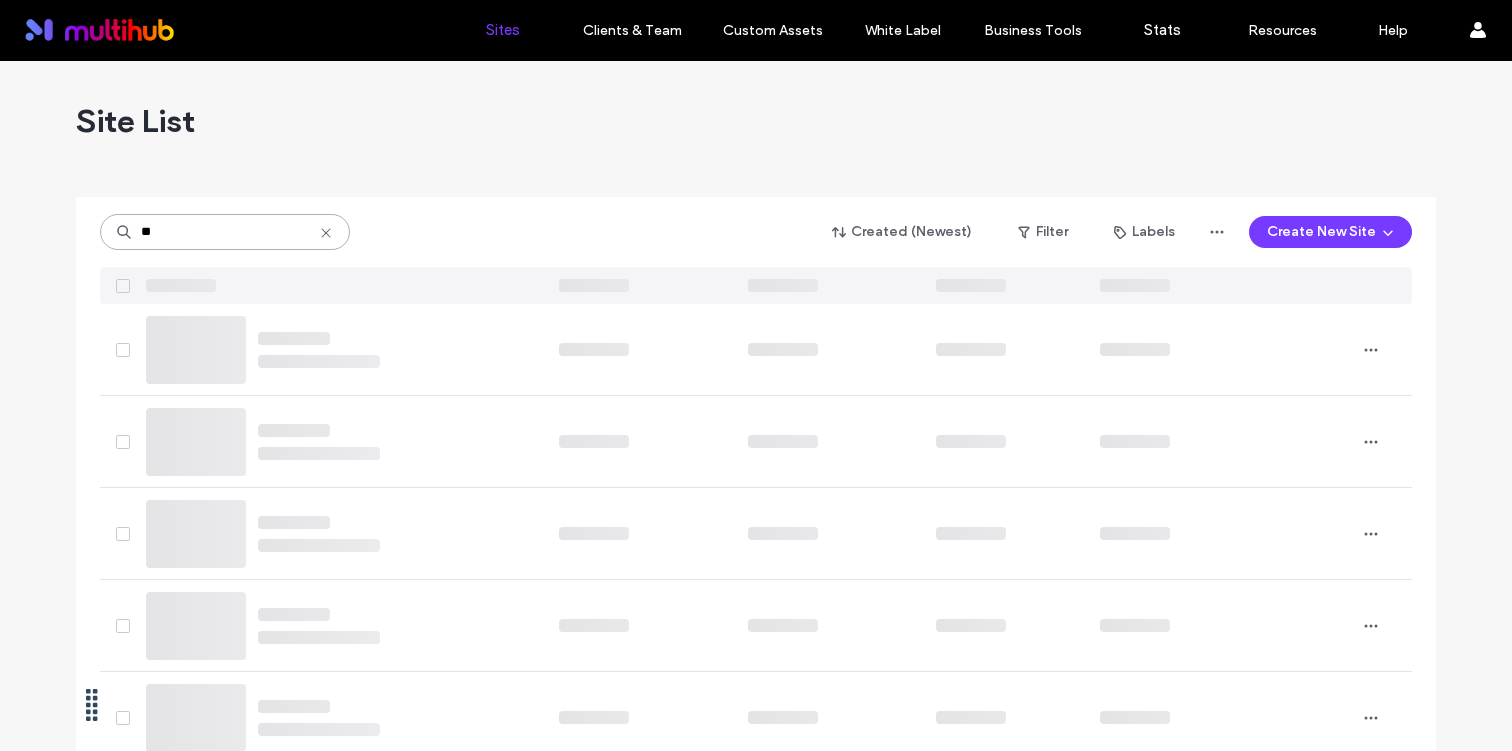 type on "**" 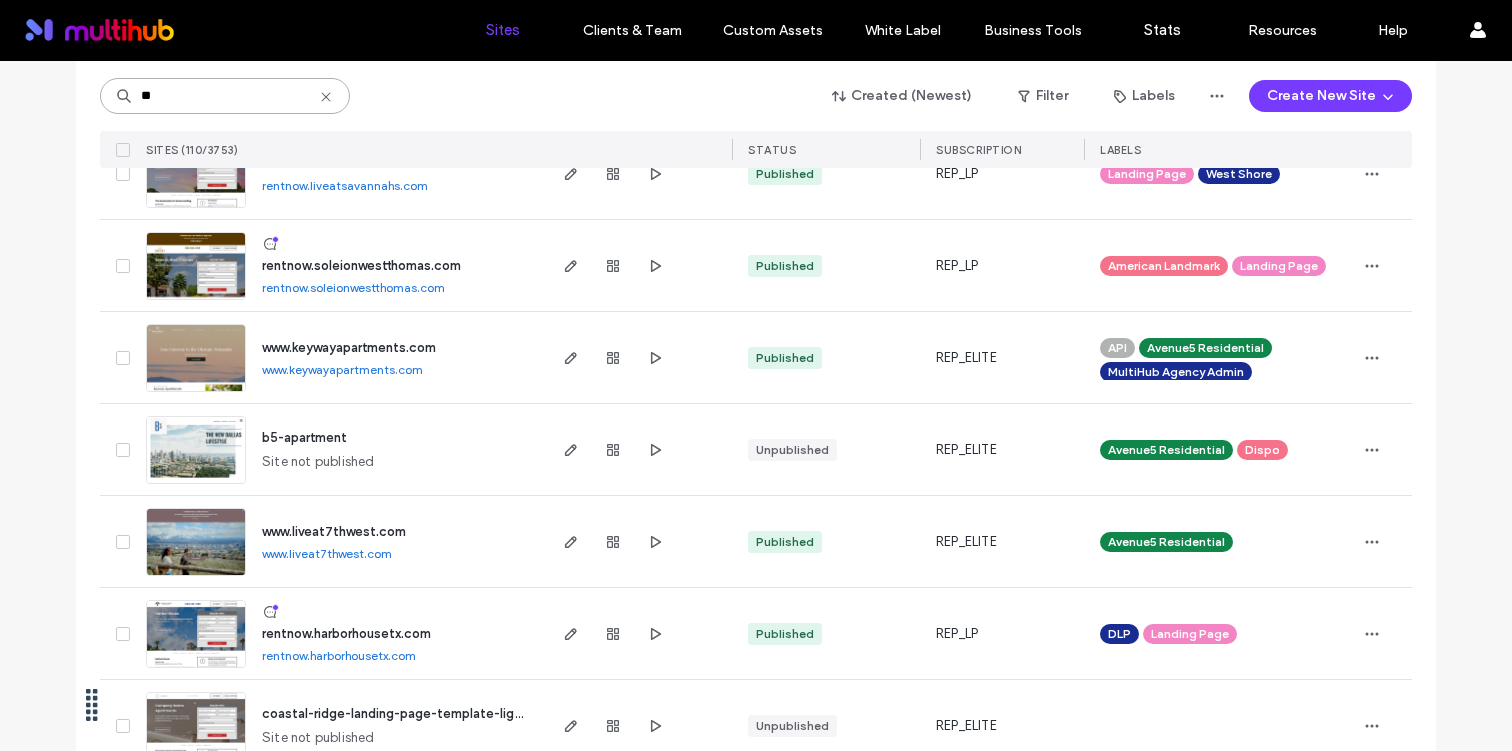 scroll, scrollTop: 2304, scrollLeft: 0, axis: vertical 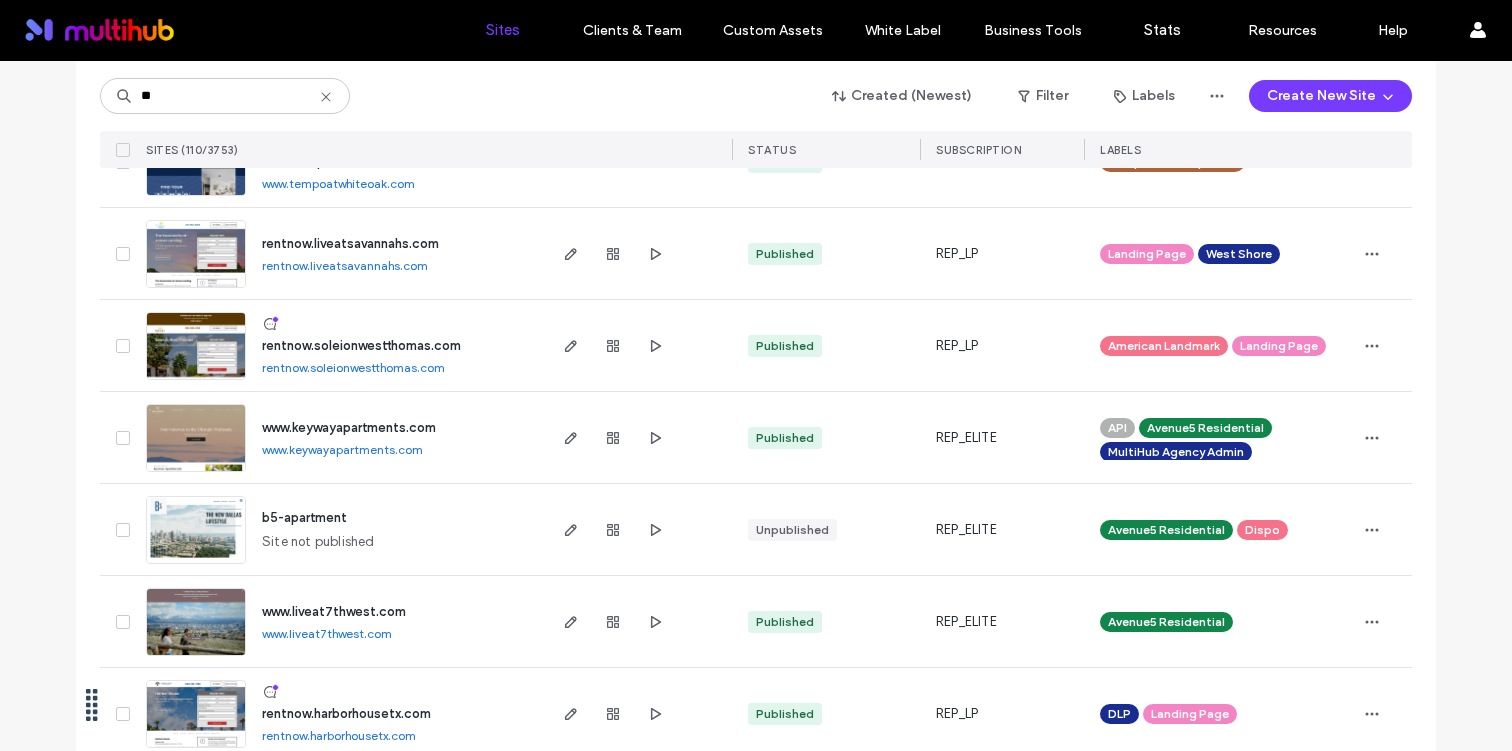 click on "b5-apartment" at bounding box center [304, 517] 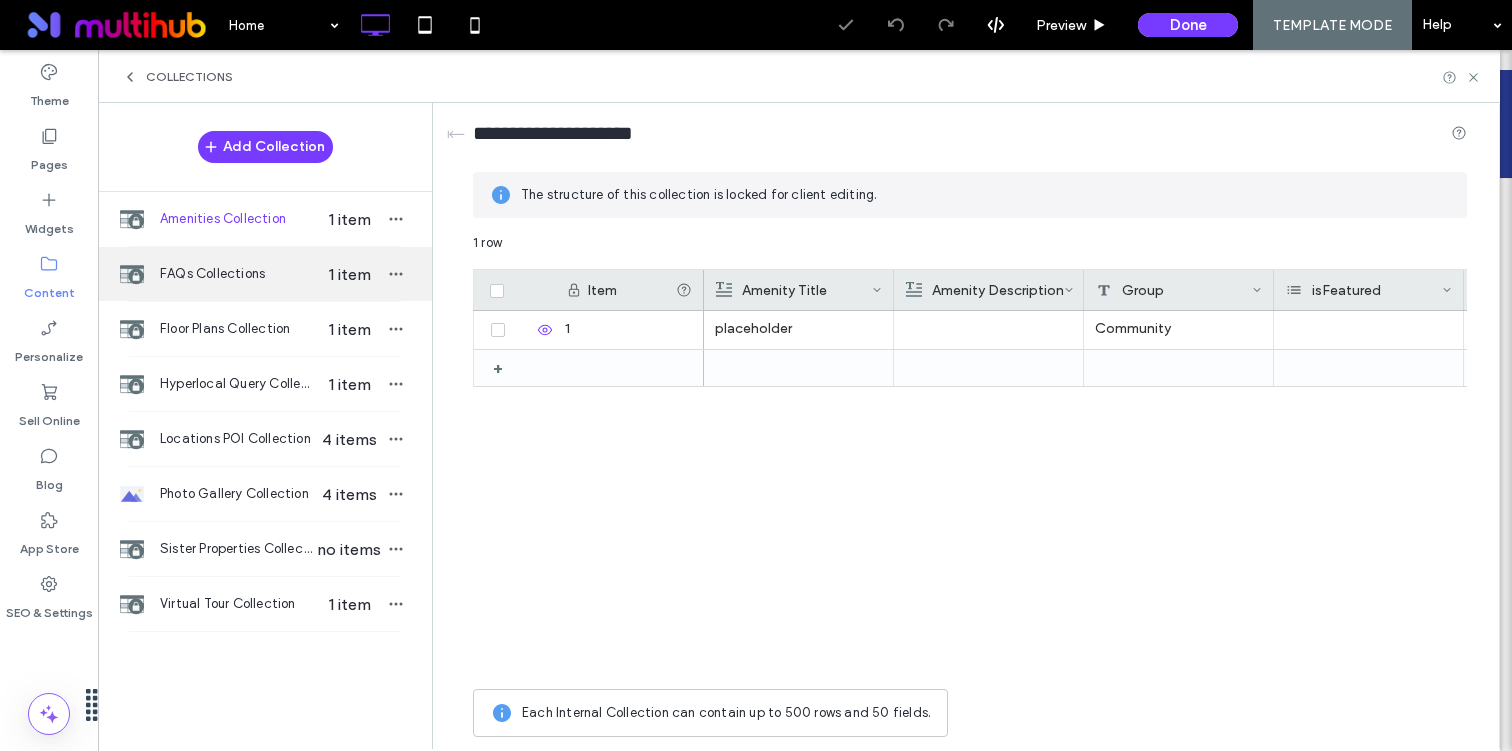 scroll, scrollTop: 0, scrollLeft: 0, axis: both 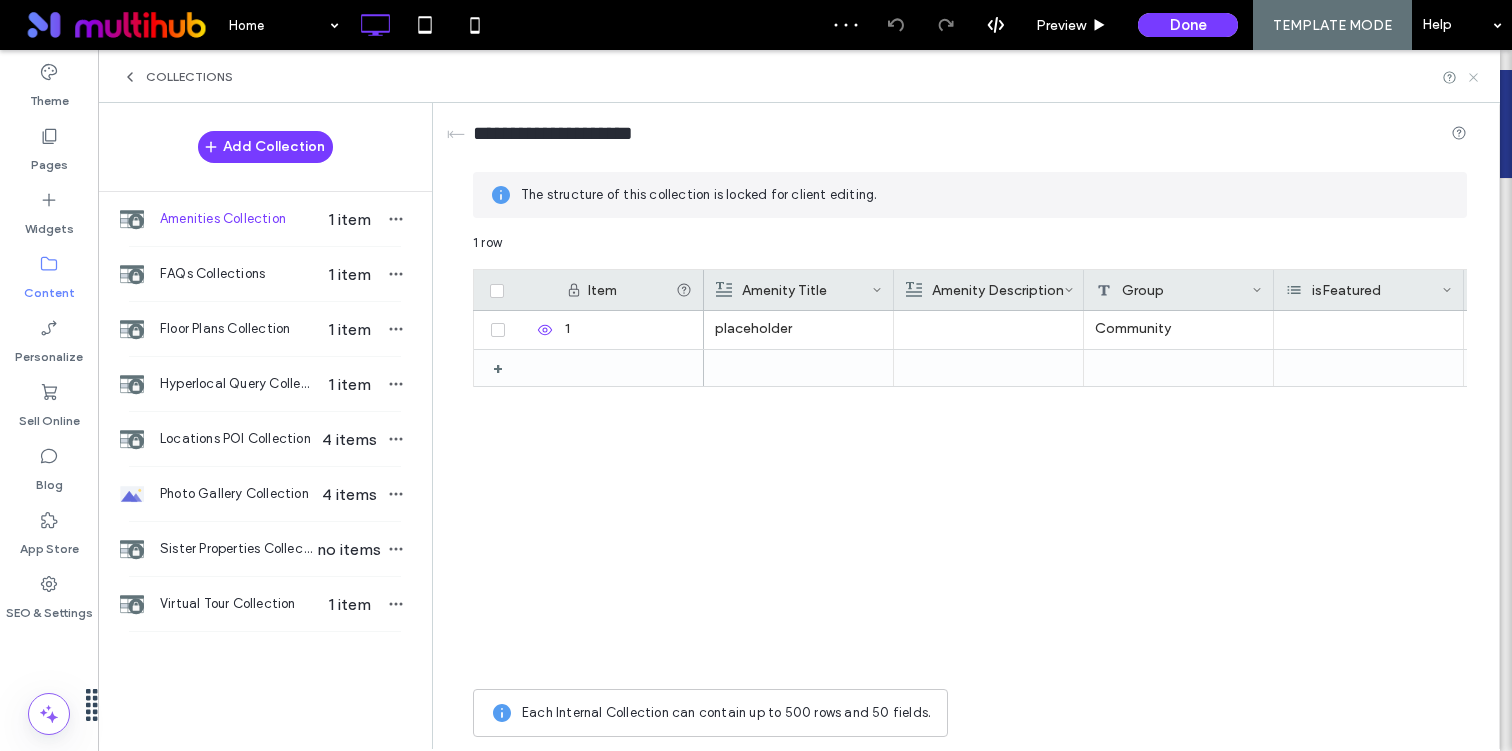 click 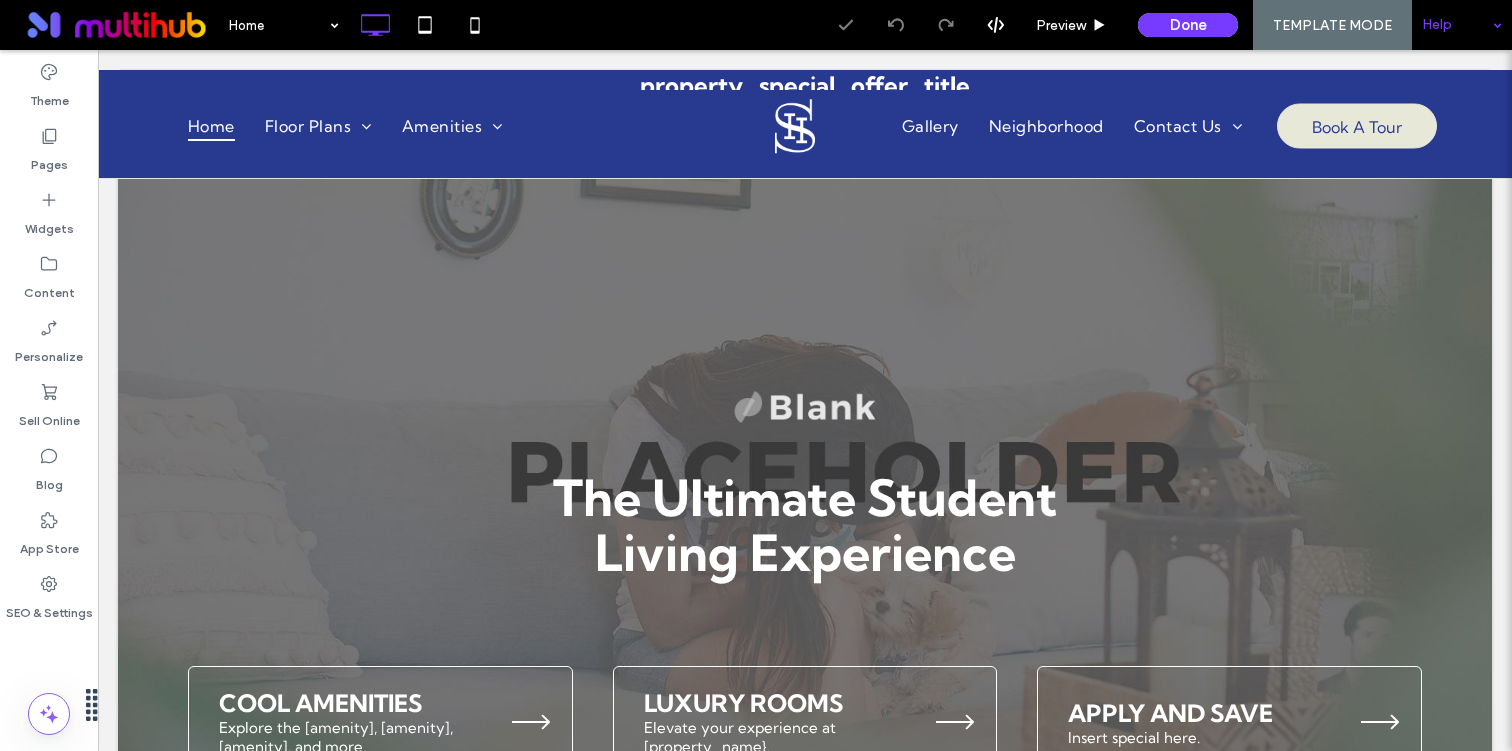 scroll, scrollTop: 0, scrollLeft: 0, axis: both 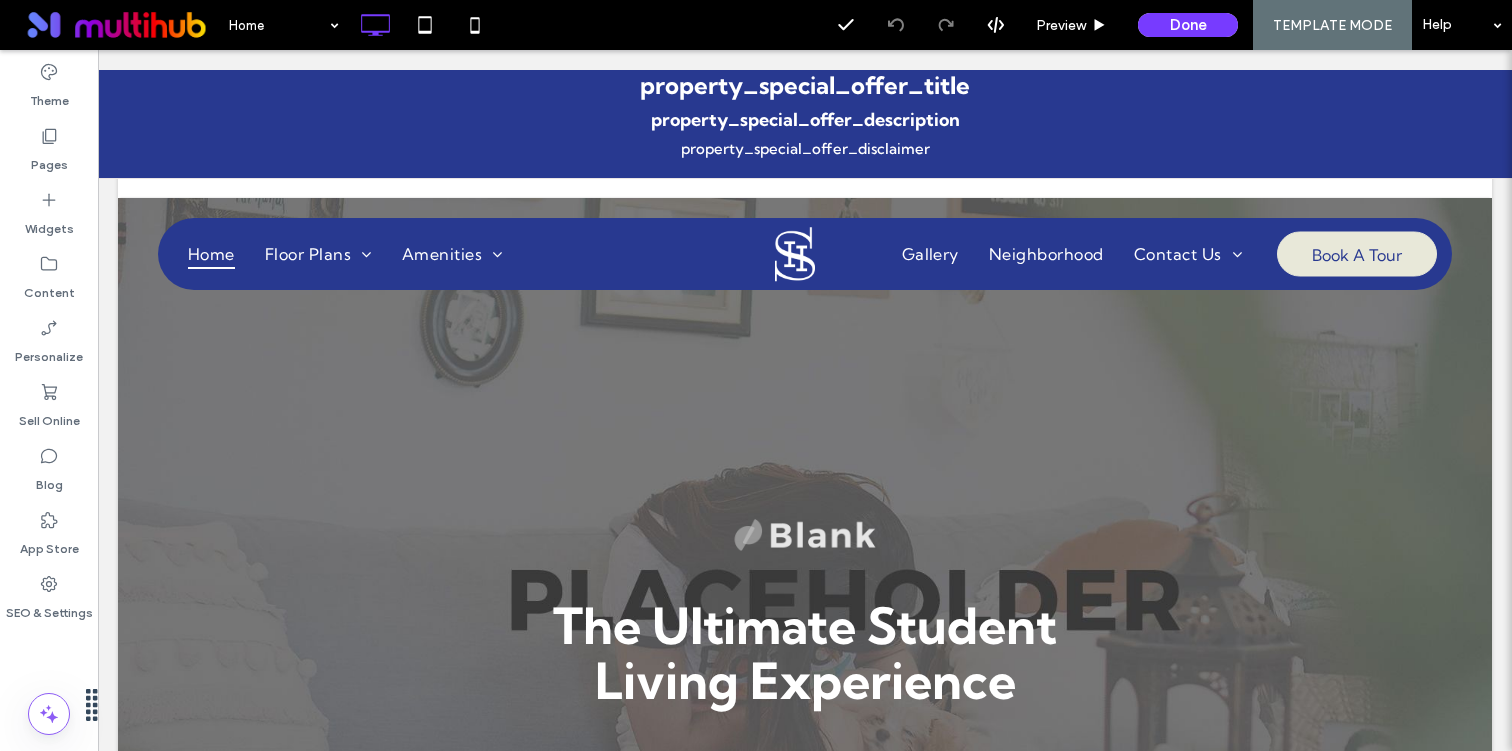 click on "Home Preview Done TEMPLATE MODE Help" at bounding box center (865, 25) 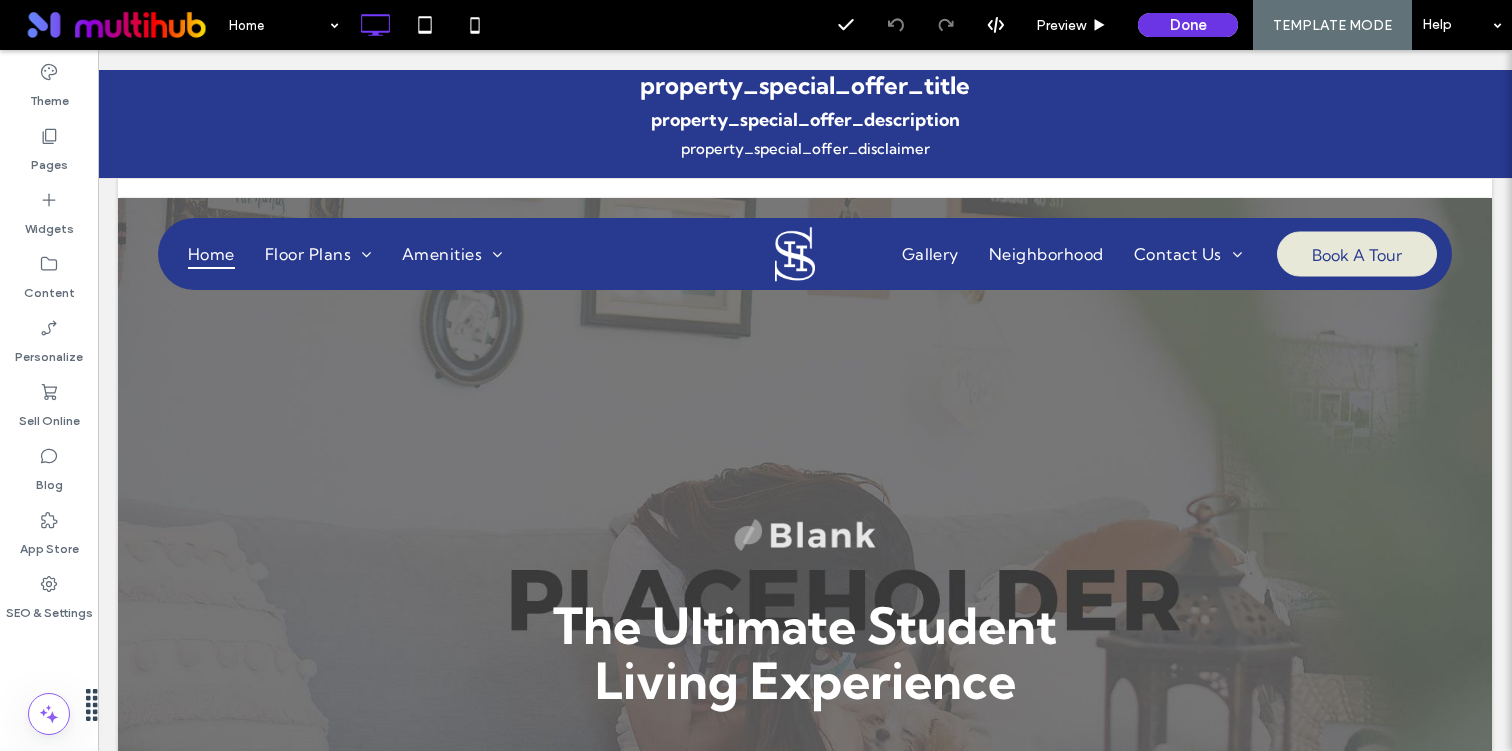 click on "Done" at bounding box center [1188, 25] 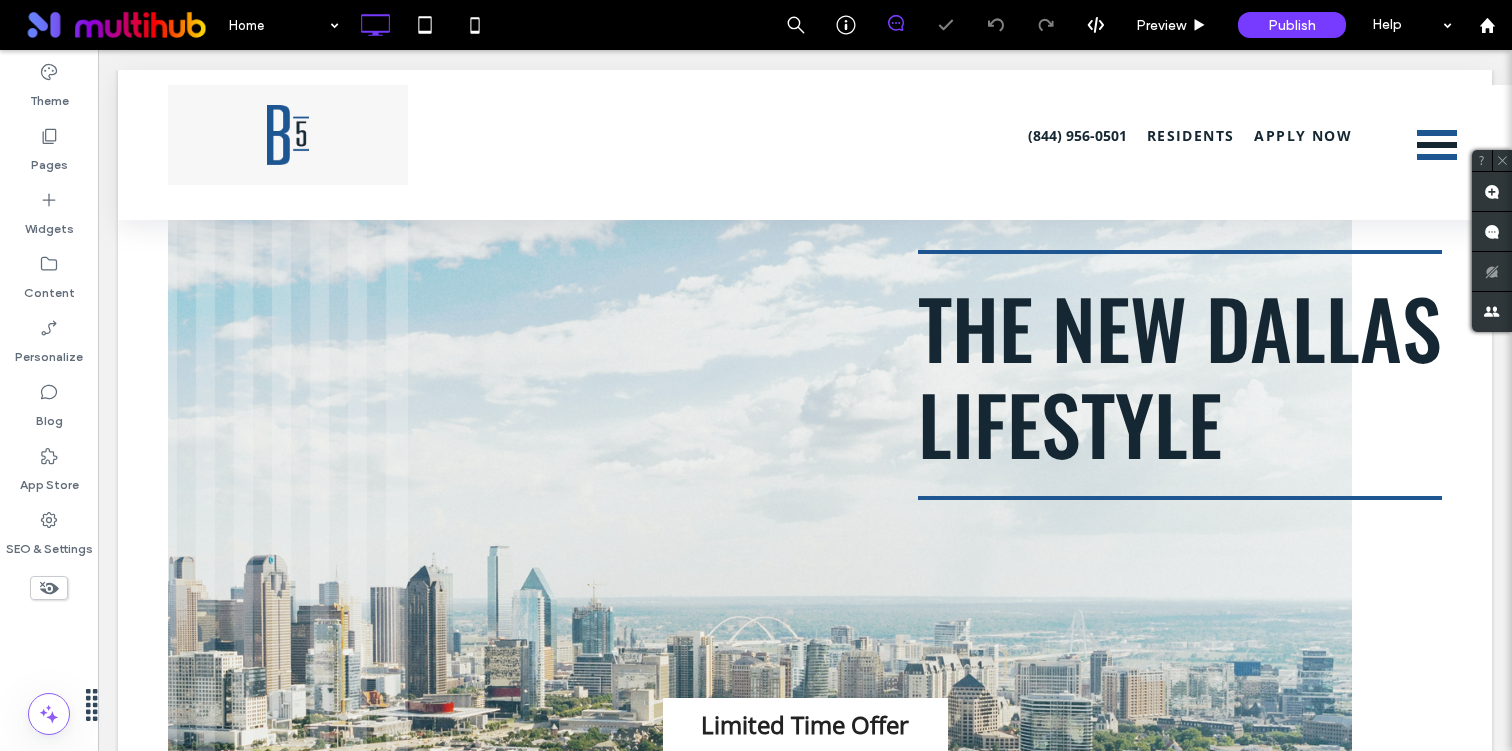 scroll, scrollTop: 1204, scrollLeft: 0, axis: vertical 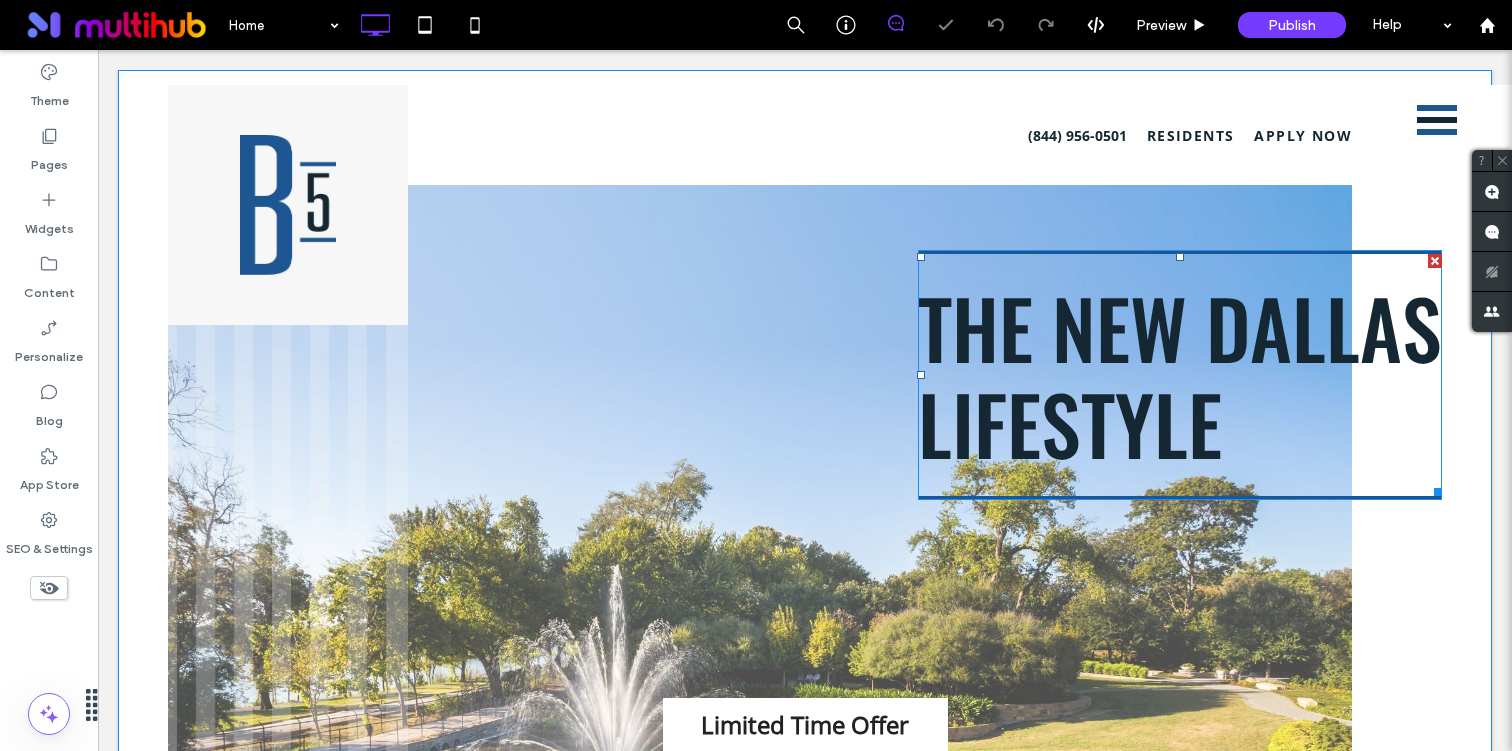 click on "Lifestyle" at bounding box center [1070, 423] 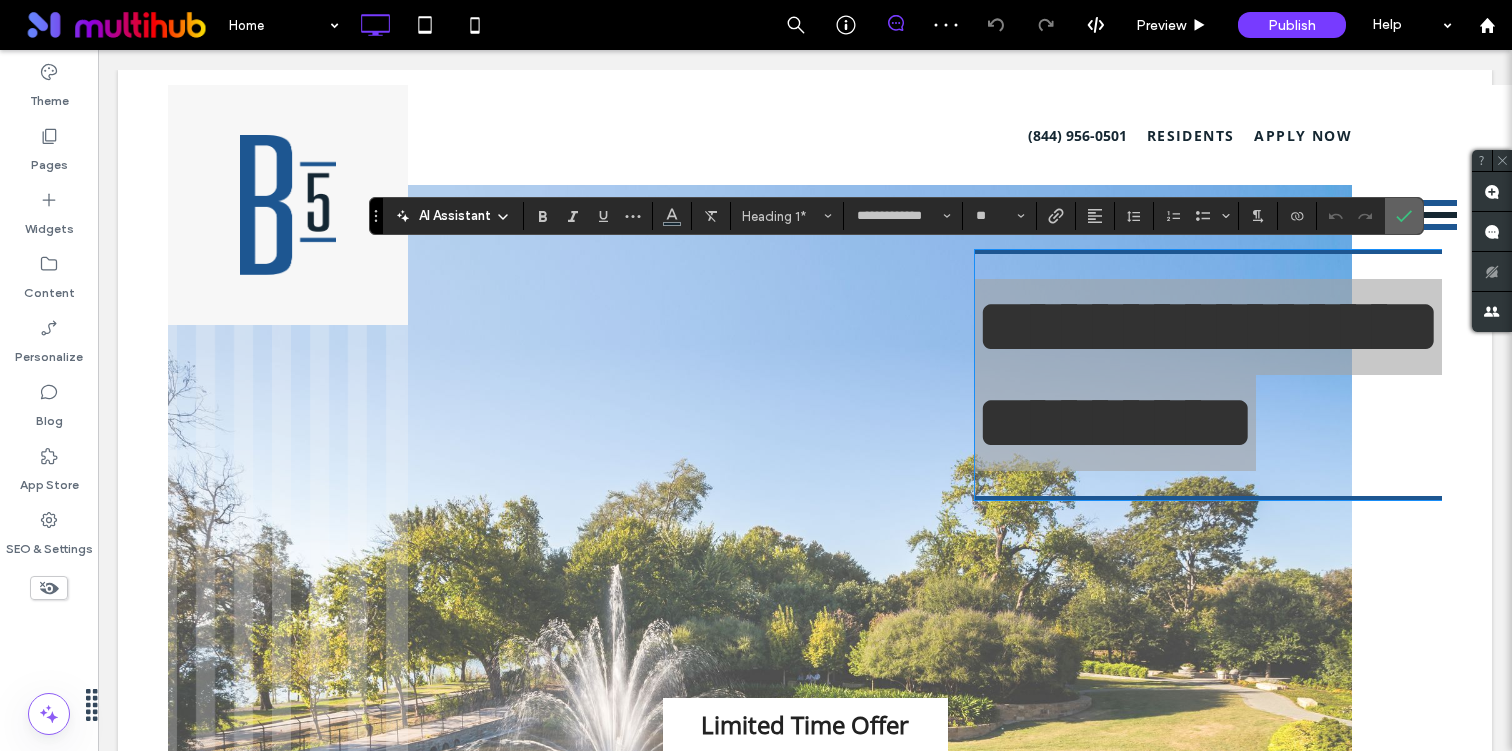 click 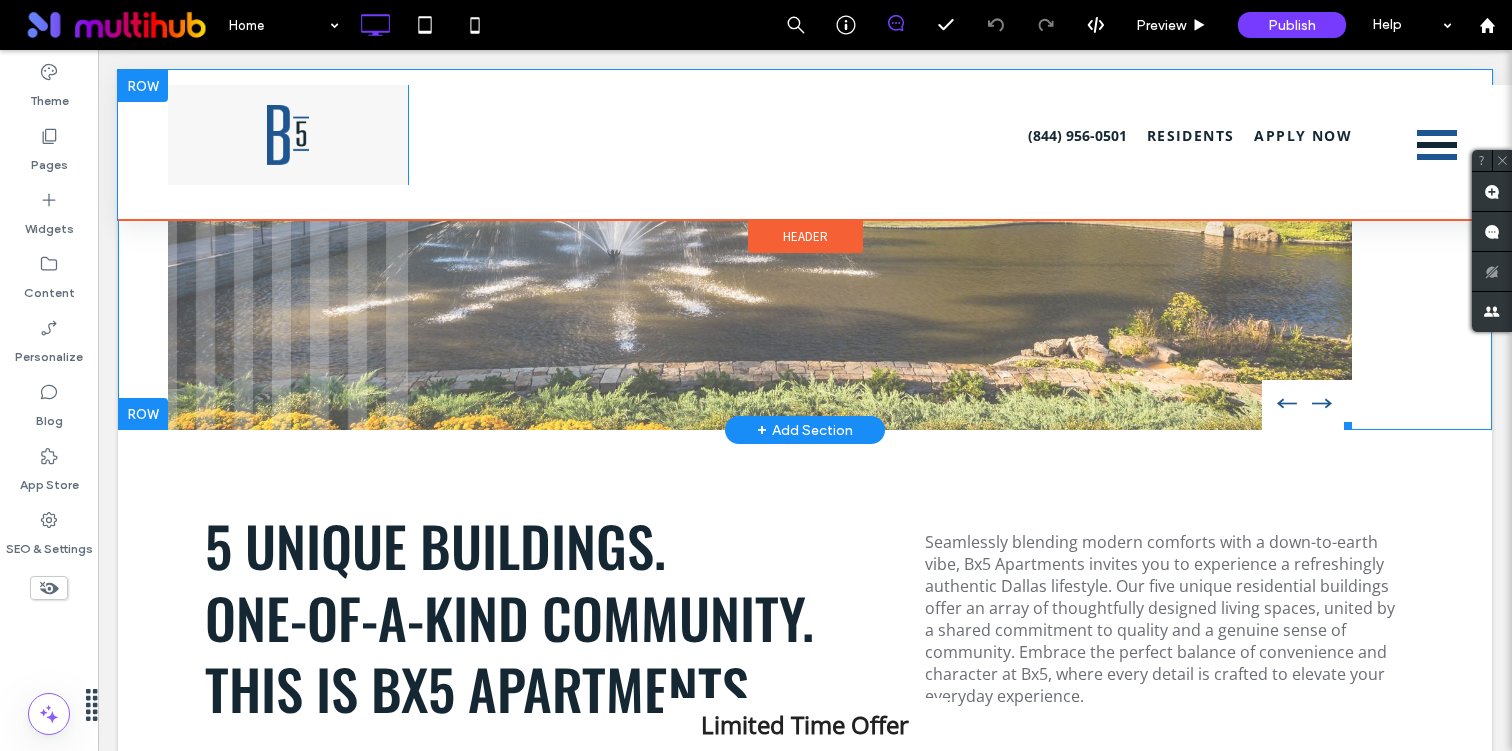 scroll, scrollTop: 543, scrollLeft: 0, axis: vertical 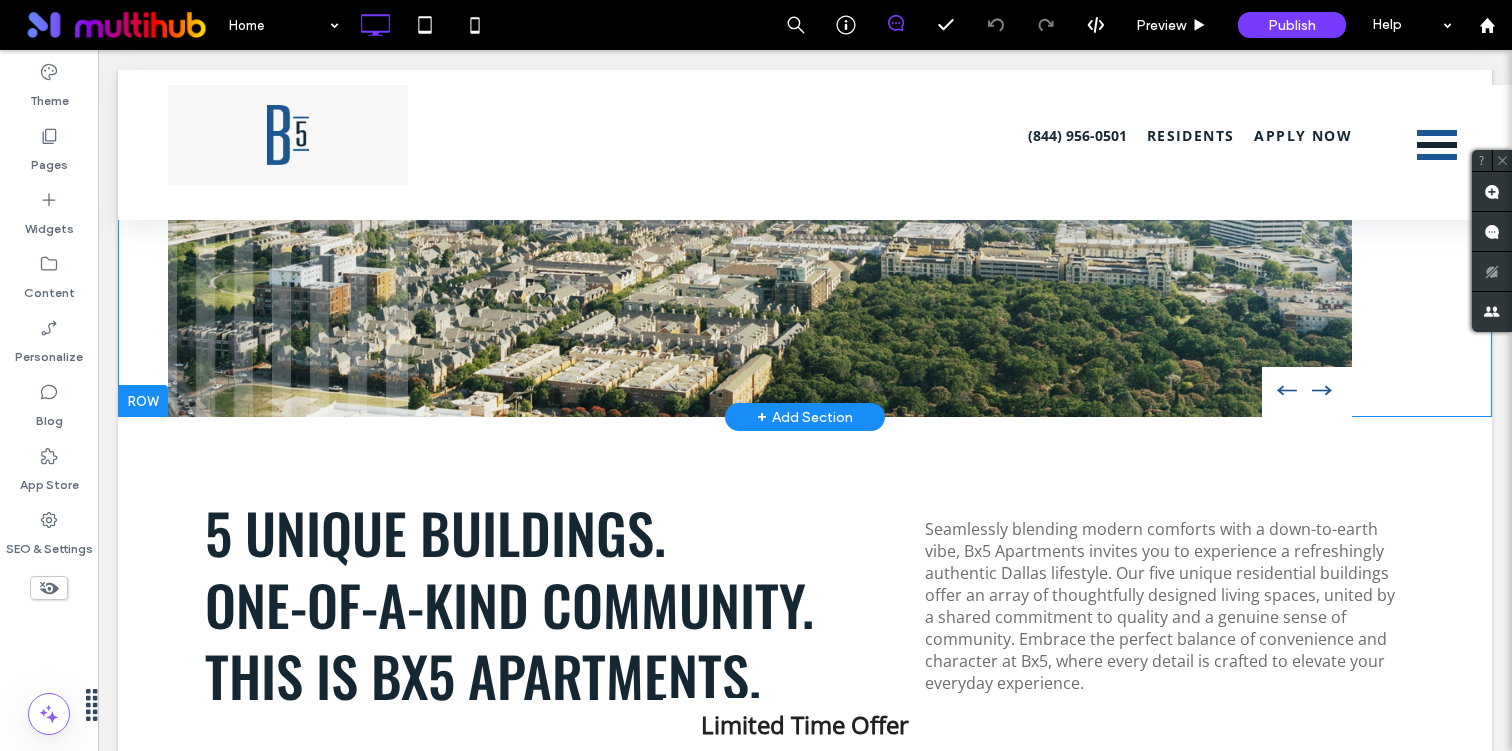 click on "Limited Time Offer
×
Up to 6 weeks FREE!
Plus waived application and admin fees on move-in!*Restrictions apply, please contact our leasing team for details.
Learn More →
Slide title
Write your caption here
Button
Previous Next
The New Dallas   Lifestyle
Click To Paste" at bounding box center [805, 17] 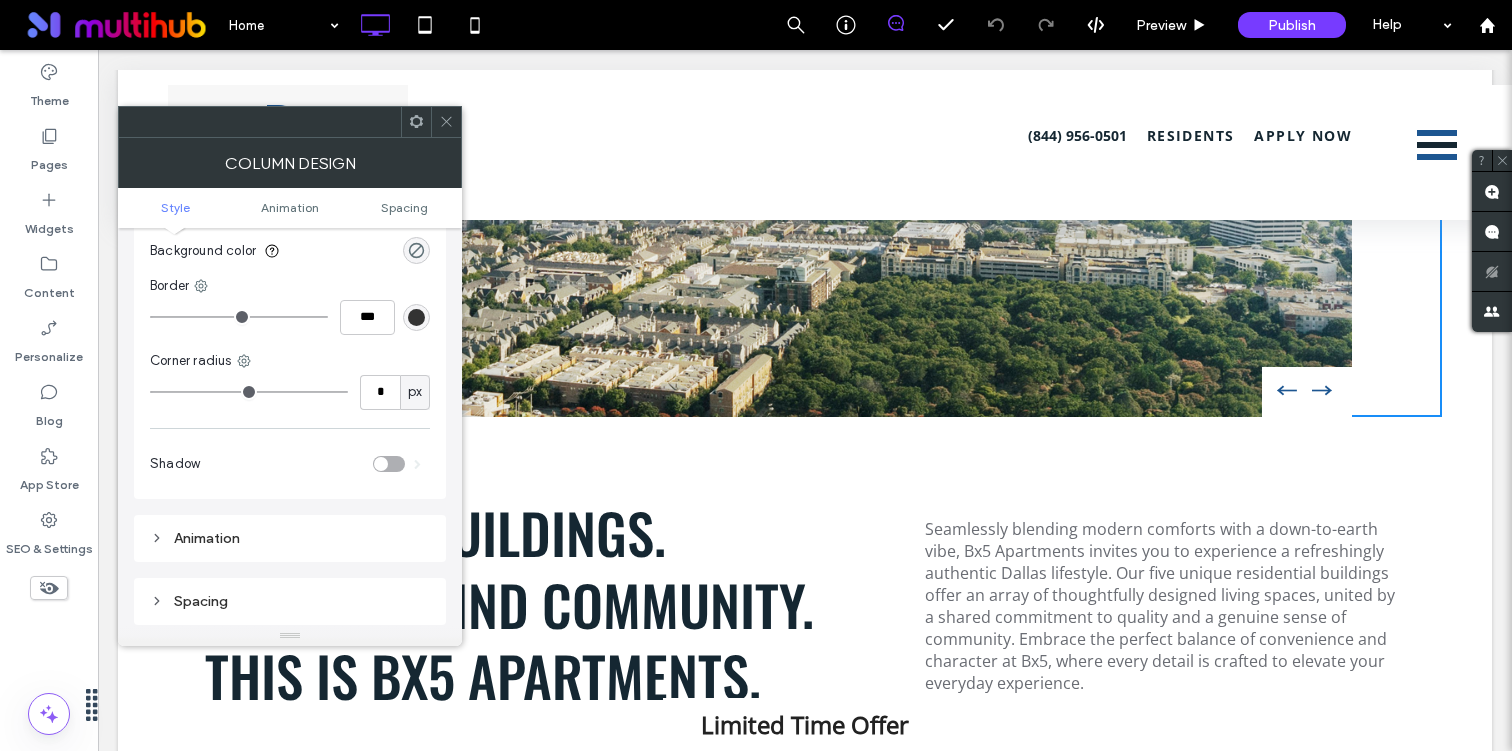 scroll, scrollTop: 166, scrollLeft: 0, axis: vertical 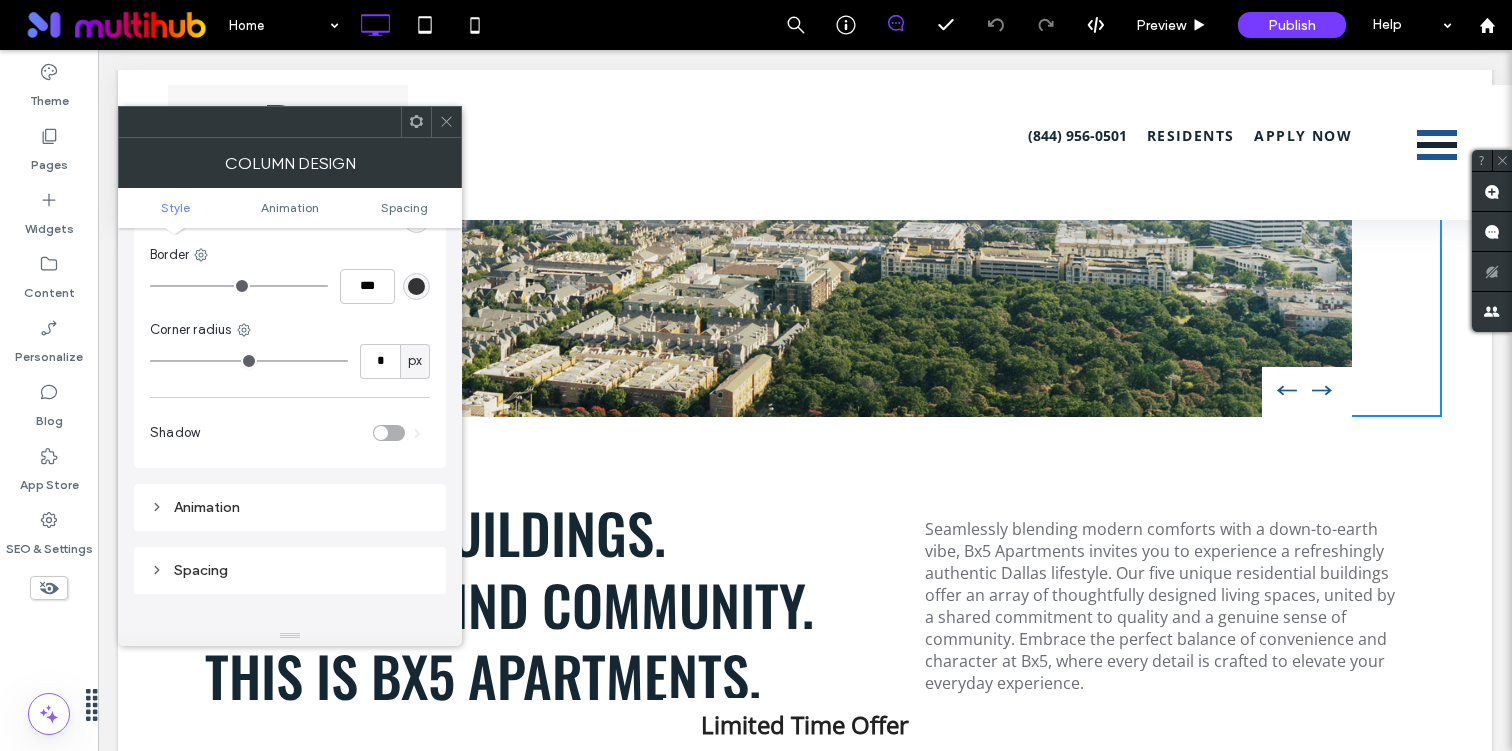 click 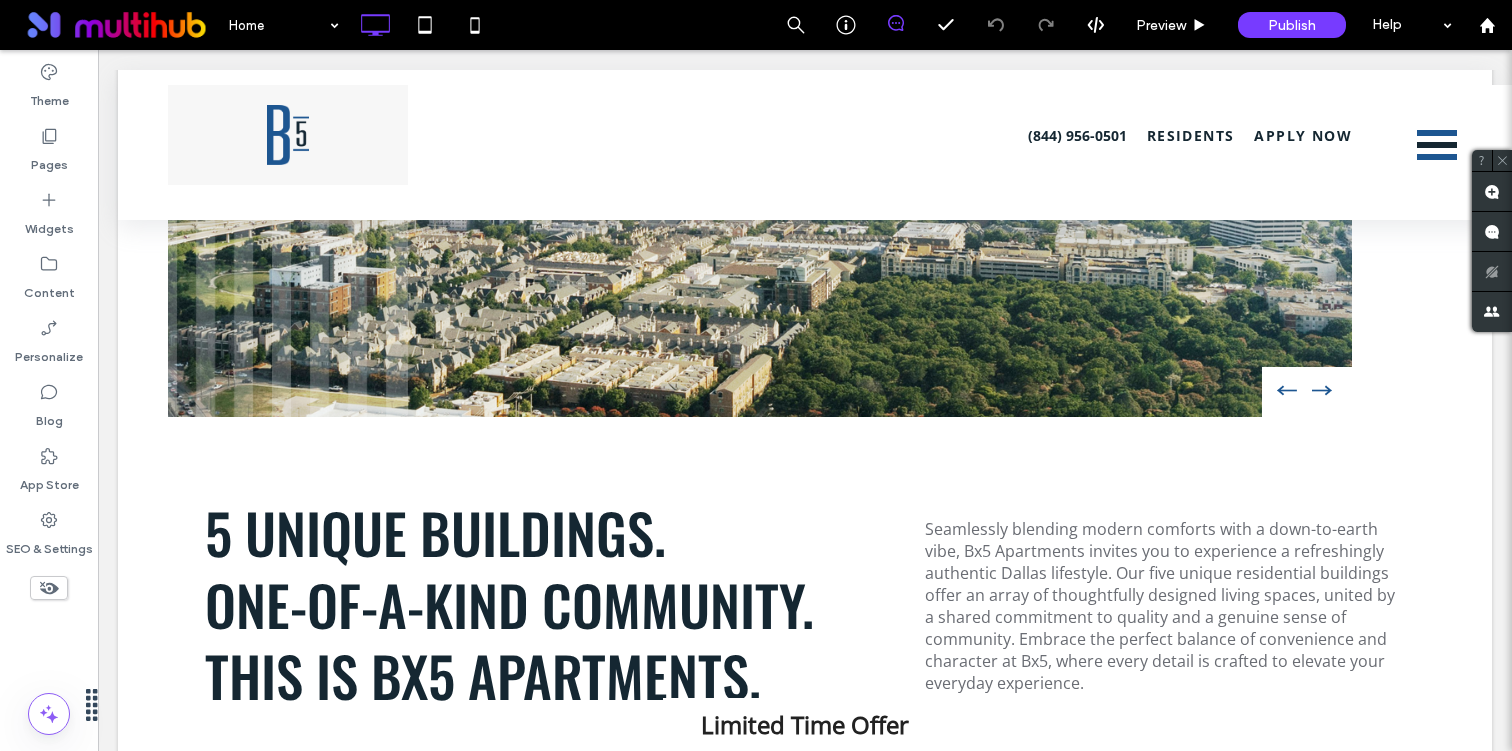 scroll, scrollTop: 0, scrollLeft: 0, axis: both 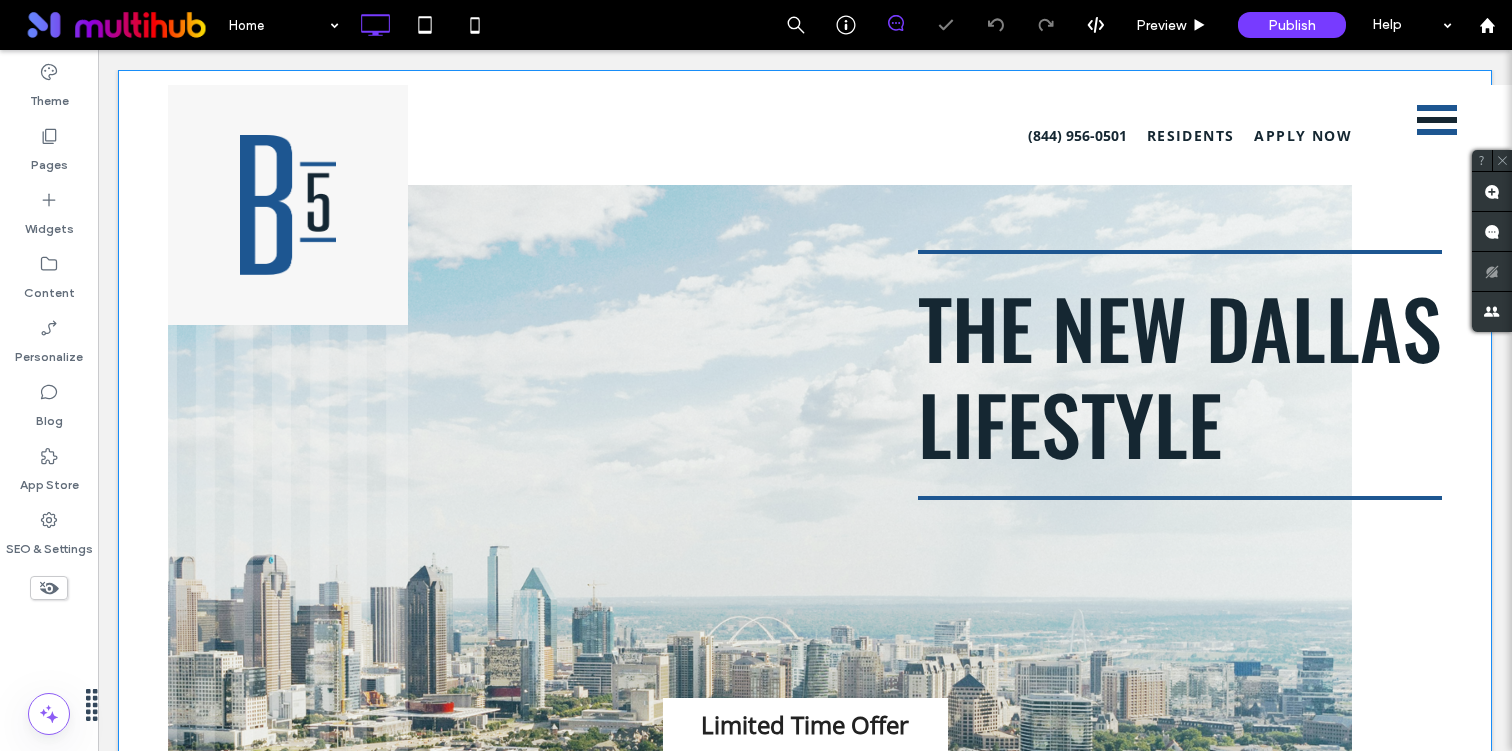 click on "Limited Time Offer
×
Up to 6 weeks FREE!
Plus waived application and admin fees on move-in!*Restrictions apply, please contact our leasing team for details.
Learn More →
Slide title
Write your caption here
Button
Previous Next
The New Dallas   Lifestyle
Click To Paste" at bounding box center [805, 560] 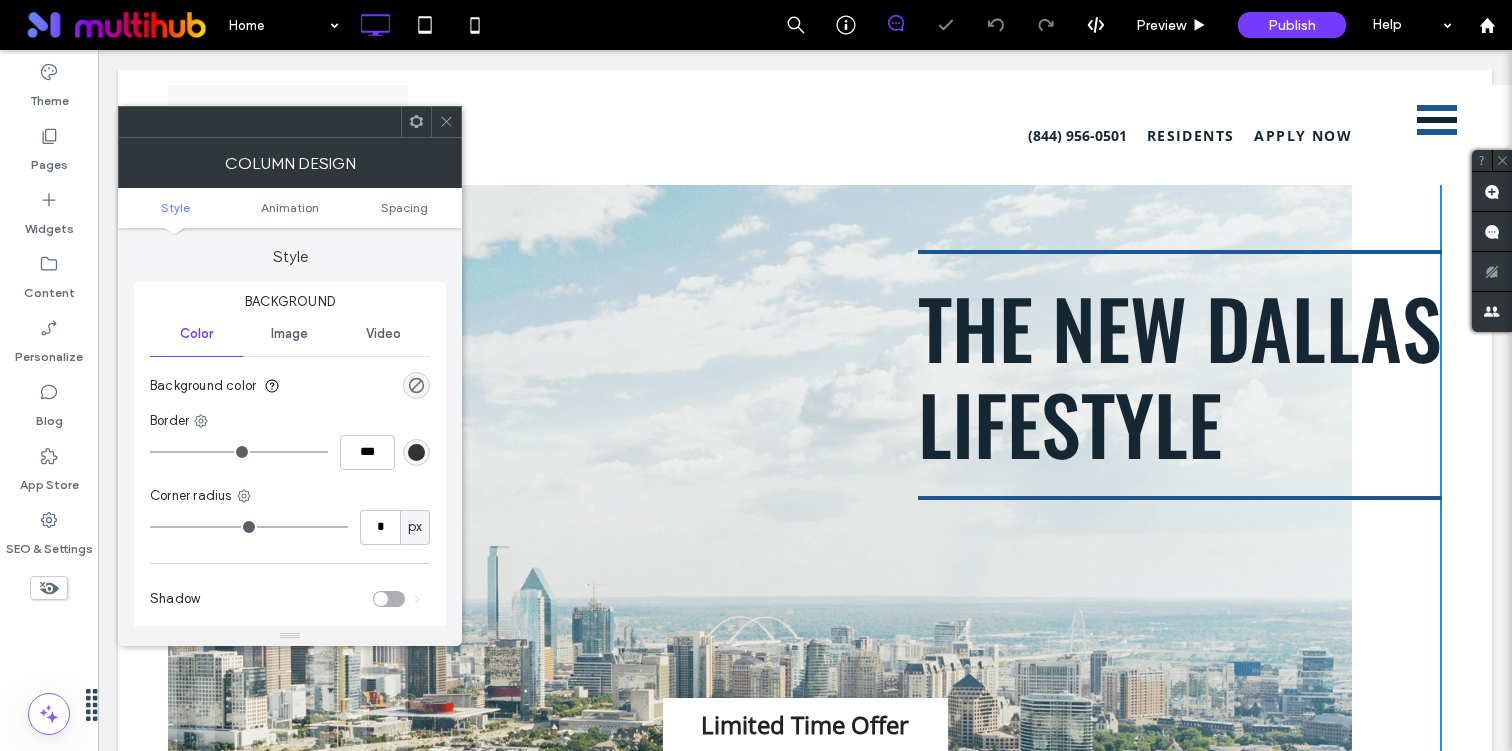 click at bounding box center (446, 122) 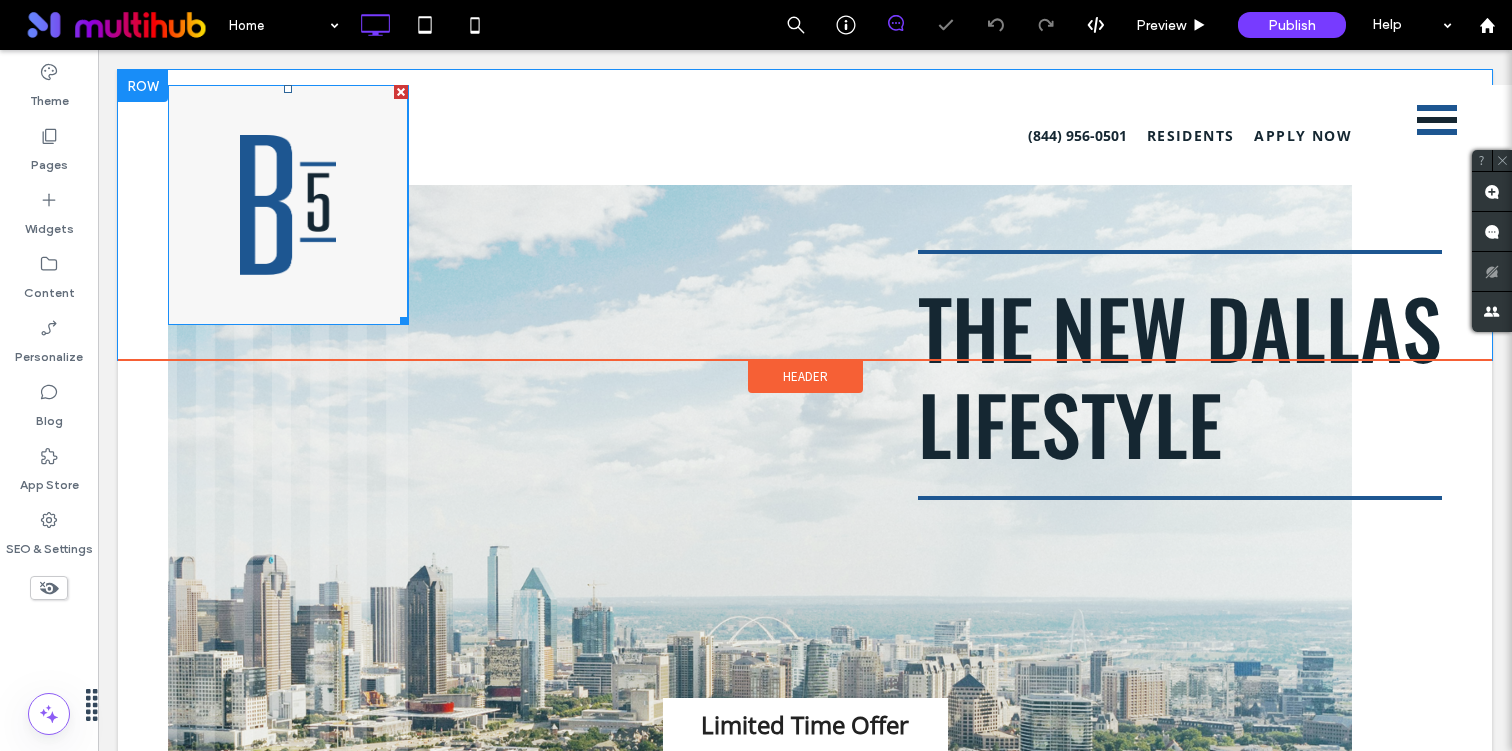 click at bounding box center (288, 205) 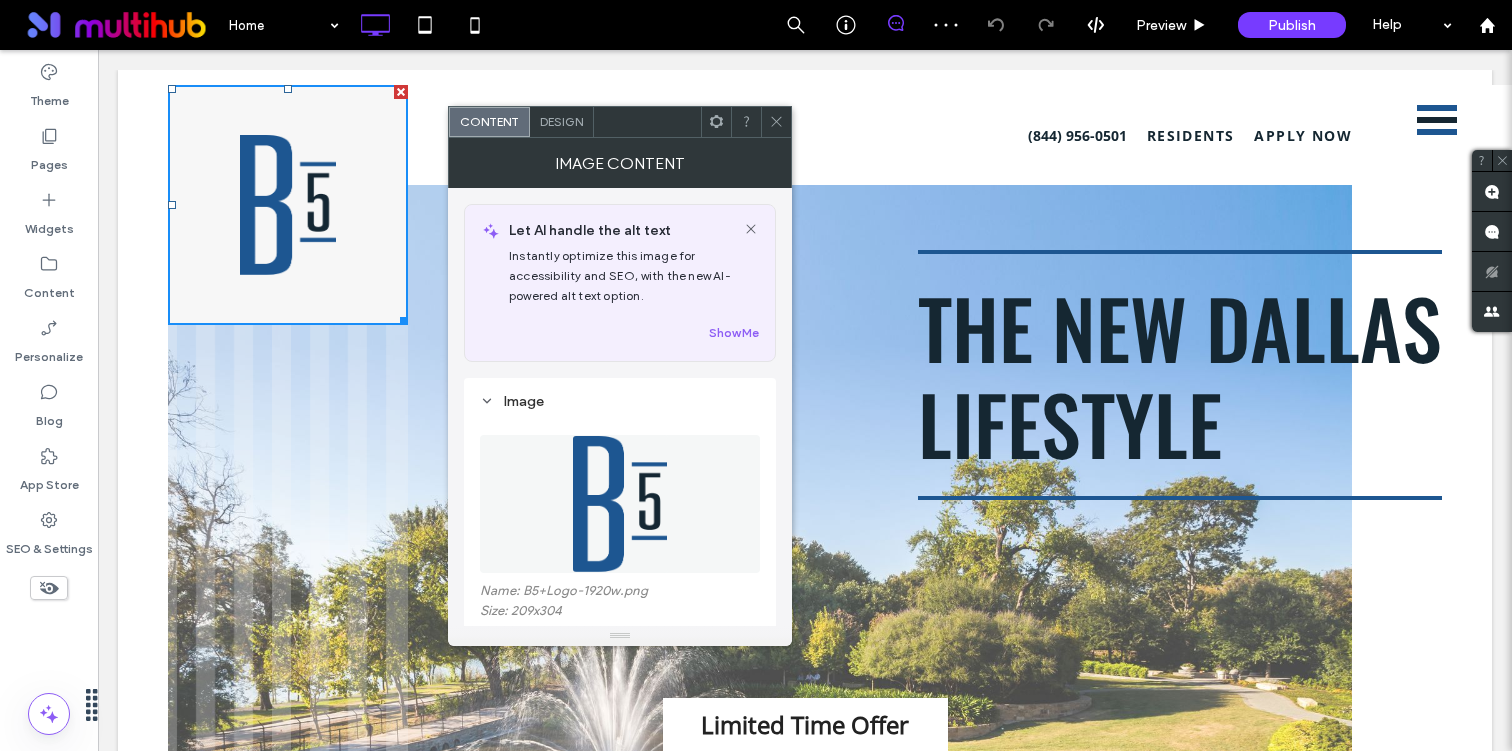 click at bounding box center [776, 122] 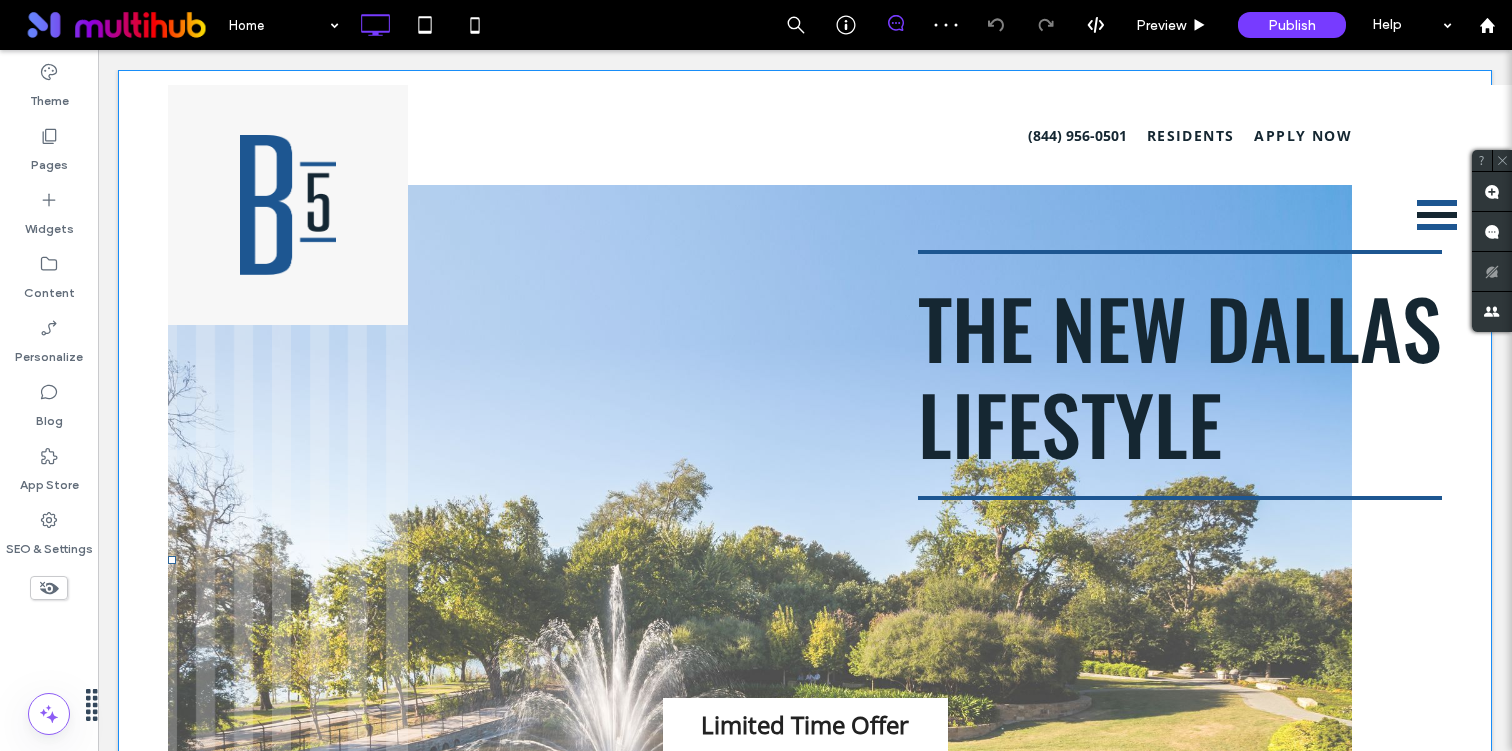 click on "Slide title
Write your caption here
Button" at bounding box center (760, 560) 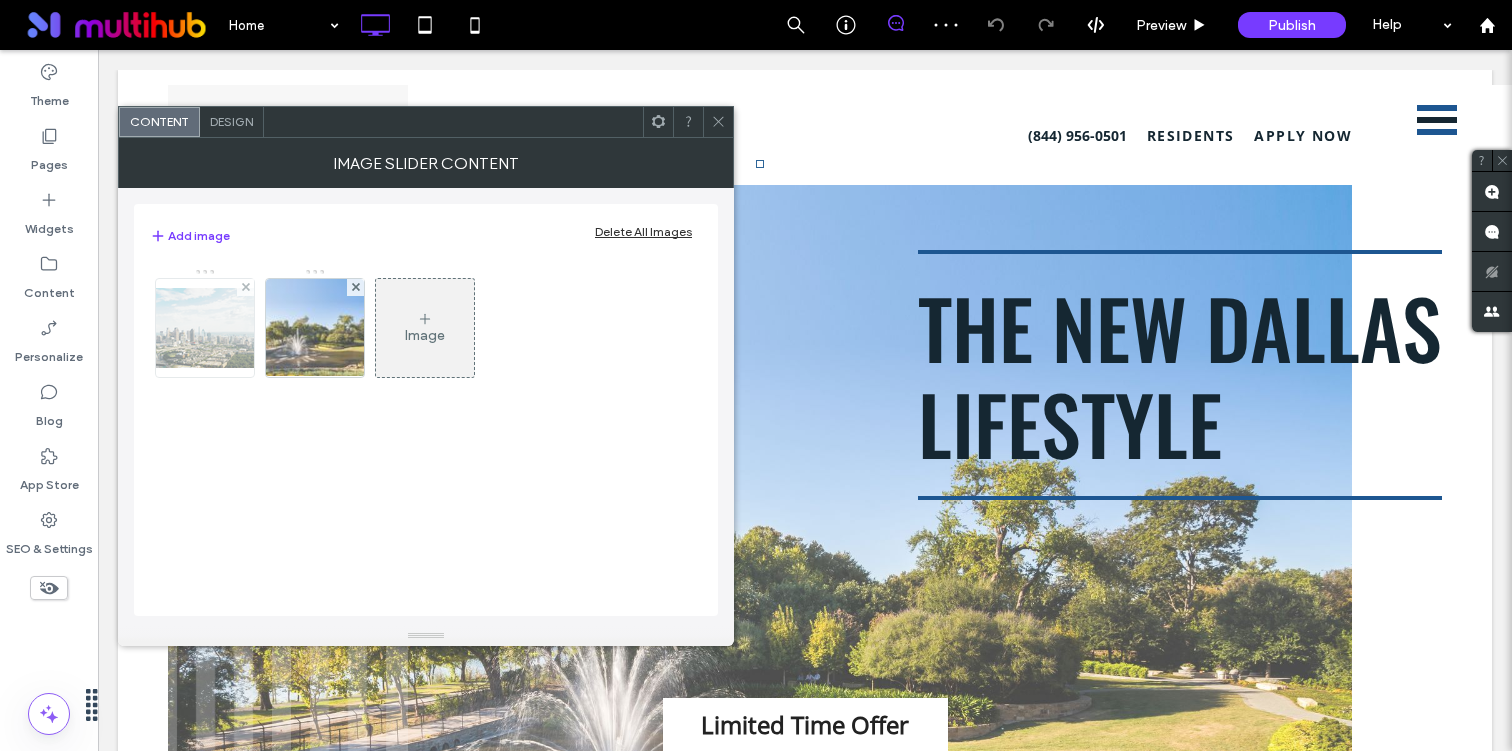 click at bounding box center [205, 328] 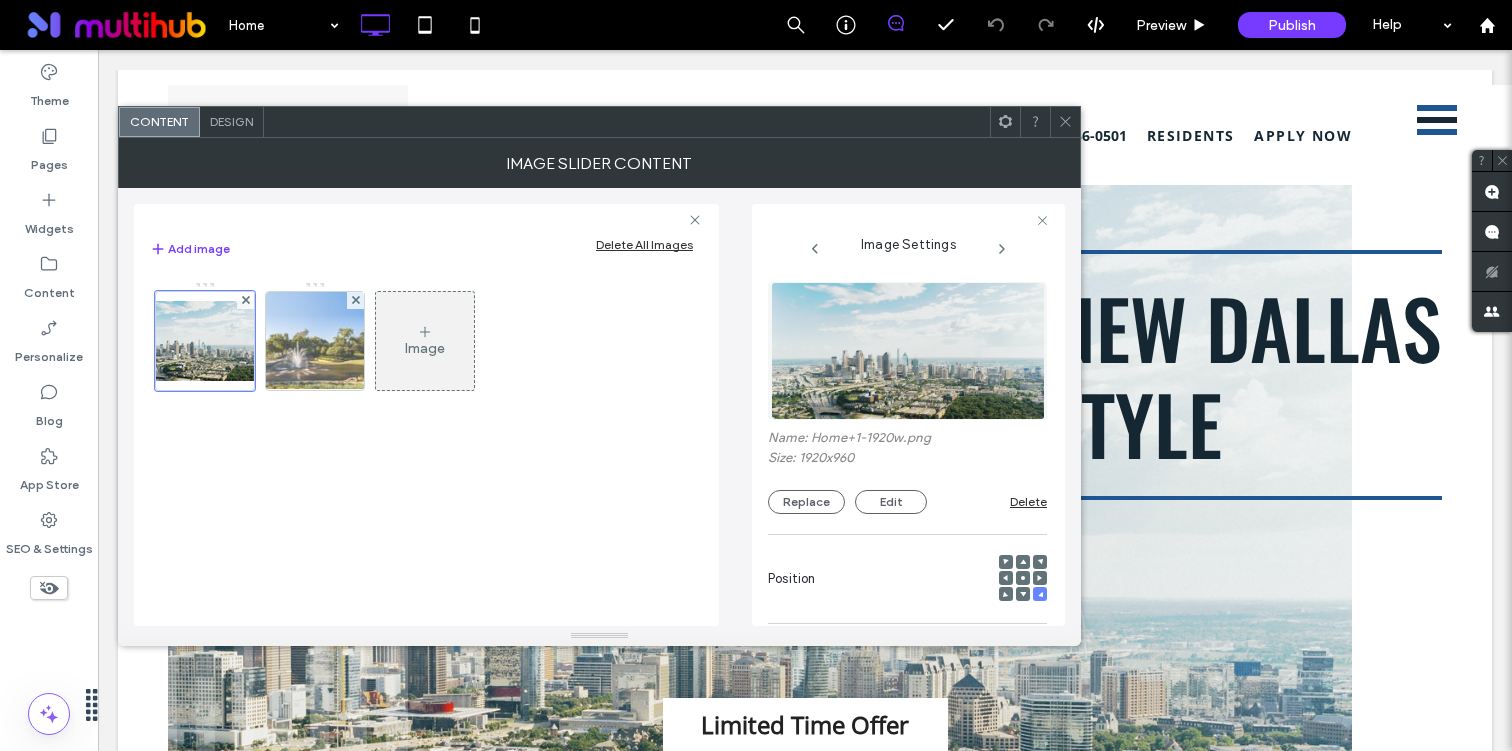 click 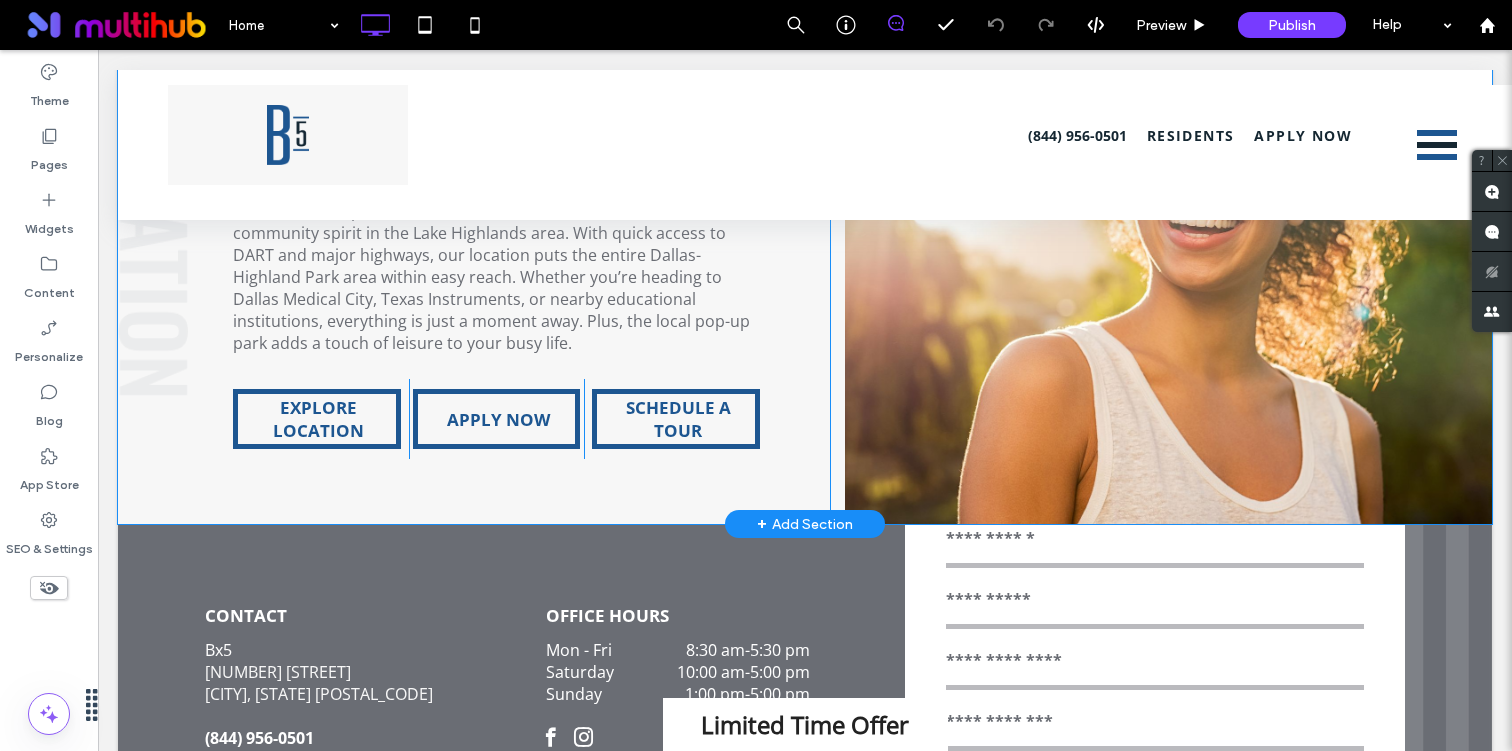 scroll, scrollTop: 5081, scrollLeft: 0, axis: vertical 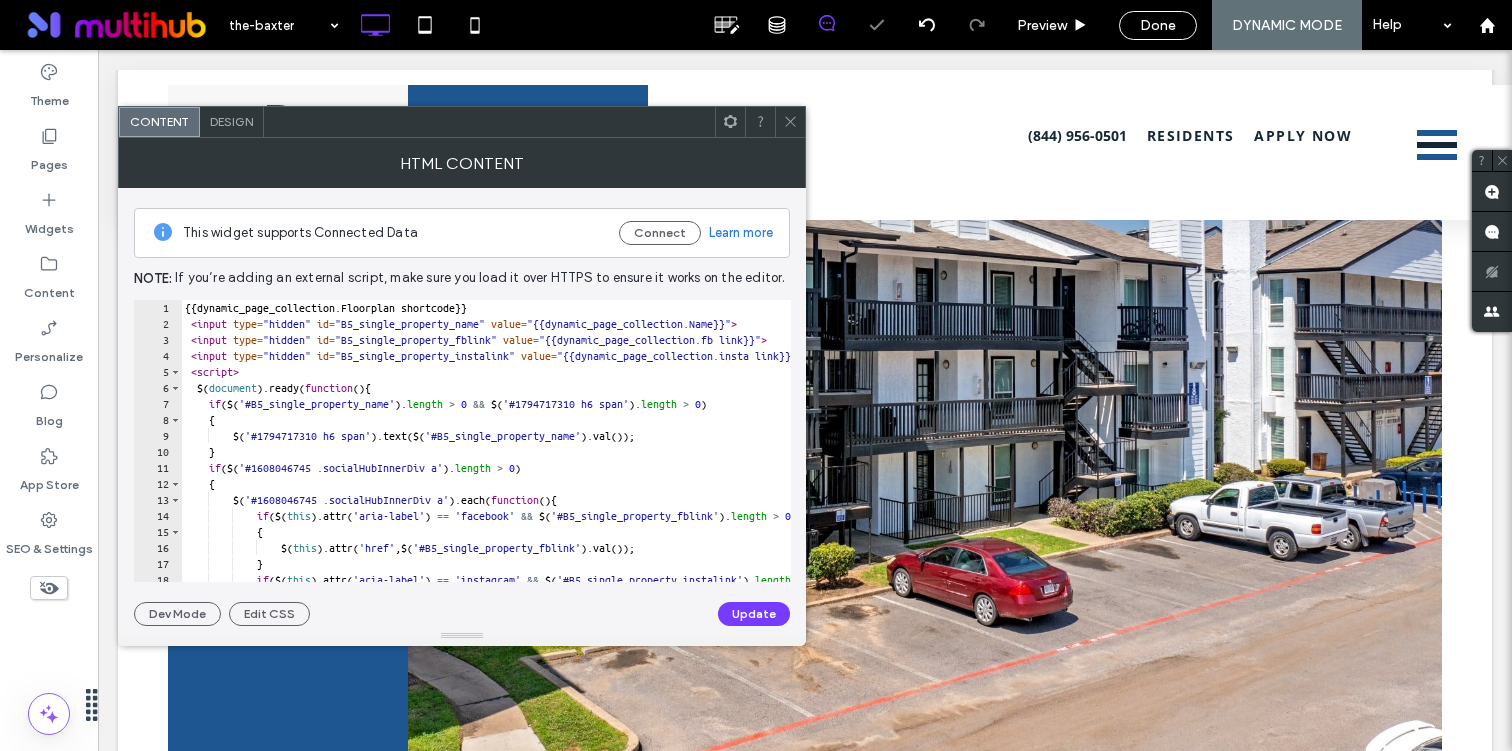 click 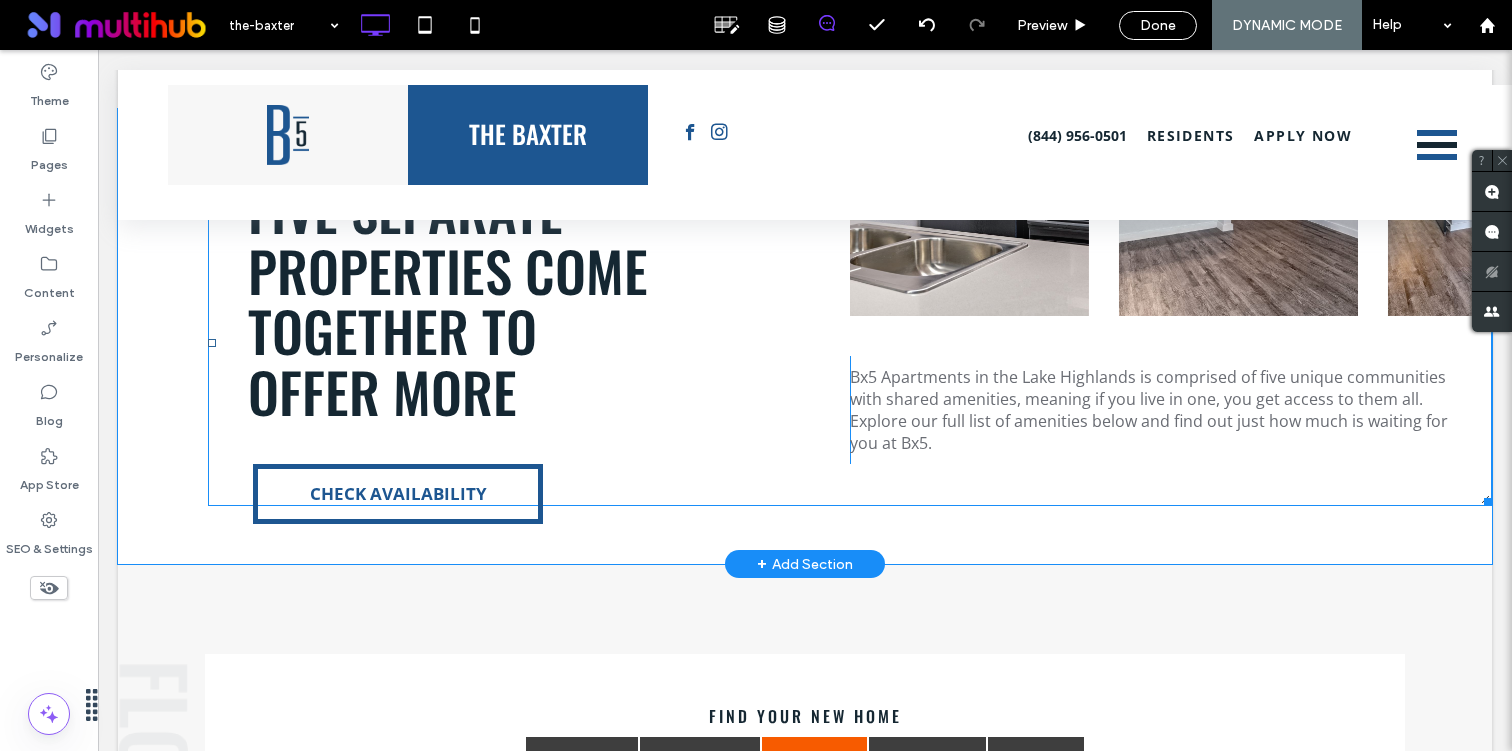 scroll, scrollTop: 919, scrollLeft: 0, axis: vertical 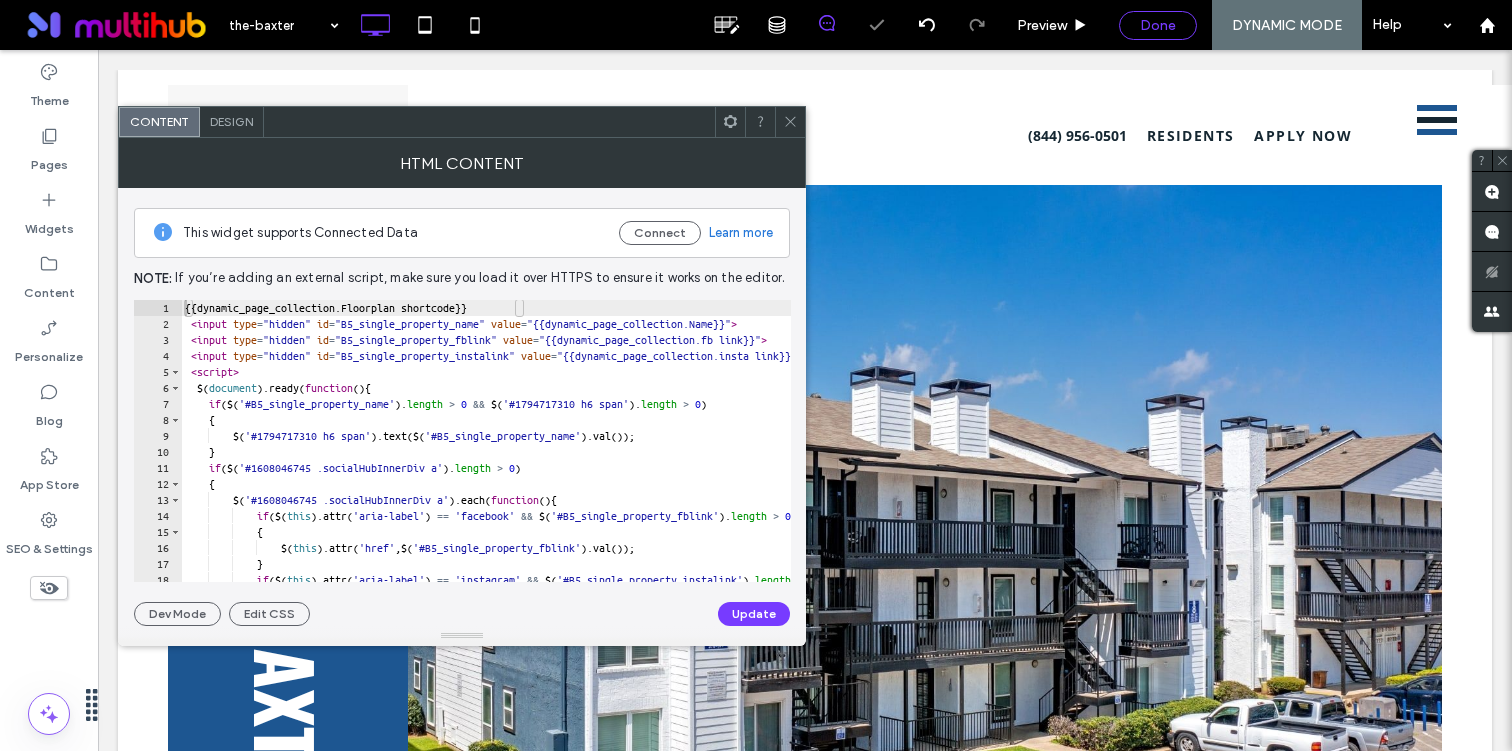 click on "Done" at bounding box center (1158, 25) 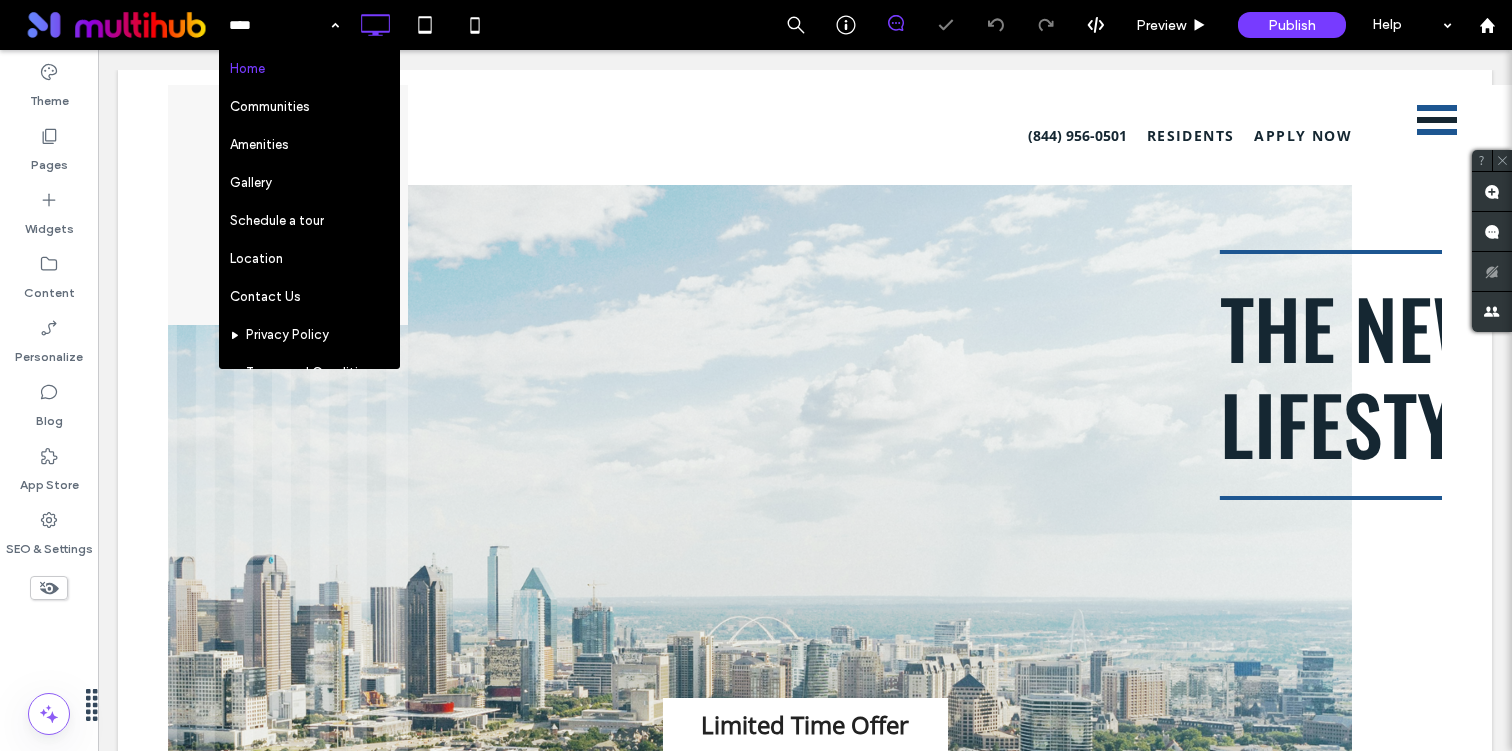 scroll, scrollTop: 0, scrollLeft: 0, axis: both 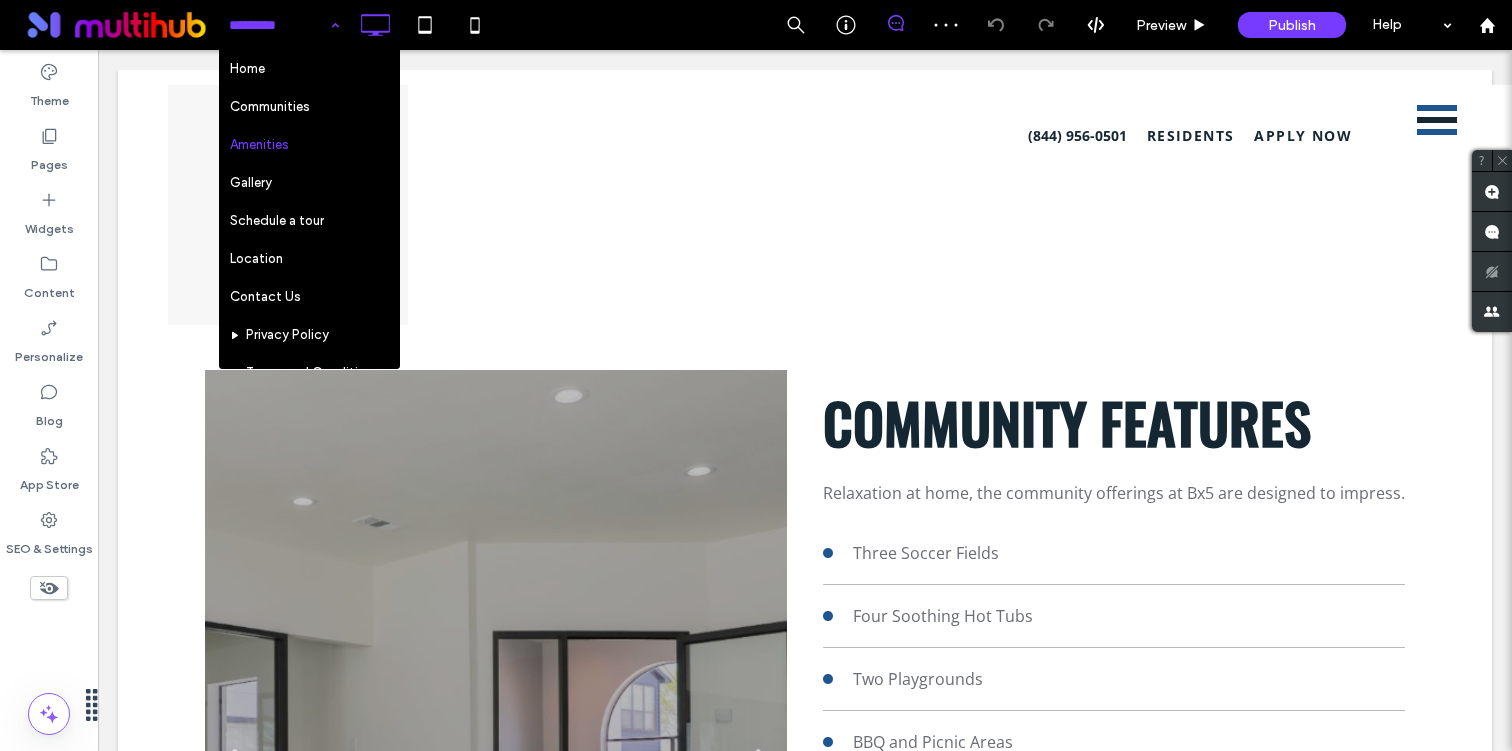 click on "Home Communities Amenities Gallery Schedule a tour Location Contact Us Privacy Policy Terms and Conditions THE BECKHAM Accessibility Statement Floor Plans Resident Access Apply Now Site Map Preview Publish Help" at bounding box center (865, 25) 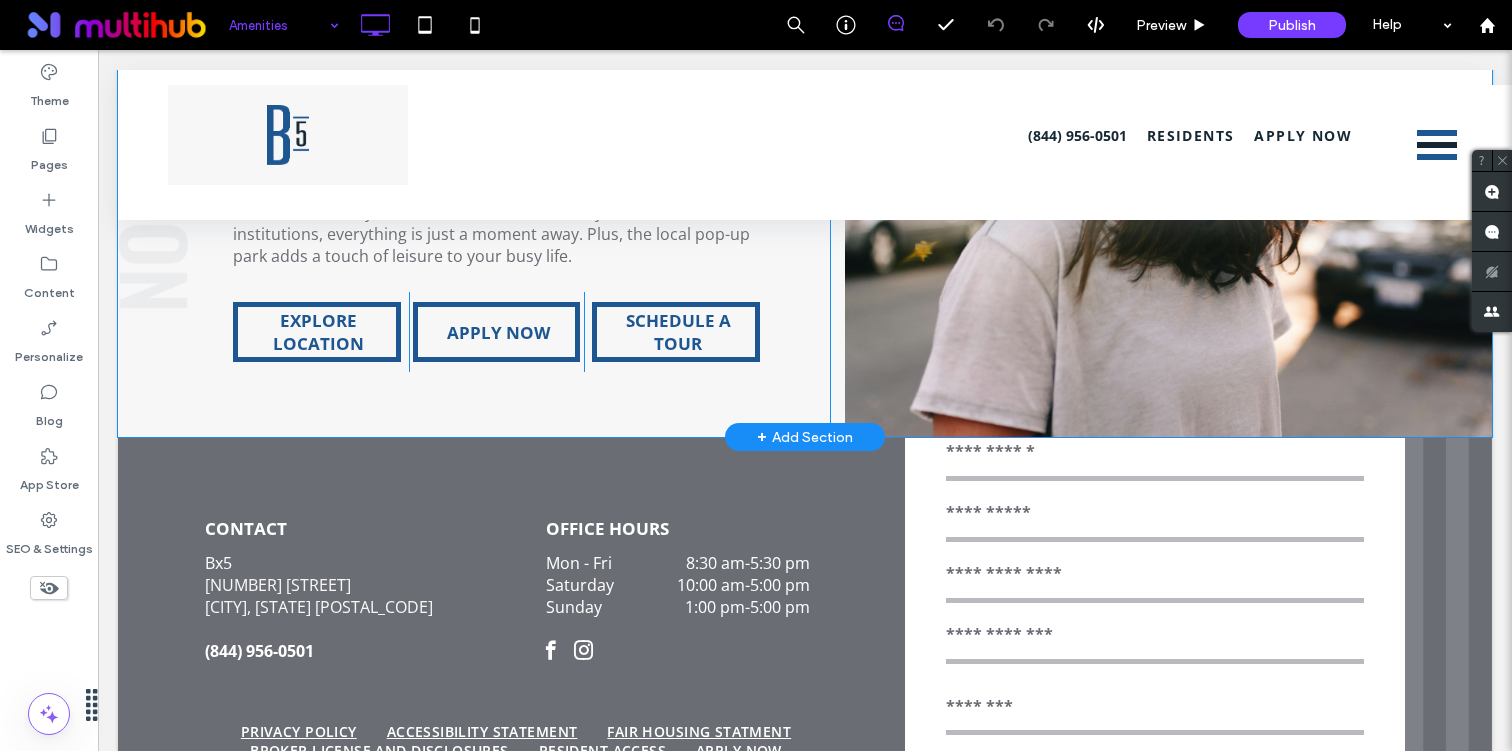 scroll, scrollTop: 2423, scrollLeft: 0, axis: vertical 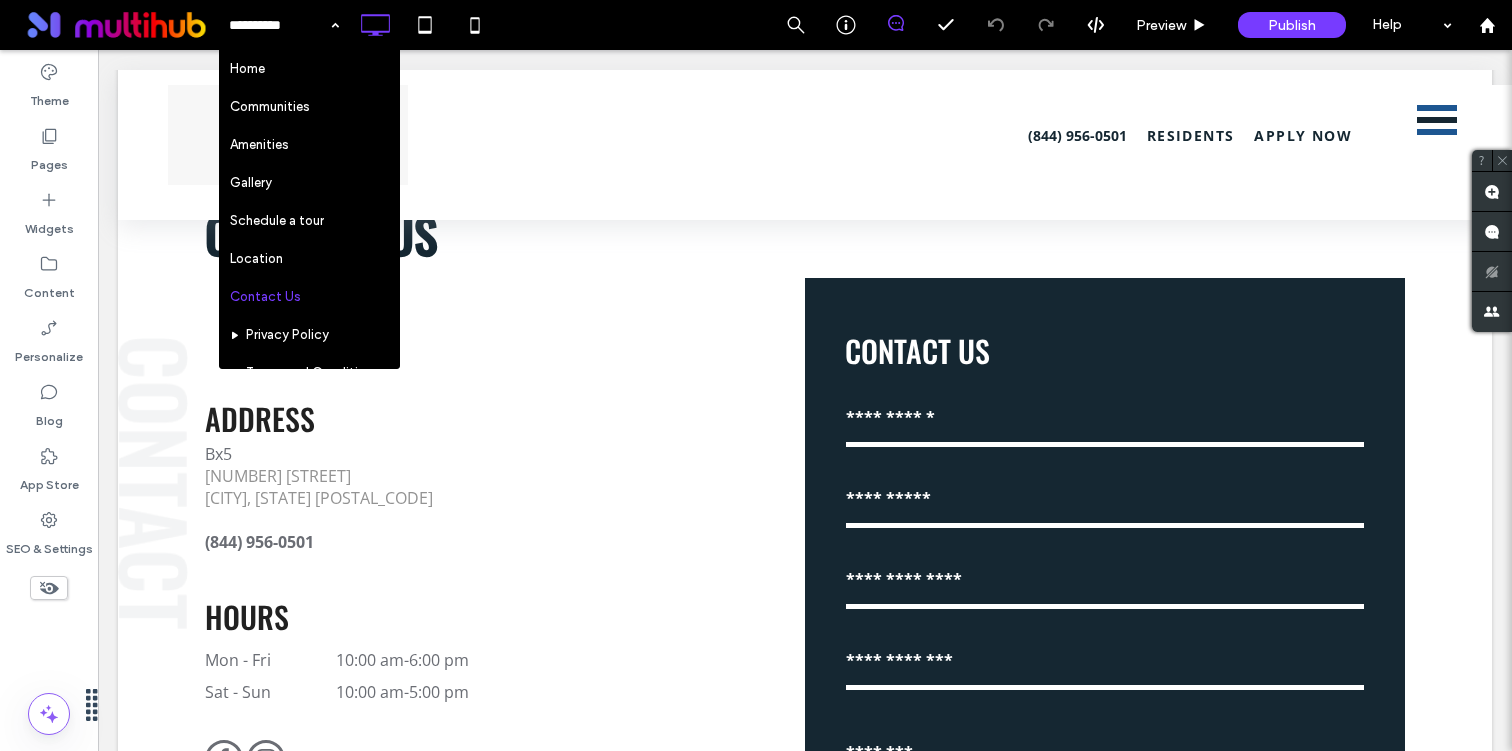 click on "Home Communities Amenities Gallery Schedule a tour Location Contact Us Privacy Policy Terms and Conditions THE BECKHAM Accessibility Statement Floor Plans Resident Access Apply Now Site Map Preview Publish Help" at bounding box center (865, 25) 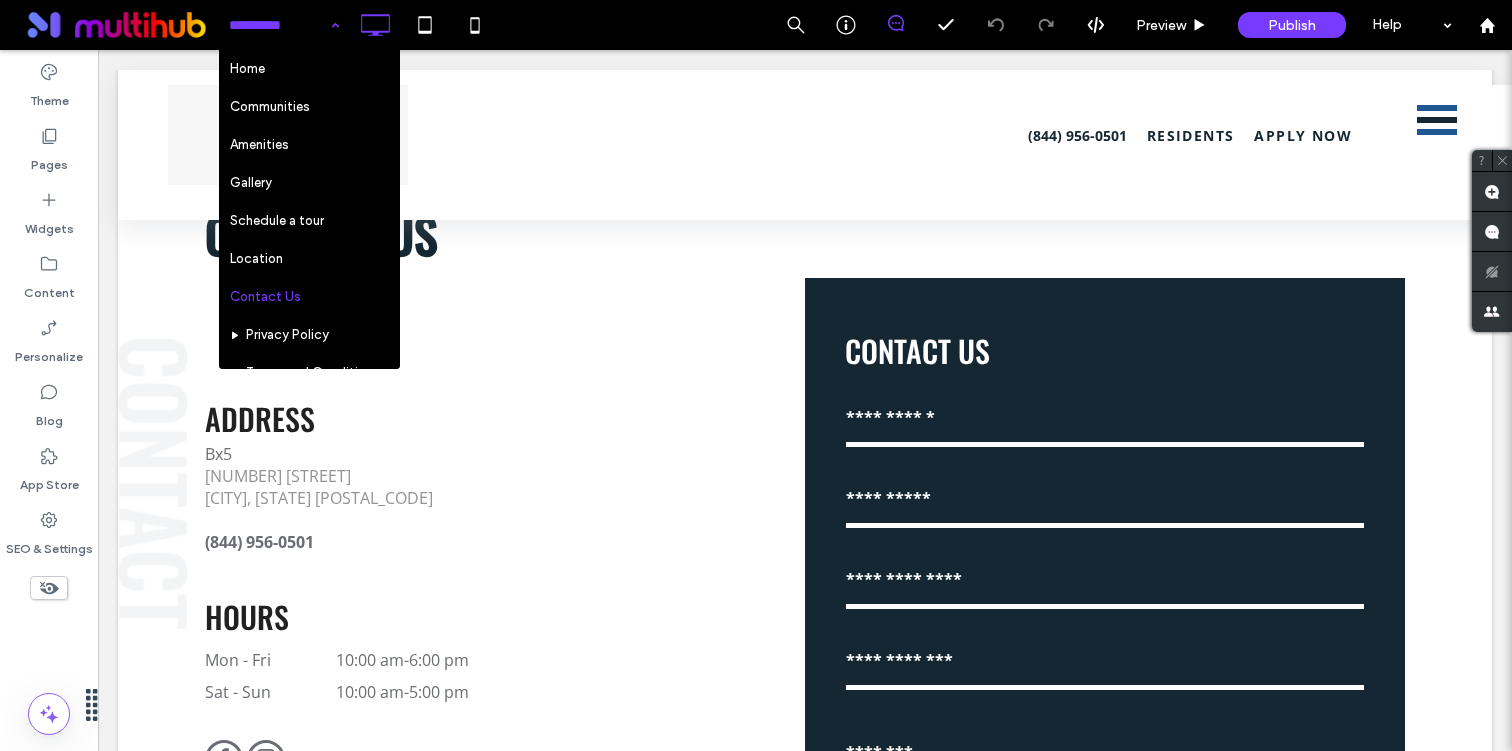 scroll, scrollTop: 264, scrollLeft: 0, axis: vertical 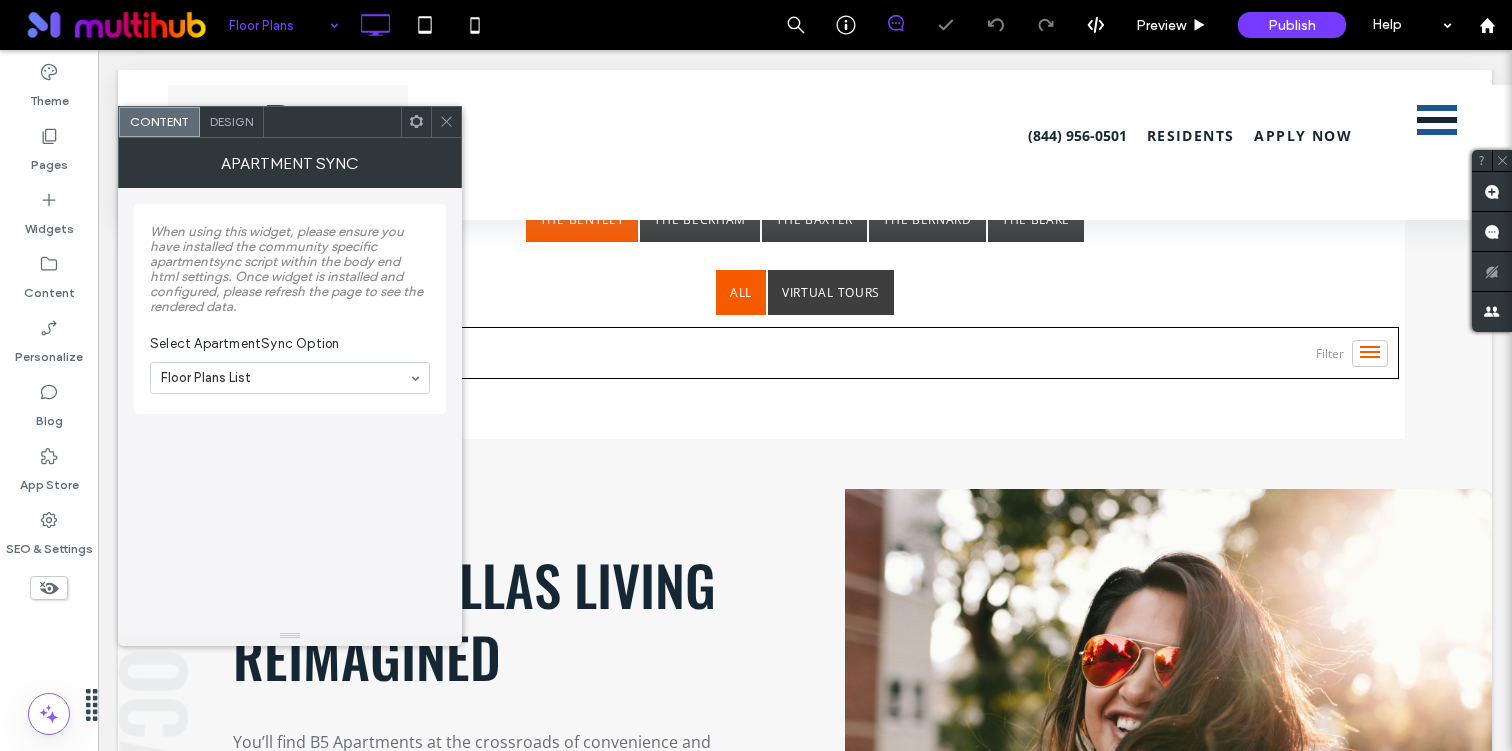 click 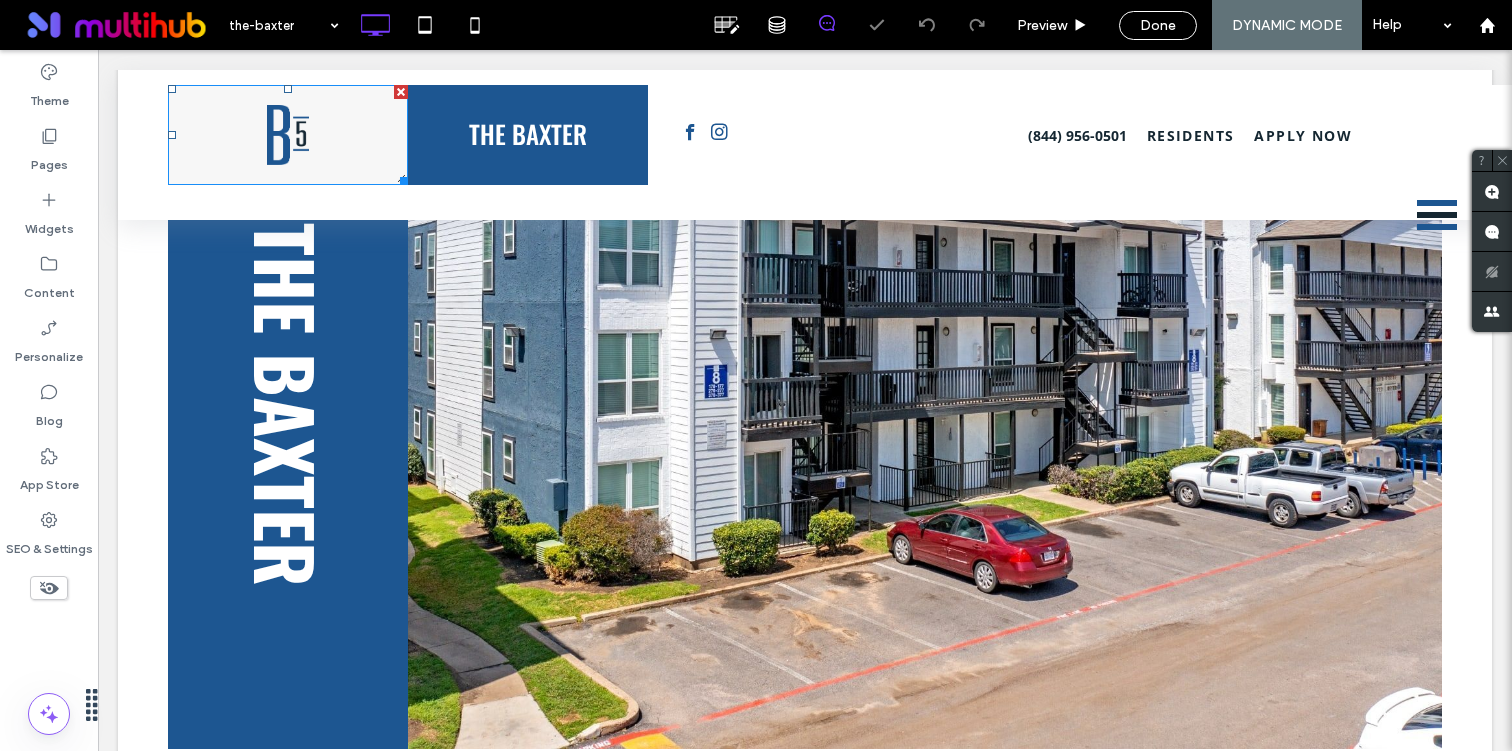 scroll, scrollTop: 536, scrollLeft: 0, axis: vertical 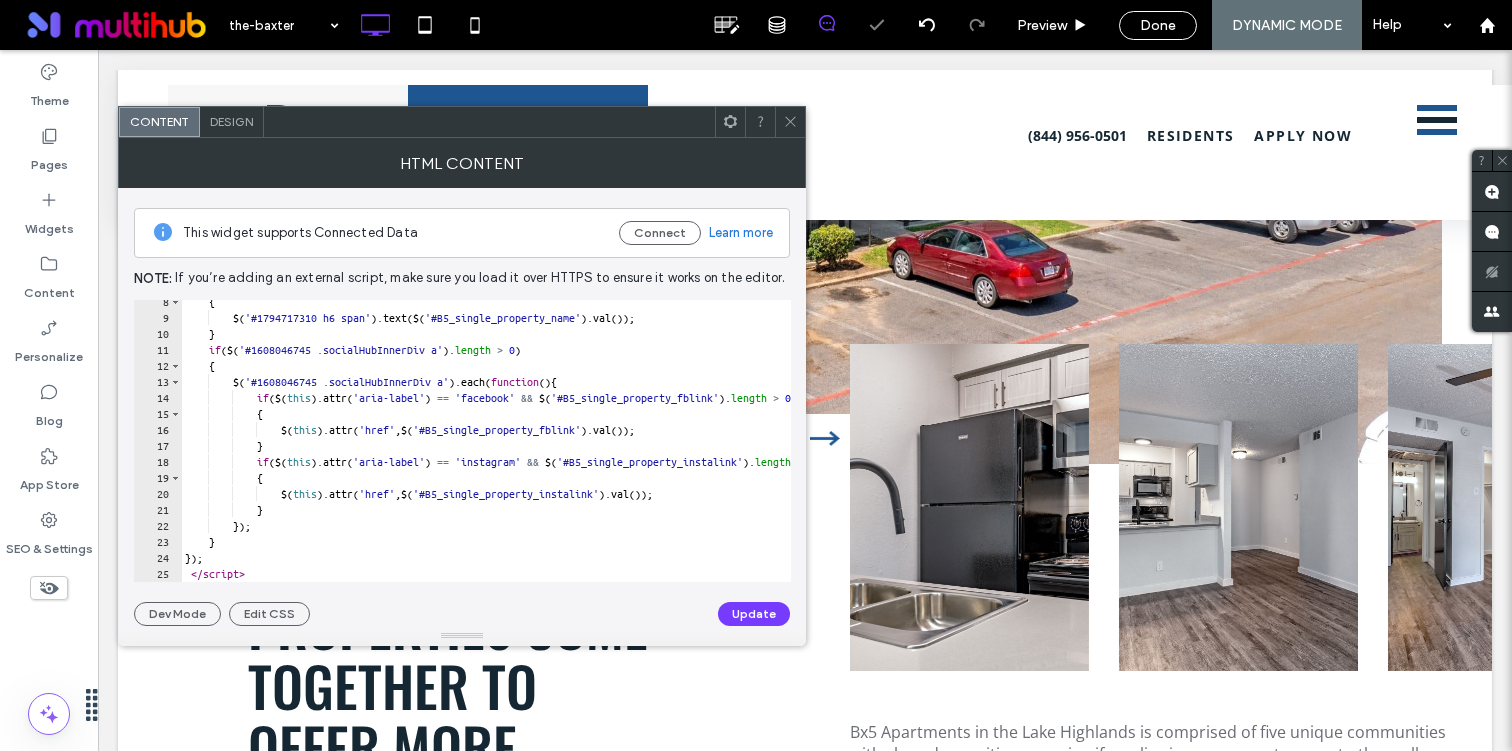 click on "(844) 956-0501
residents
APPLY NOW
Click To Paste" at bounding box center (1123, 135) 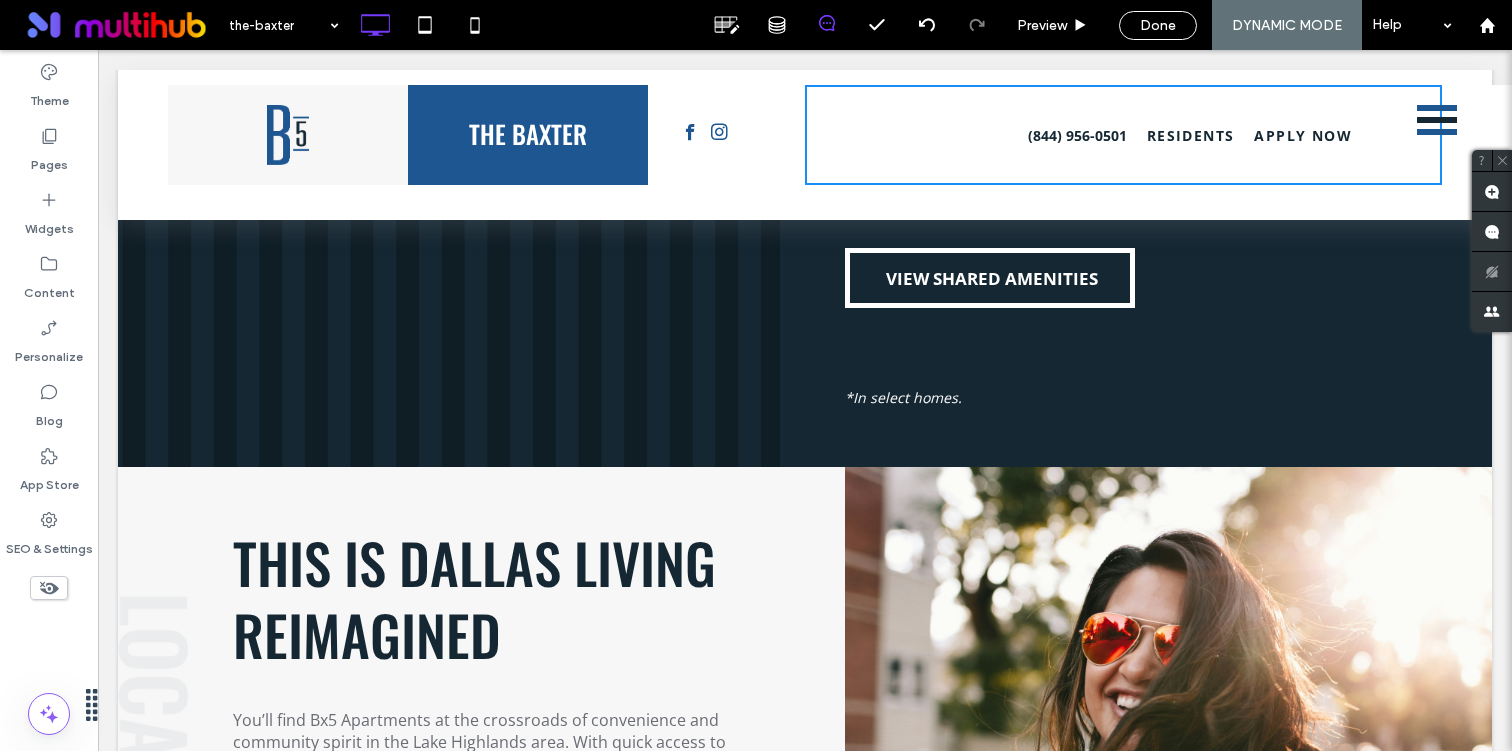 scroll, scrollTop: 2582, scrollLeft: 0, axis: vertical 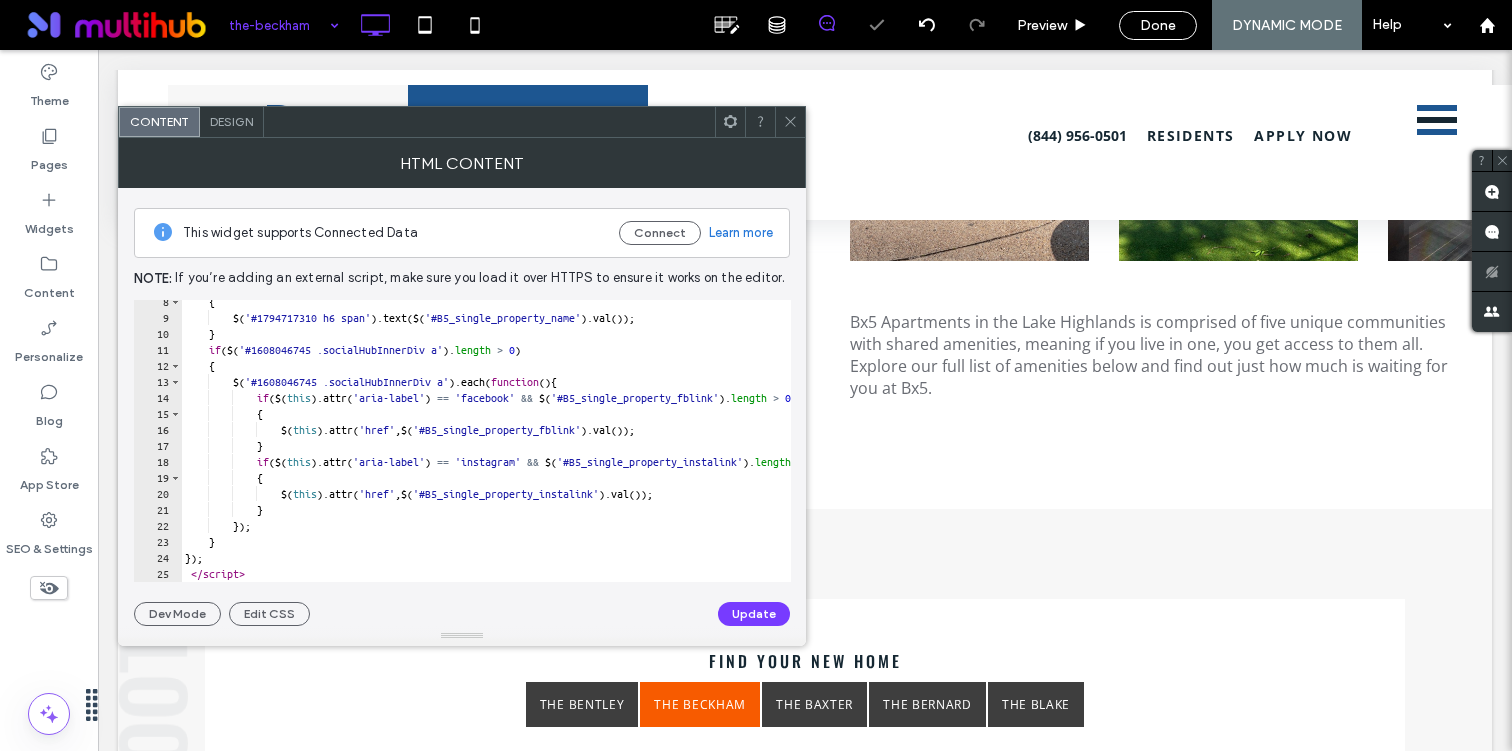 click 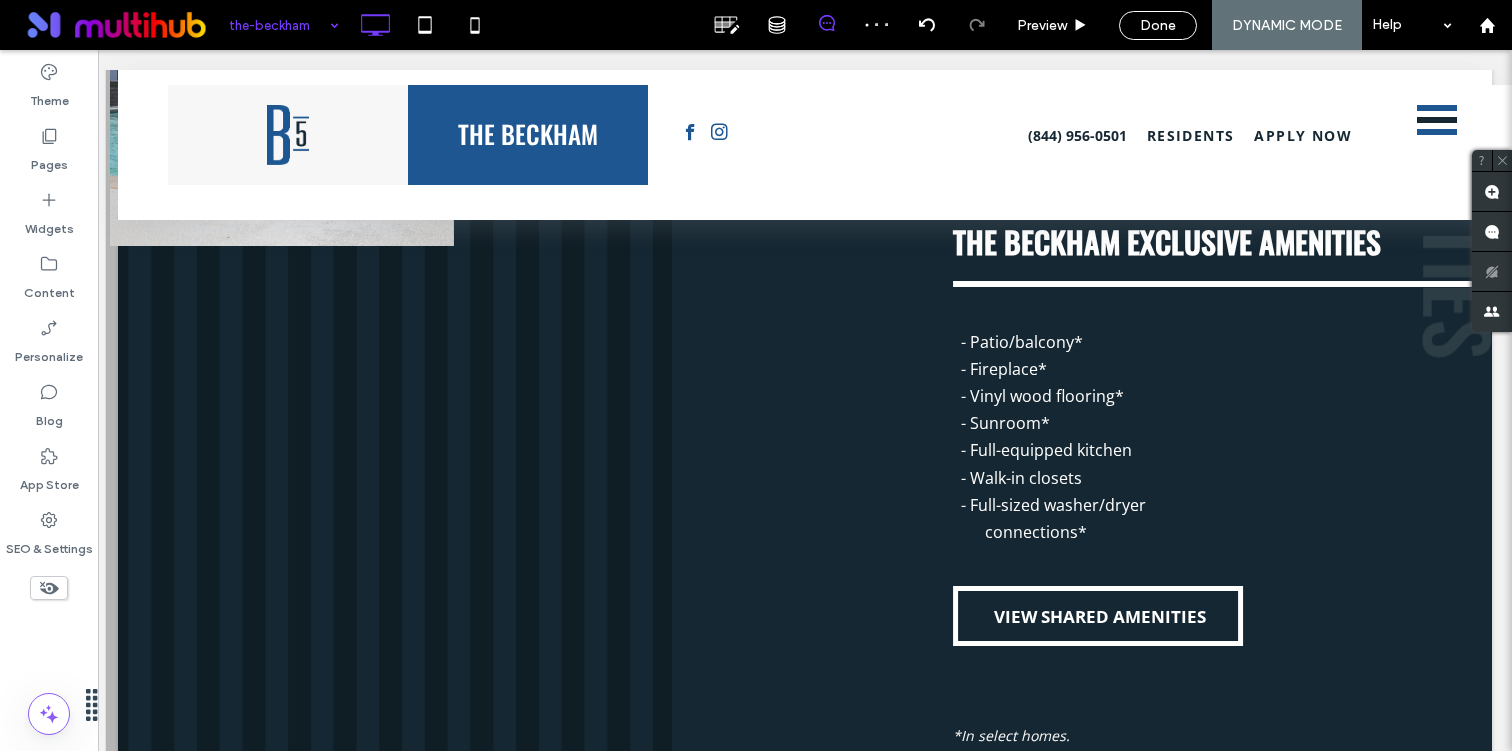 scroll, scrollTop: 2141, scrollLeft: 0, axis: vertical 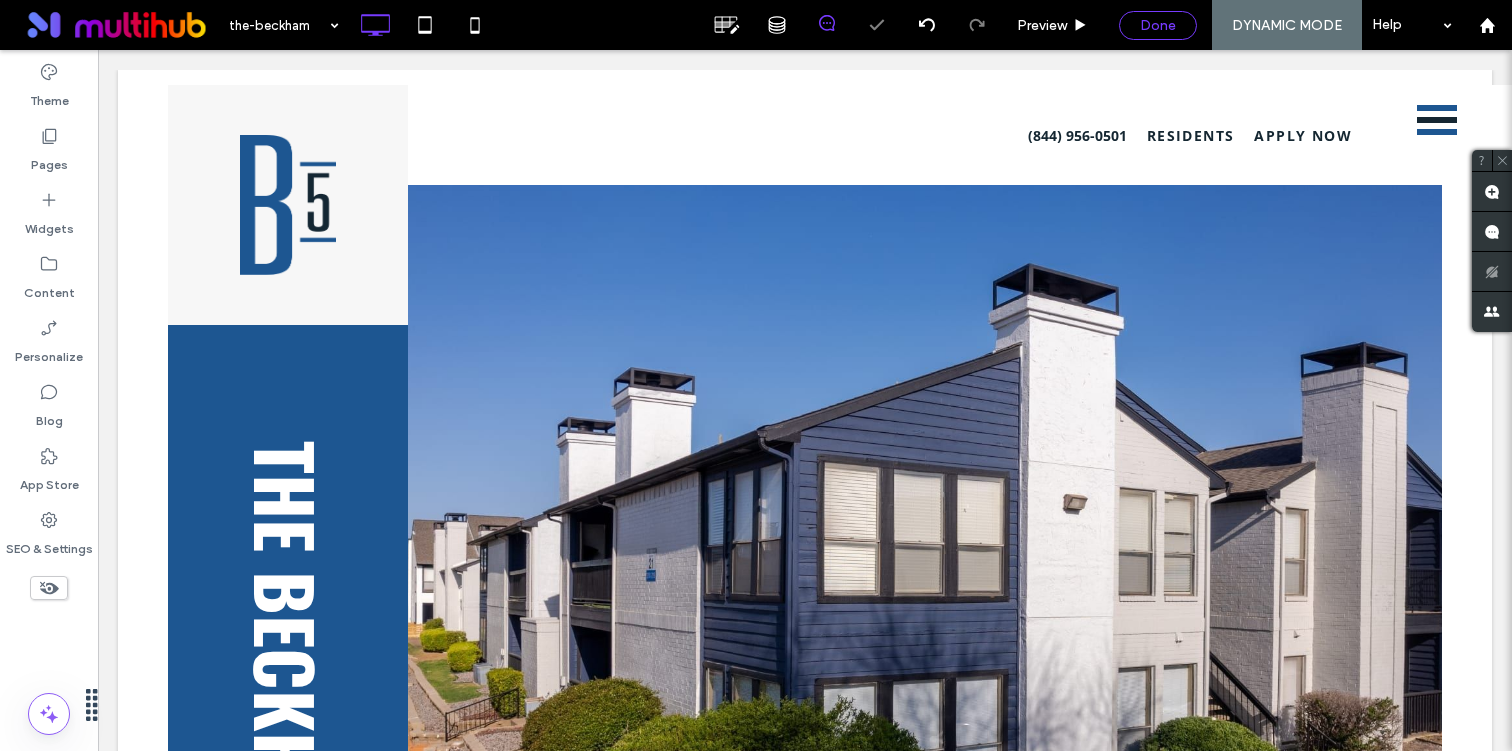 click on "Done" at bounding box center (1158, 25) 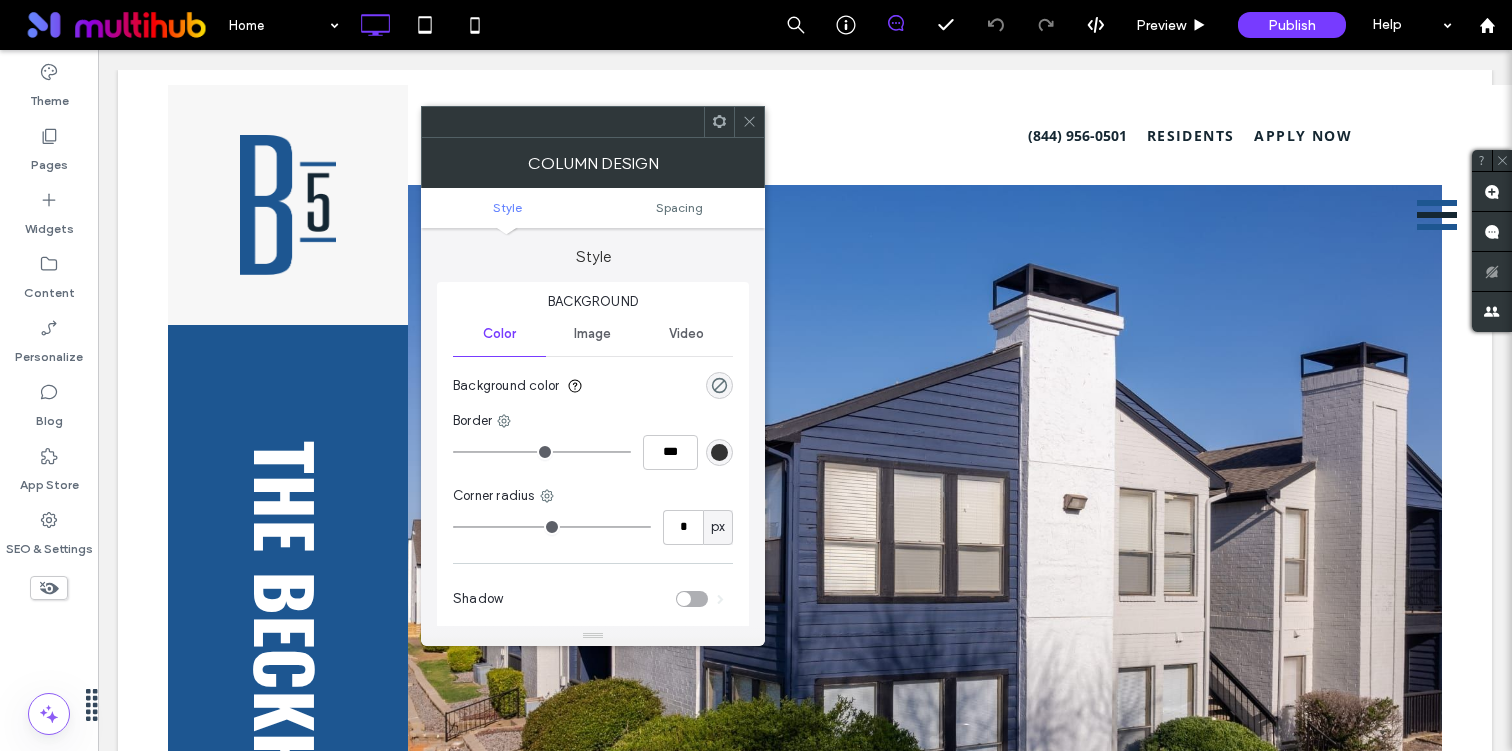 click 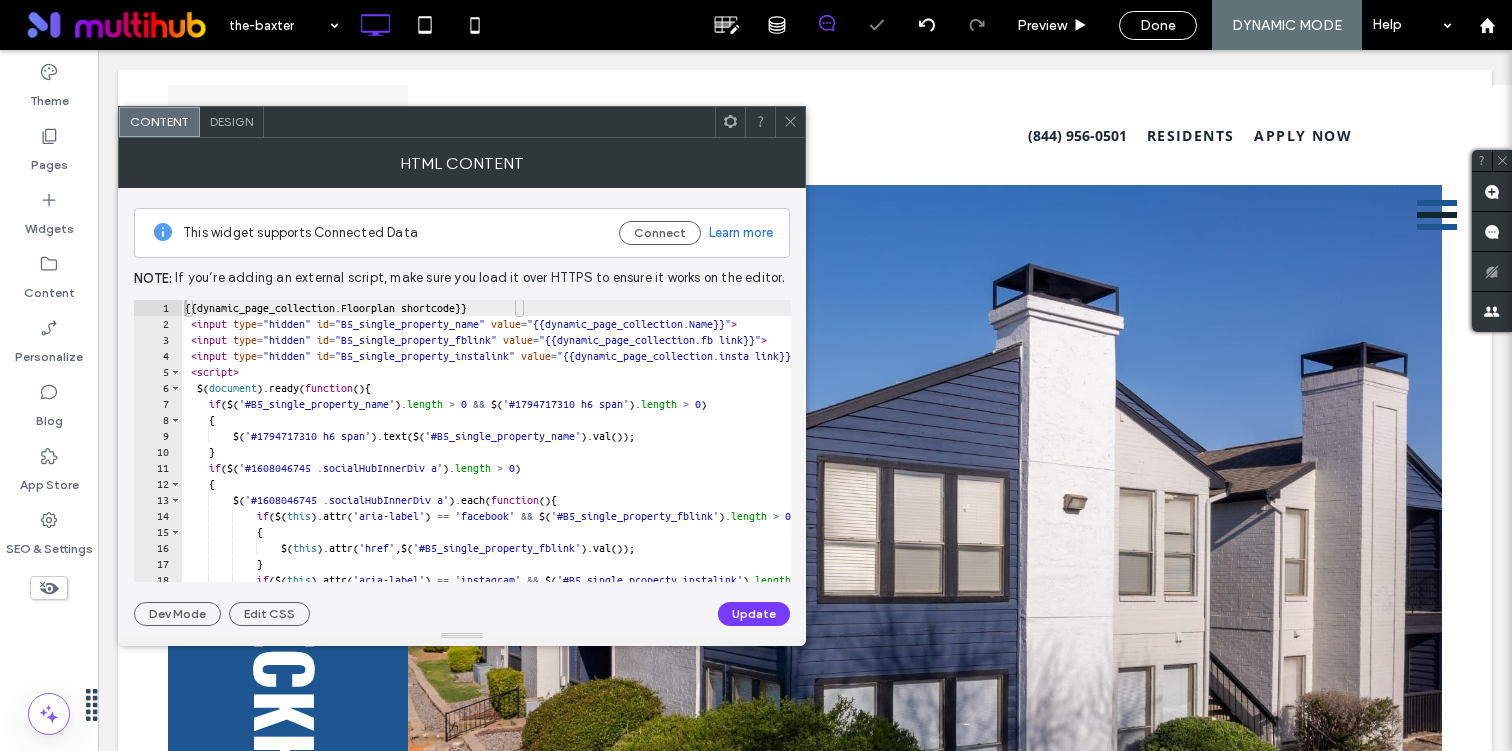 click at bounding box center (790, 122) 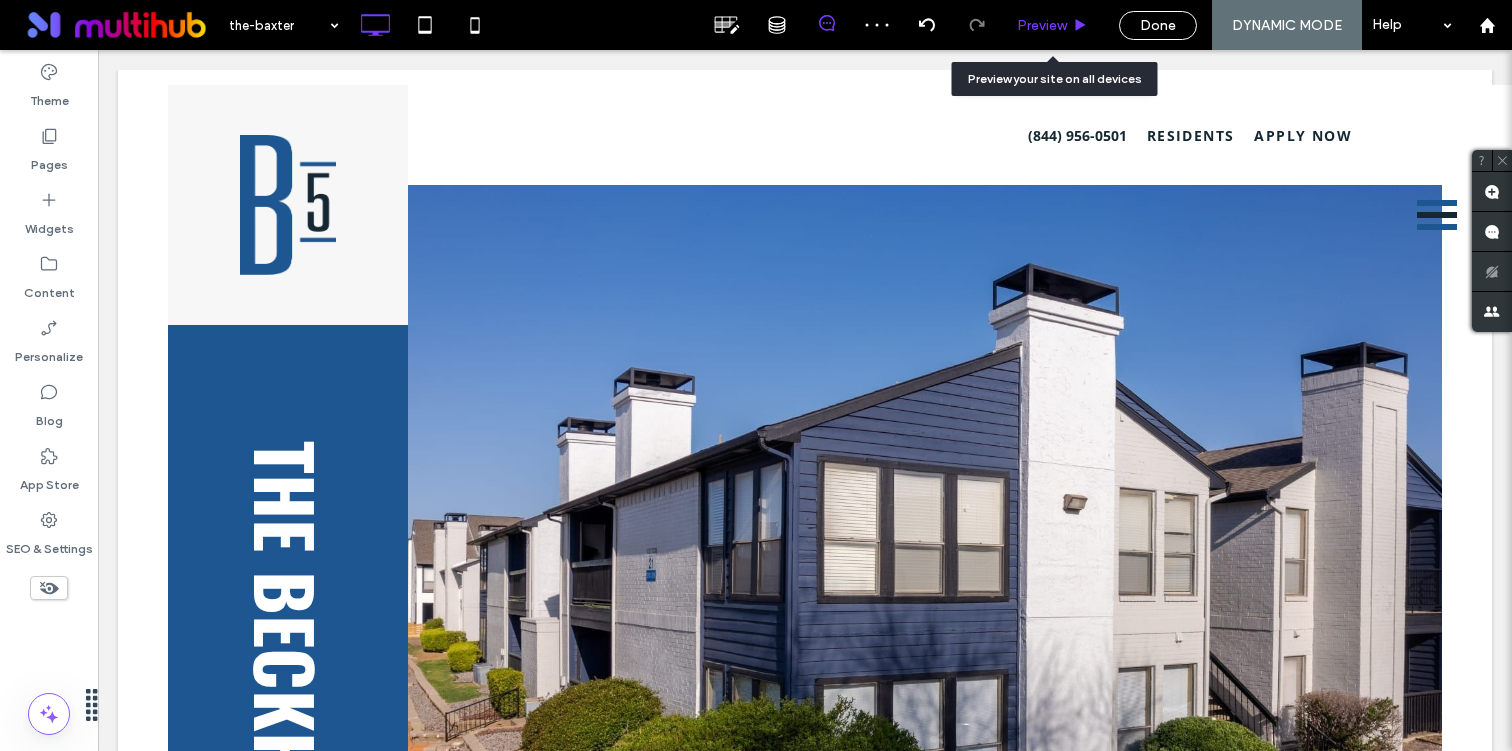 click on "Preview" at bounding box center [1042, 25] 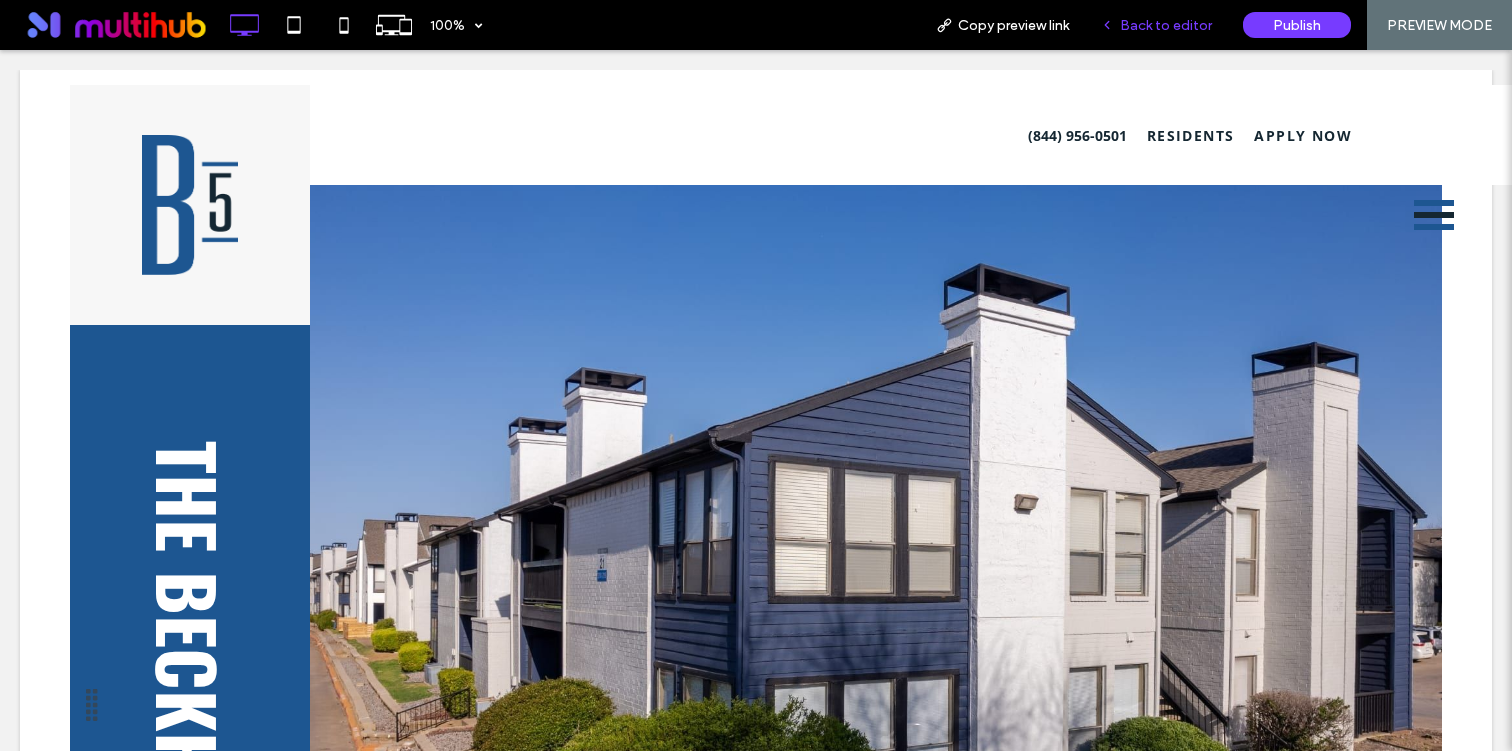 click on "Back to editor" at bounding box center (1156, 25) 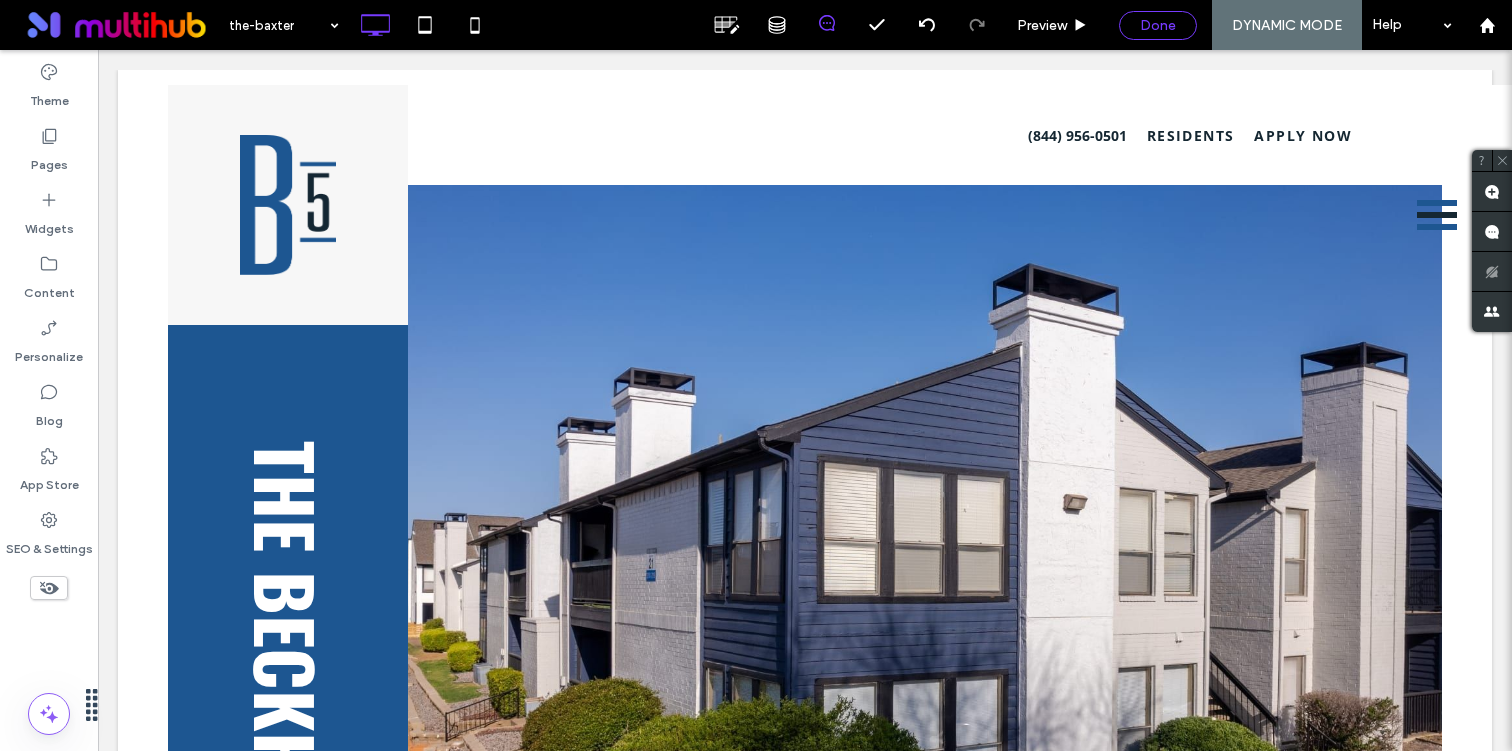 click on "Done" at bounding box center [1158, 25] 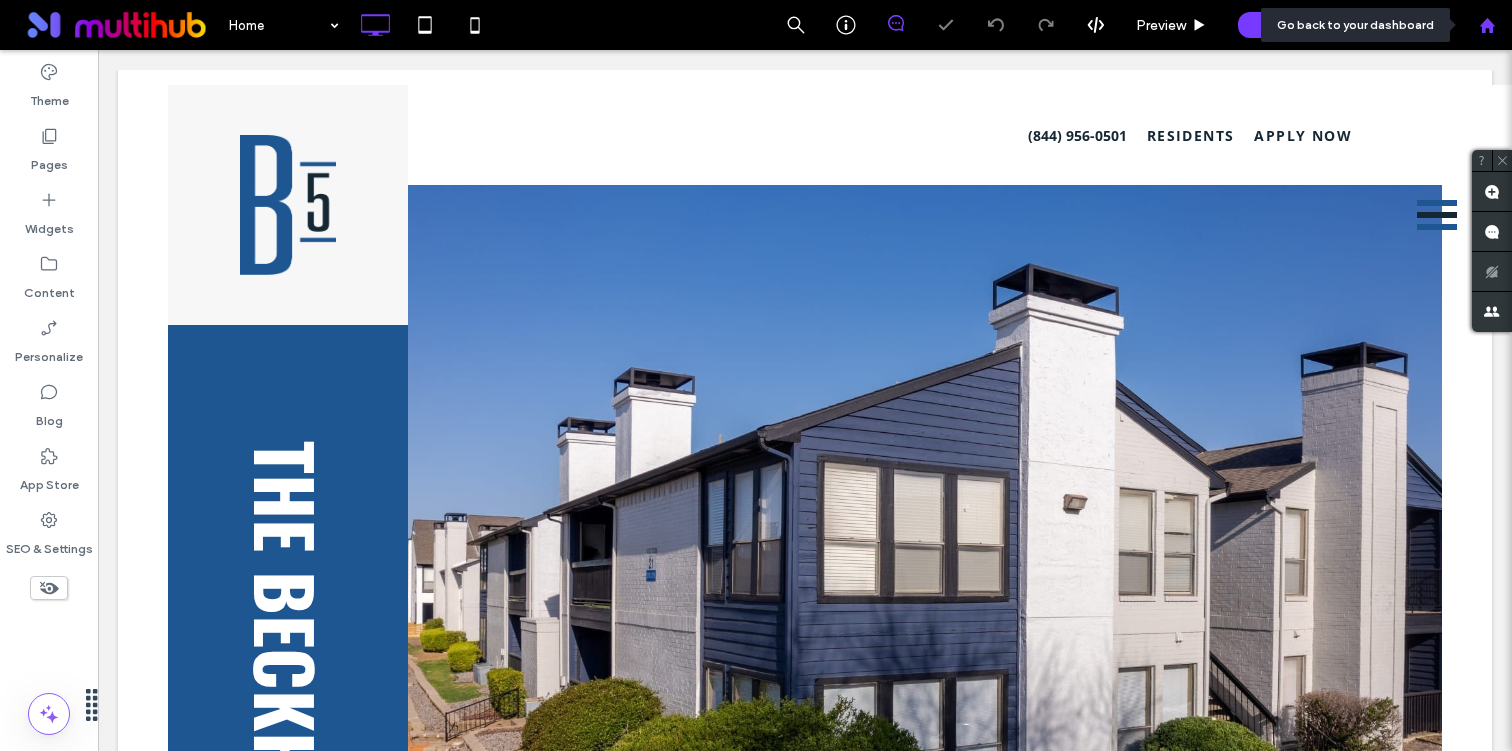 click 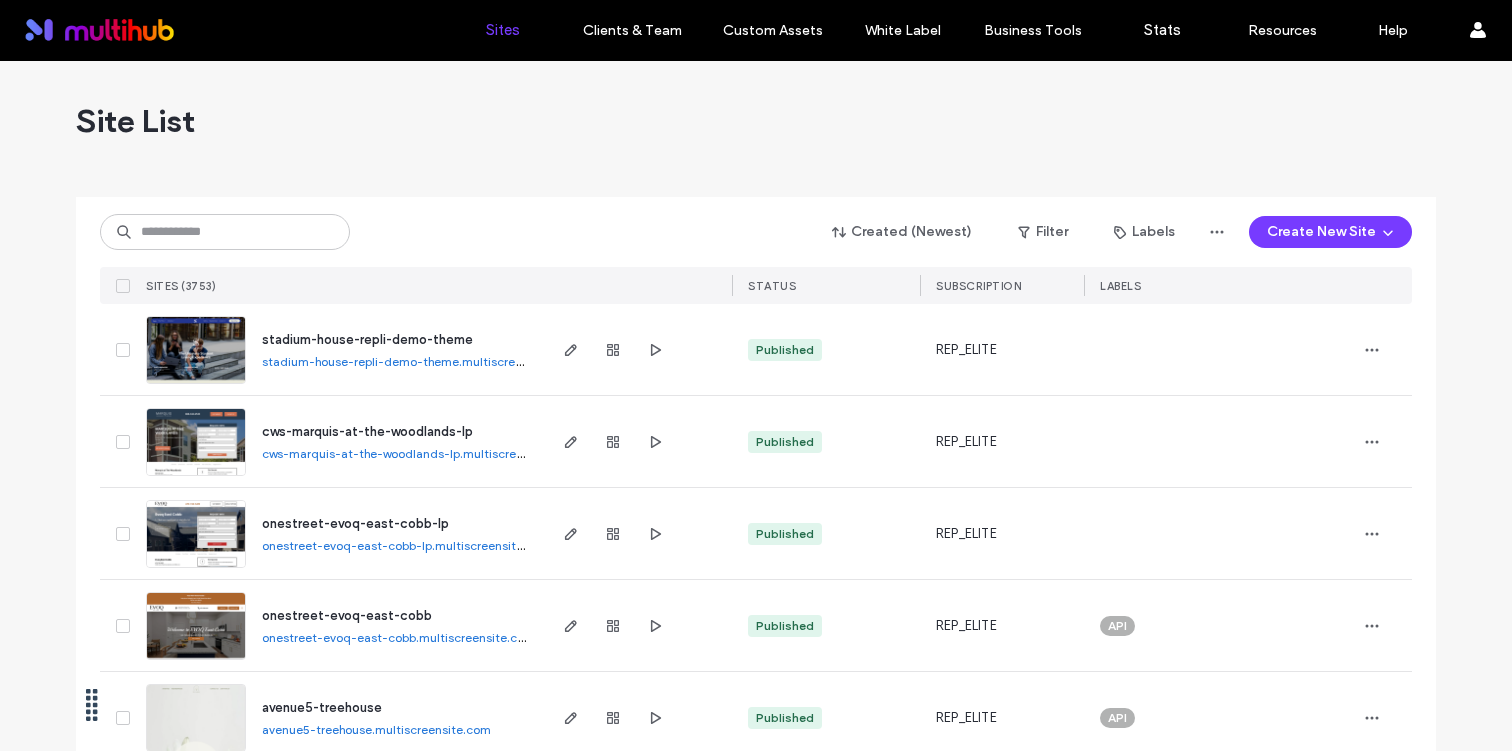 scroll, scrollTop: 0, scrollLeft: 0, axis: both 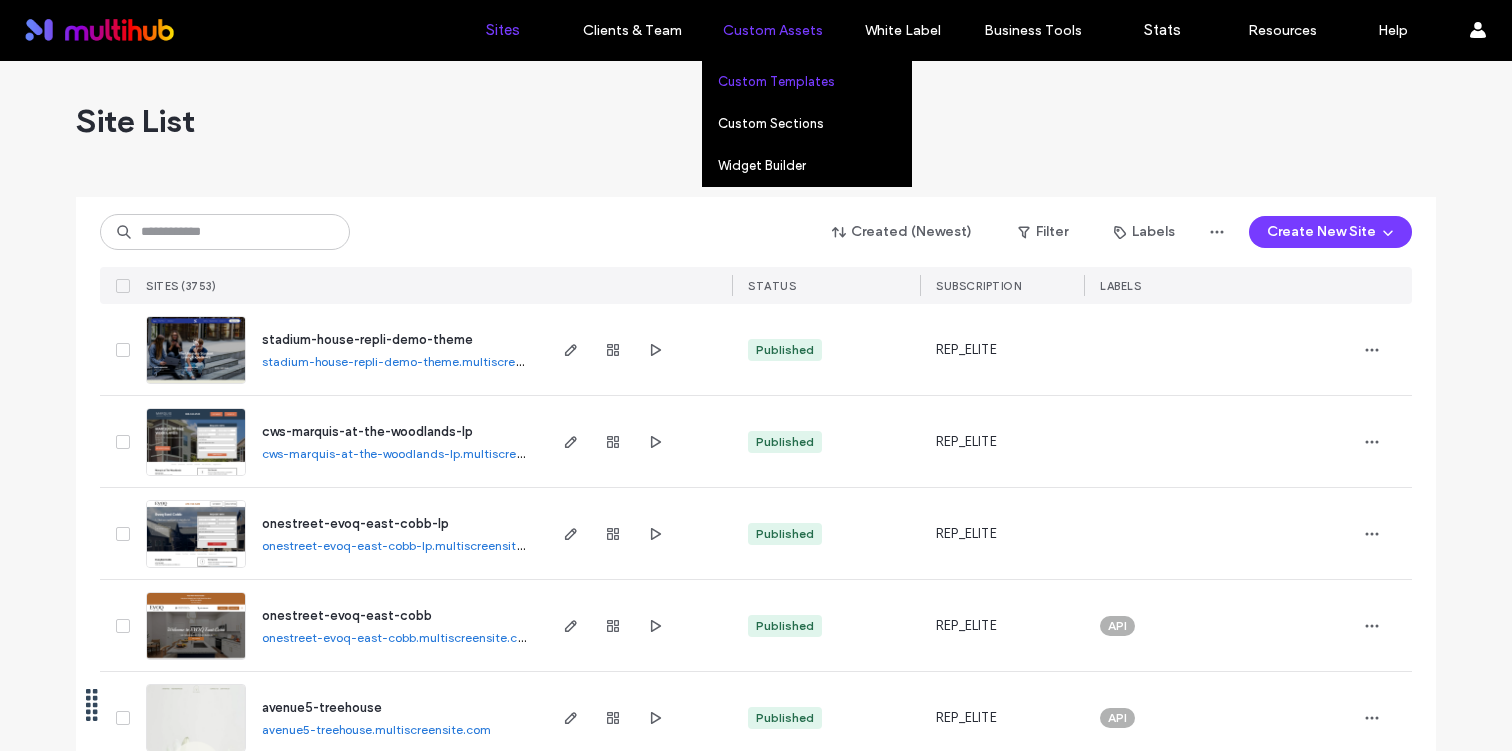 click on "Custom Templates" at bounding box center (814, 81) 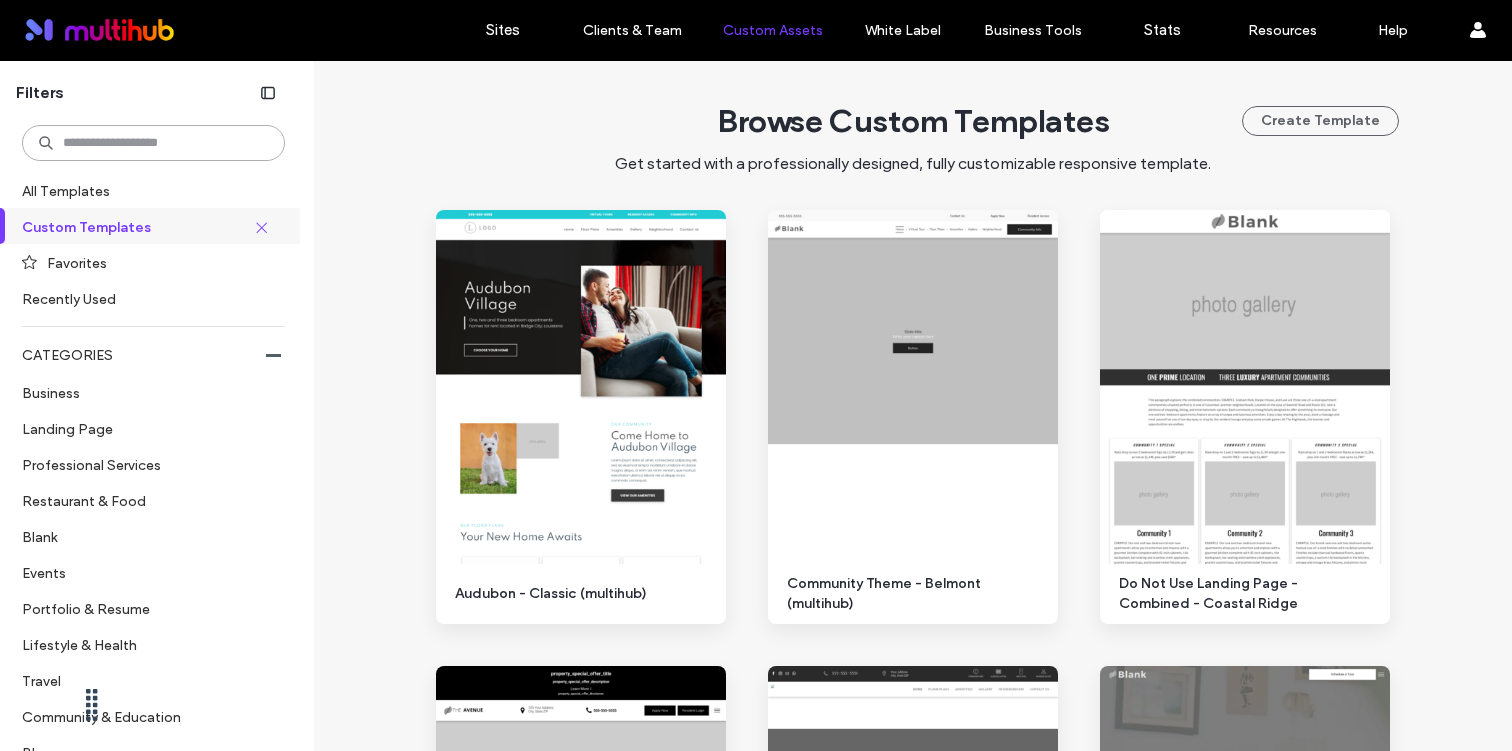 click at bounding box center (153, 143) 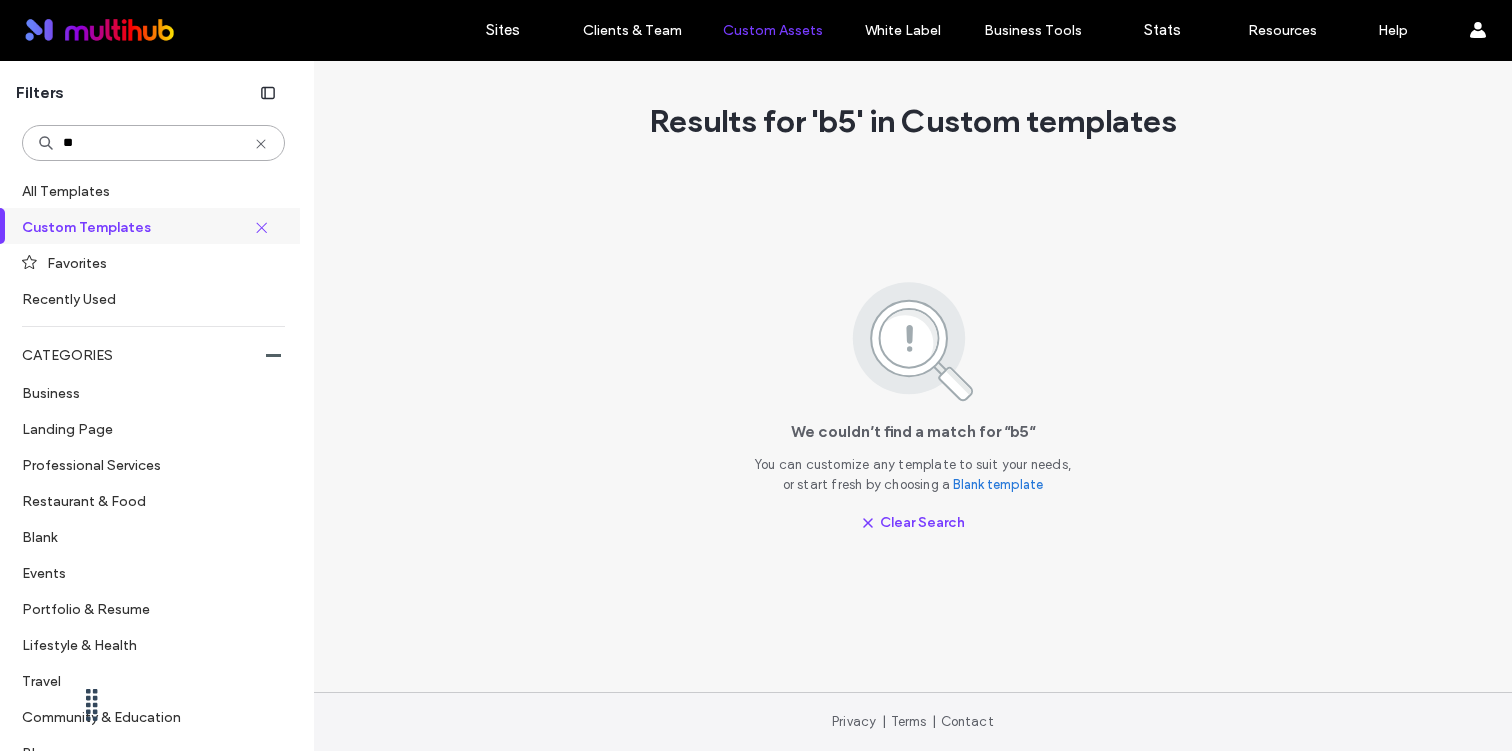 type on "**" 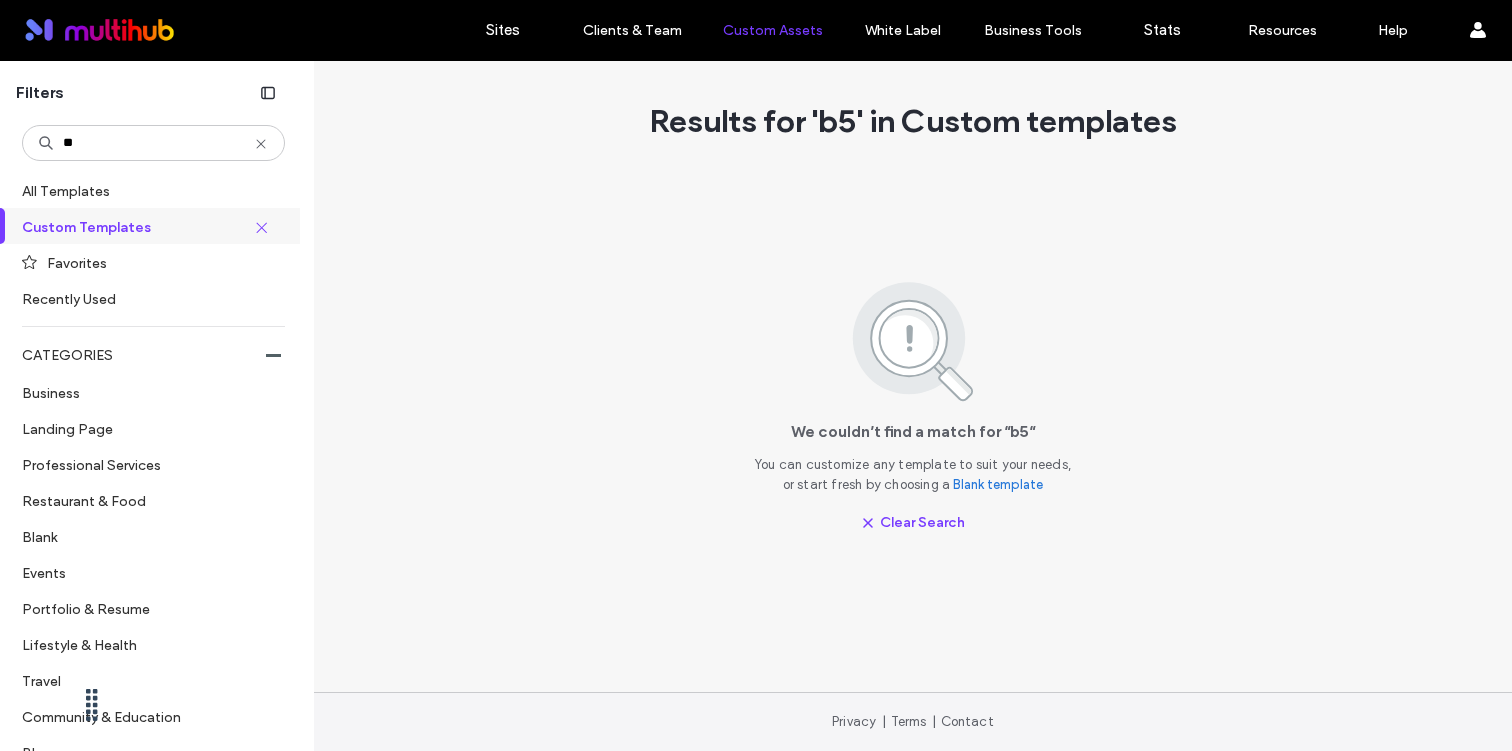 click 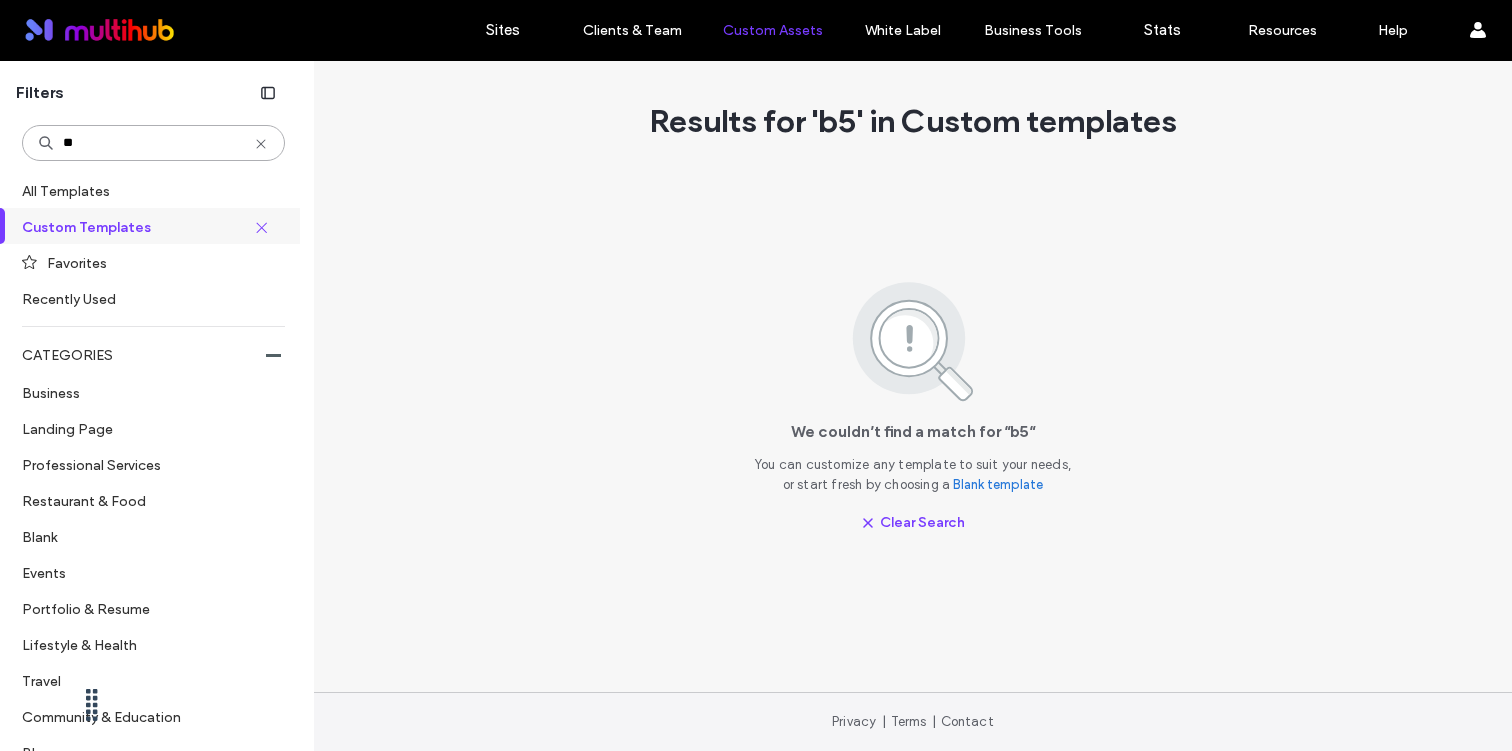 type 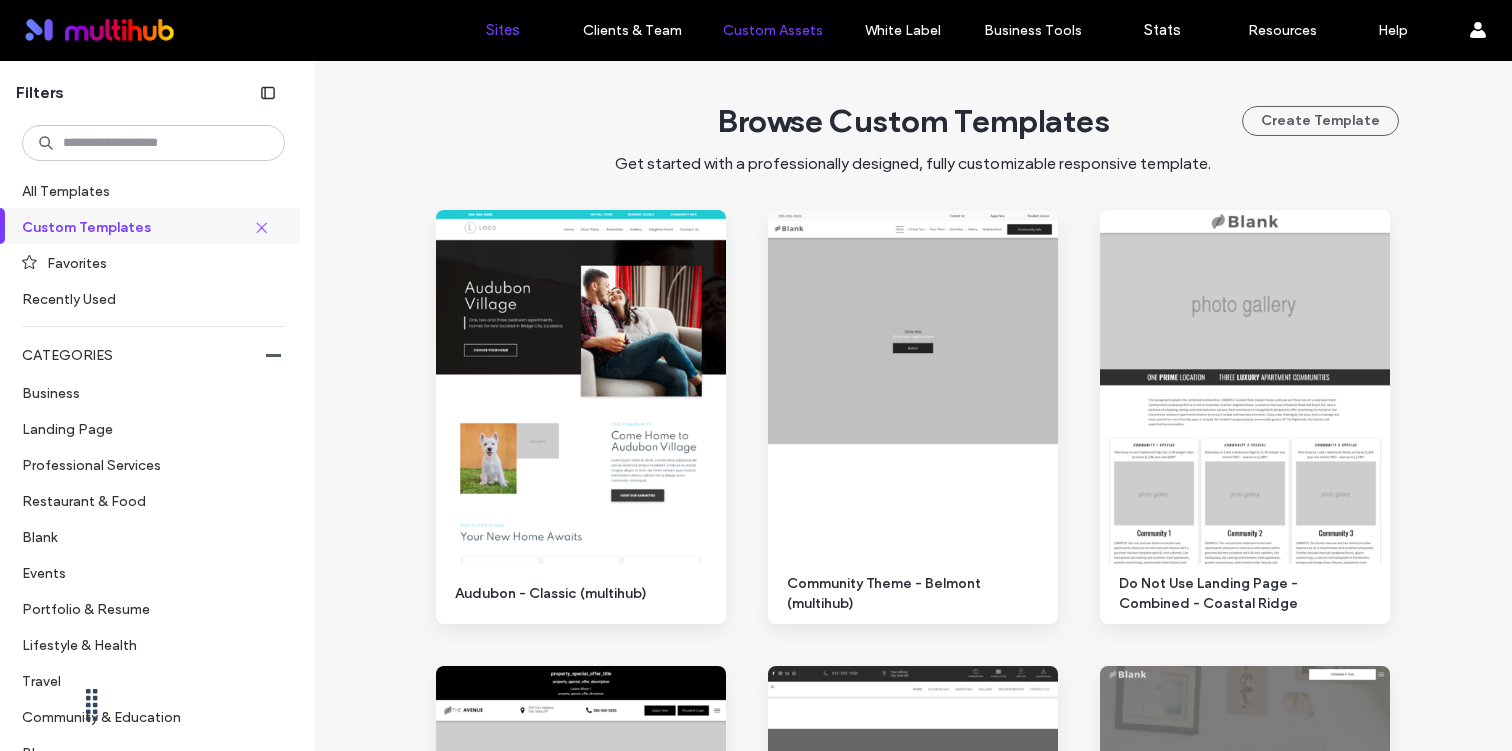 click on "Sites" at bounding box center [502, 30] 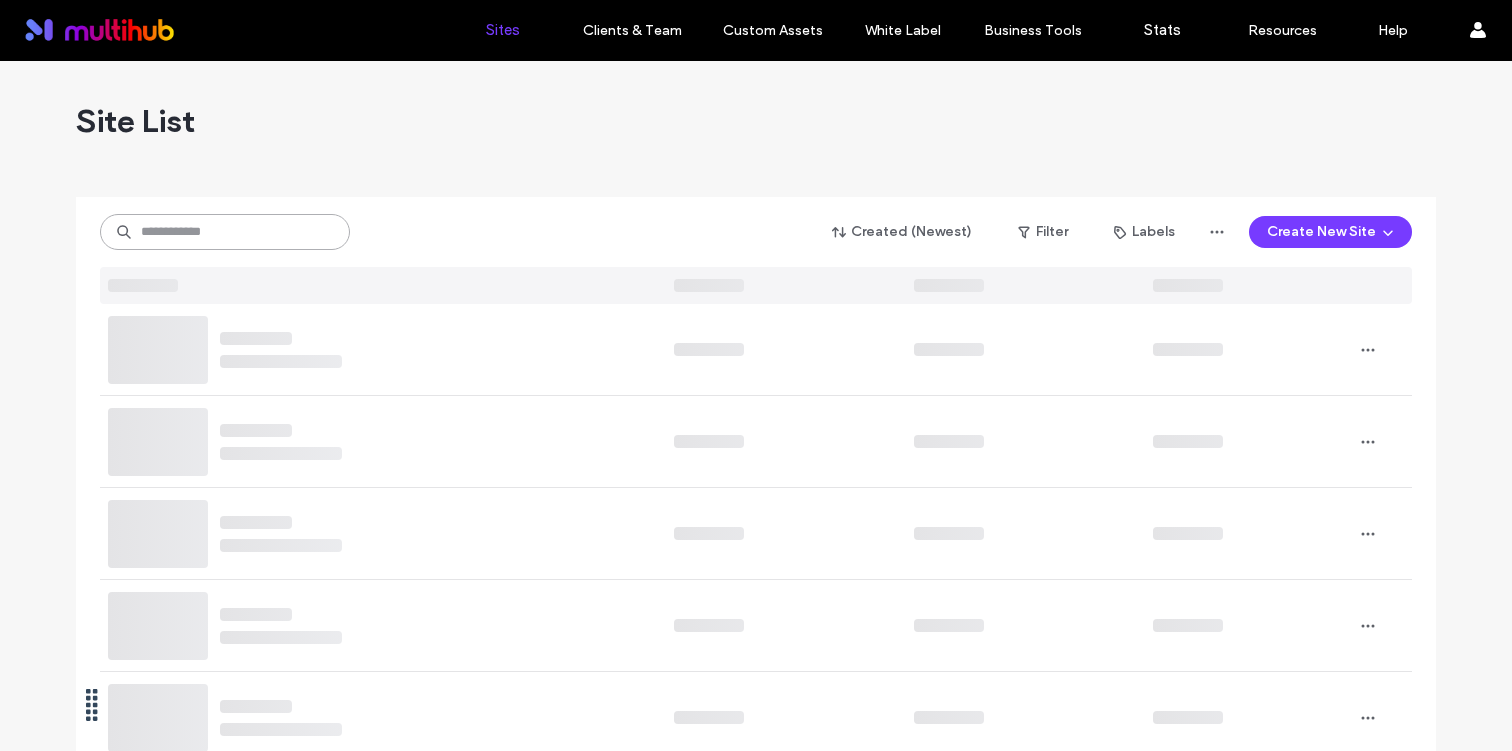 click at bounding box center (225, 232) 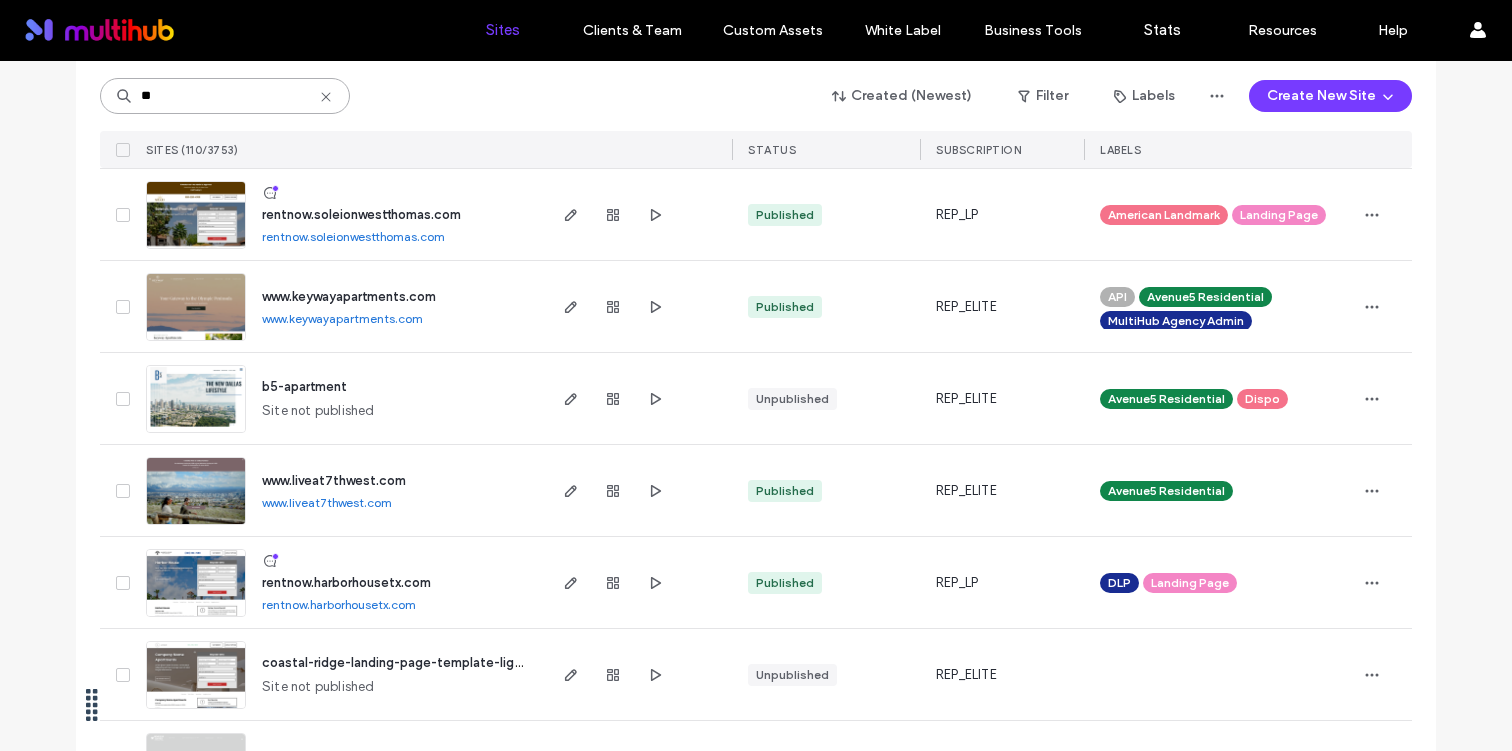scroll, scrollTop: 2557, scrollLeft: 0, axis: vertical 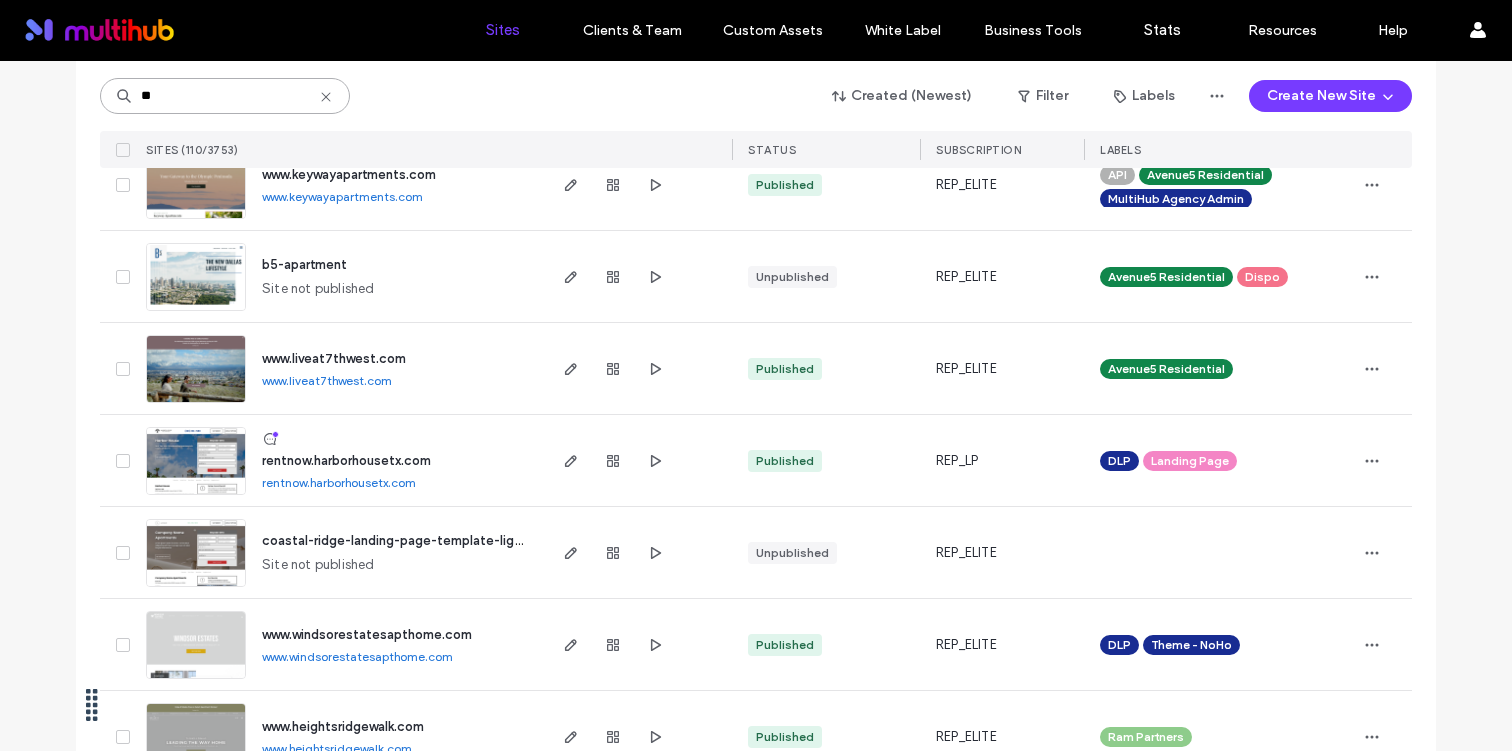 type on "**" 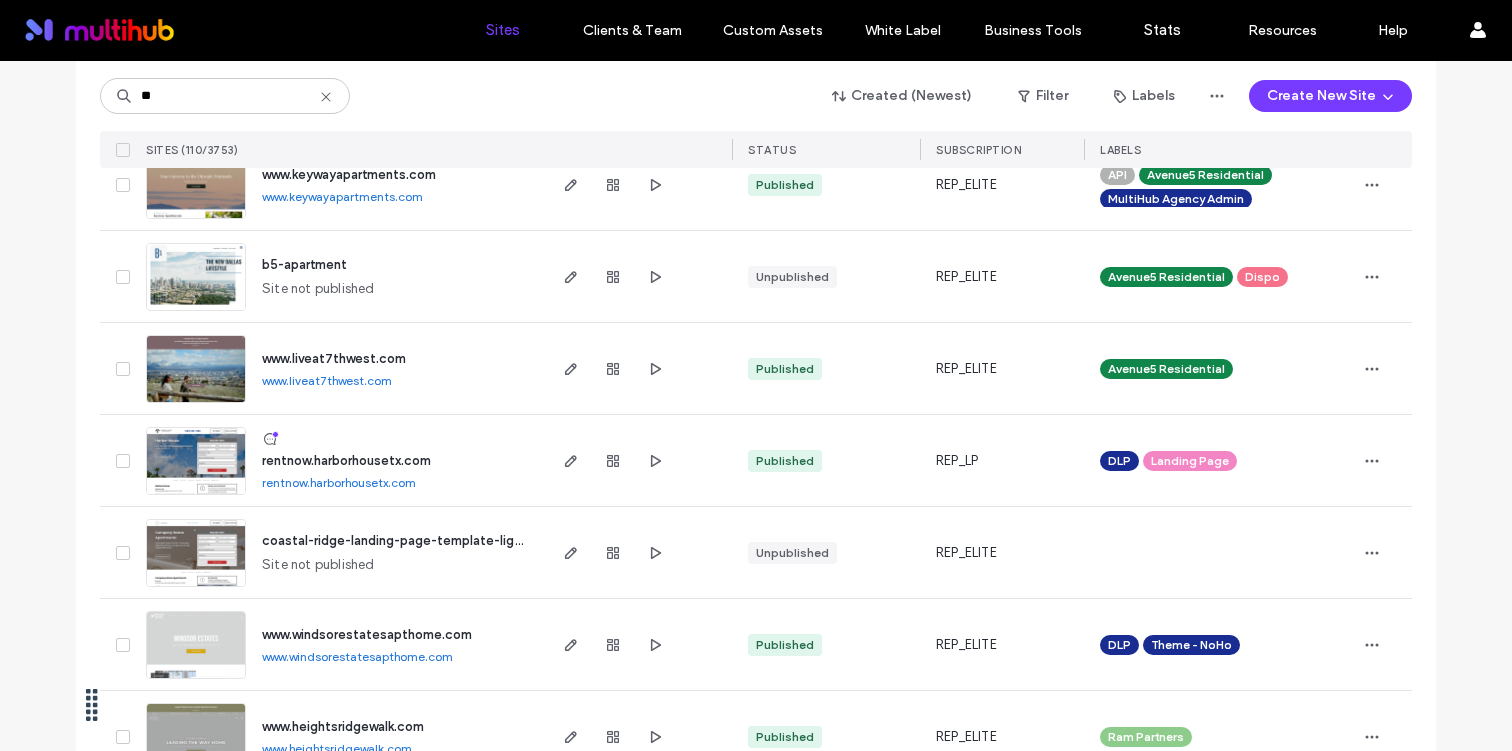 click on "b5-apartment" at bounding box center (304, 264) 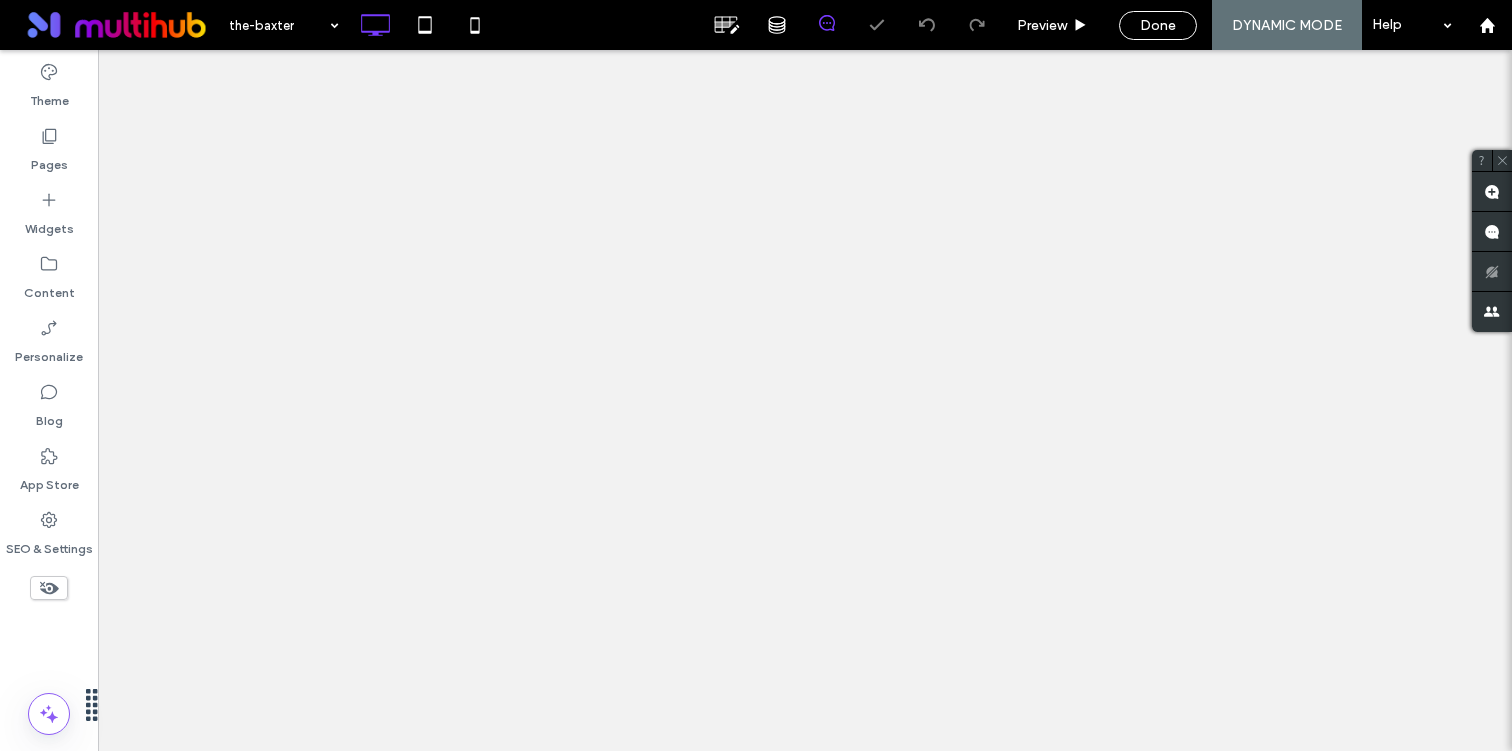 scroll, scrollTop: 0, scrollLeft: 0, axis: both 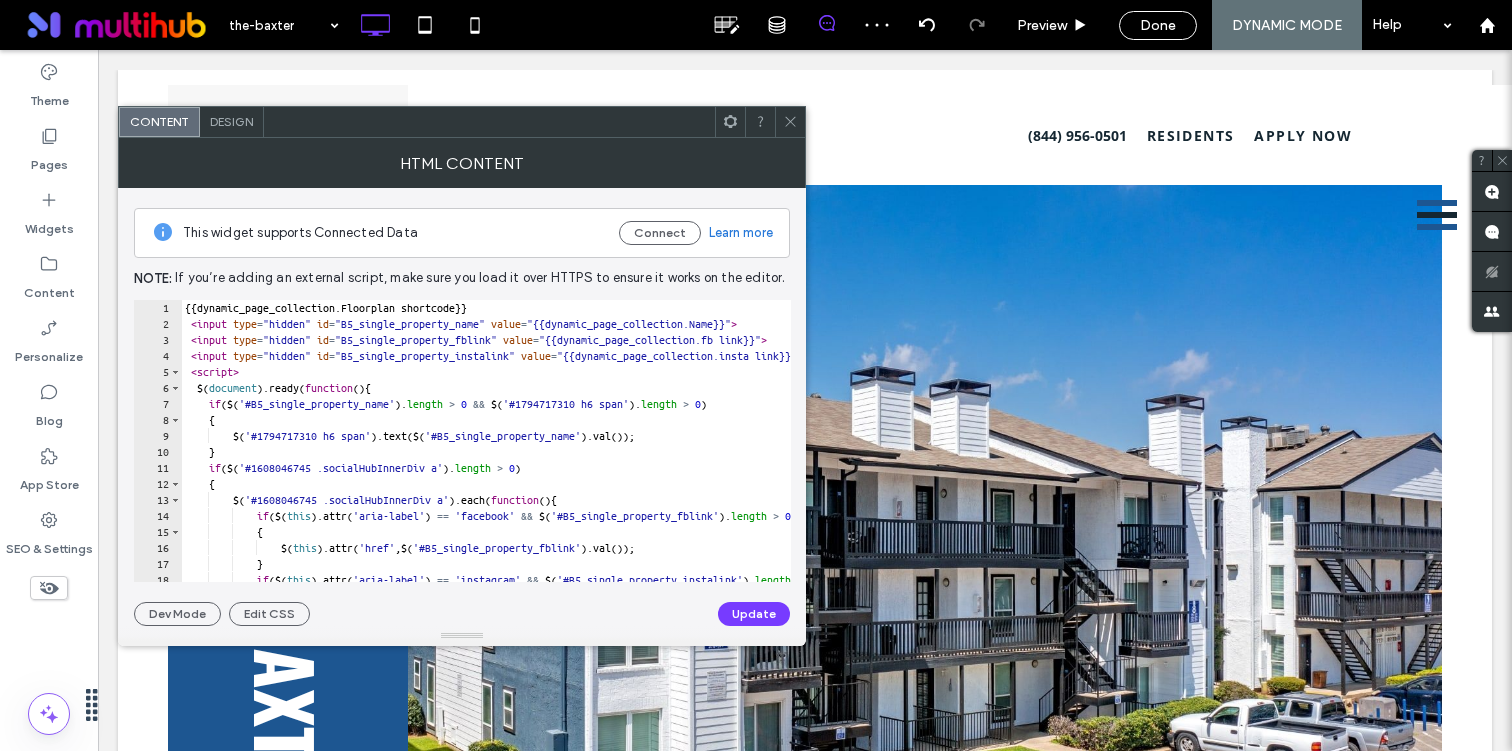 click 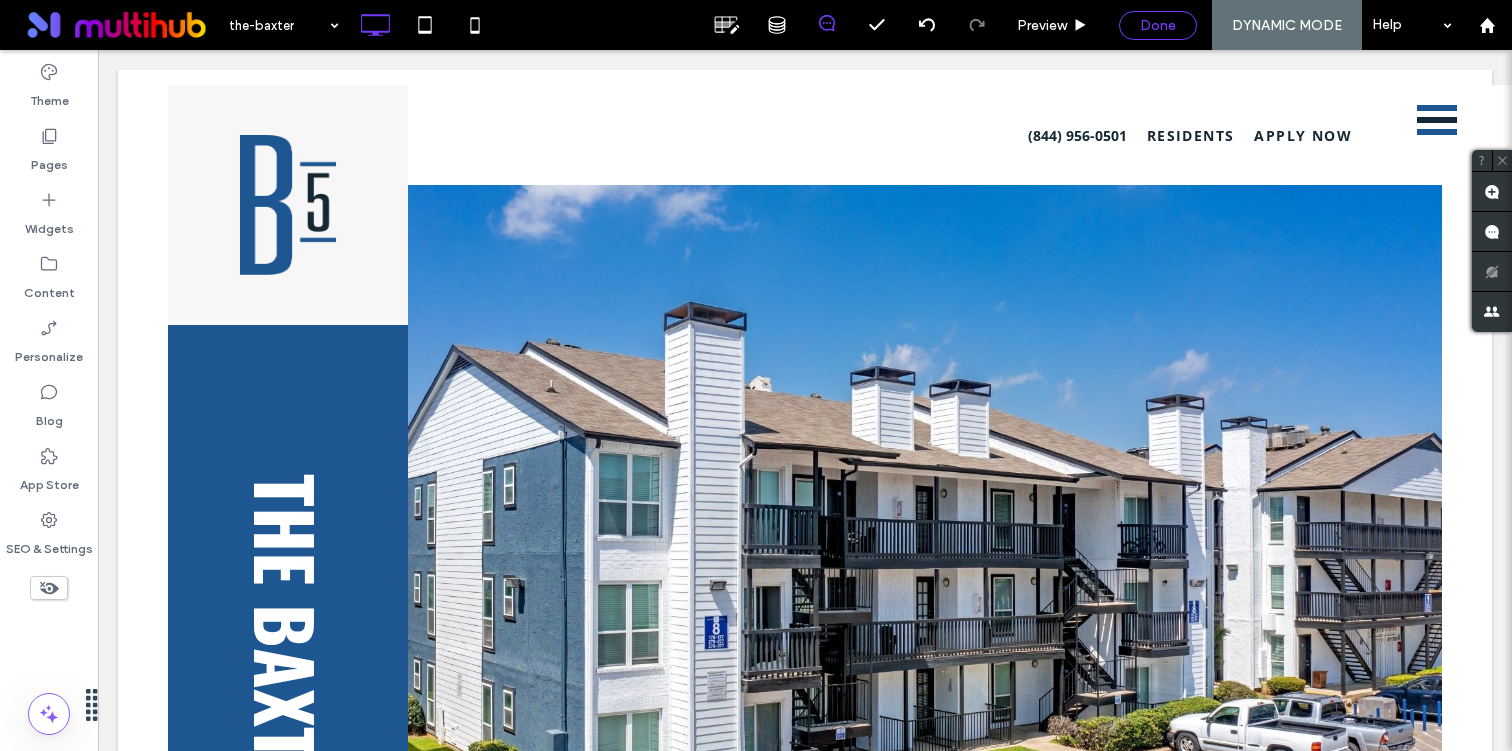 click on "Done" at bounding box center [1158, 25] 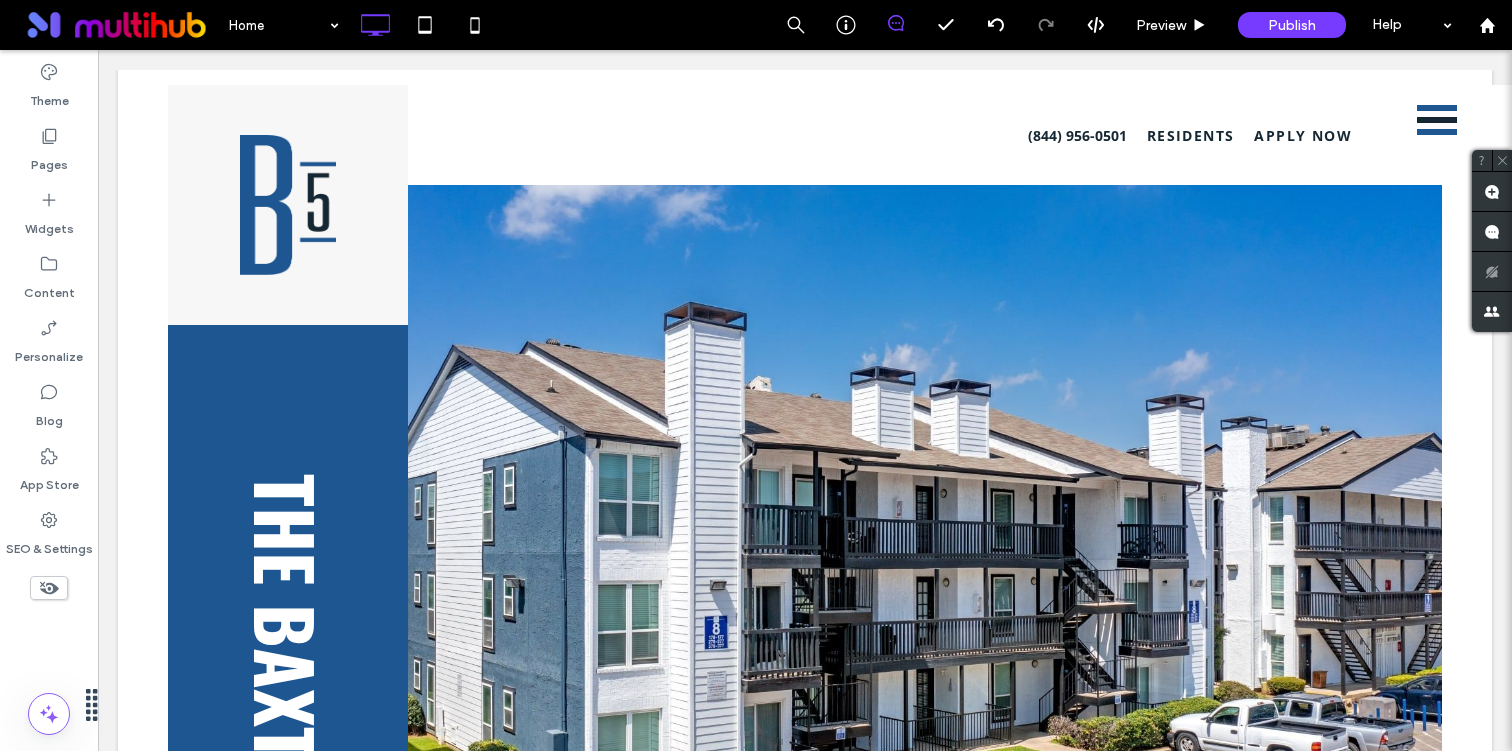 click at bounding box center (756, 375) 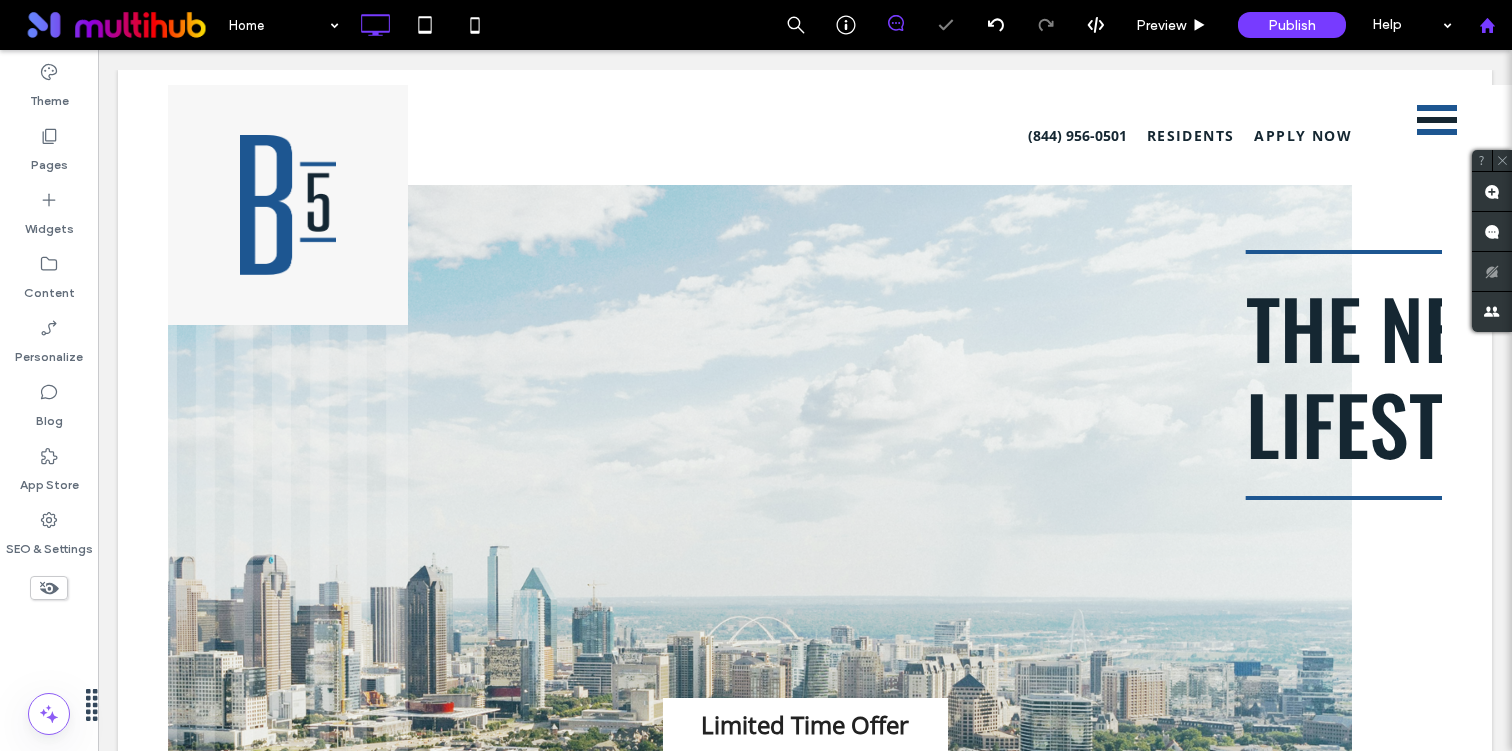 scroll, scrollTop: 0, scrollLeft: 0, axis: both 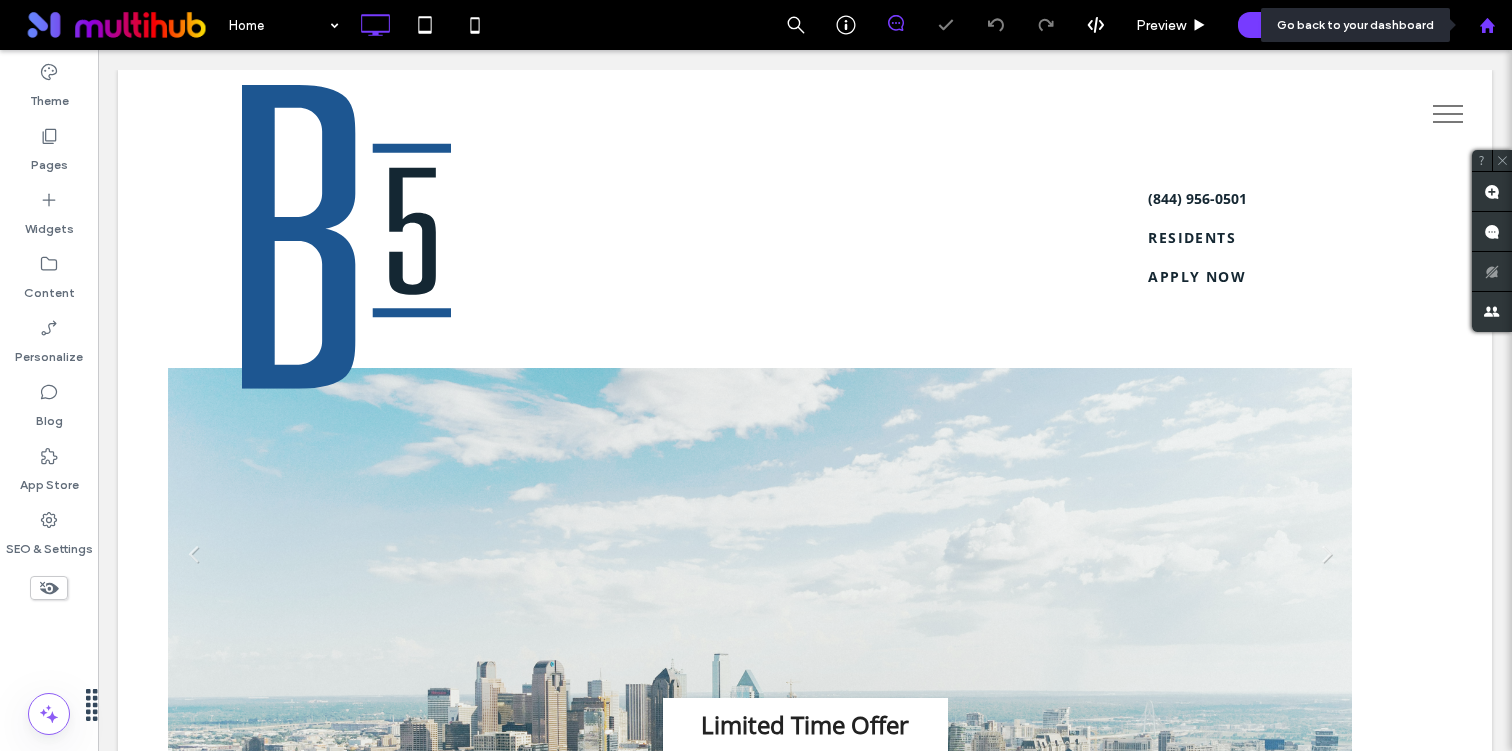 click 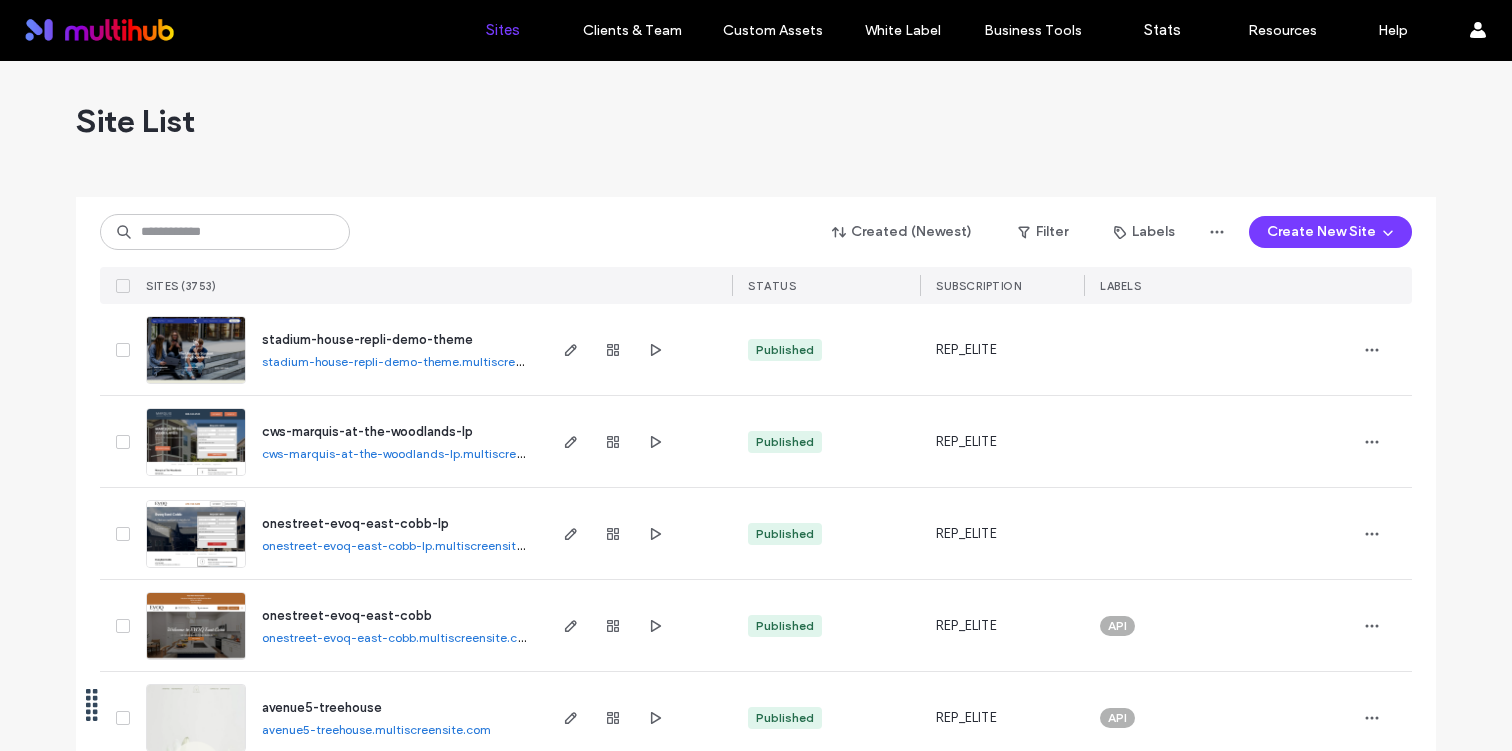 scroll, scrollTop: 0, scrollLeft: 0, axis: both 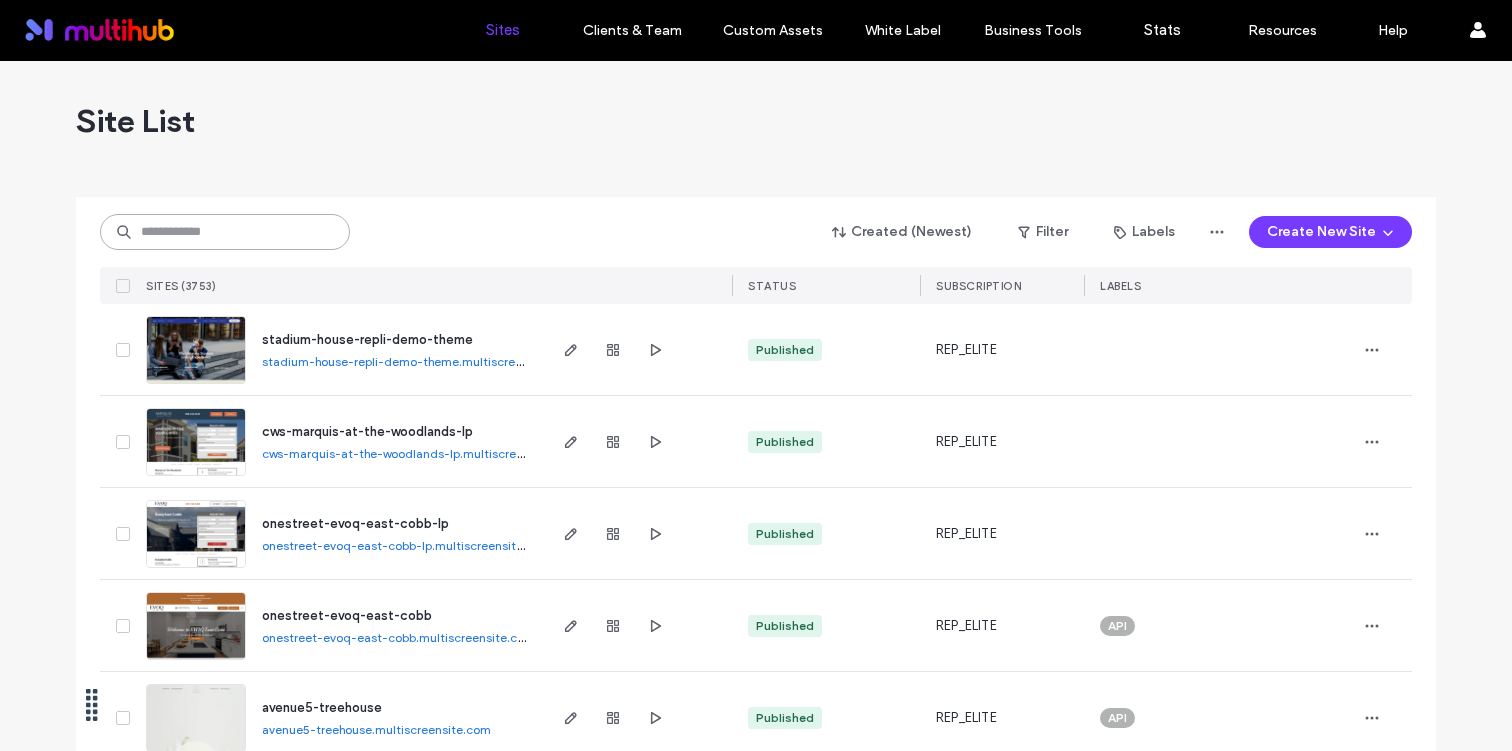 click at bounding box center (225, 232) 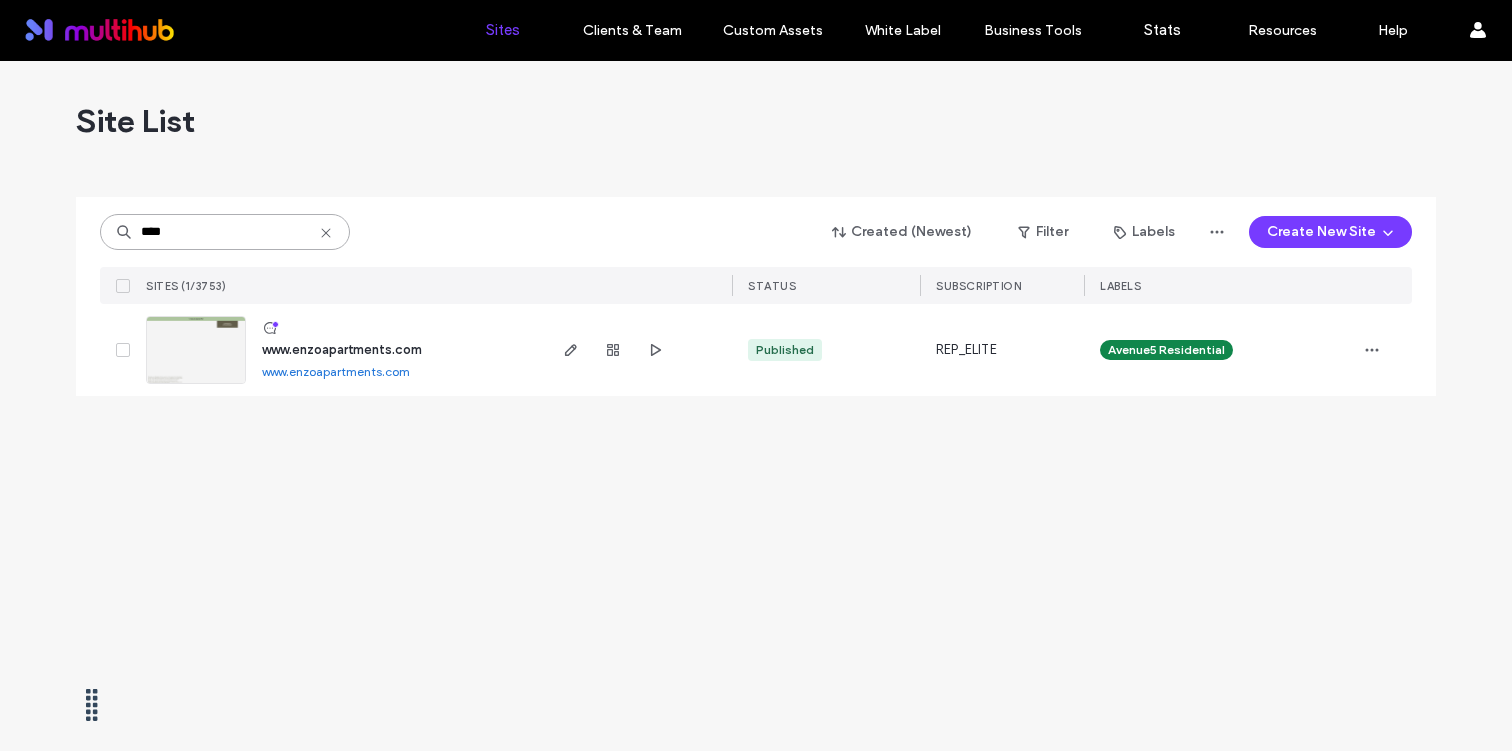 type on "****" 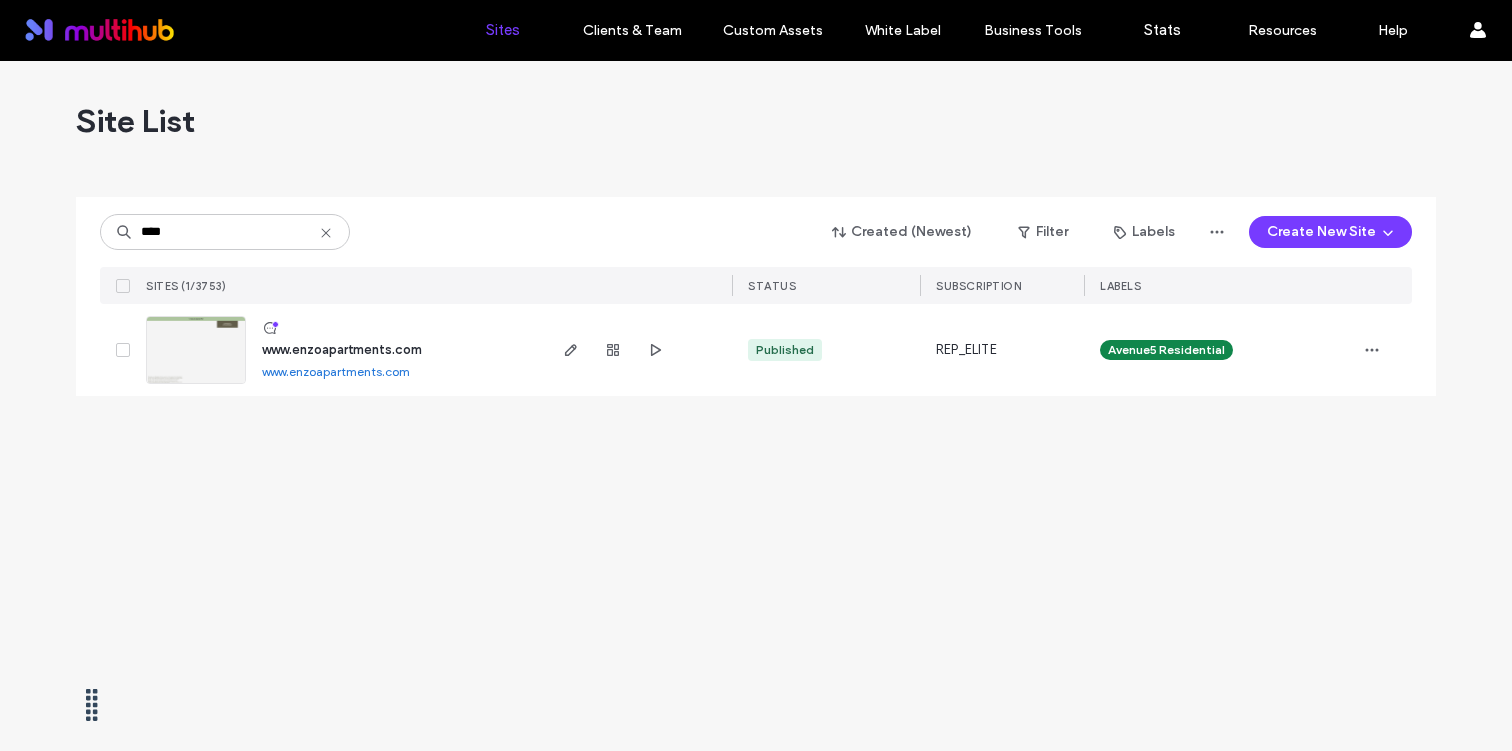 click on "www.enzoapartments.com" at bounding box center [342, 349] 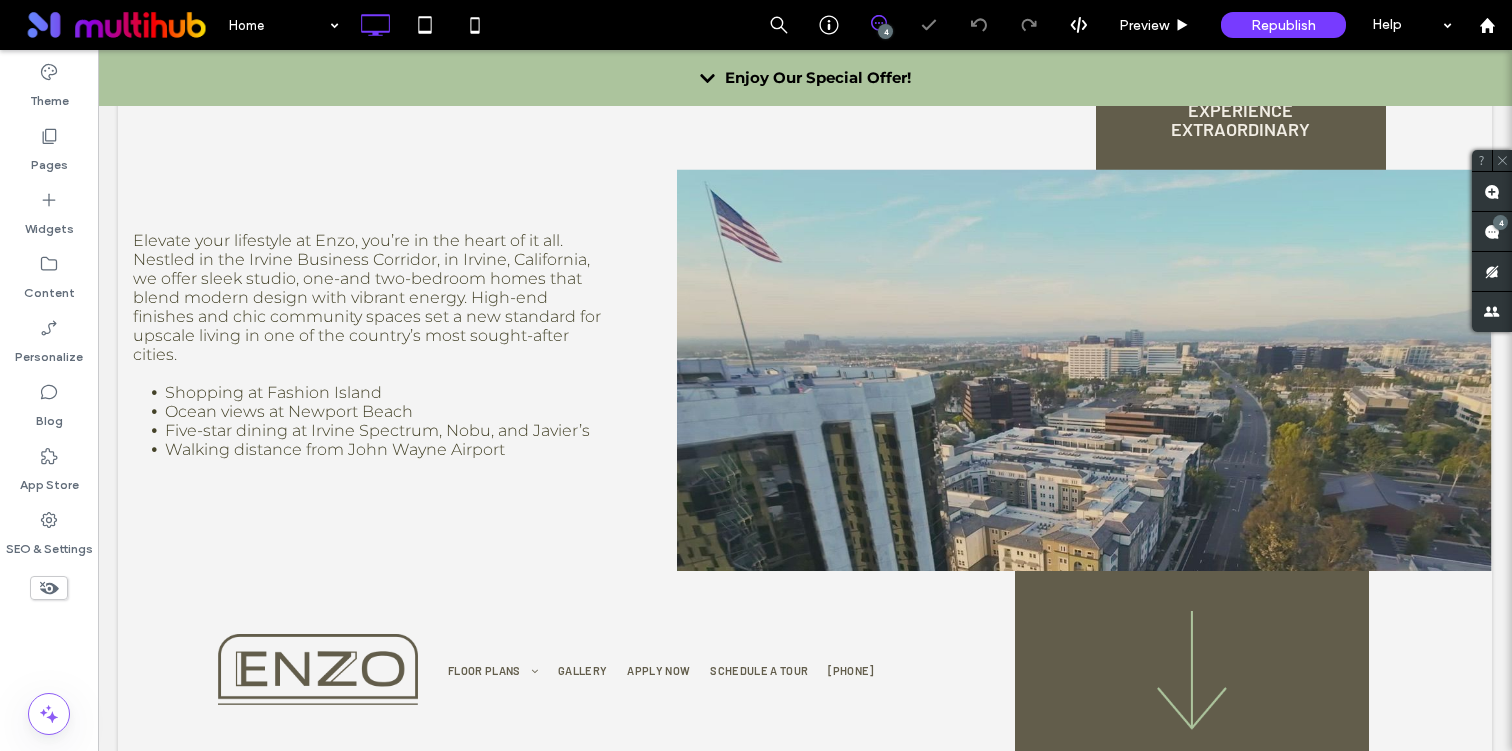 scroll, scrollTop: 0, scrollLeft: 0, axis: both 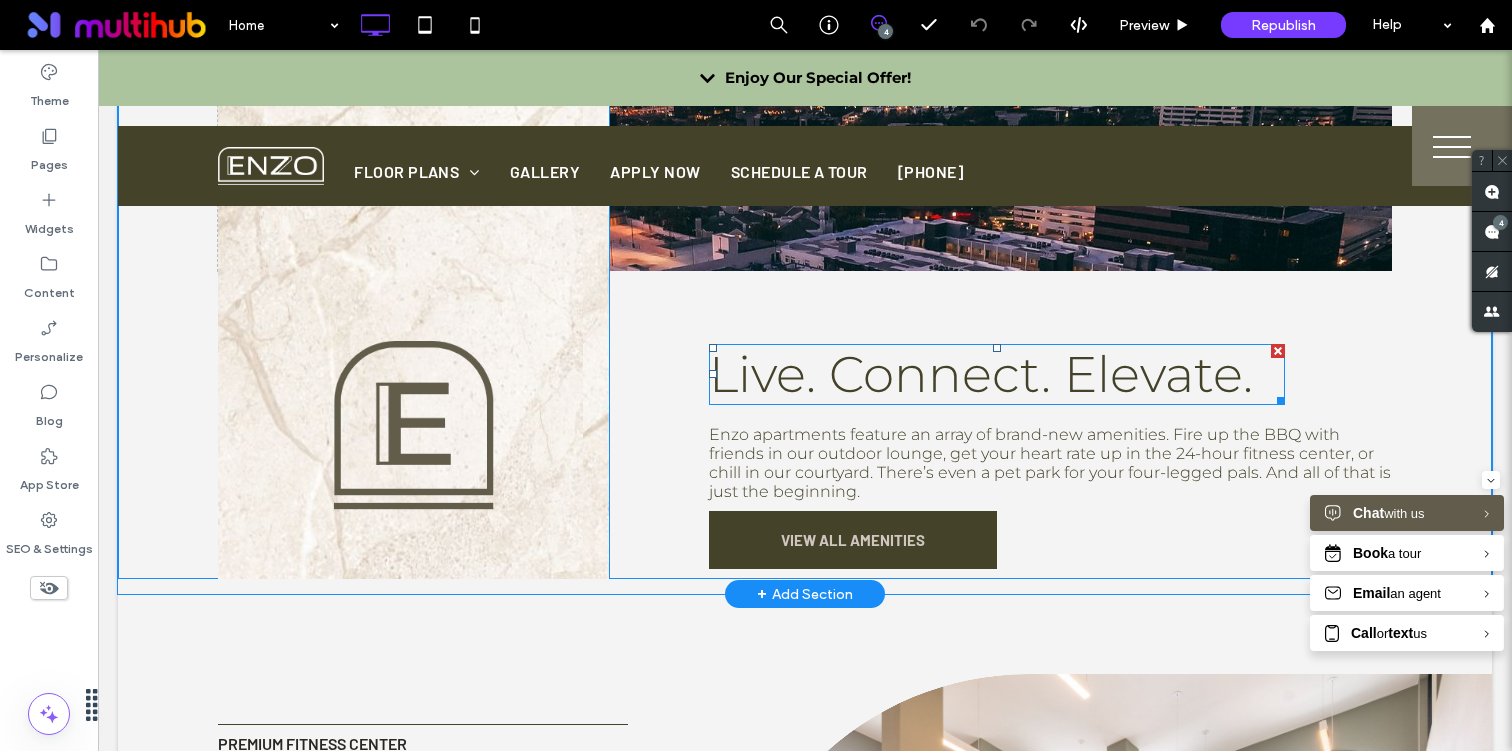 click on "Live. Connect. Elevate." at bounding box center [981, 374] 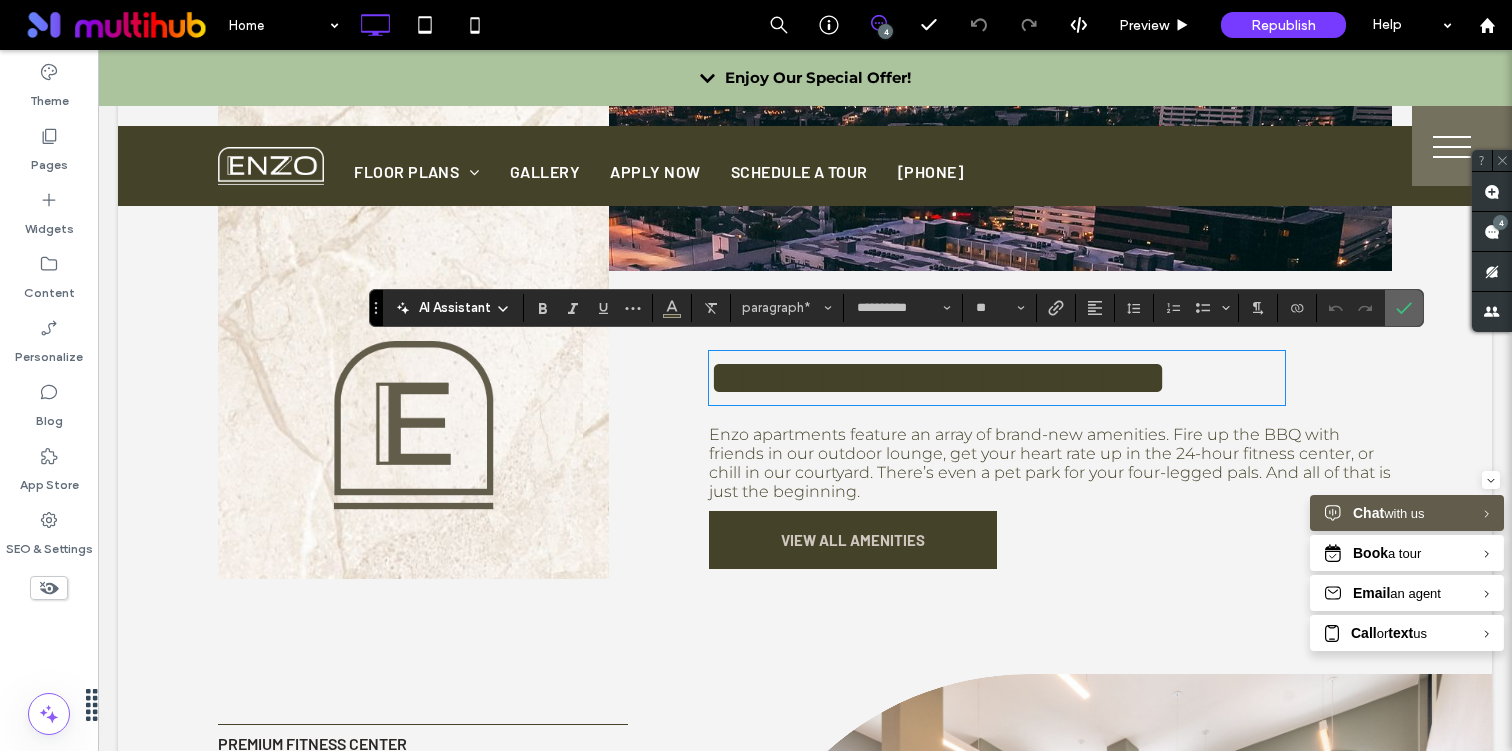 drag, startPoint x: 1394, startPoint y: 303, endPoint x: 1261, endPoint y: 253, distance: 142.088 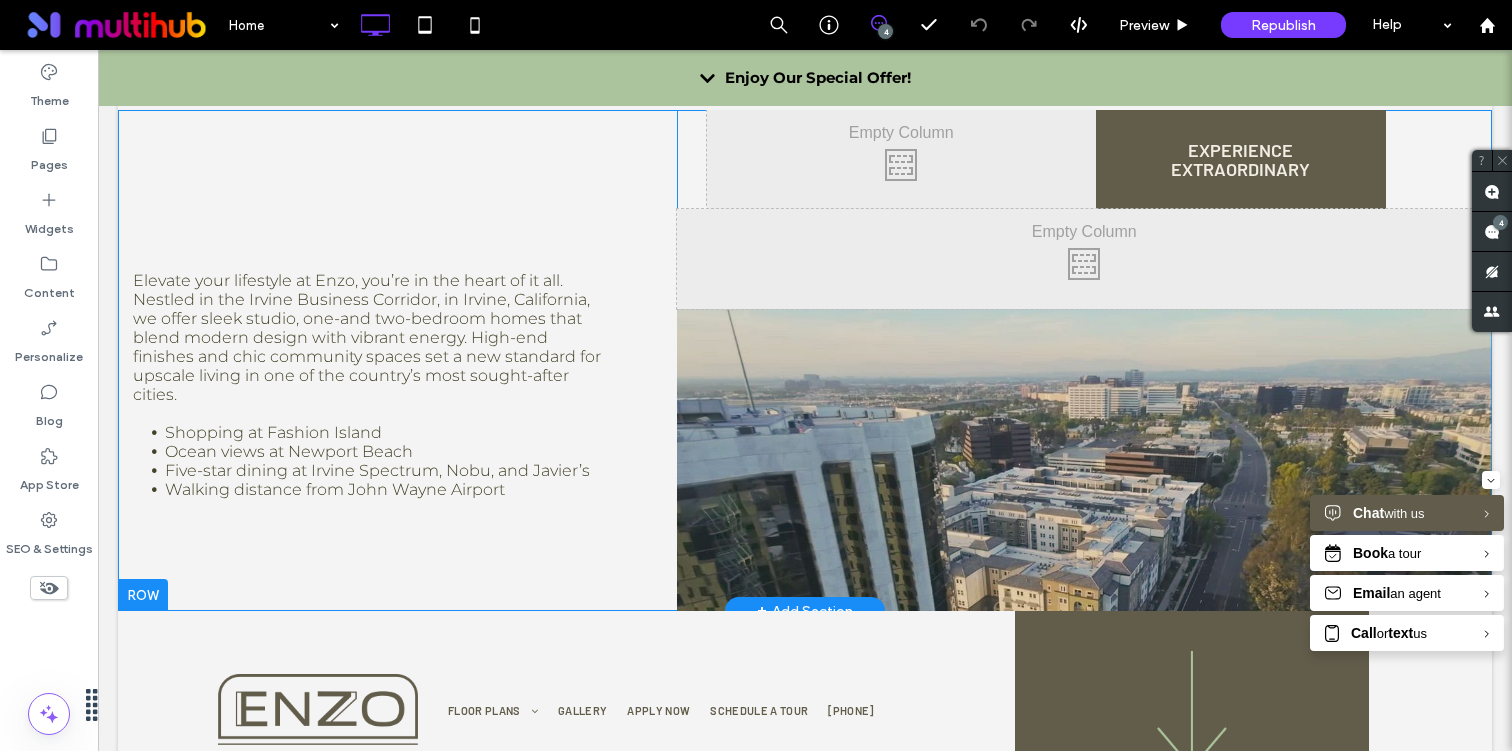 scroll, scrollTop: 0, scrollLeft: 0, axis: both 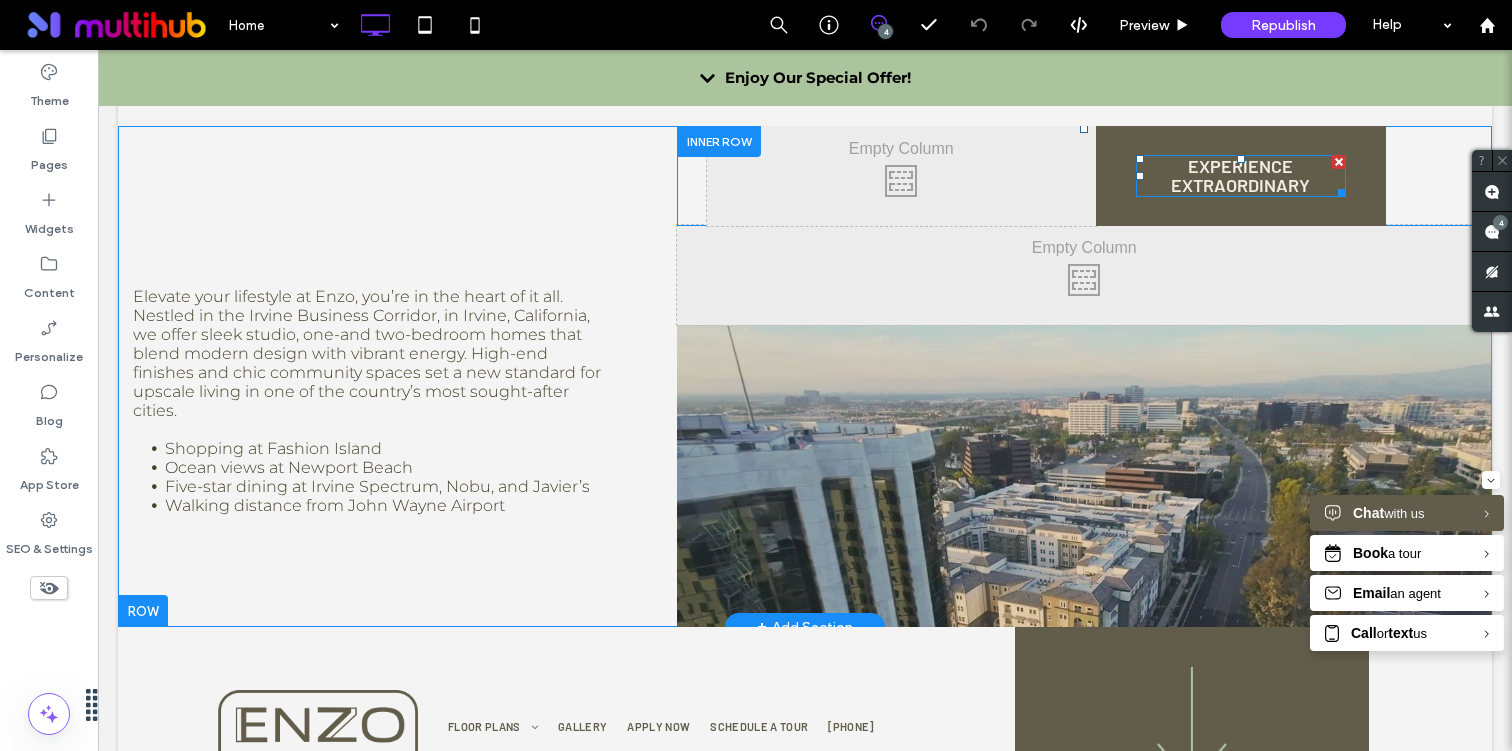 click on "EXPERIENCE EXTRAORDINARY" at bounding box center (1240, 175) 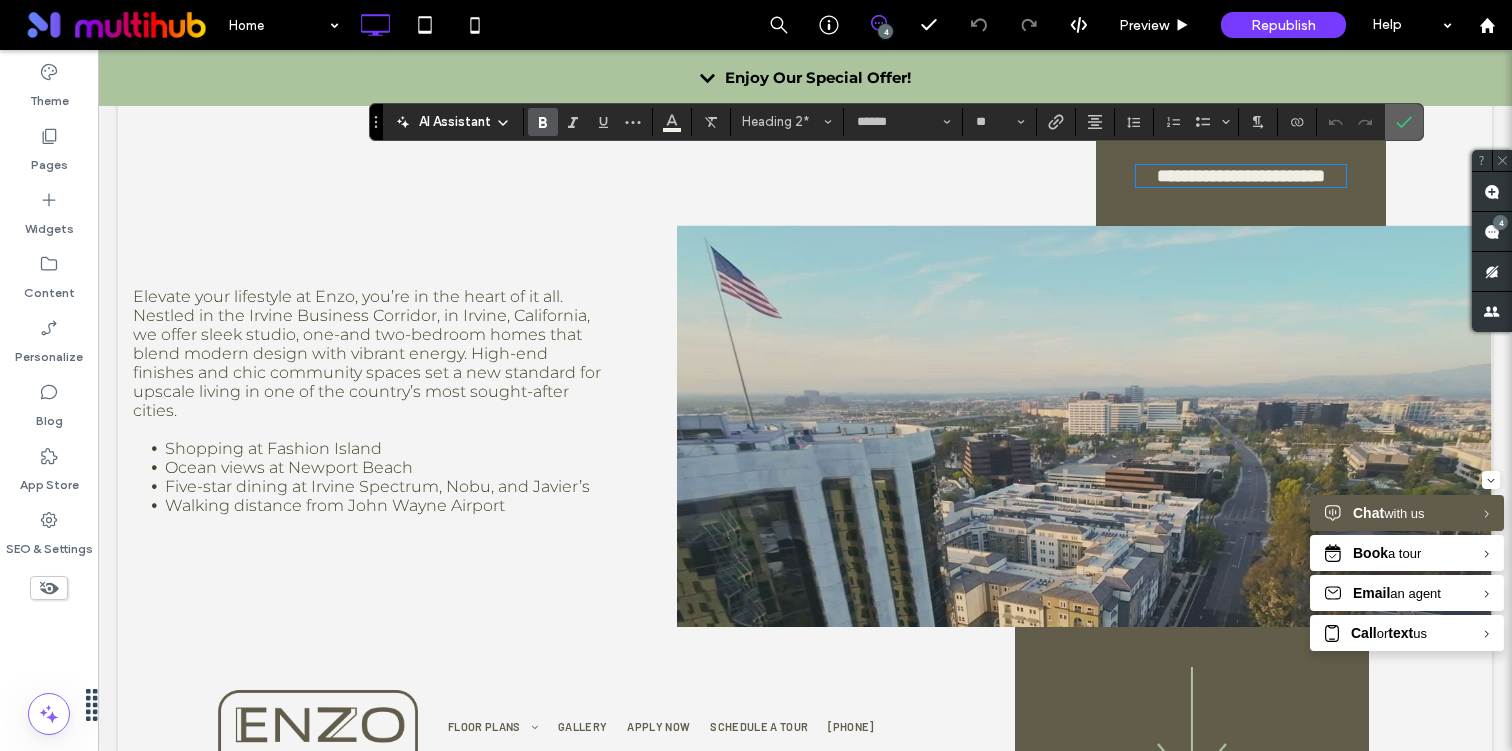 drag, startPoint x: 1406, startPoint y: 122, endPoint x: 1289, endPoint y: 75, distance: 126.08727 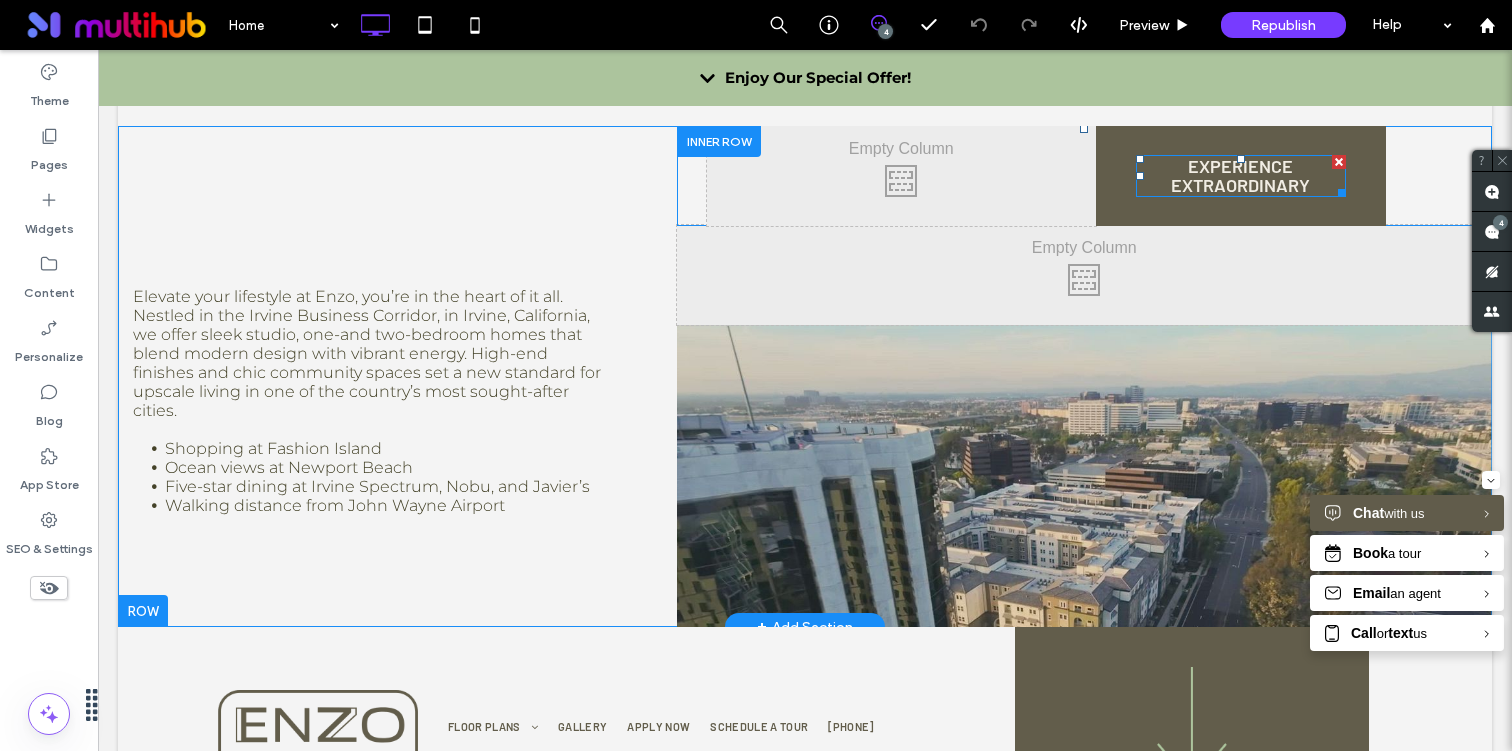click on "EXPERIENCE EXTRAORDINARY" at bounding box center (1240, 175) 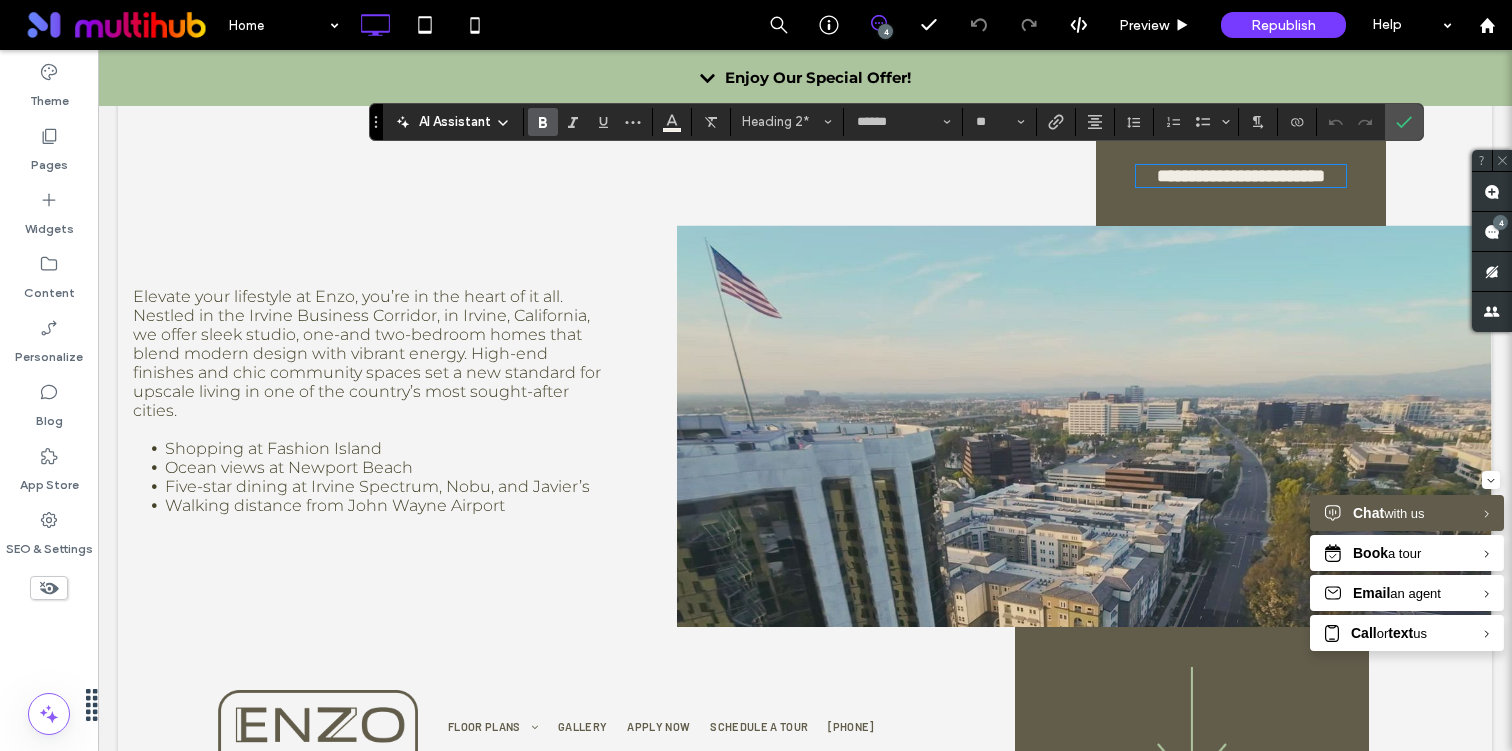 click on "**********" at bounding box center [1241, 176] 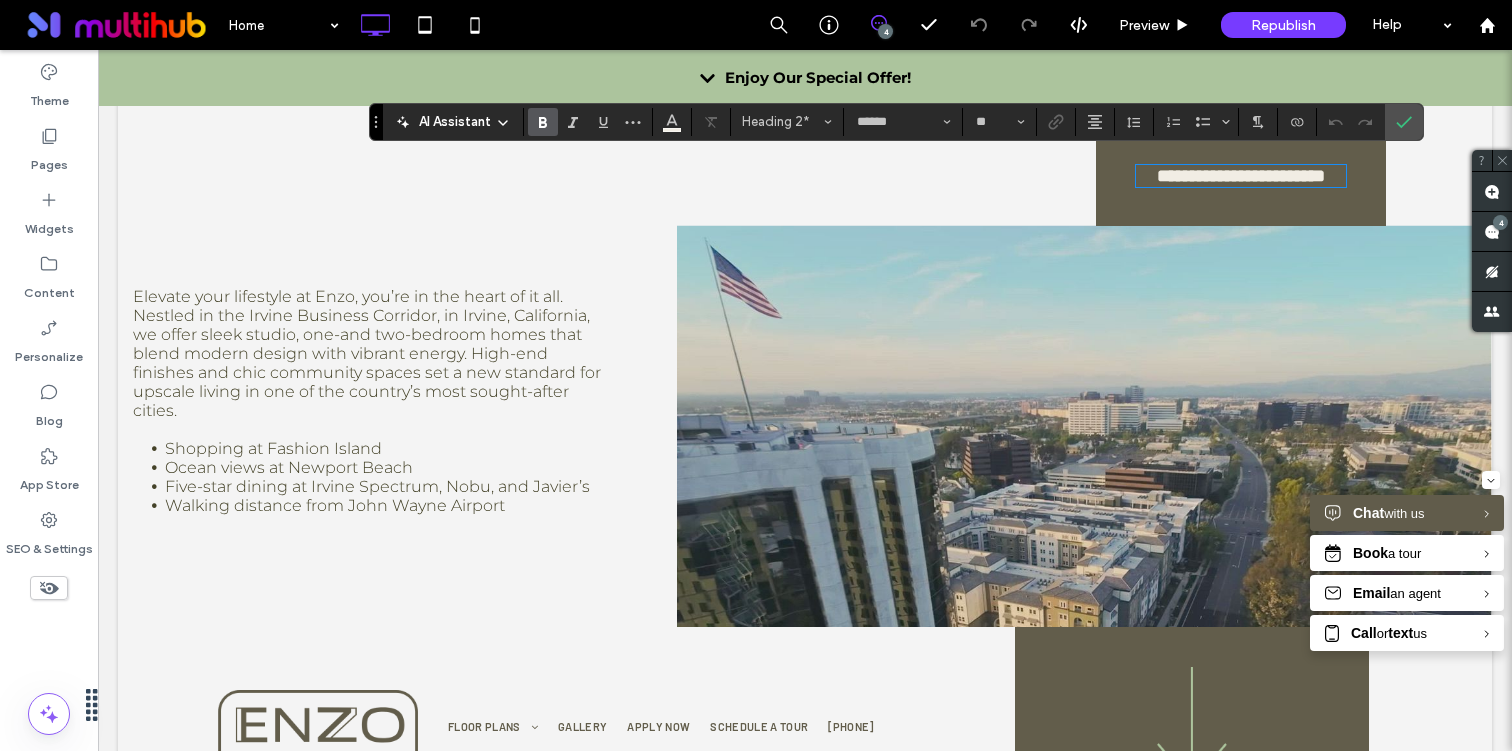 scroll, scrollTop: 1, scrollLeft: 0, axis: vertical 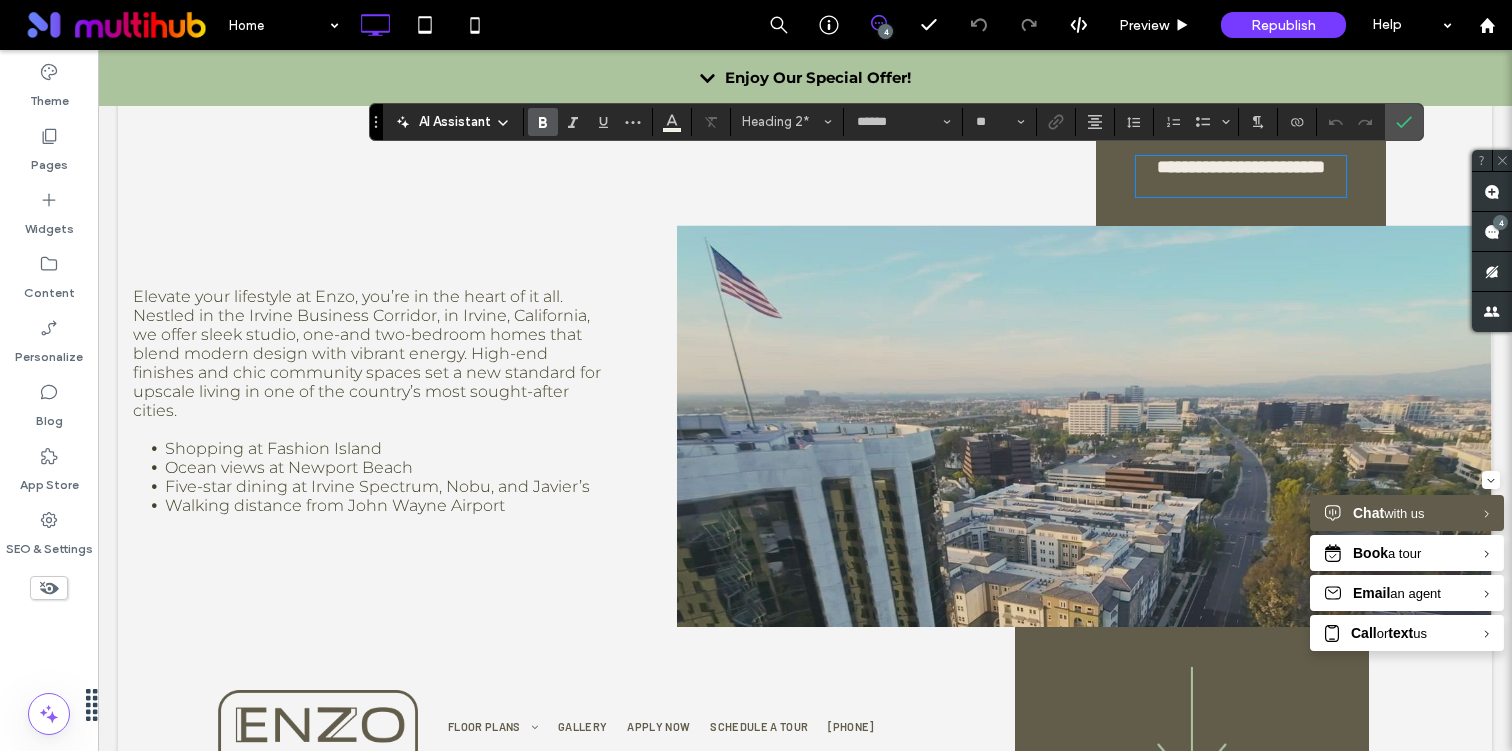 click on "**********" at bounding box center (1241, 167) 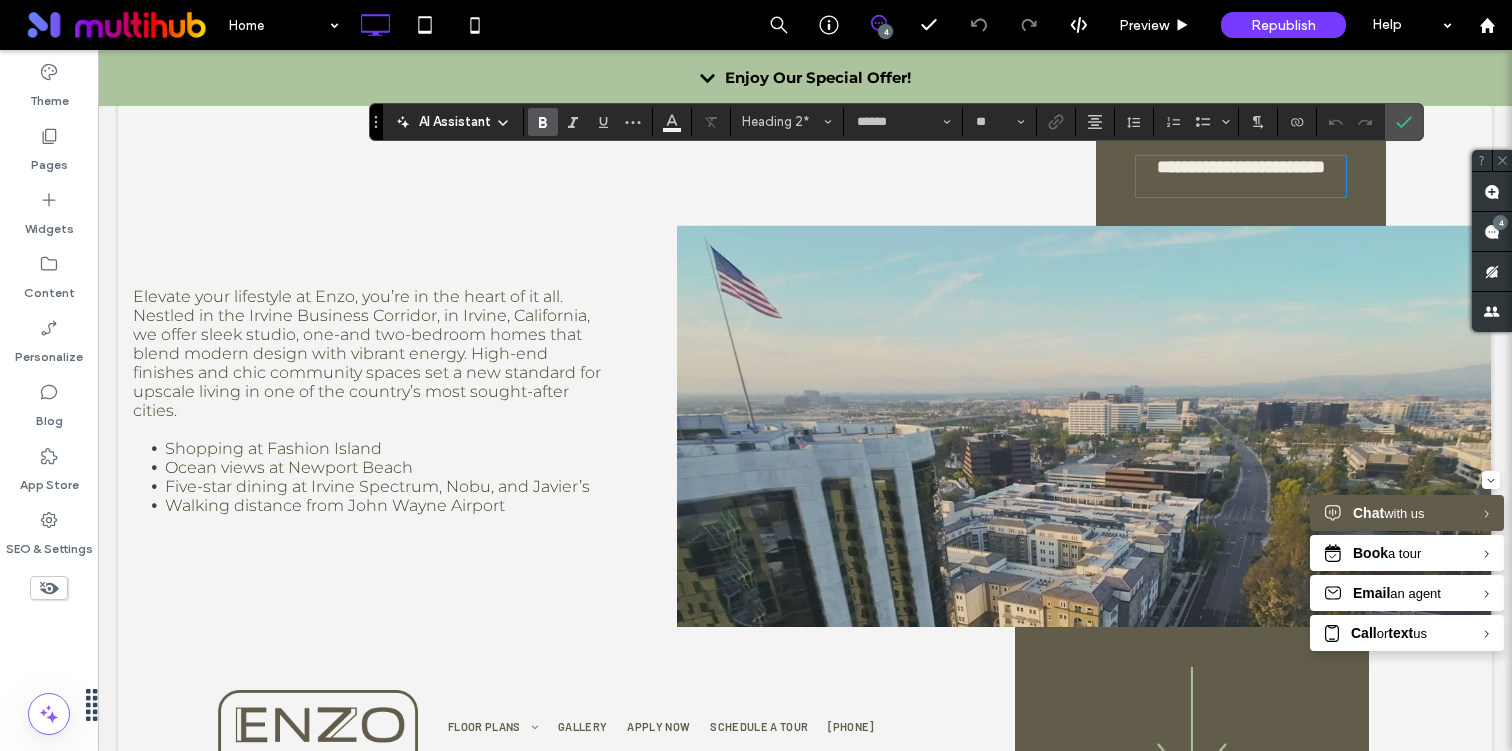 type 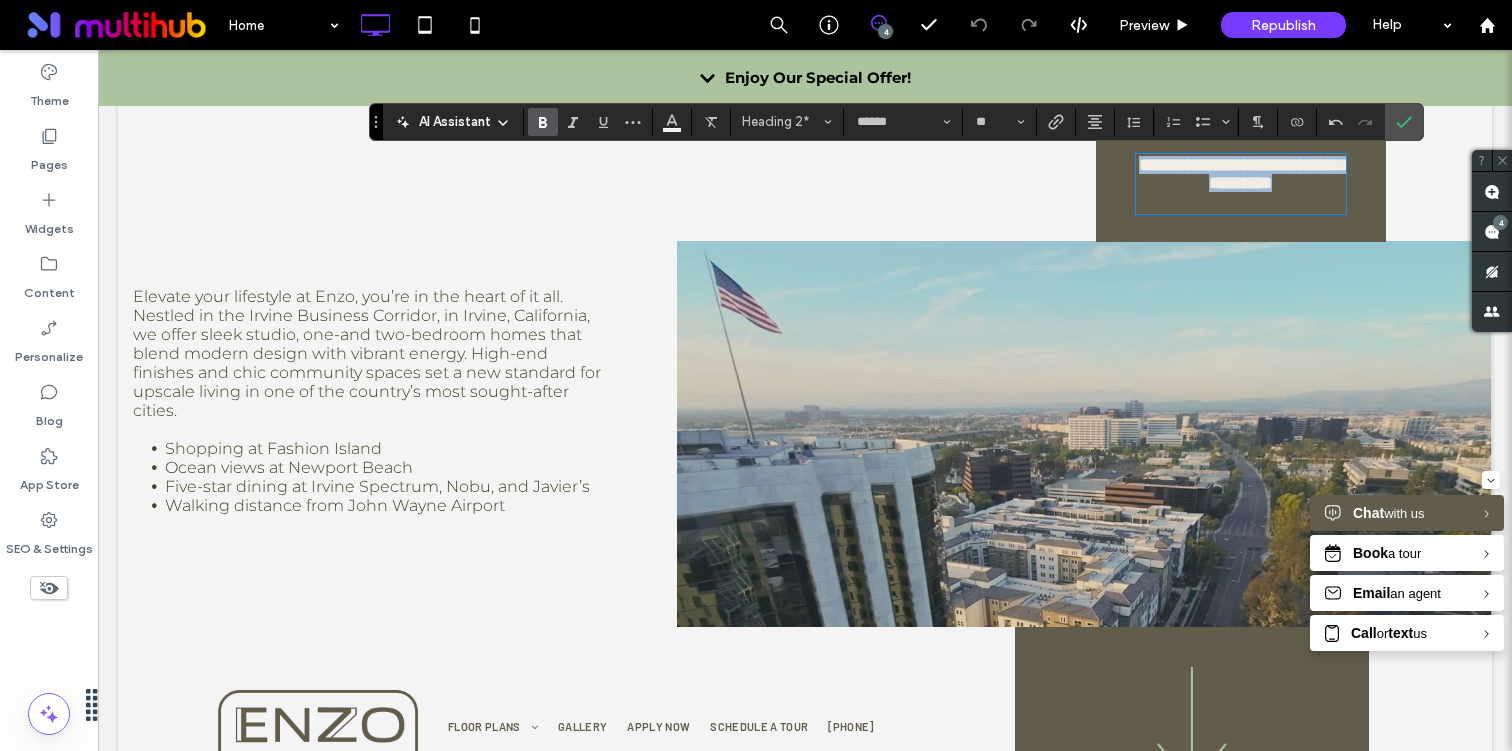 scroll, scrollTop: 0, scrollLeft: 0, axis: both 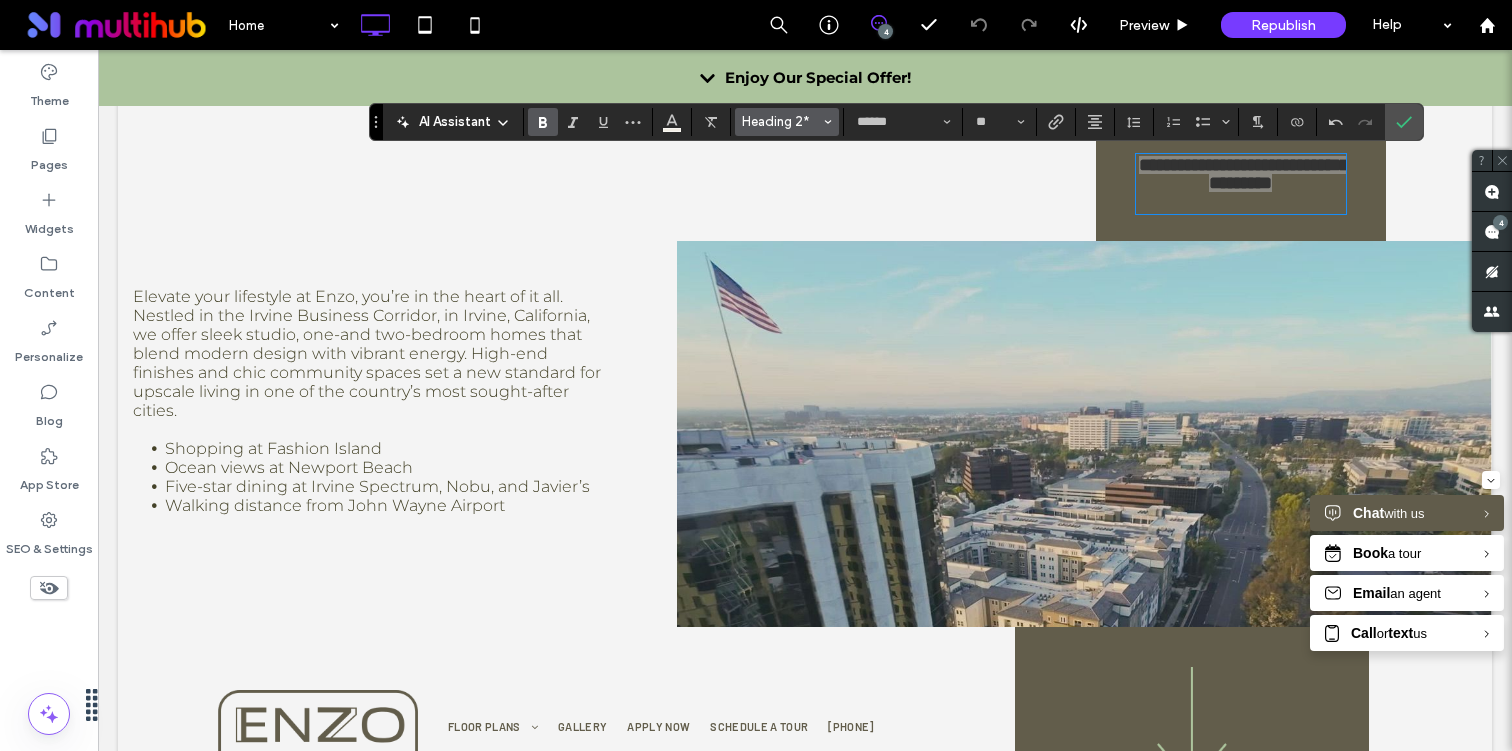 click on "Heading 2*" at bounding box center (781, 121) 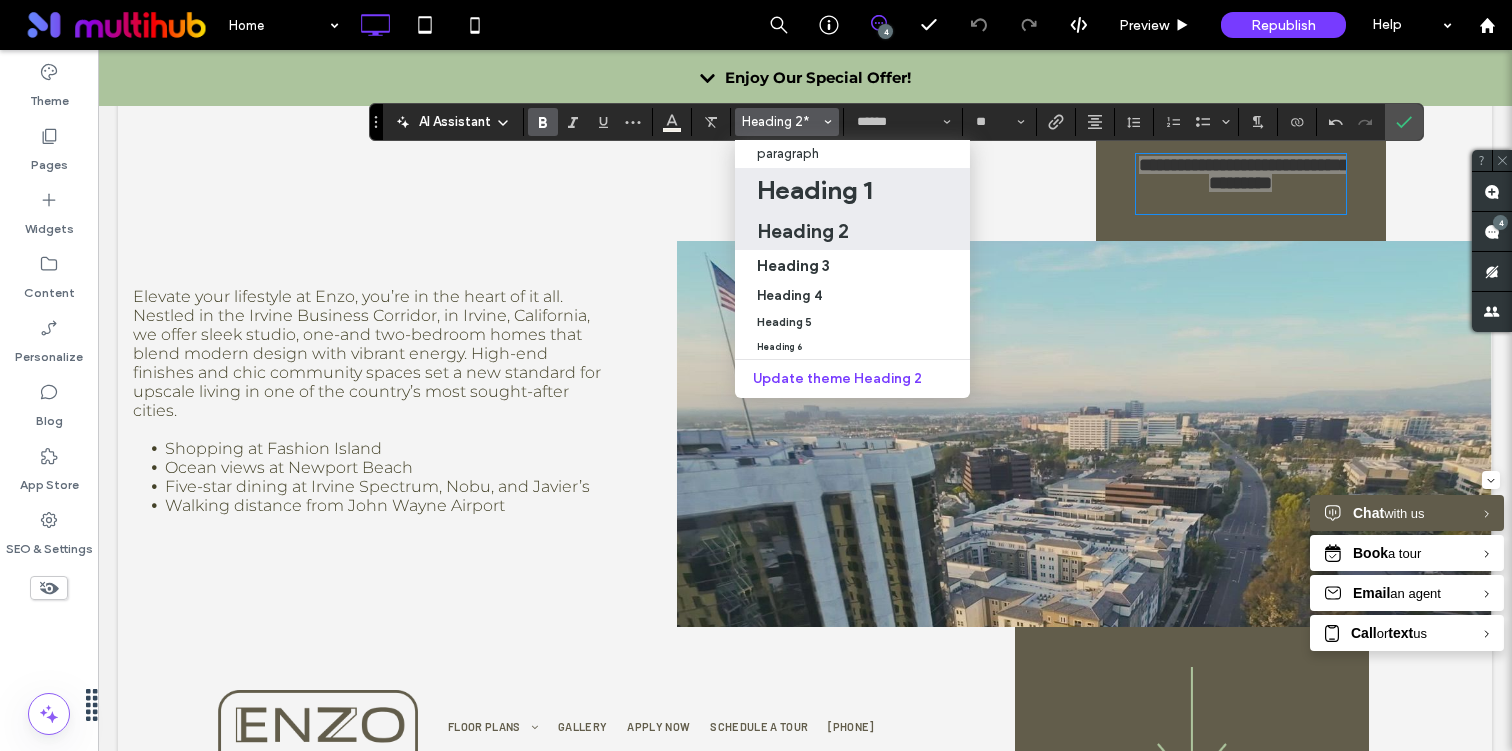 click on "Heading 1" at bounding box center (814, 190) 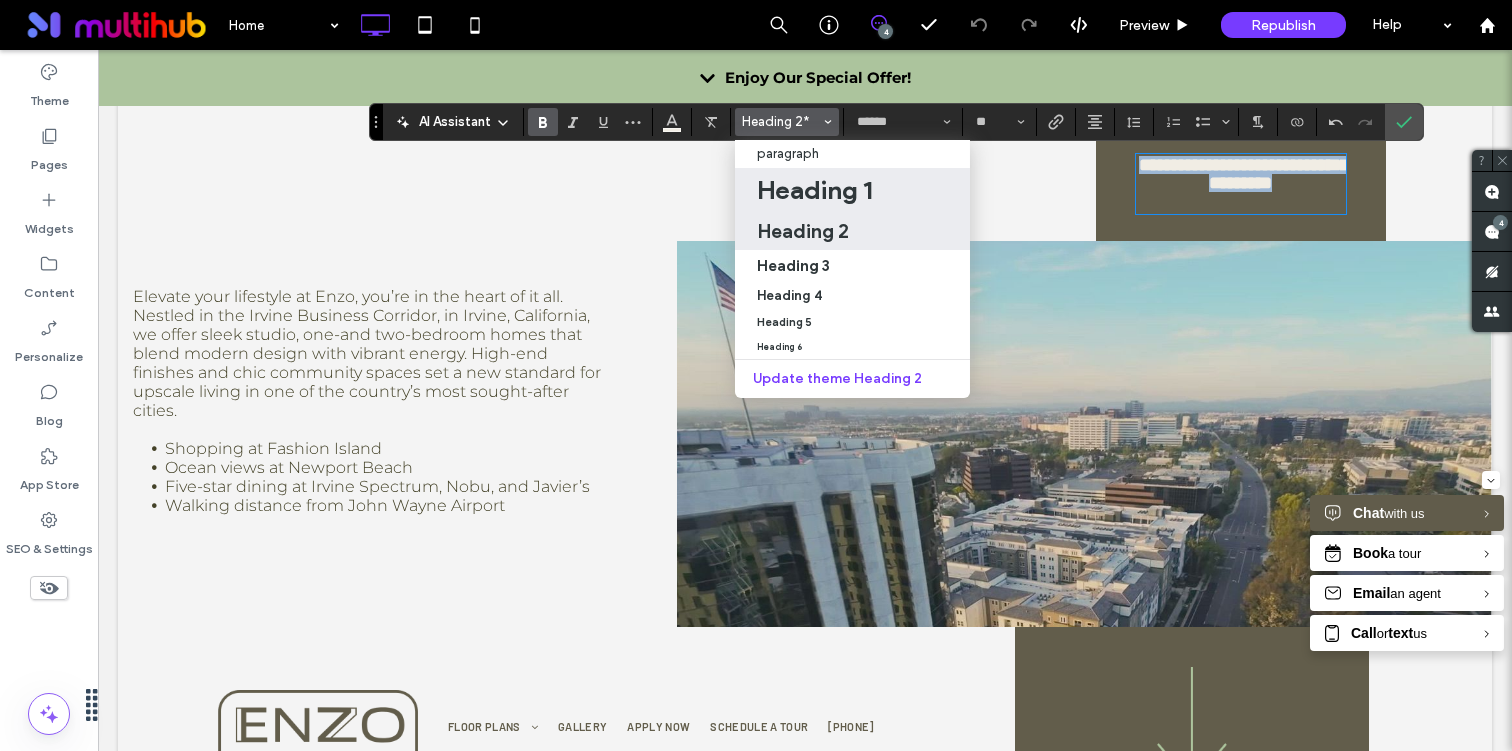 type on "**********" 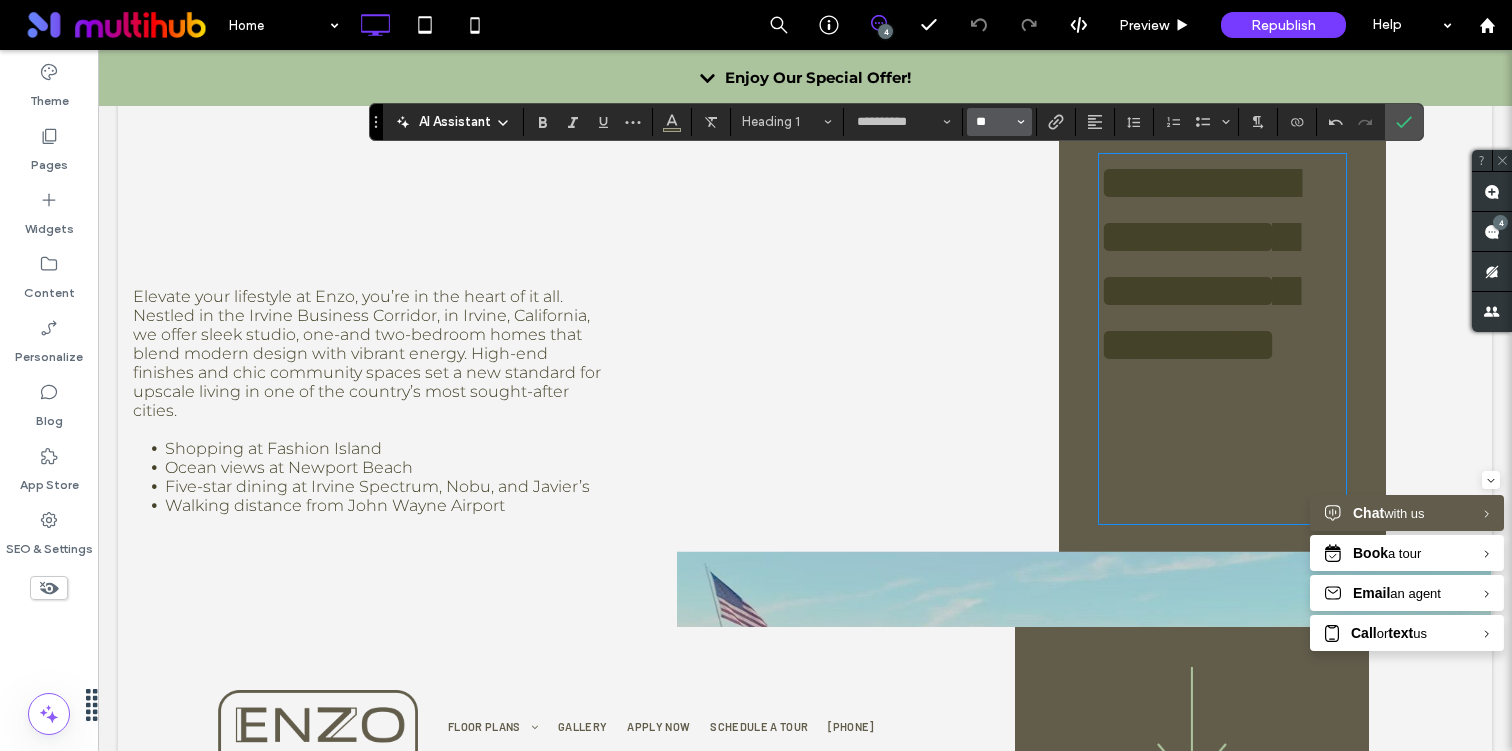 click on "**" at bounding box center [993, 122] 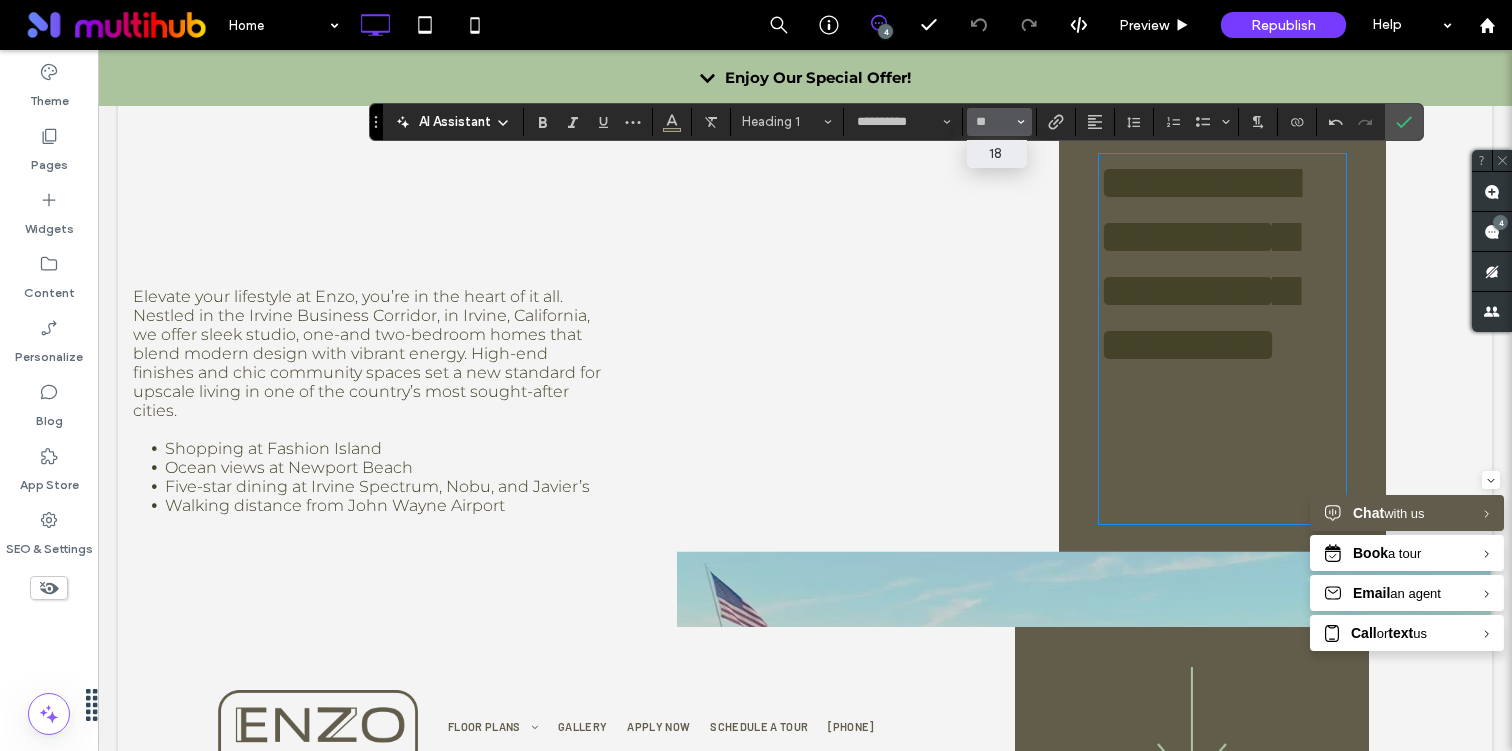 type on "**" 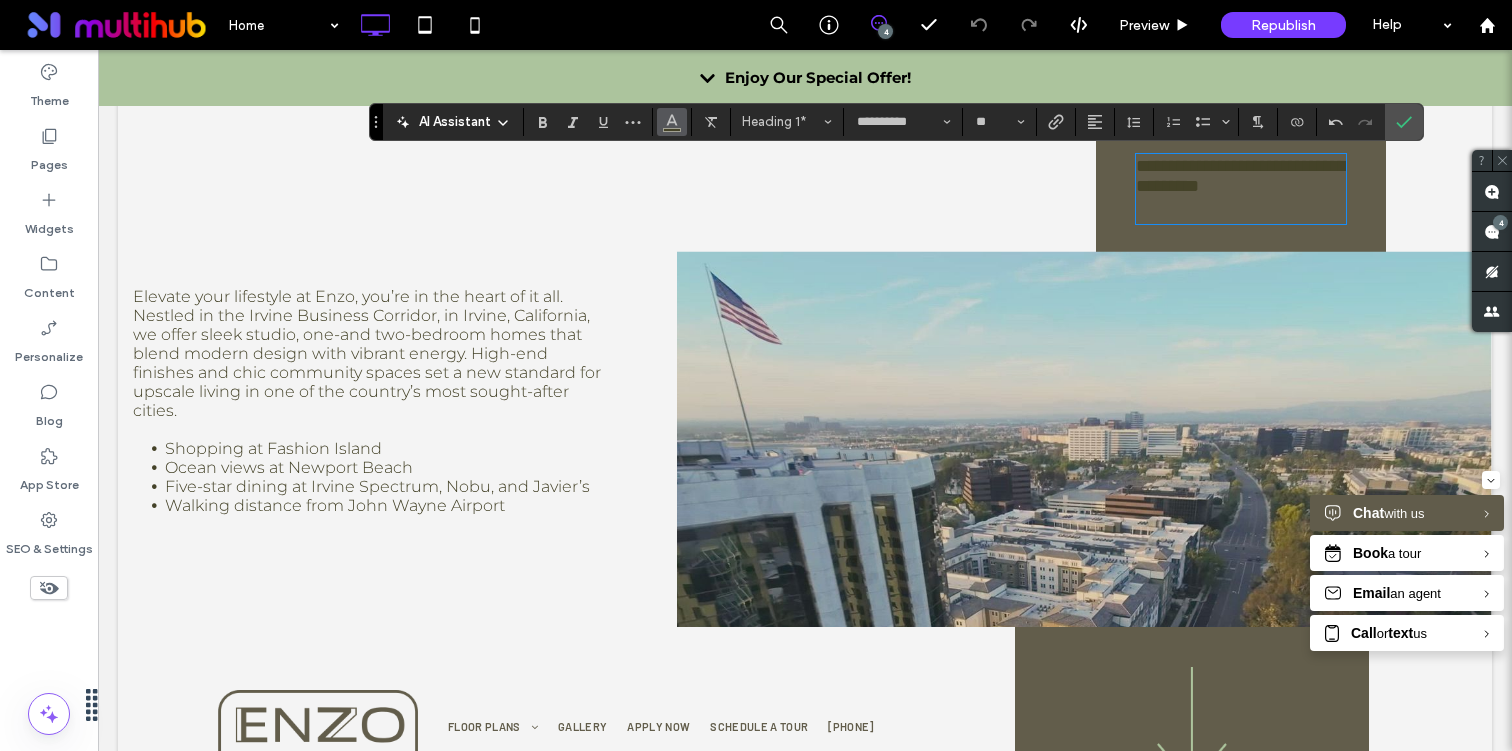 click 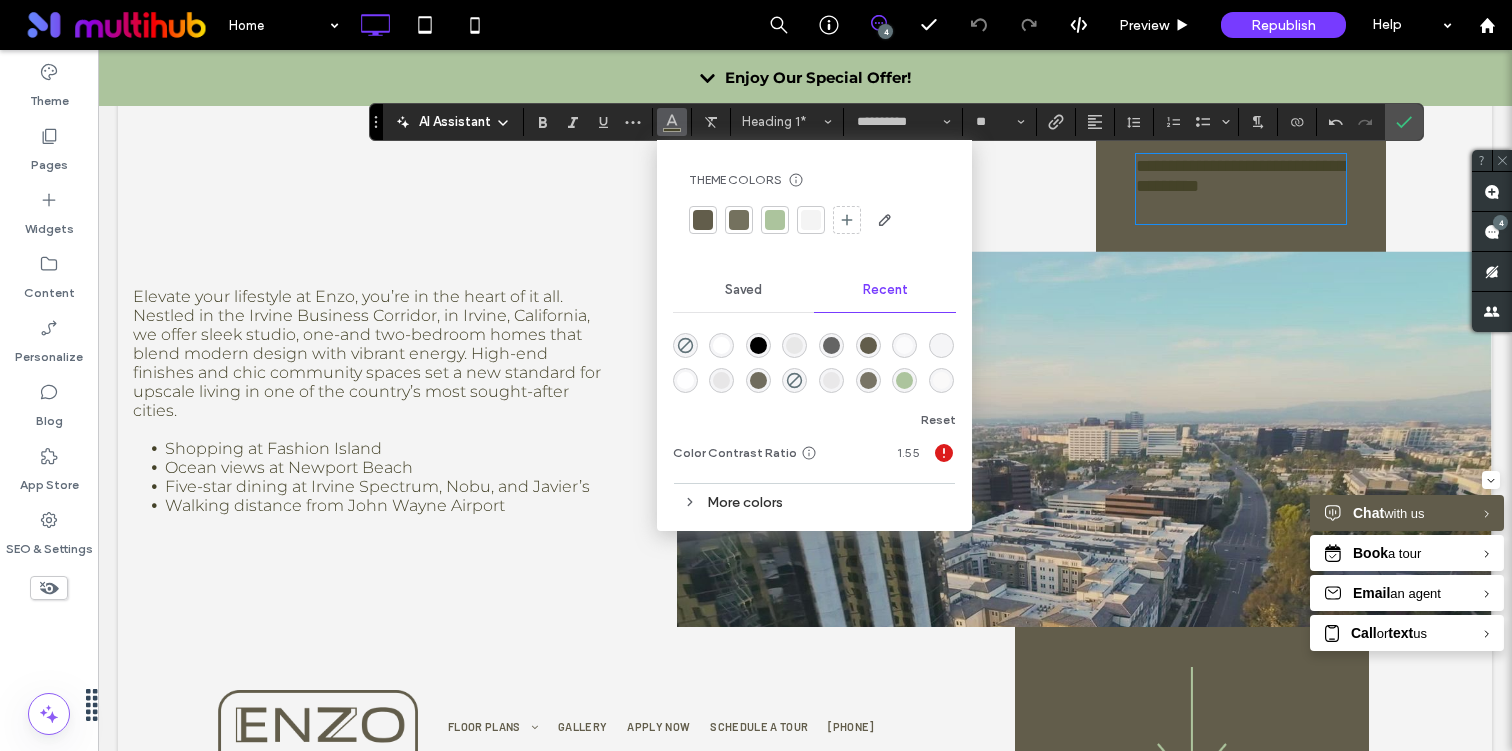 click at bounding box center (721, 345) 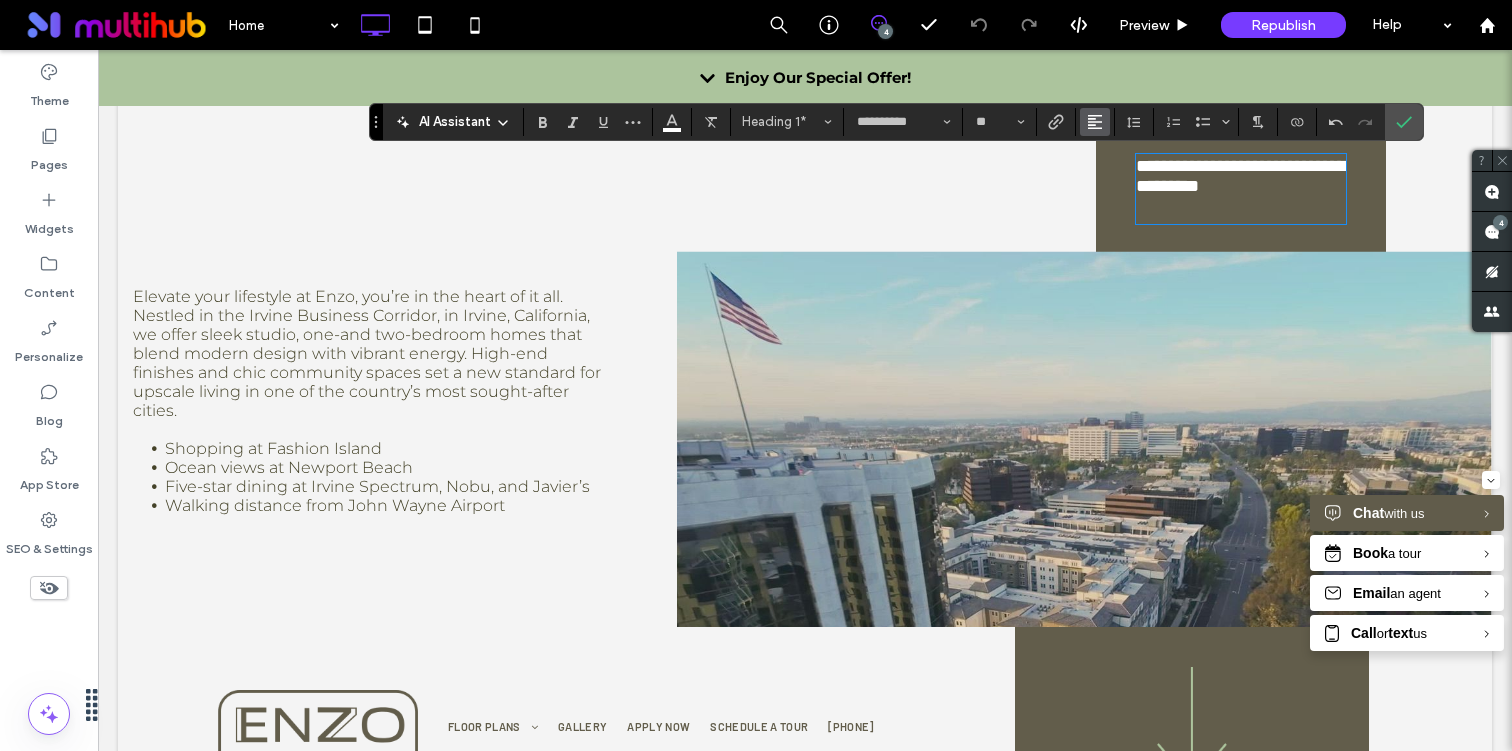 click at bounding box center (1095, 122) 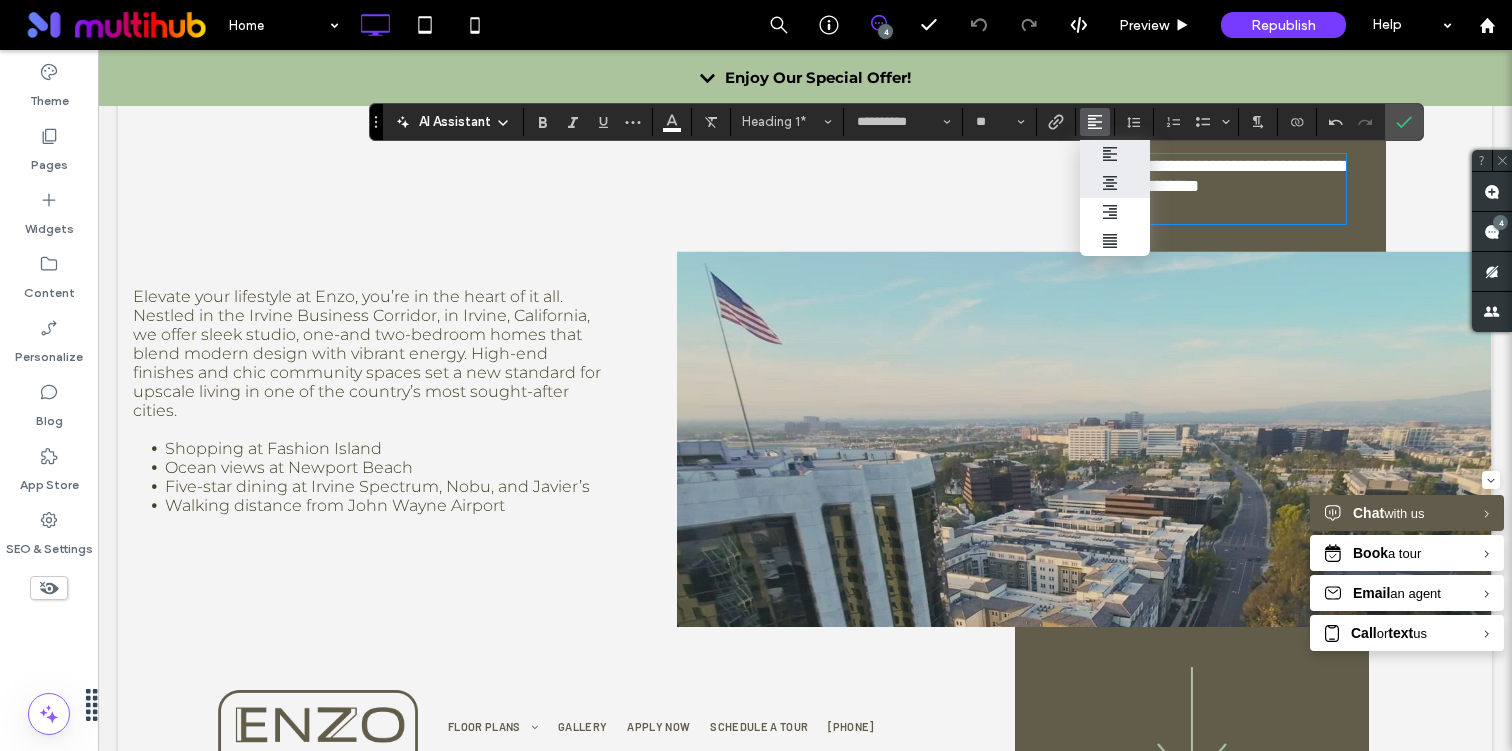click at bounding box center (1115, 183) 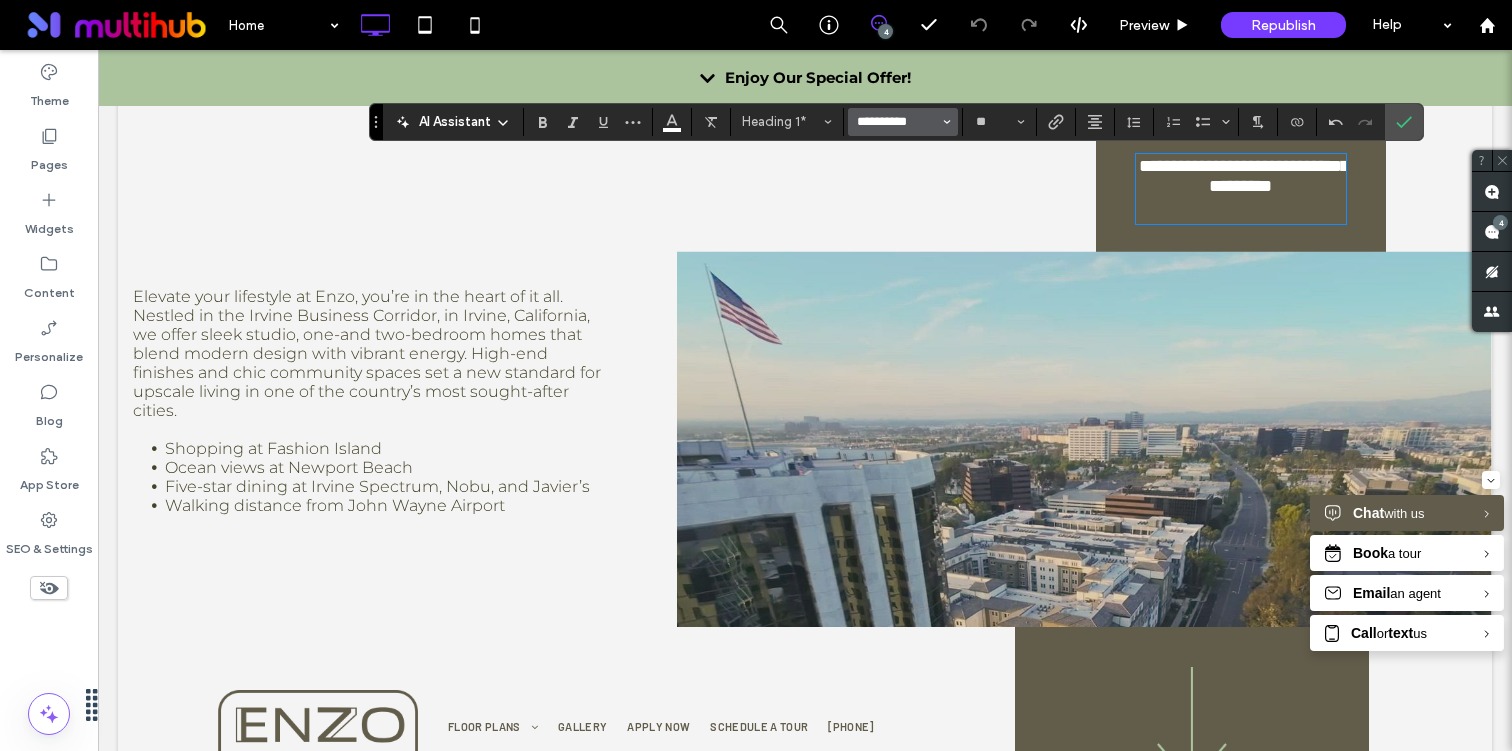 click on "**********" at bounding box center [897, 122] 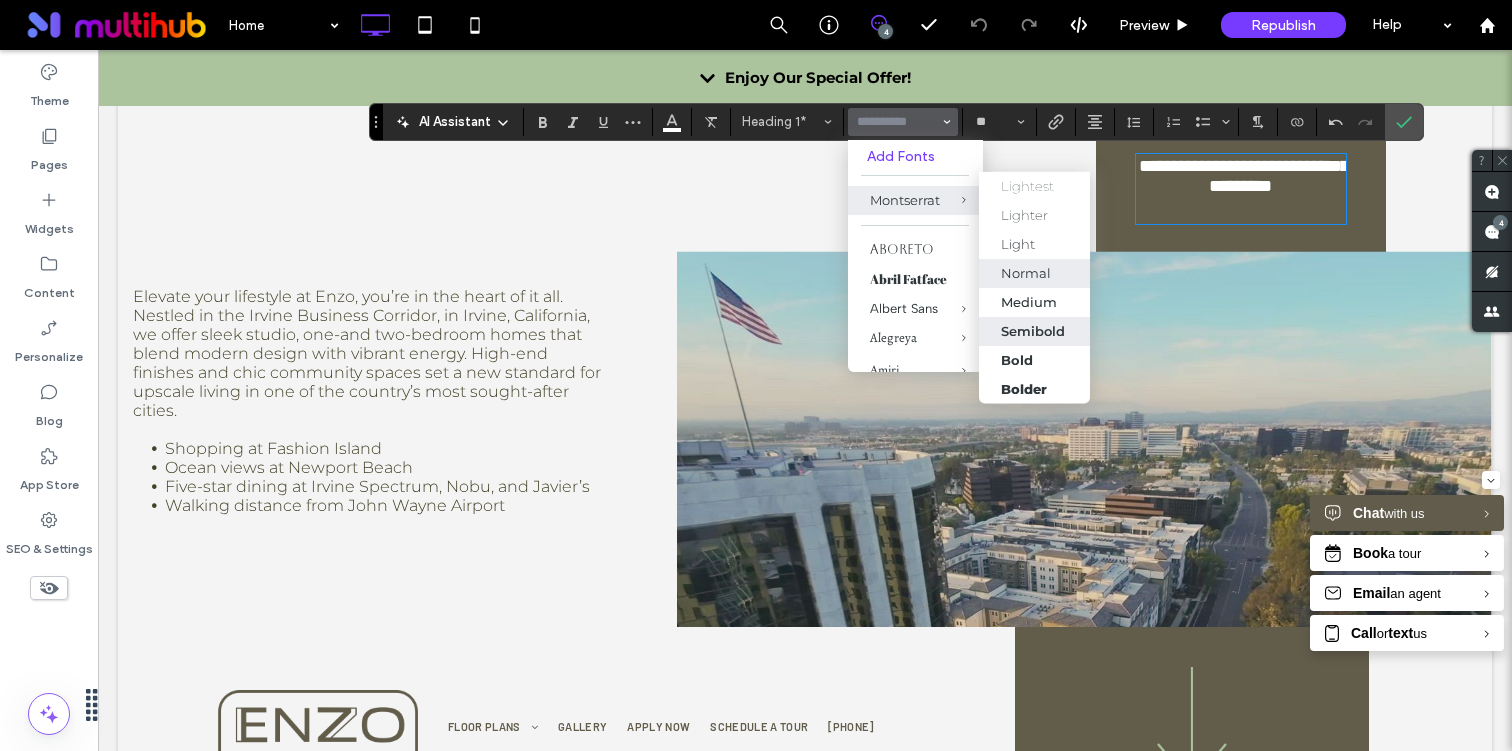 click on "Semibold" at bounding box center [1034, 330] 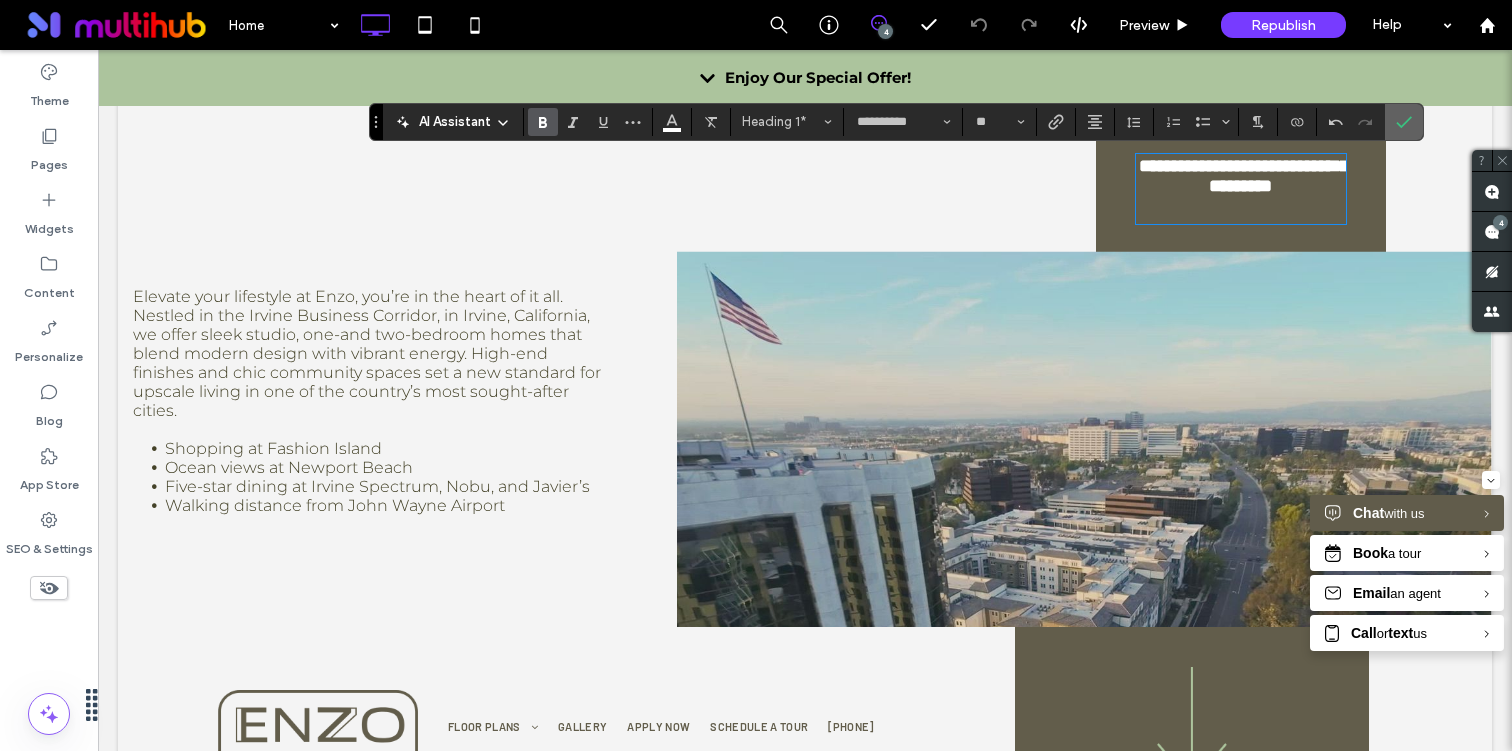 click at bounding box center (1404, 122) 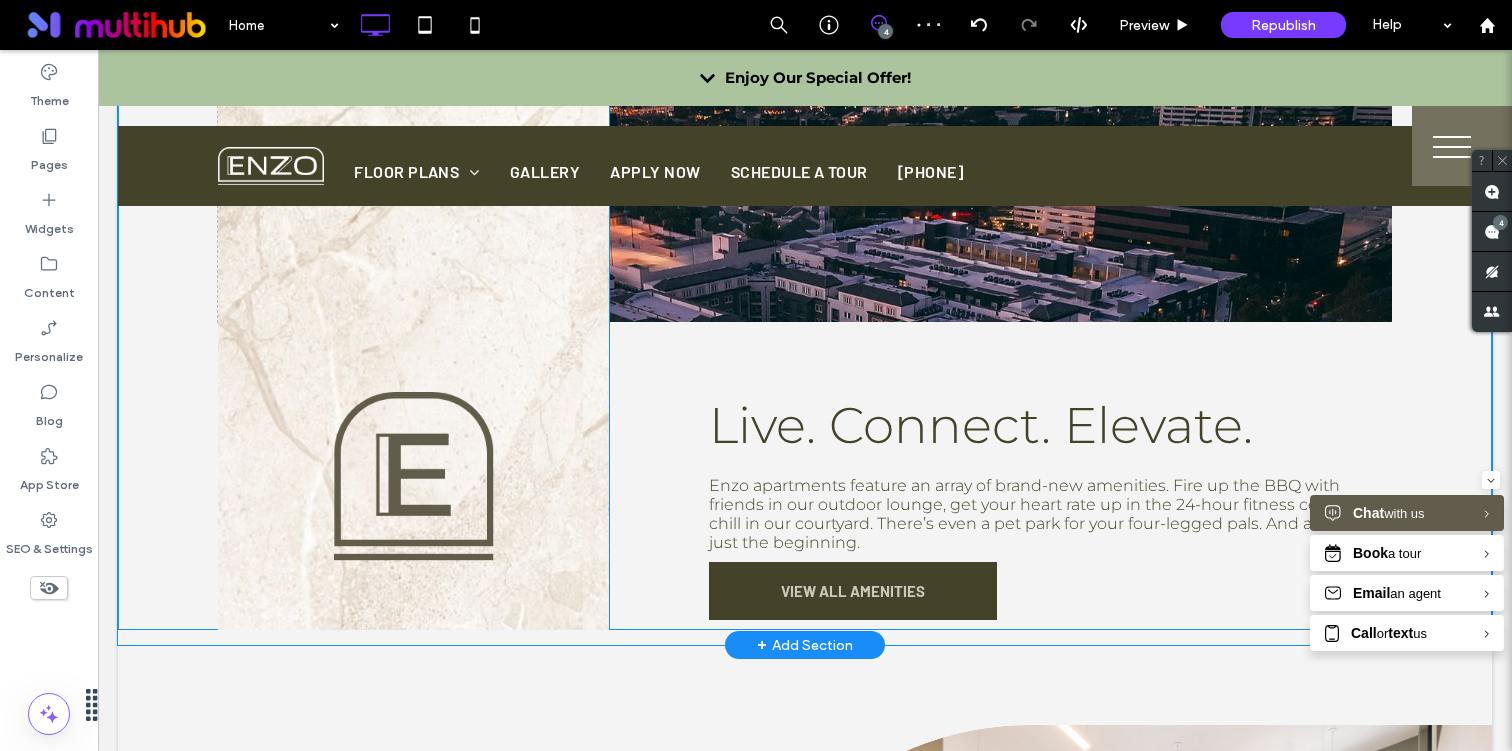 scroll, scrollTop: 1432, scrollLeft: 0, axis: vertical 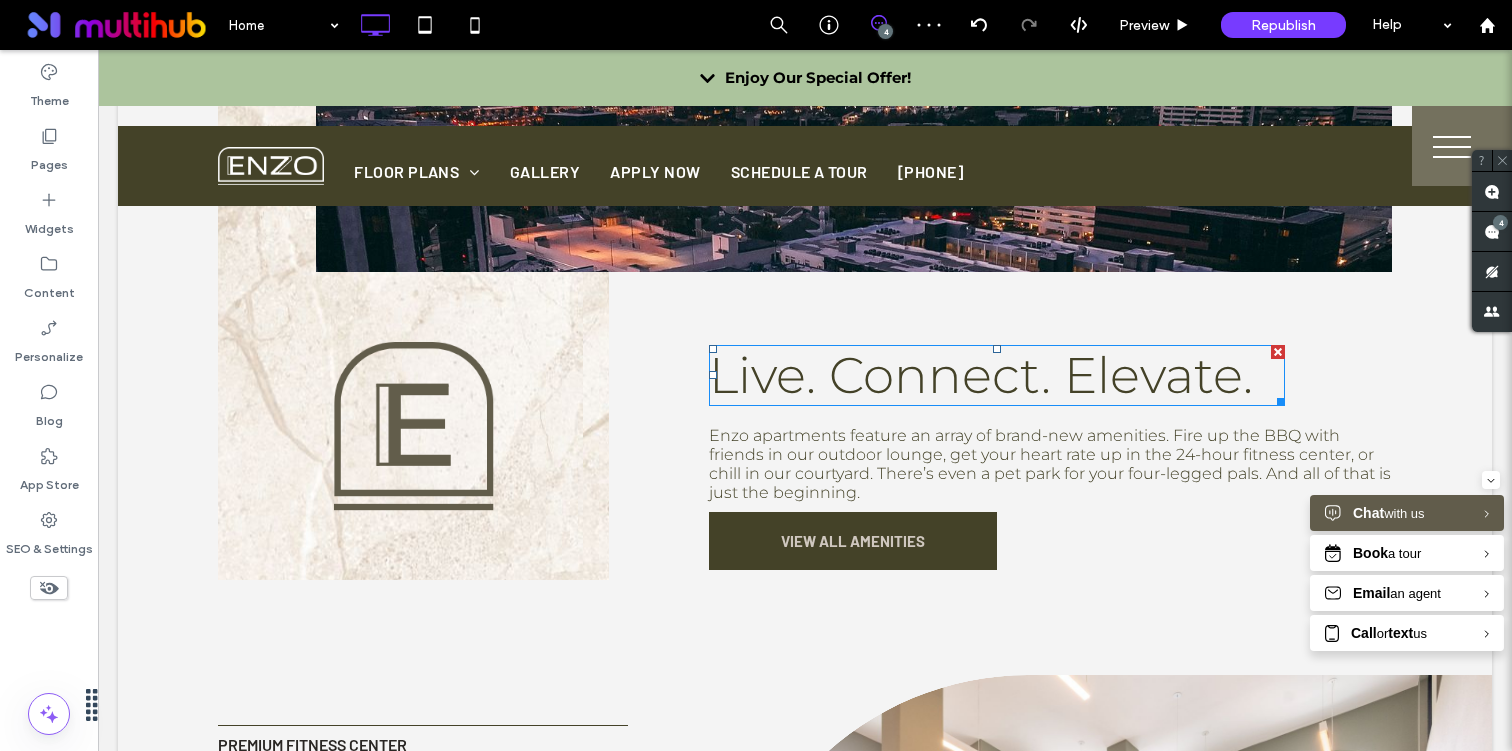 click on "Live. Connect. Elevate." at bounding box center (981, 375) 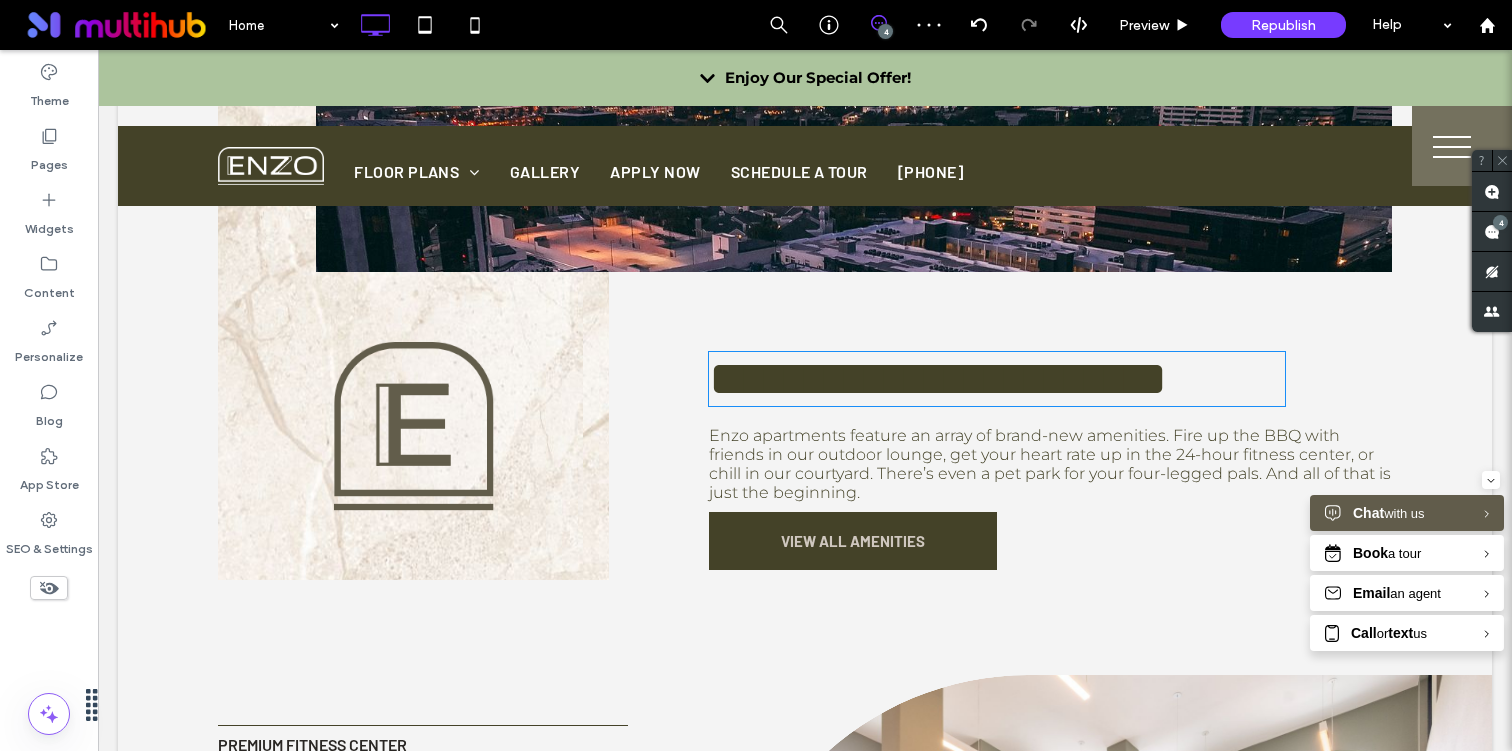 type on "**********" 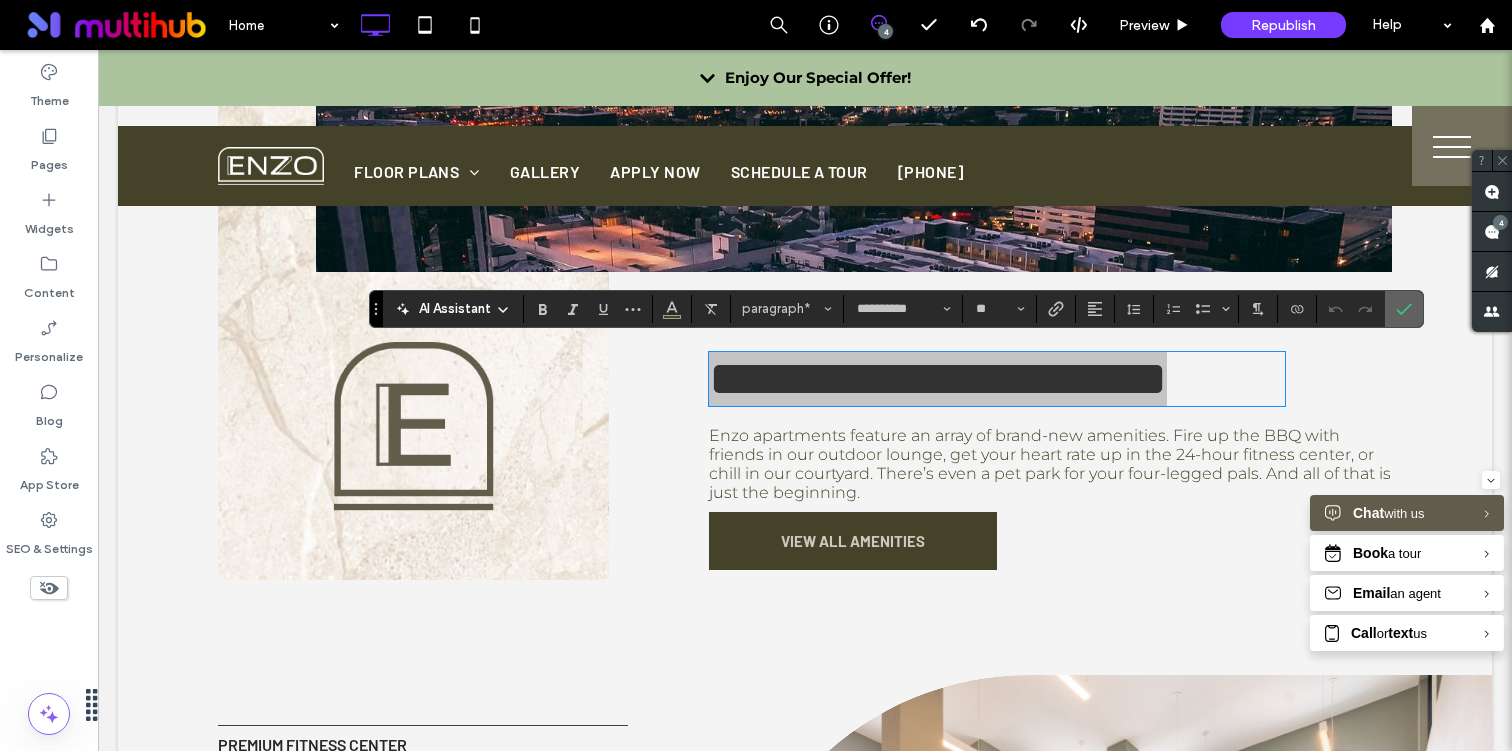 drag, startPoint x: 1392, startPoint y: 314, endPoint x: 1194, endPoint y: 264, distance: 204.21558 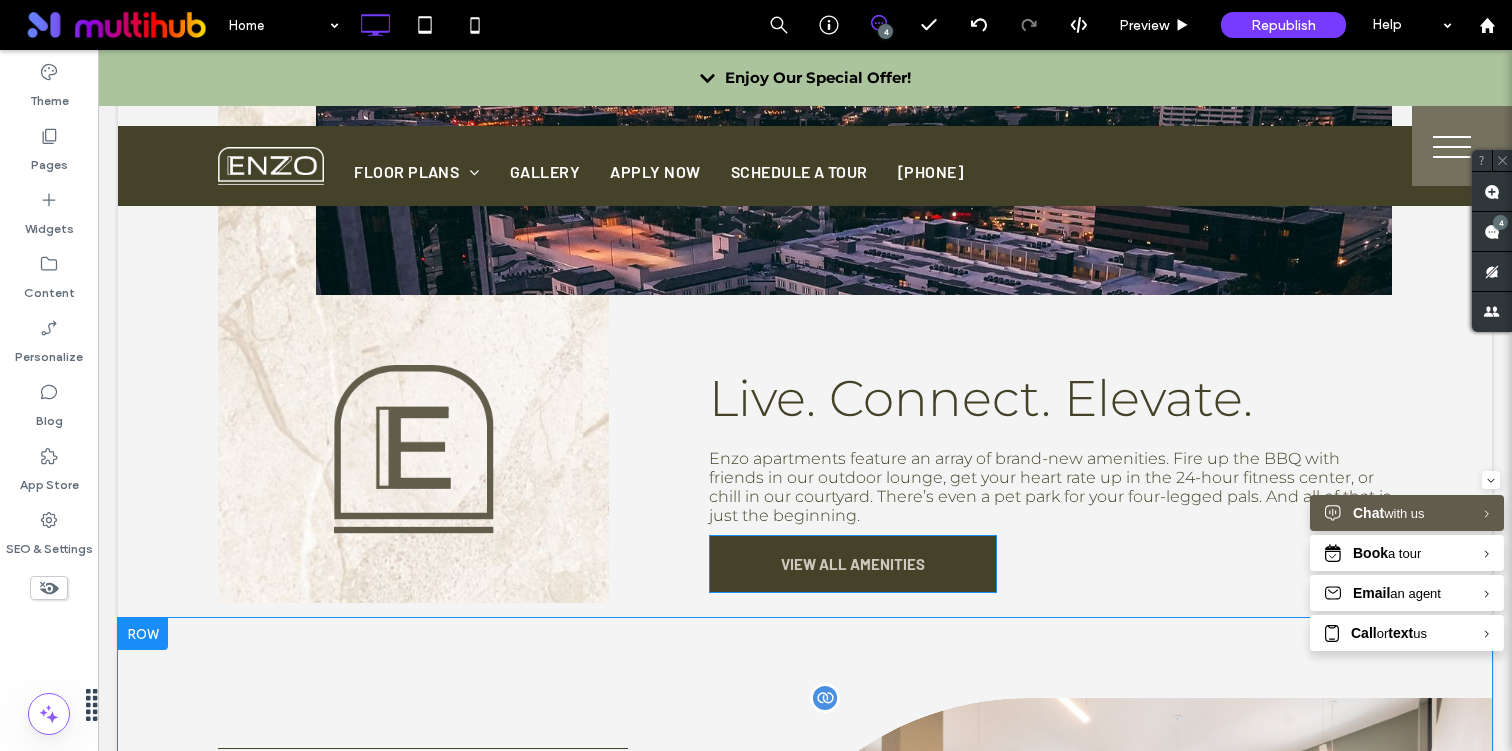 scroll, scrollTop: 1383, scrollLeft: 0, axis: vertical 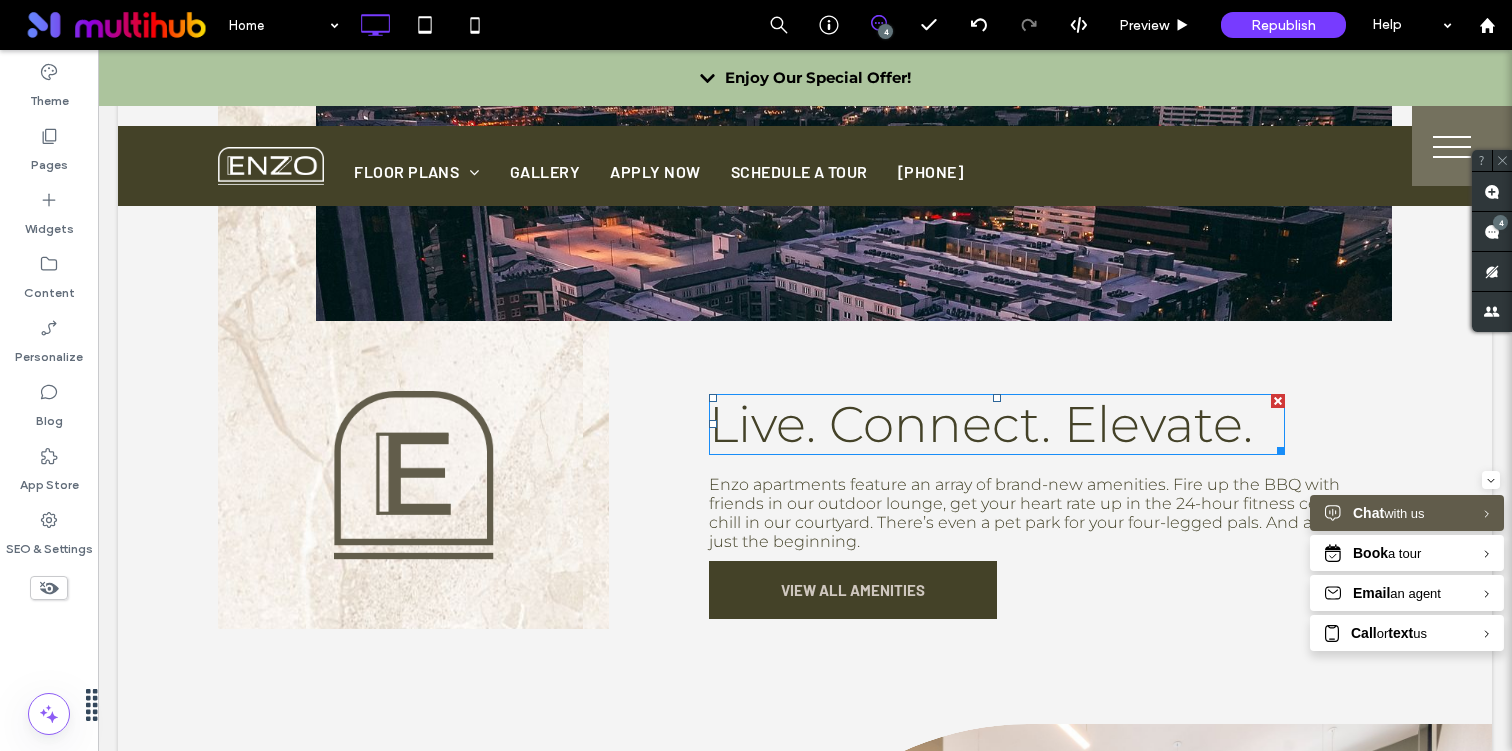 click on "Live. Connect. Elevate." at bounding box center (981, 424) 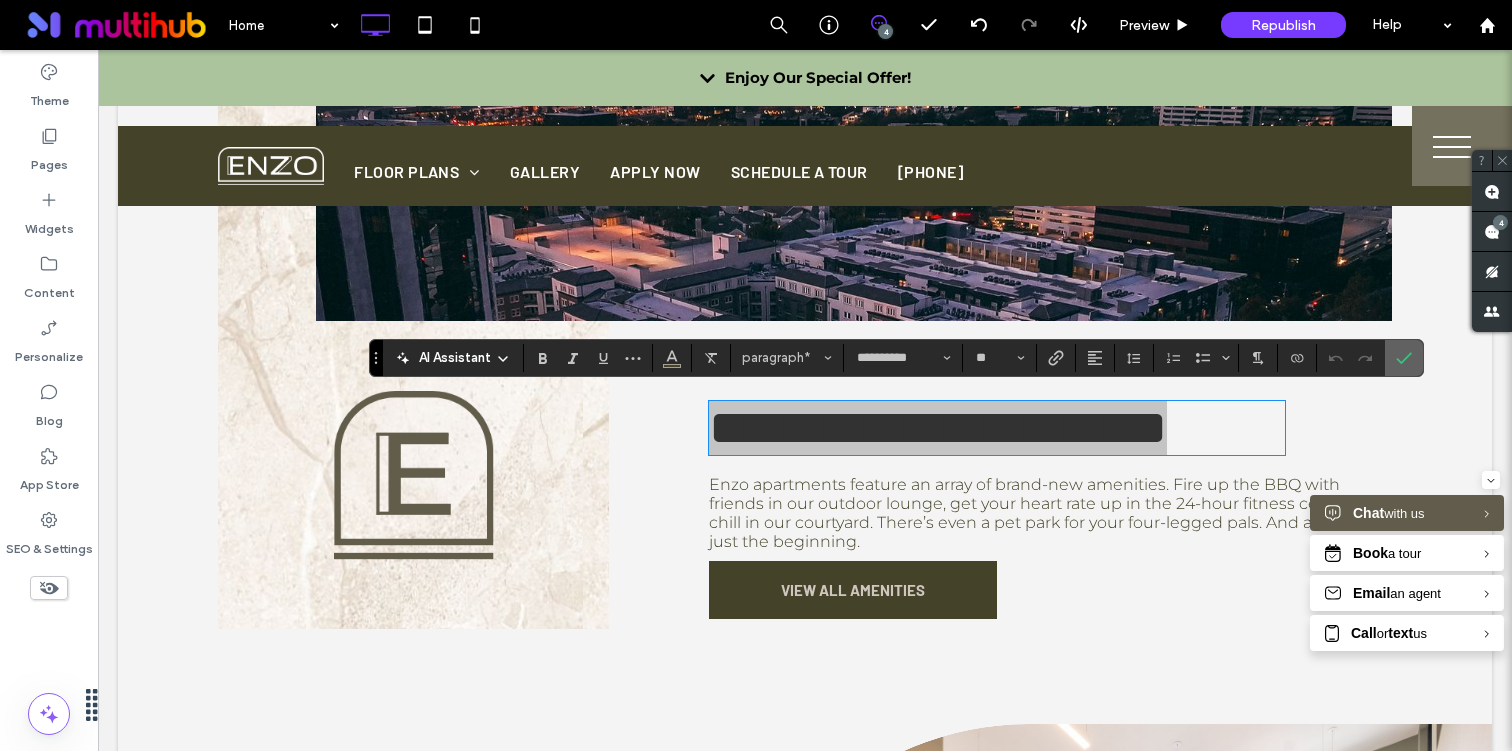 click 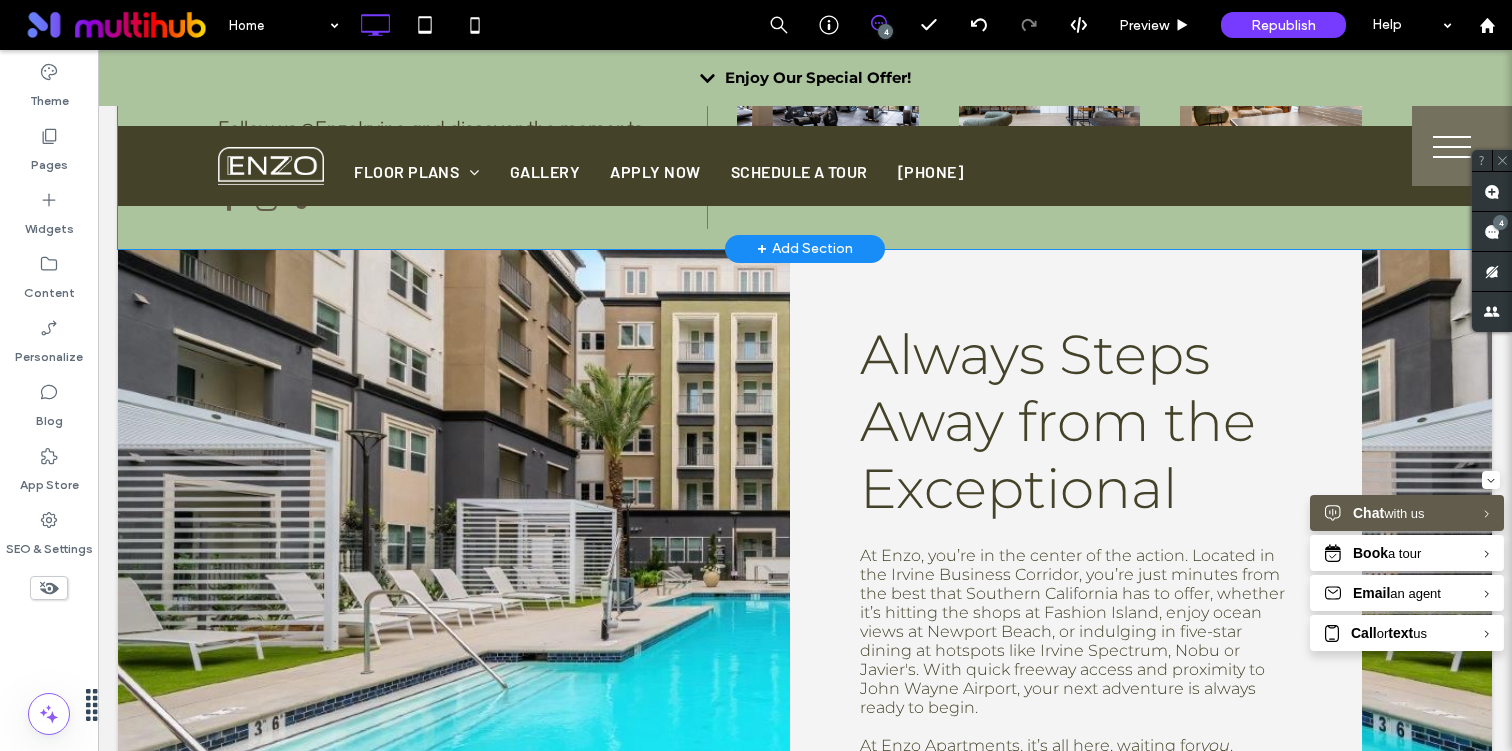 scroll, scrollTop: 4434, scrollLeft: 0, axis: vertical 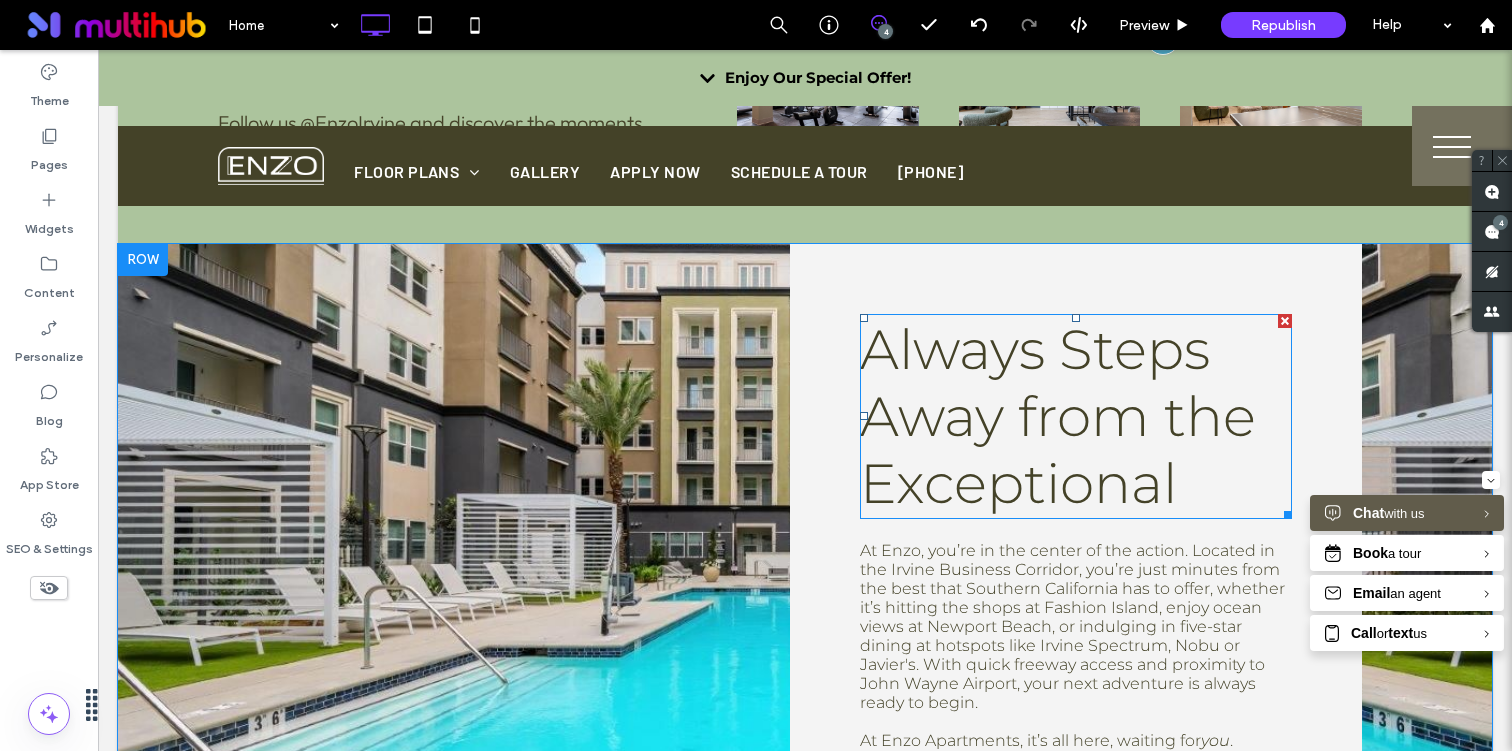 click on "Always Steps Away from the Exceptional" at bounding box center [1058, 416] 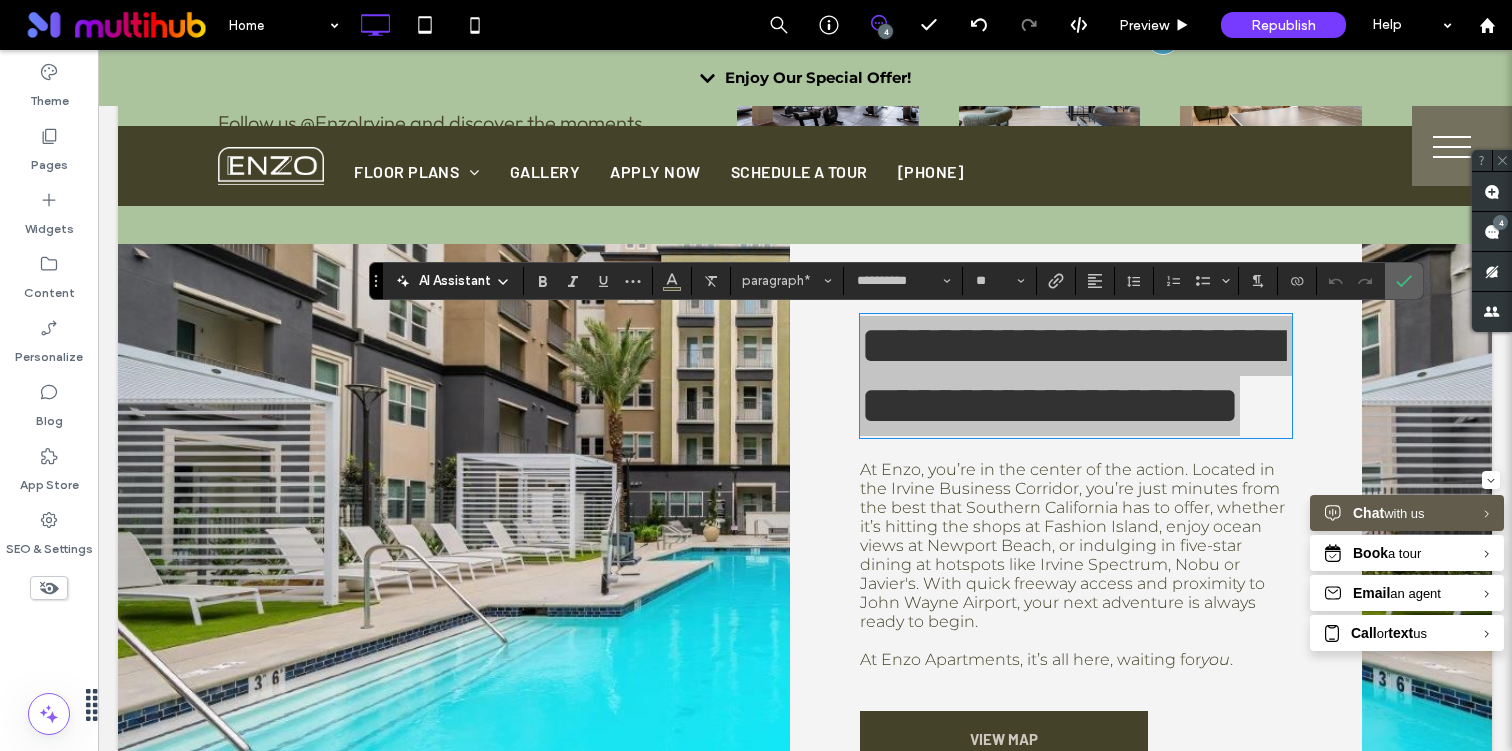 click 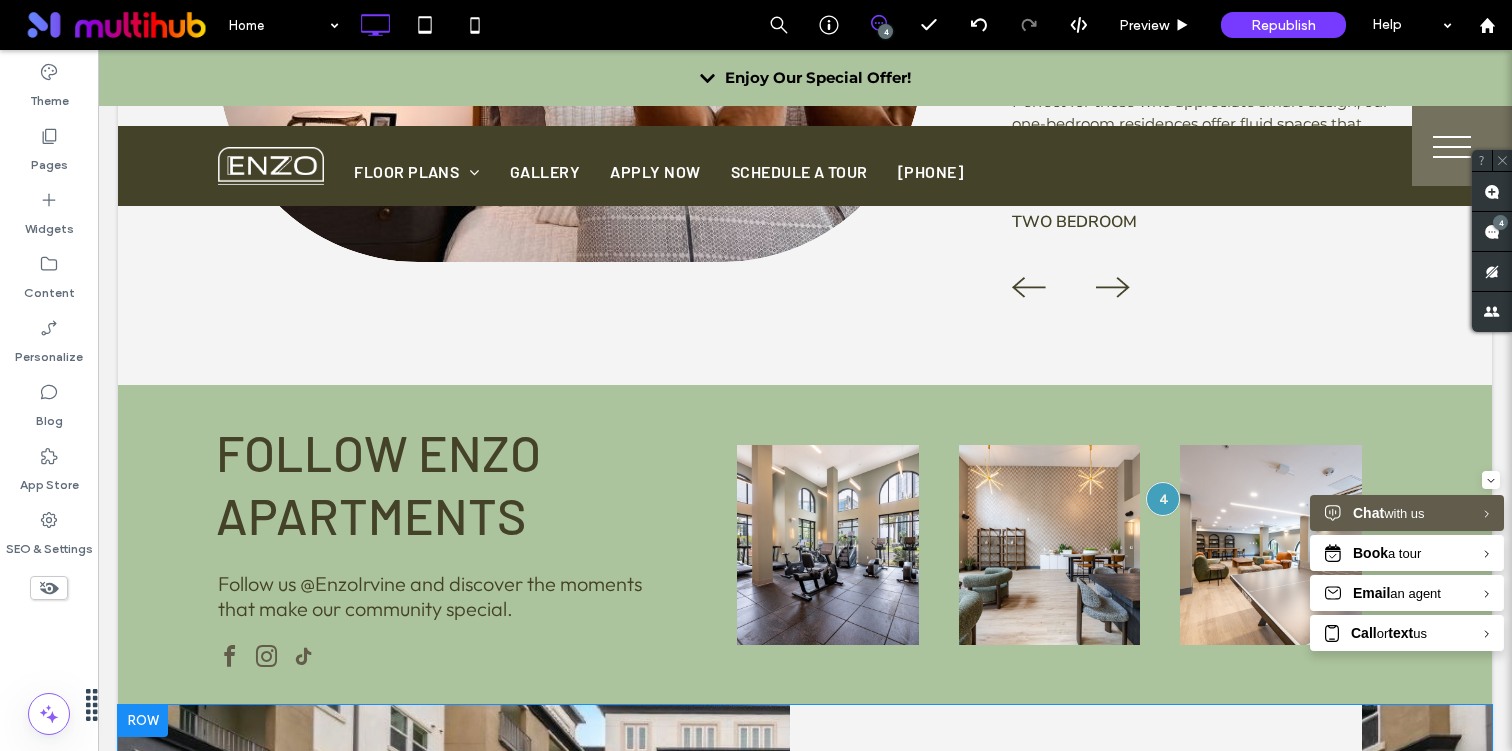 scroll, scrollTop: 3962, scrollLeft: 0, axis: vertical 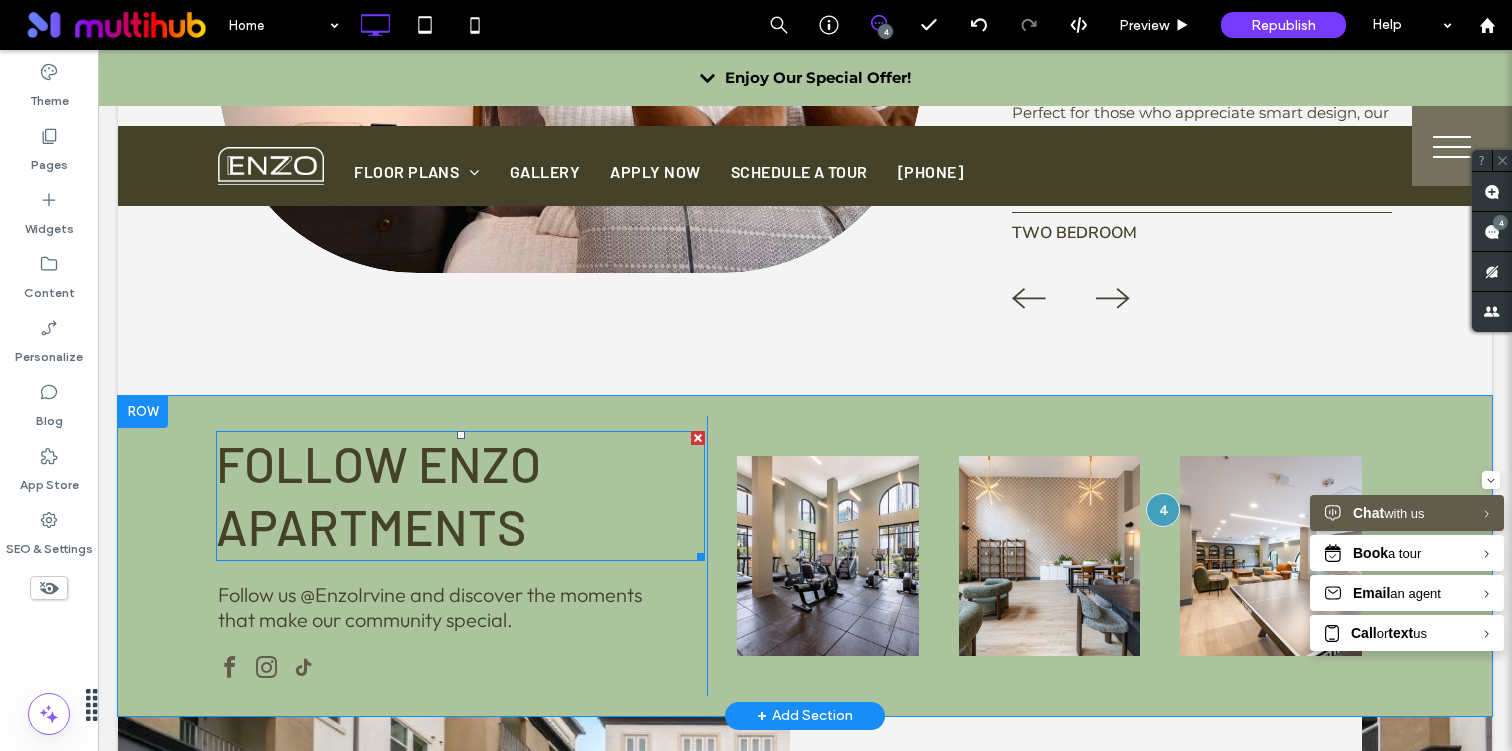 click on "Follow Enzo Apartments" at bounding box center [378, 494] 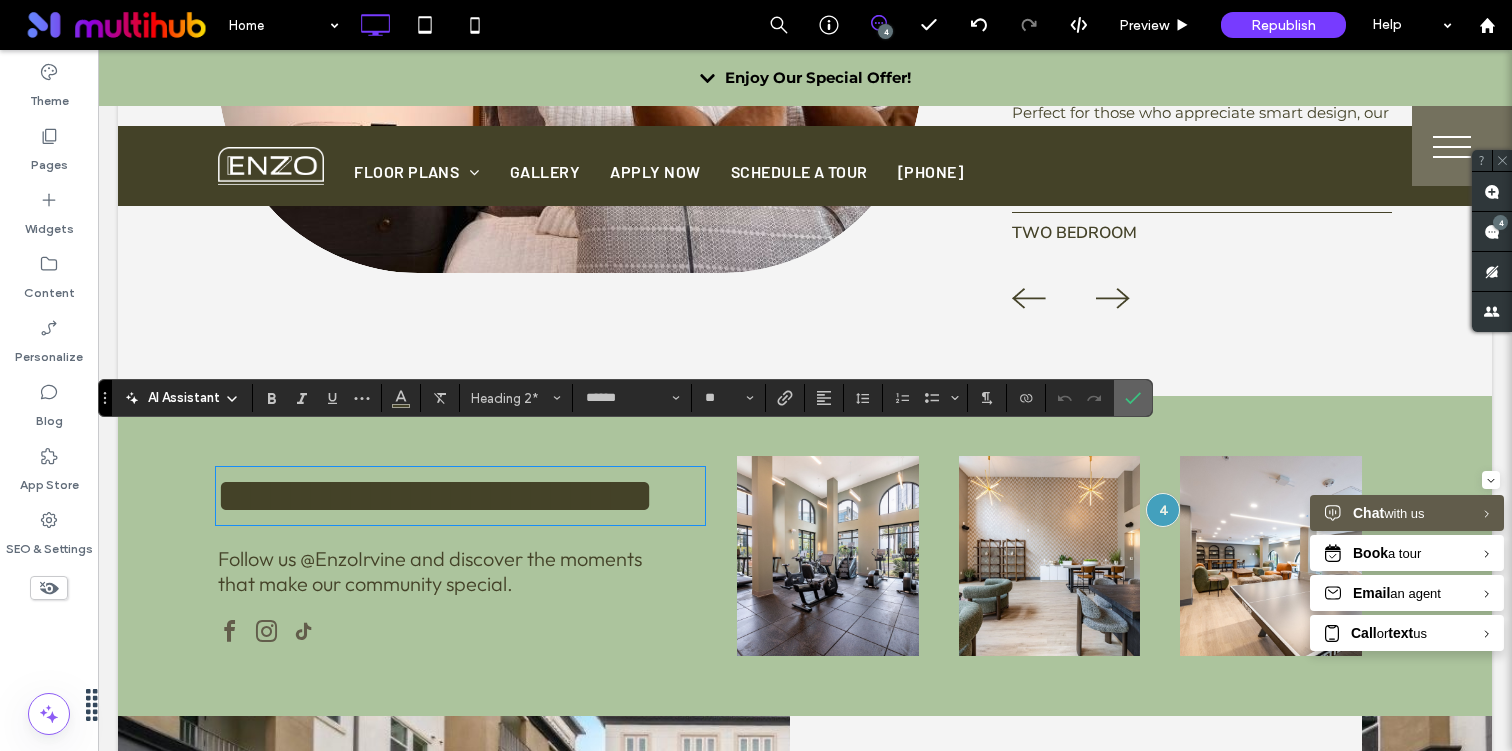 click at bounding box center (1133, 398) 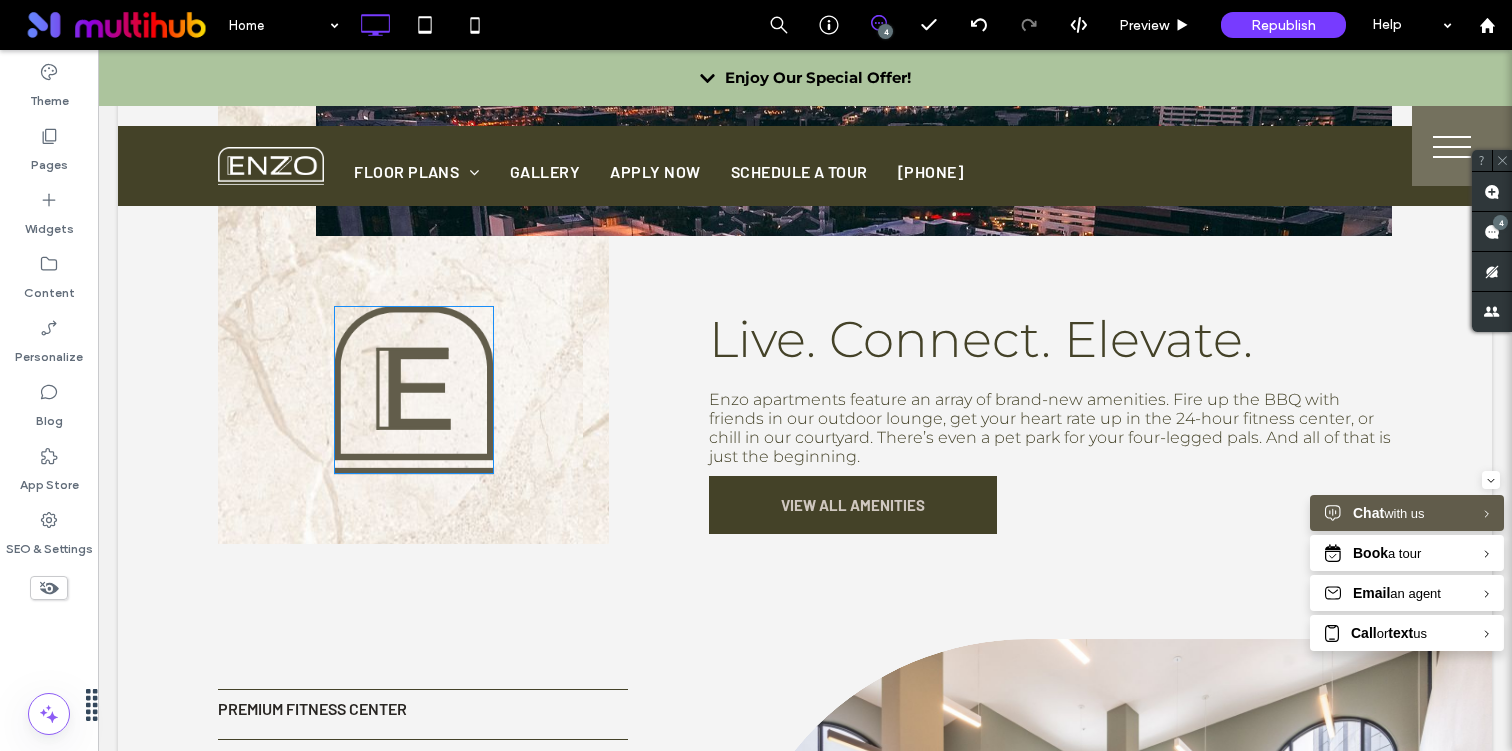 scroll, scrollTop: 1473, scrollLeft: 0, axis: vertical 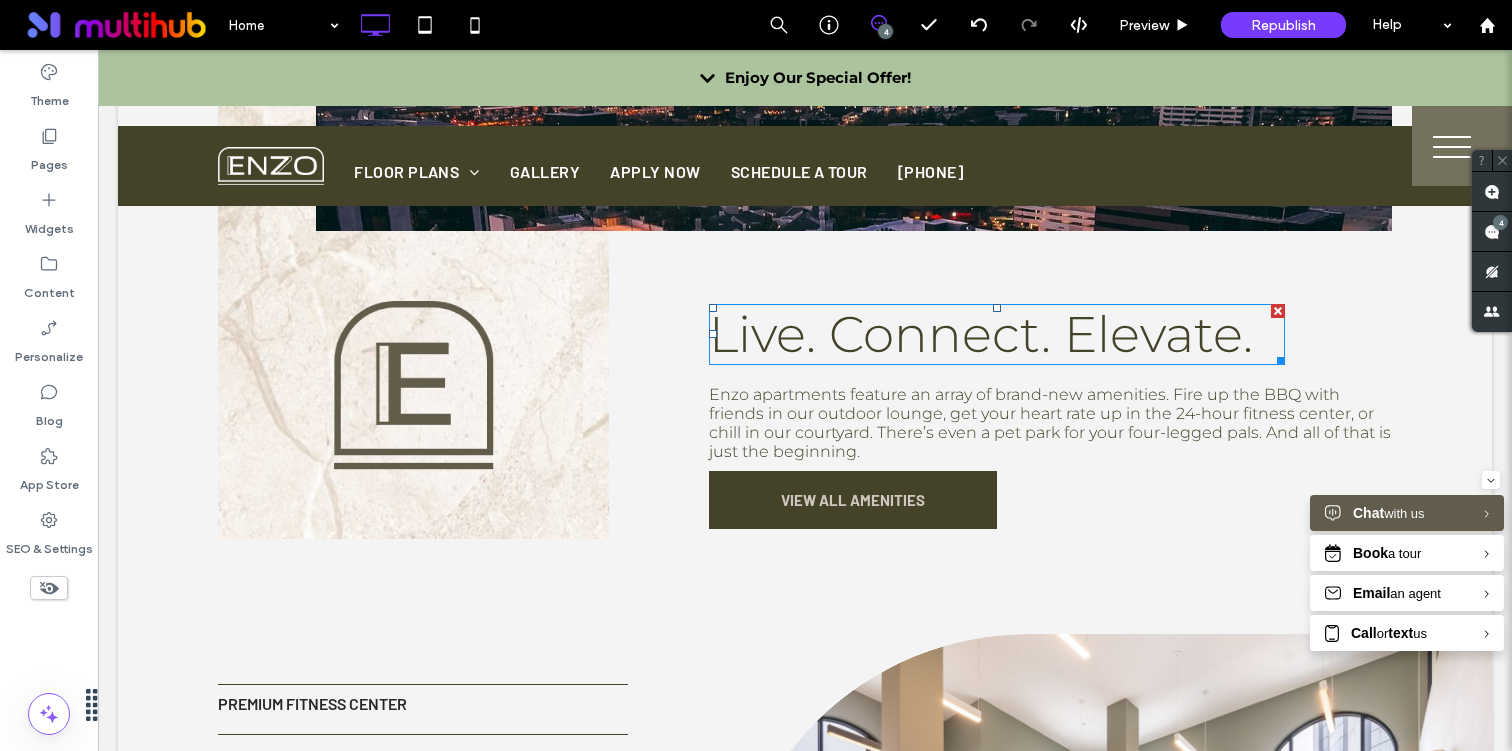 click on "Live. Connect. Elevate." at bounding box center (981, 334) 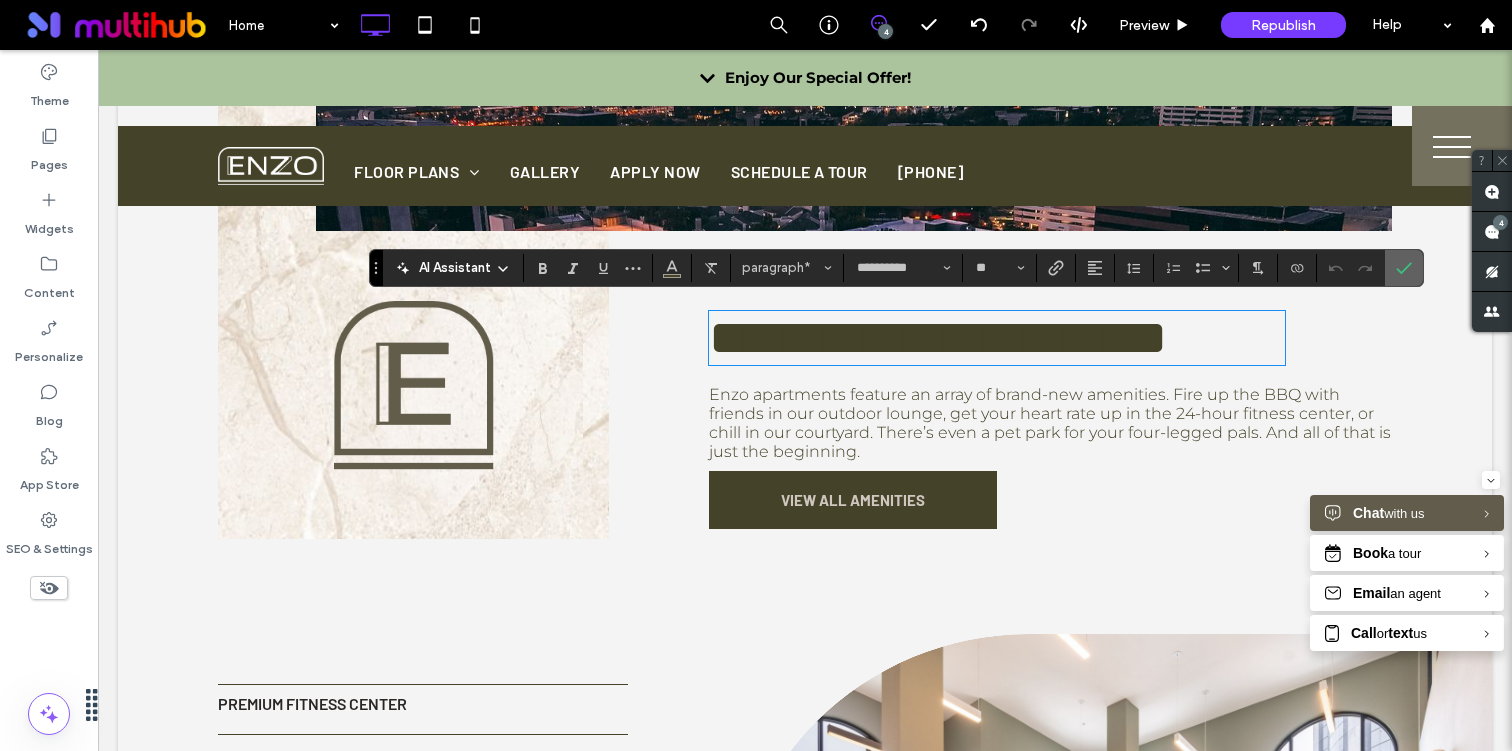 click 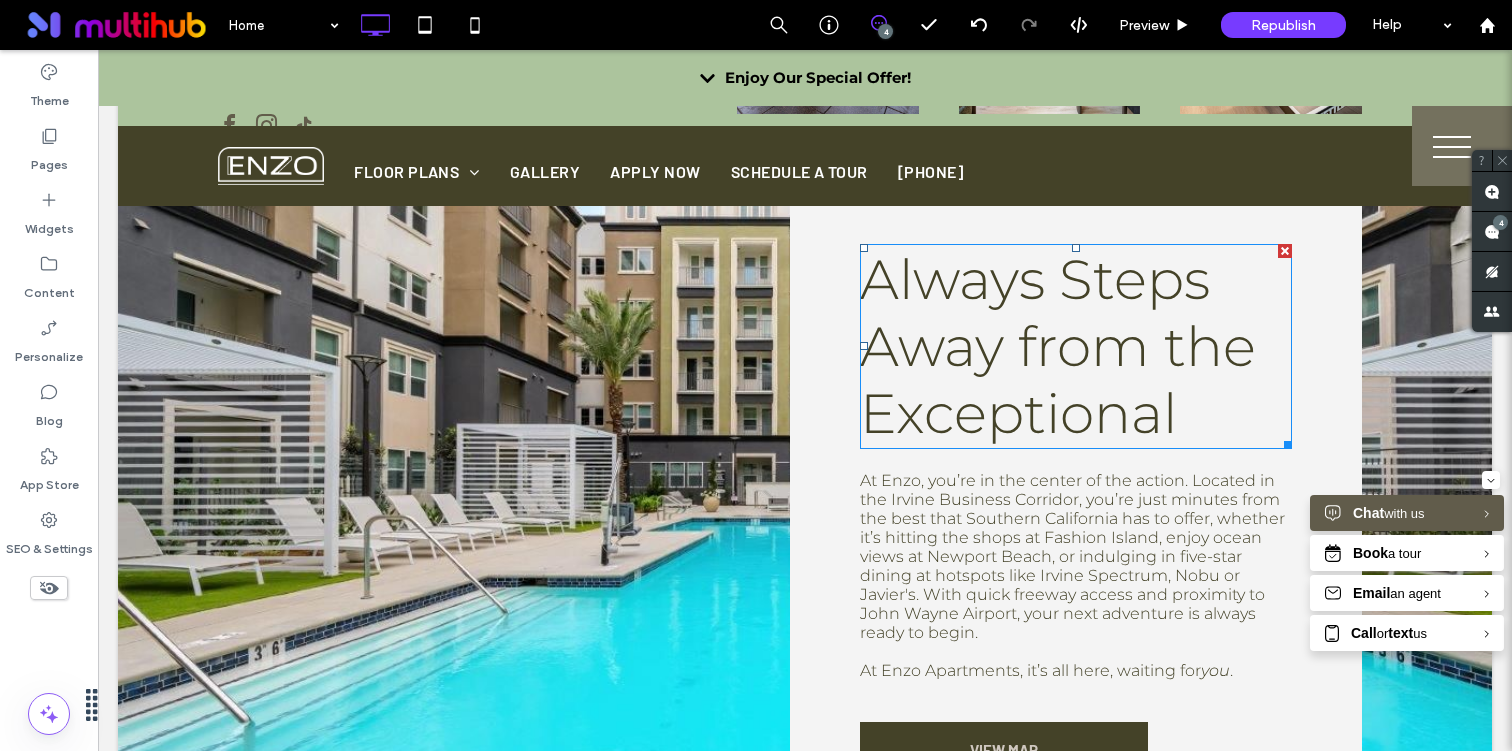 scroll, scrollTop: 4504, scrollLeft: 1, axis: both 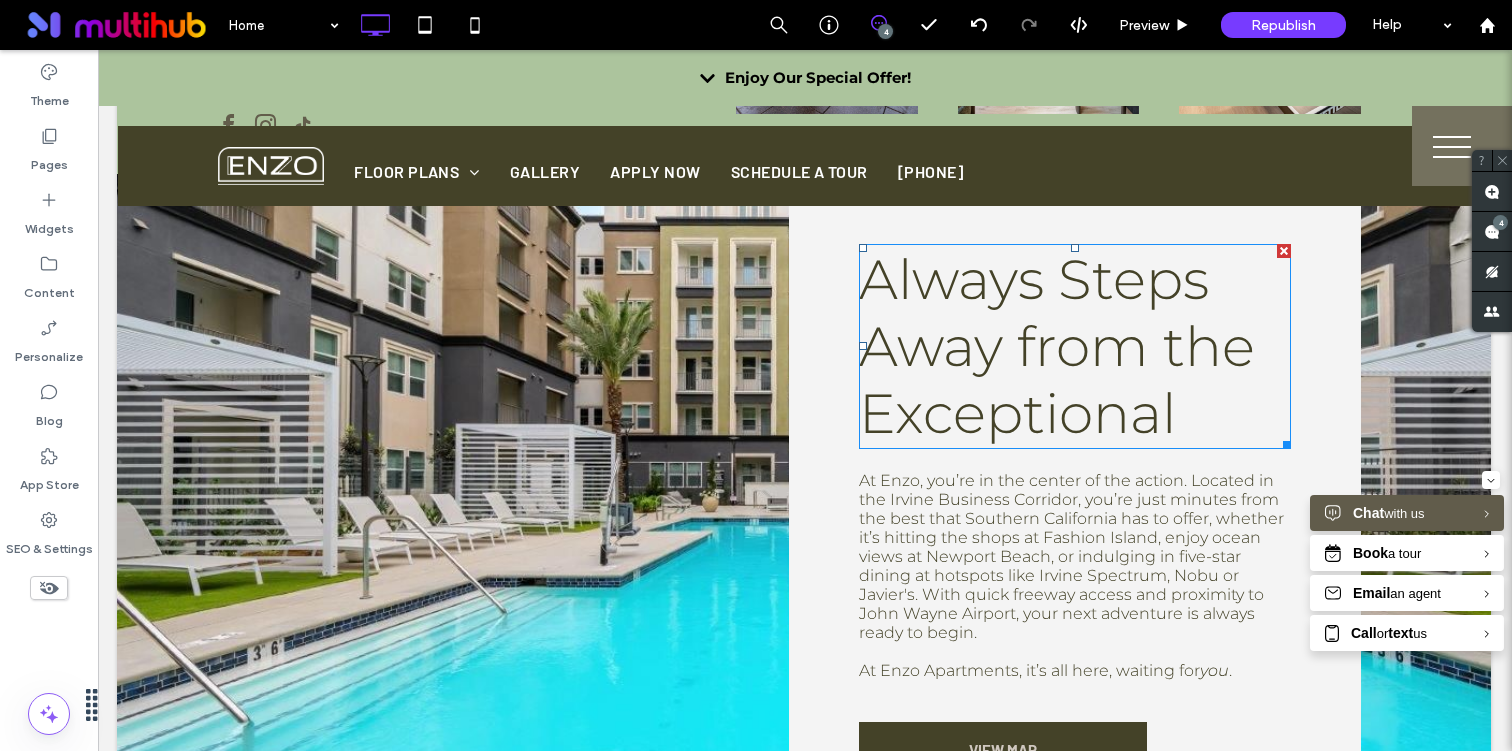 click on "Always Steps Away from the Exceptional" at bounding box center (1057, 346) 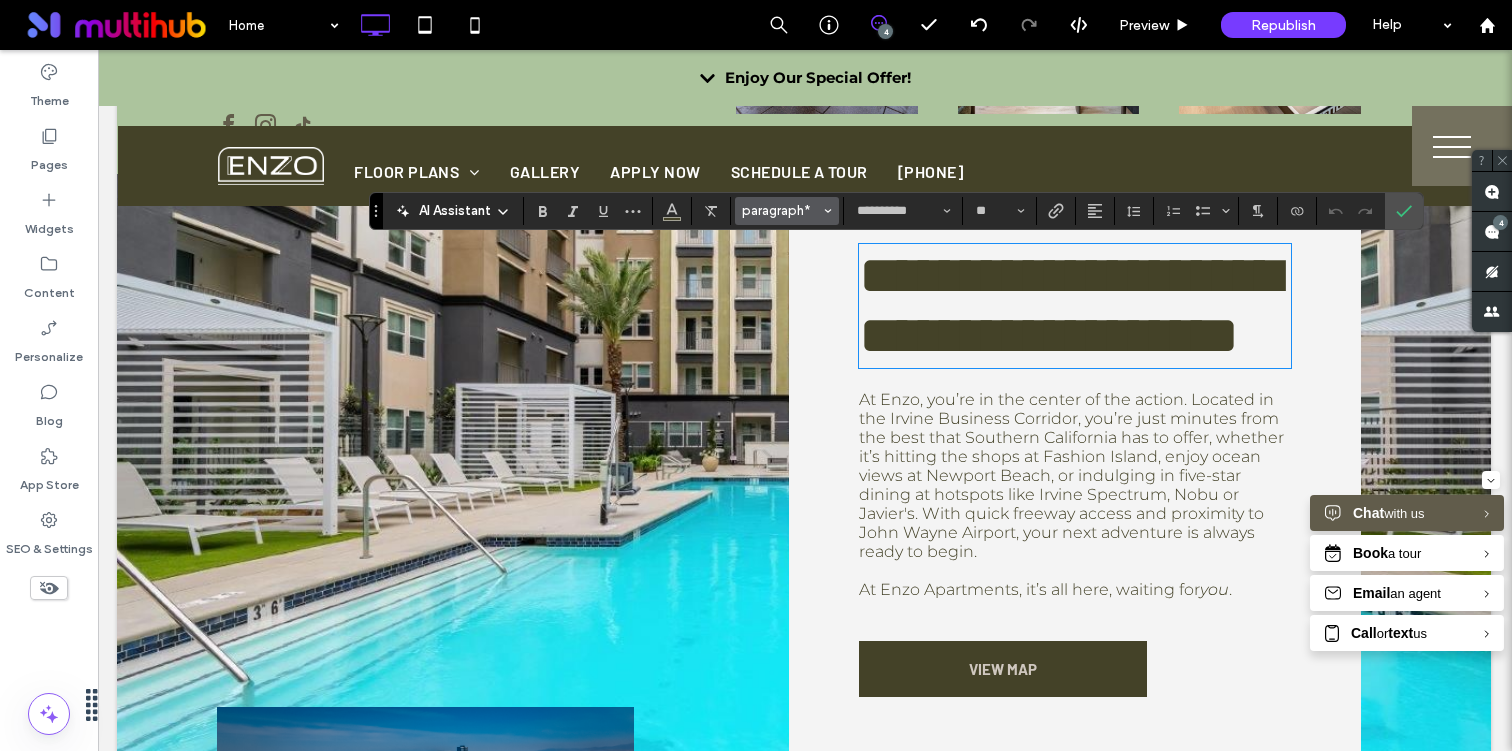 click on "paragraph*" at bounding box center (787, 211) 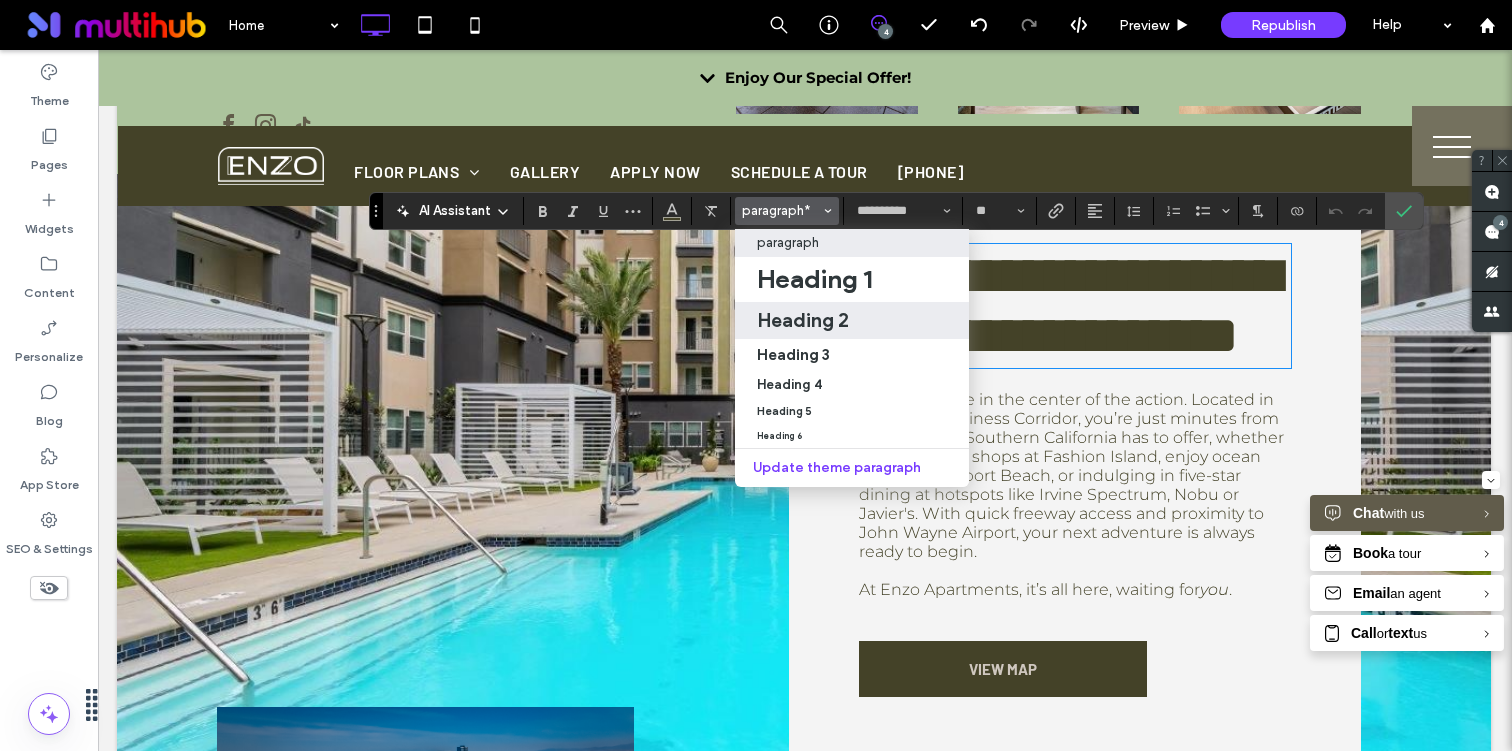 click on "Heading 2" at bounding box center (803, 320) 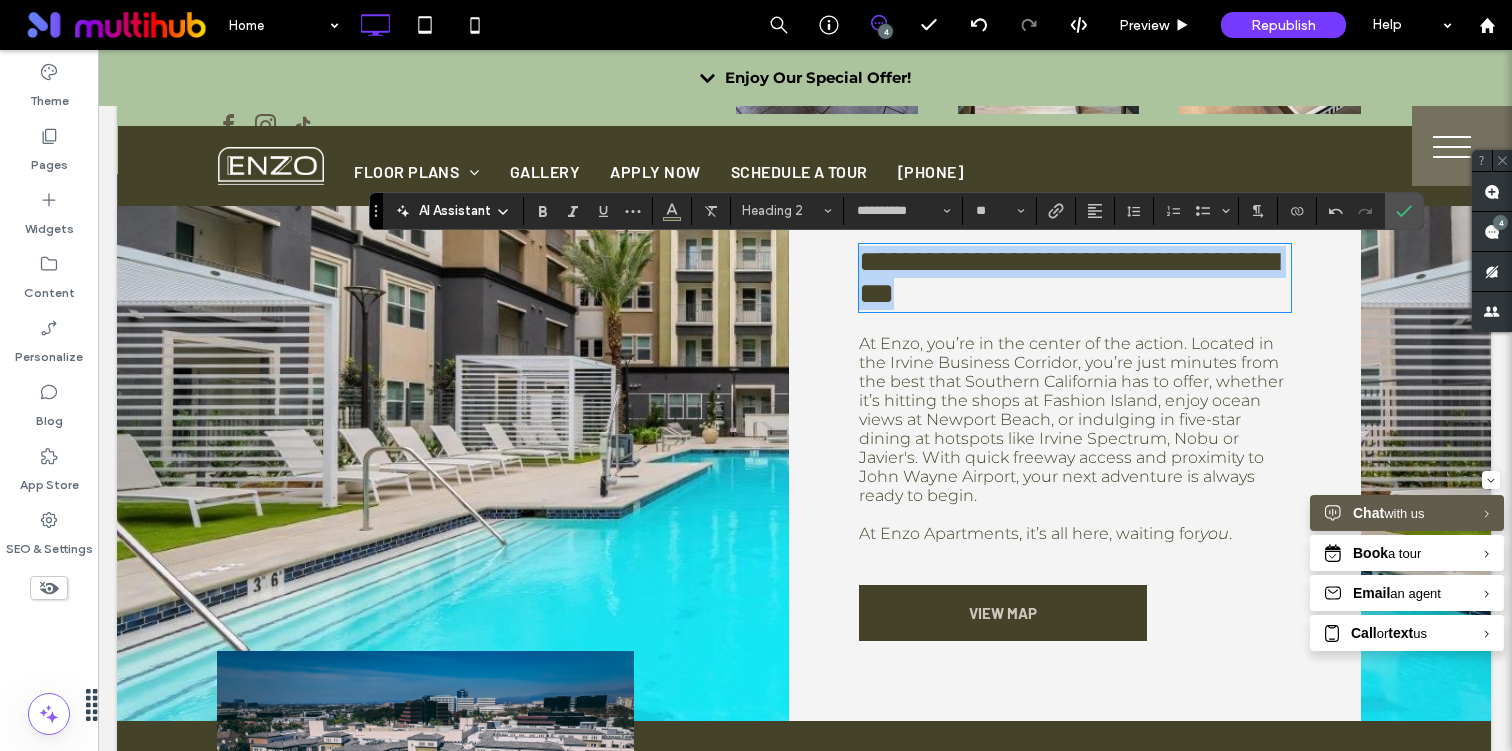 type on "**" 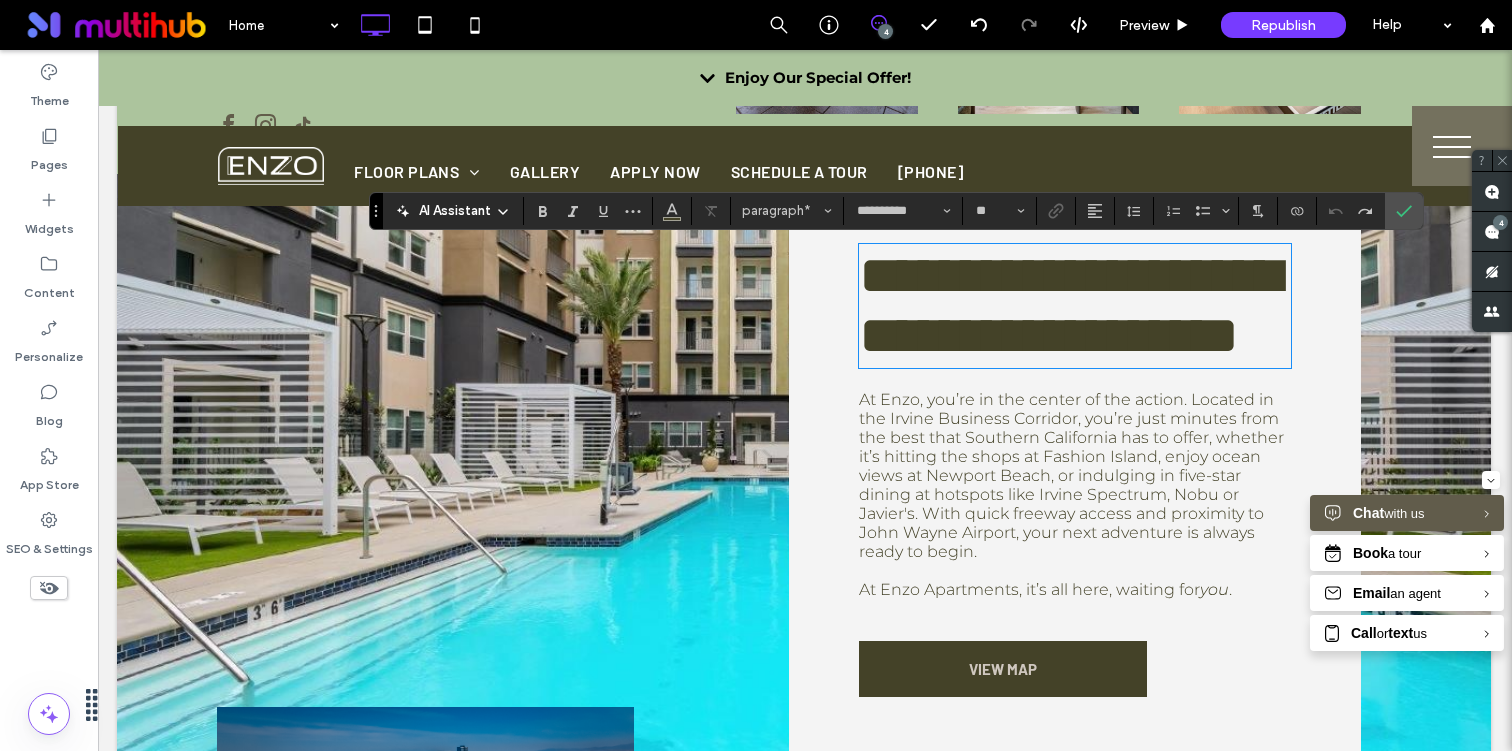 click on "**********" at bounding box center (1069, 305) 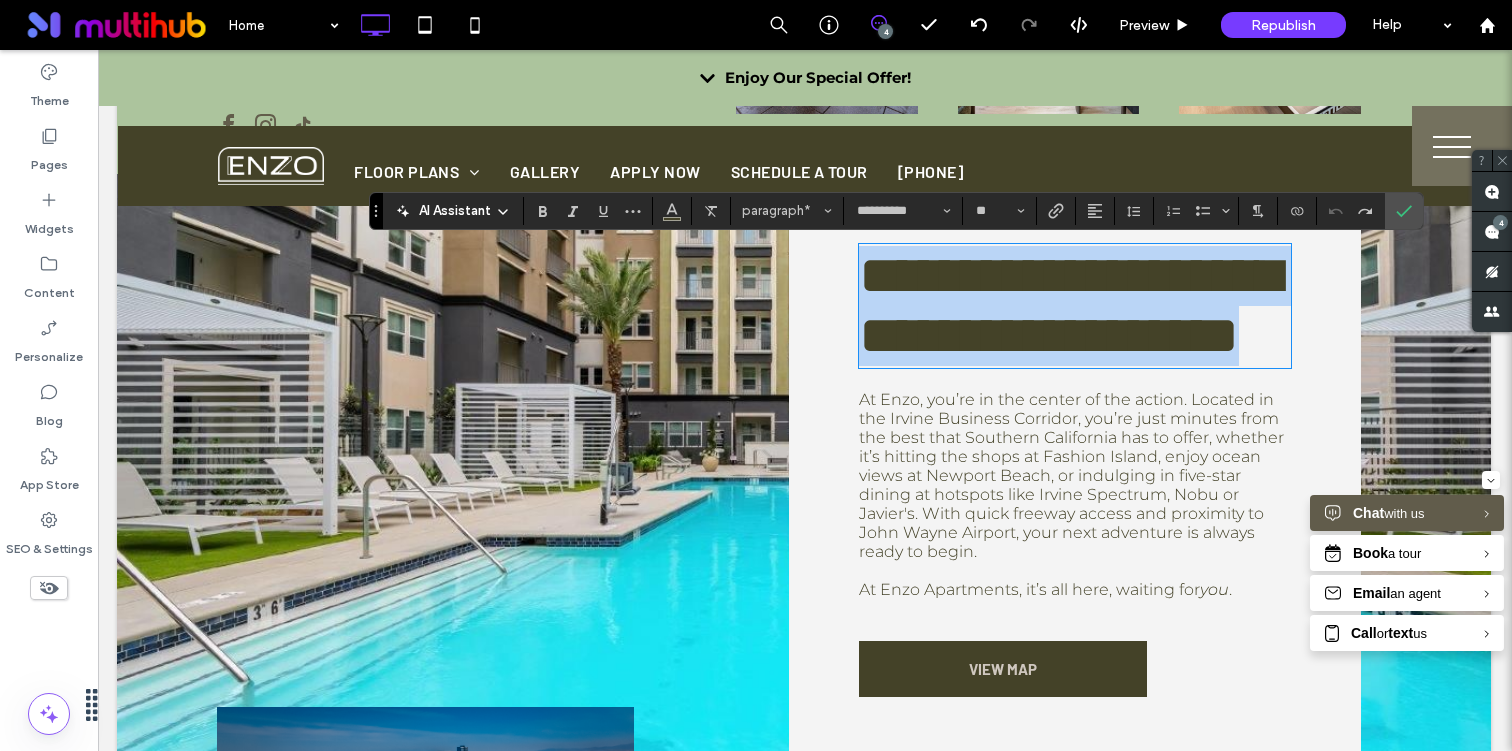 drag, startPoint x: 1171, startPoint y: 400, endPoint x: 871, endPoint y: 269, distance: 327.35455 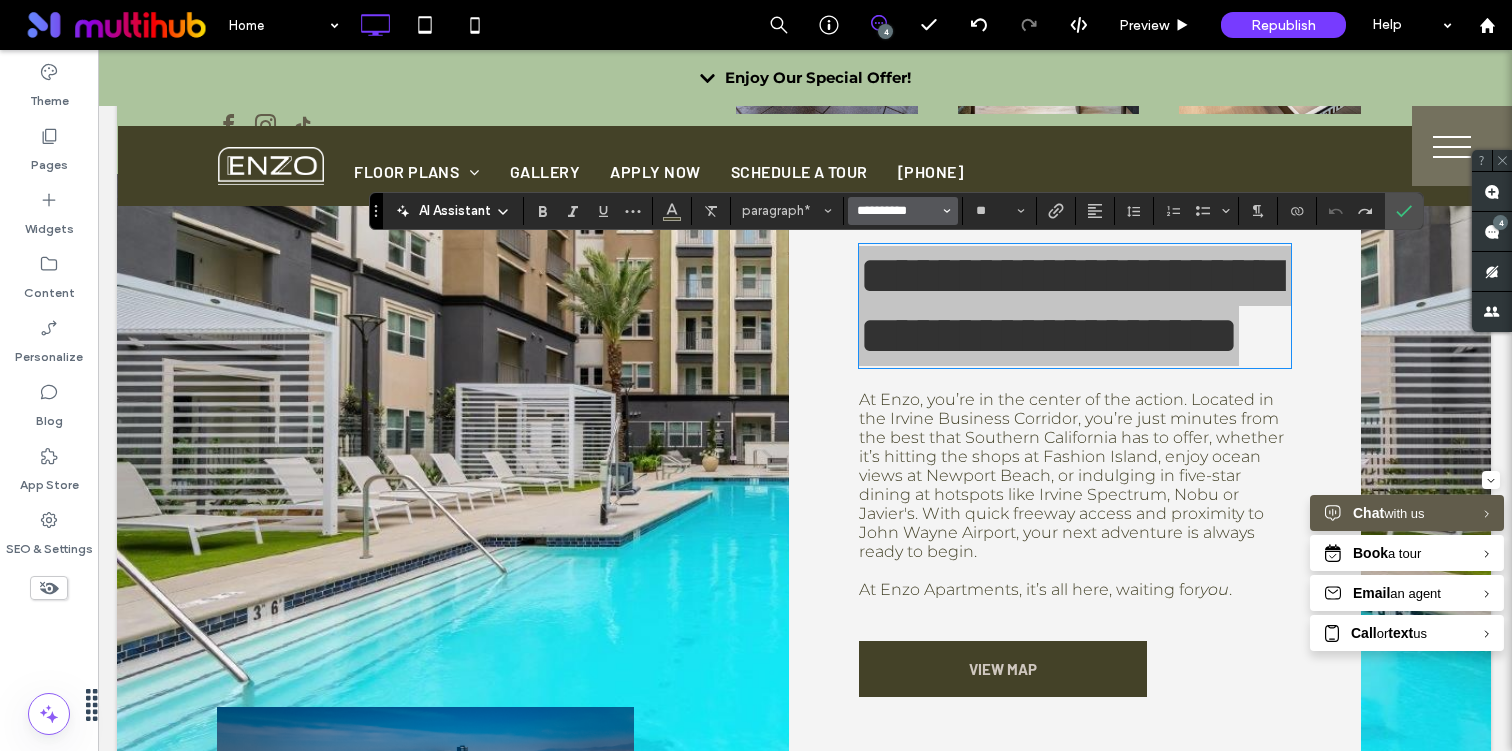 click on "**********" at bounding box center (897, 211) 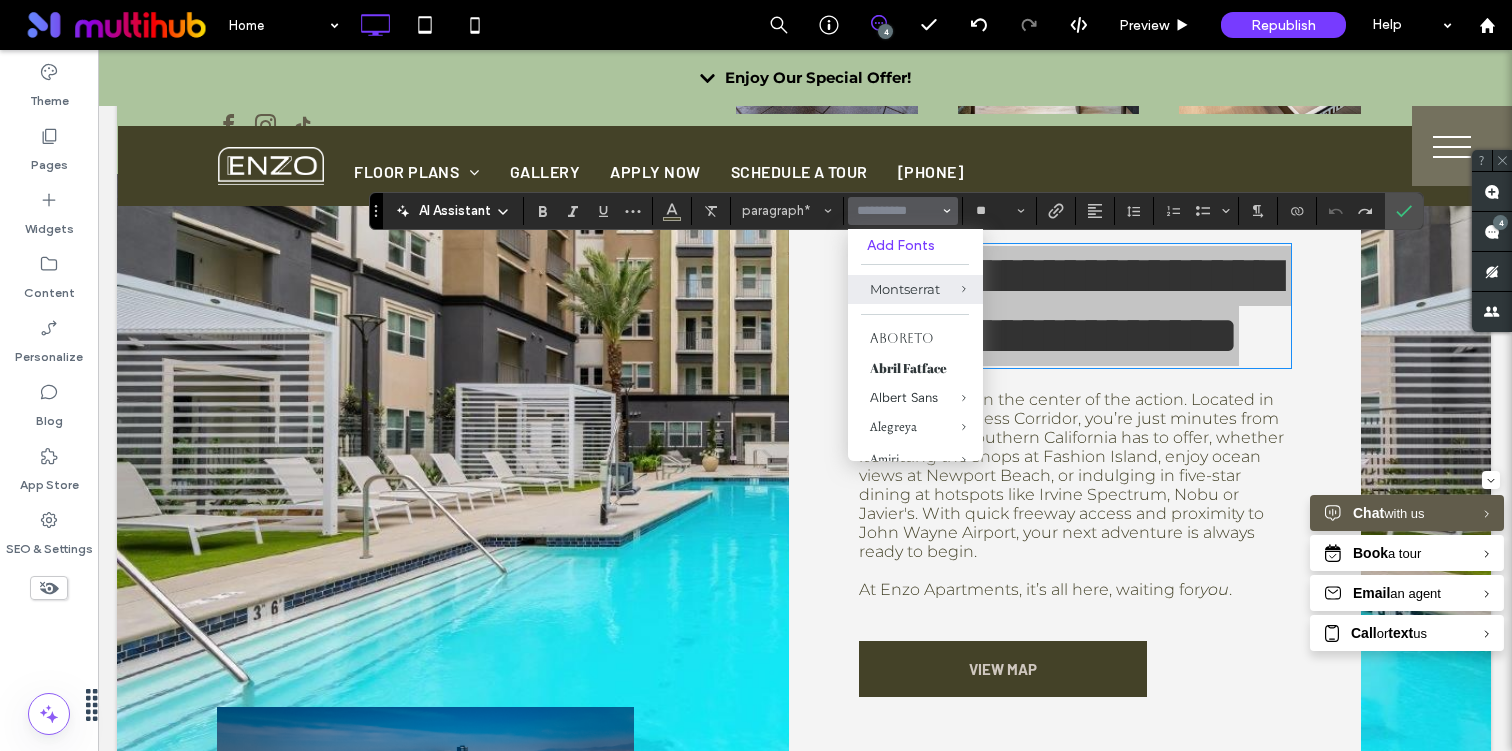 click on "Montserrat" at bounding box center [915, 289] 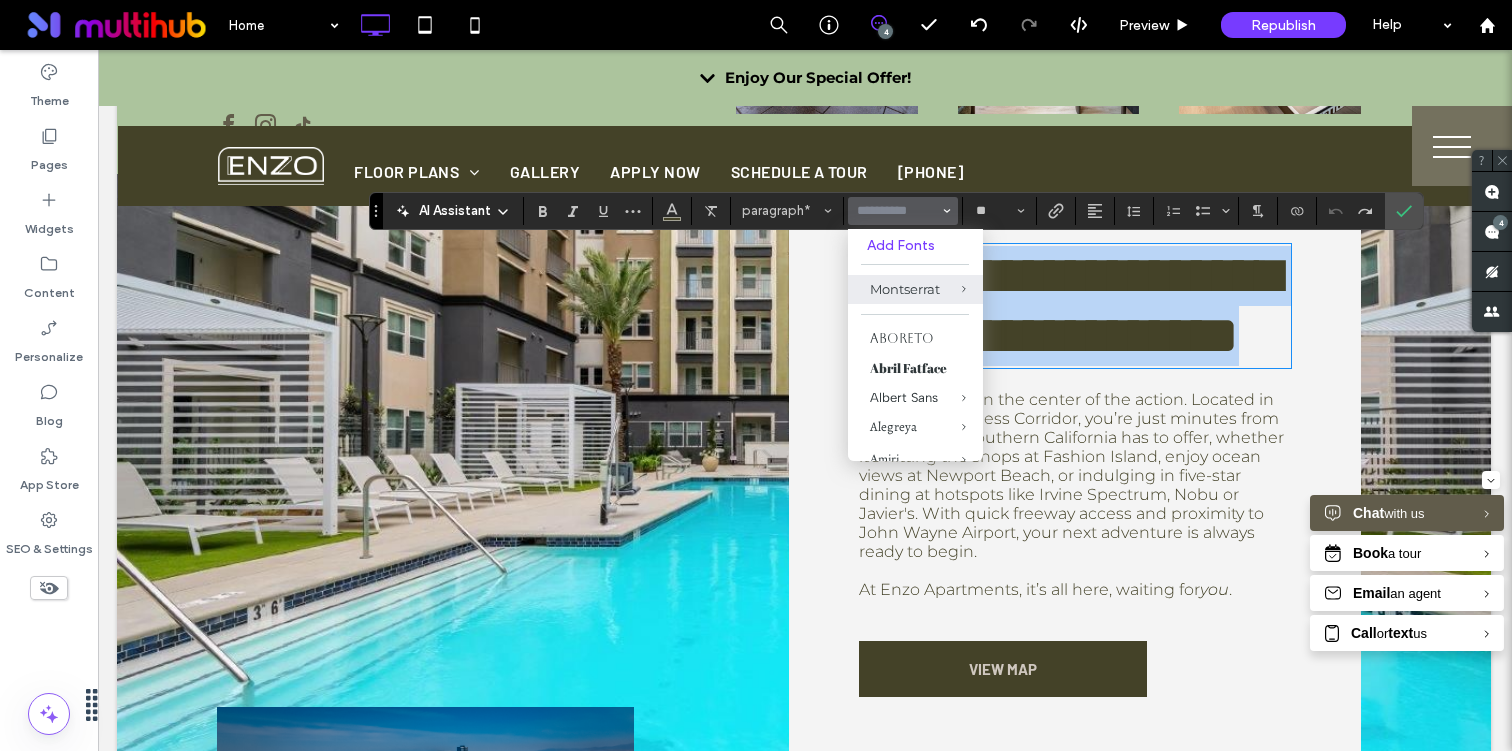 type on "**********" 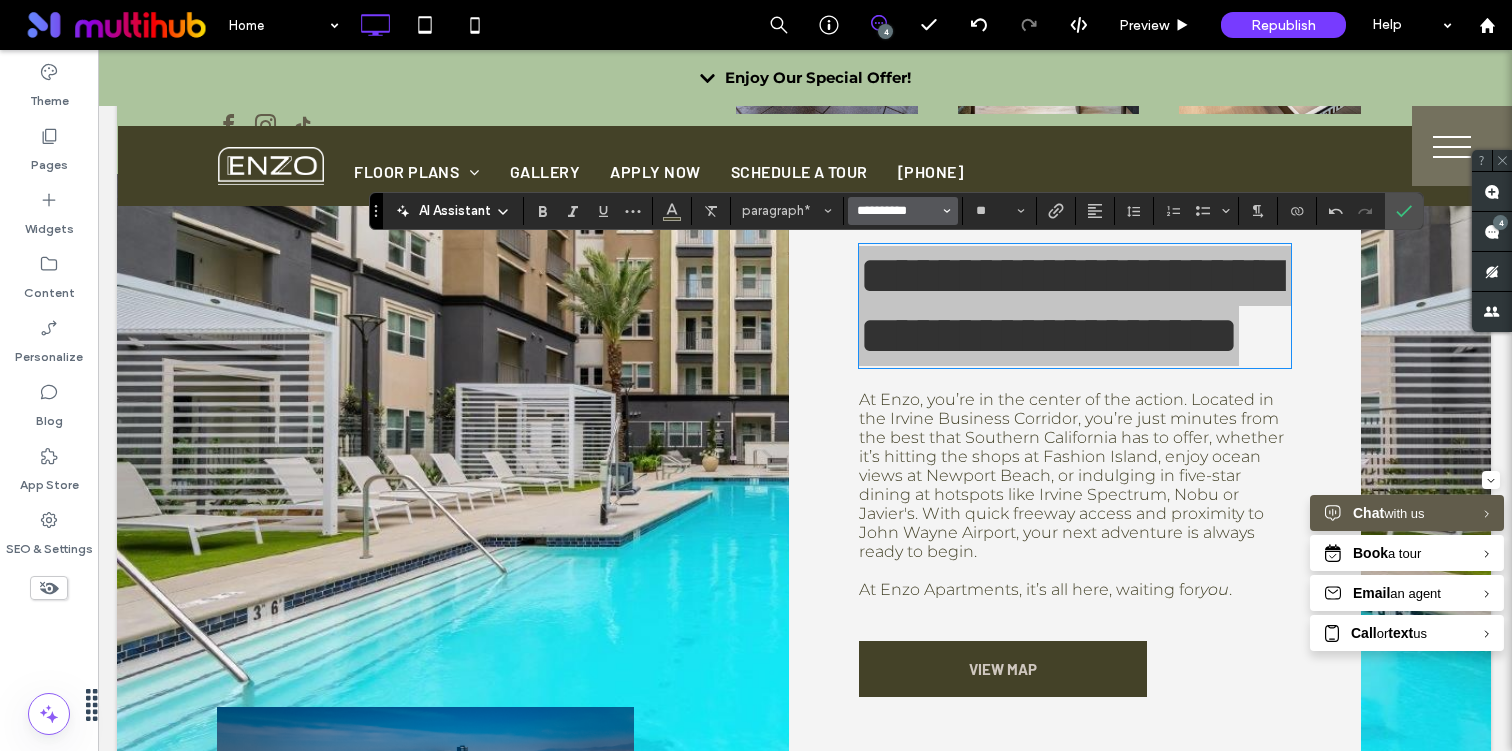 click on "**********" at bounding box center [897, 211] 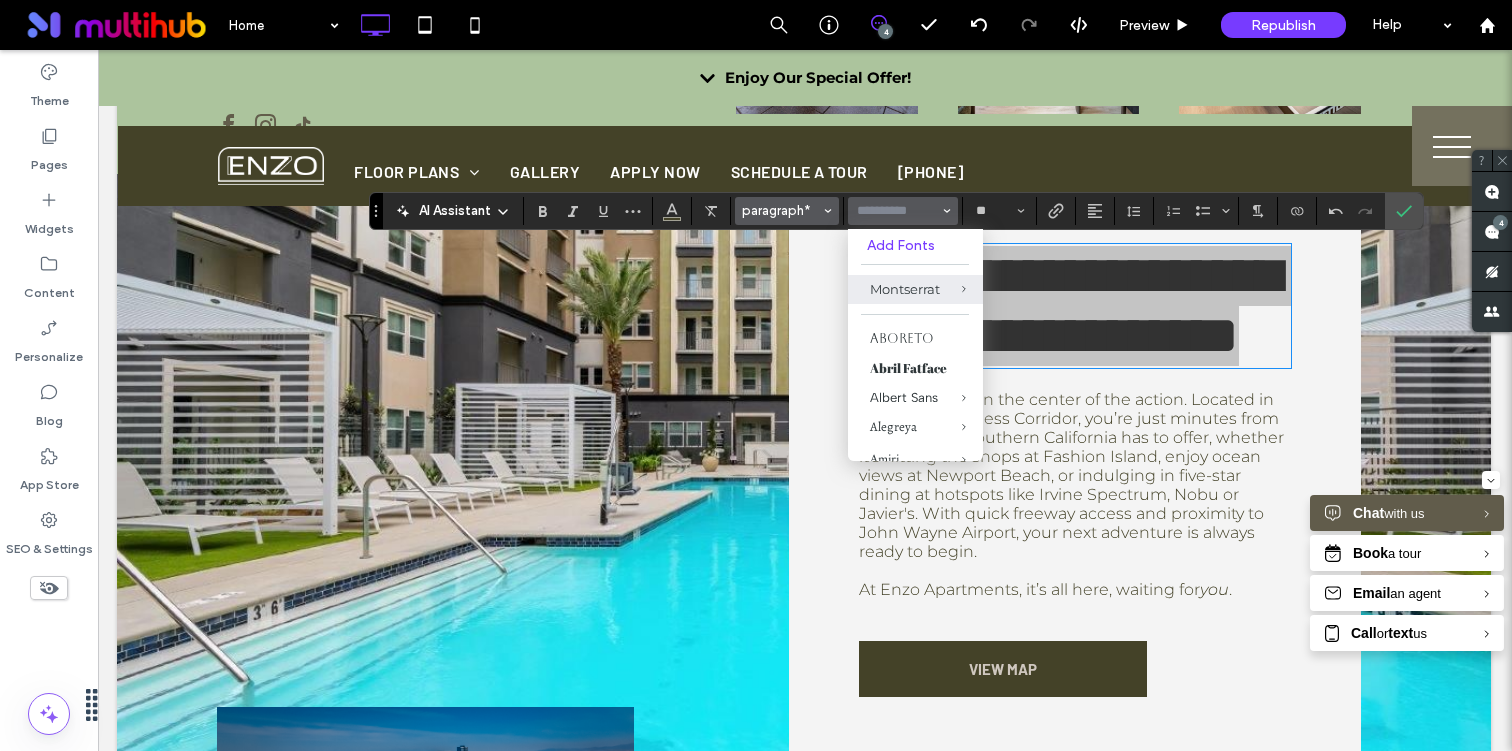 click on "paragraph*" at bounding box center [781, 210] 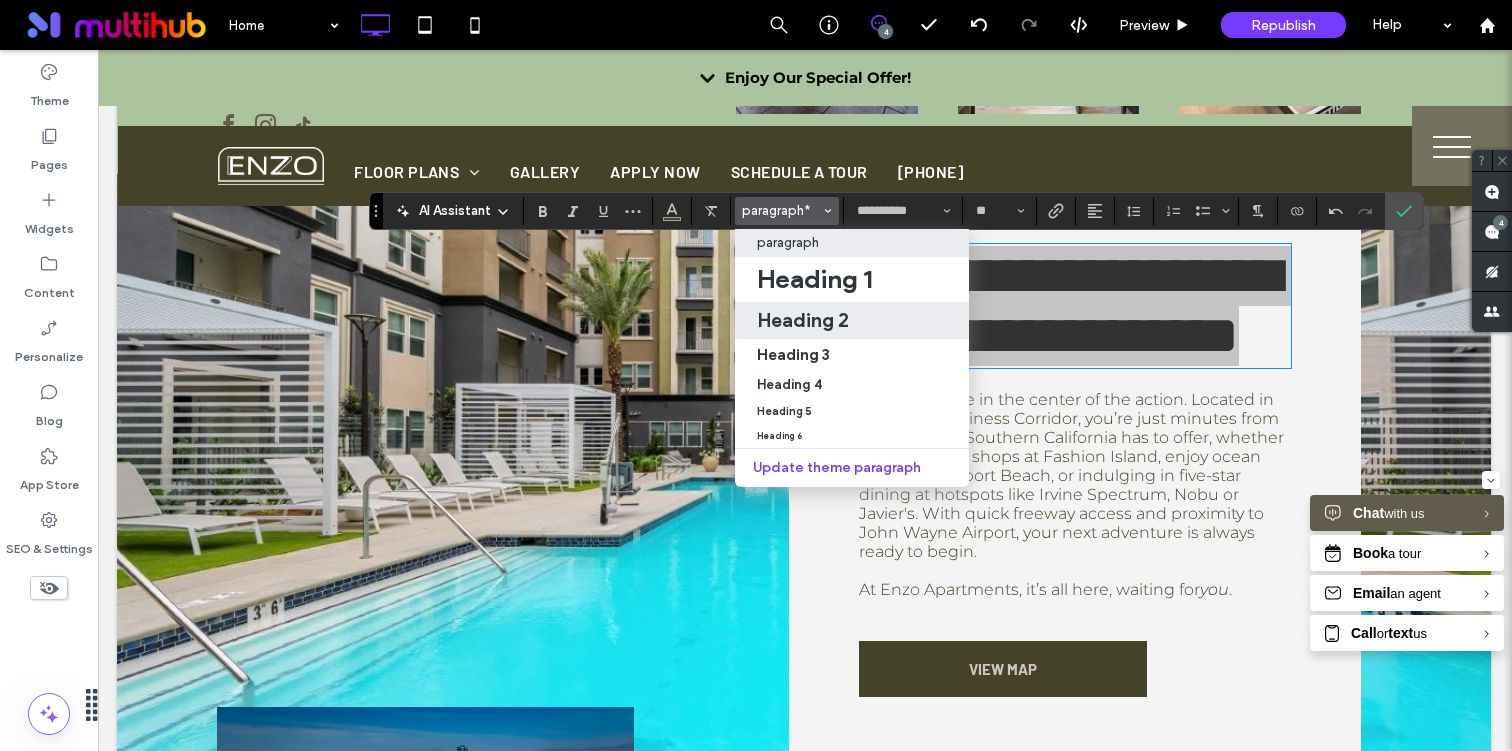 click on "Heading 2" at bounding box center [803, 320] 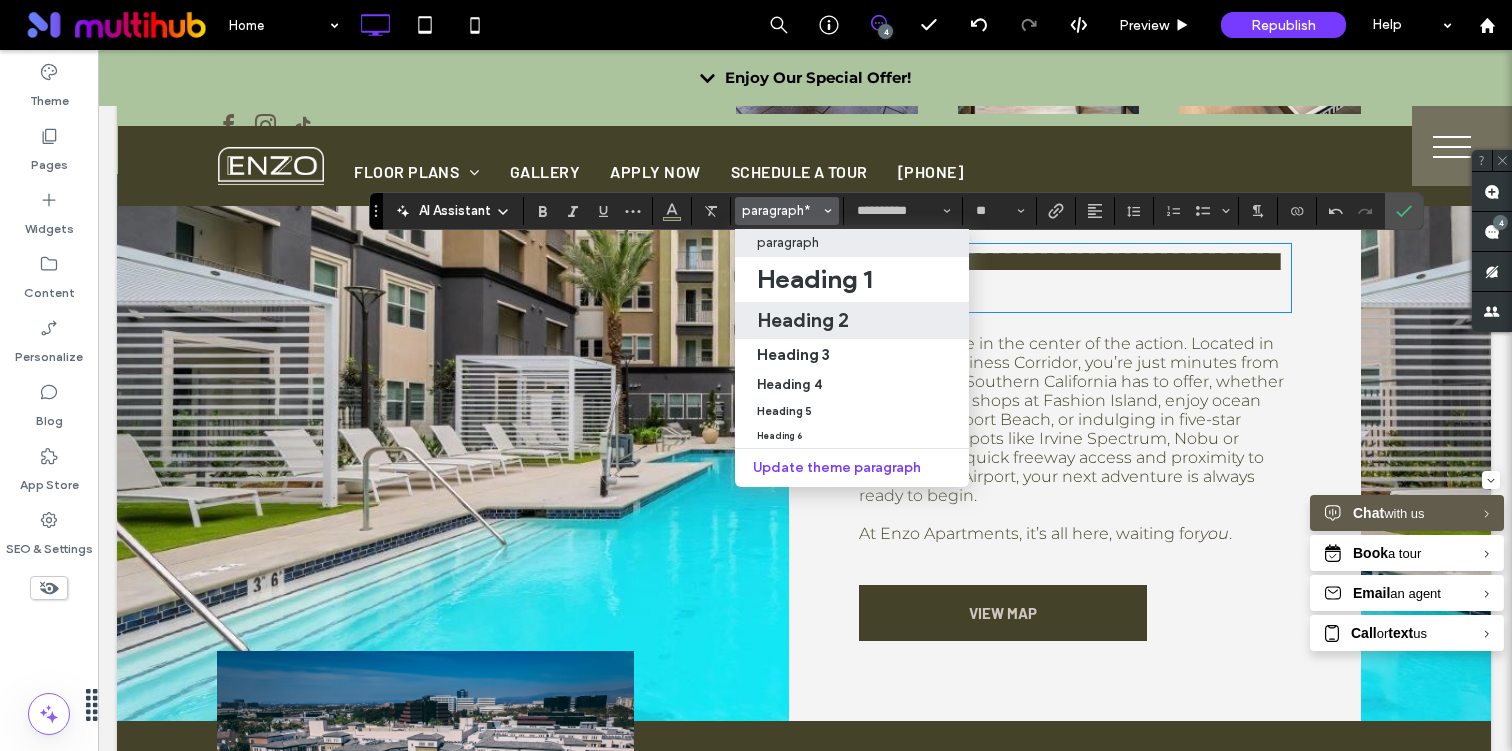 type on "**" 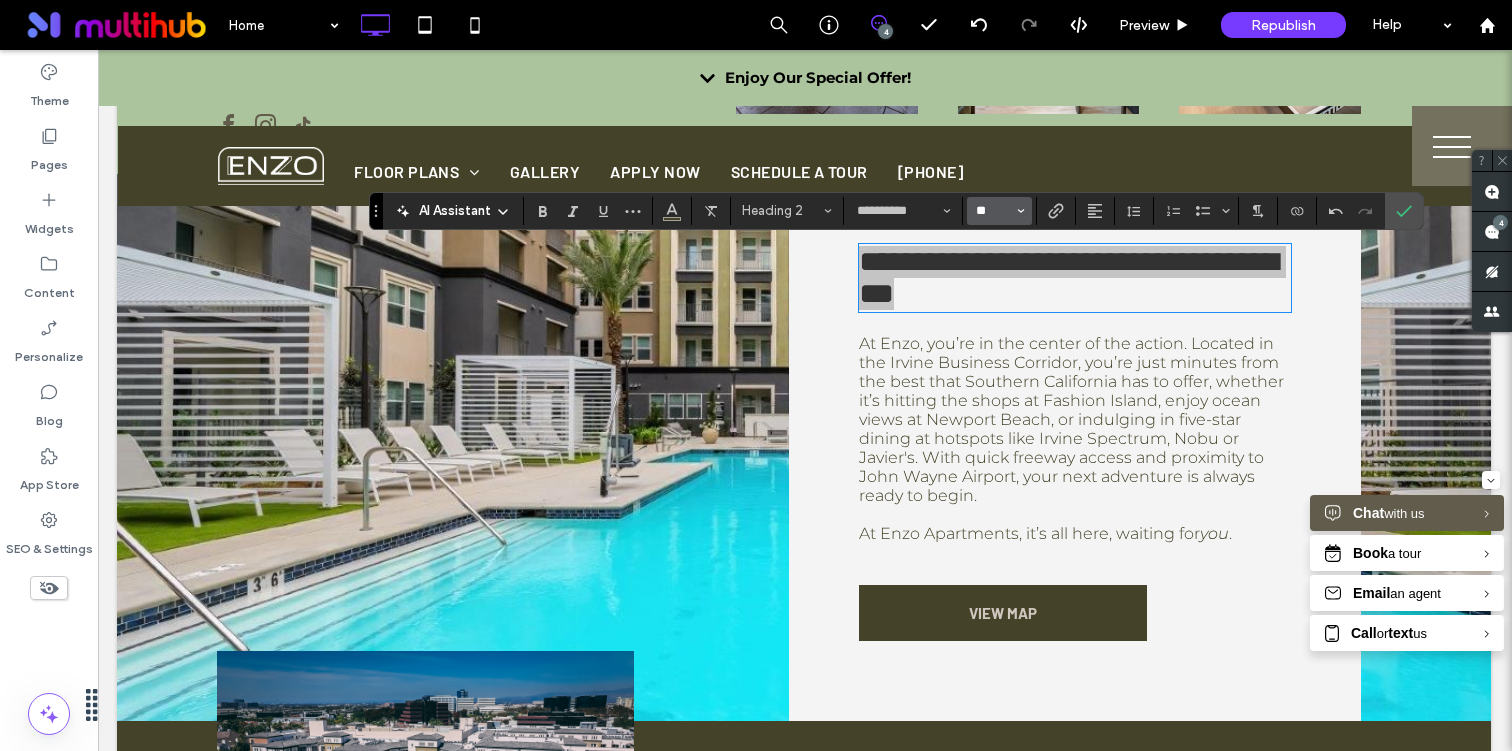 click on "**" at bounding box center (993, 211) 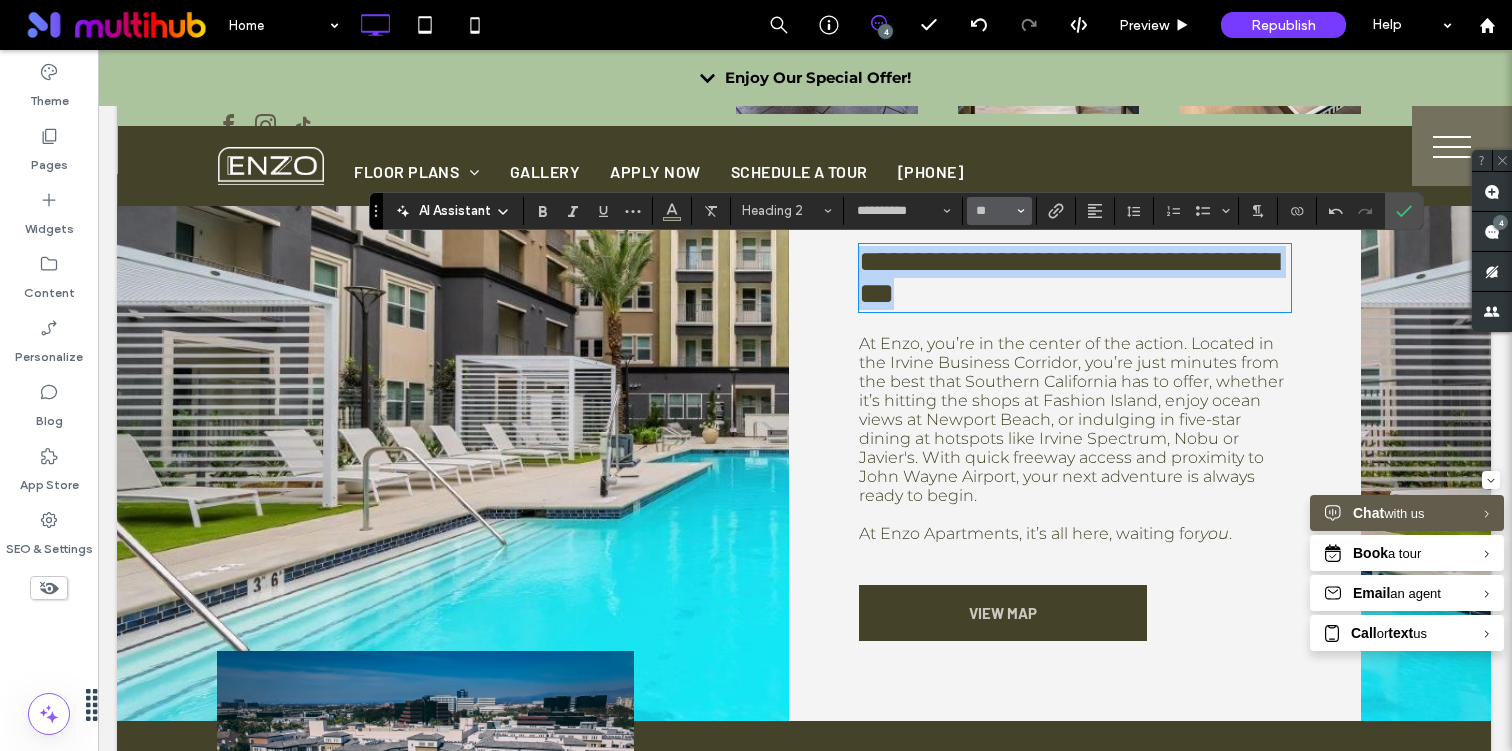 type on "**" 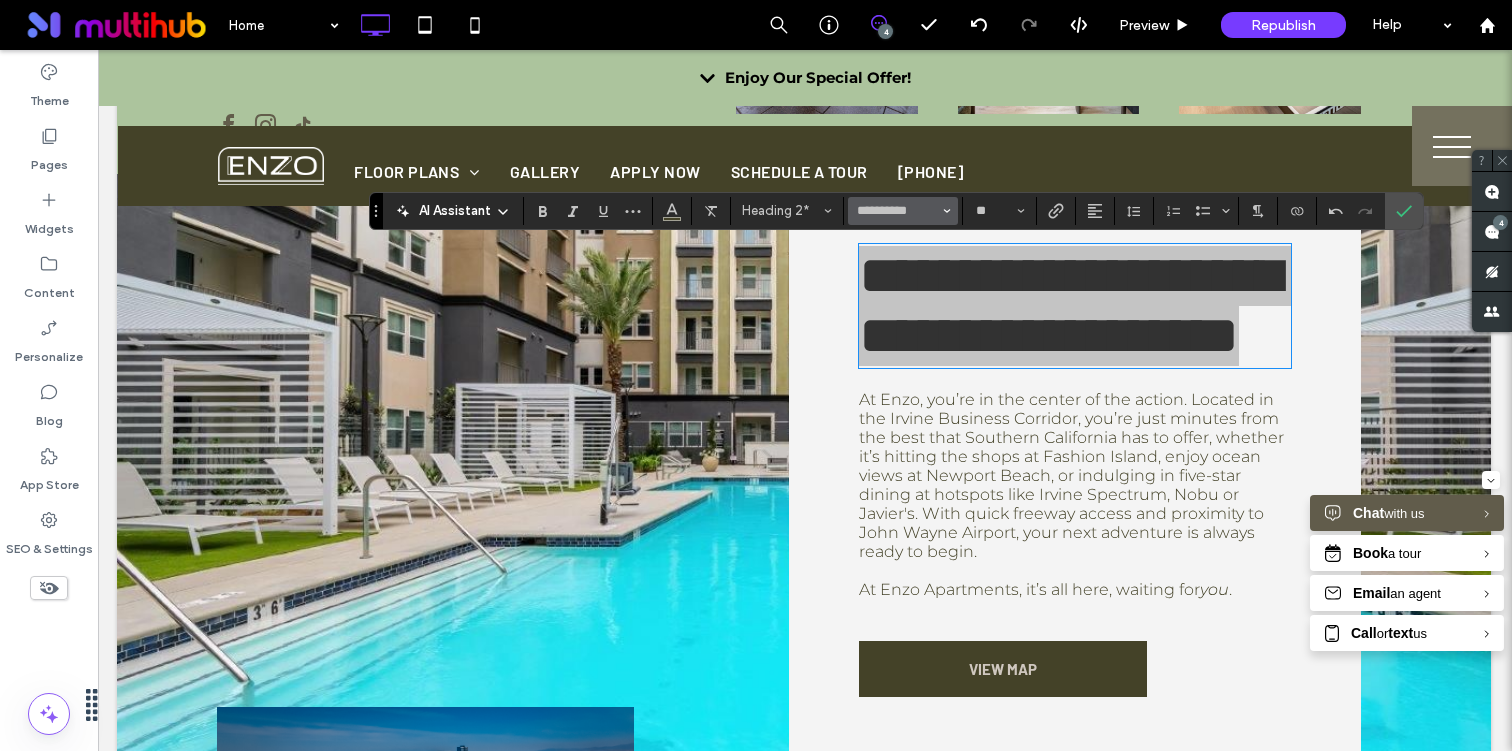 click on "**********" at bounding box center (903, 211) 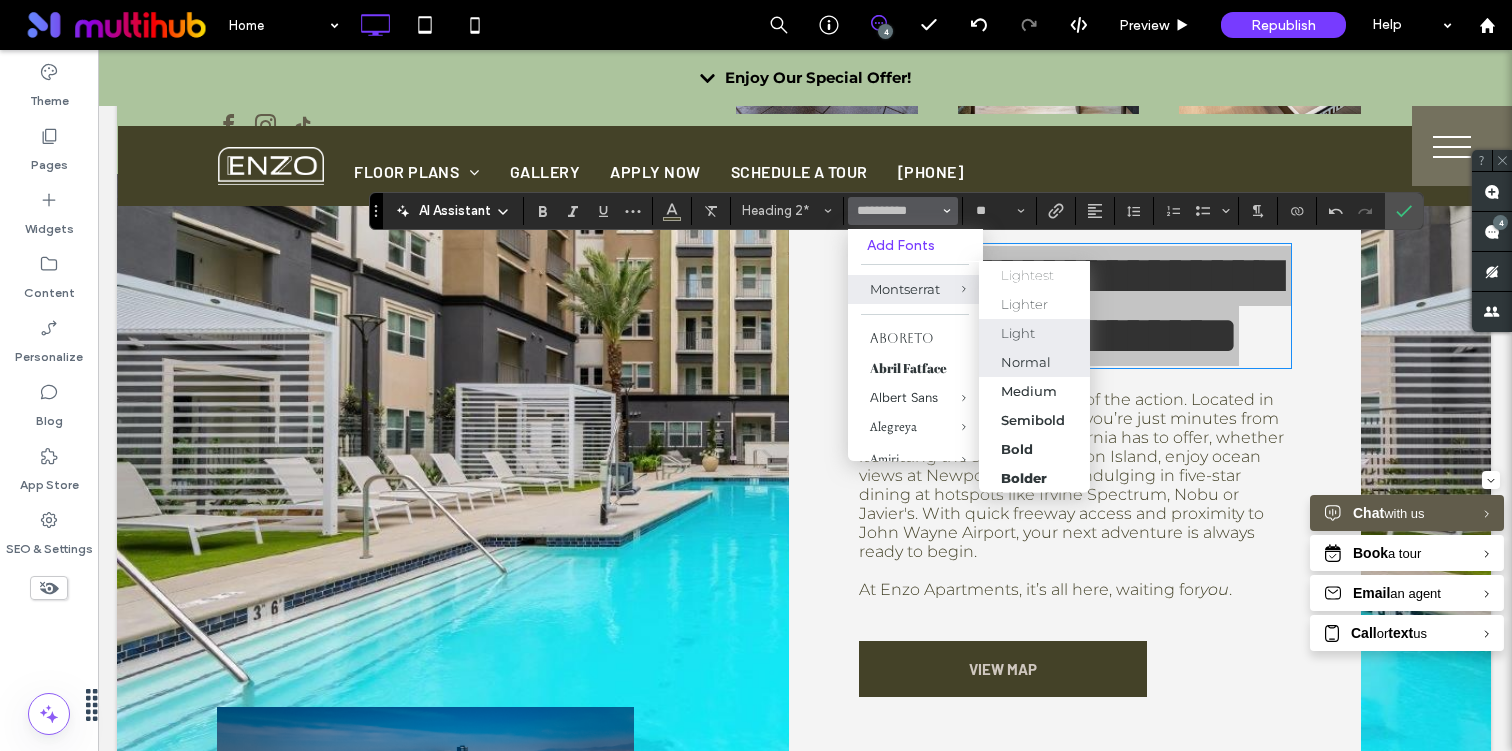 click on "Light" at bounding box center (1034, 333) 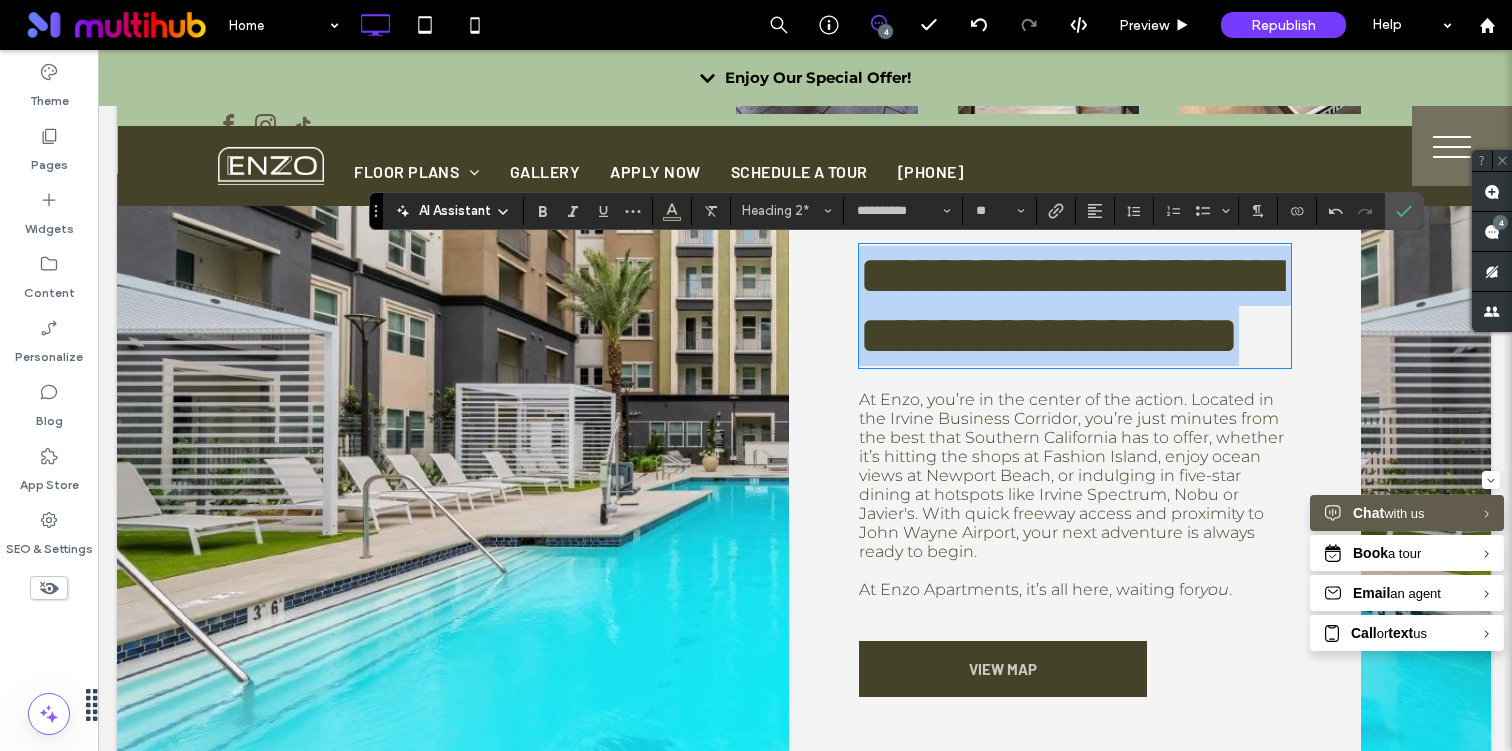 click on "**********" at bounding box center [1069, 305] 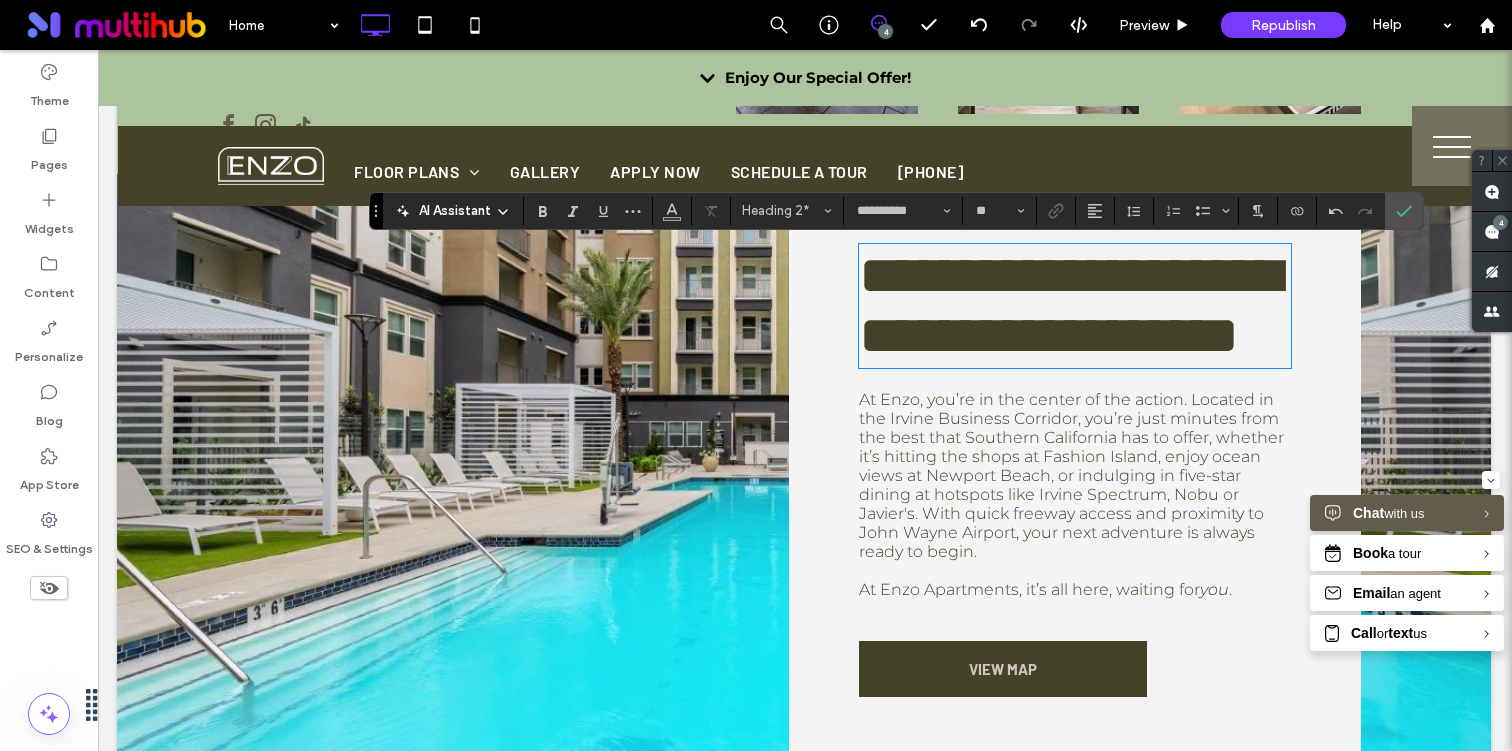 click on "**********" at bounding box center (1075, 306) 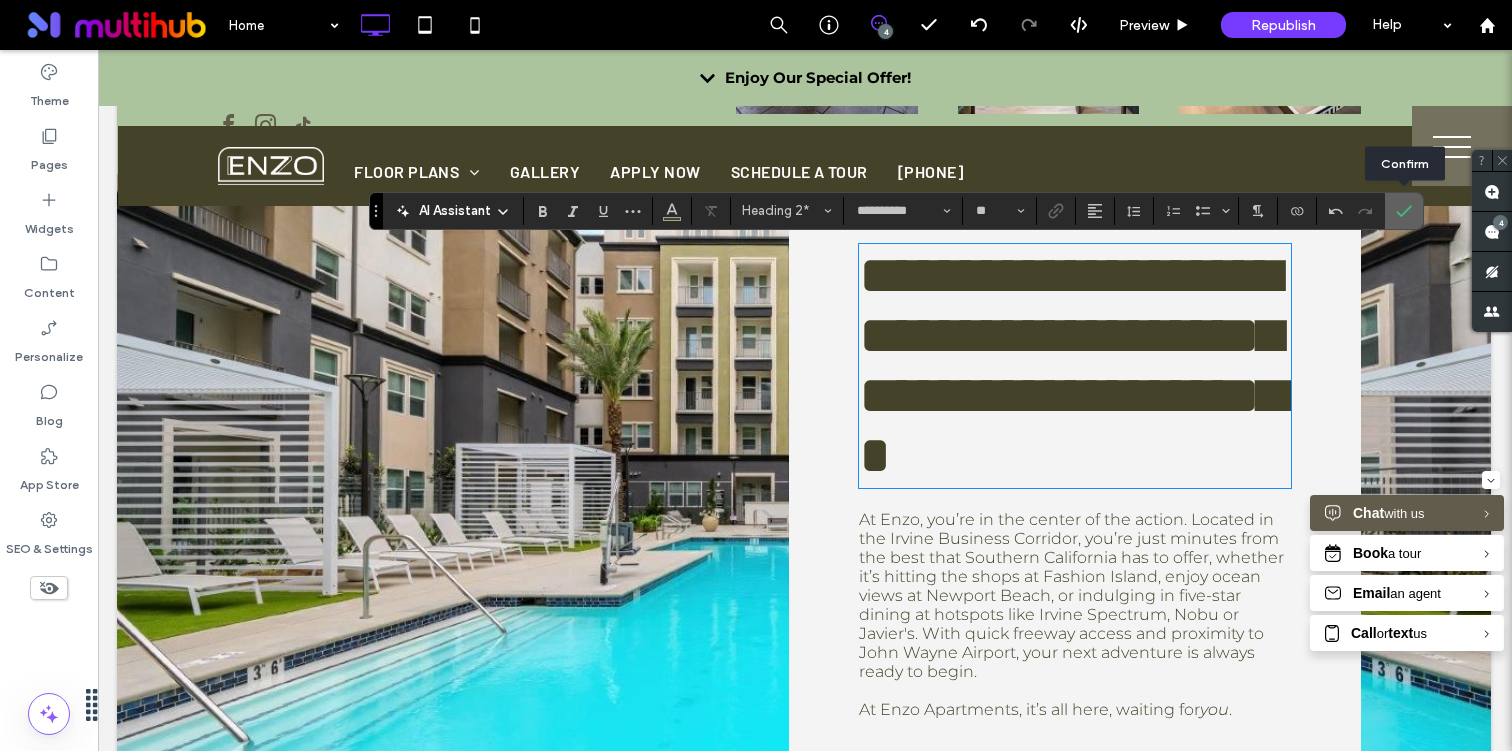 click 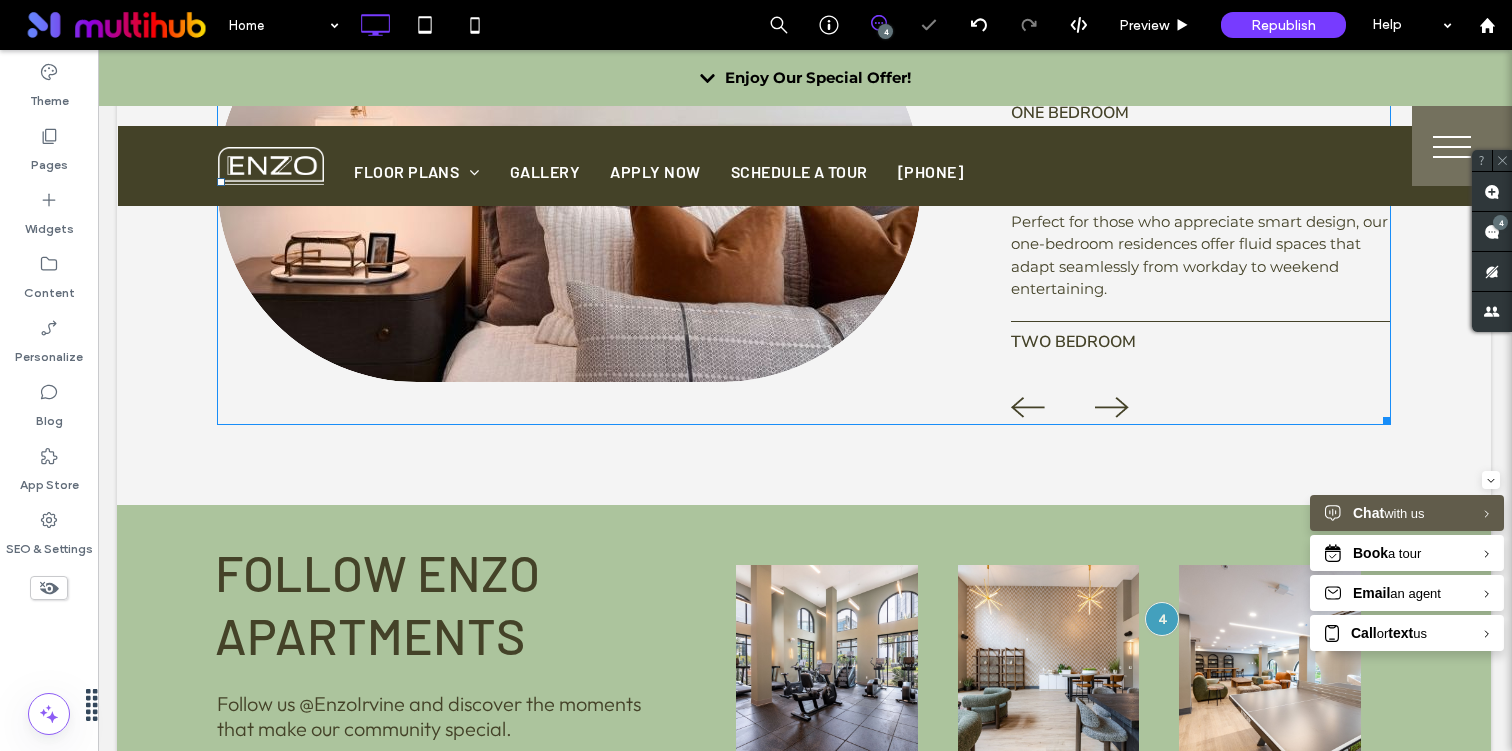 scroll, scrollTop: 3841, scrollLeft: 1, axis: both 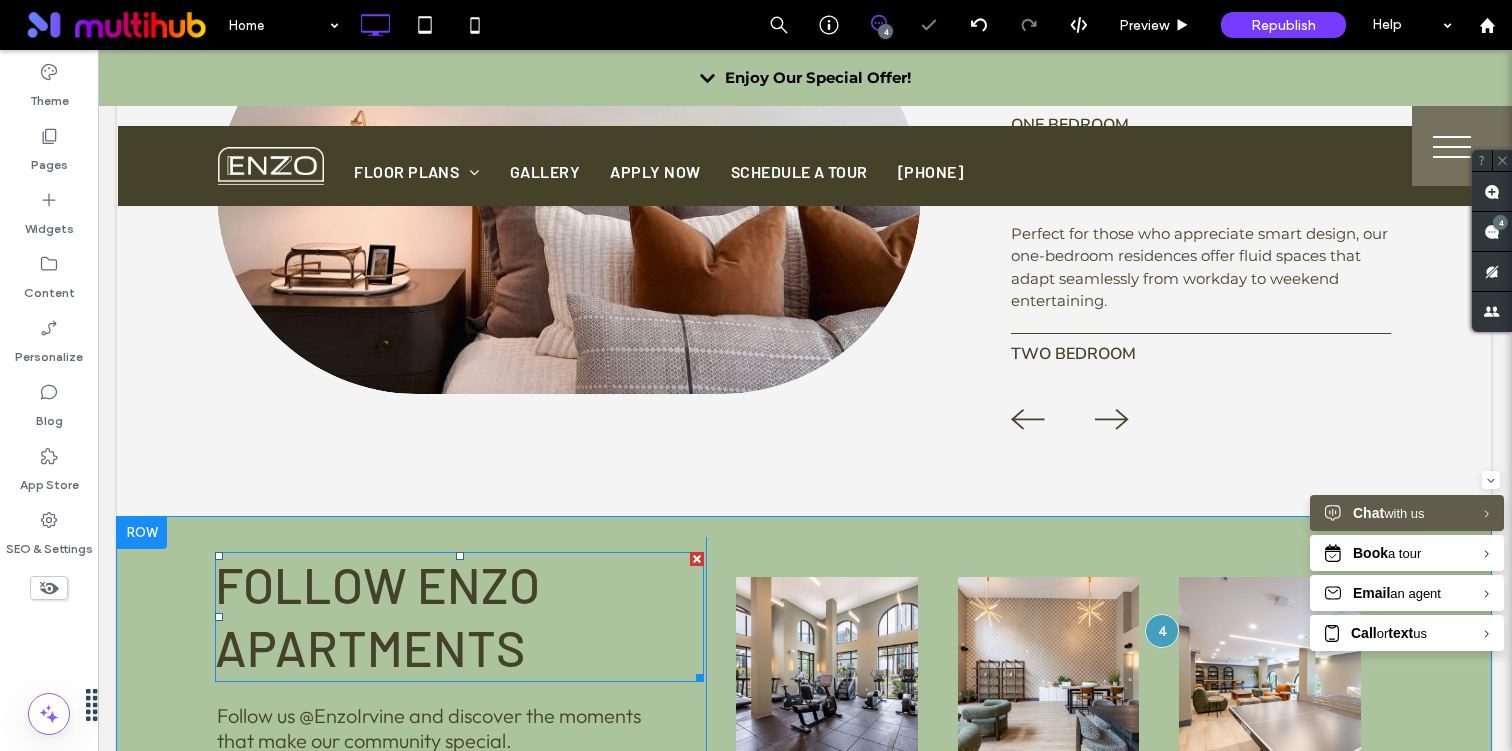 click on "Follow Enzo Apartments" at bounding box center (377, 615) 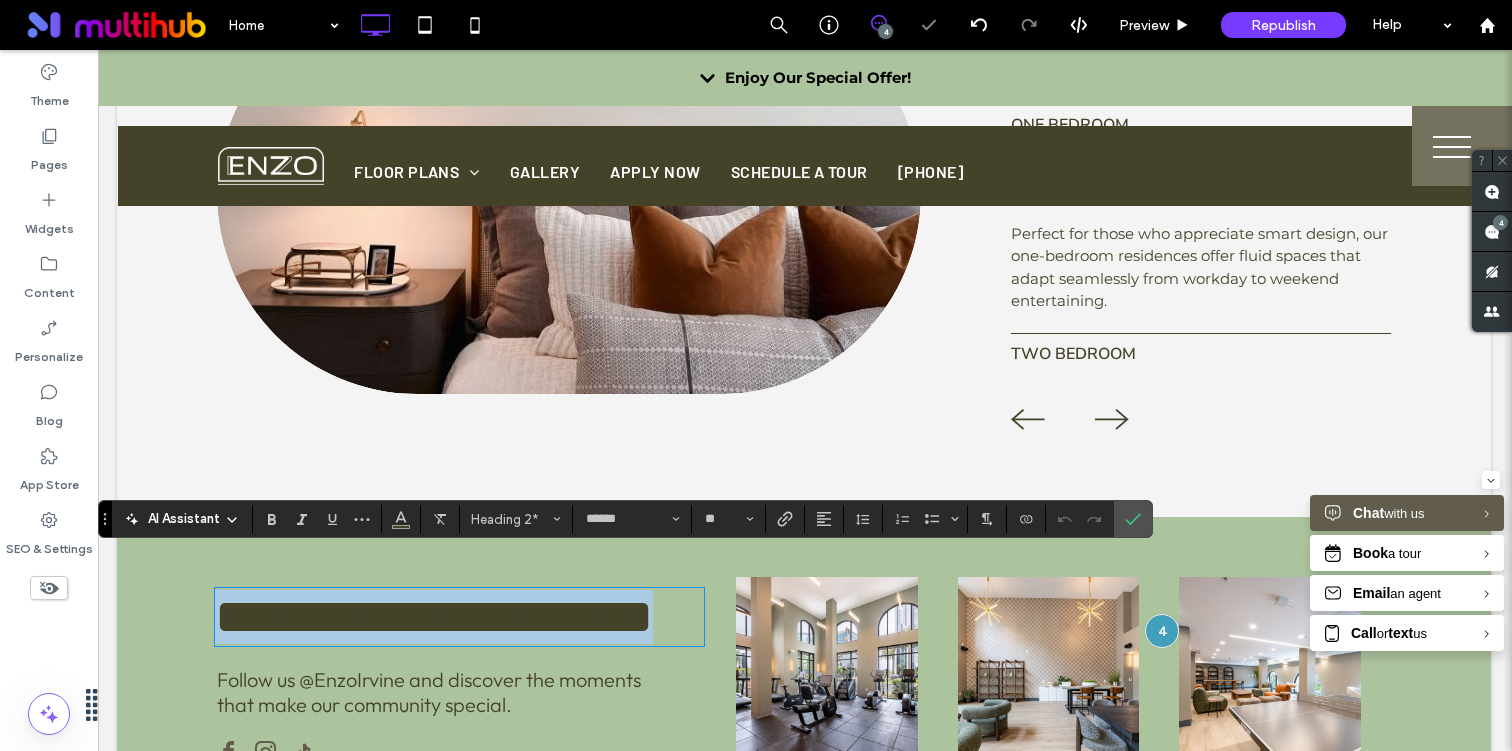 click on "**********" at bounding box center (434, 616) 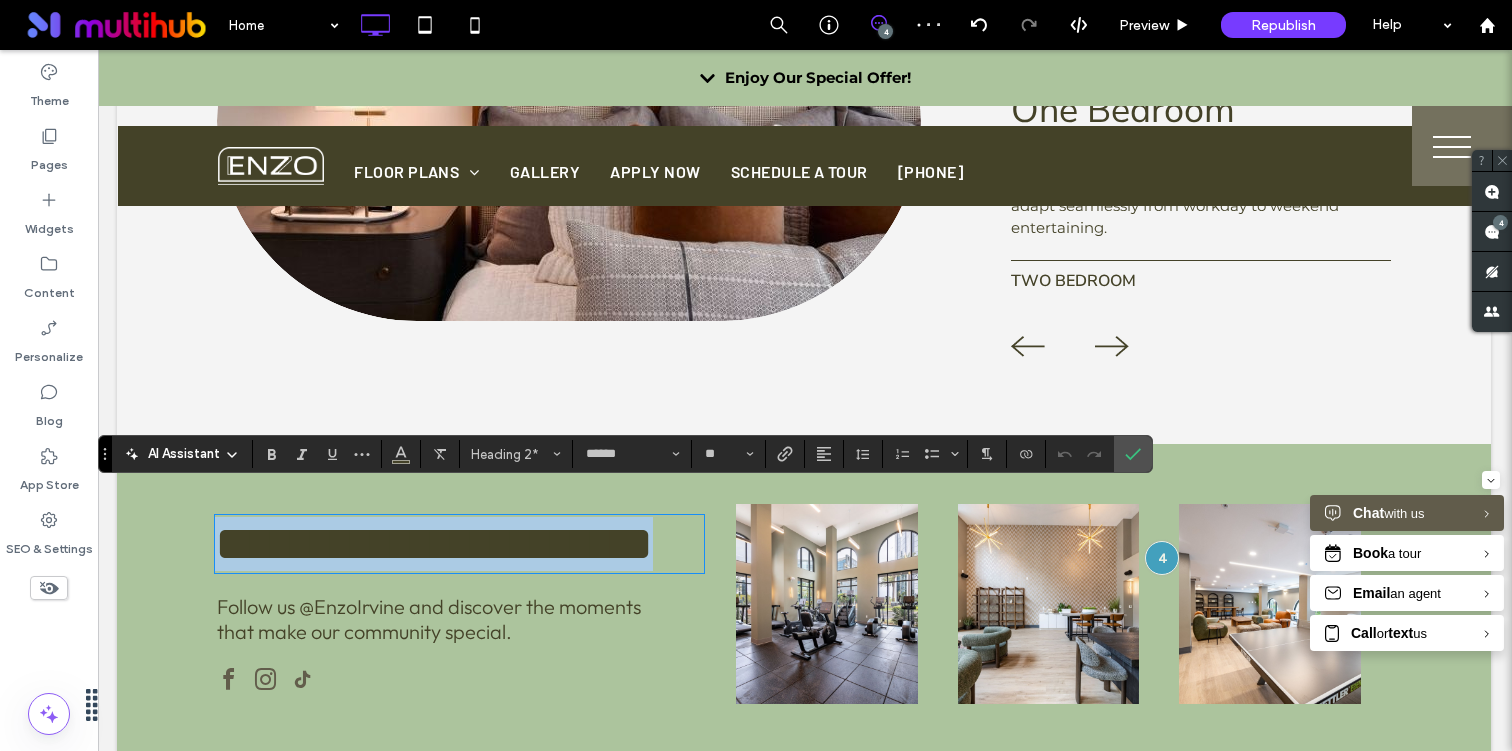 scroll, scrollTop: 3916, scrollLeft: 1, axis: both 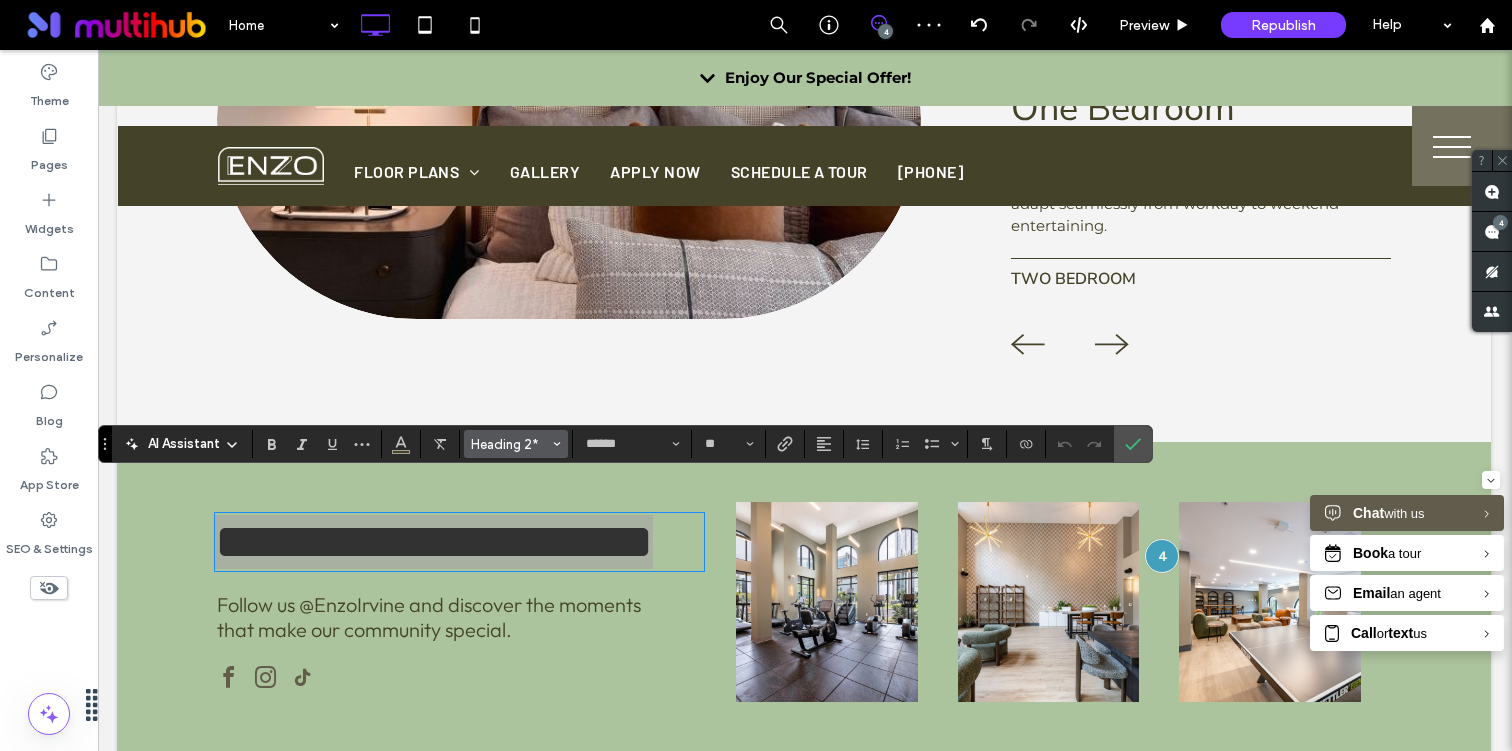 click on "Heading 2*" at bounding box center (510, 444) 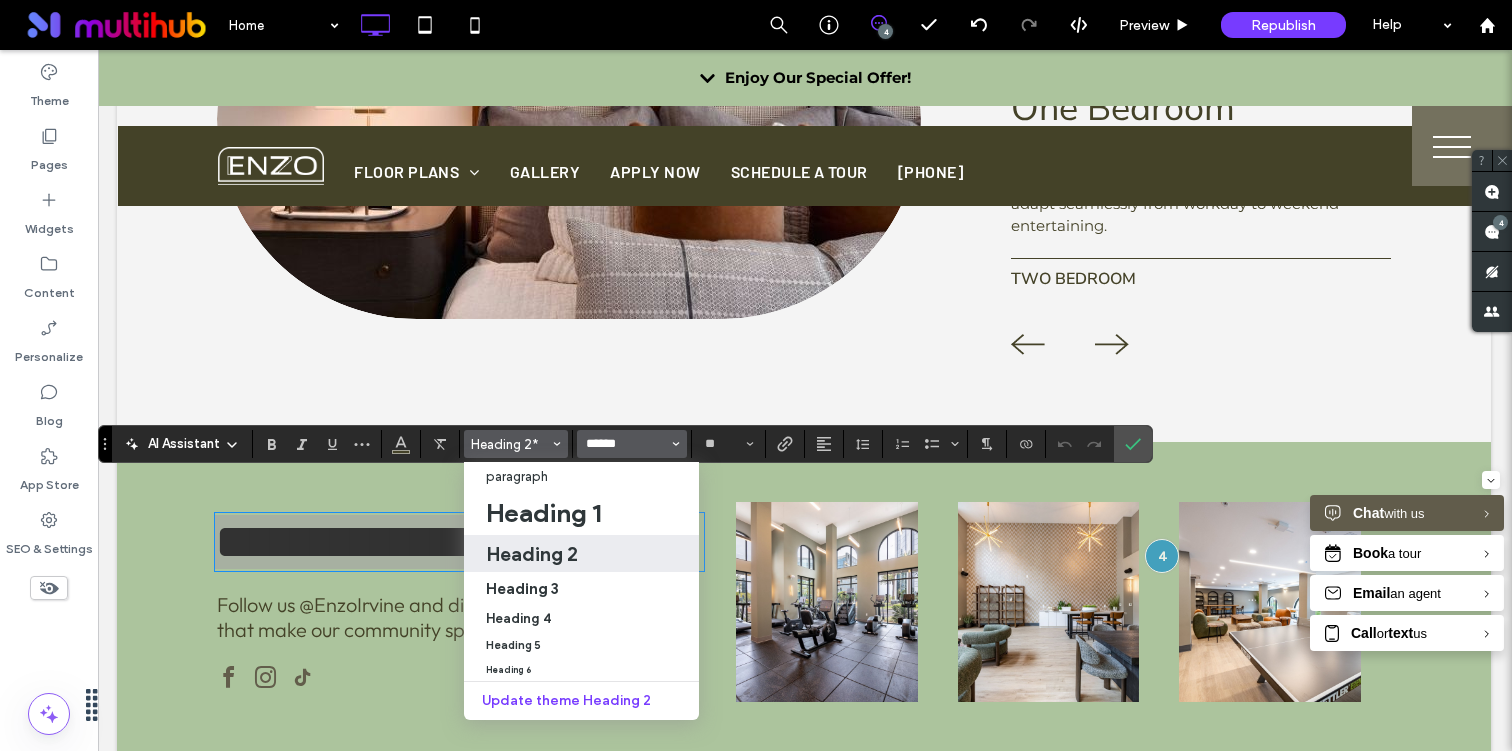 click on "******" at bounding box center (626, 444) 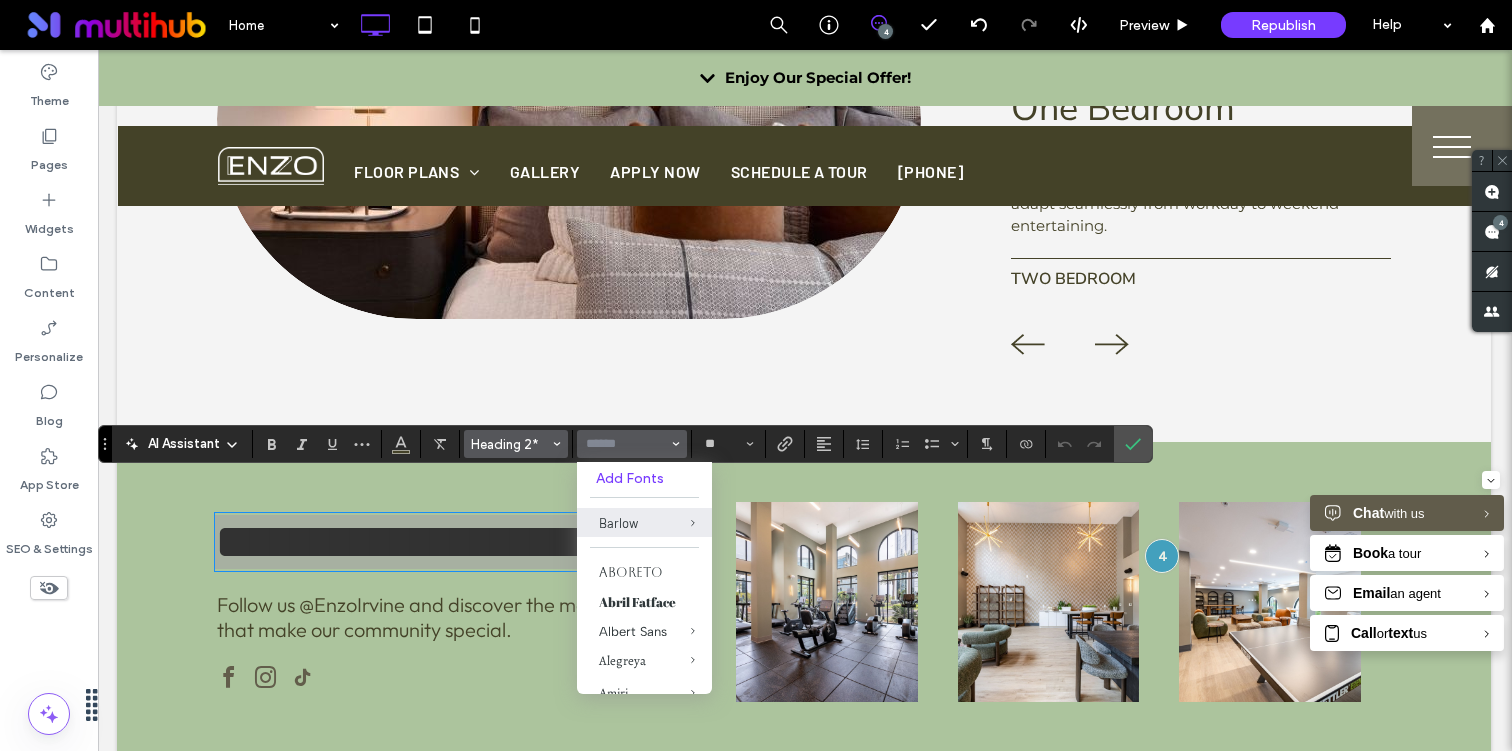 click on "Heading 2*" at bounding box center (510, 444) 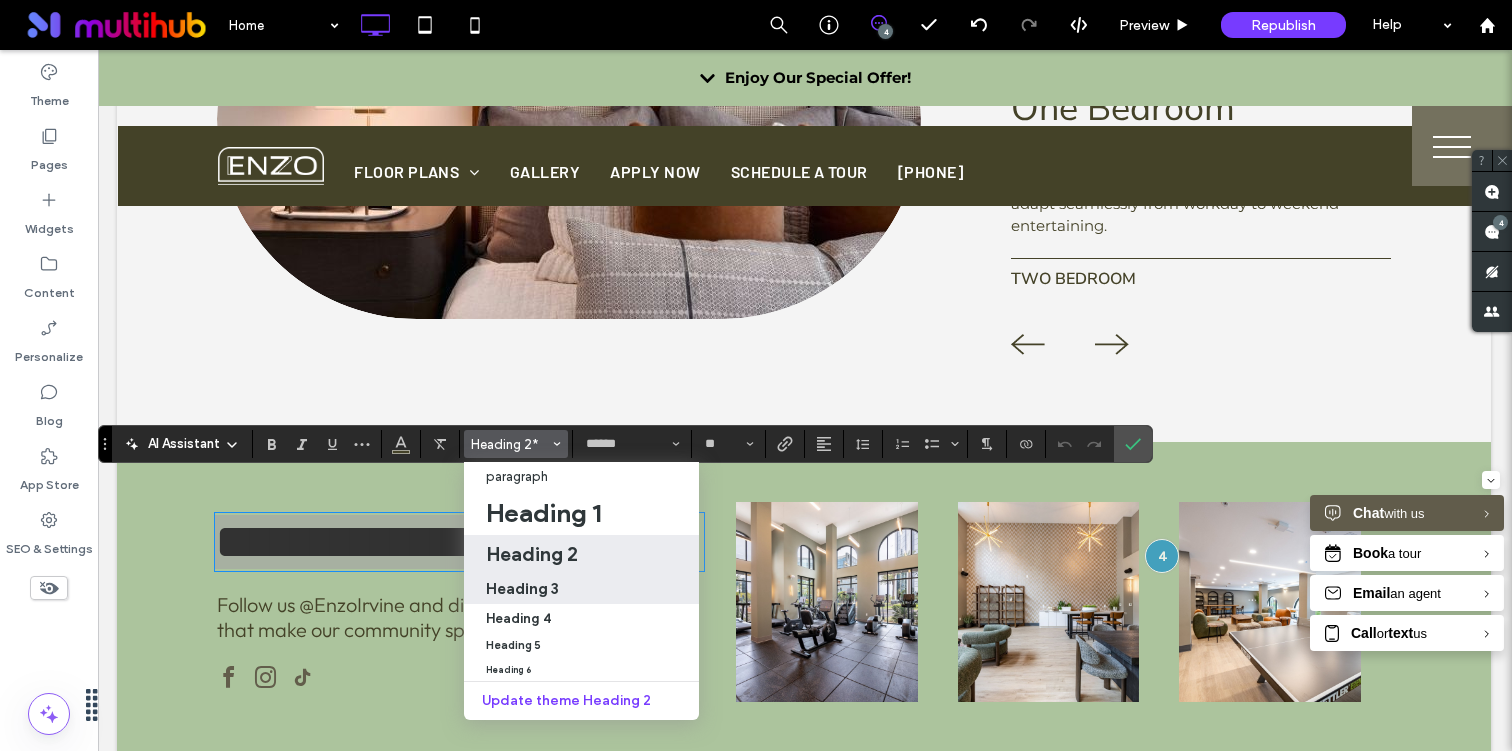 click on "Heading 3" at bounding box center [522, 588] 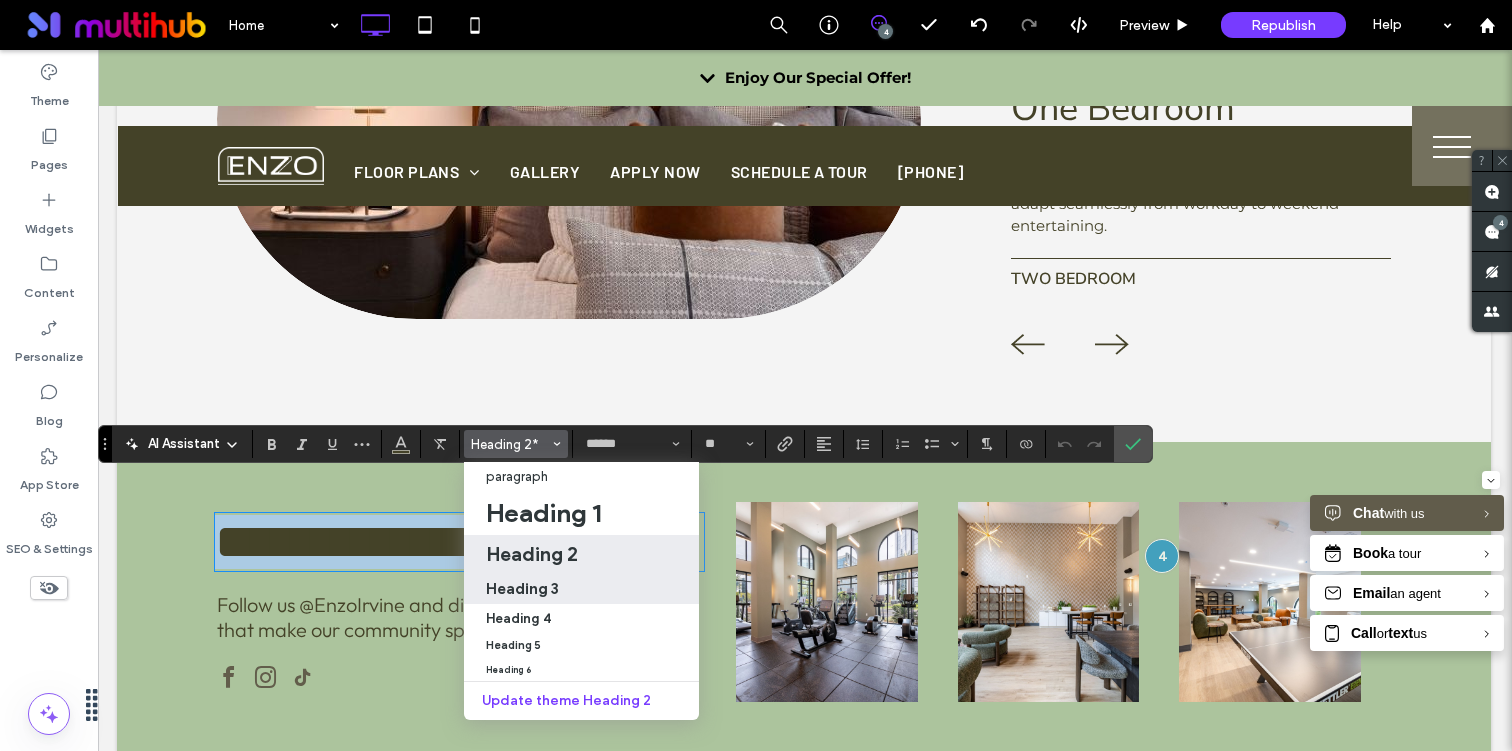type on "**********" 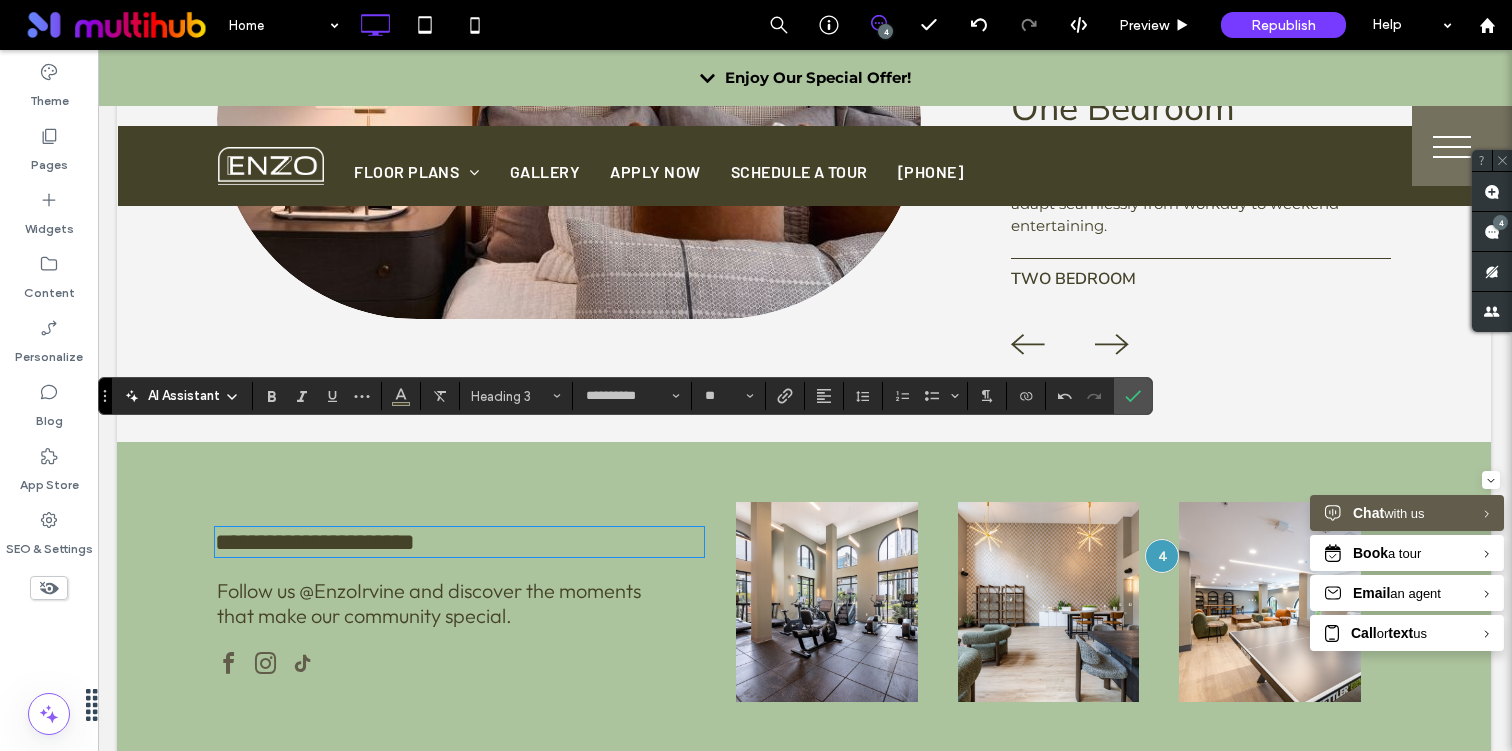 scroll, scrollTop: 3964, scrollLeft: 1, axis: both 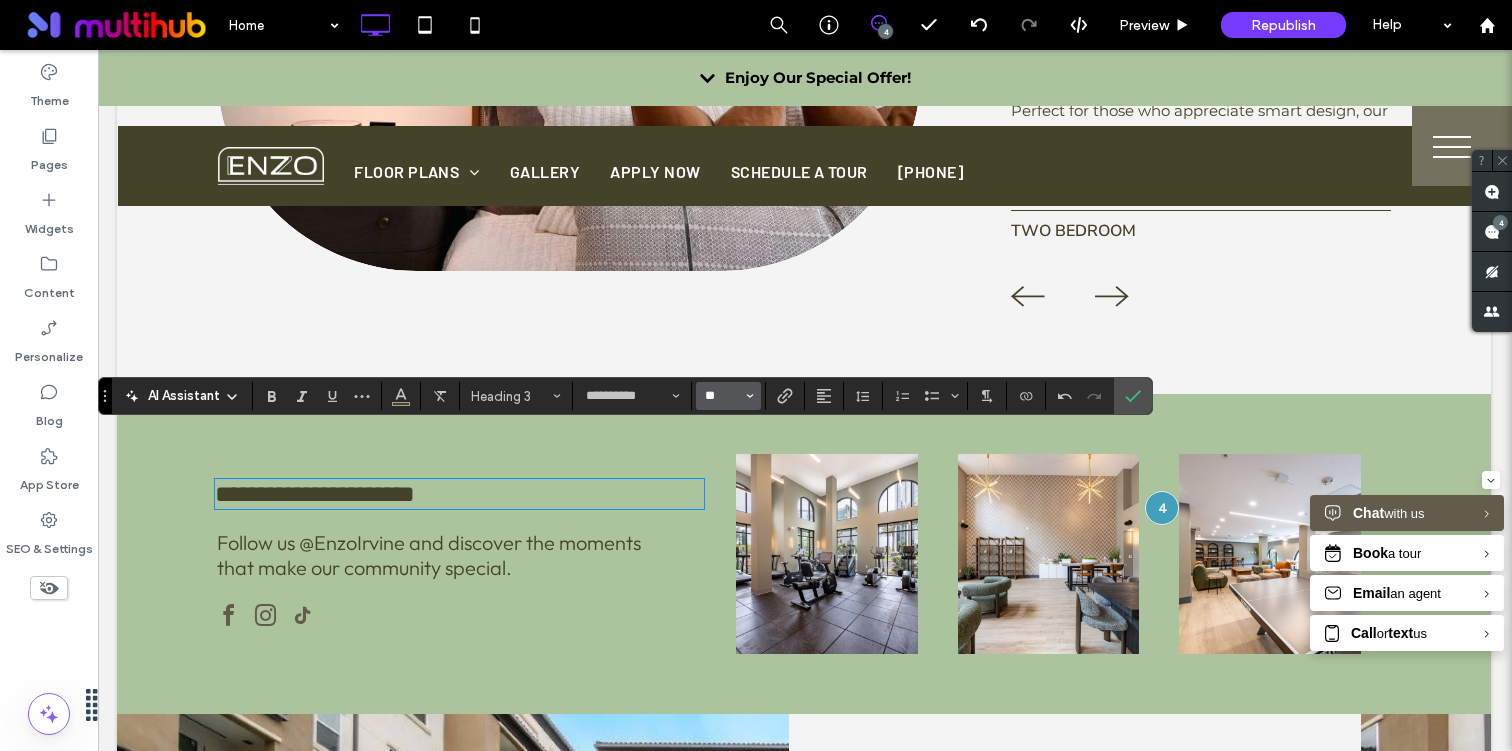 click on "**" at bounding box center (722, 396) 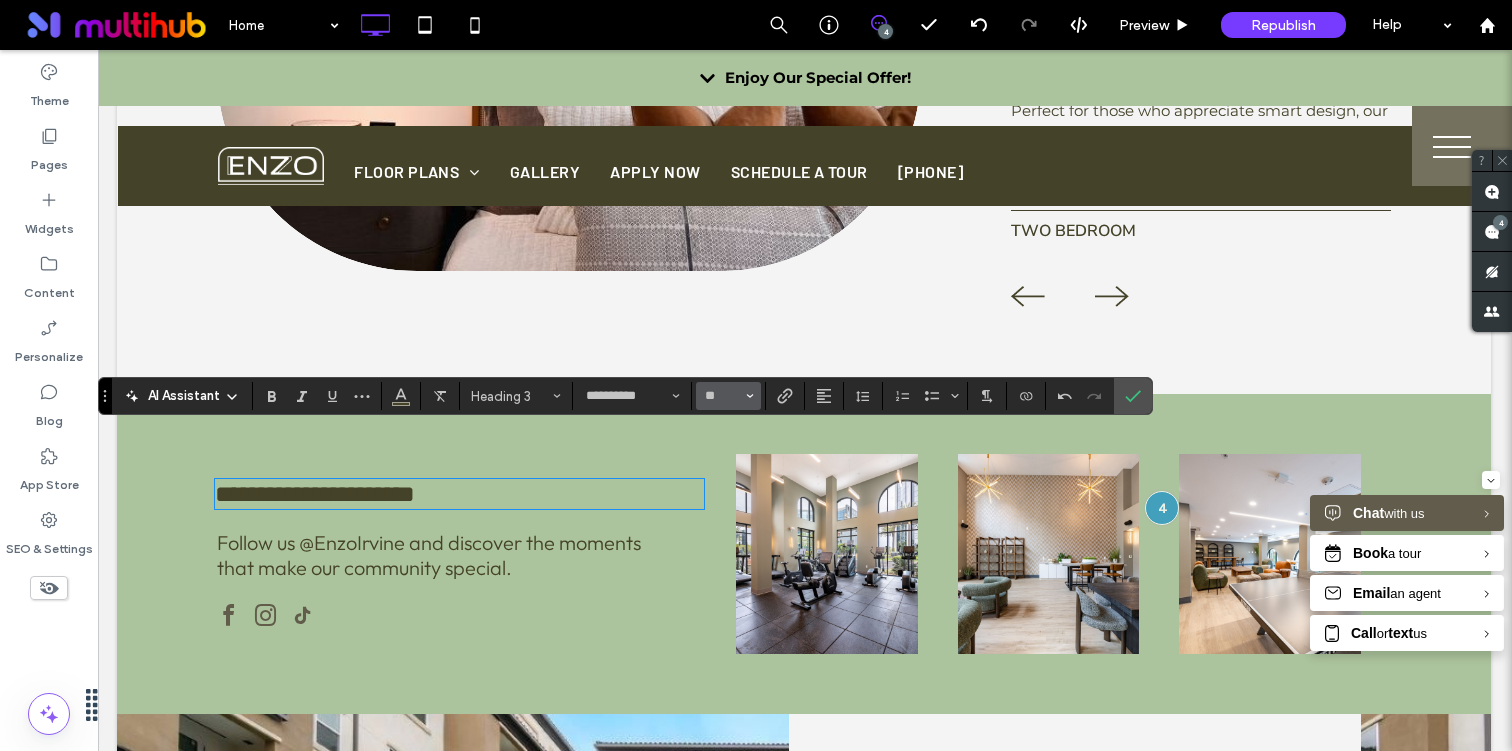 type on "**" 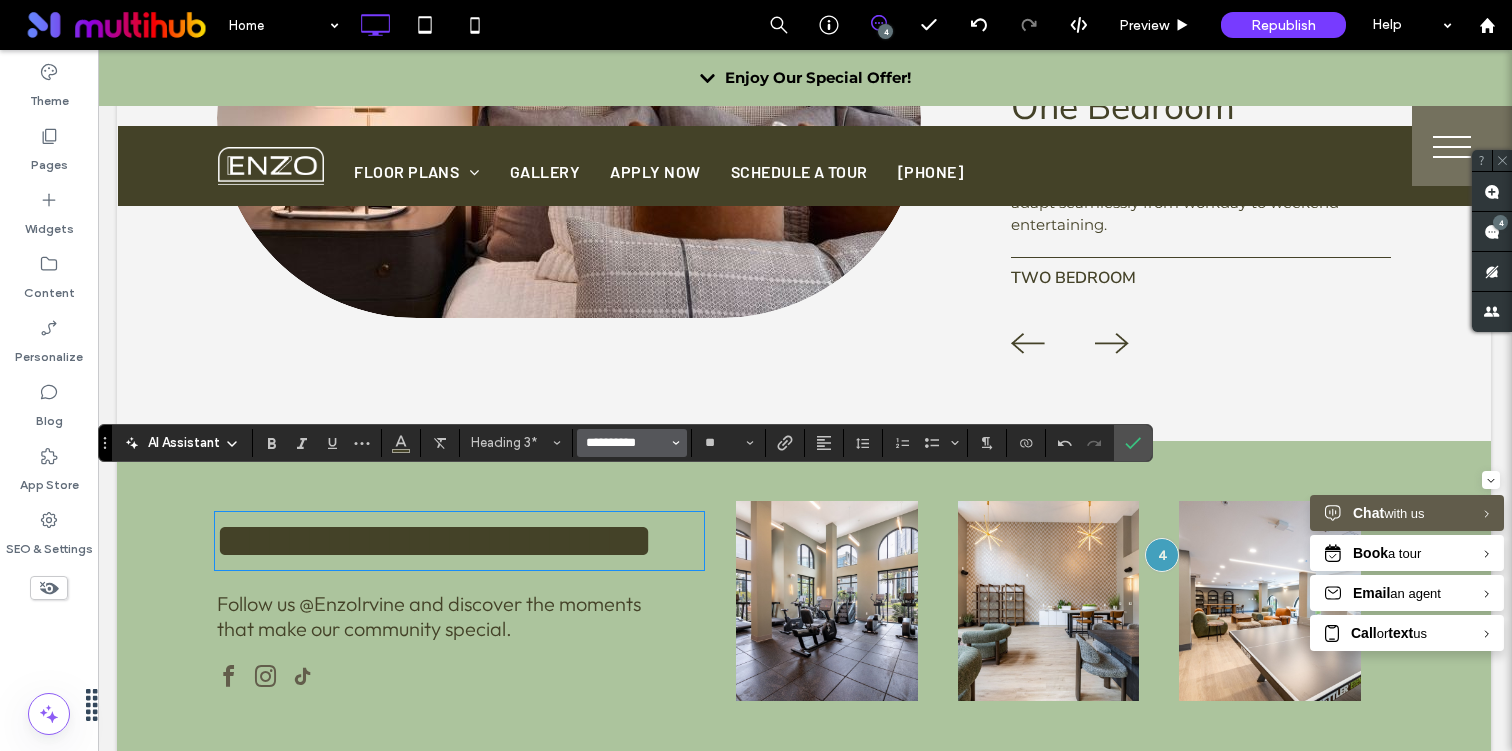 click on "**********" at bounding box center [626, 443] 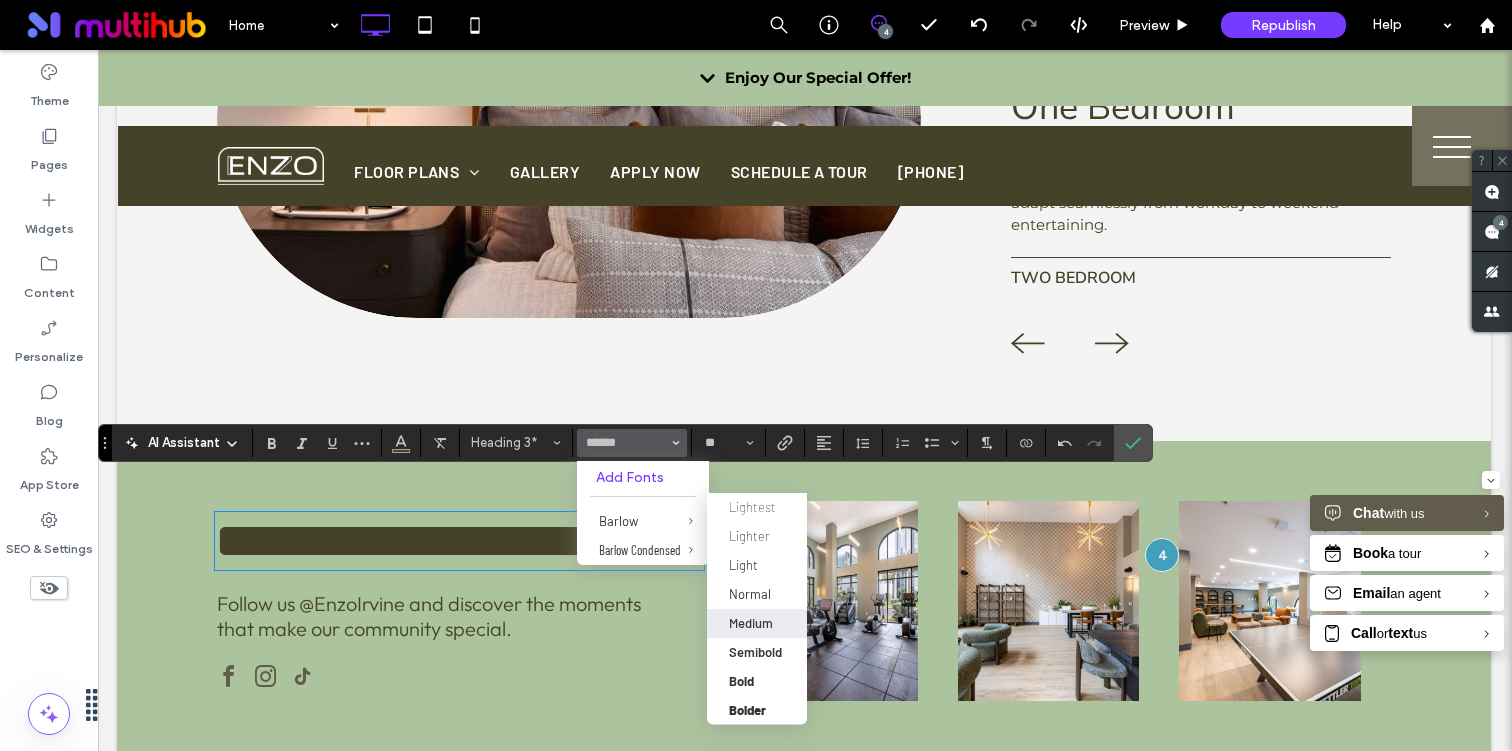 click on "Medium" at bounding box center (751, 623) 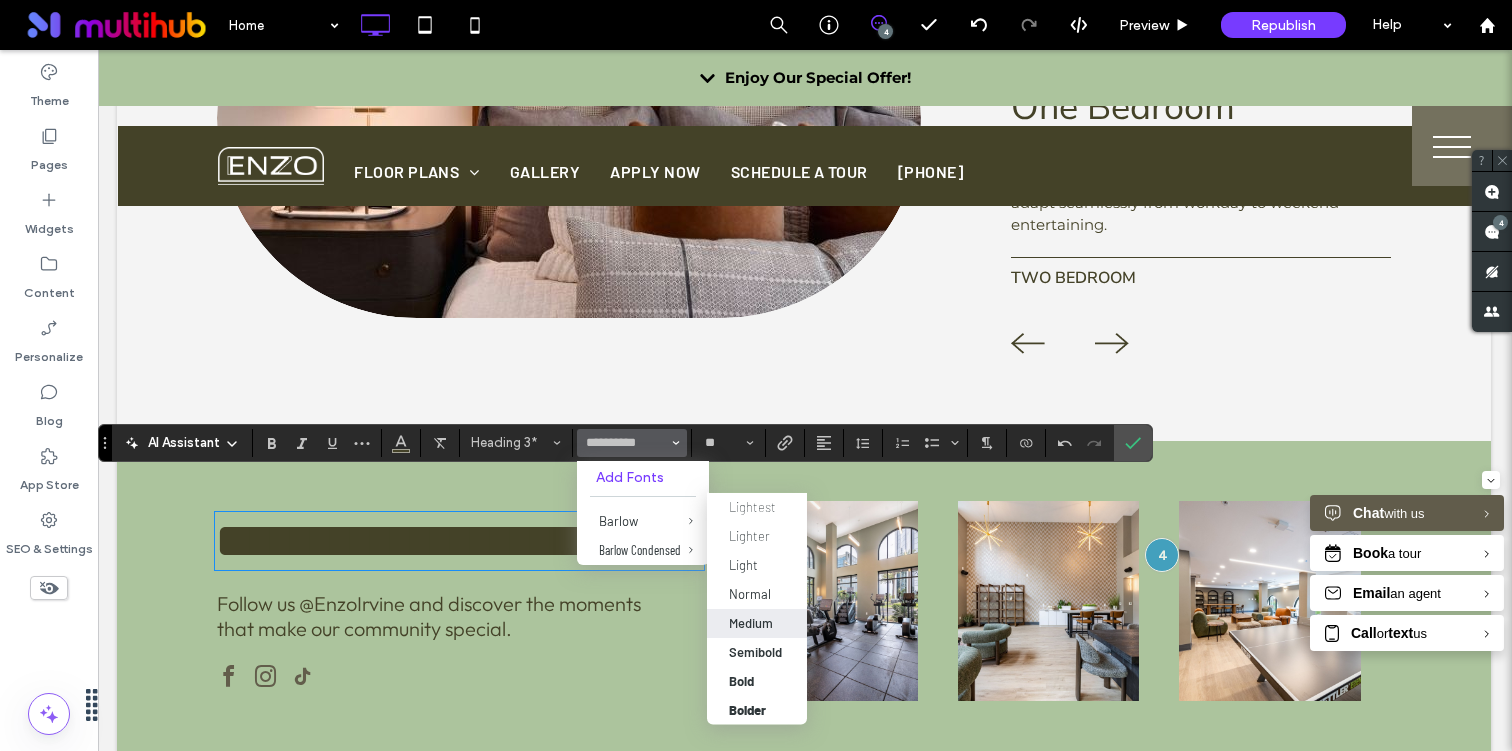 type on "******" 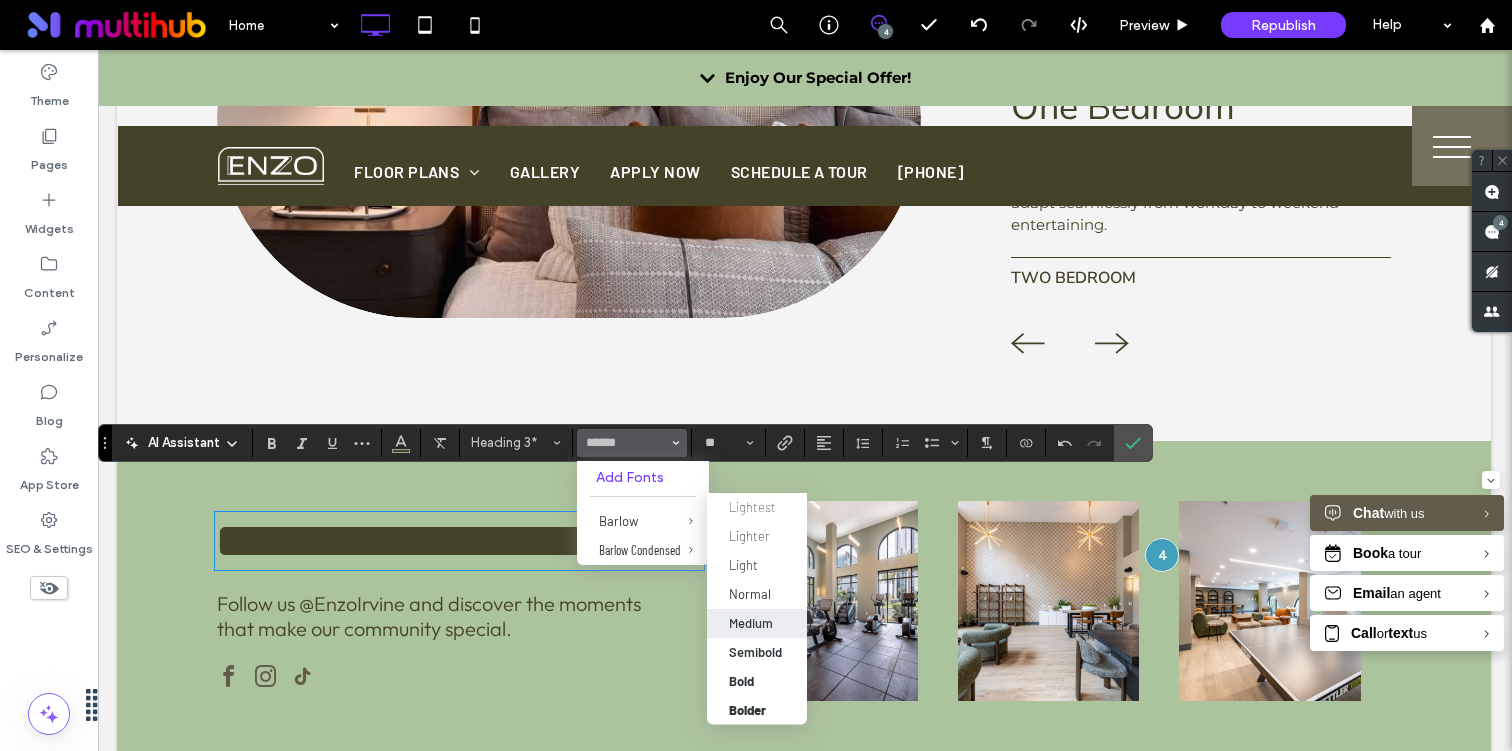 scroll, scrollTop: 3916, scrollLeft: 1, axis: both 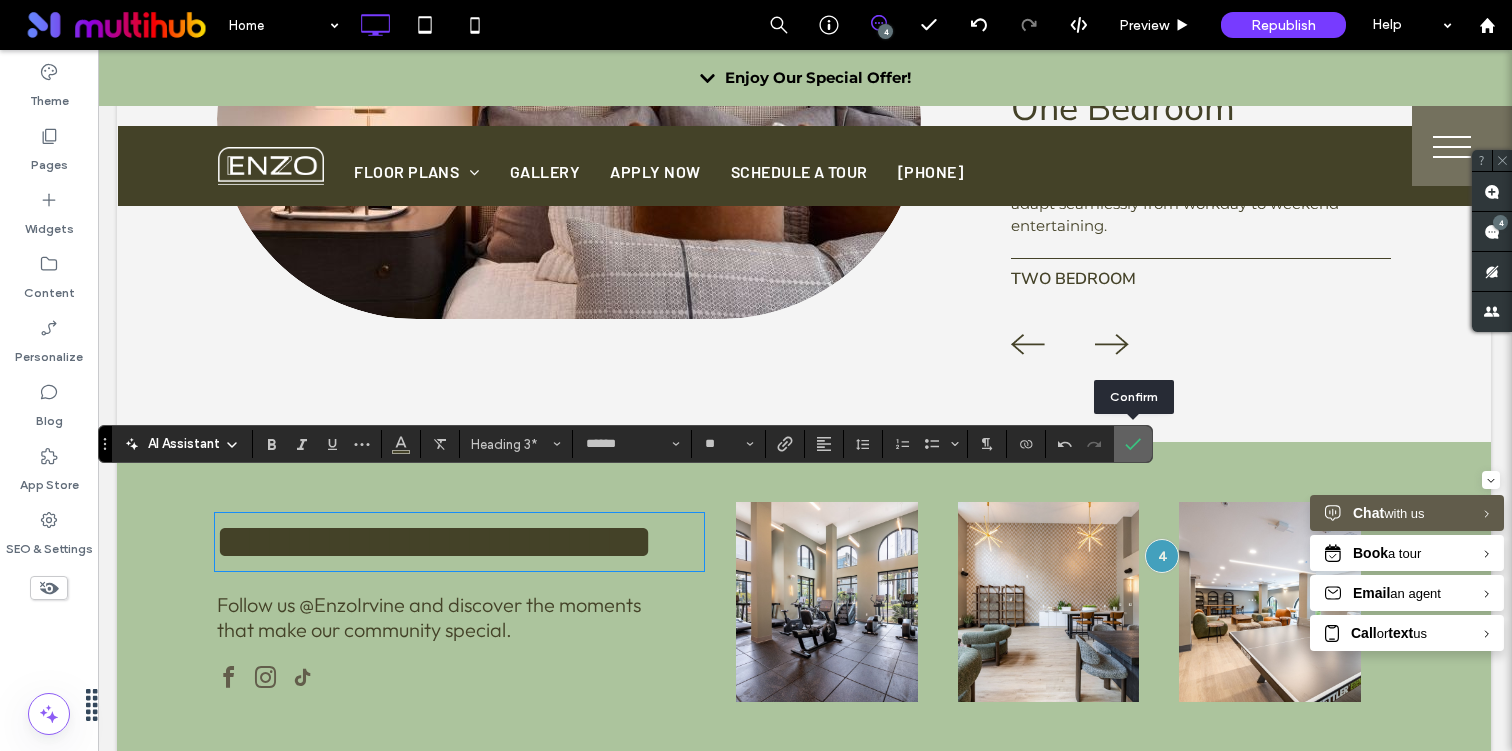 click 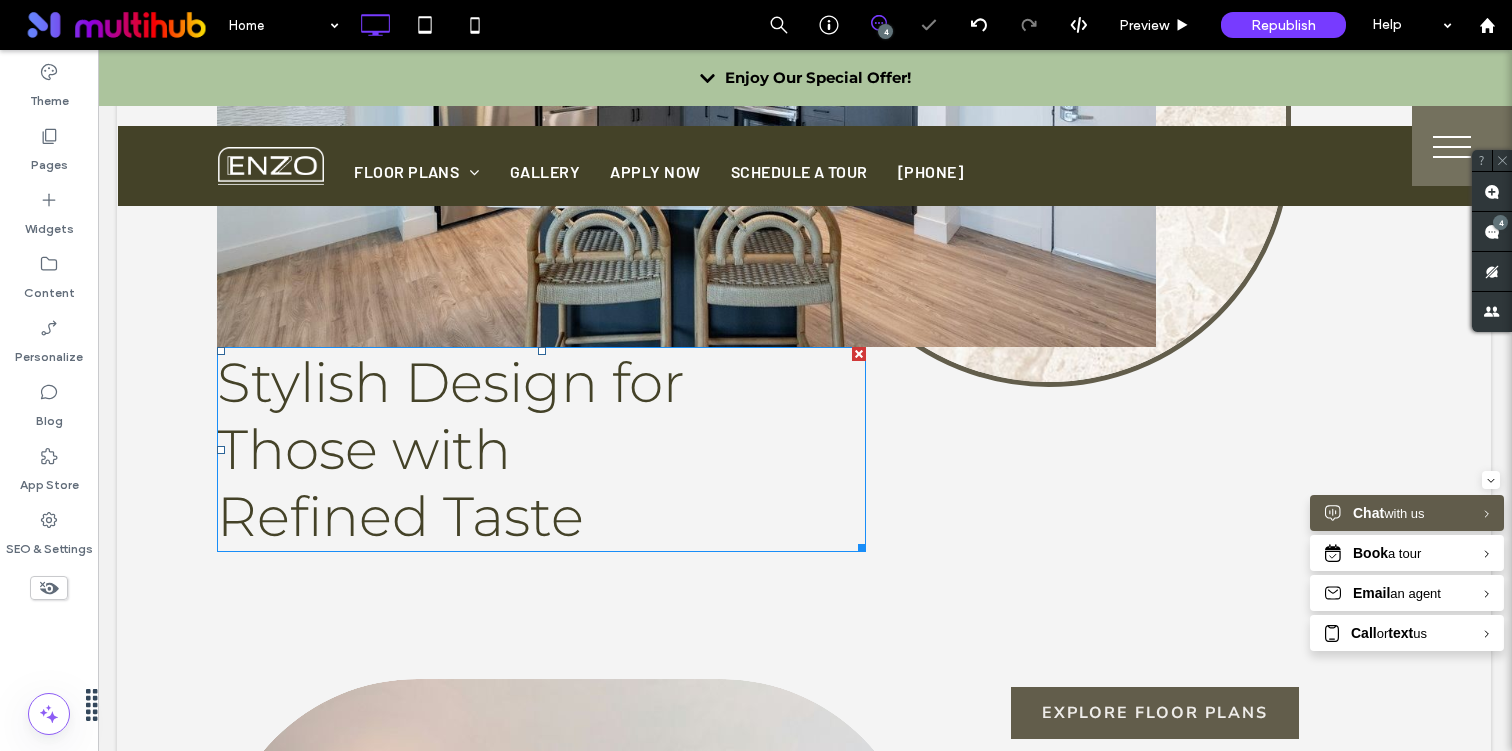 scroll, scrollTop: 3149, scrollLeft: 1, axis: both 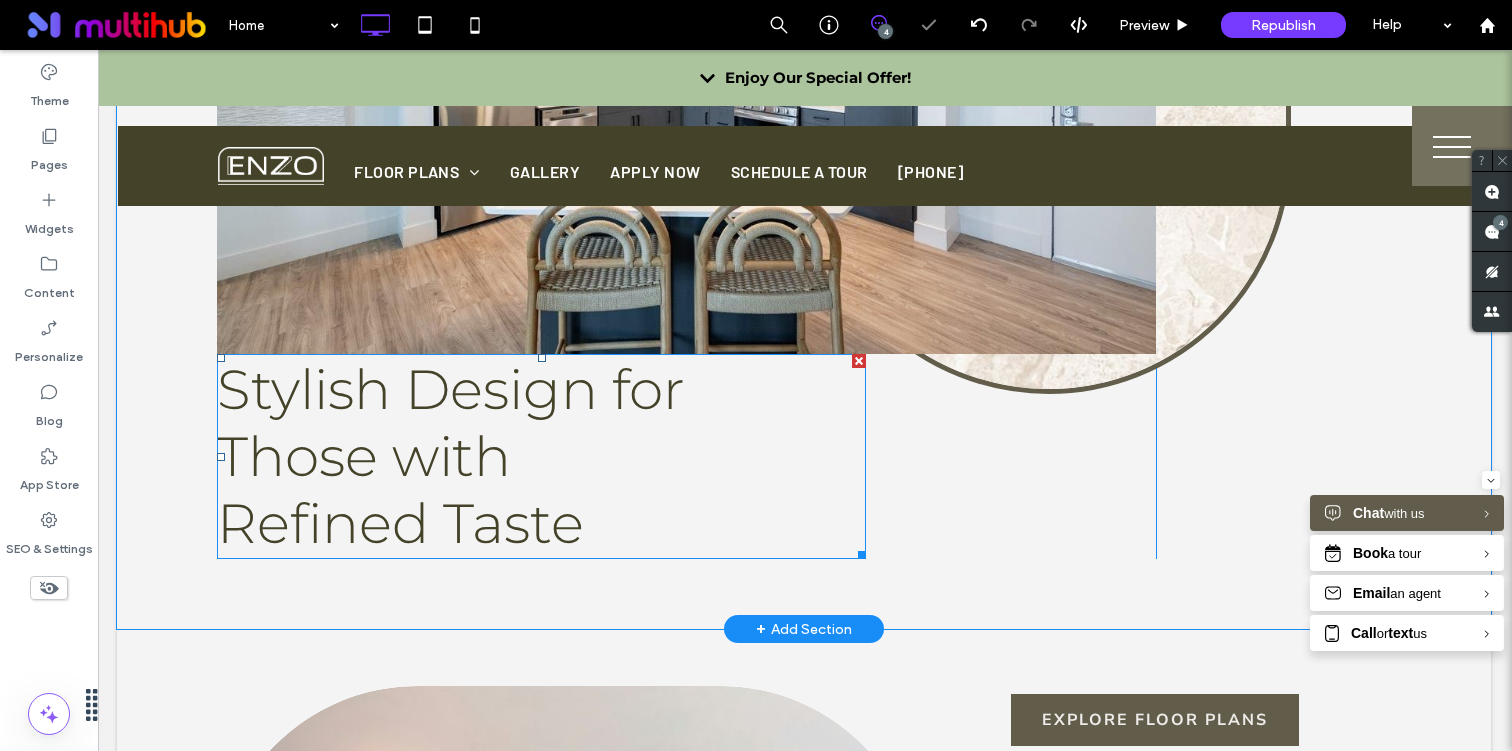 click on "Those with" at bounding box center (541, 456) 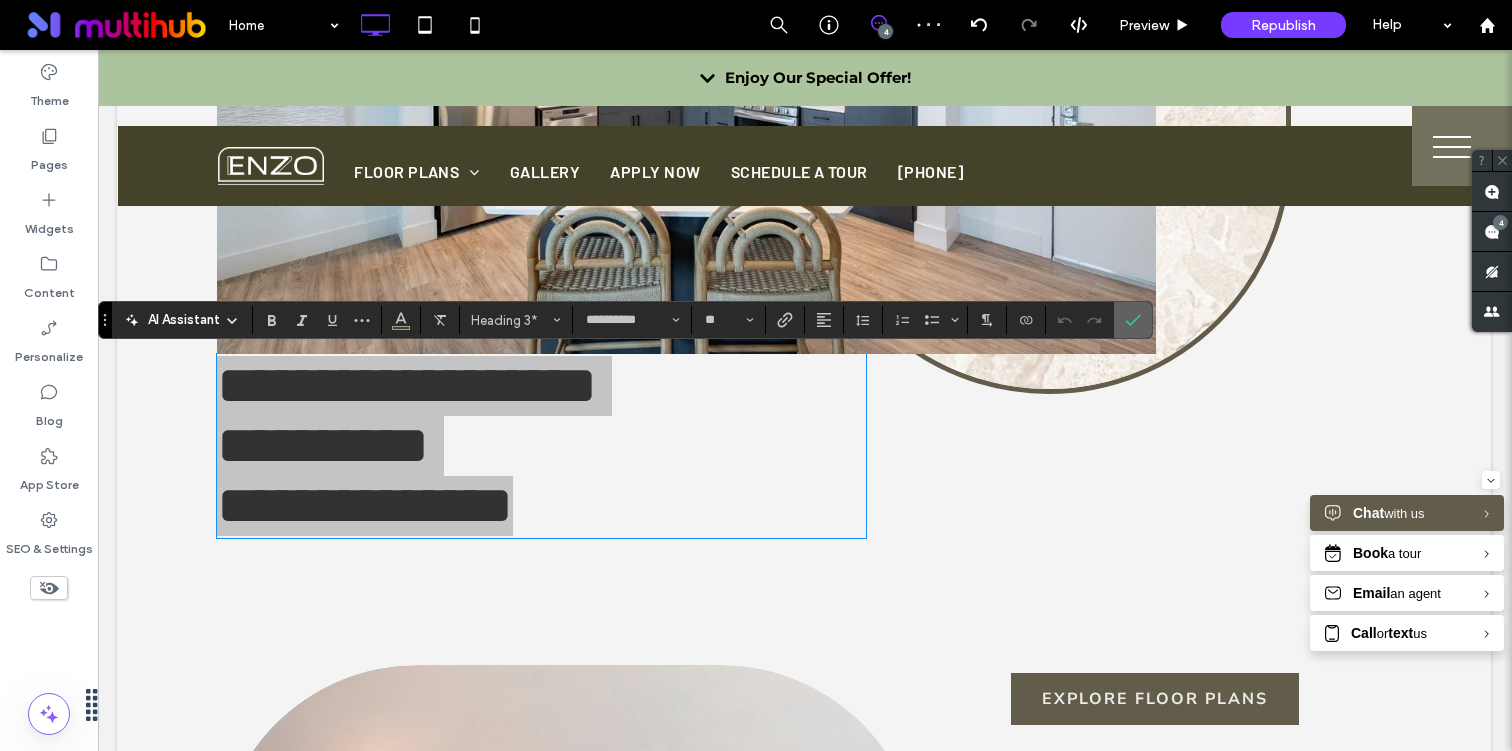 click 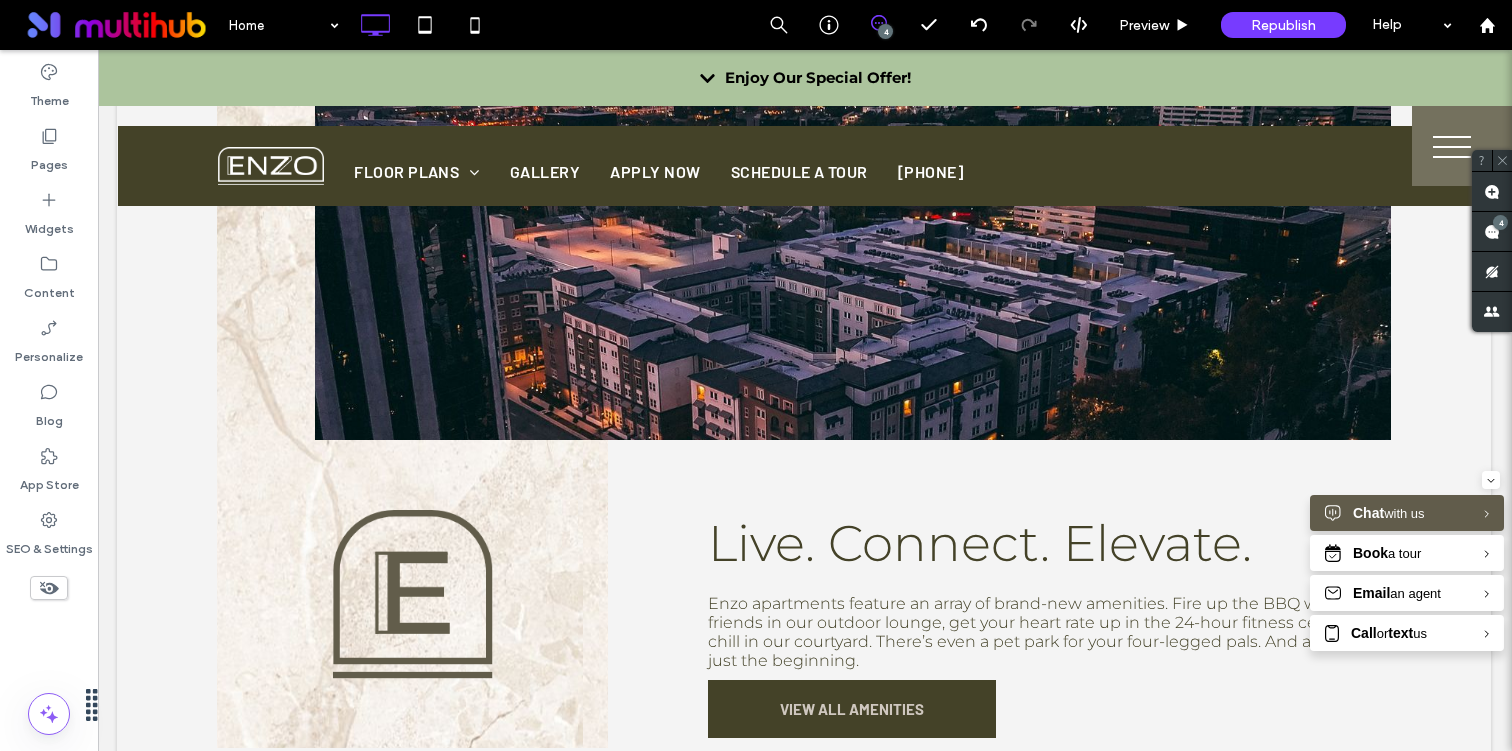 scroll, scrollTop: 1226, scrollLeft: 1, axis: both 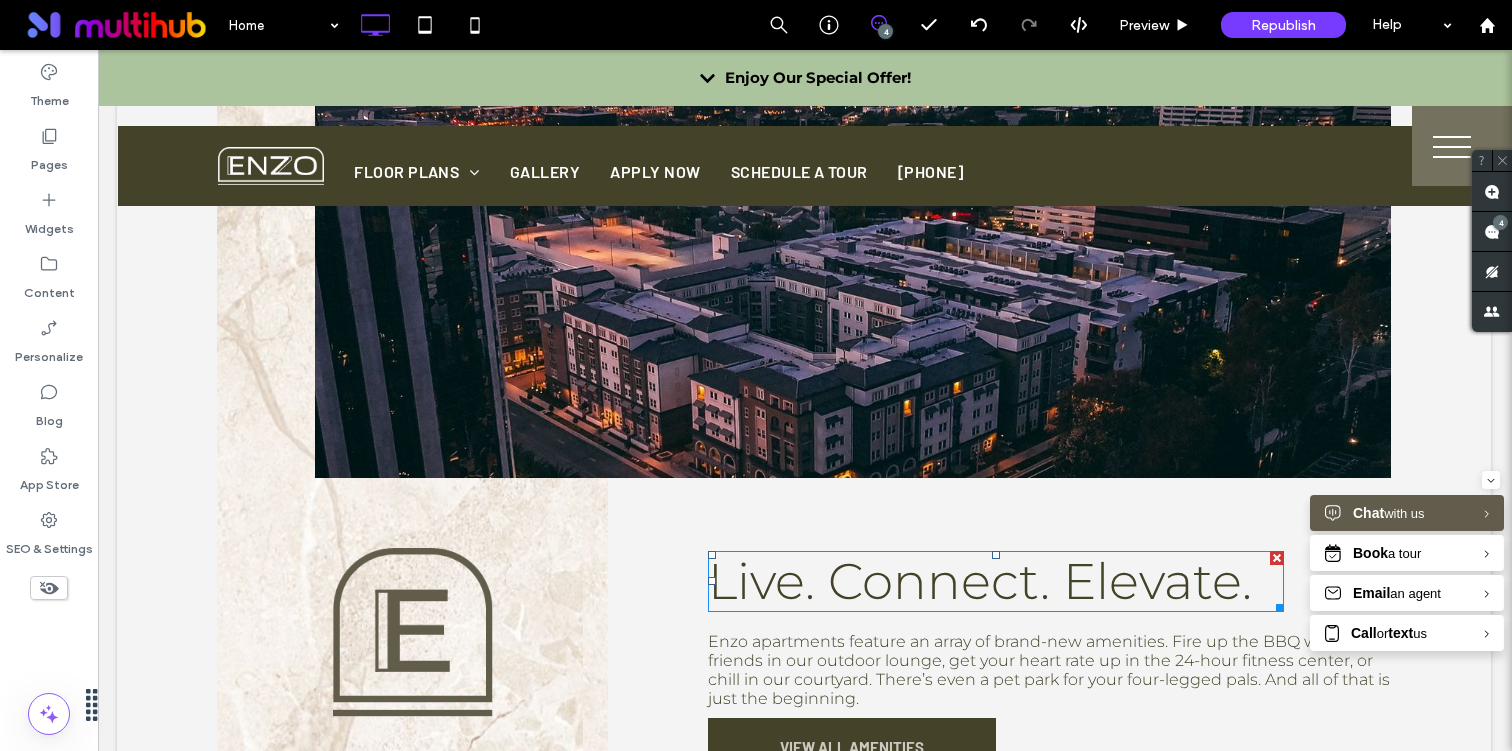 click on "Live. Connect. Elevate." at bounding box center (980, 581) 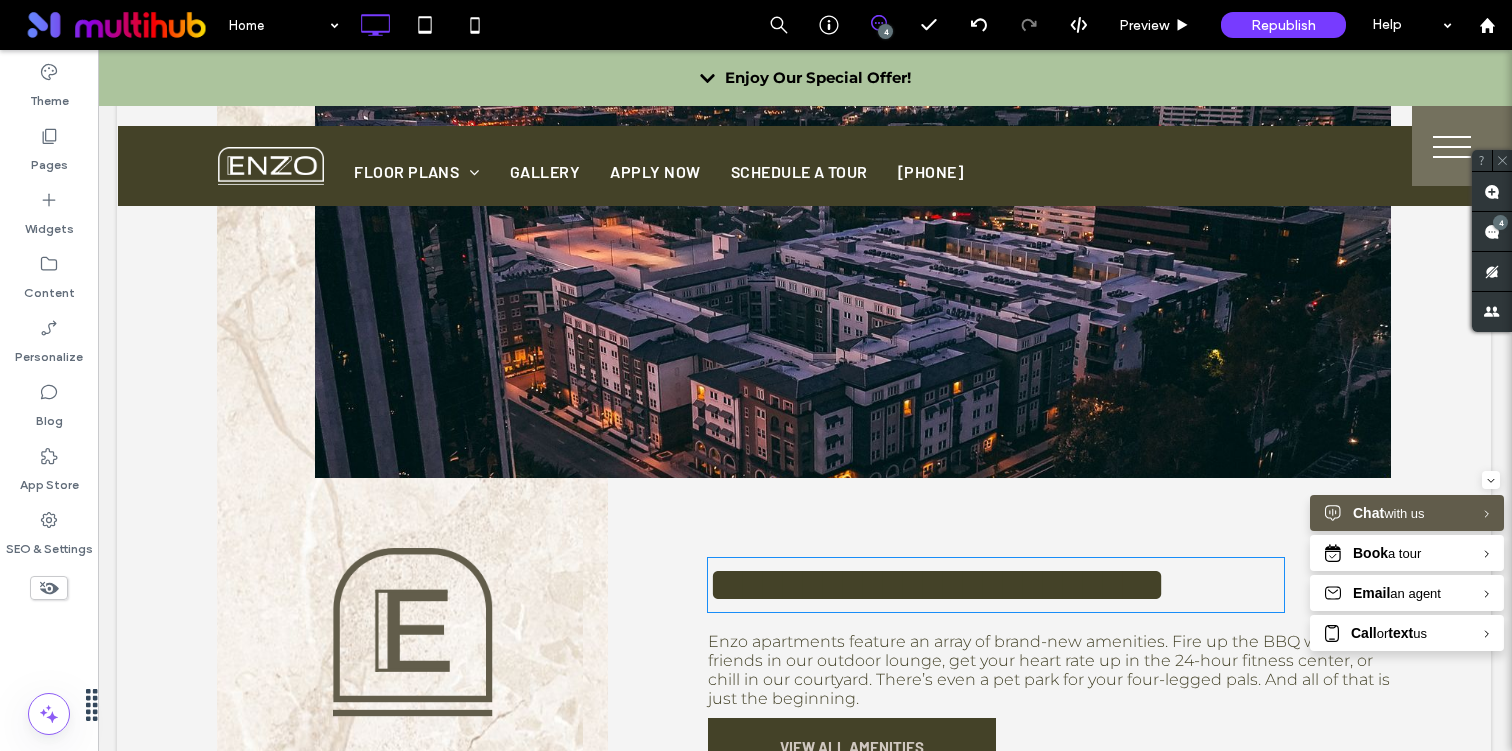 type on "**********" 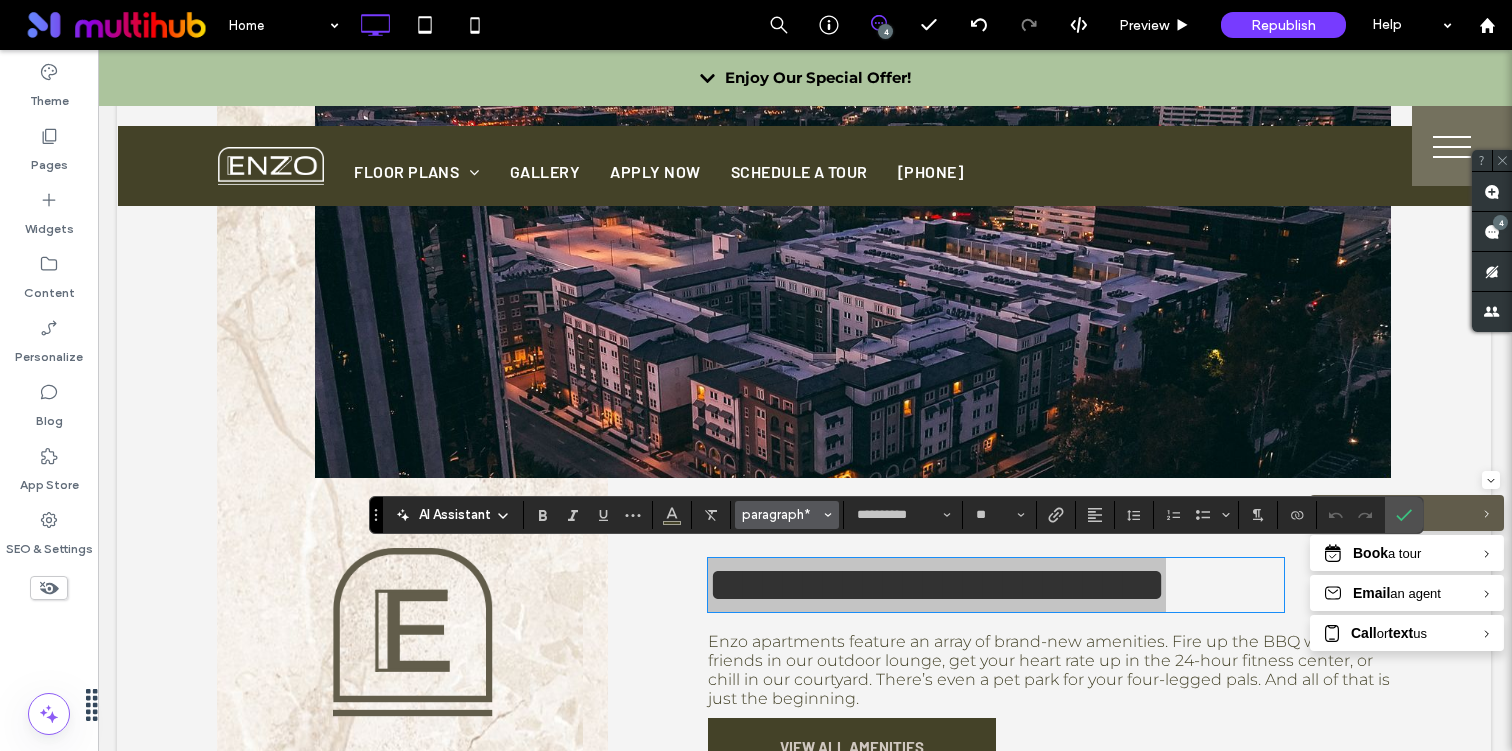click on "paragraph*" at bounding box center [781, 514] 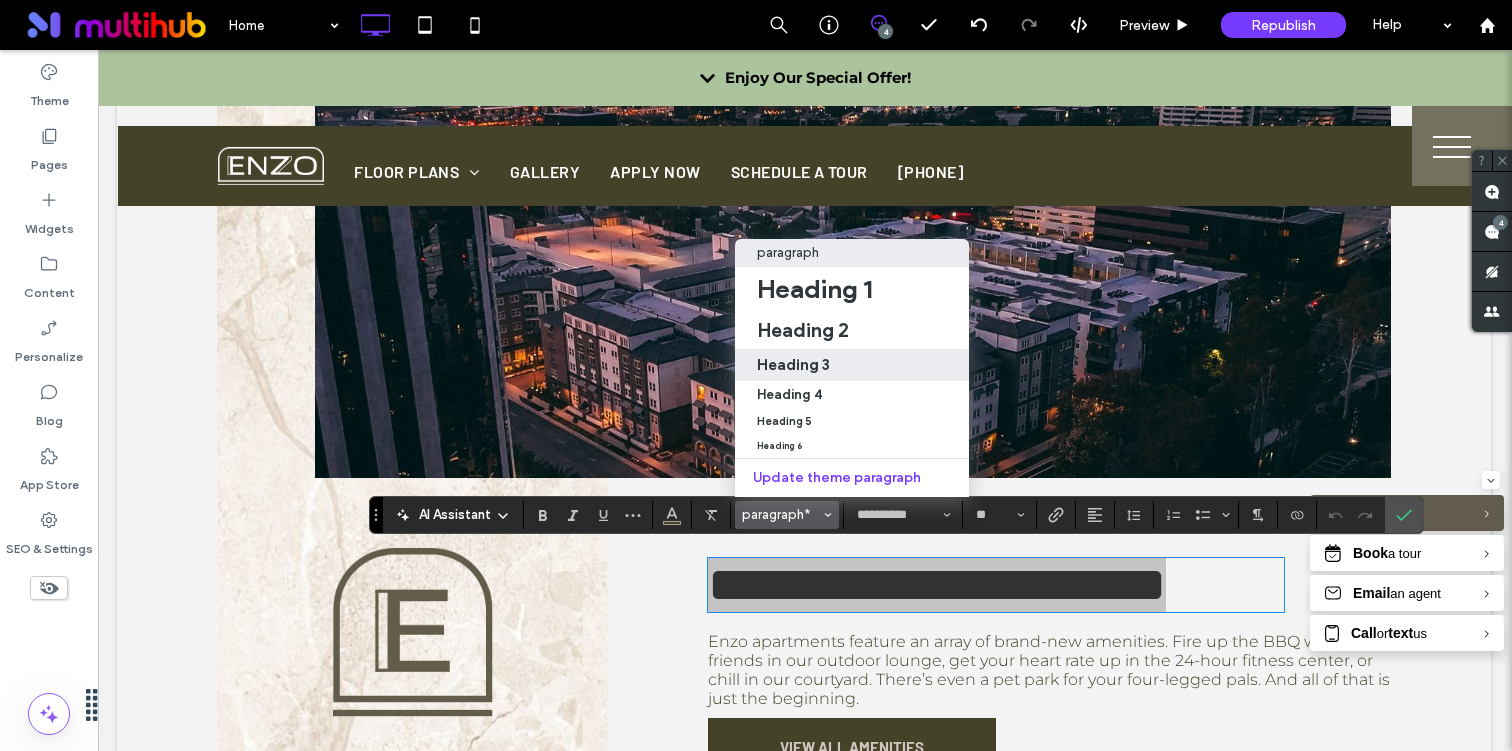 click on "Heading 3" at bounding box center [852, 364] 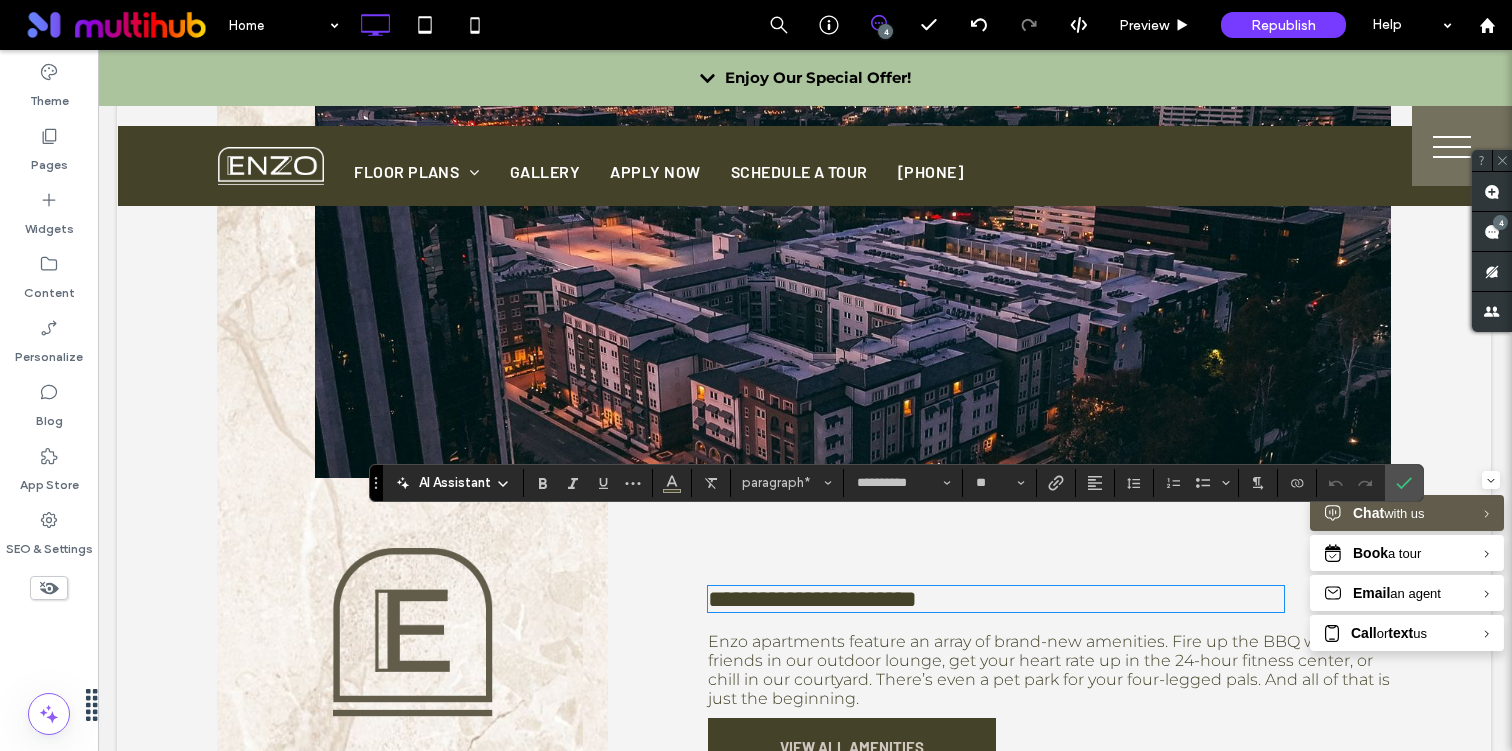 type on "**" 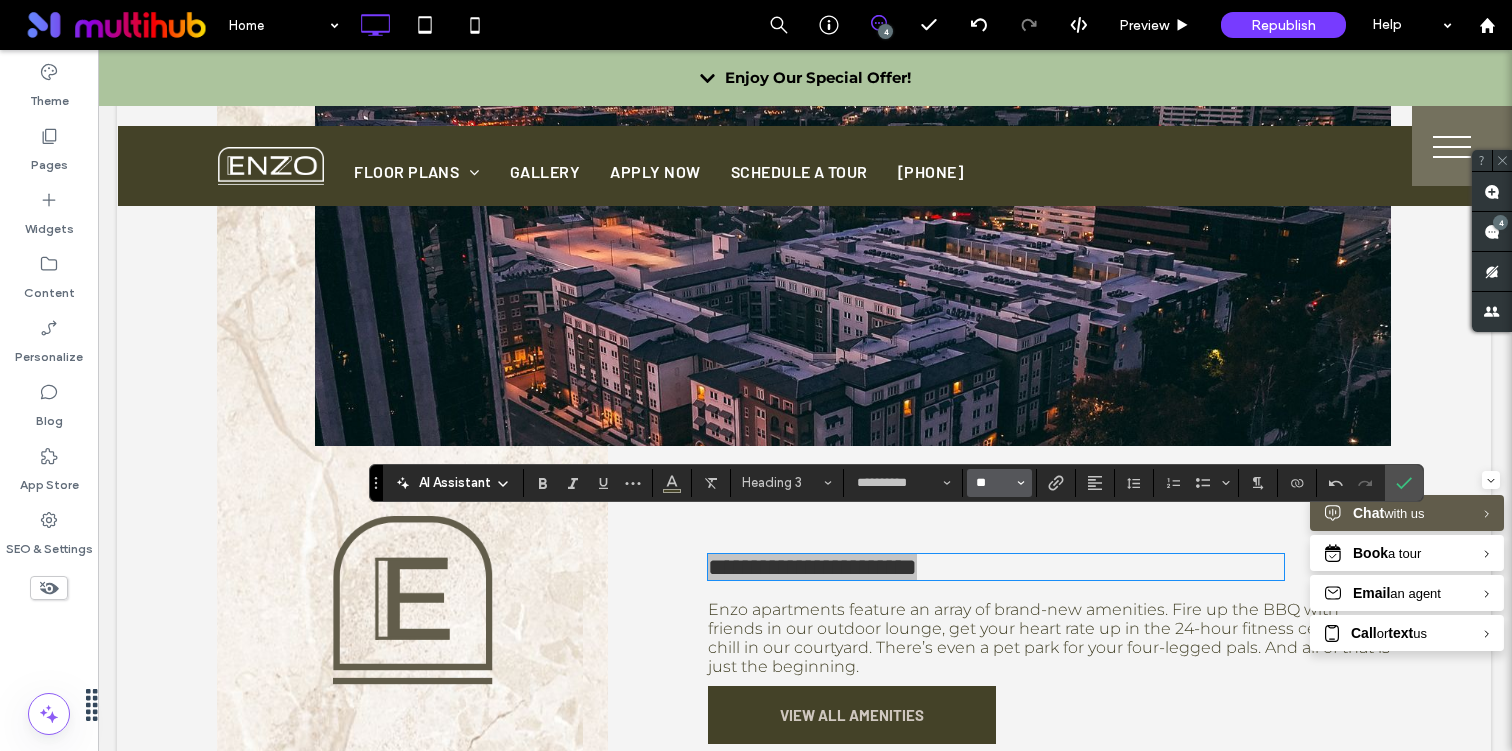click on "**" at bounding box center [993, 483] 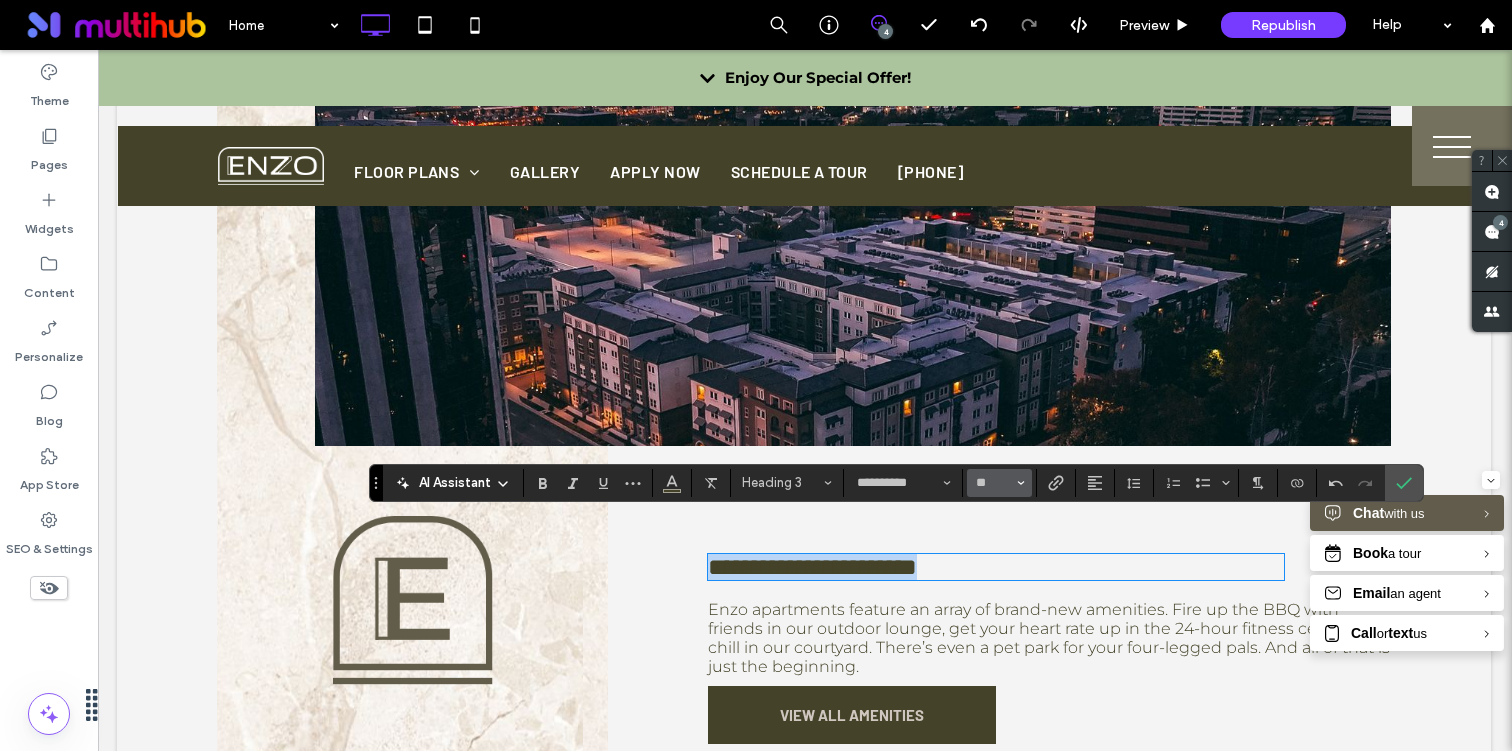 type on "**" 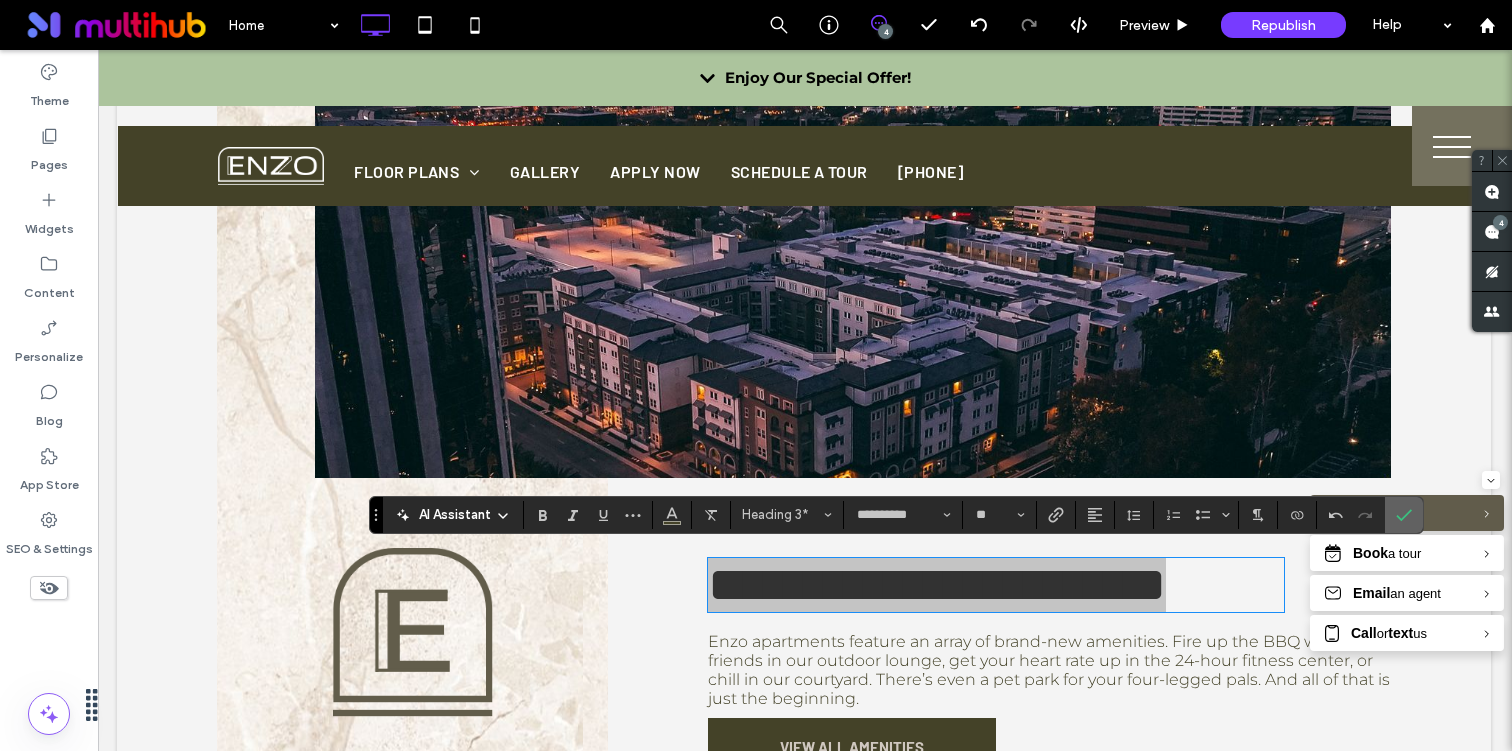 click 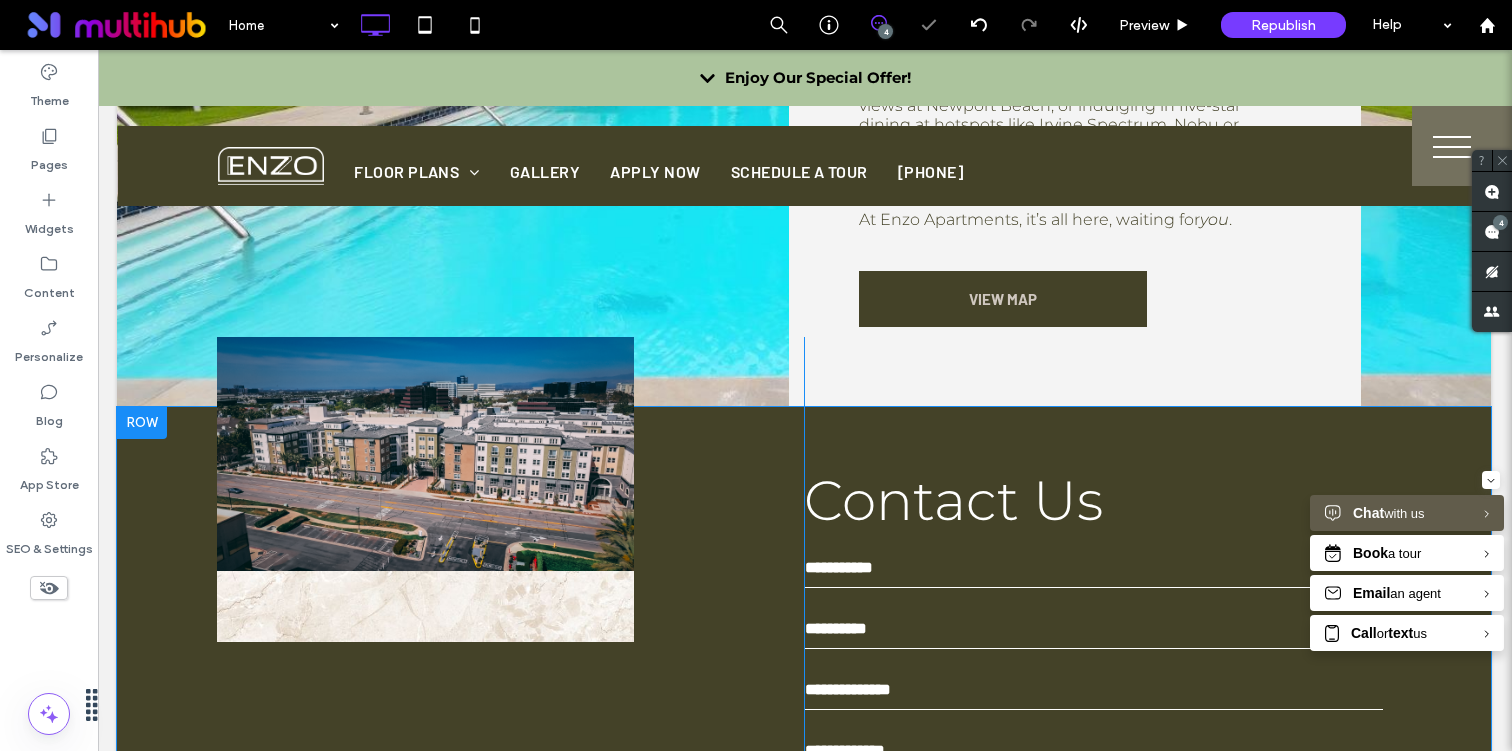 scroll, scrollTop: 5171, scrollLeft: 1, axis: both 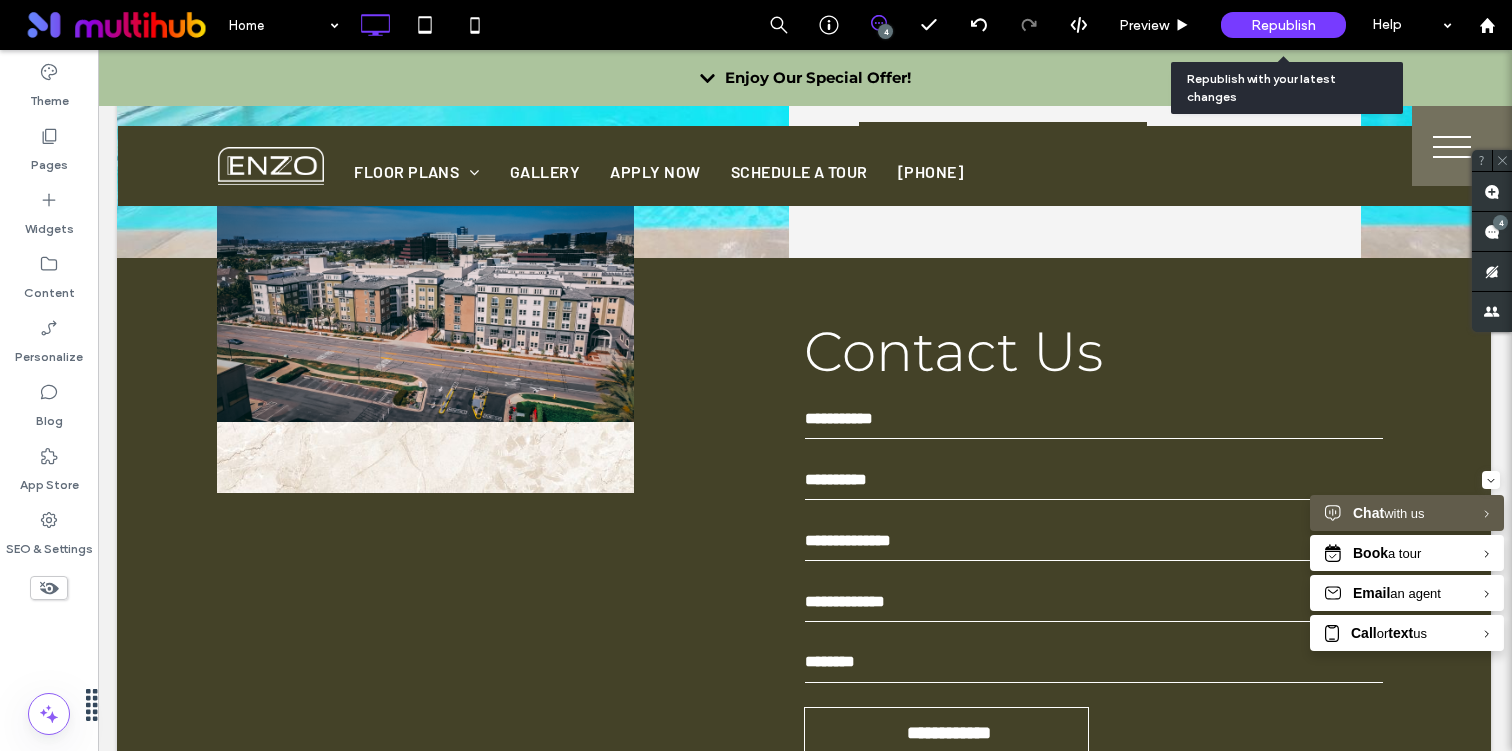 click on "Republish" at bounding box center [1283, 25] 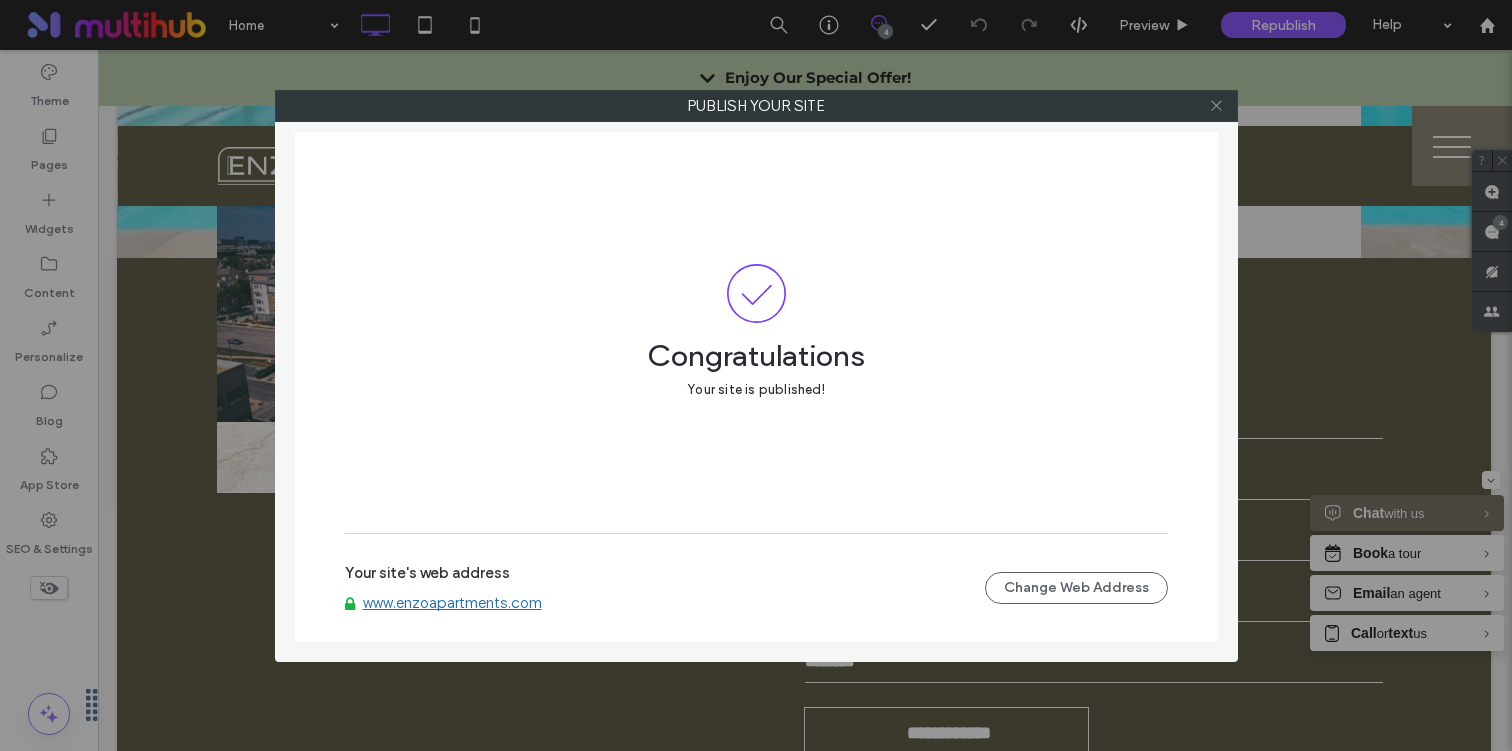 click 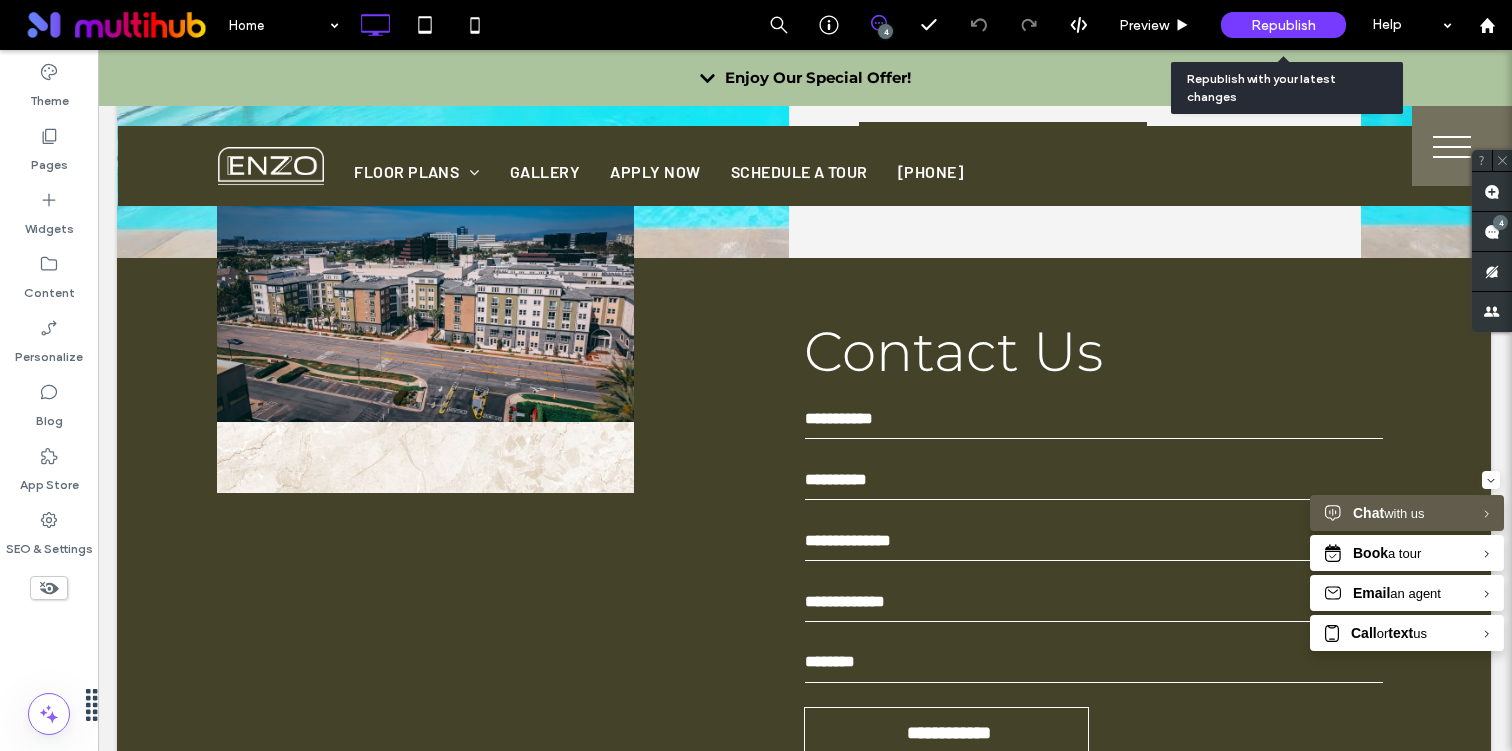 click on "Republish" at bounding box center [1283, 25] 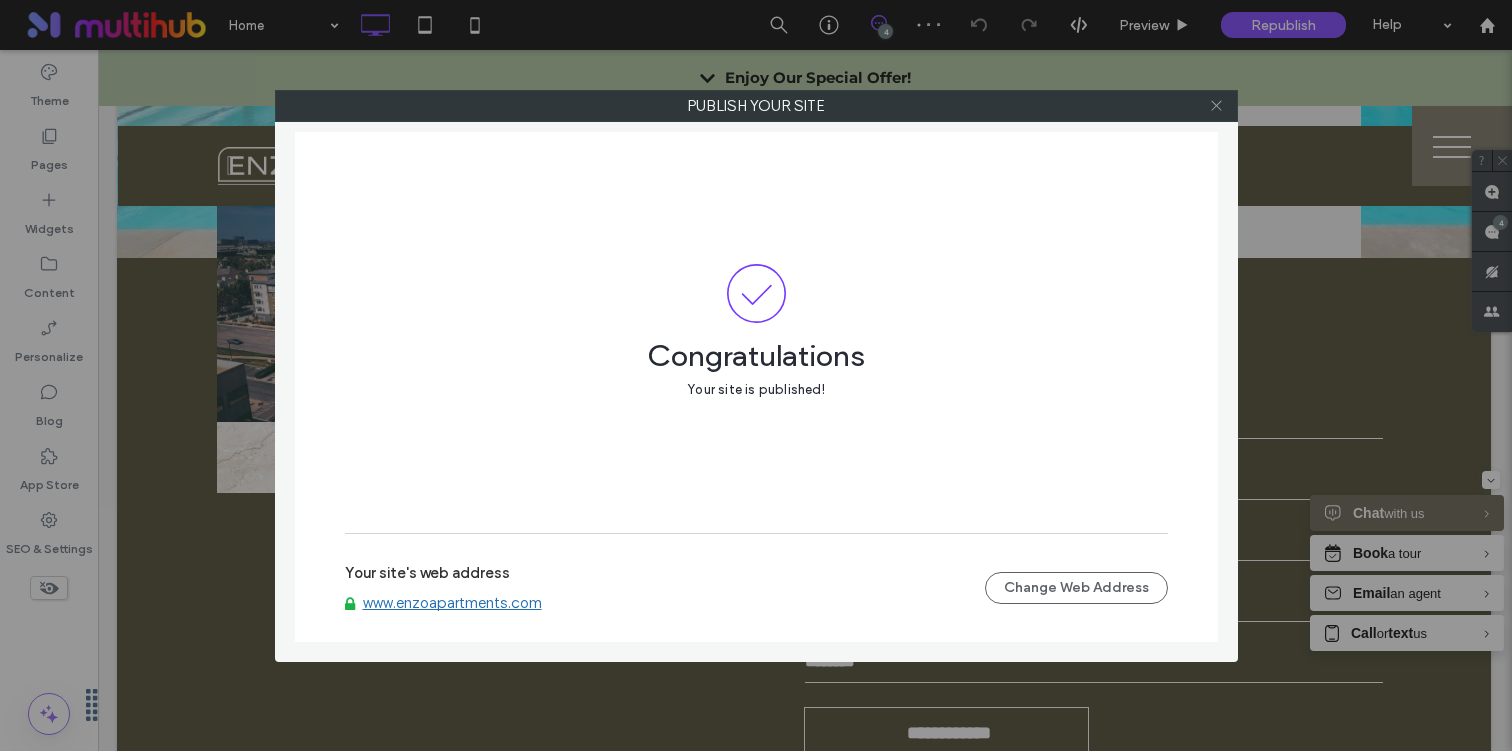 click 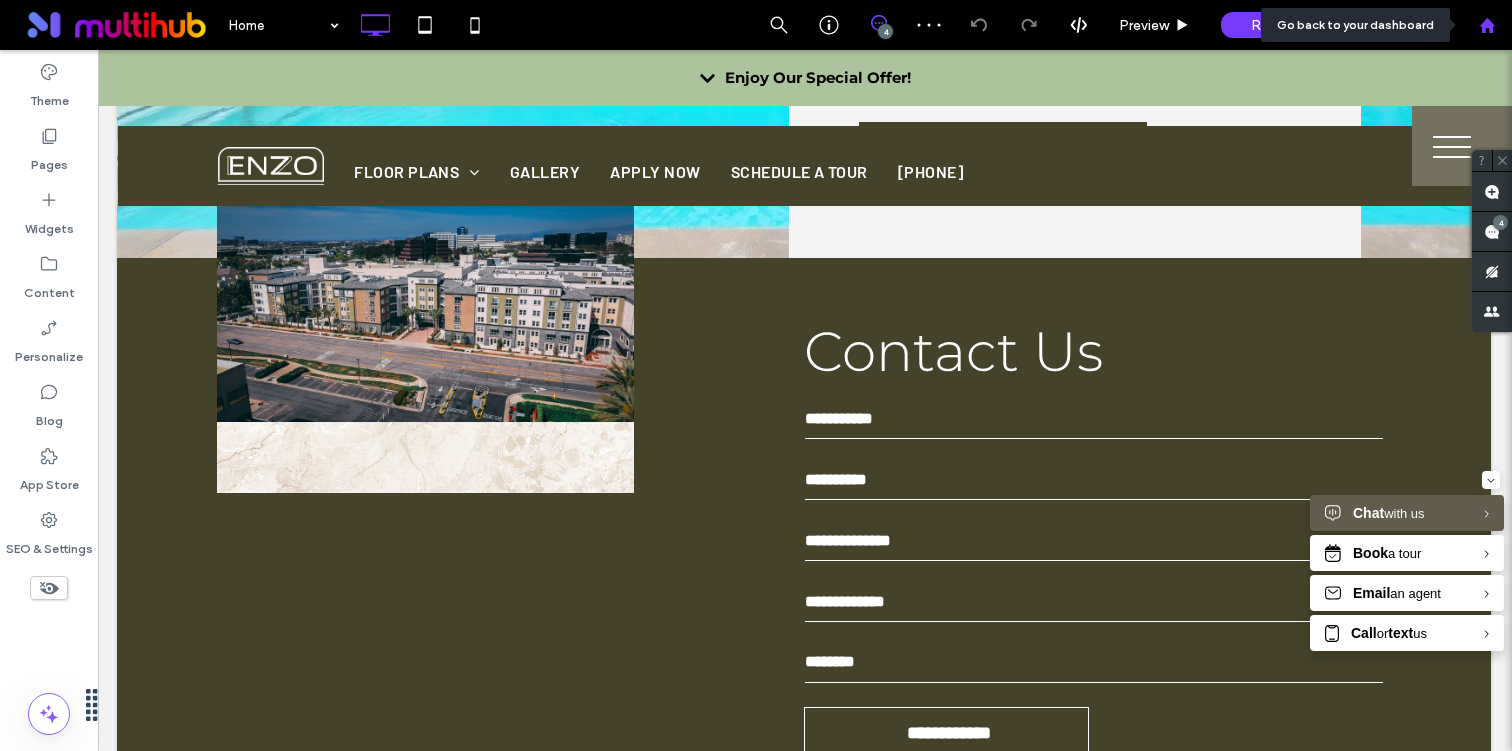 click at bounding box center (1487, 25) 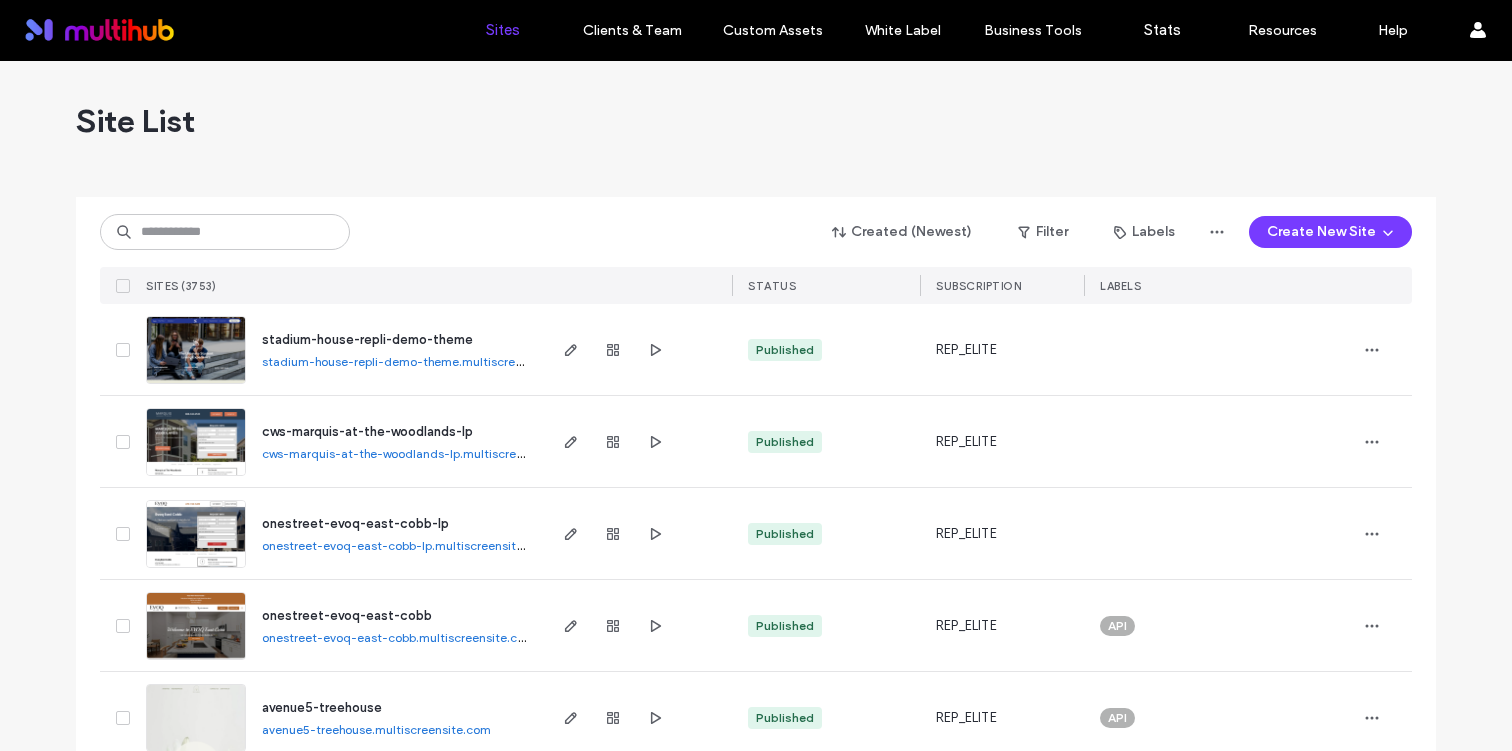 scroll, scrollTop: 0, scrollLeft: 0, axis: both 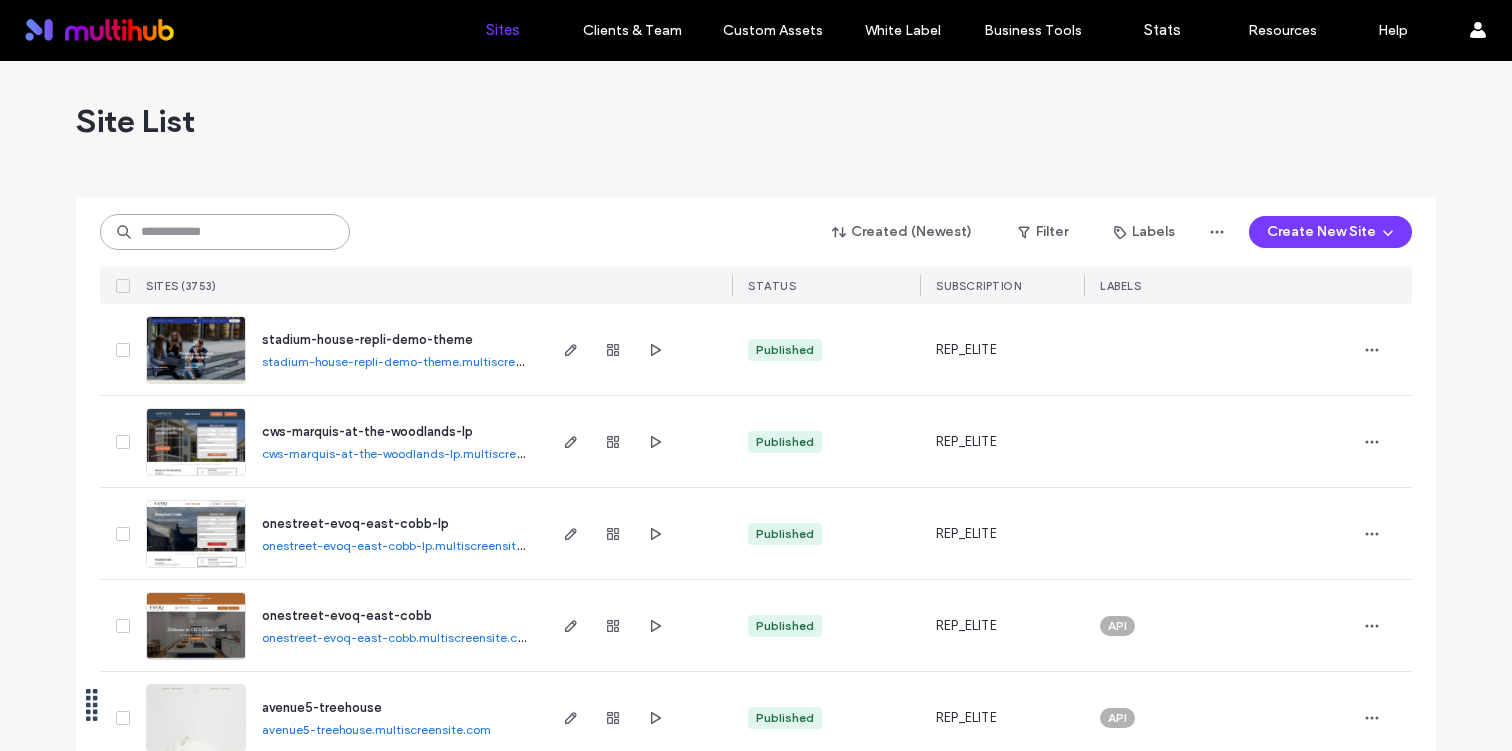 click at bounding box center [225, 232] 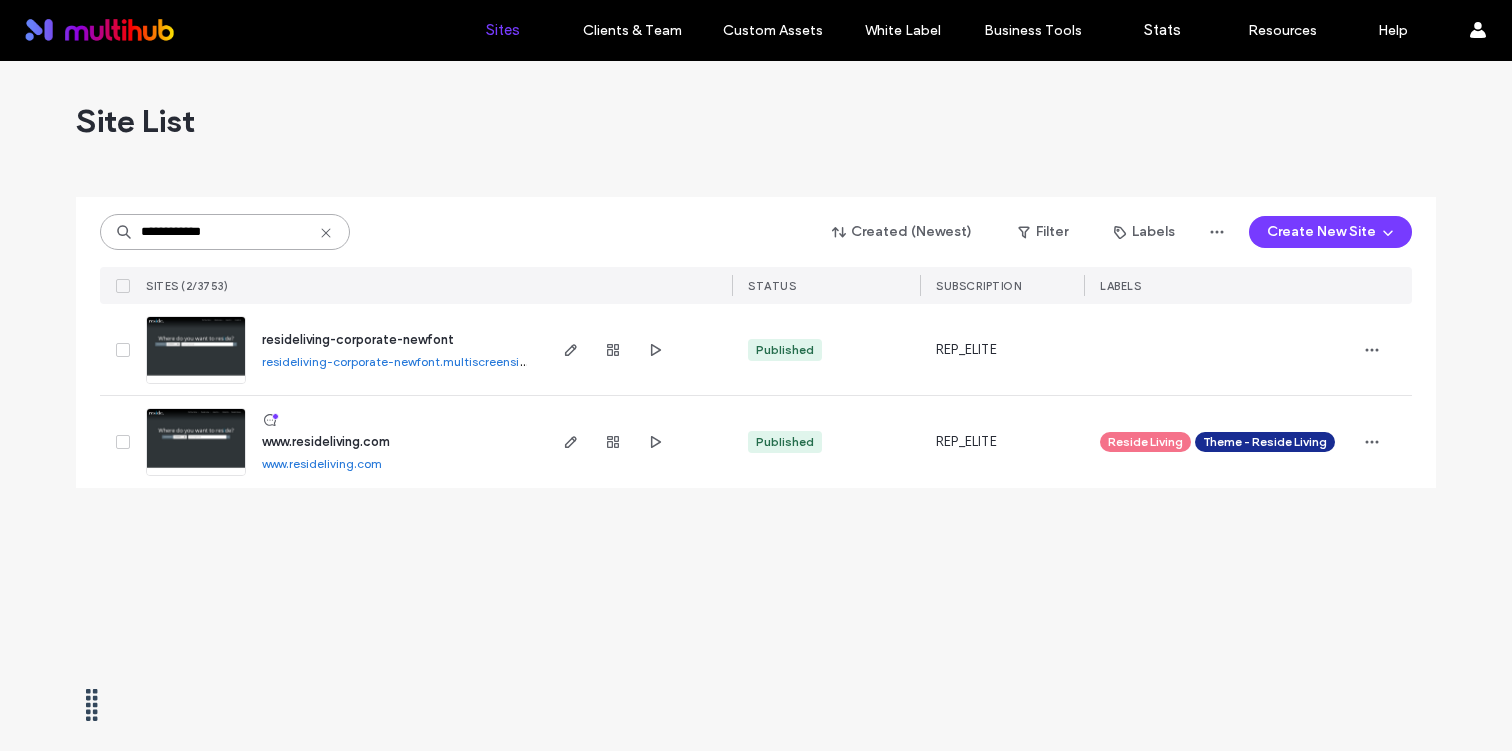 type on "**********" 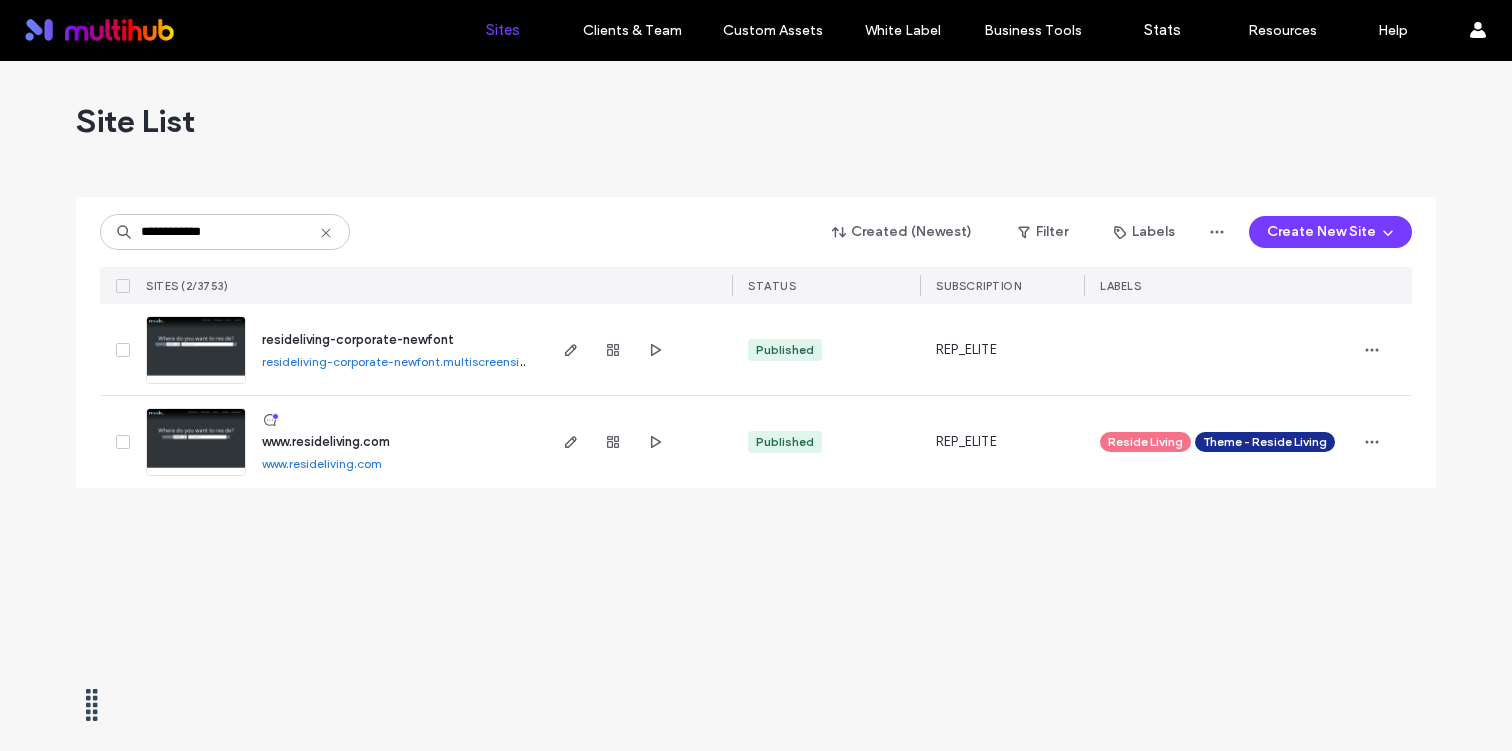 click on "www.resideliving.com" at bounding box center [326, 441] 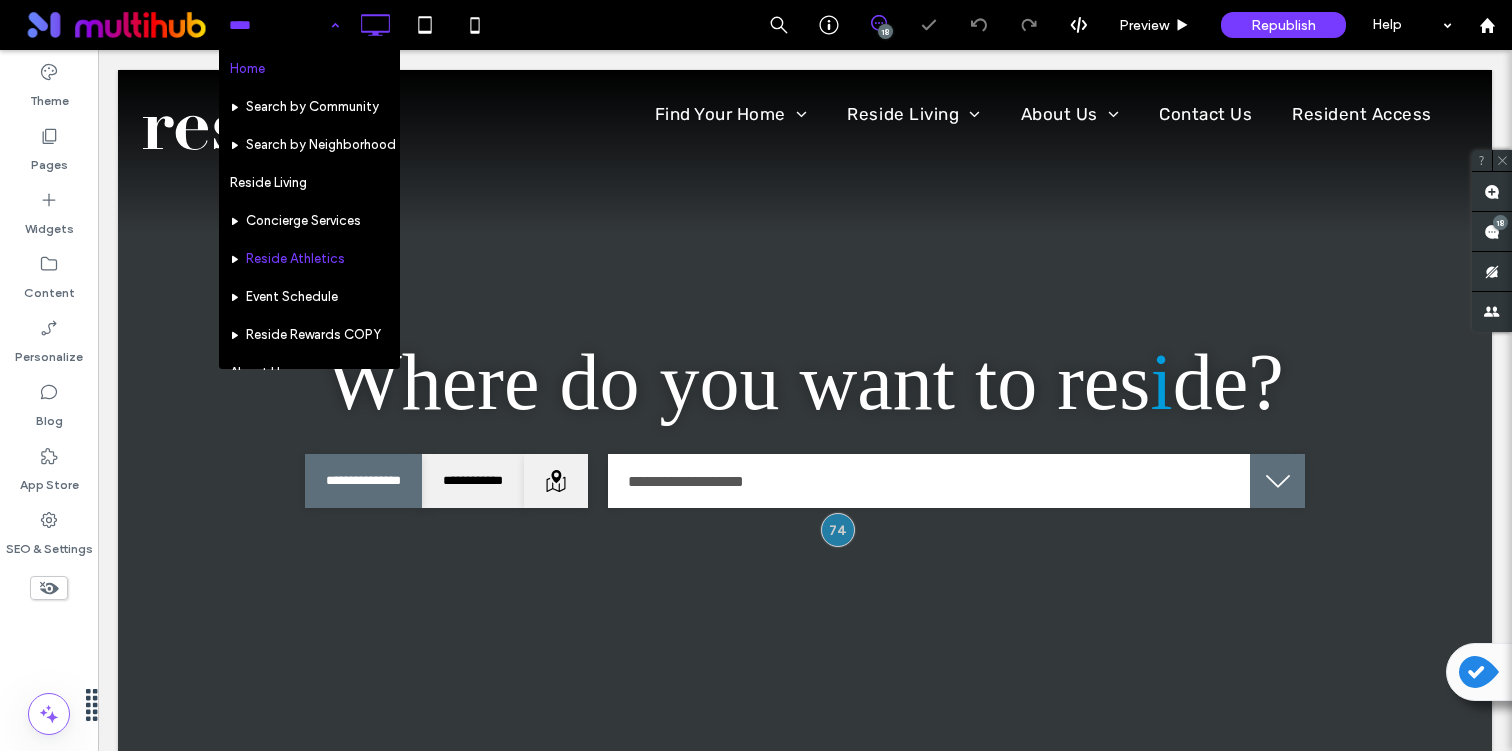 scroll, scrollTop: 0, scrollLeft: 0, axis: both 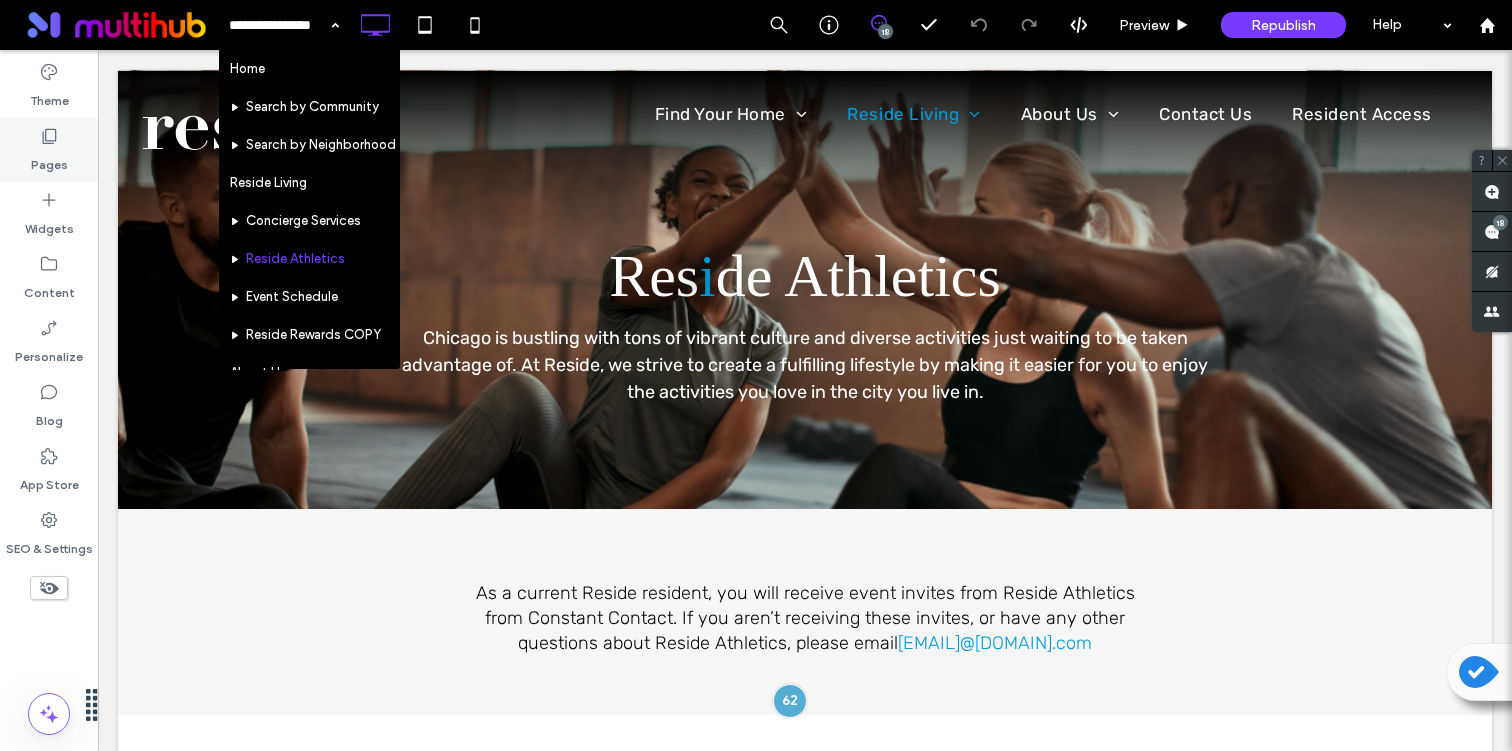 click on "Pages" at bounding box center (49, 150) 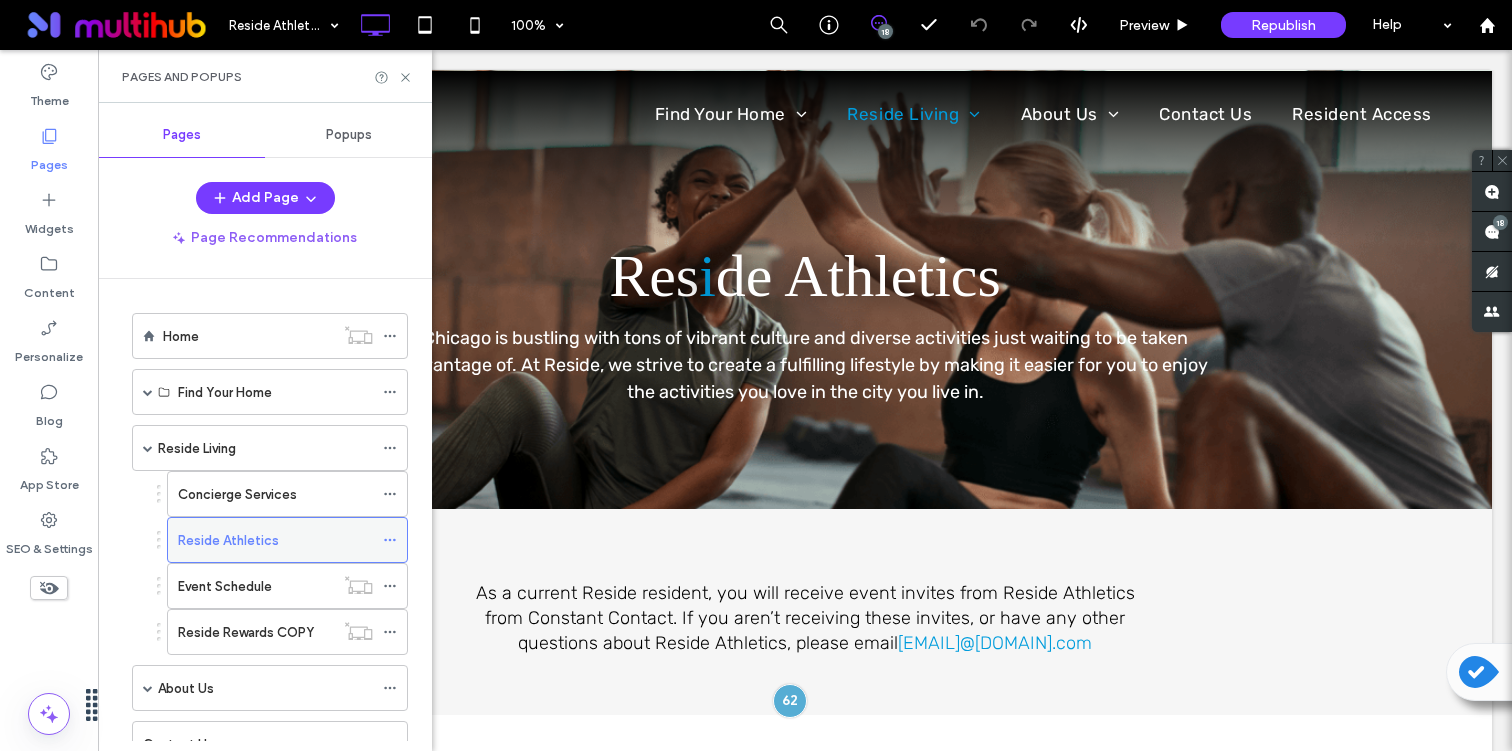 click 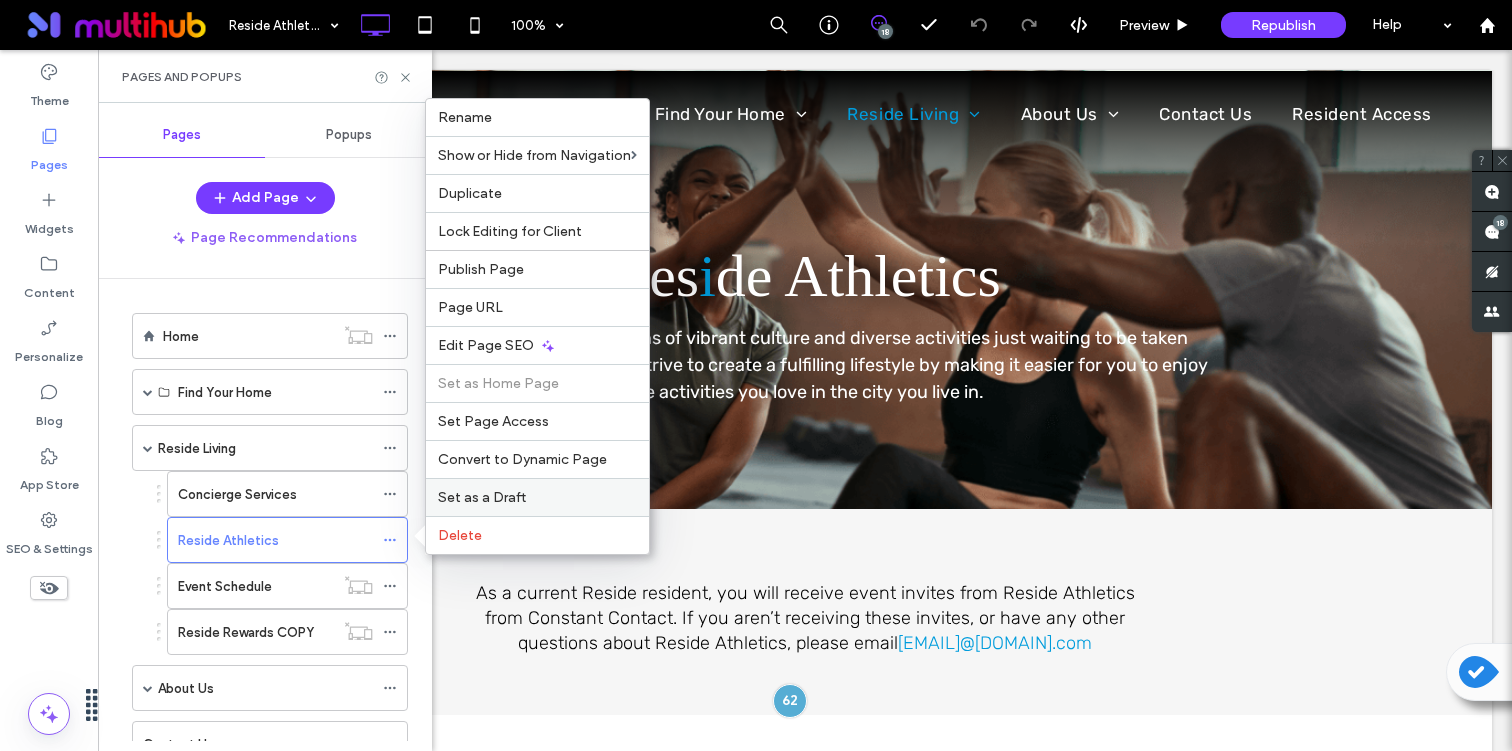 click on "Set as a Draft" at bounding box center (537, 497) 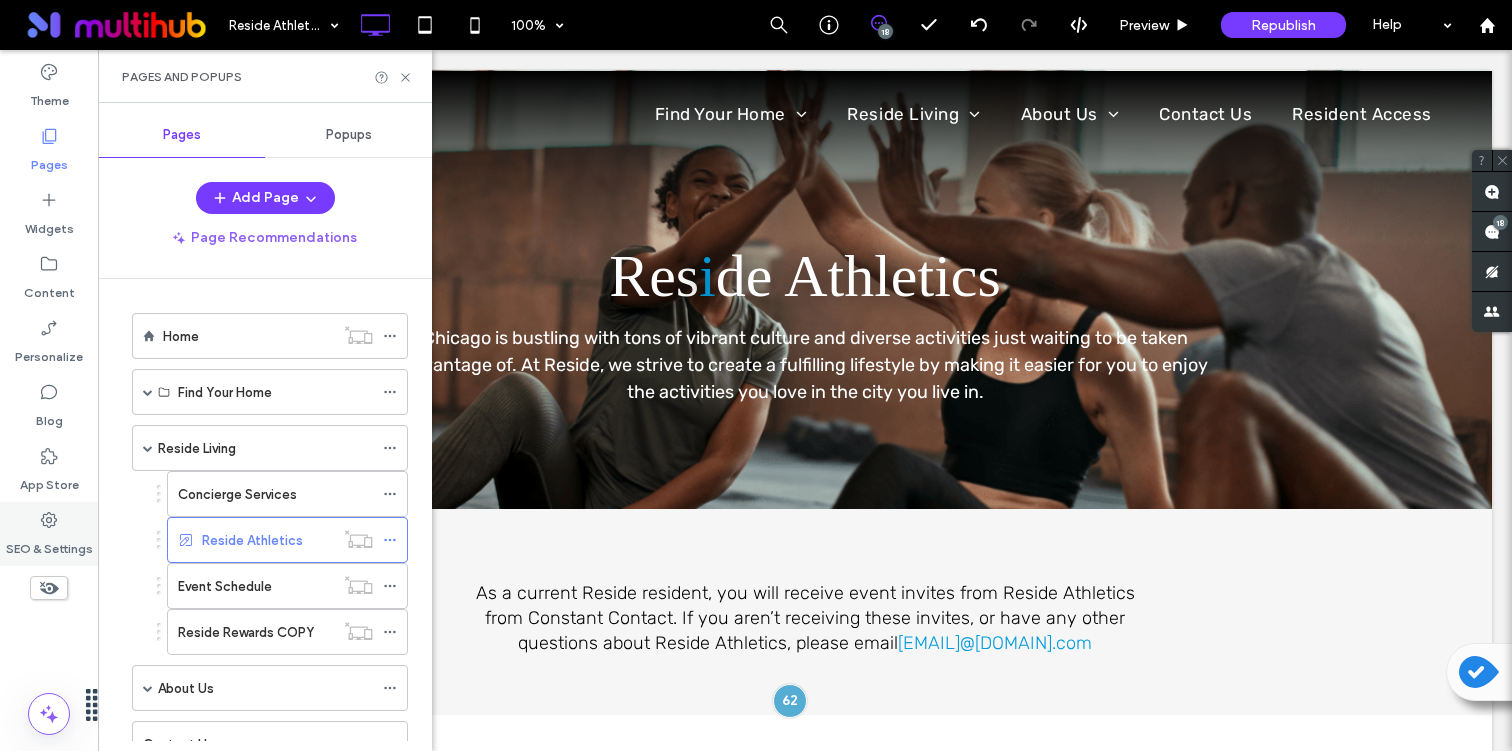 click on "SEO & Settings" at bounding box center [49, 544] 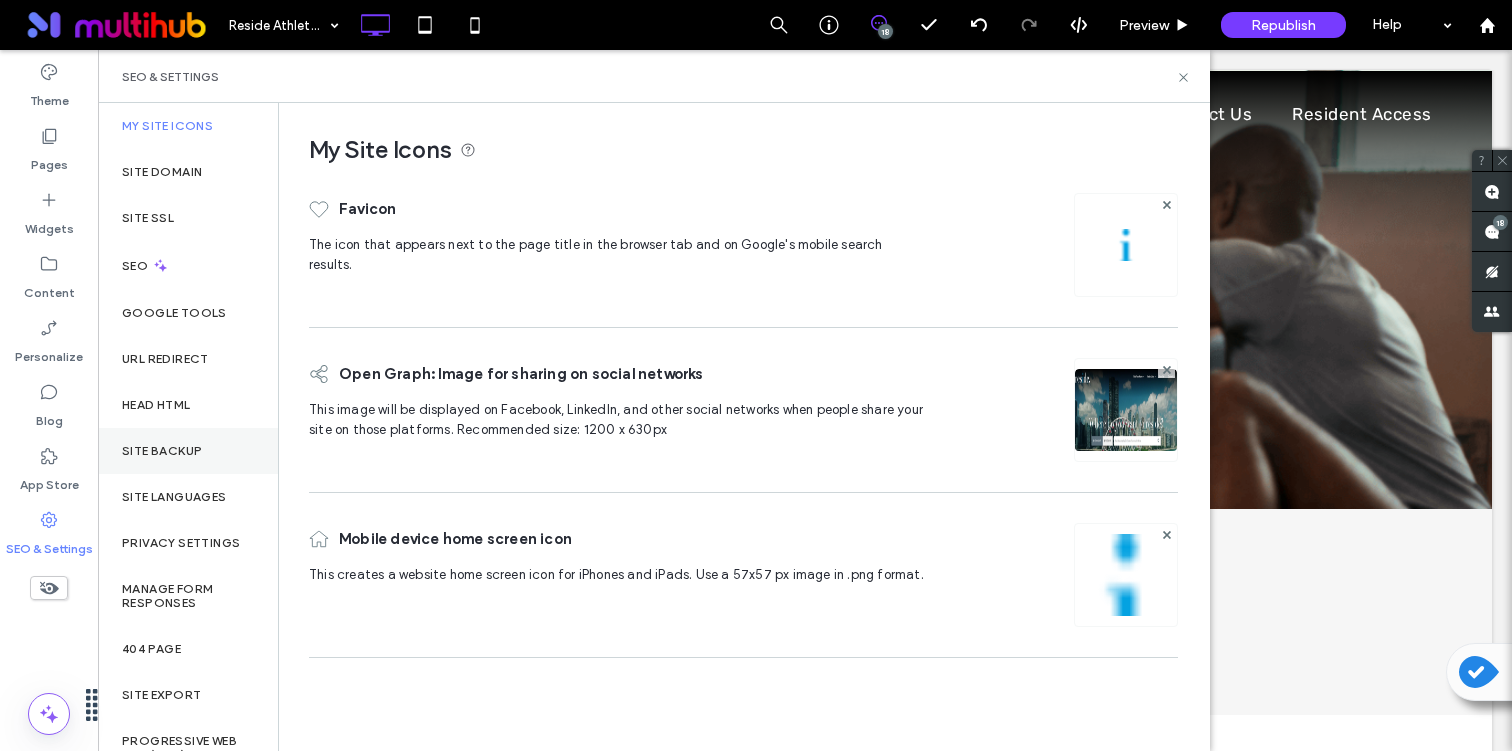 click on "Site Backup" at bounding box center (188, 451) 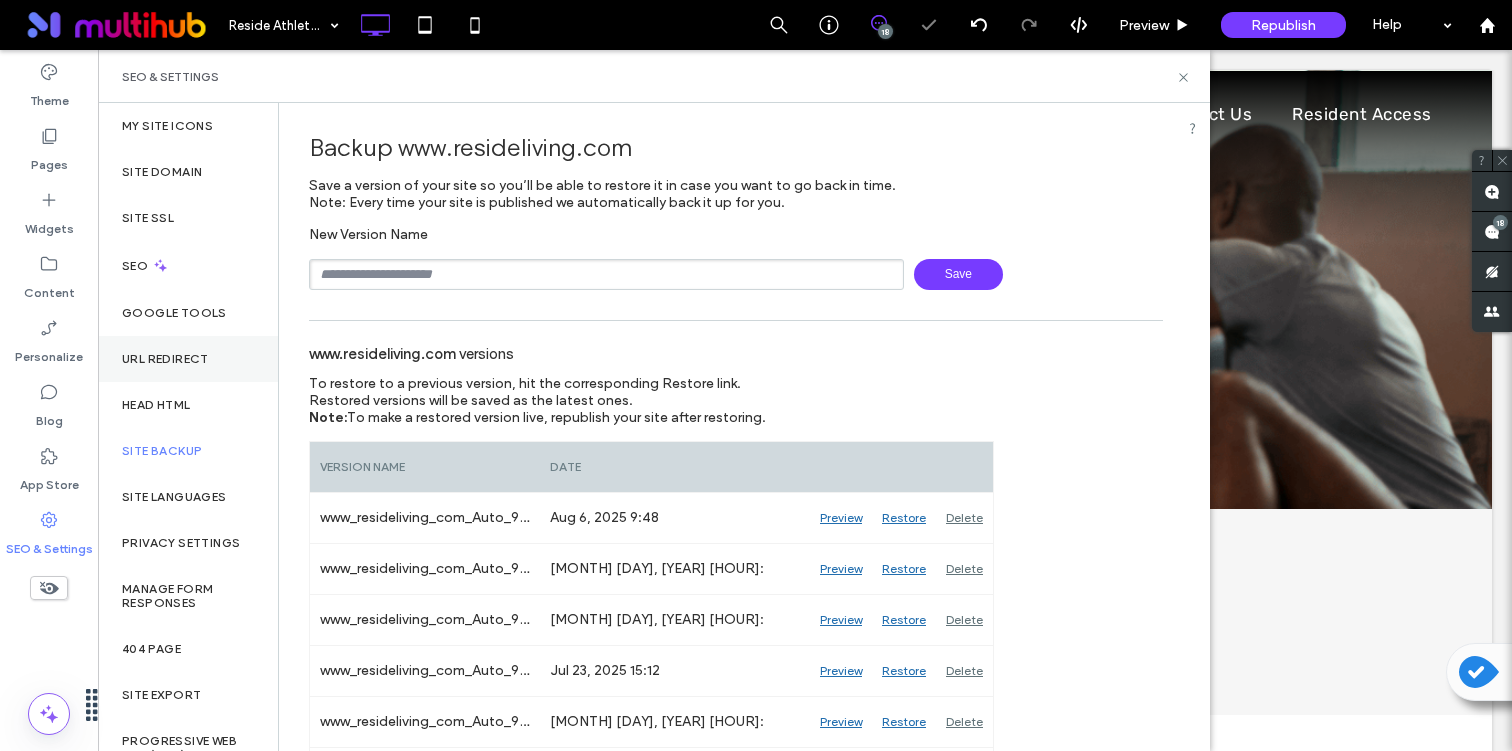 click on "URL Redirect" at bounding box center (165, 359) 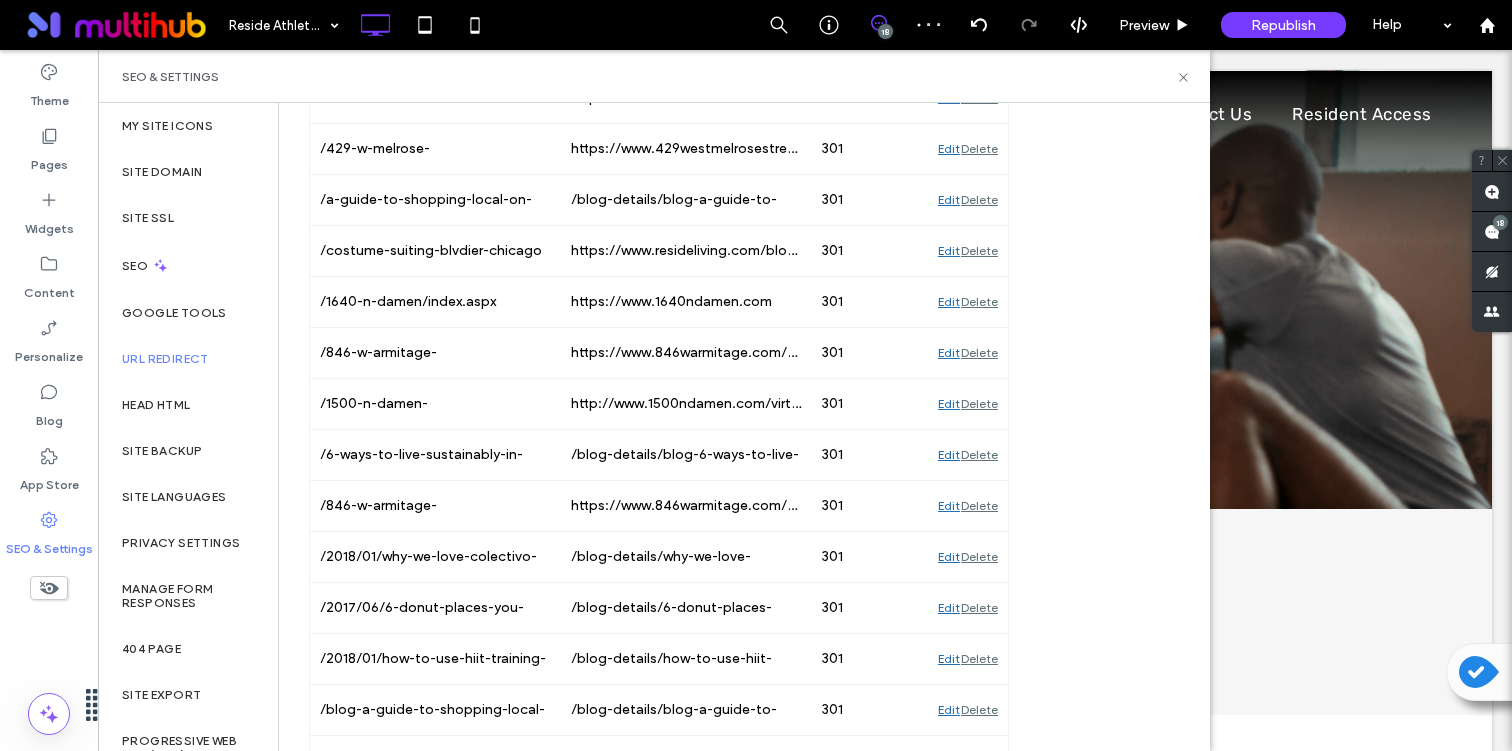 scroll, scrollTop: 0, scrollLeft: 0, axis: both 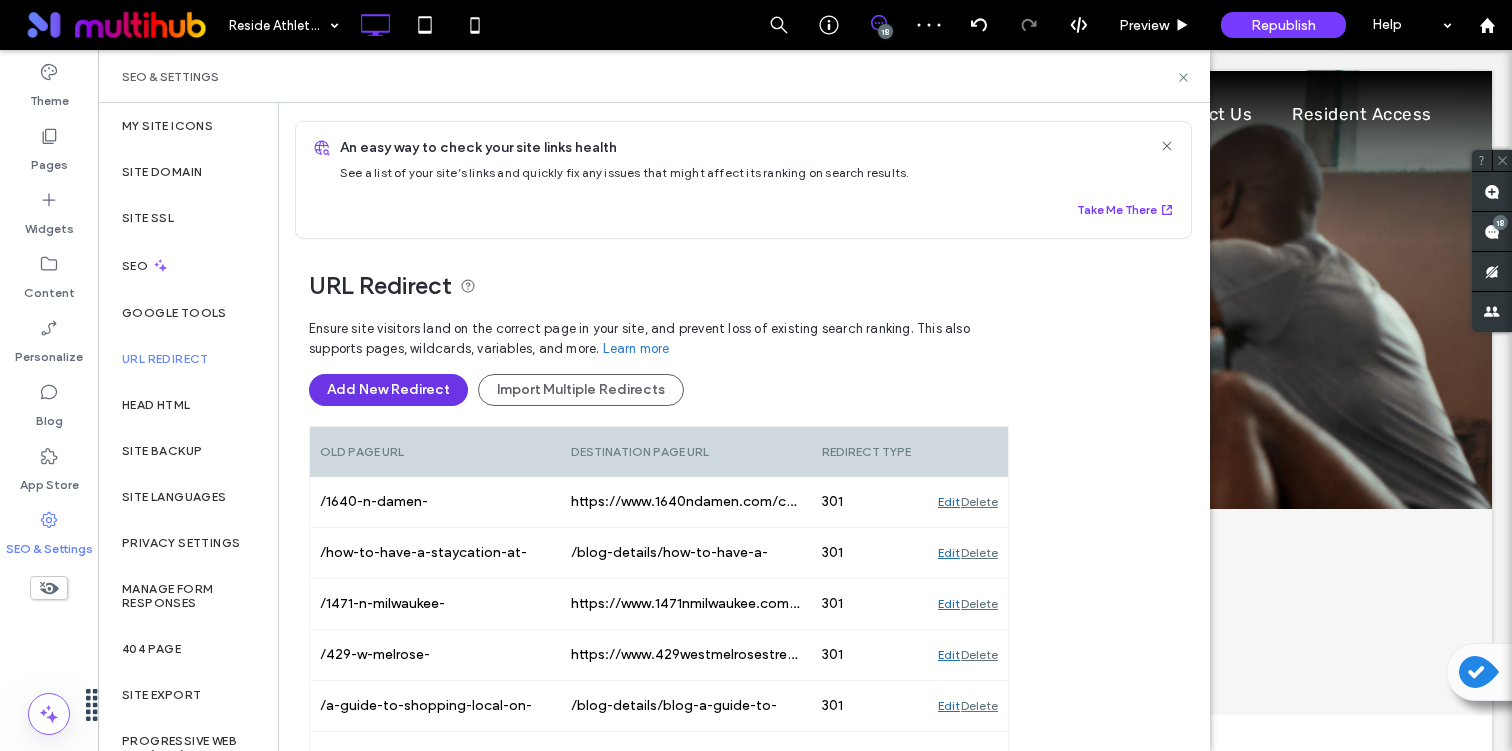 click on "Add New Redirect" at bounding box center [388, 390] 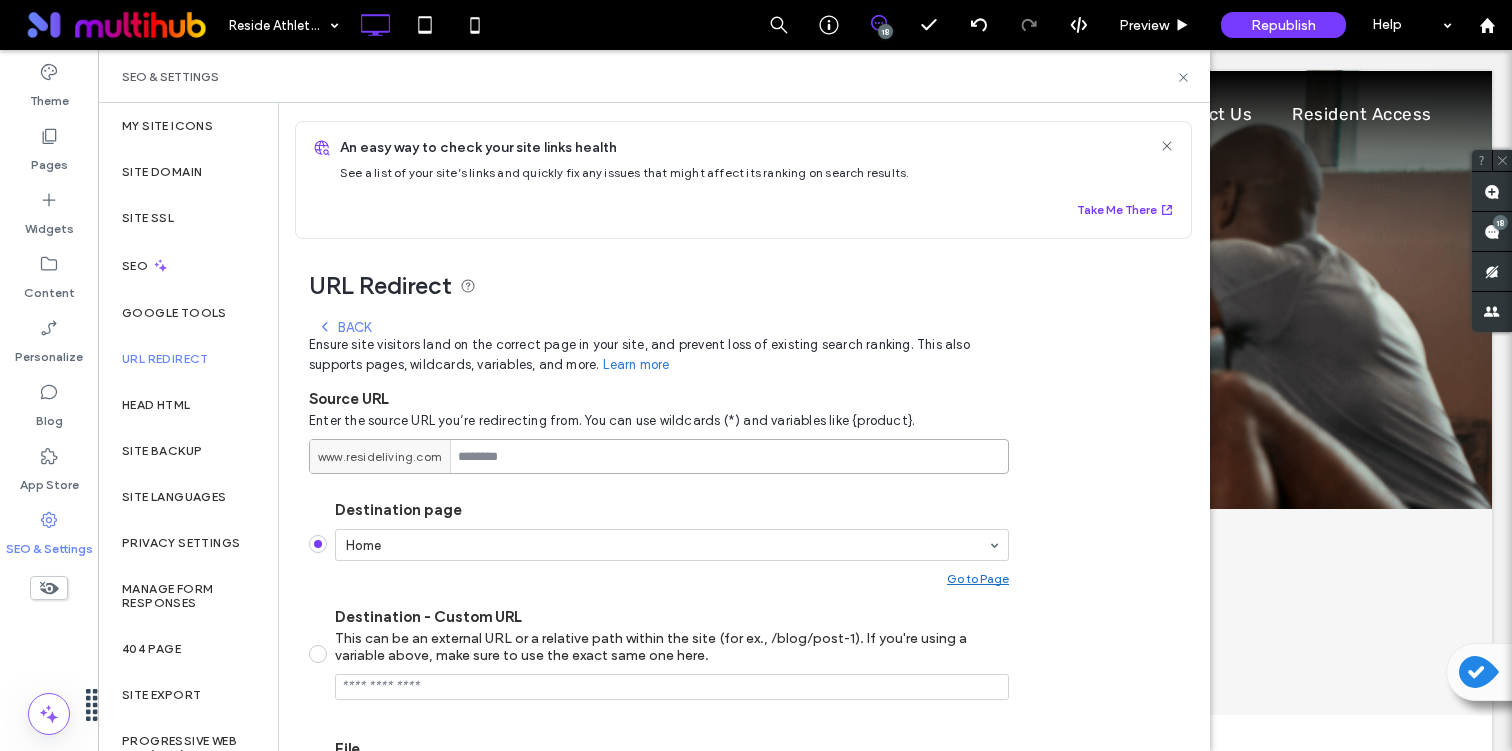 click at bounding box center [659, 456] 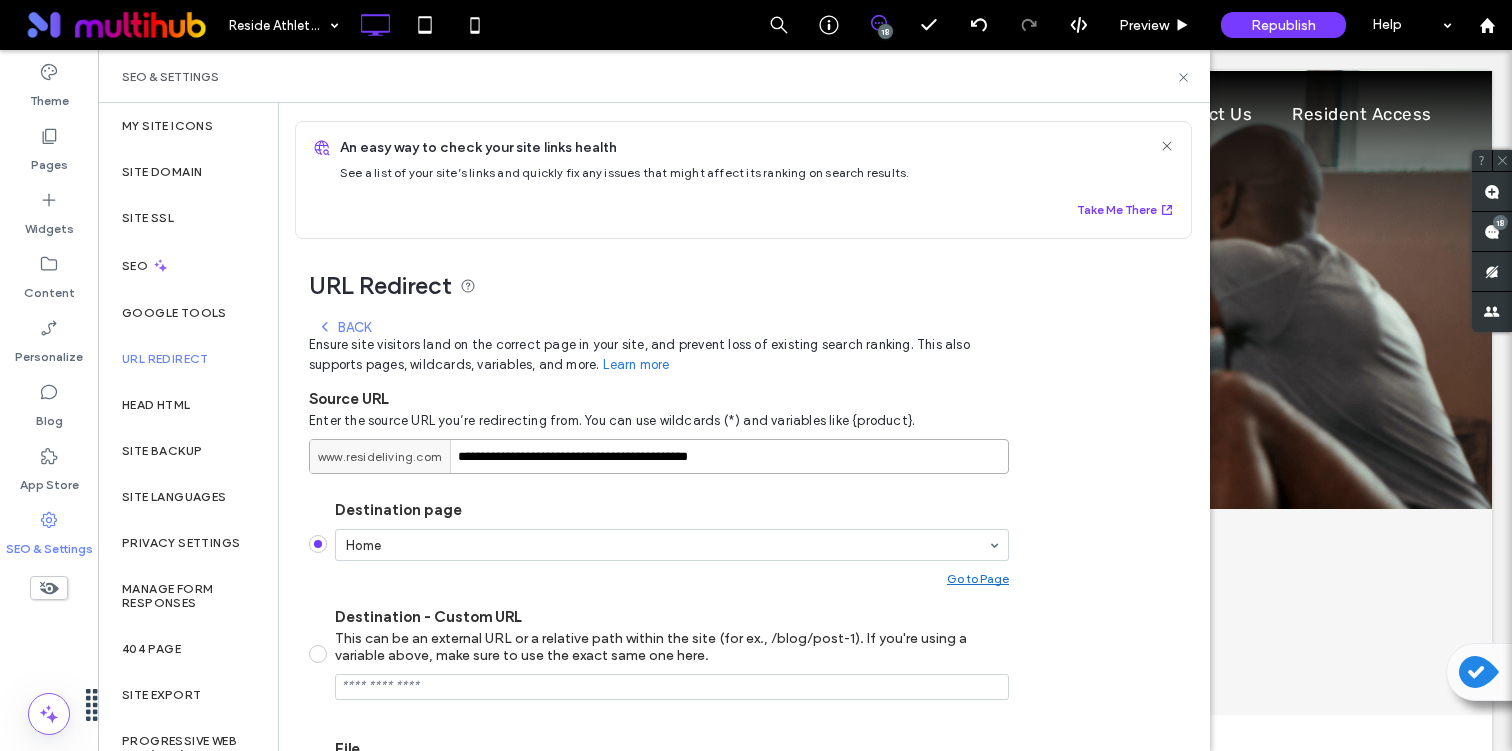 drag, startPoint x: 642, startPoint y: 458, endPoint x: 418, endPoint y: 457, distance: 224.00223 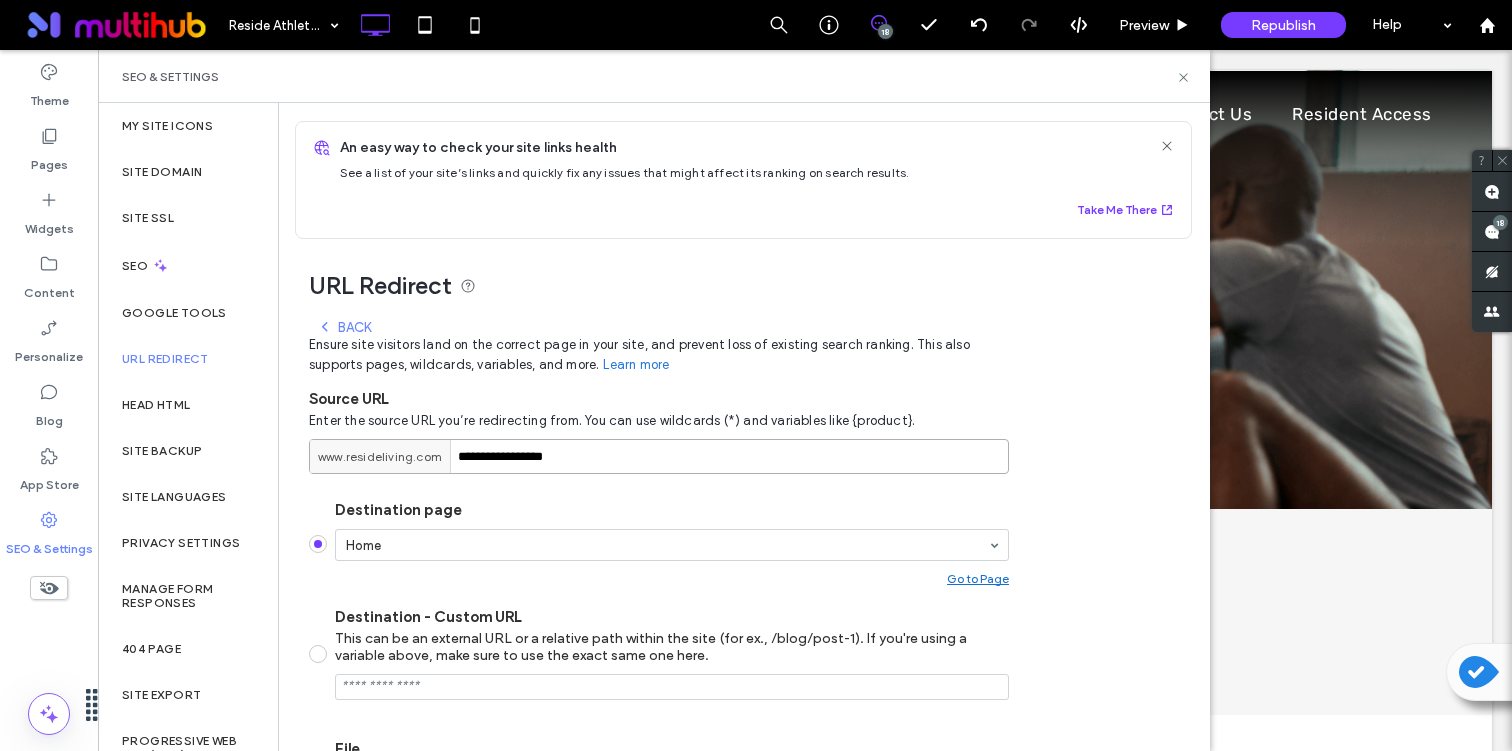 click on "**********" at bounding box center (659, 456) 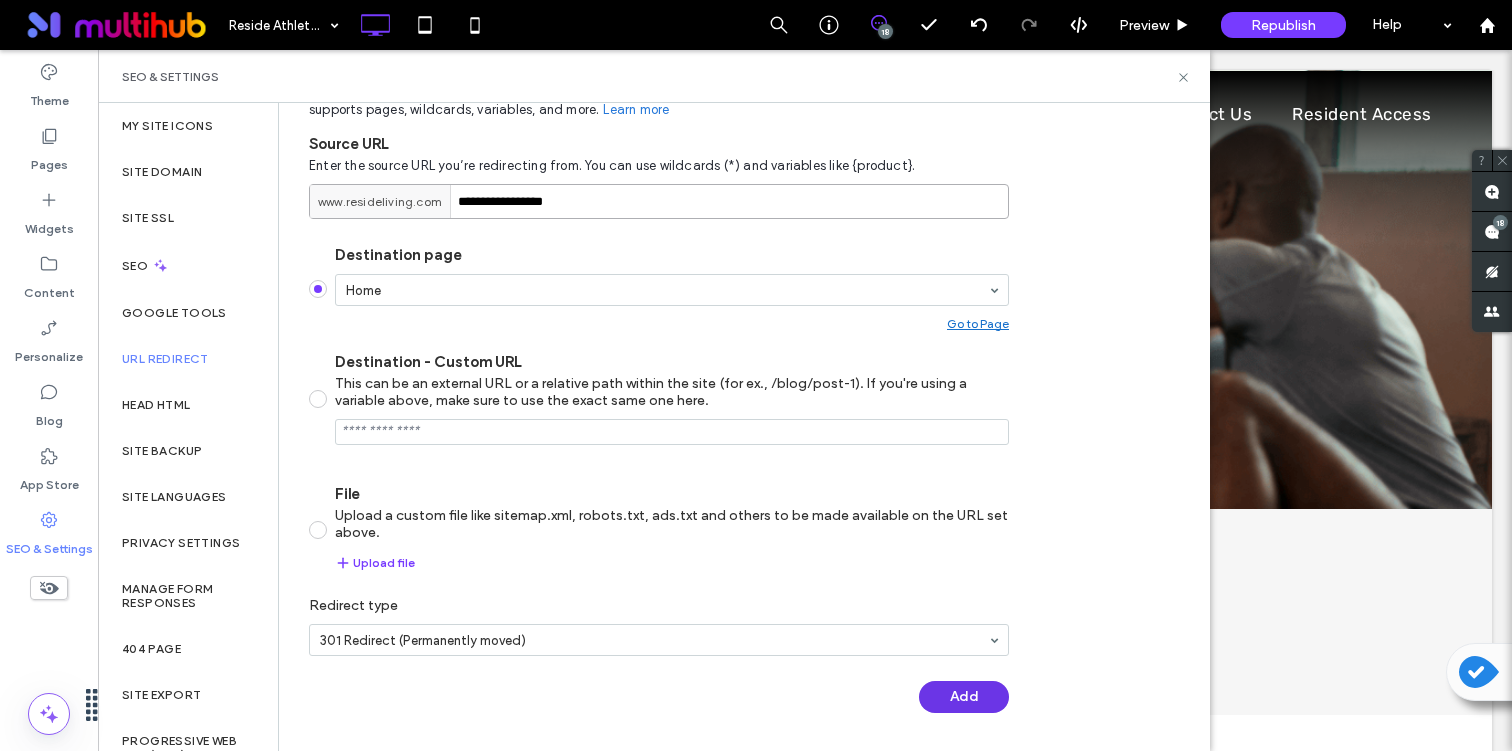 type on "**********" 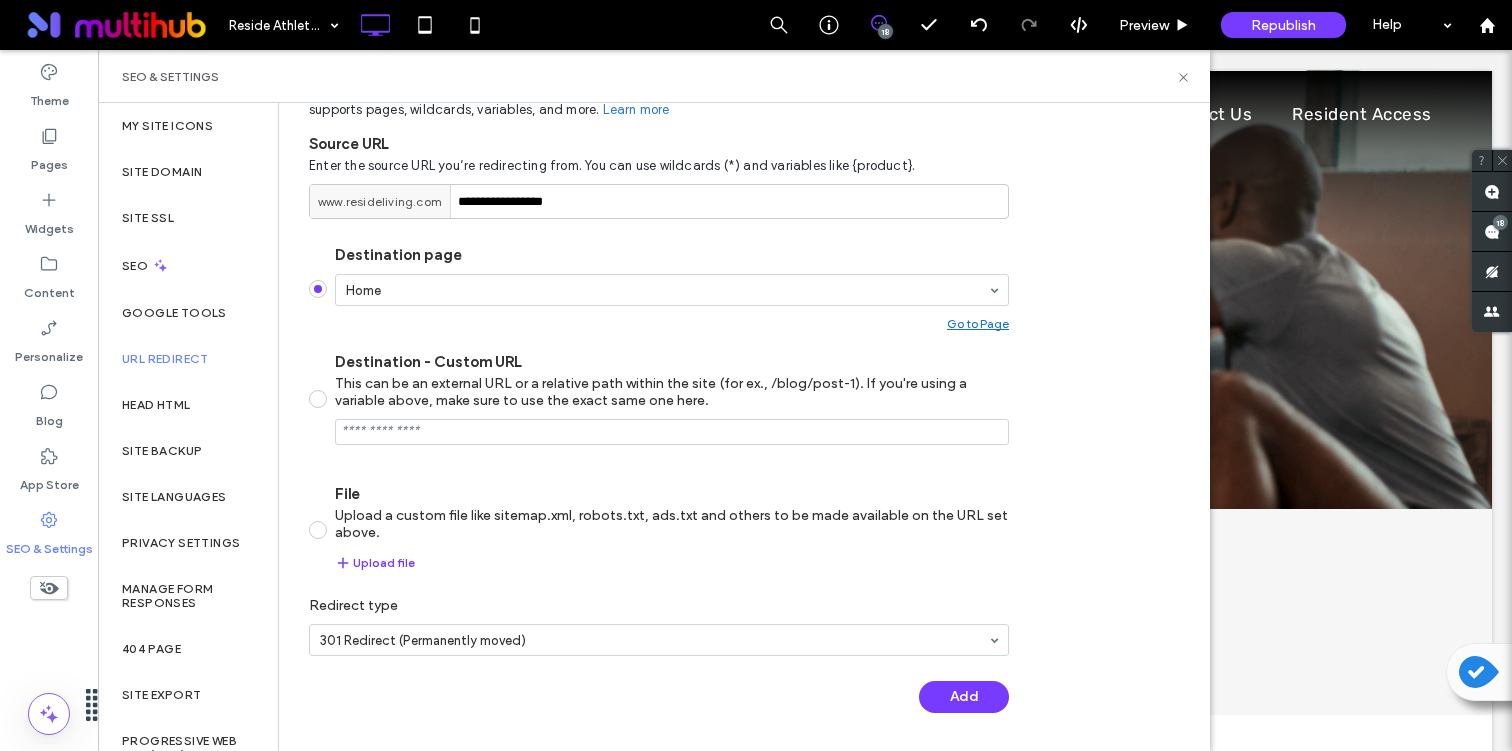 click on "**********" at bounding box center (659, 393) 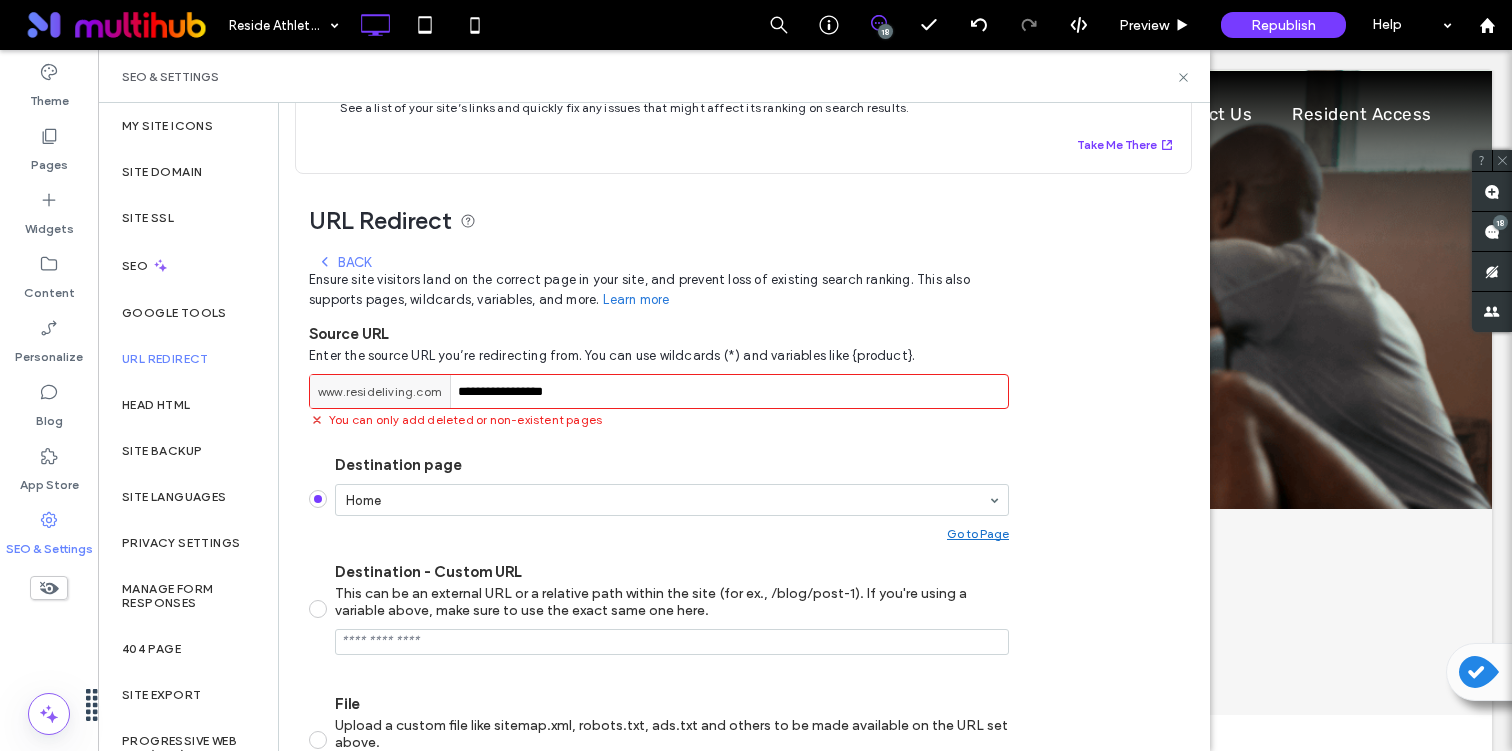 scroll, scrollTop: 66, scrollLeft: 0, axis: vertical 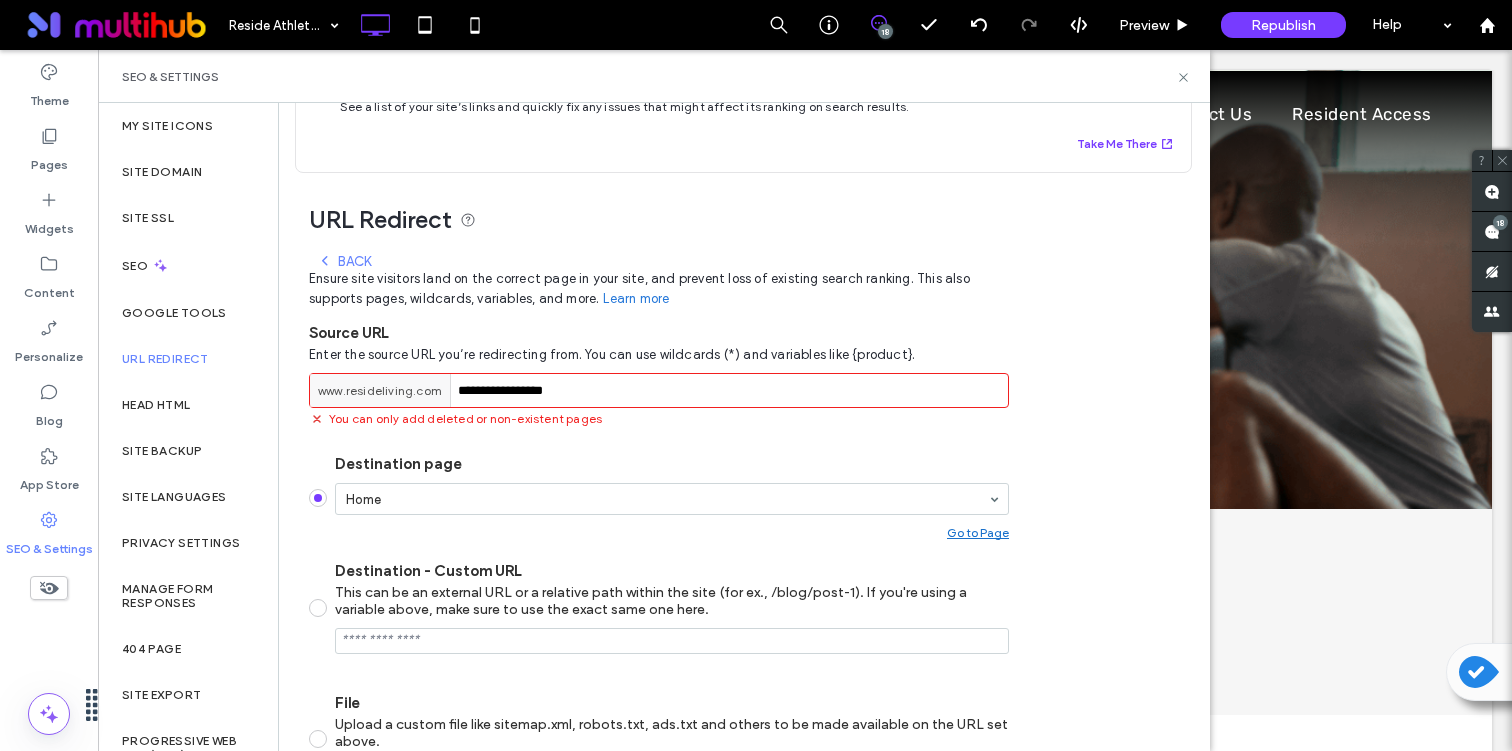 click on "**********" at bounding box center [659, 390] 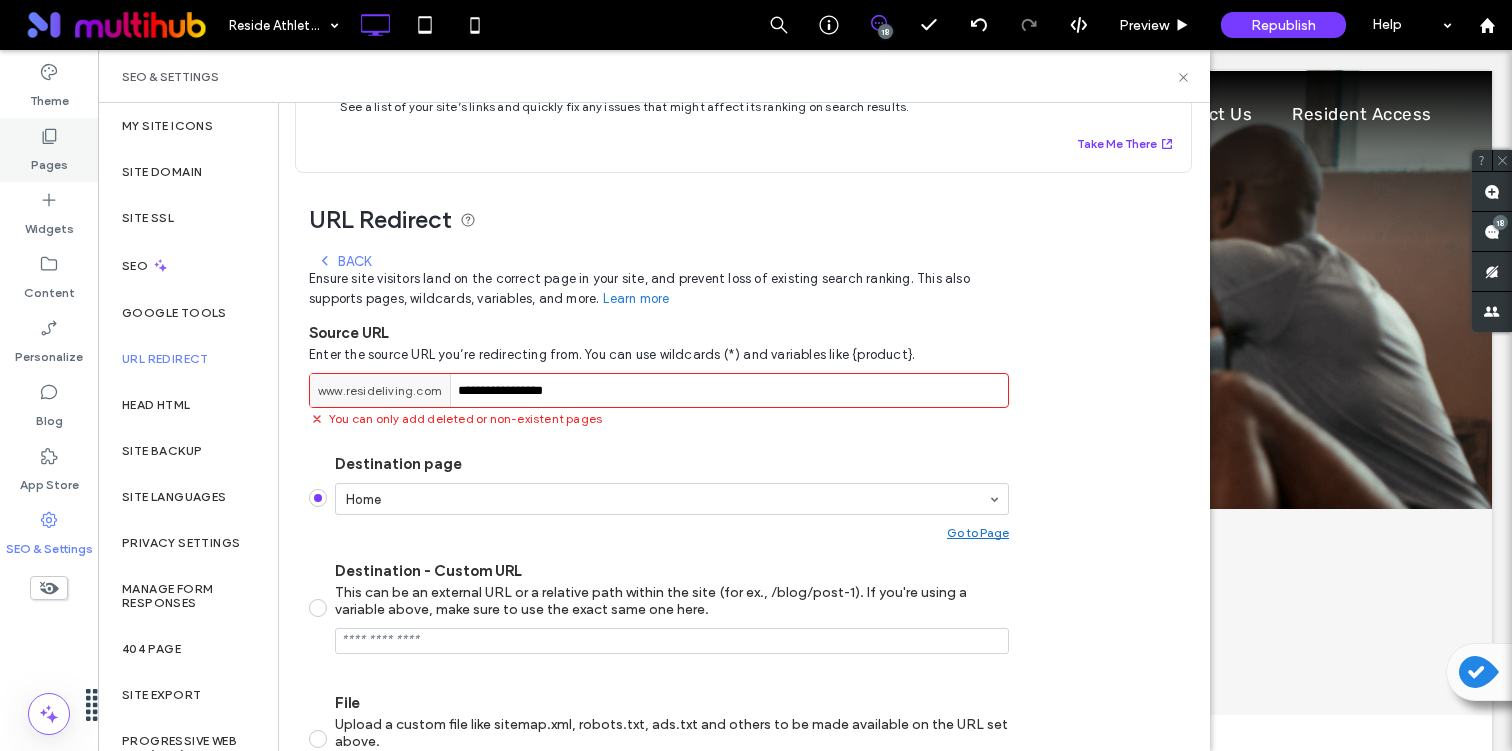click on "Pages" at bounding box center [49, 150] 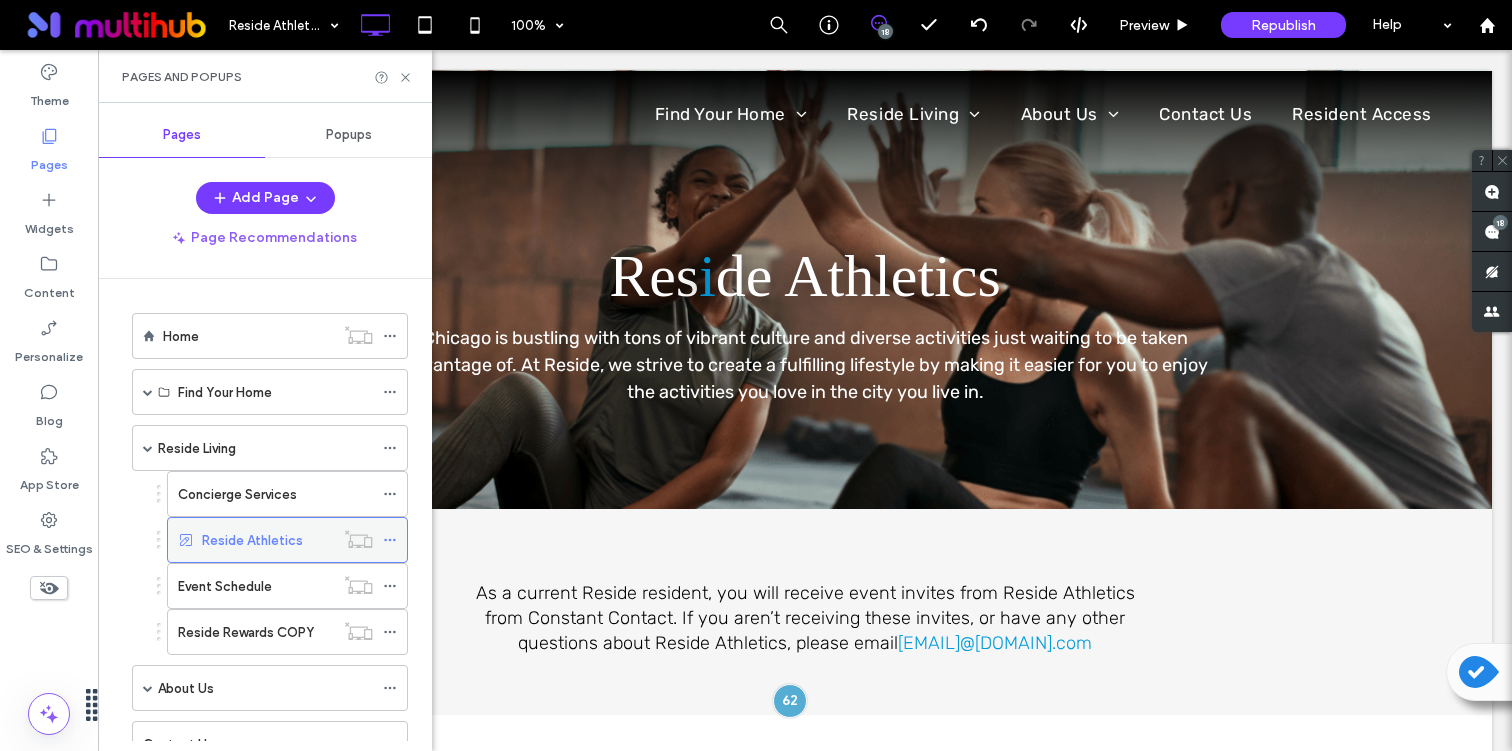 click 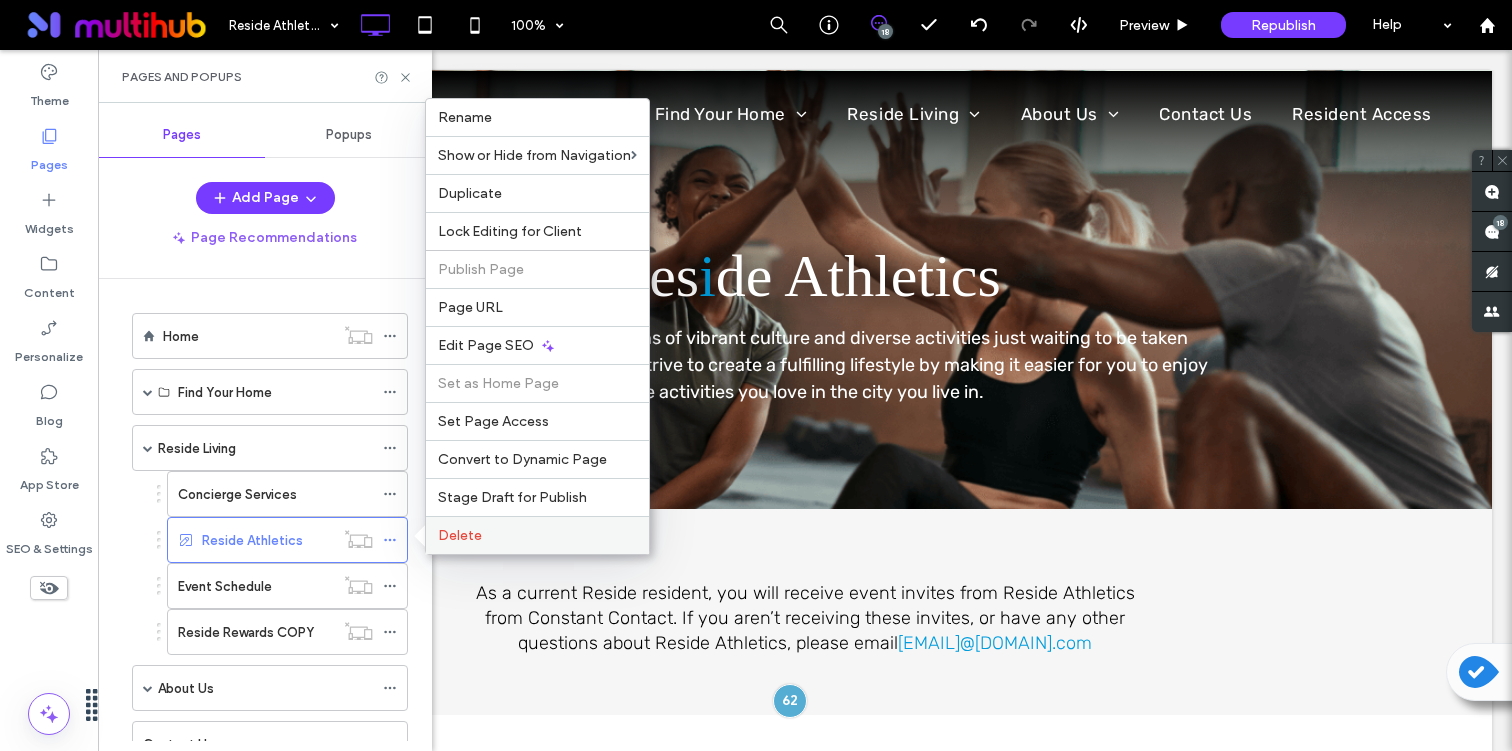 click on "Delete" at bounding box center [537, 535] 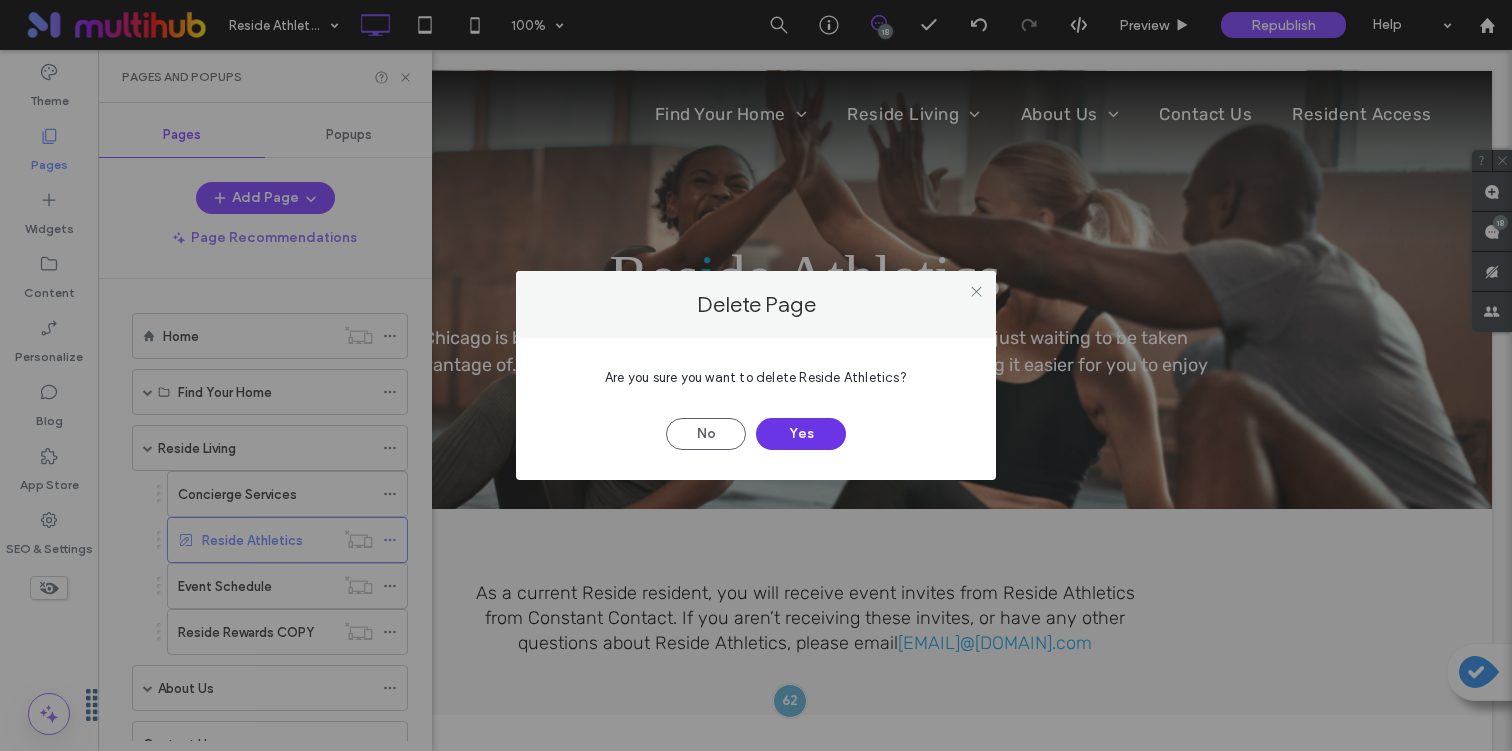 click on "Yes" at bounding box center (801, 434) 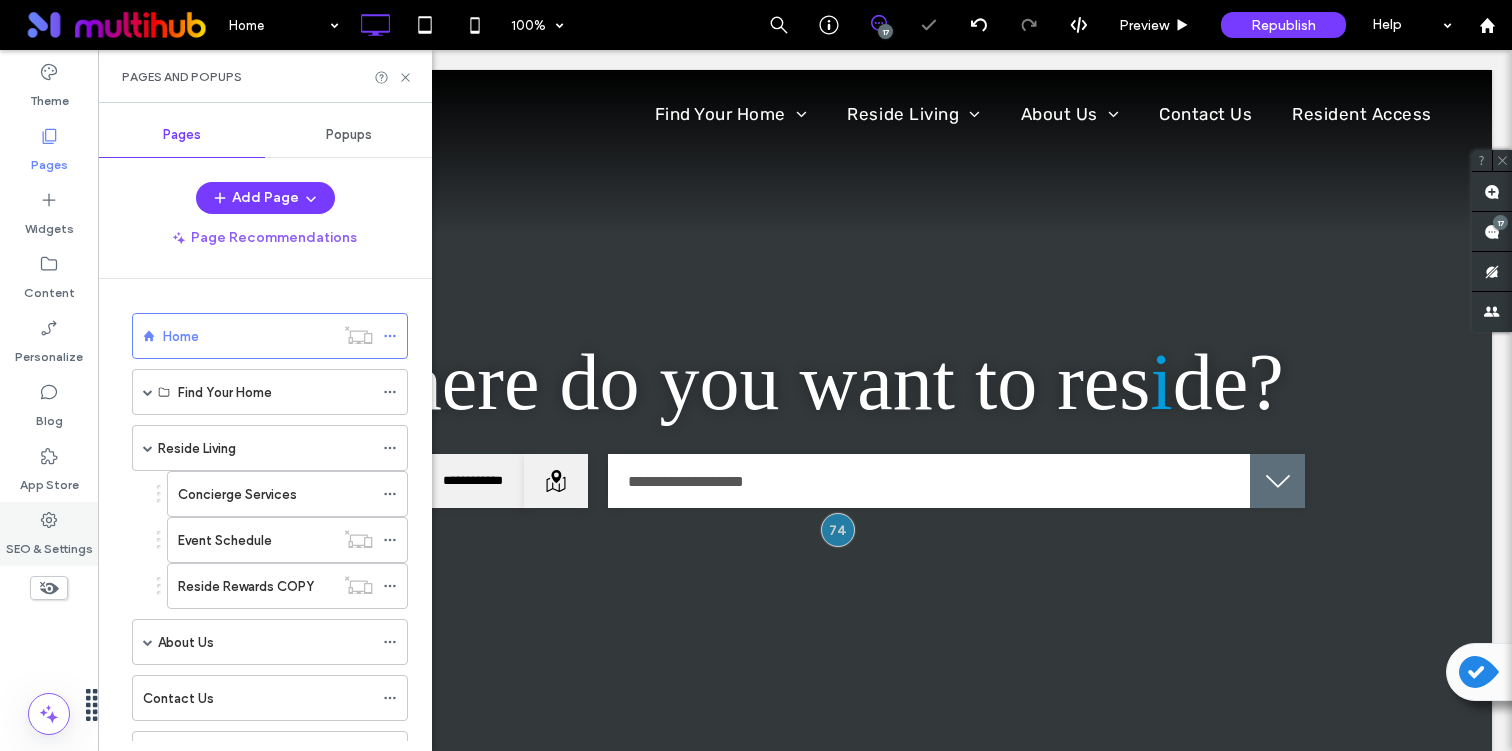 scroll, scrollTop: 0, scrollLeft: 0, axis: both 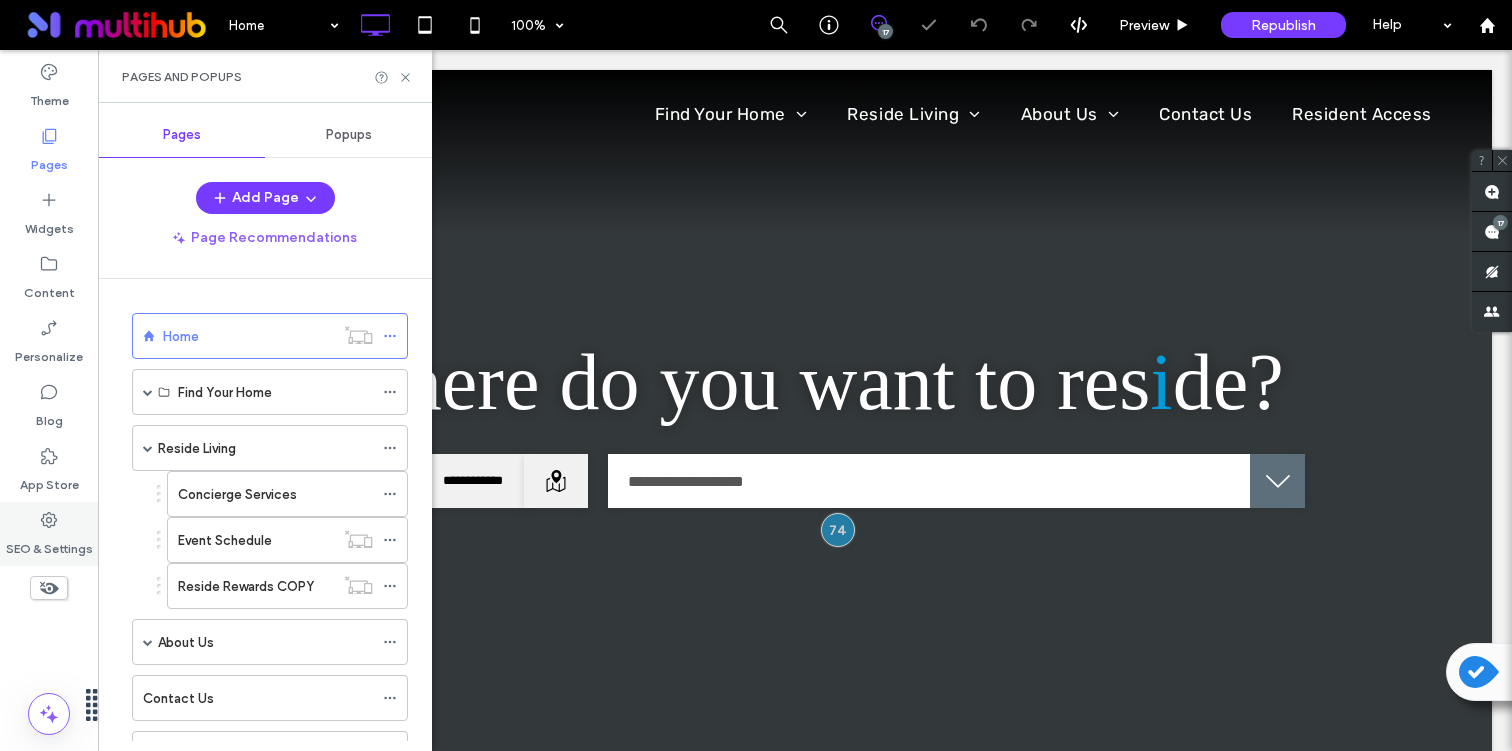 click on "SEO & Settings" at bounding box center [49, 544] 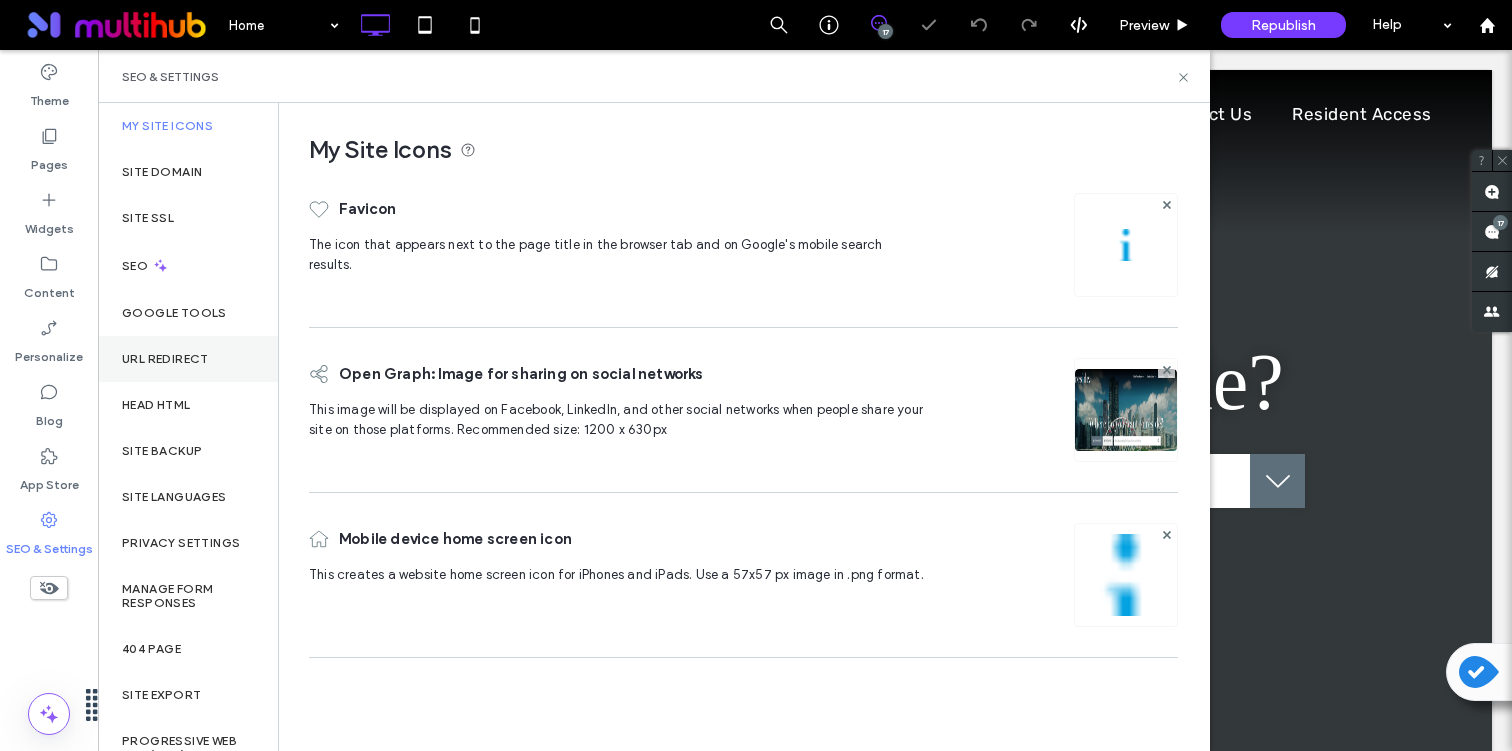 click on "URL Redirect" at bounding box center (165, 359) 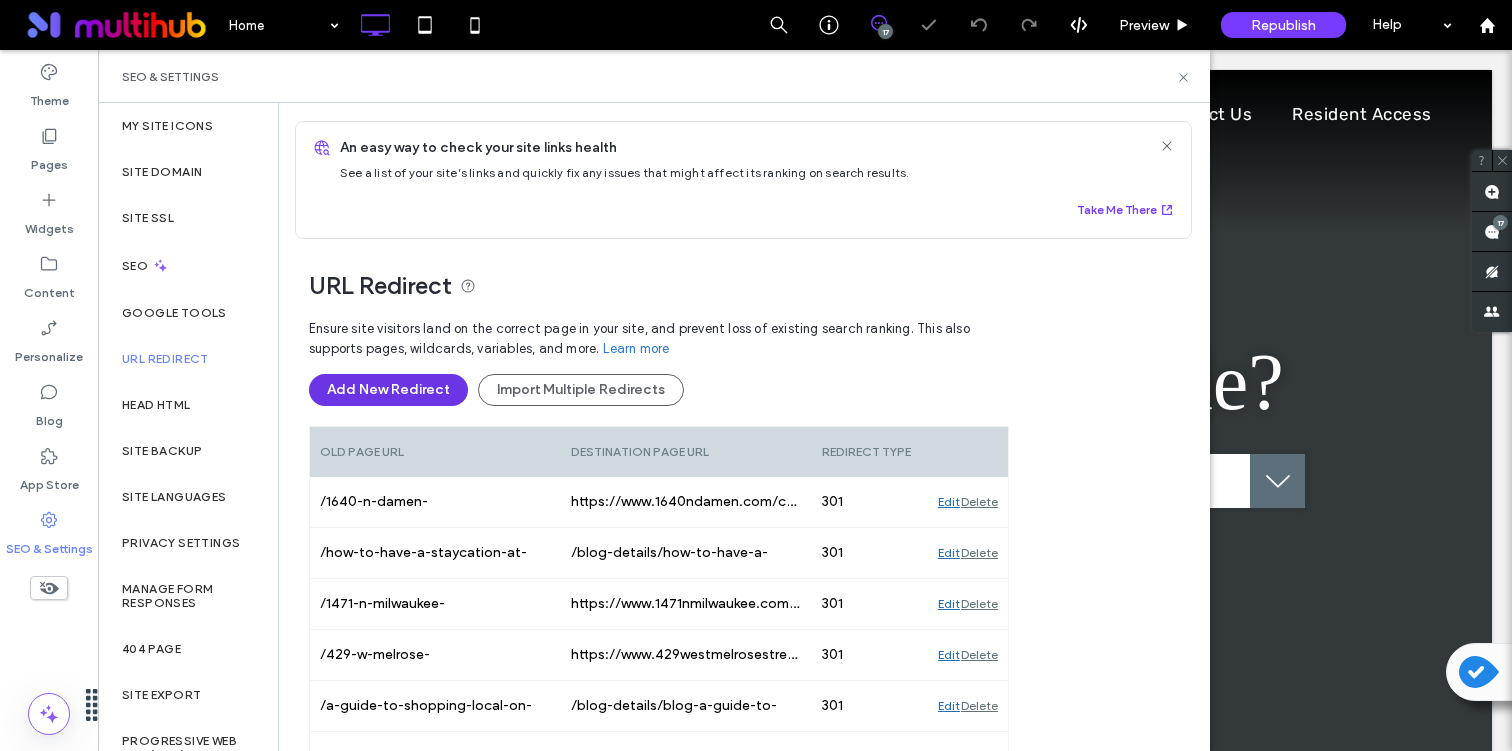 click on "Add New Redirect" at bounding box center (388, 390) 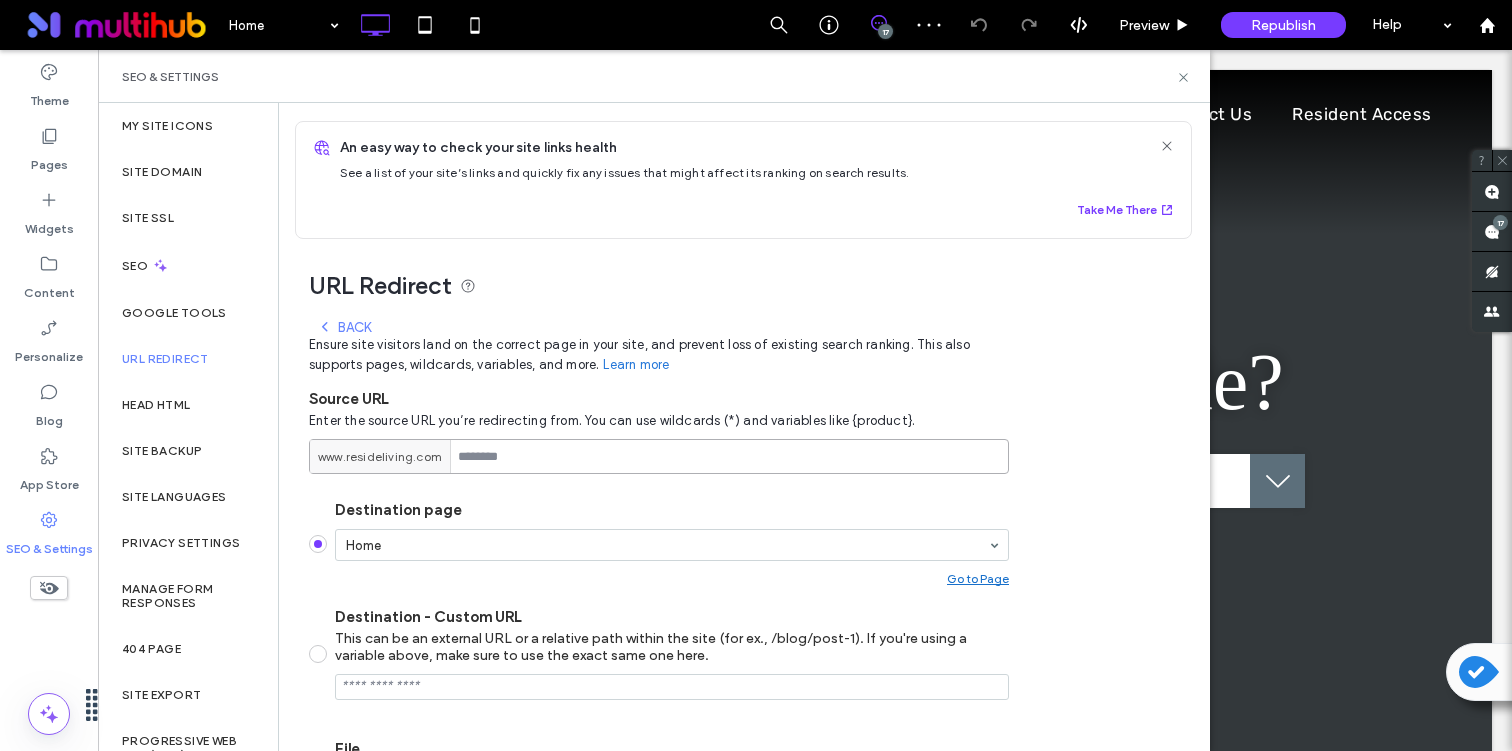 click at bounding box center [659, 456] 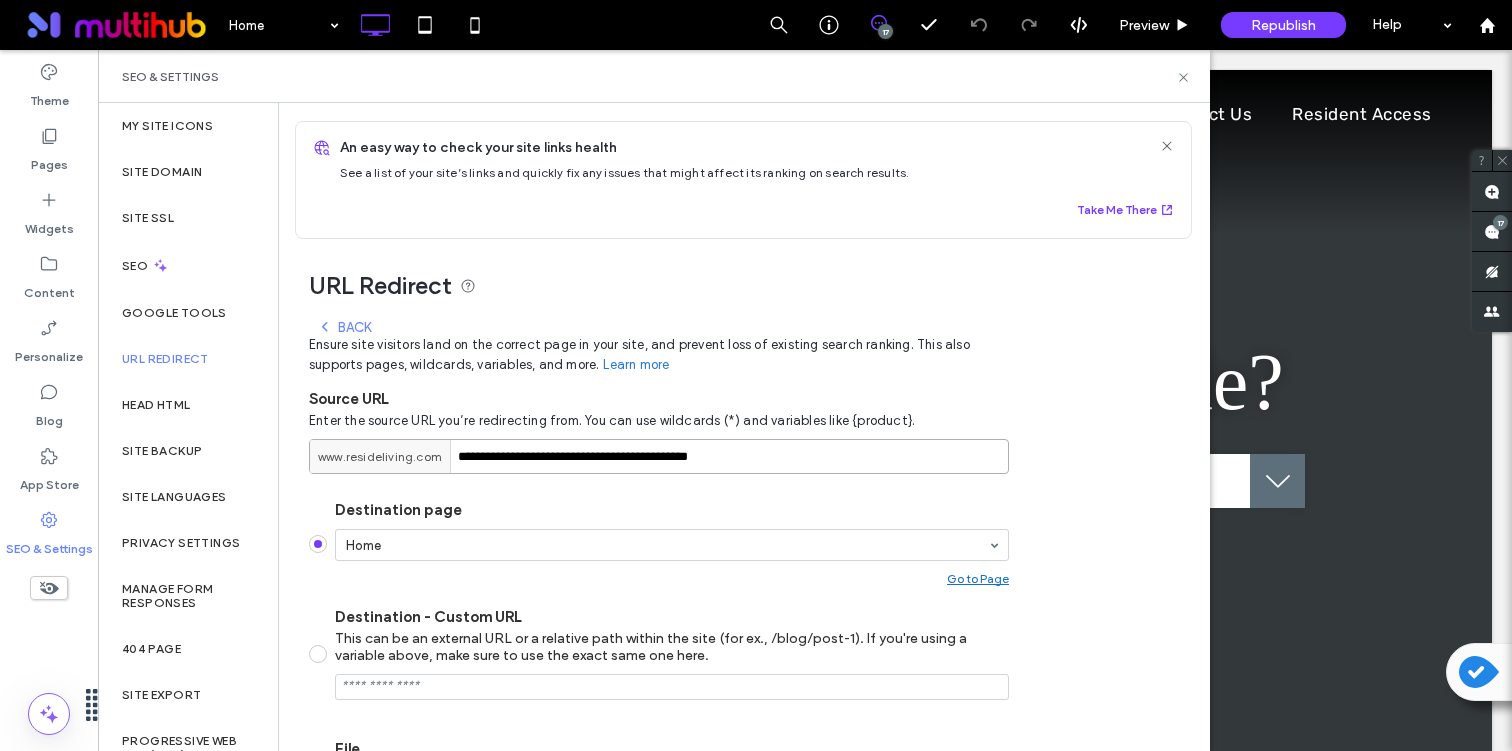 drag, startPoint x: 649, startPoint y: 458, endPoint x: 425, endPoint y: 455, distance: 224.0201 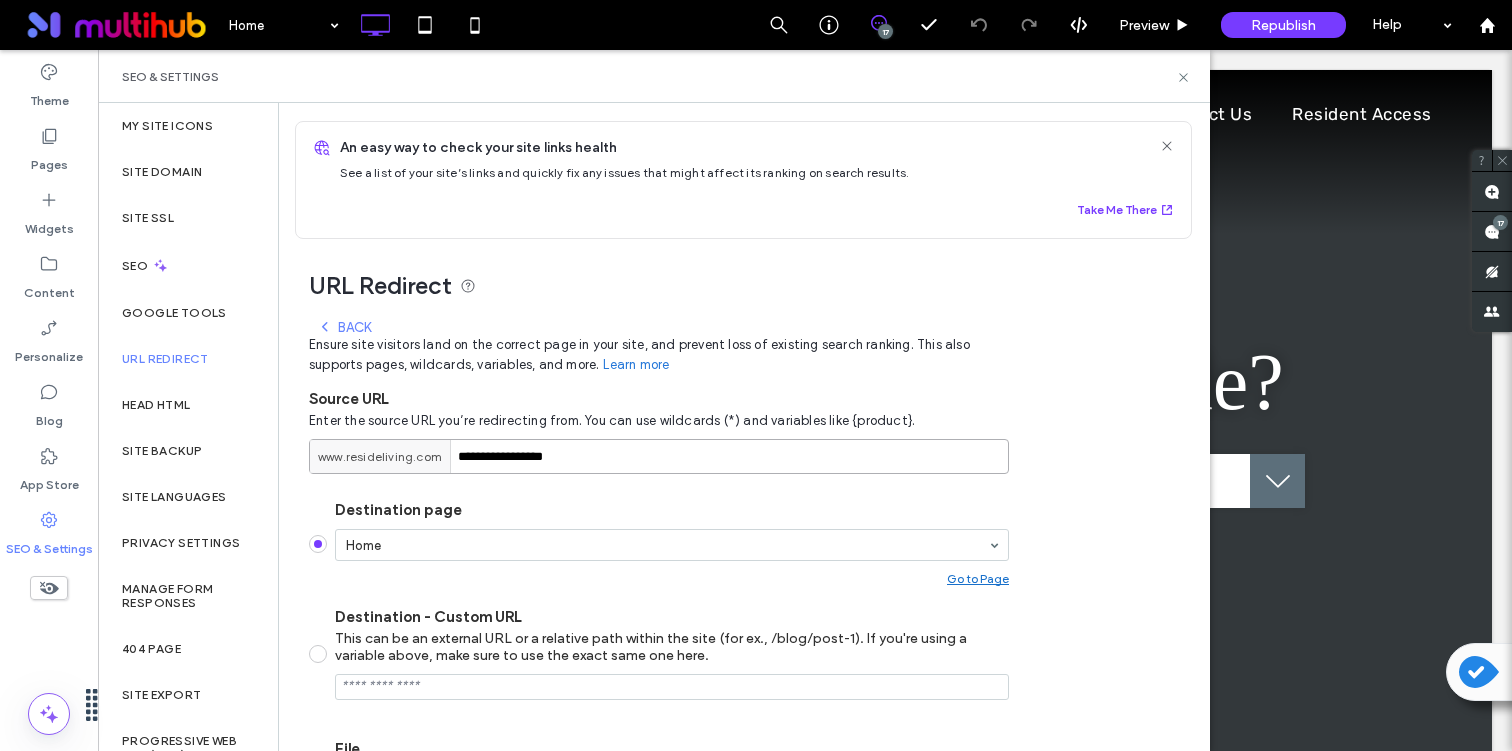 type on "**********" 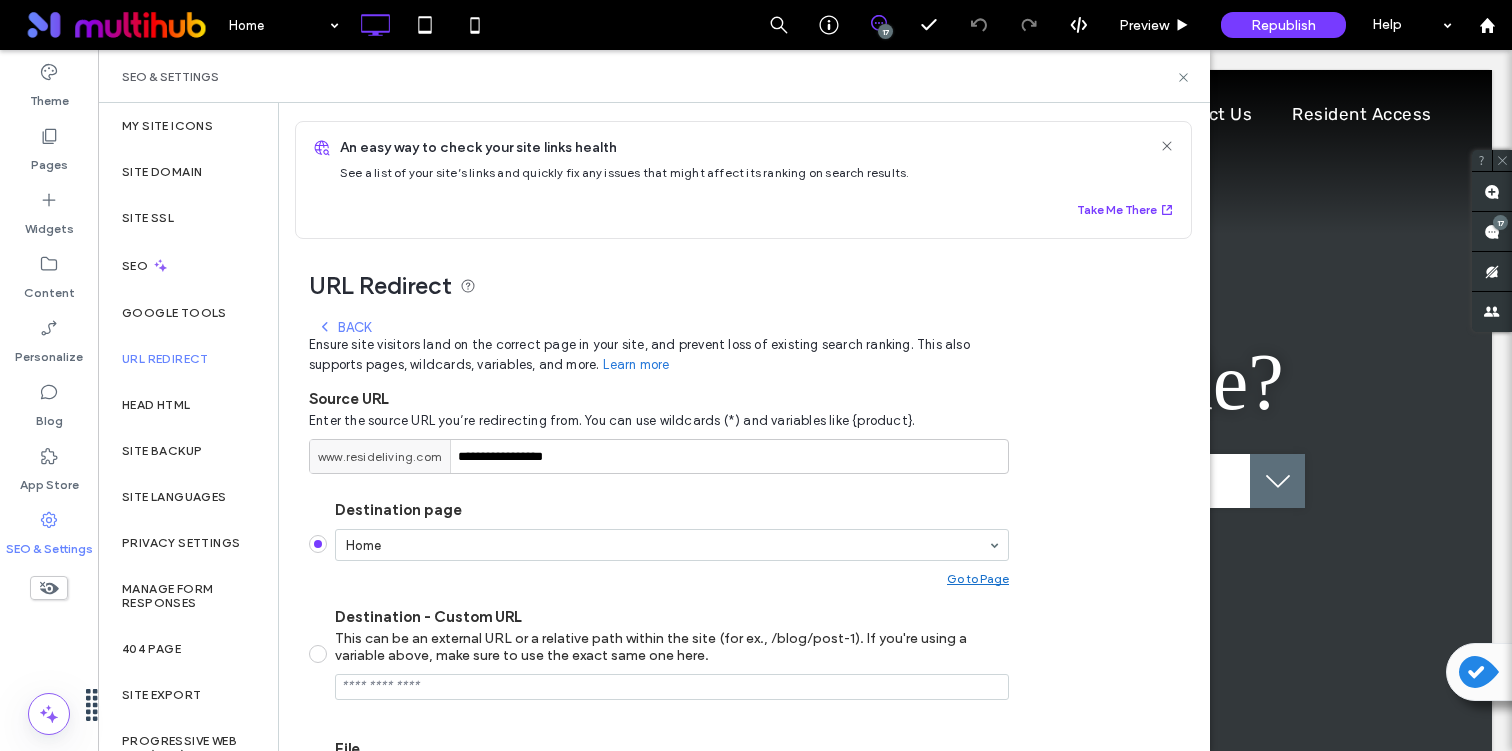 click on "**********" at bounding box center (659, 648) 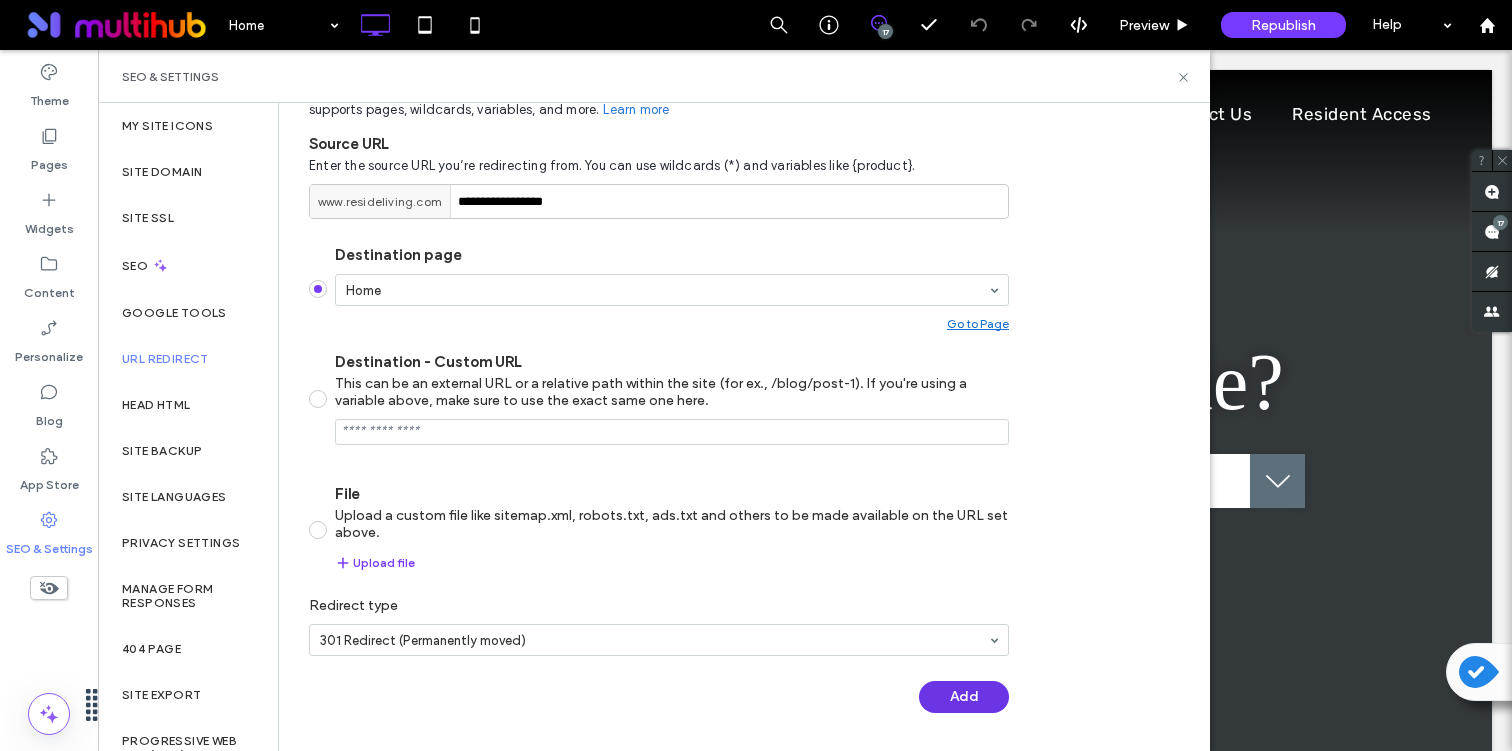 click on "Add" at bounding box center [964, 697] 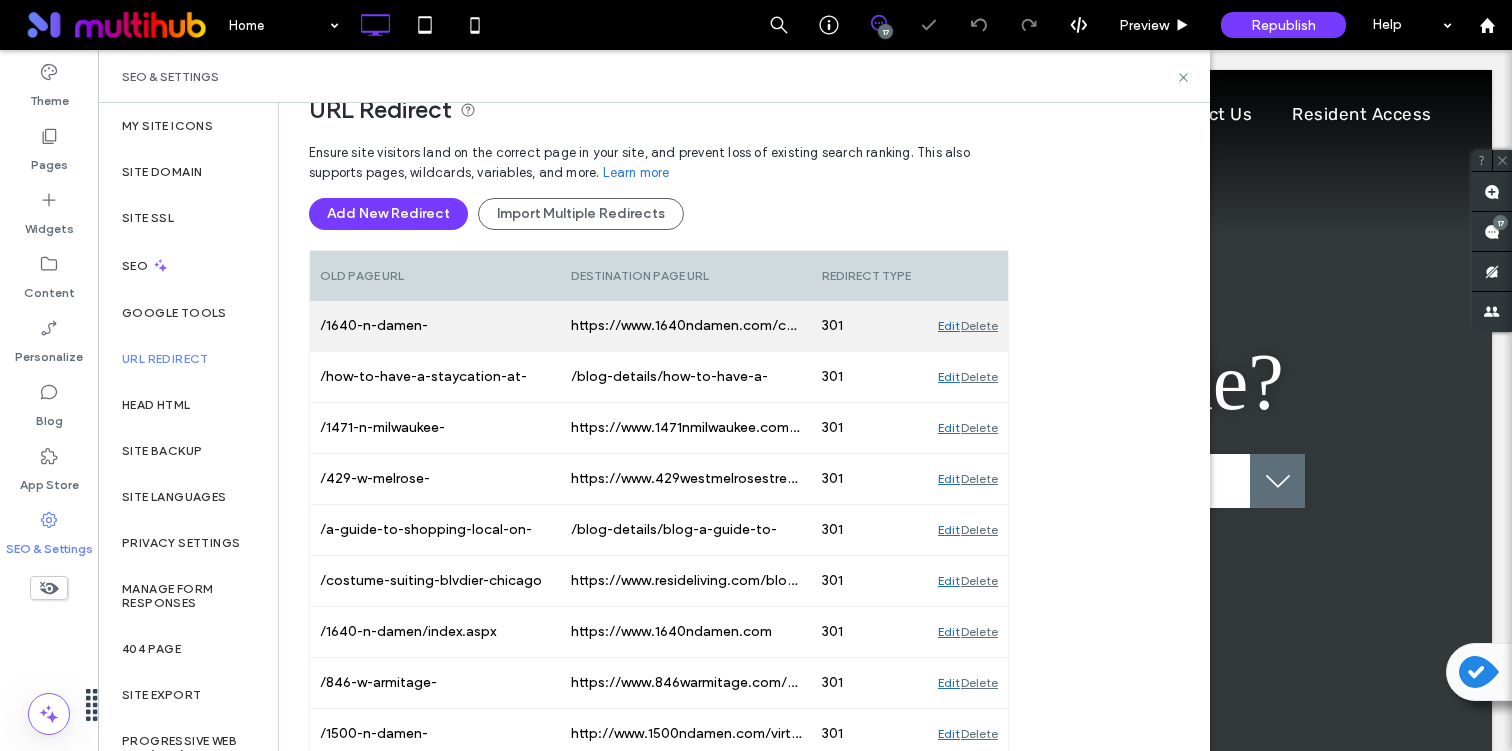 scroll, scrollTop: 0, scrollLeft: 0, axis: both 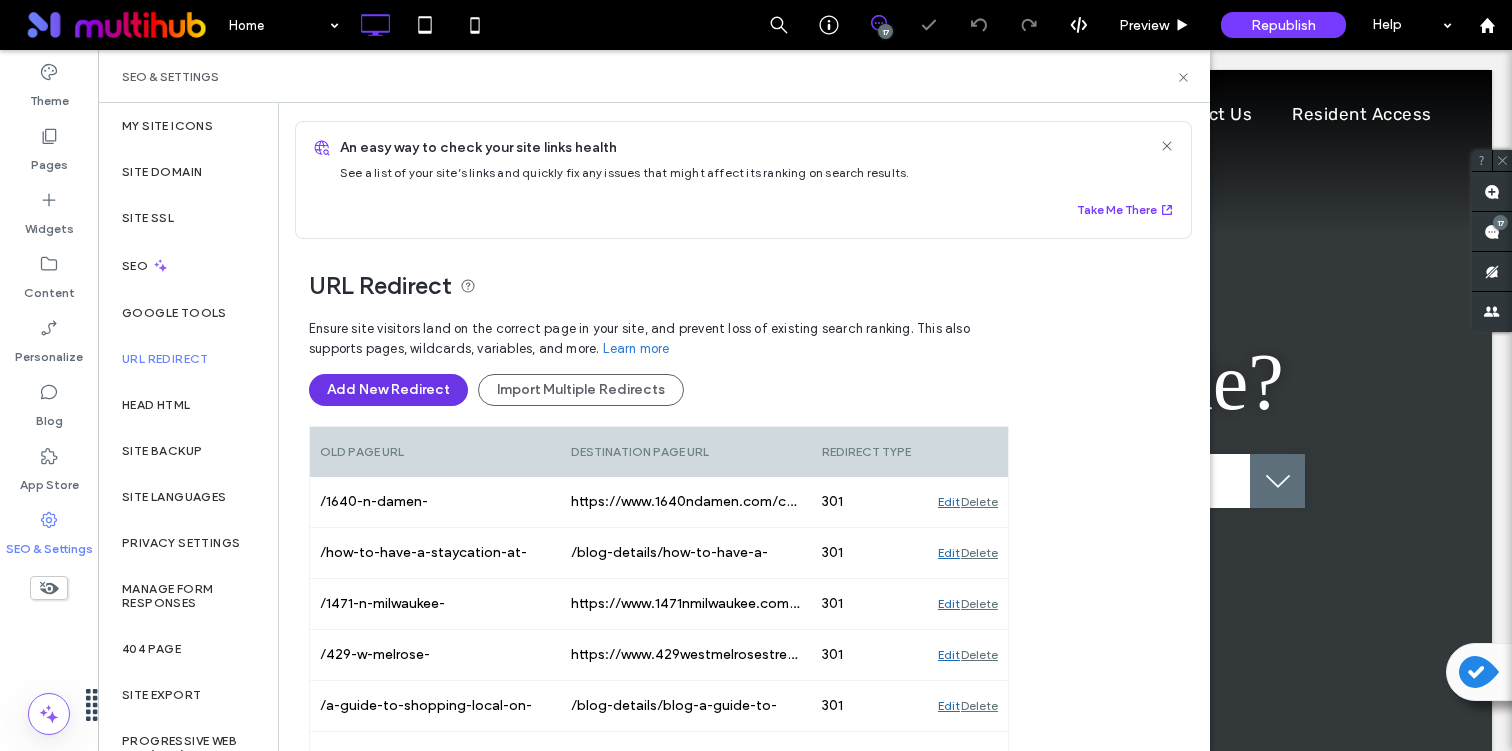 click on "Add New Redirect" at bounding box center [388, 390] 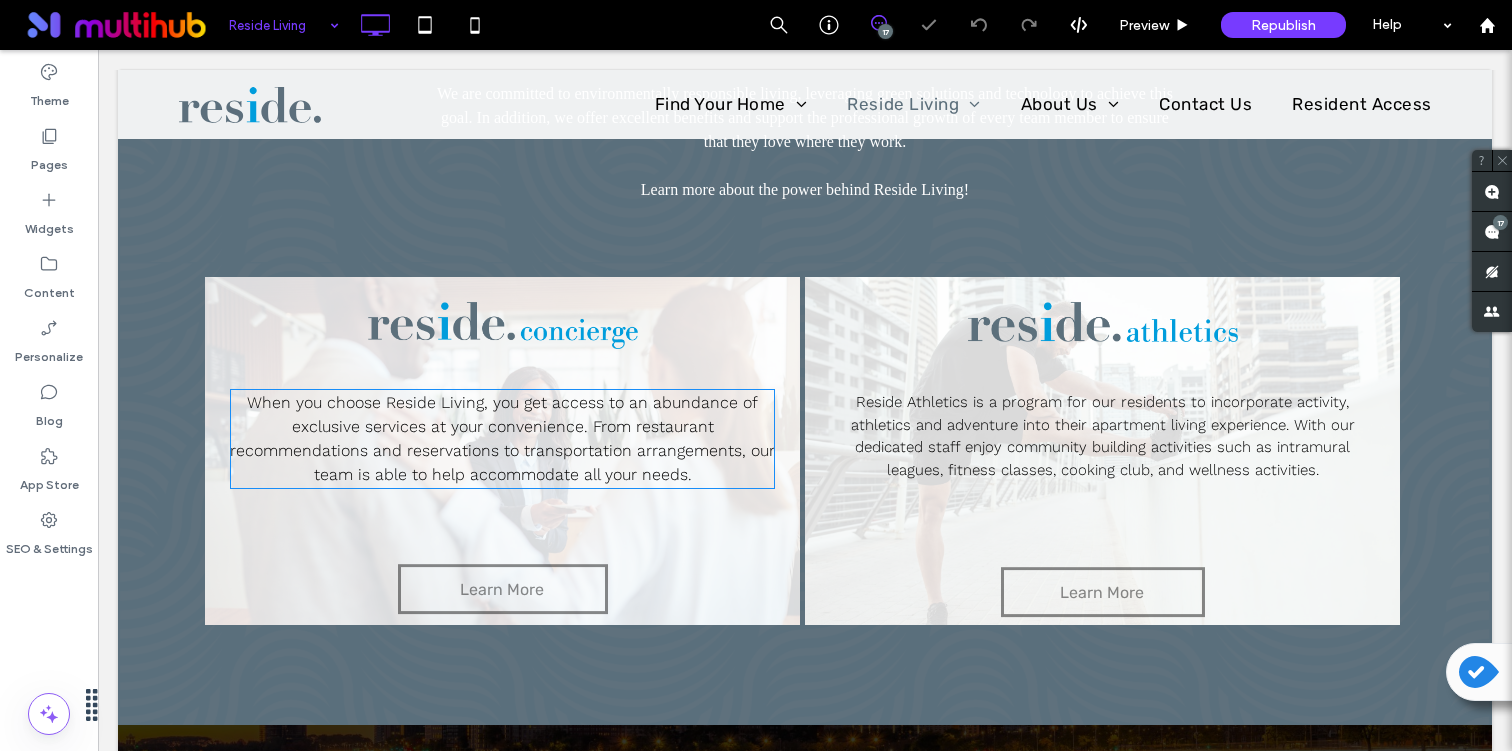 scroll, scrollTop: 843, scrollLeft: 0, axis: vertical 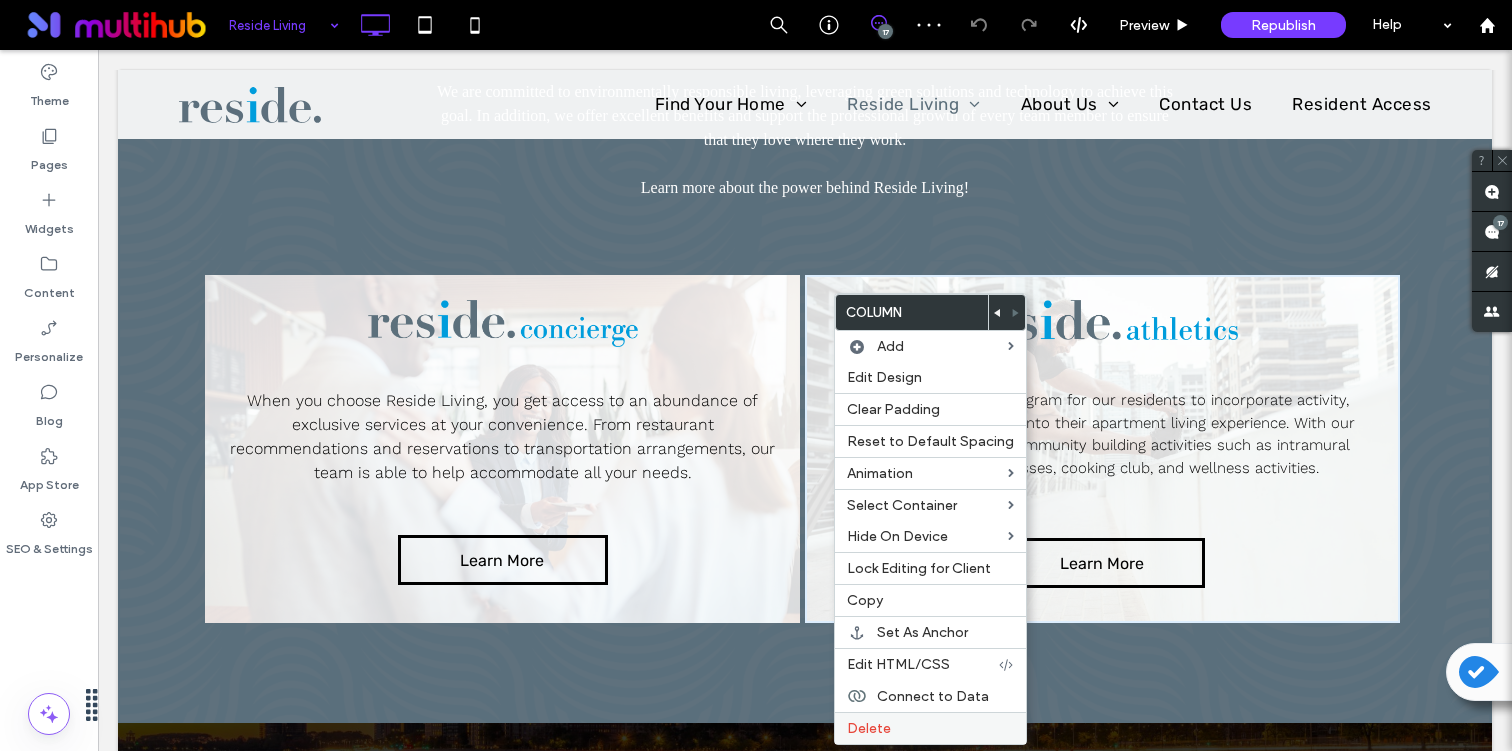 click on "Delete" at bounding box center [930, 728] 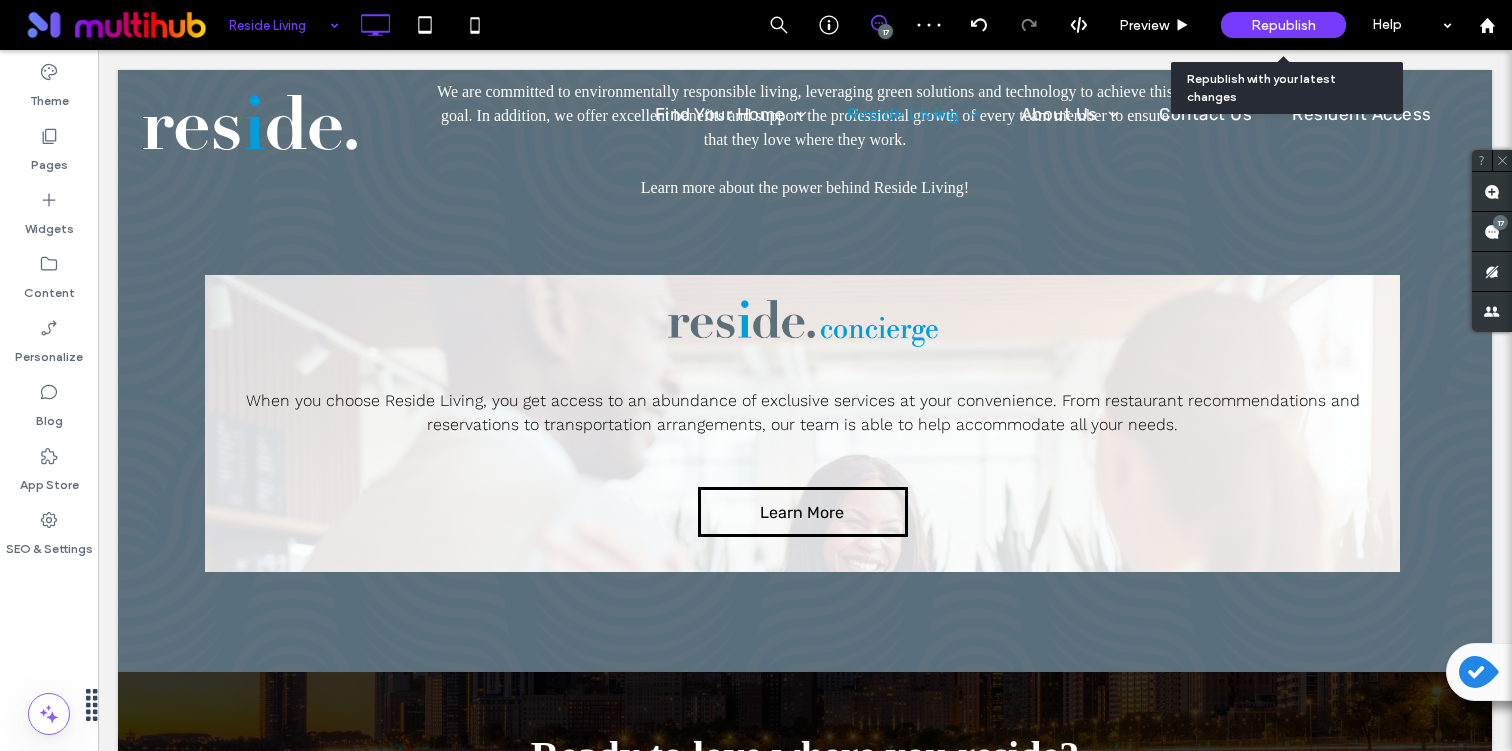 click on "Republish" at bounding box center (1283, 25) 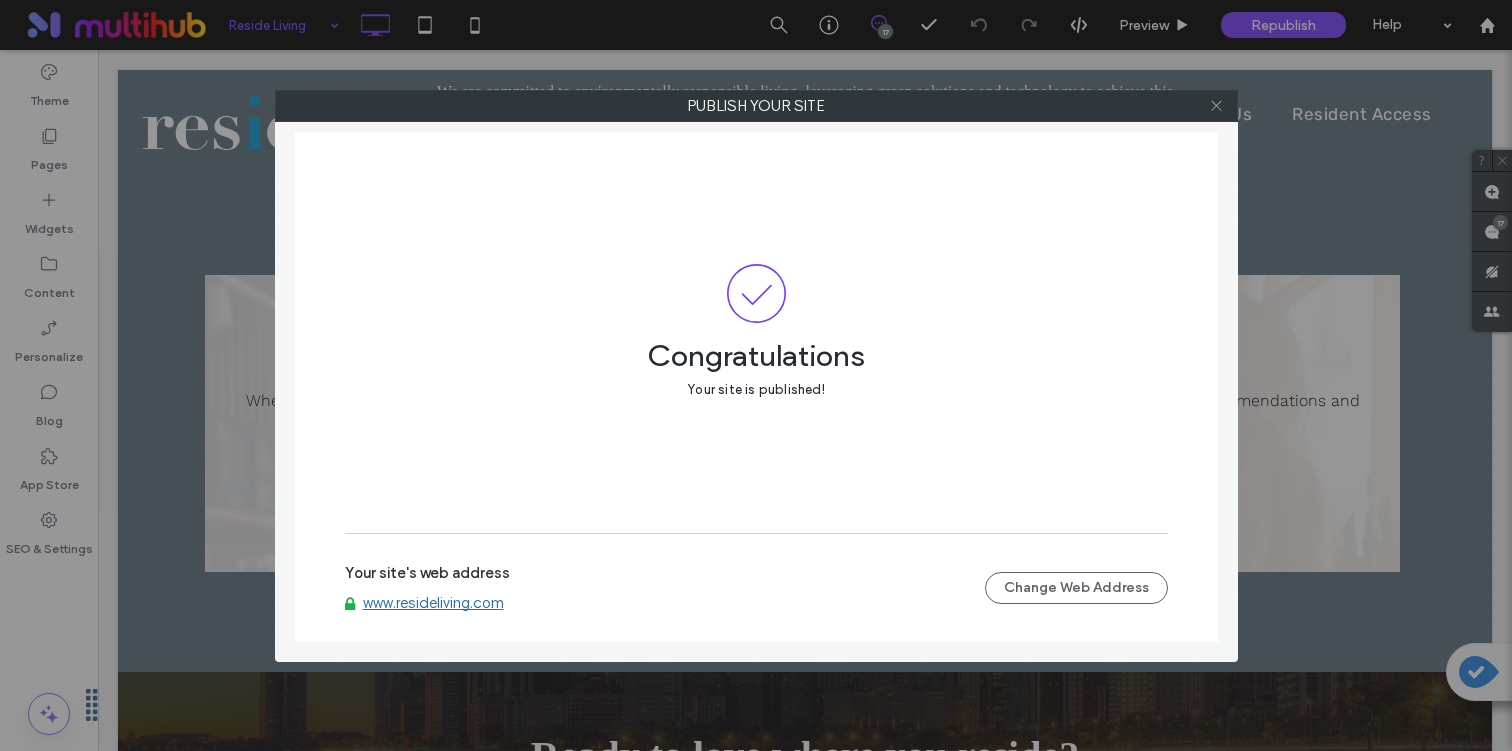click 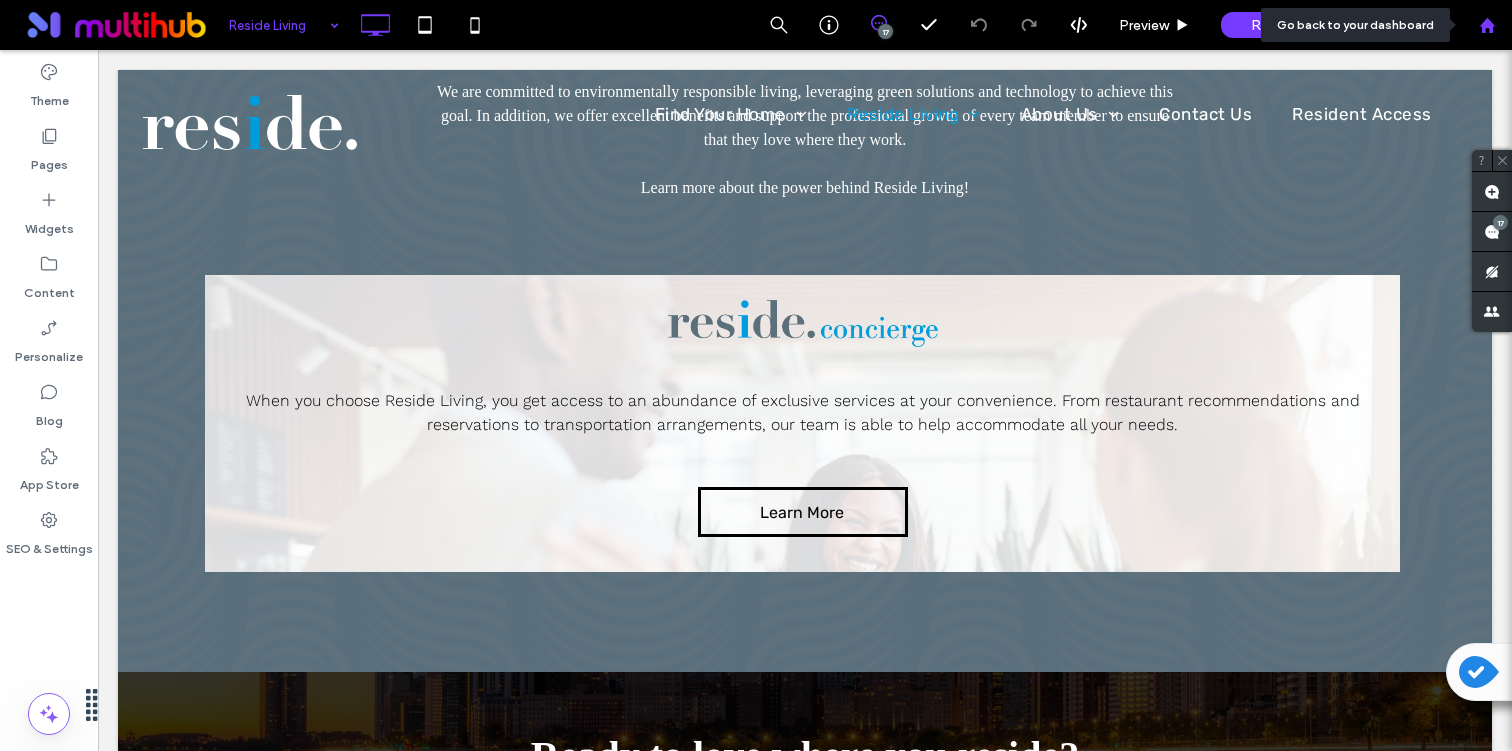 click 